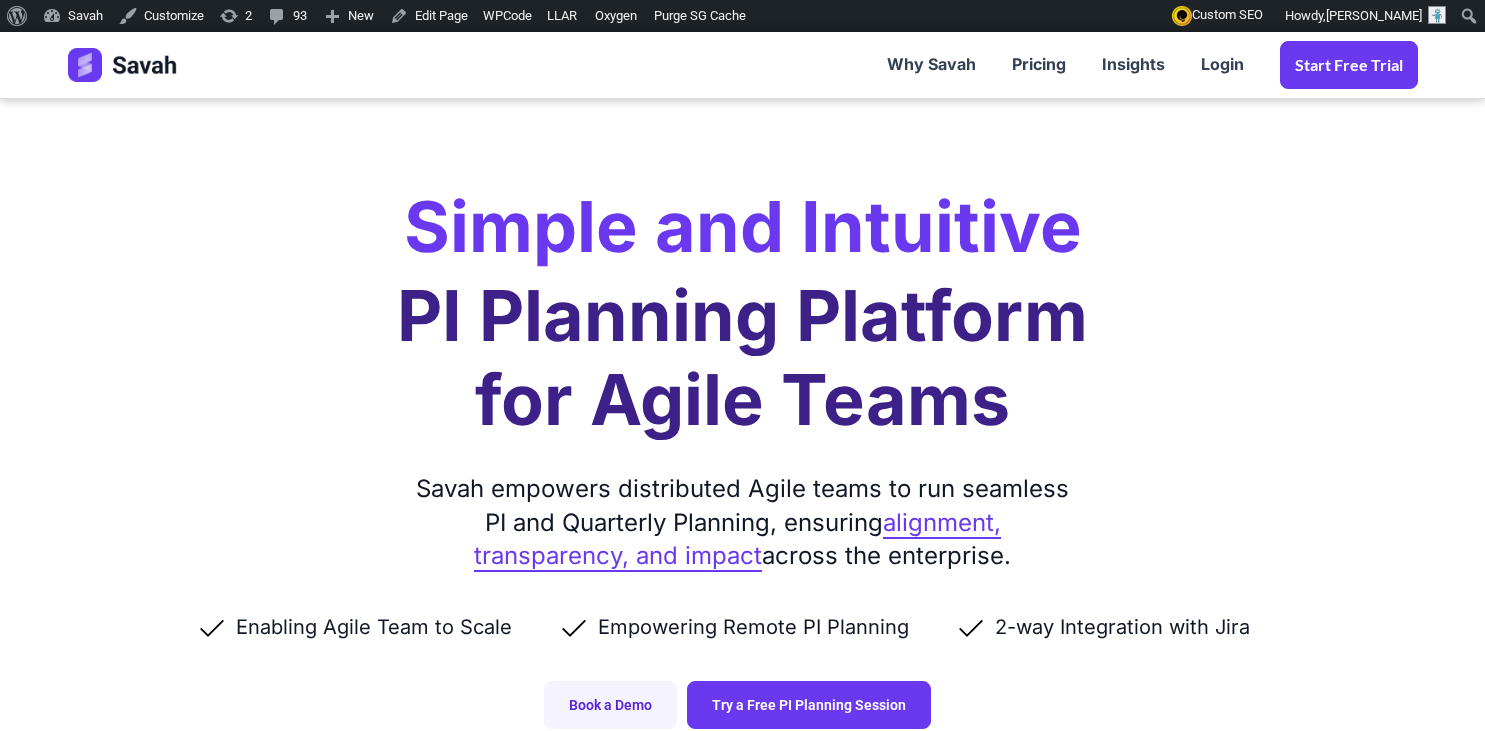scroll, scrollTop: 950, scrollLeft: 0, axis: vertical 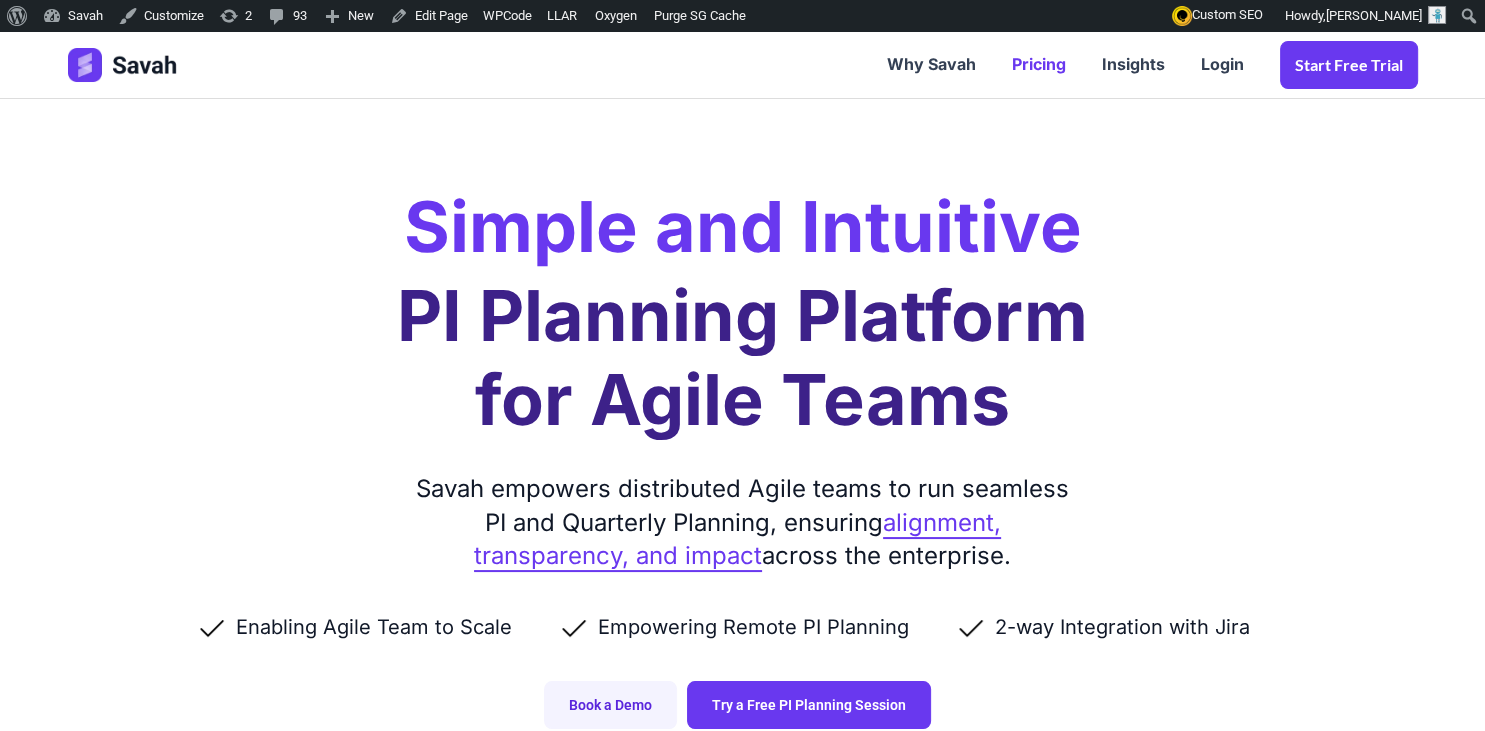 click on "Pricing" at bounding box center (1039, 65) 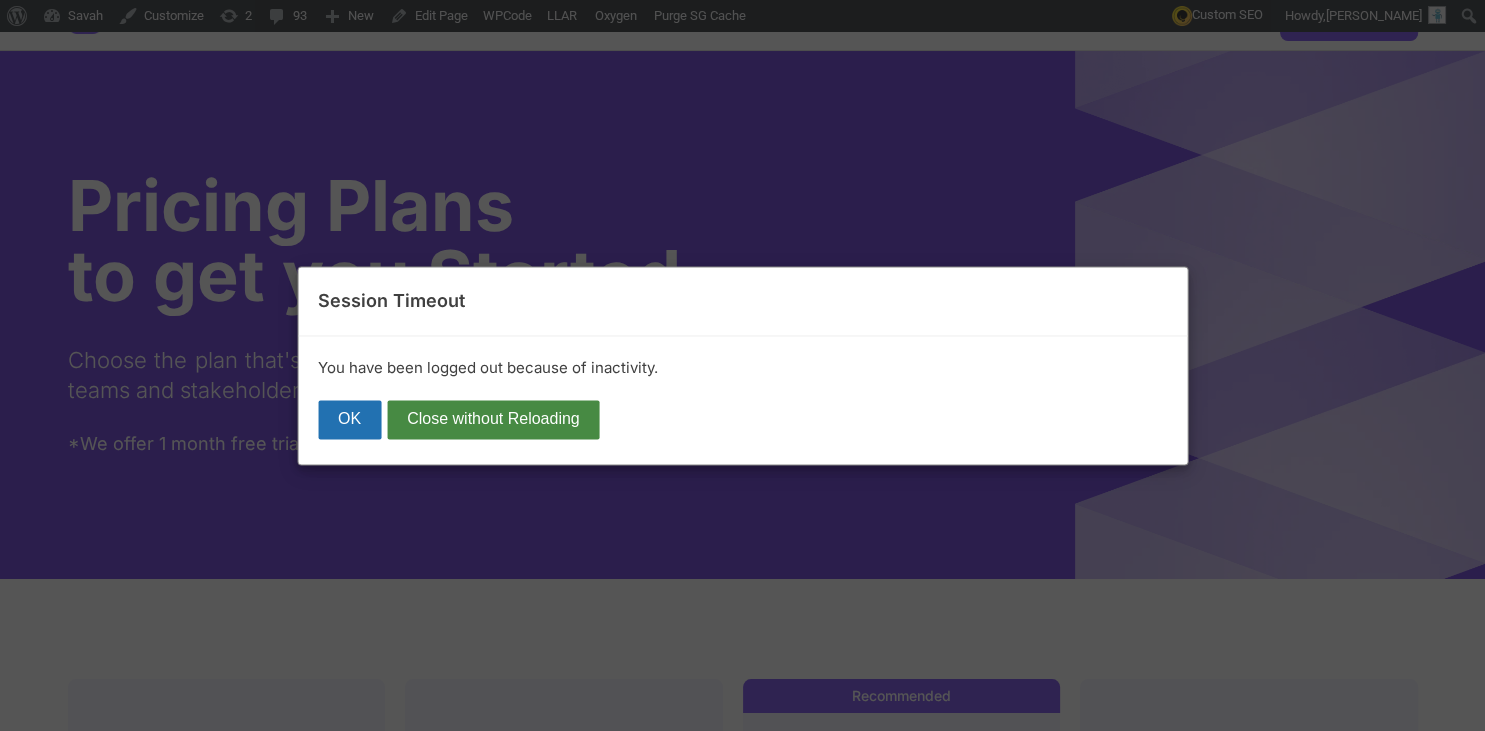 scroll, scrollTop: 49, scrollLeft: 0, axis: vertical 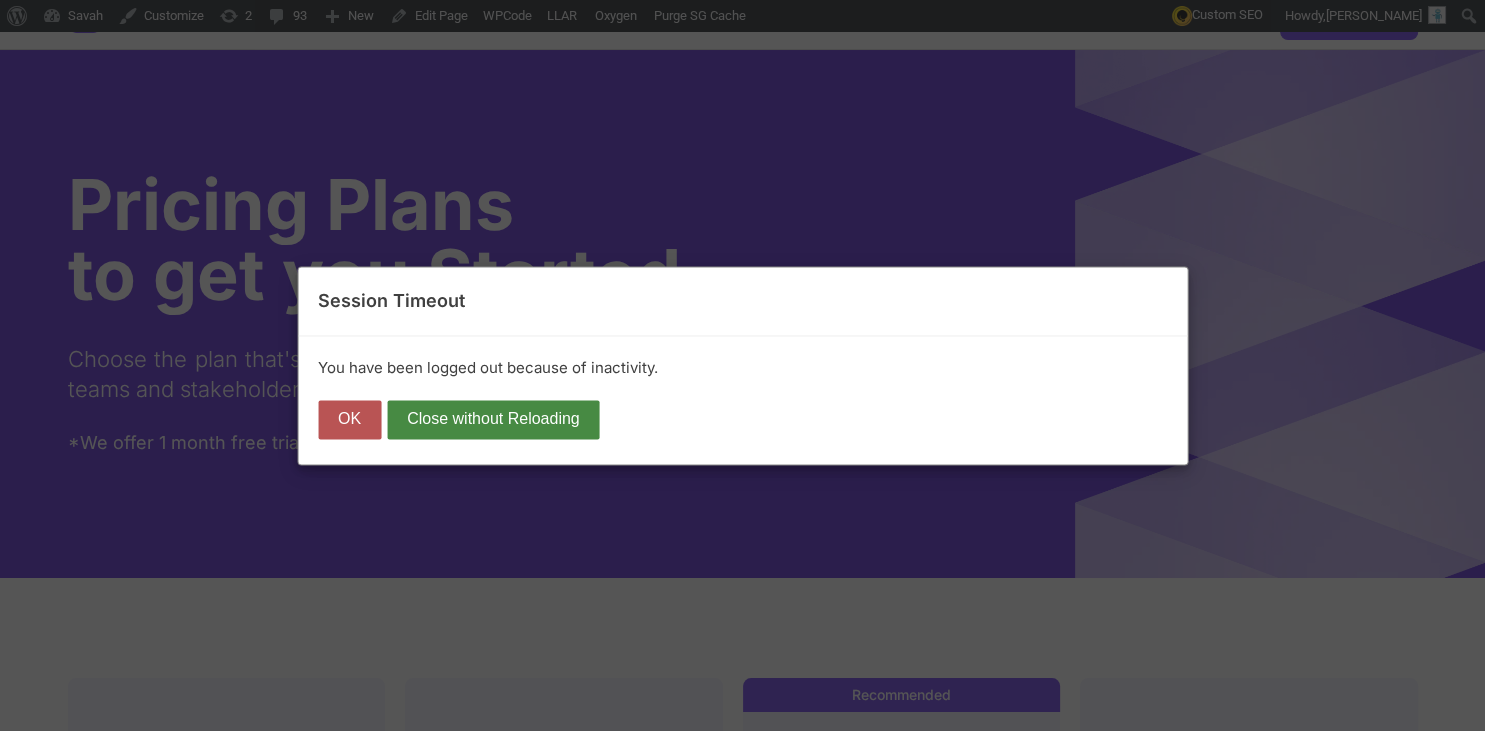 click on "OK" at bounding box center [349, 420] 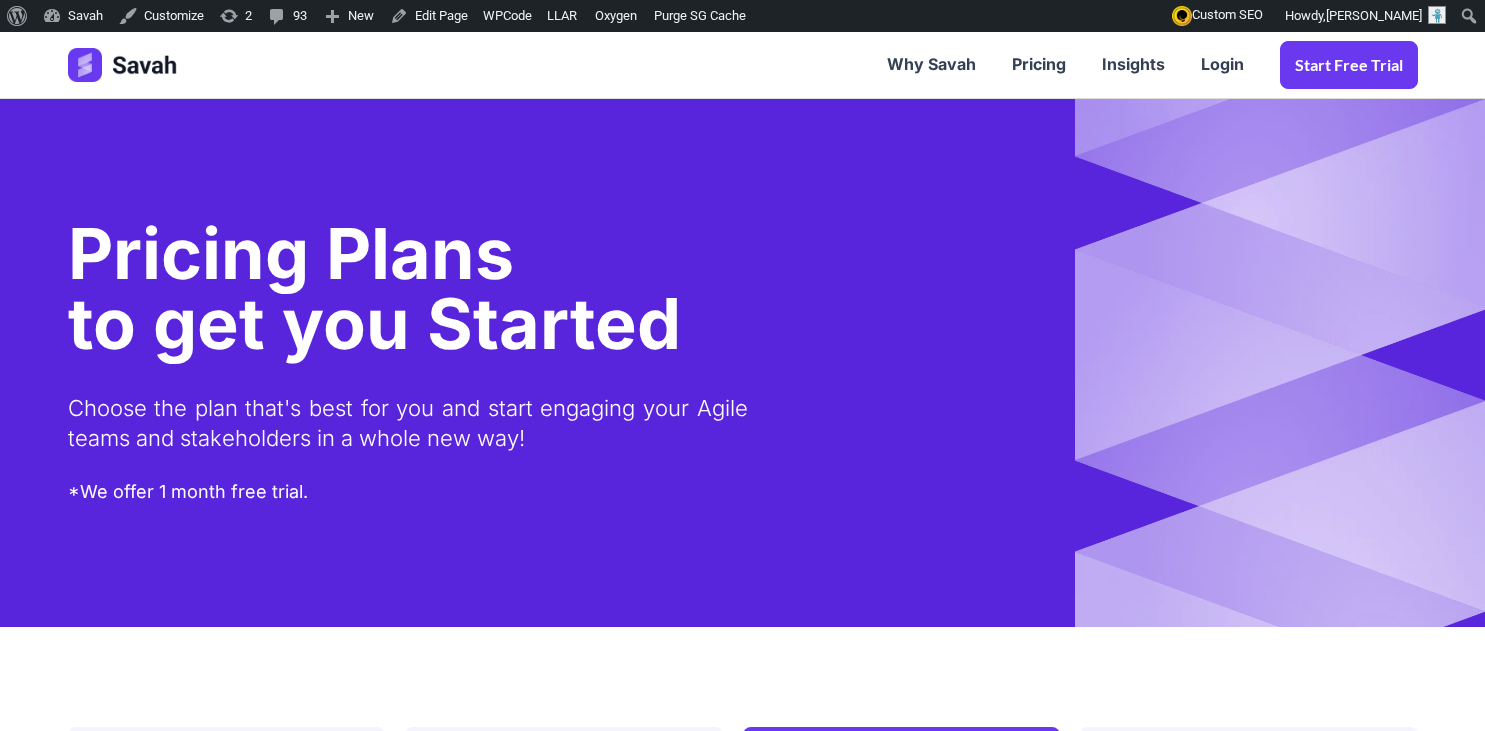 scroll, scrollTop: 0, scrollLeft: 0, axis: both 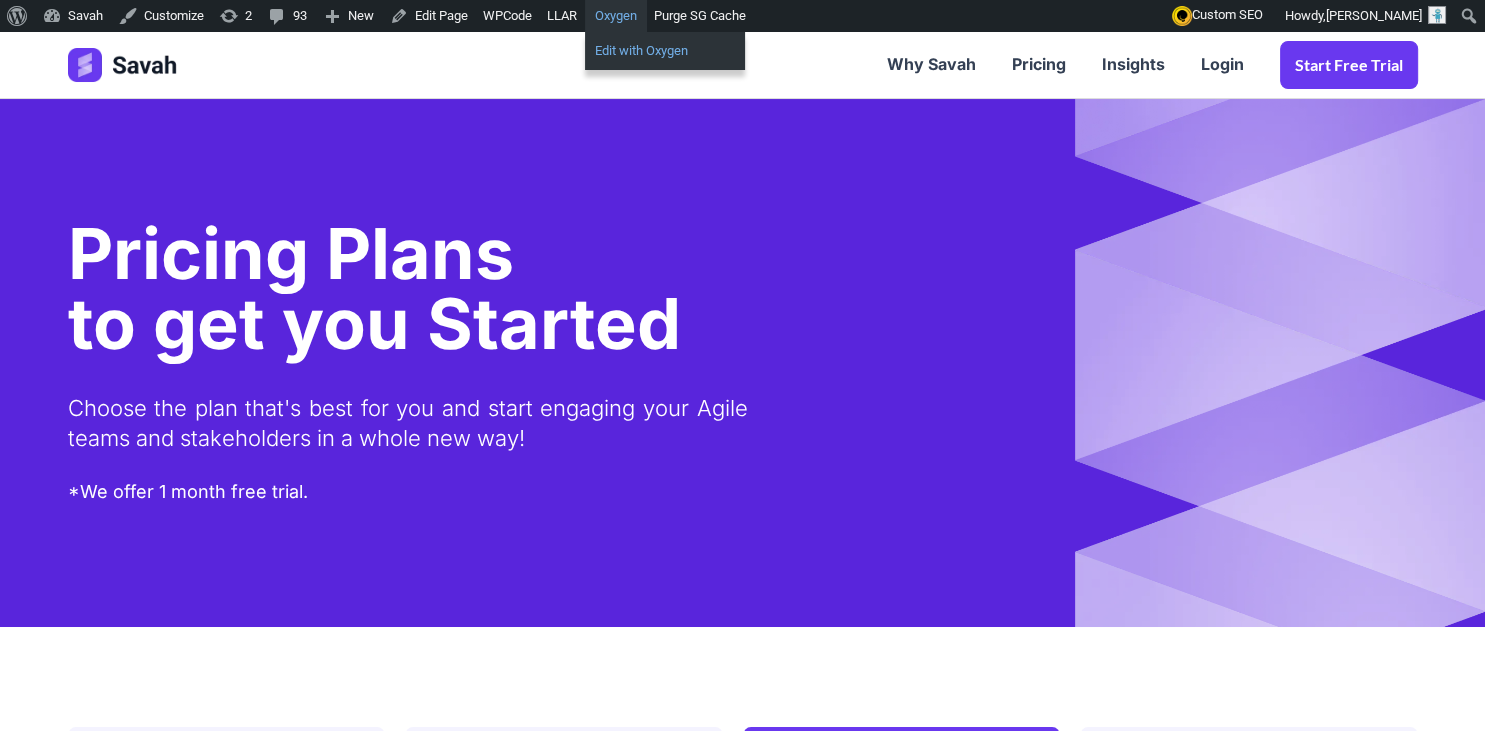 click on "Edit with Oxygen" at bounding box center (665, 51) 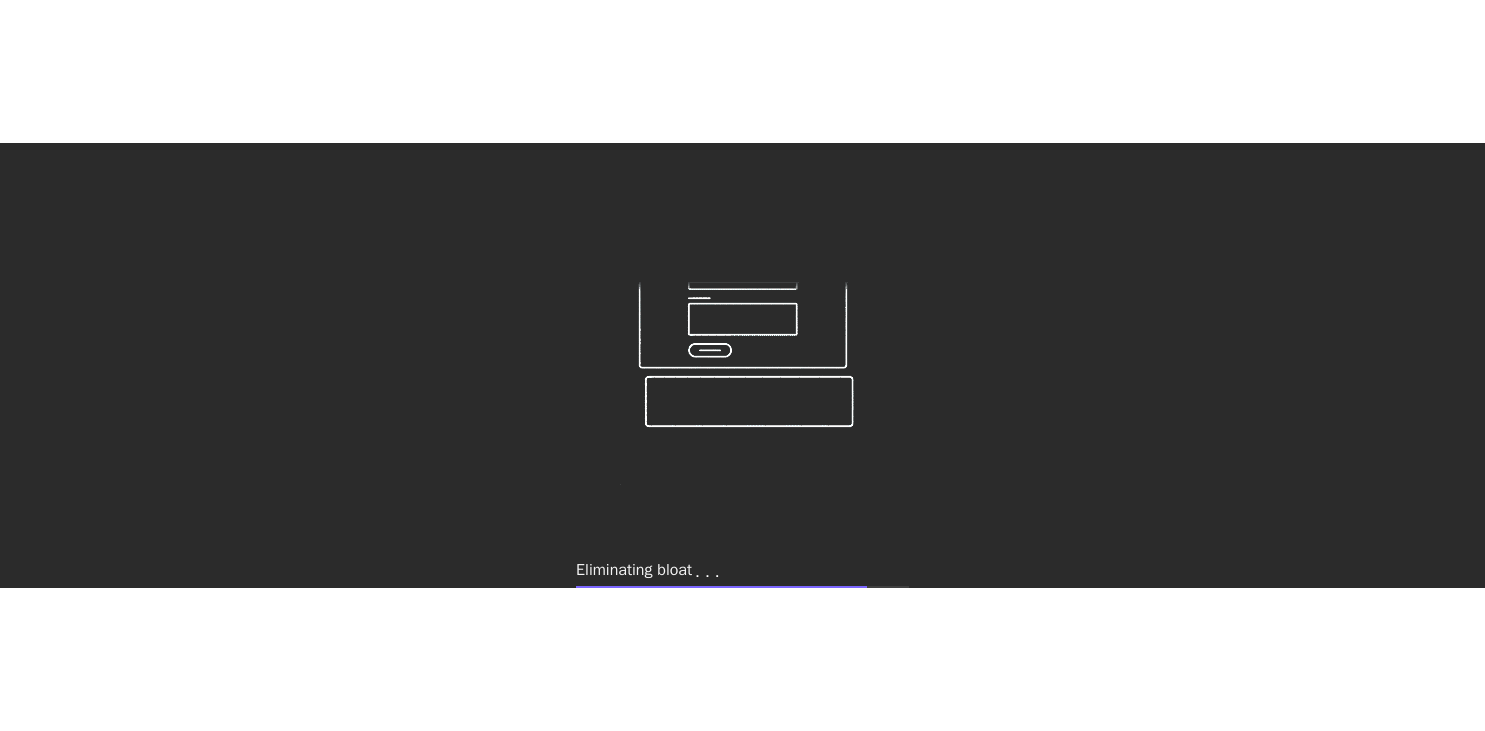 scroll, scrollTop: 0, scrollLeft: 0, axis: both 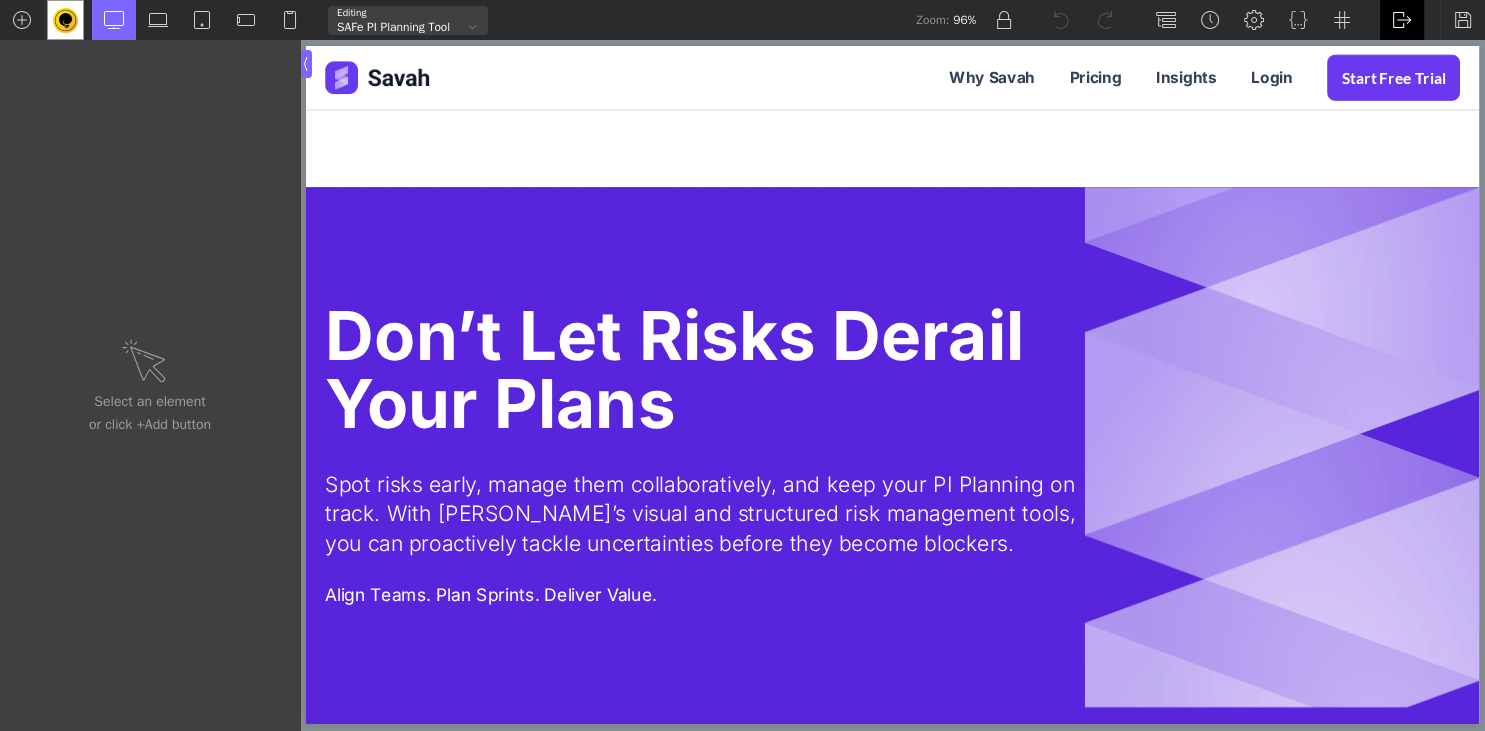 click at bounding box center [1402, 20] 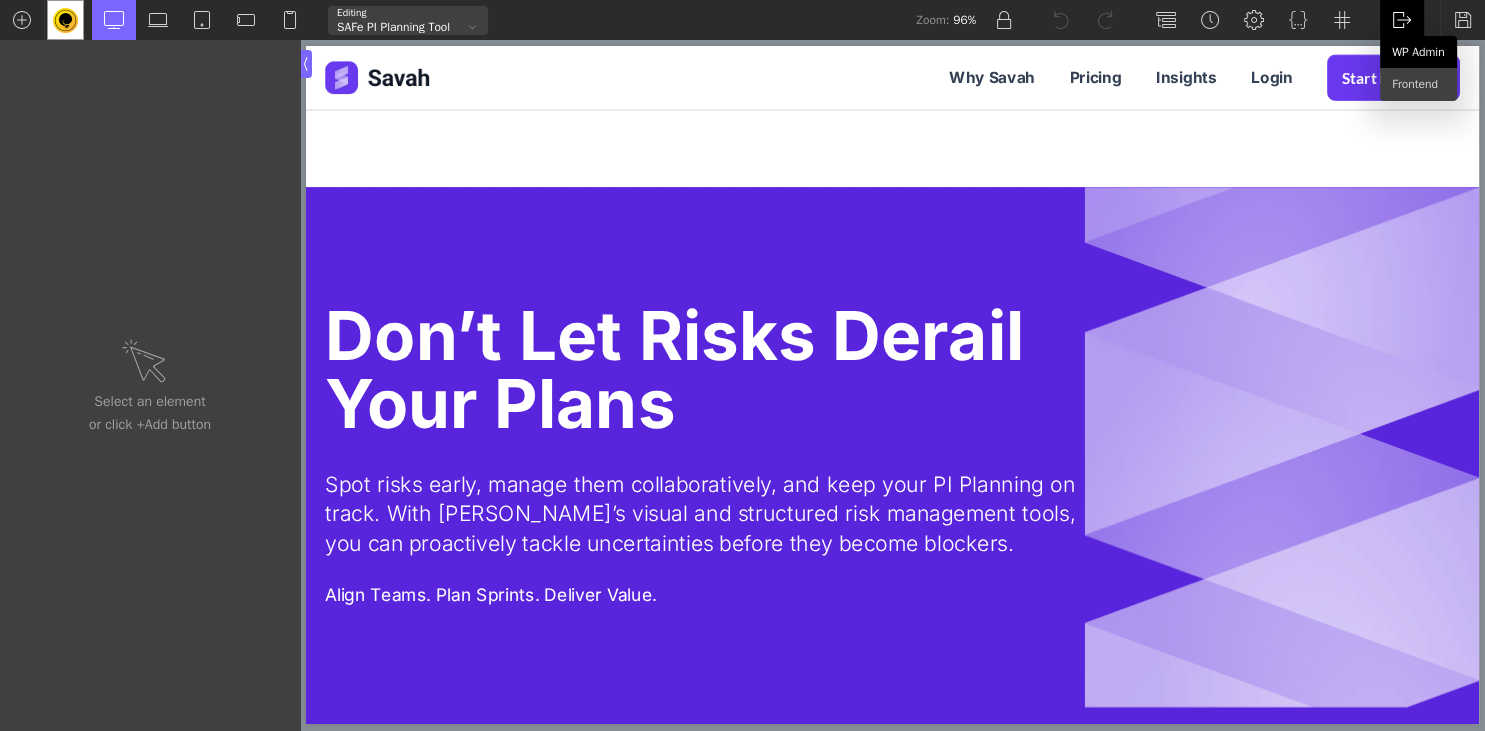 click on "WP Admin" at bounding box center [1418, 52] 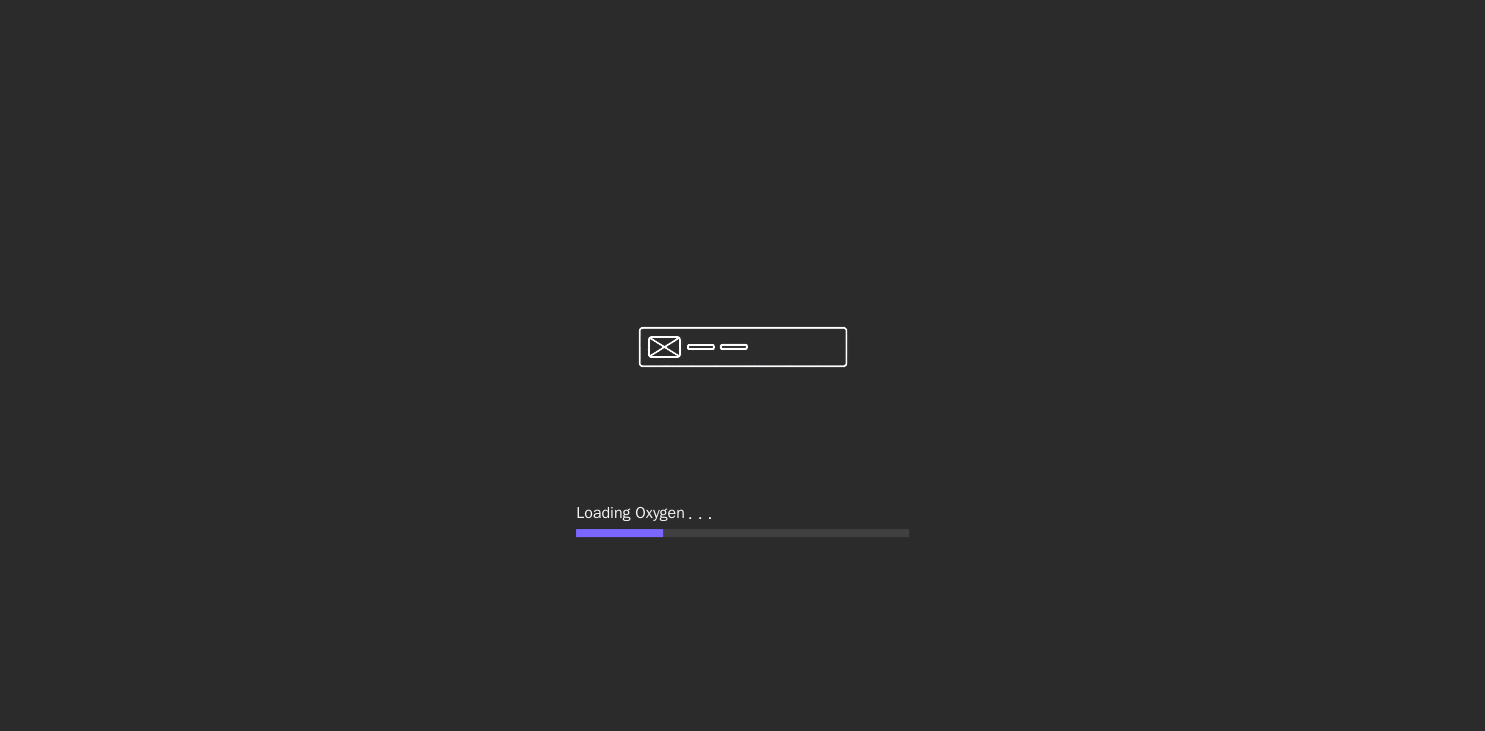 scroll, scrollTop: 0, scrollLeft: 0, axis: both 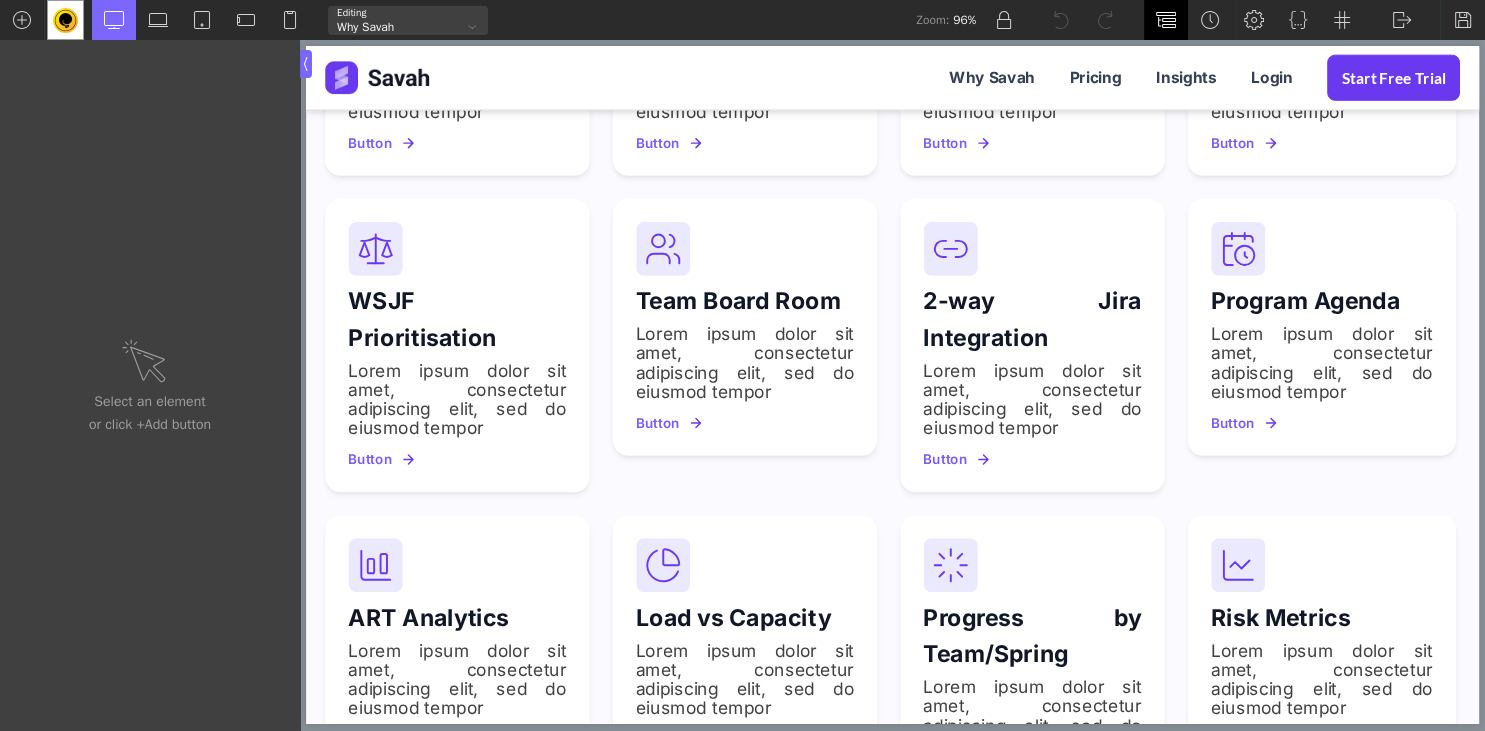 click at bounding box center [1166, 20] 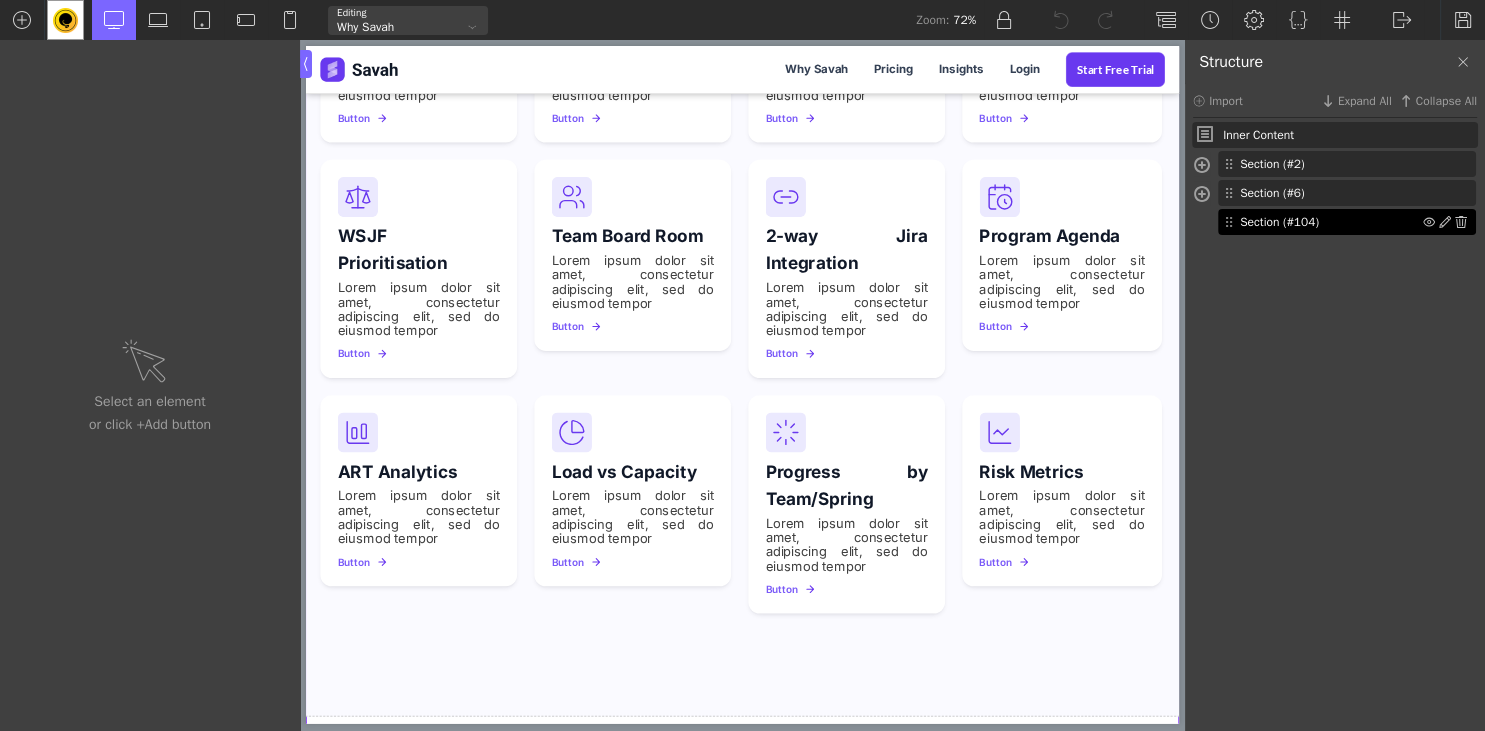 click on "Section (#104)" at bounding box center (1331, 222) 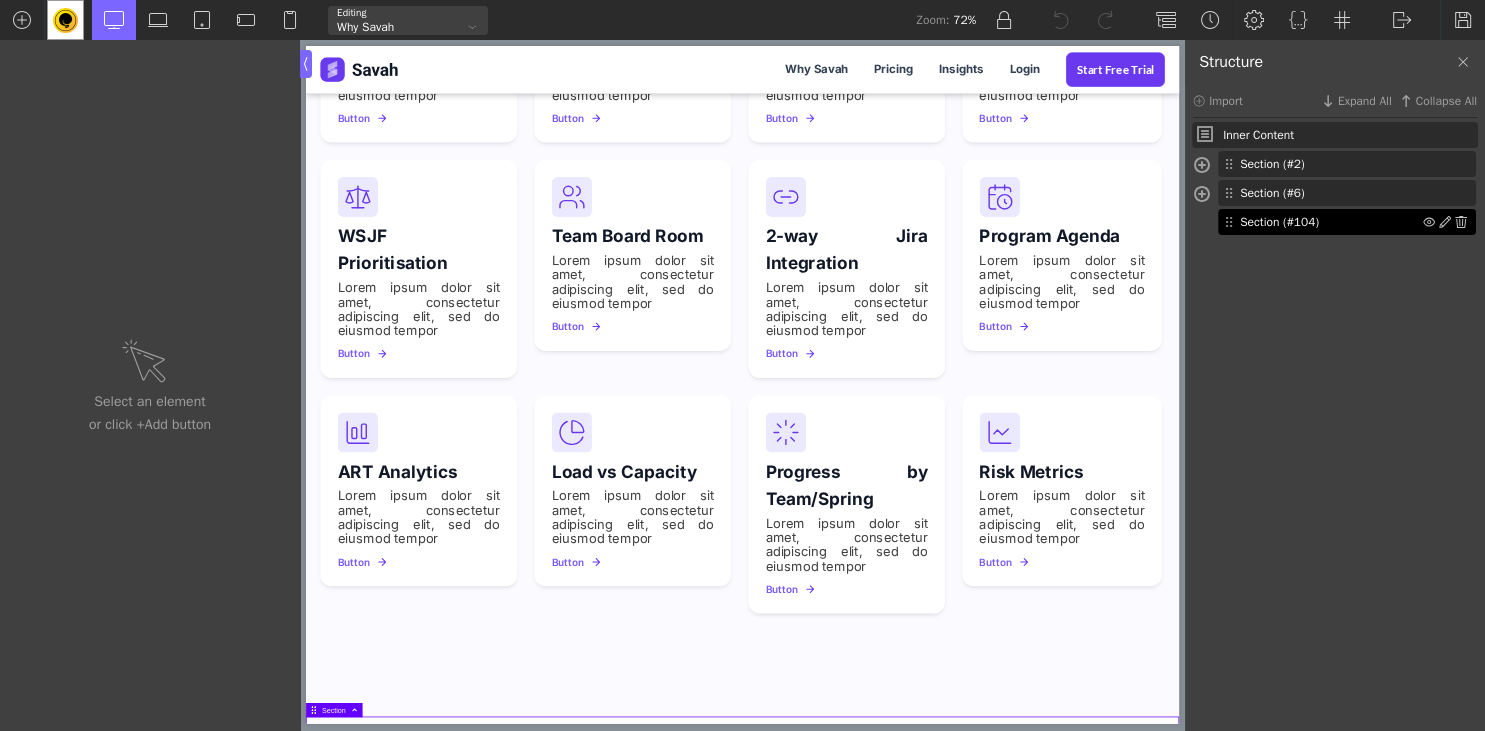 type on "section-104-5625" 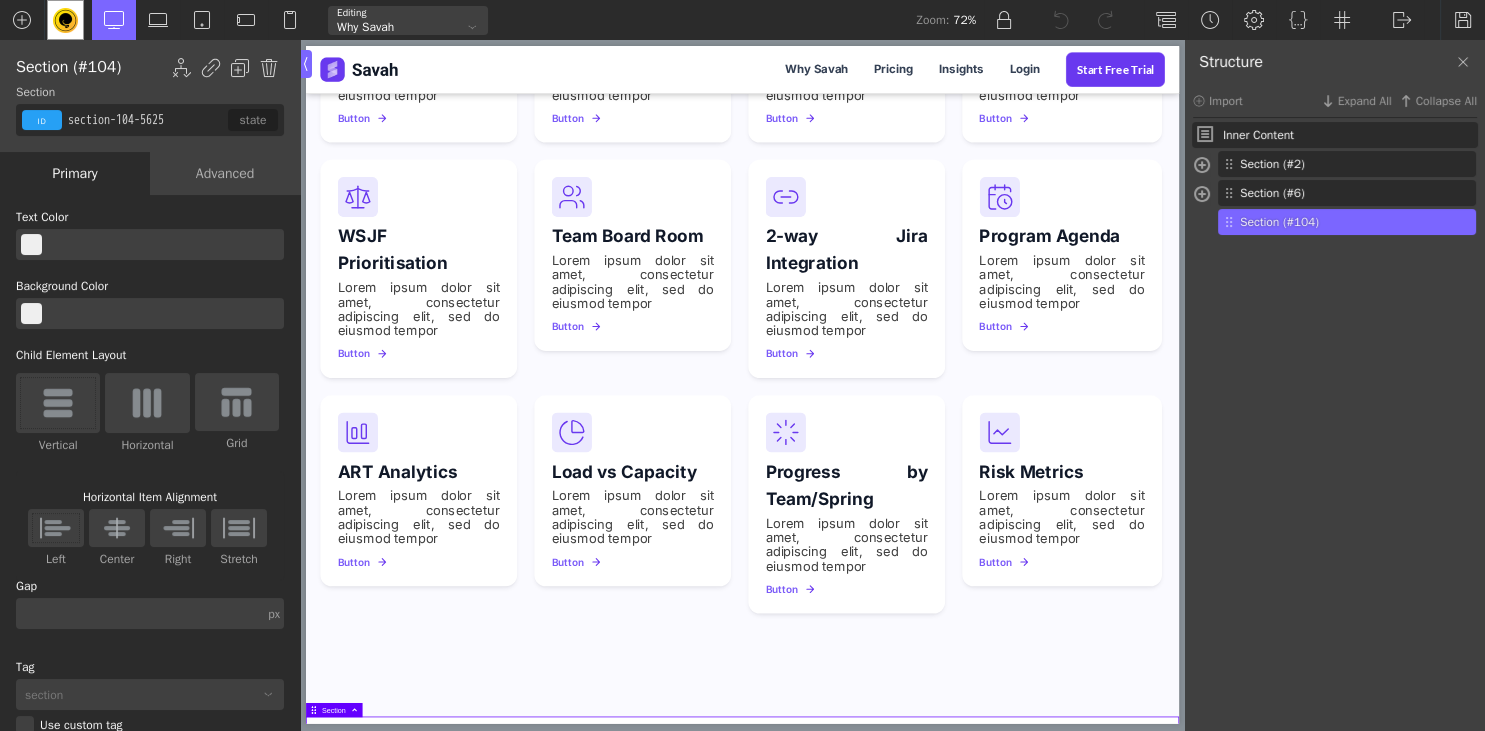 click on "Why Savah" at bounding box center (408, 20) 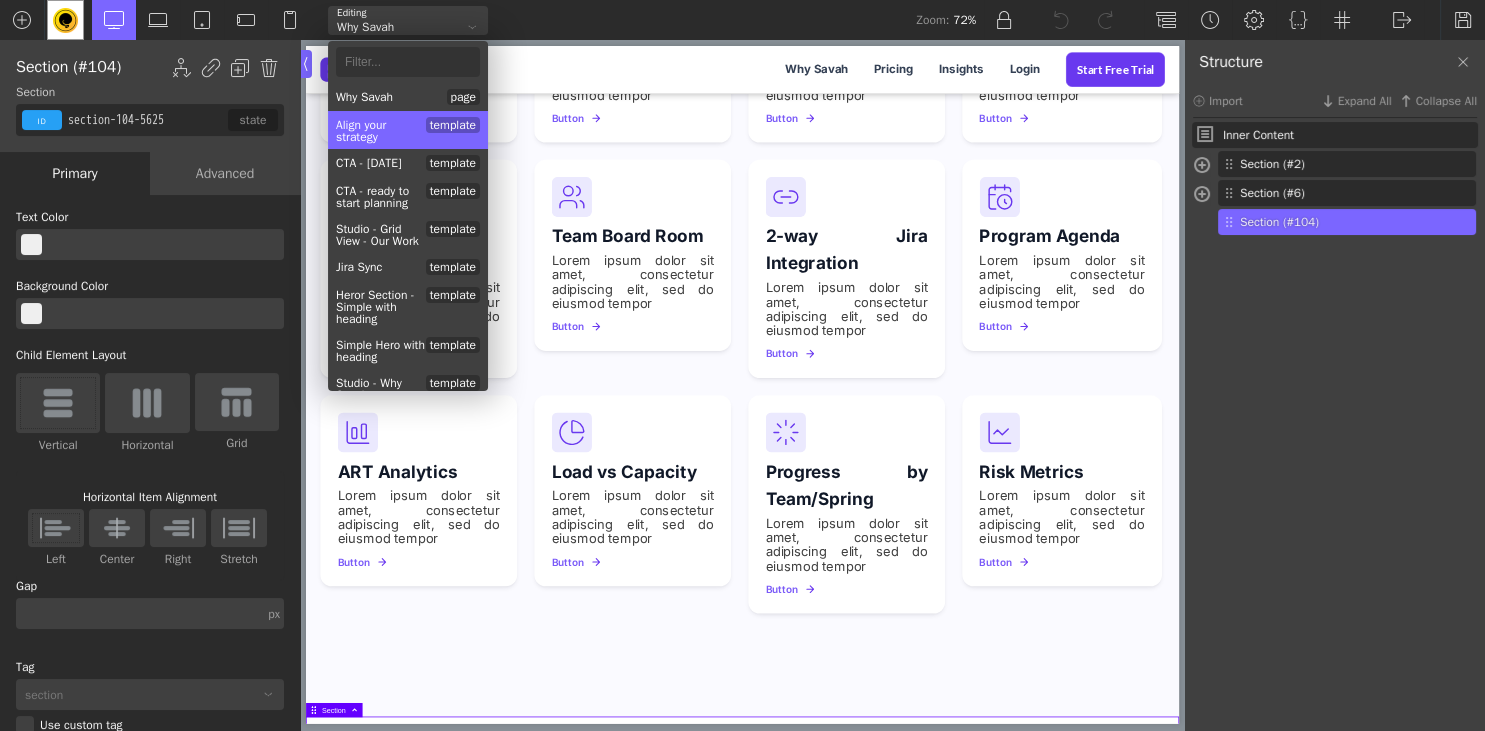 click on "Align your strategy template" at bounding box center (408, 130) 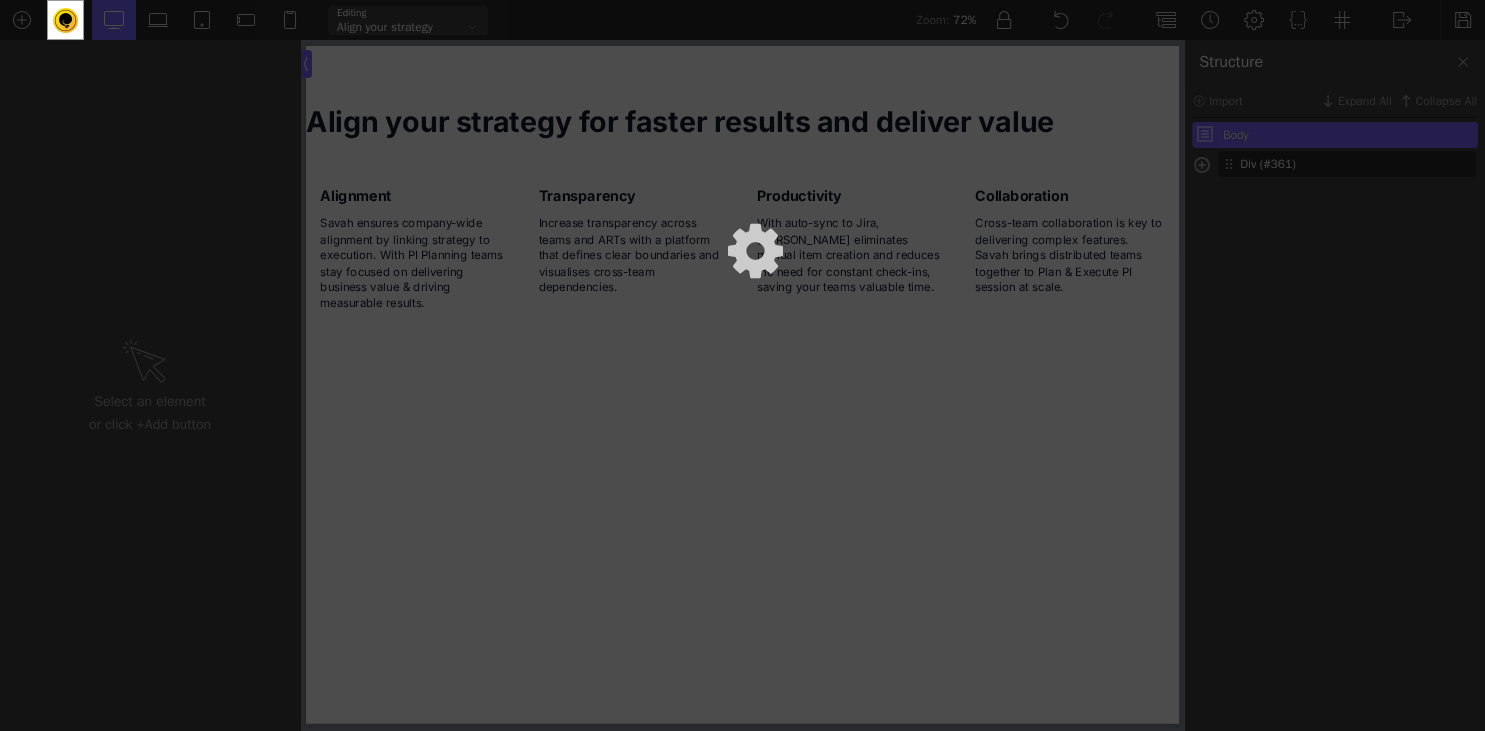 scroll, scrollTop: 0, scrollLeft: 0, axis: both 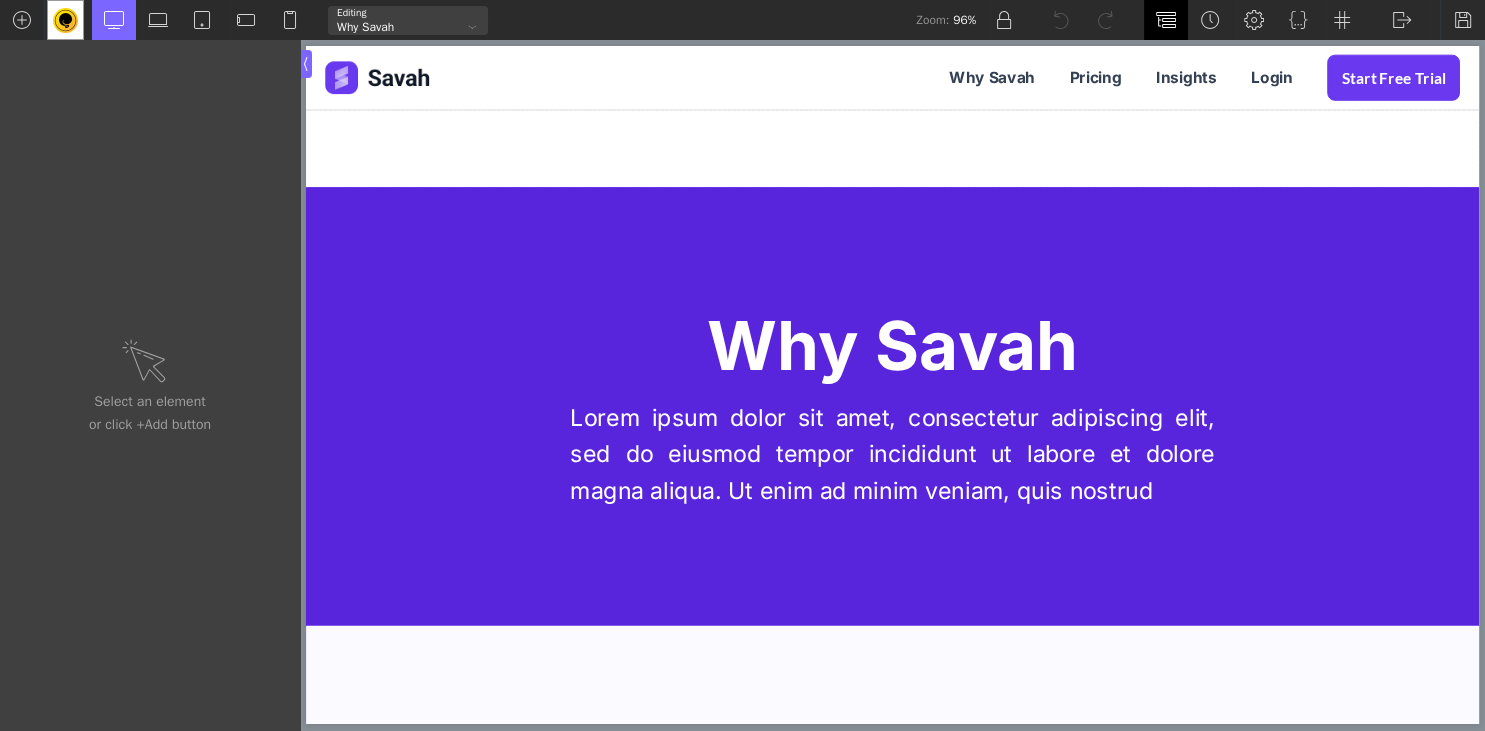 click at bounding box center (1166, 20) 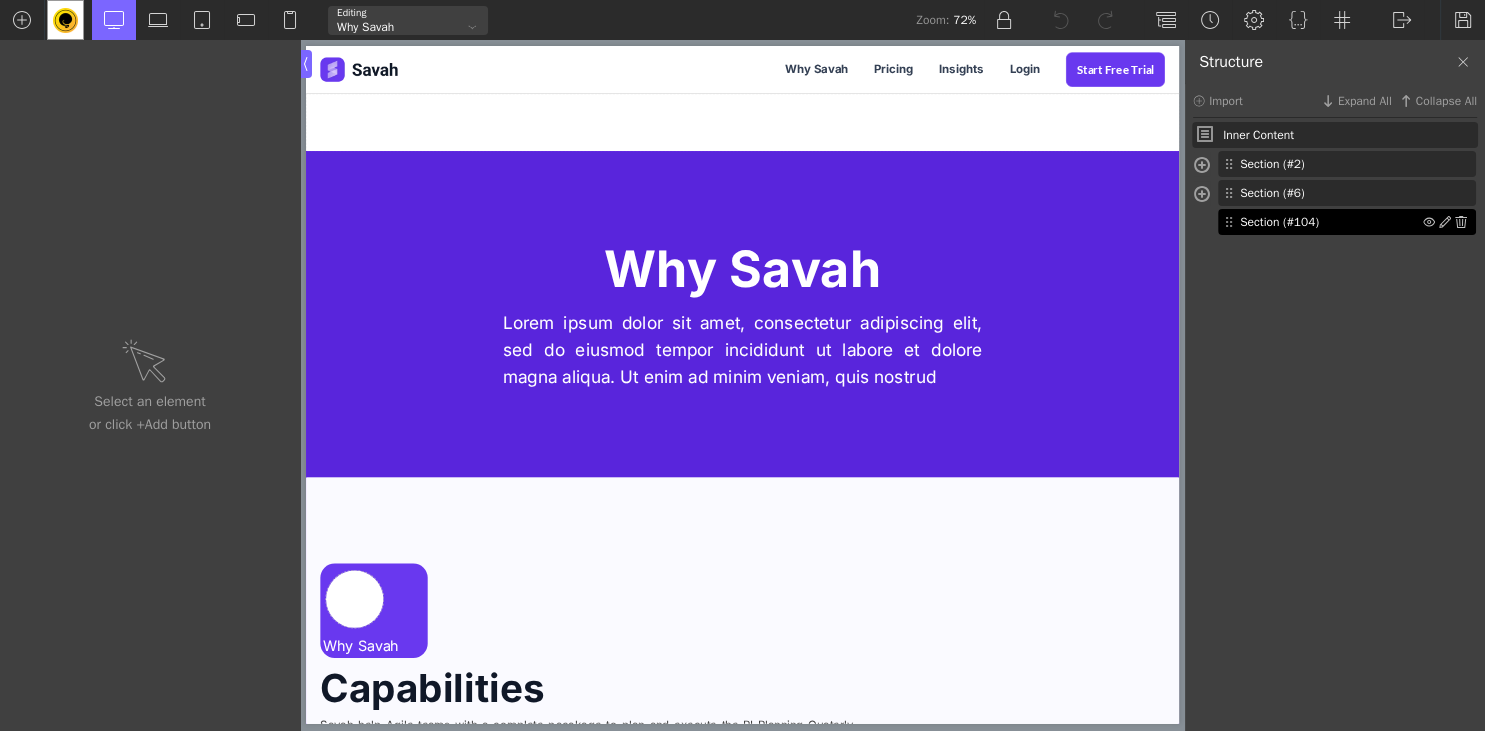 click on "Section (#104)" at bounding box center (1331, 222) 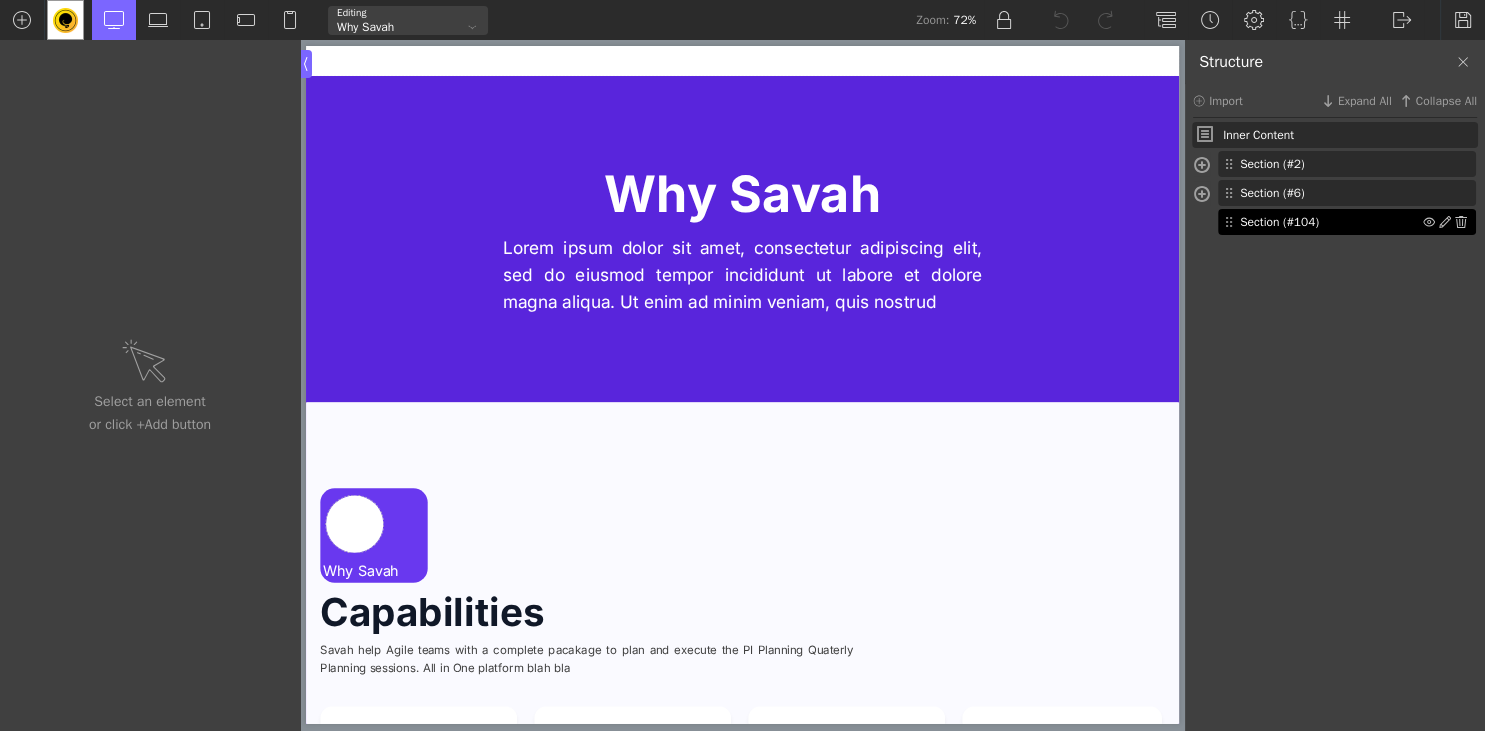 type on "section-104-5625" 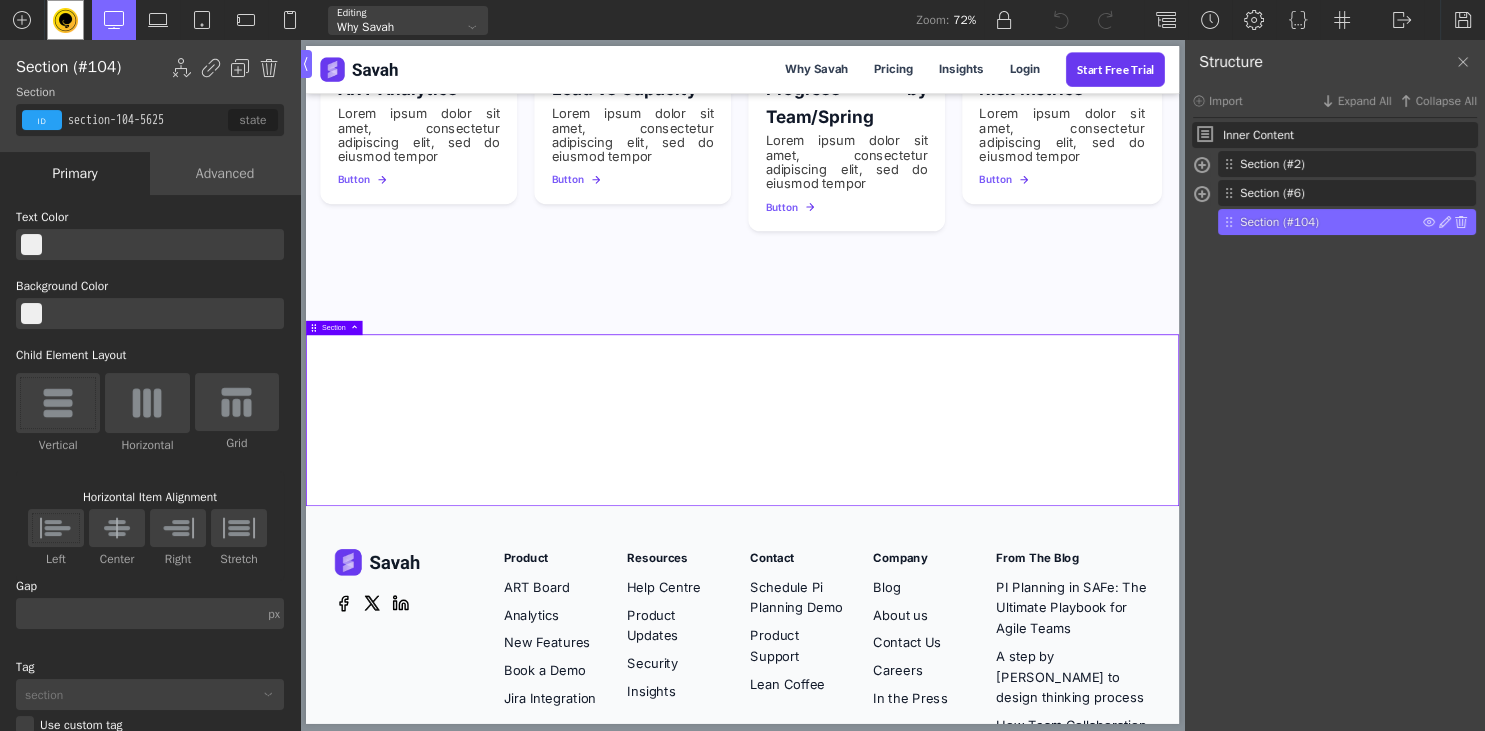 scroll, scrollTop: 1996, scrollLeft: 0, axis: vertical 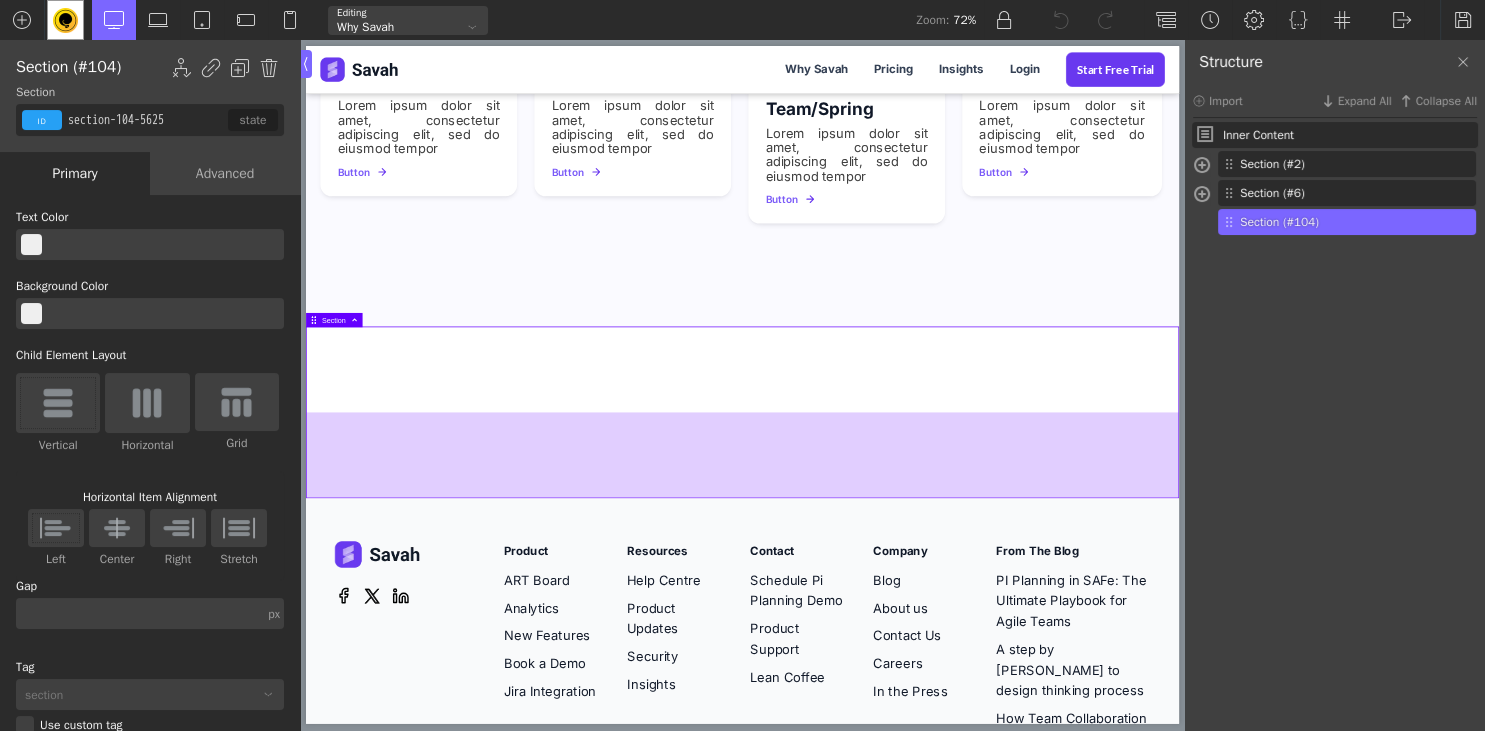 click at bounding box center [916, 618] 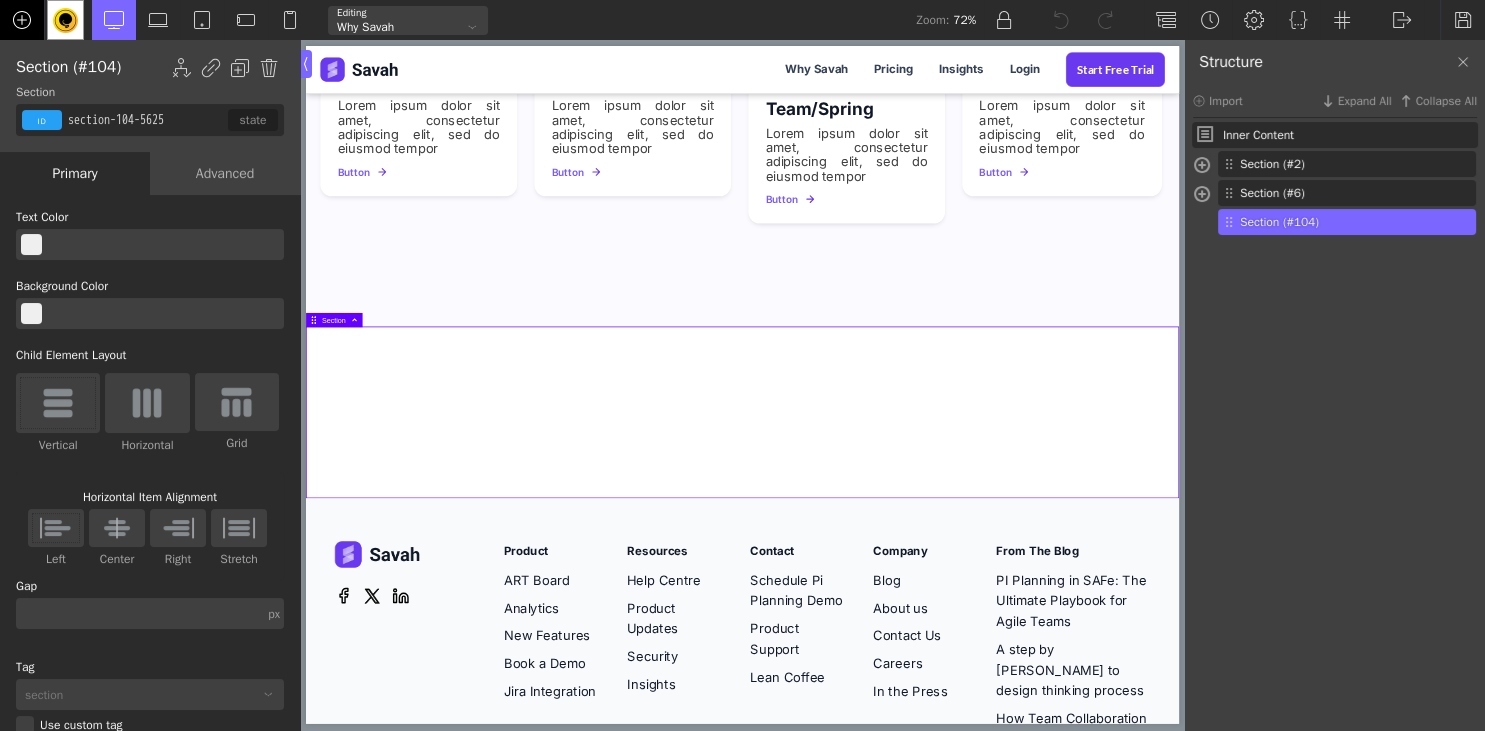 click at bounding box center (22, 20) 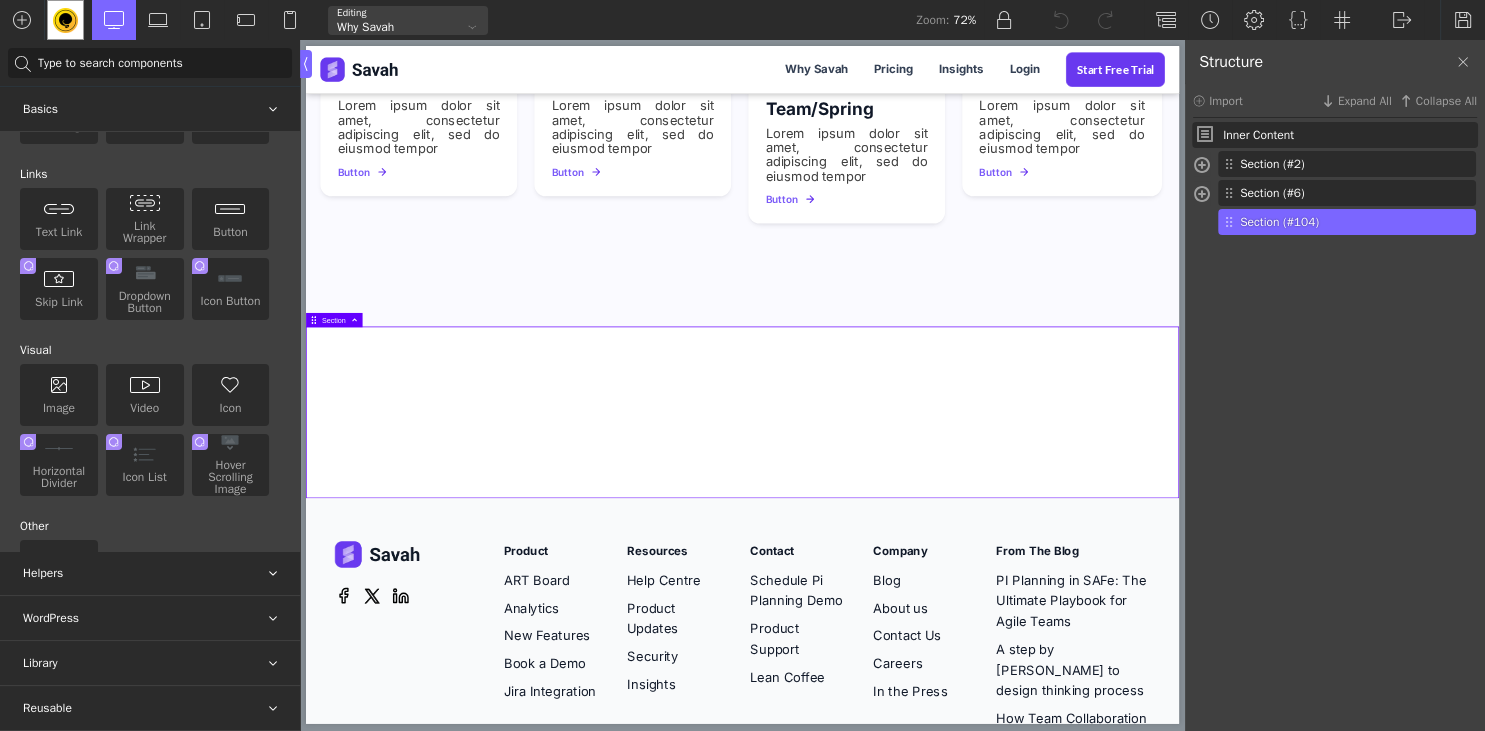 scroll, scrollTop: 273, scrollLeft: 0, axis: vertical 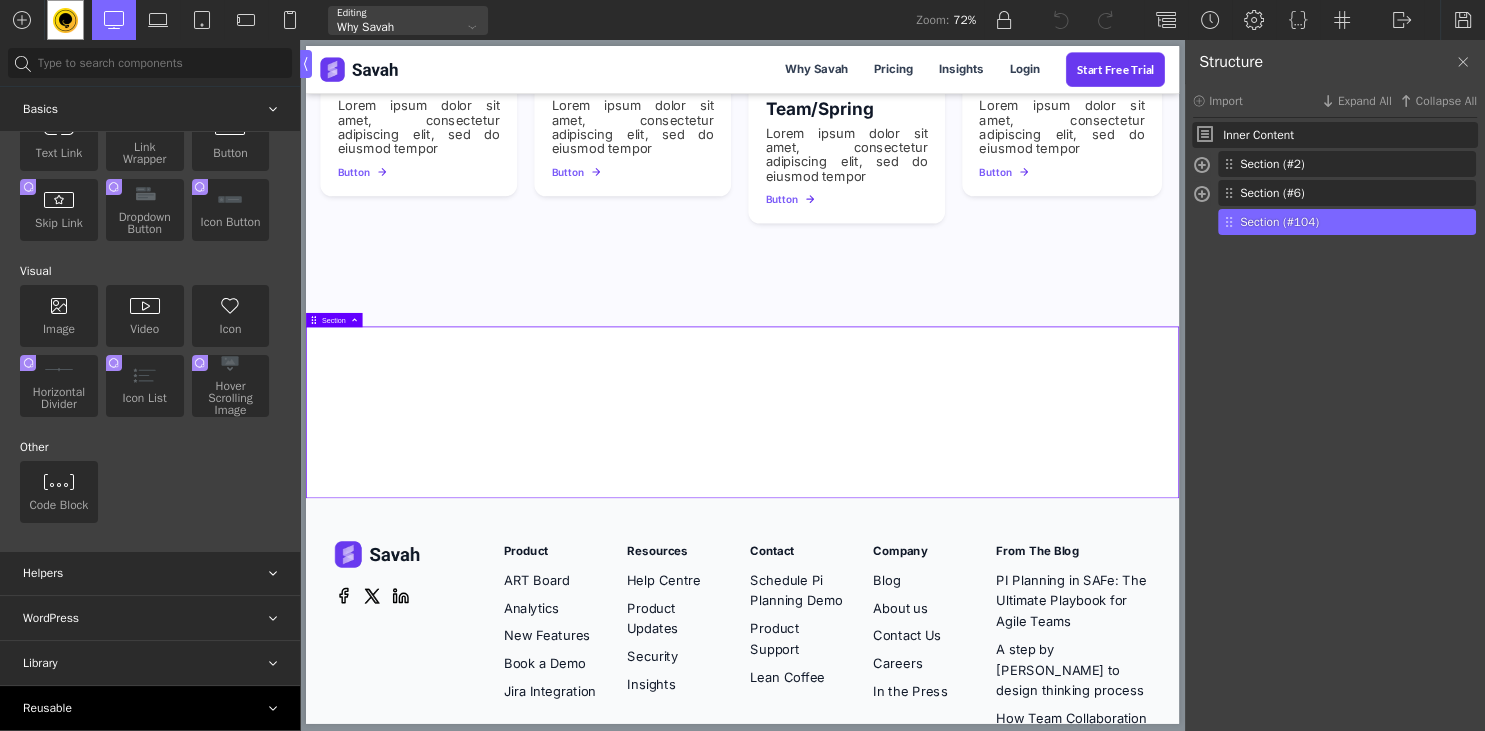 click on "Reusable" at bounding box center [150, 708] 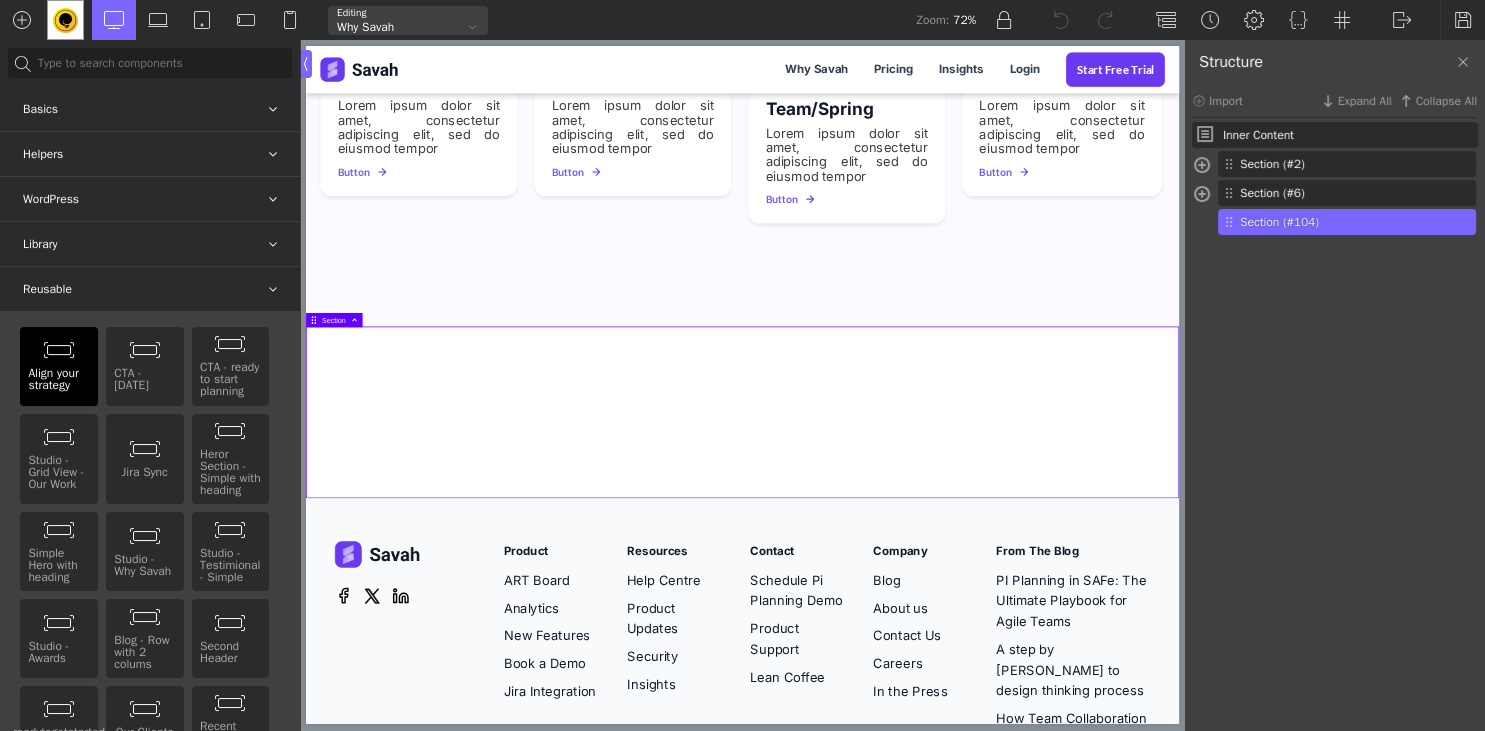 click on "Align your strategy
Single
Editable" at bounding box center (59, 366) 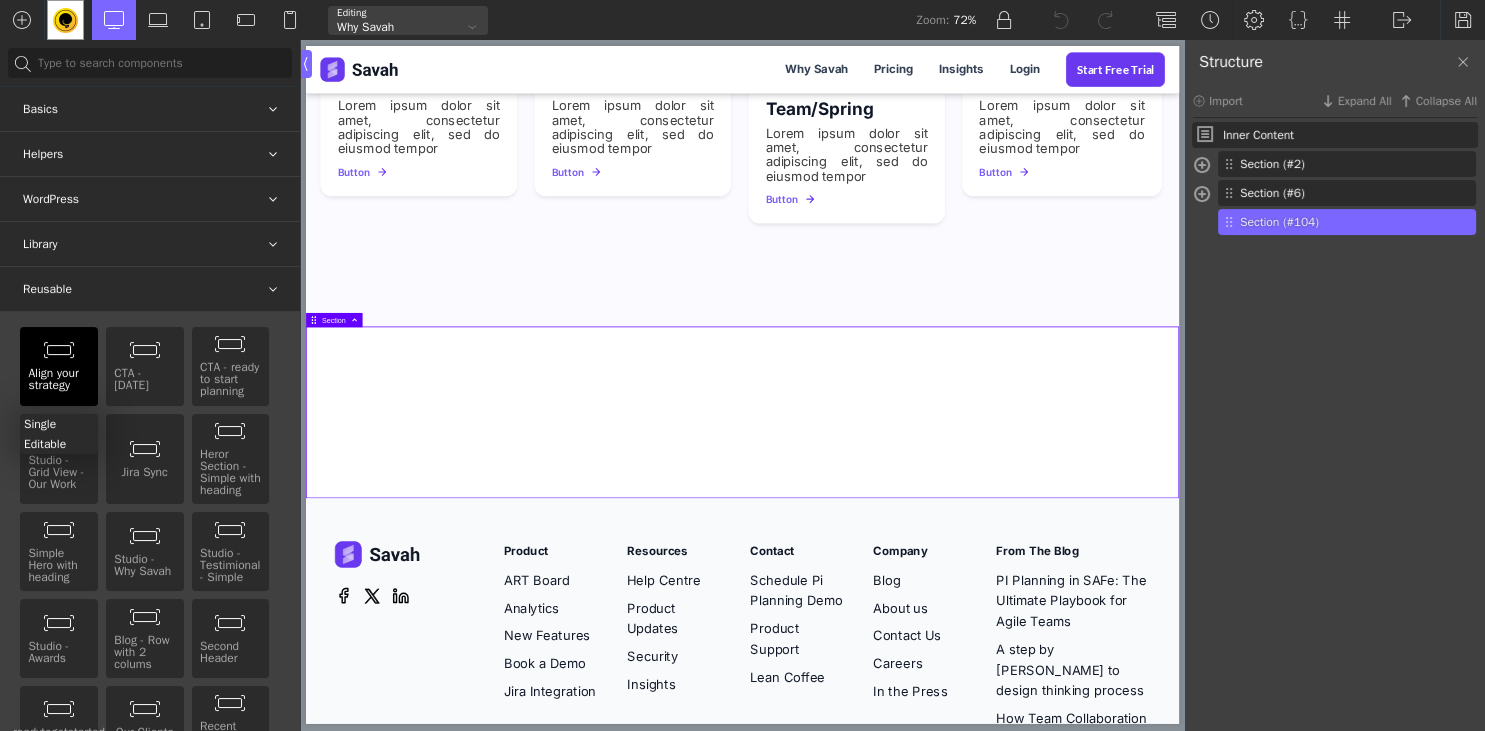 click on "Align your strategy
Single
Editable" at bounding box center [59, 366] 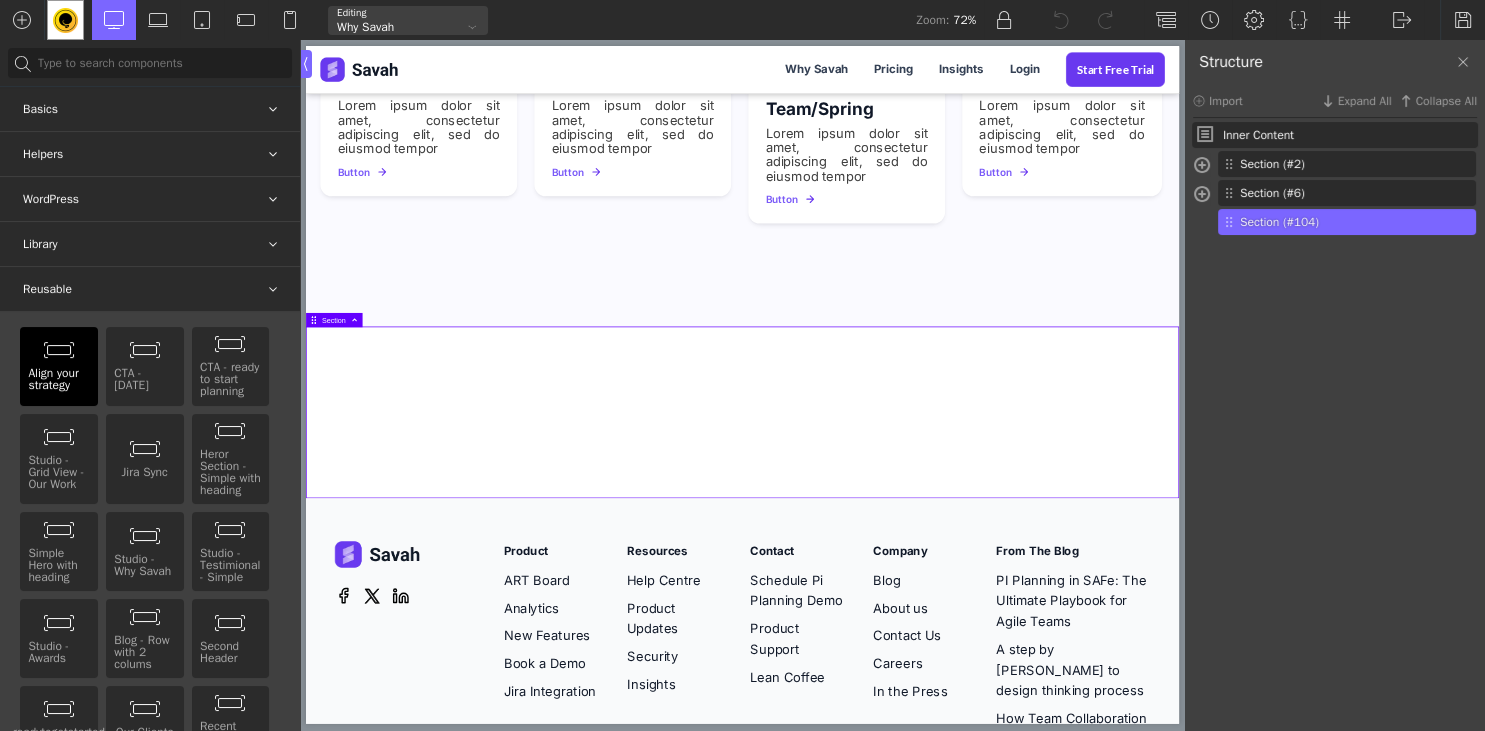 click on "Align your strategy
Single
Editable" at bounding box center [59, 366] 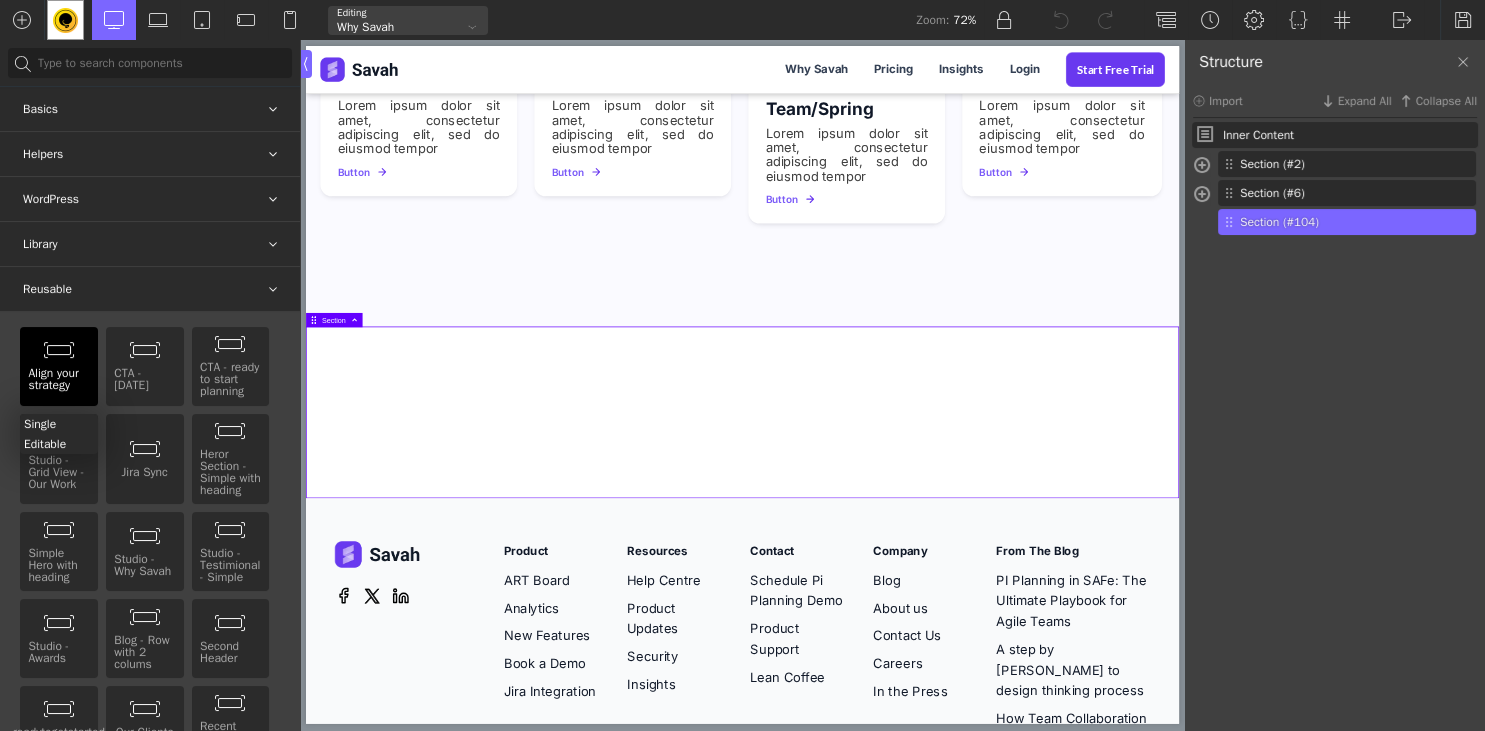 click on "Align your strategy
Single
Editable" at bounding box center [59, 366] 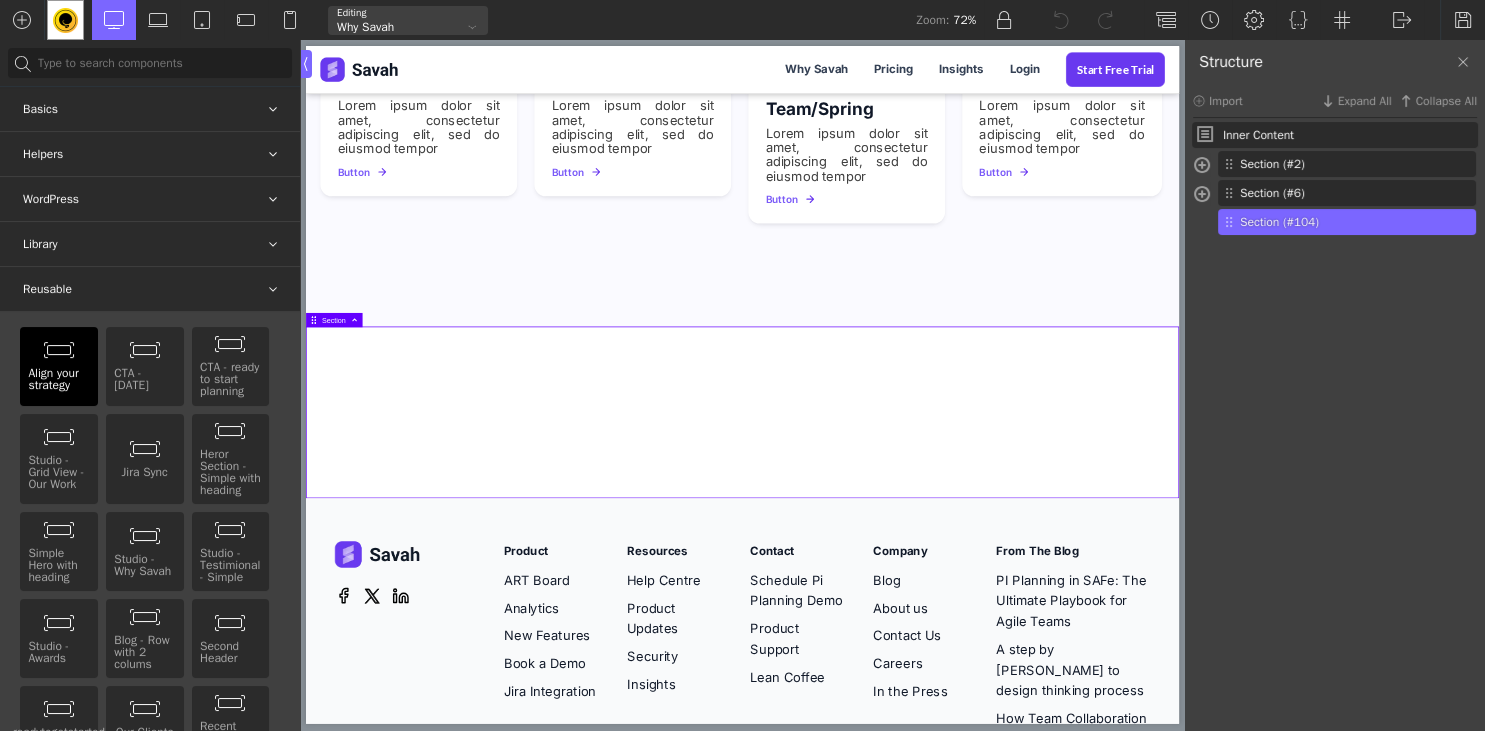 click on "Align your strategy
Single
Editable" at bounding box center (59, 366) 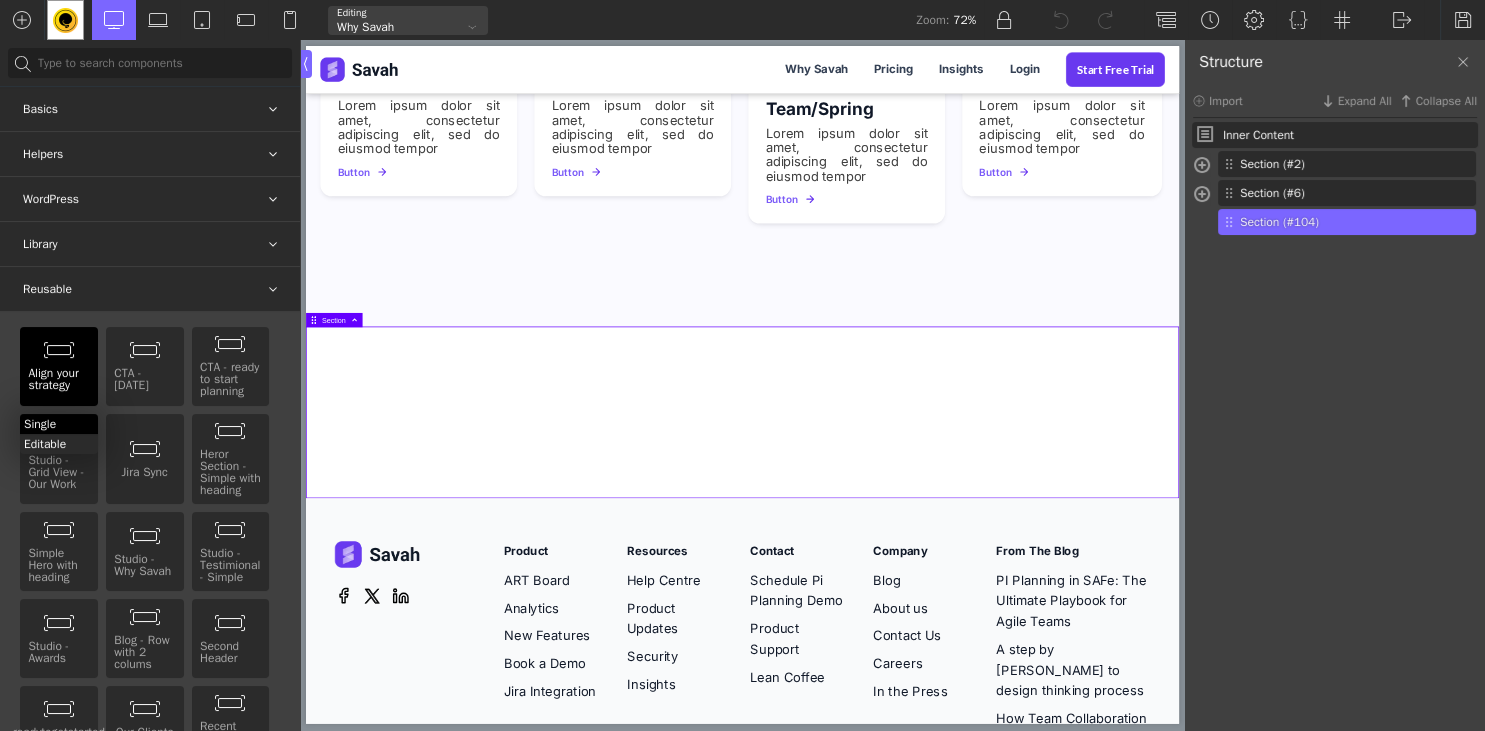 click on "Single" at bounding box center (59, 424) 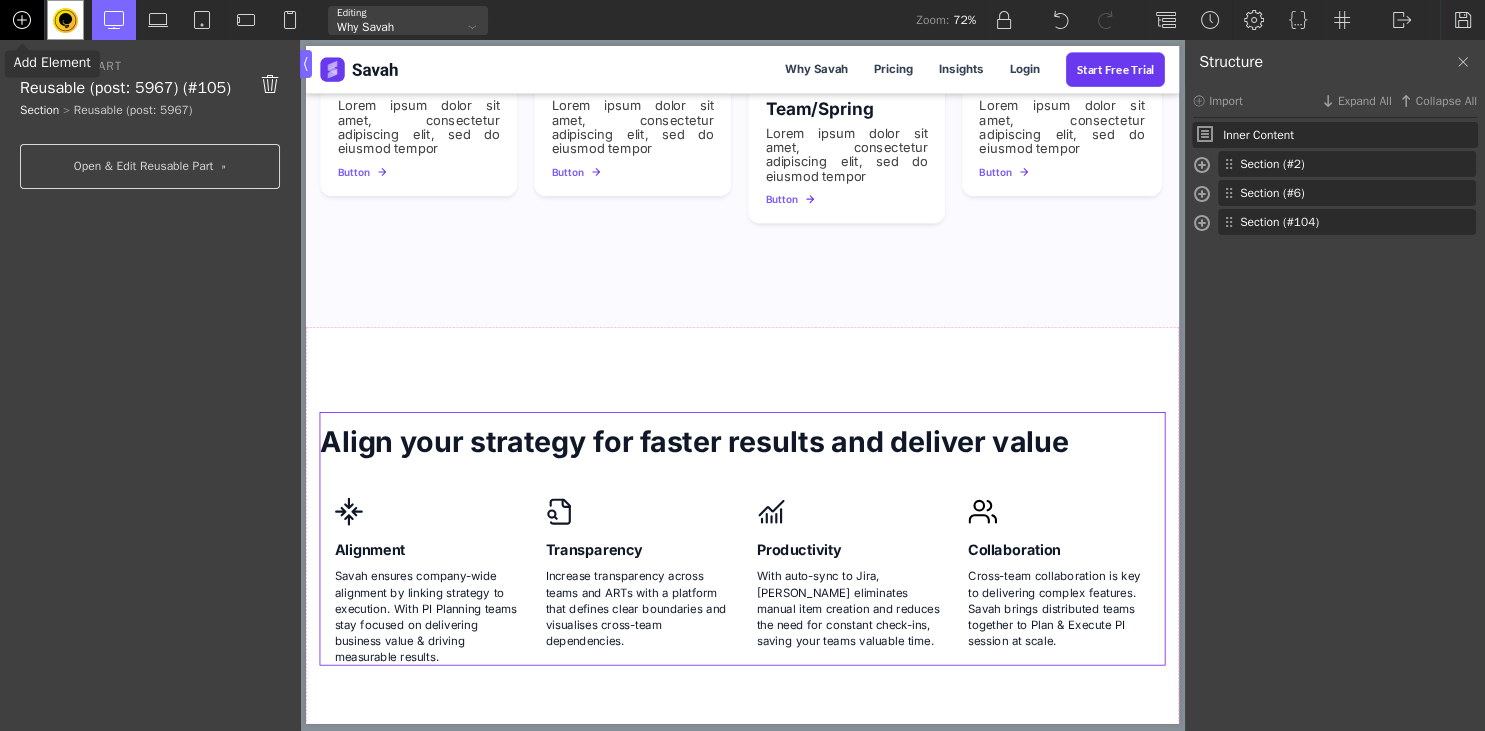 click at bounding box center (22, 20) 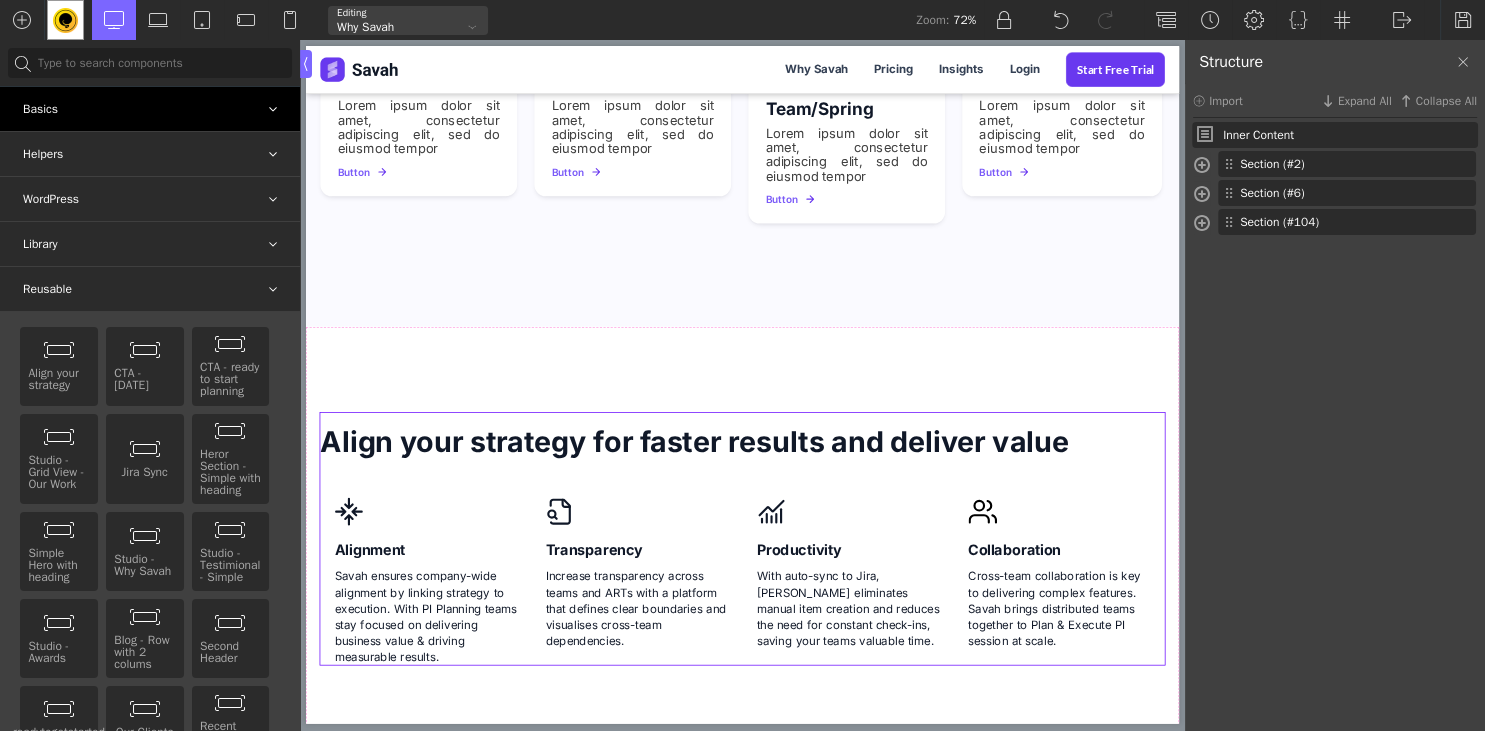 click on "Basics" at bounding box center (150, 109) 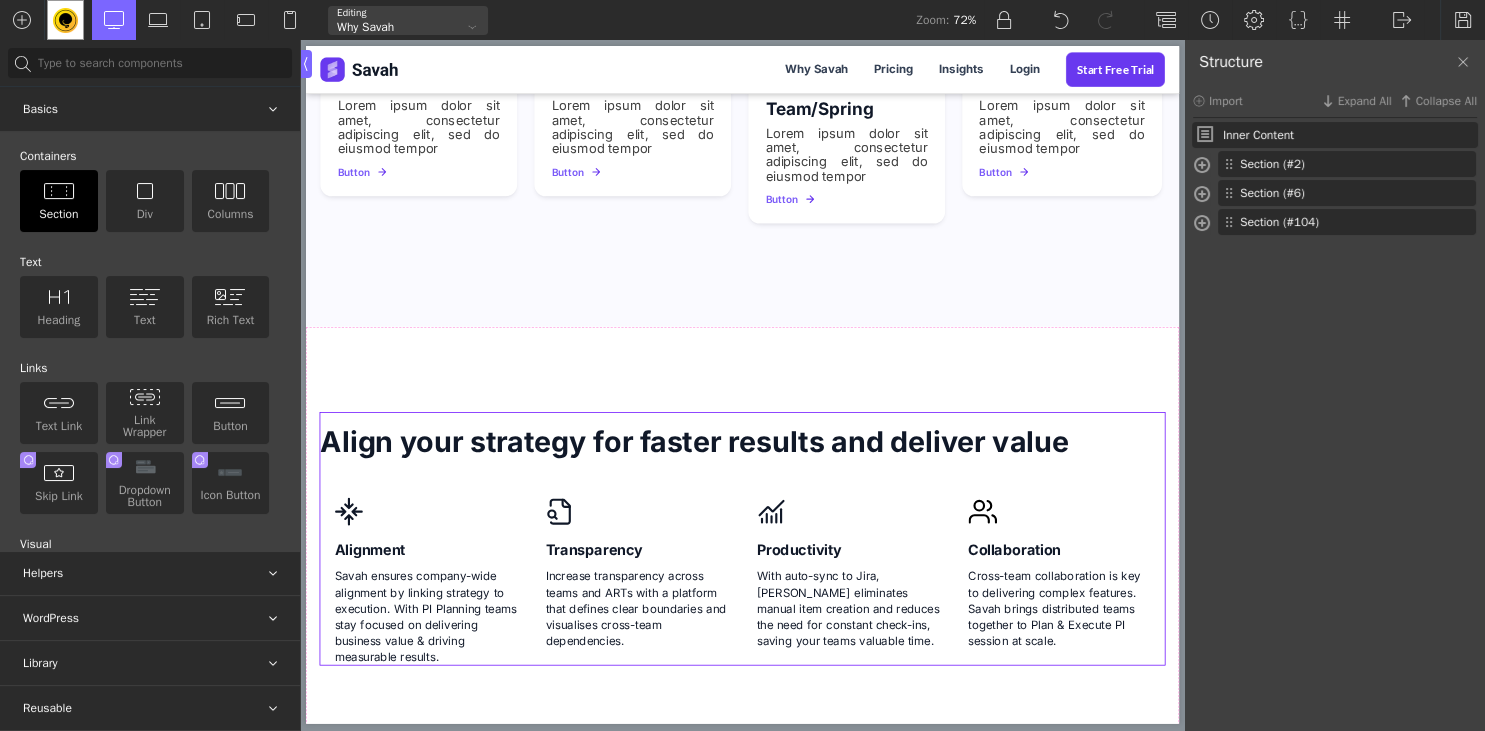 click on "Section" at bounding box center (59, 201) 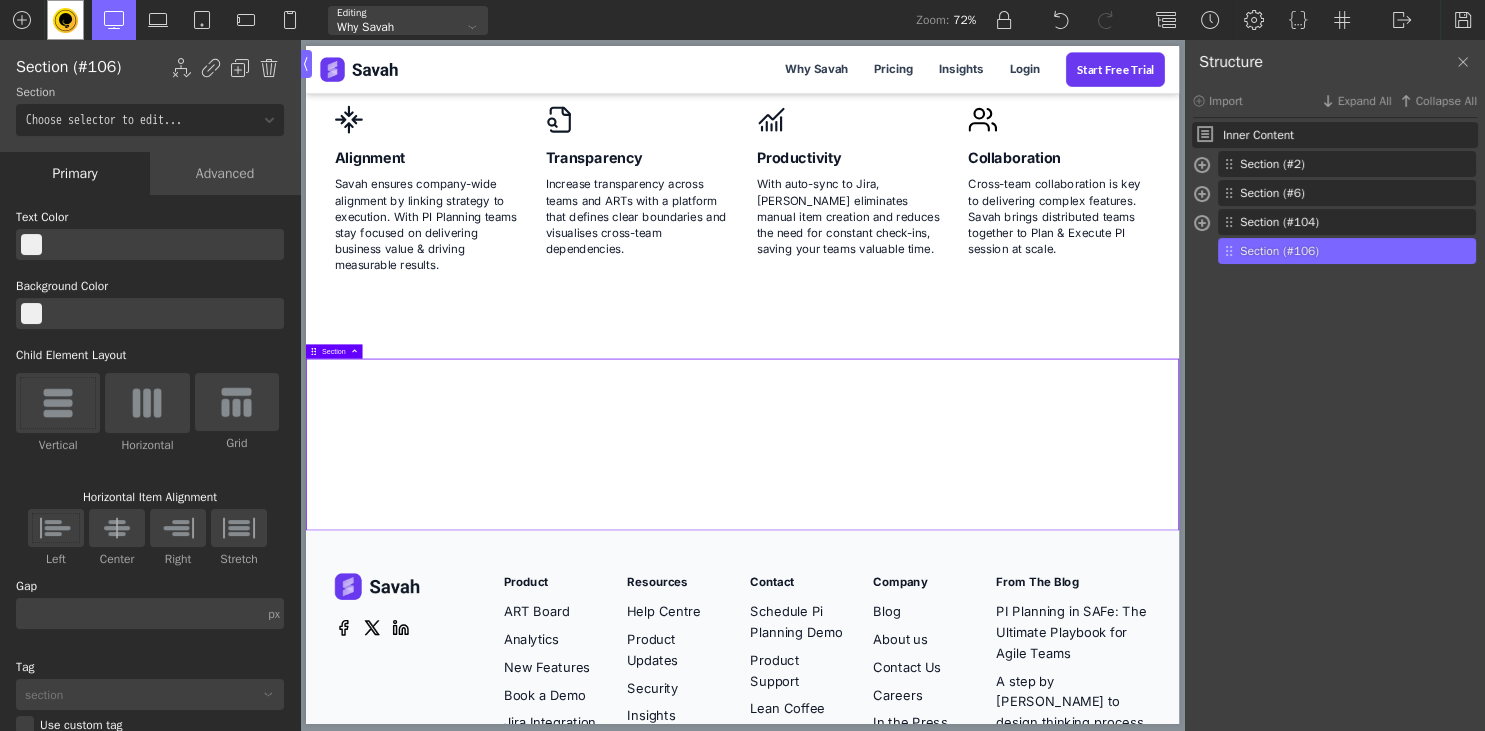 scroll, scrollTop: 2588, scrollLeft: 0, axis: vertical 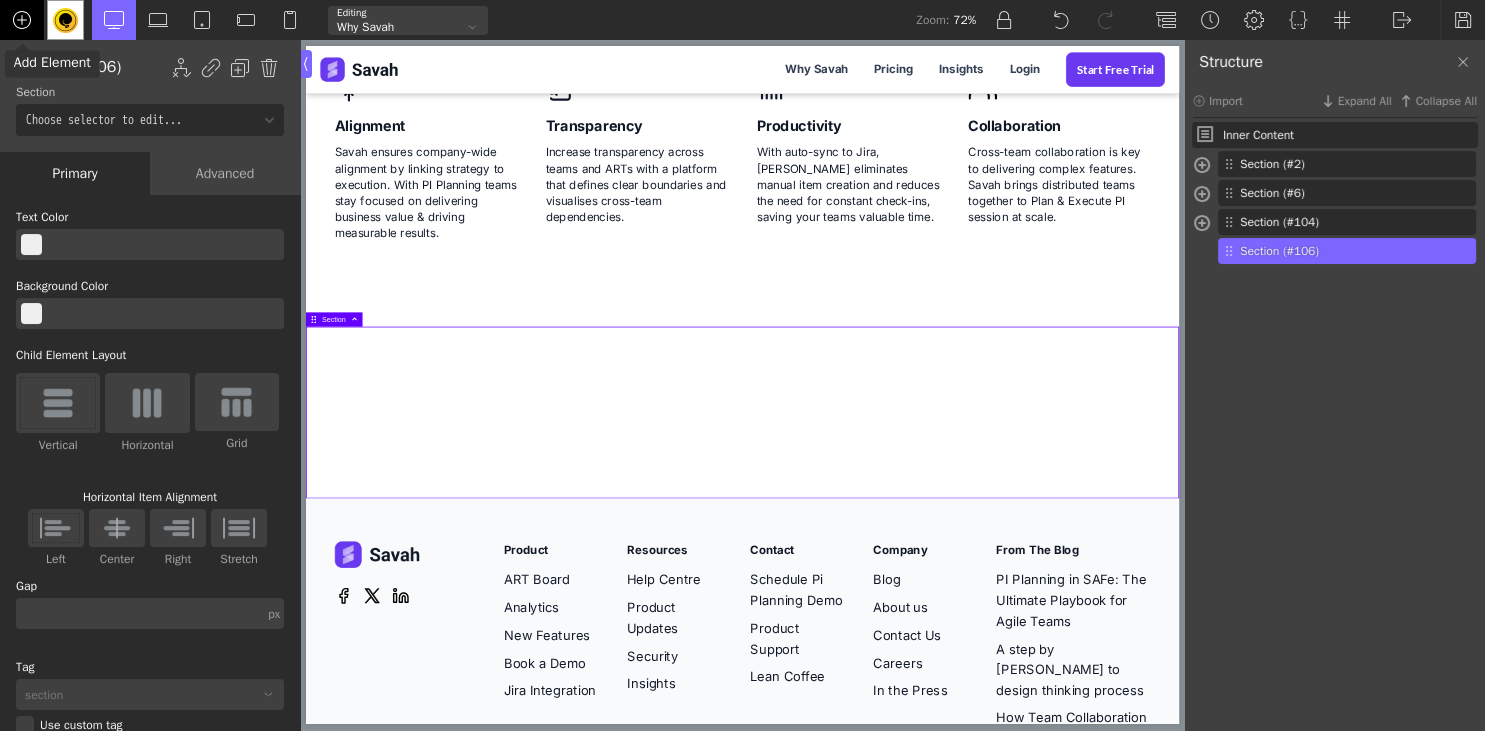 click at bounding box center [22, 20] 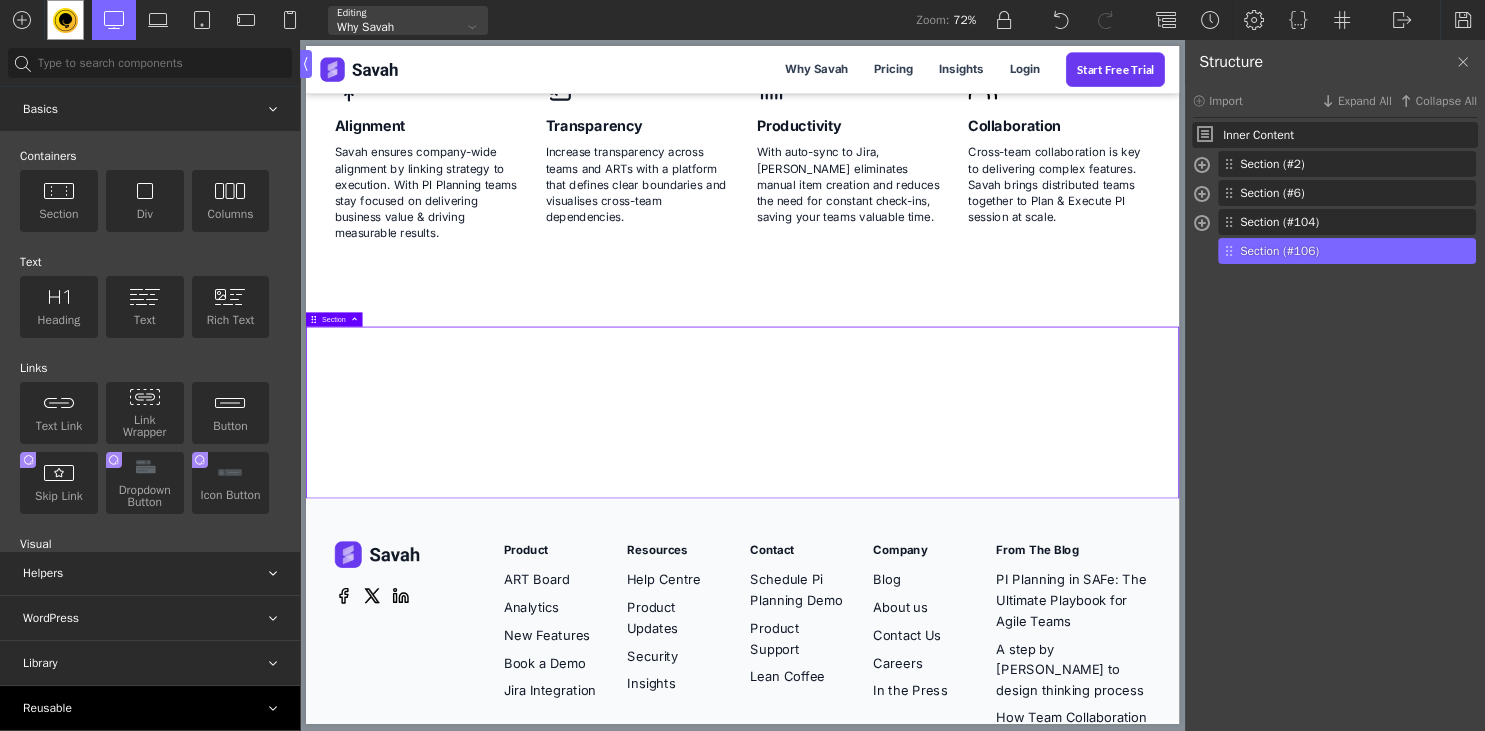 click on "Reusable" at bounding box center (150, 708) 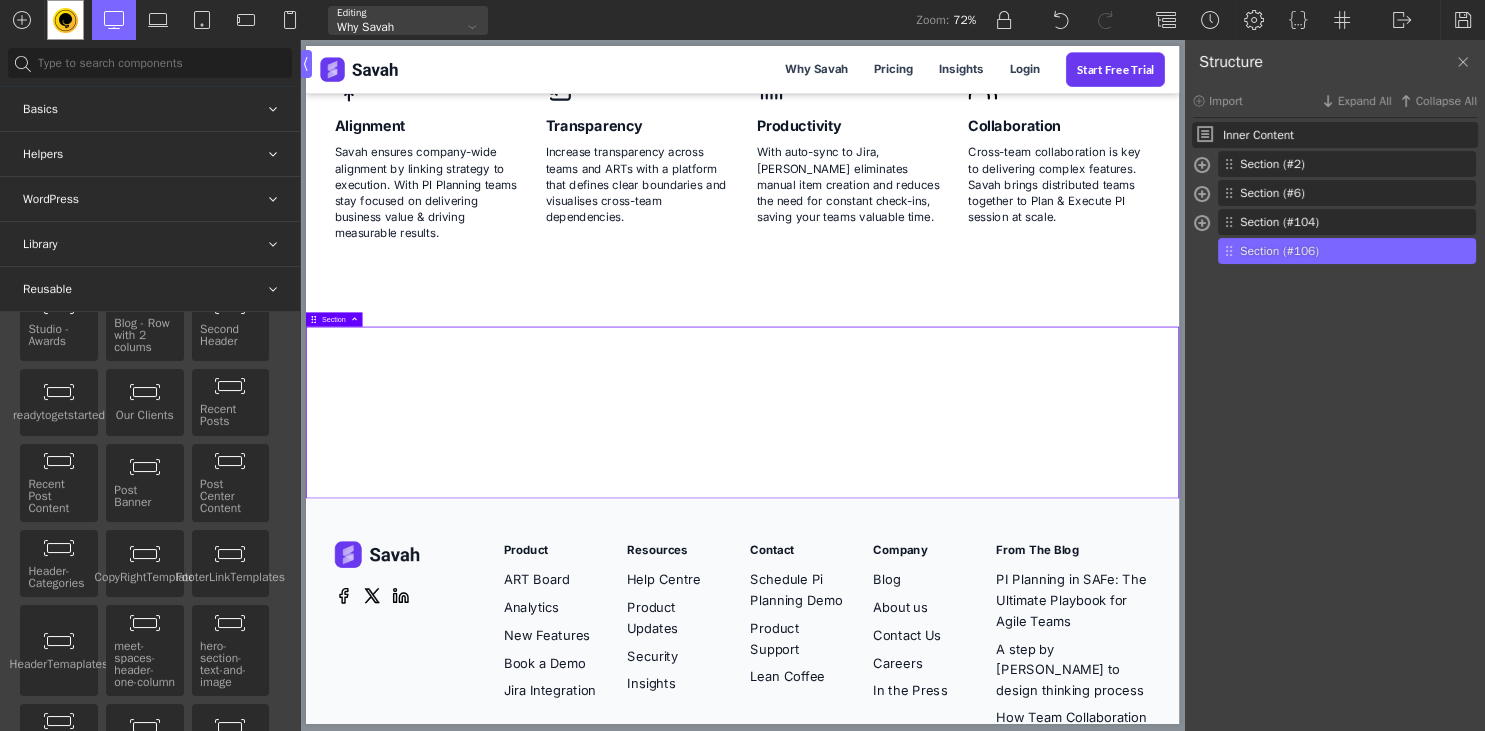 scroll, scrollTop: 0, scrollLeft: 0, axis: both 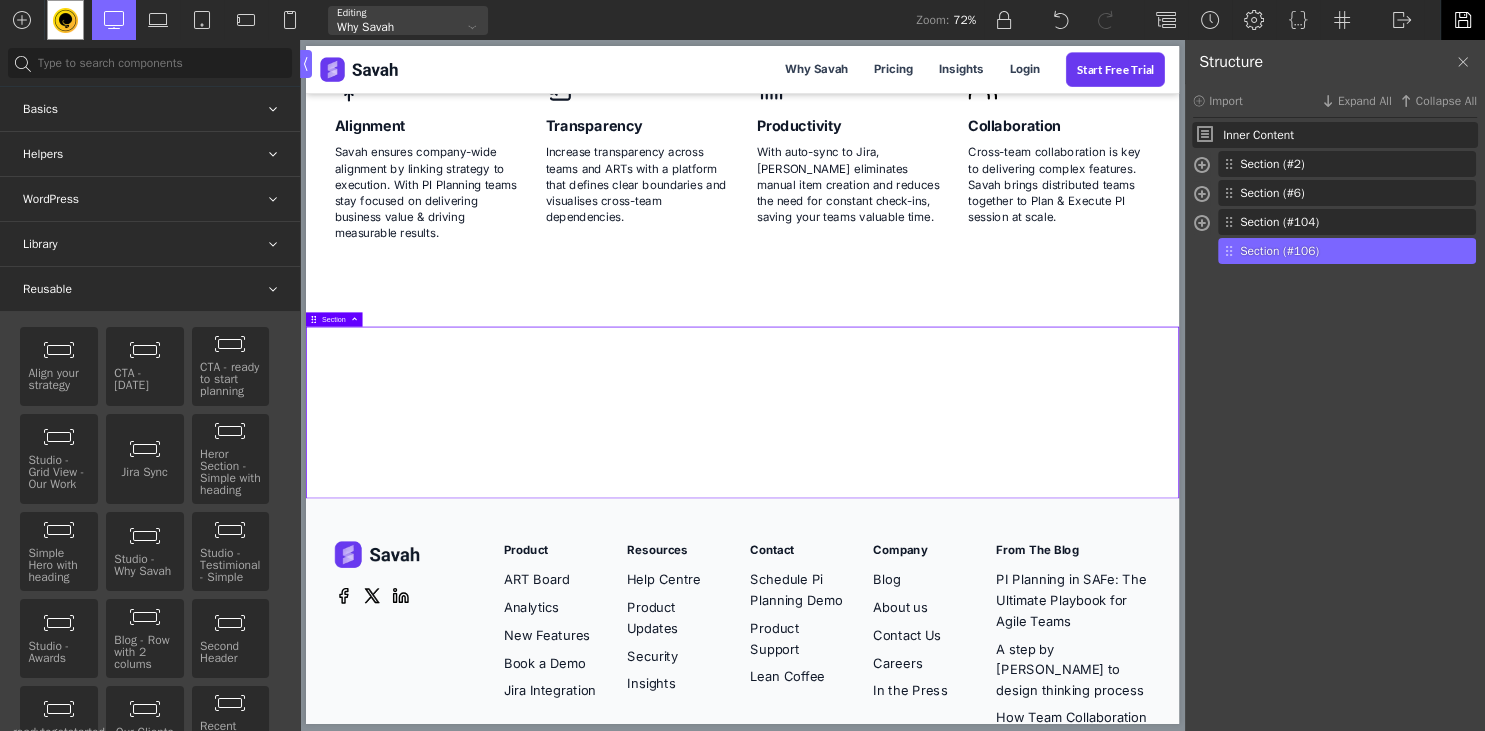 click at bounding box center (1462, 20) 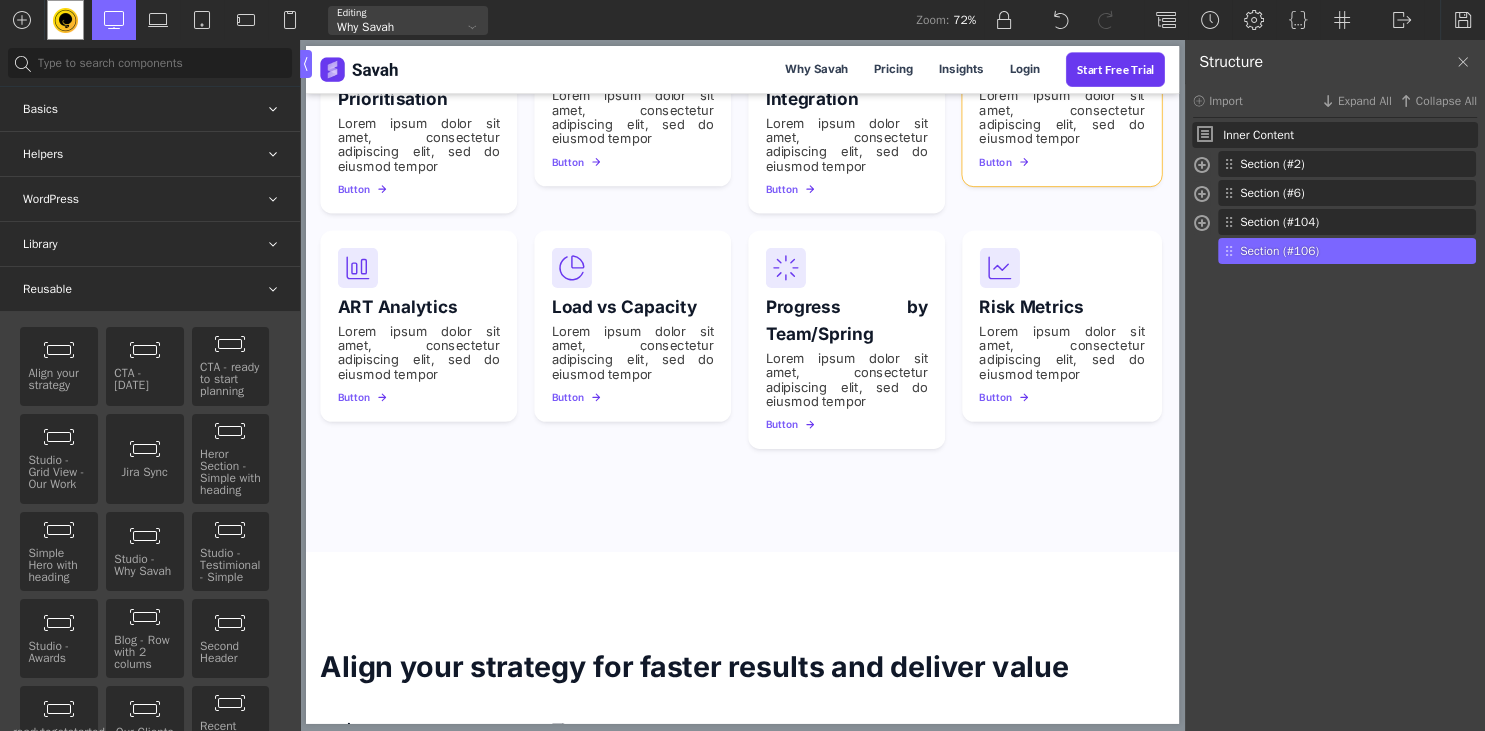 scroll, scrollTop: 1003, scrollLeft: 0, axis: vertical 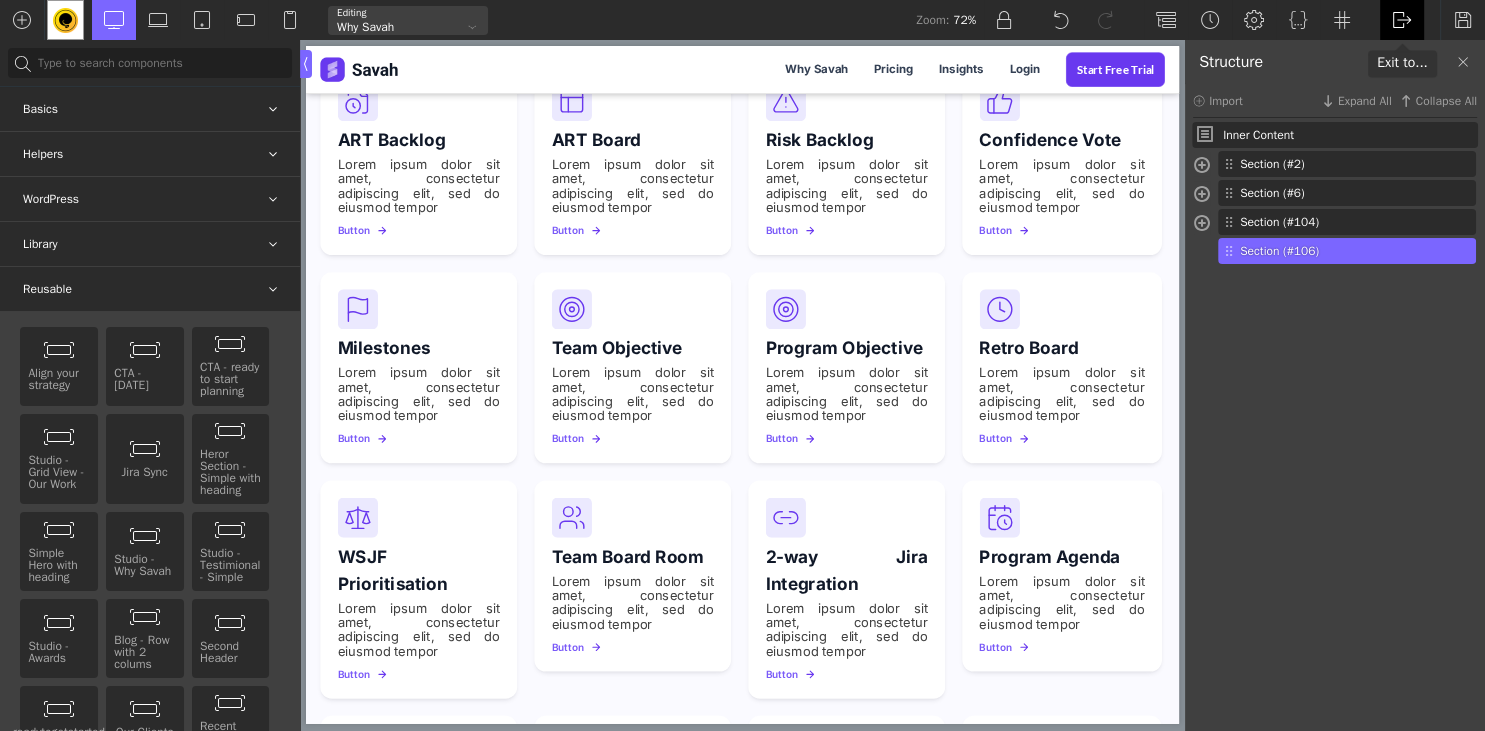 click at bounding box center (1402, 20) 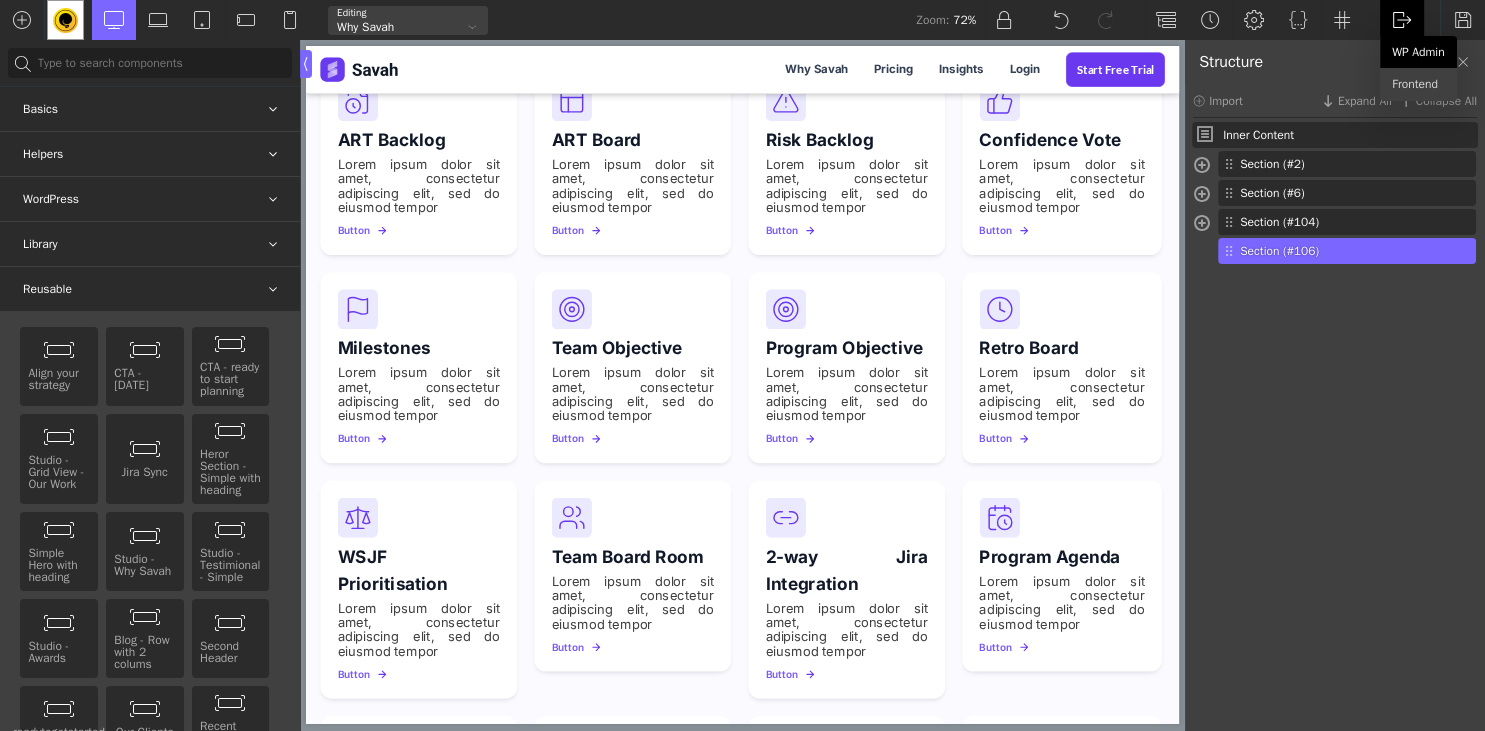 click on "WP Admin" at bounding box center (1418, 52) 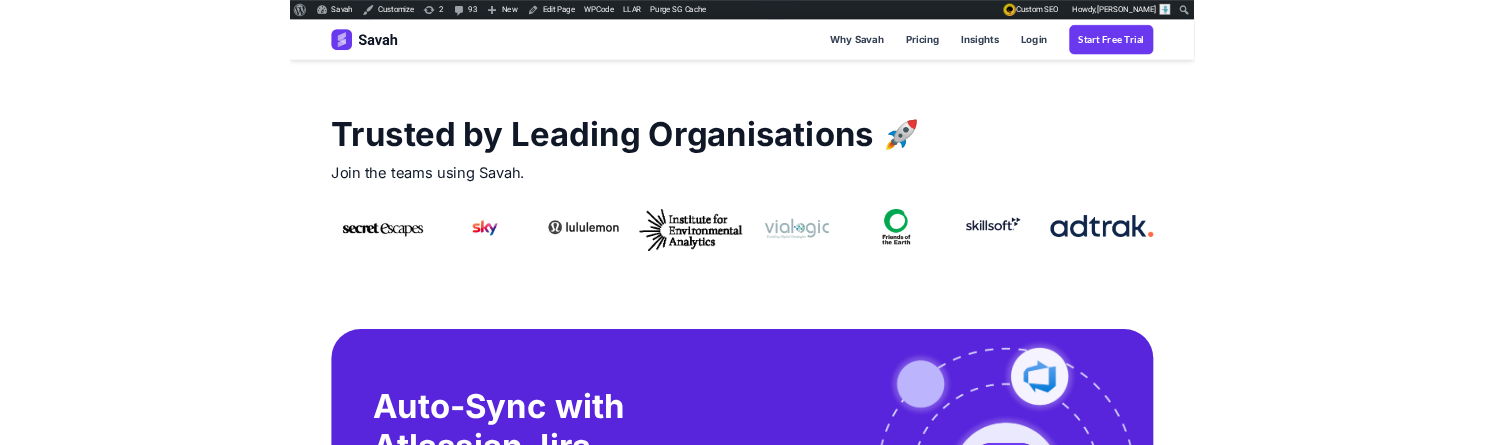 scroll, scrollTop: 2851, scrollLeft: 0, axis: vertical 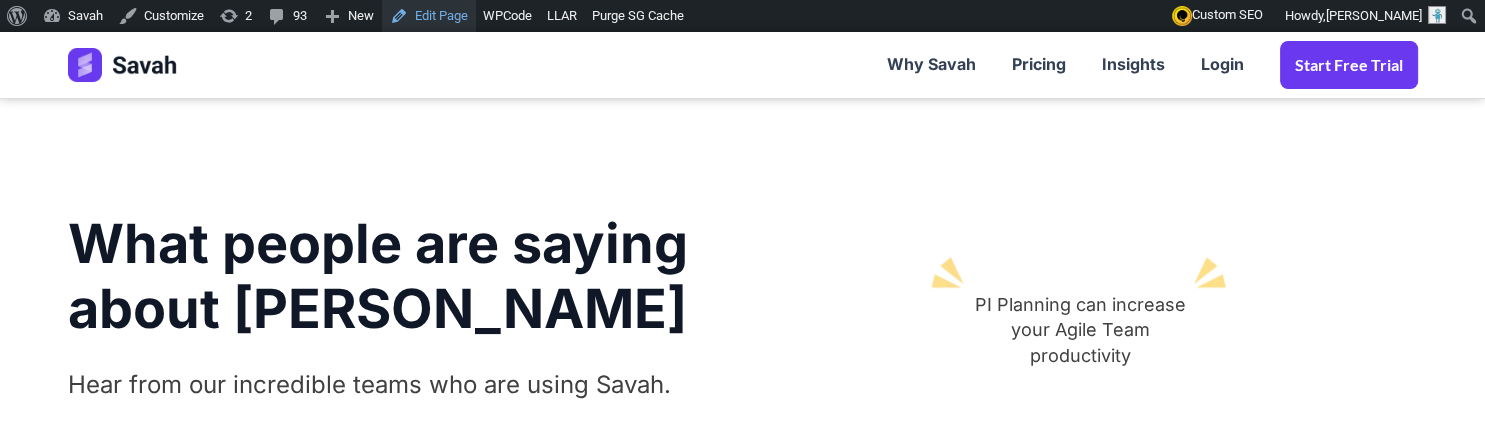 click on "Edit Page" at bounding box center (429, 16) 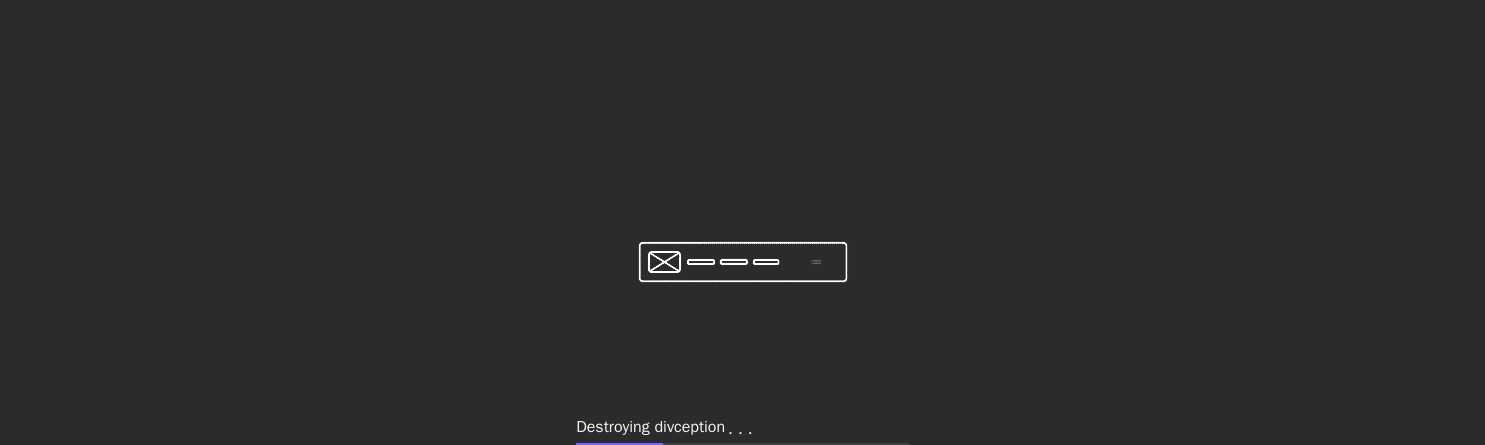 scroll, scrollTop: 0, scrollLeft: 0, axis: both 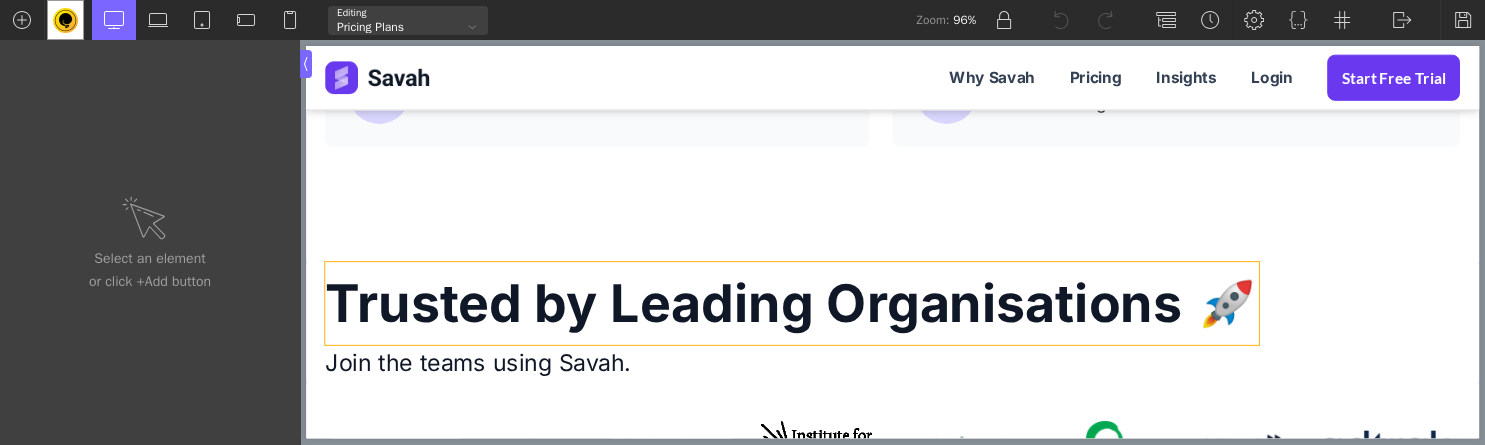 click on "Trusted by Leading Organisations 🚀" at bounding box center [811, 314] 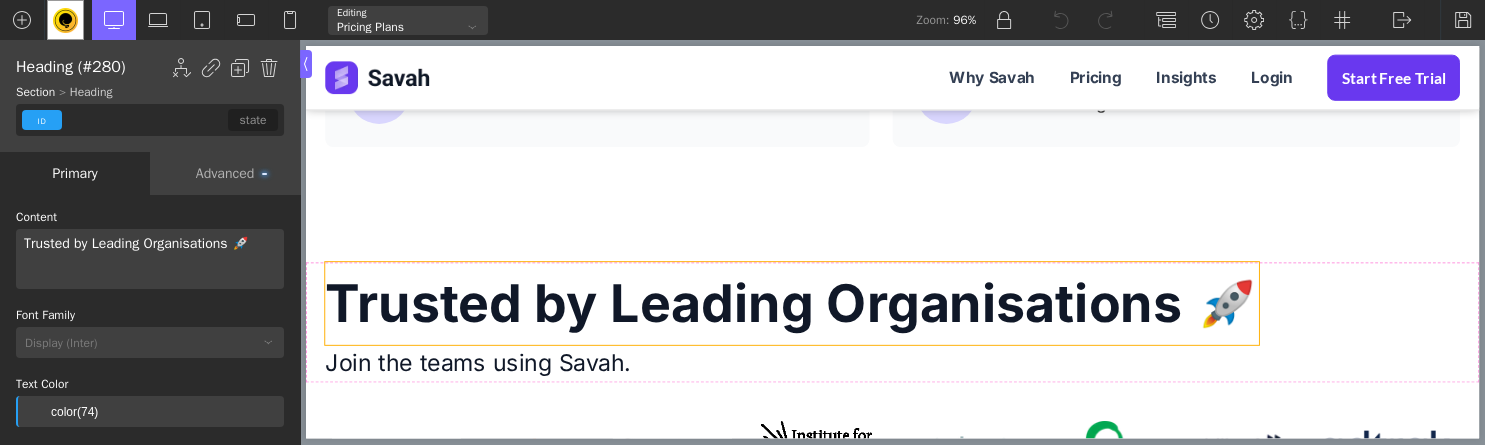 type on "headline-323-4263" 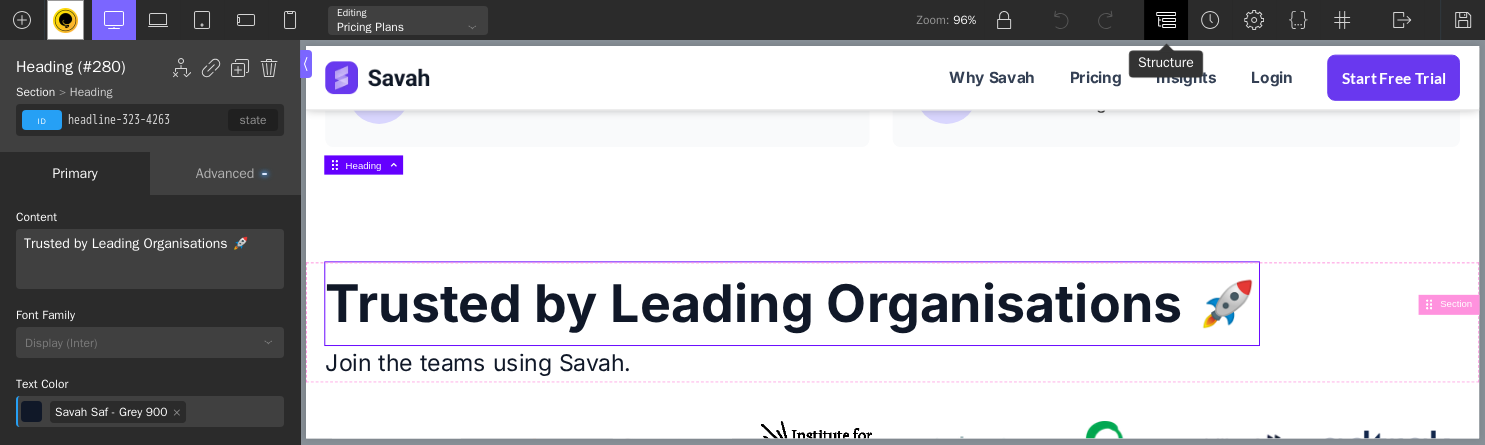 click at bounding box center [1166, 20] 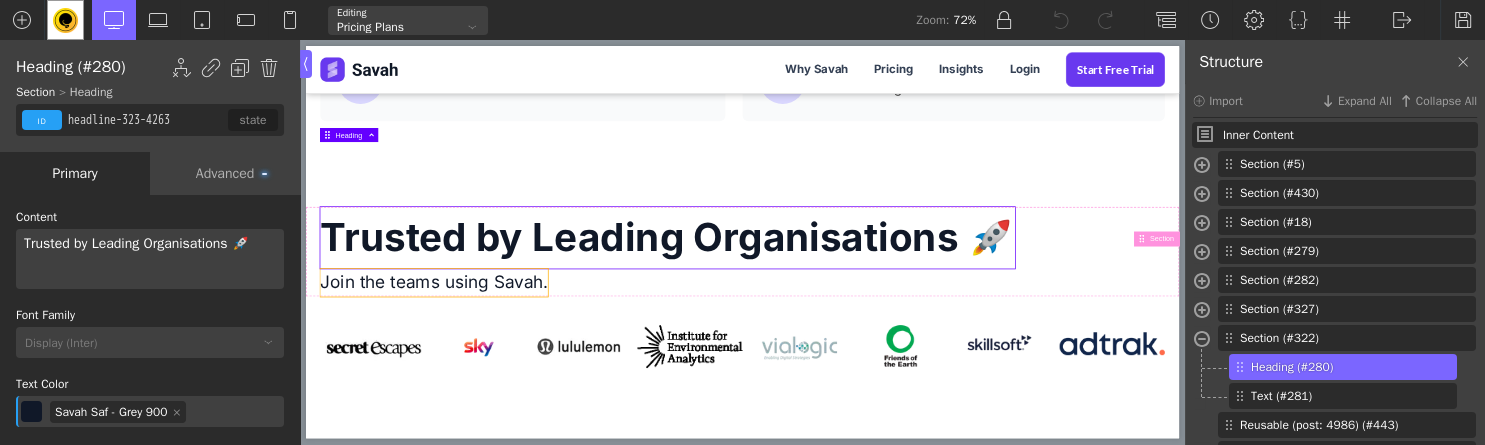 click on "Join the teams using Savah." at bounding box center (485, 376) 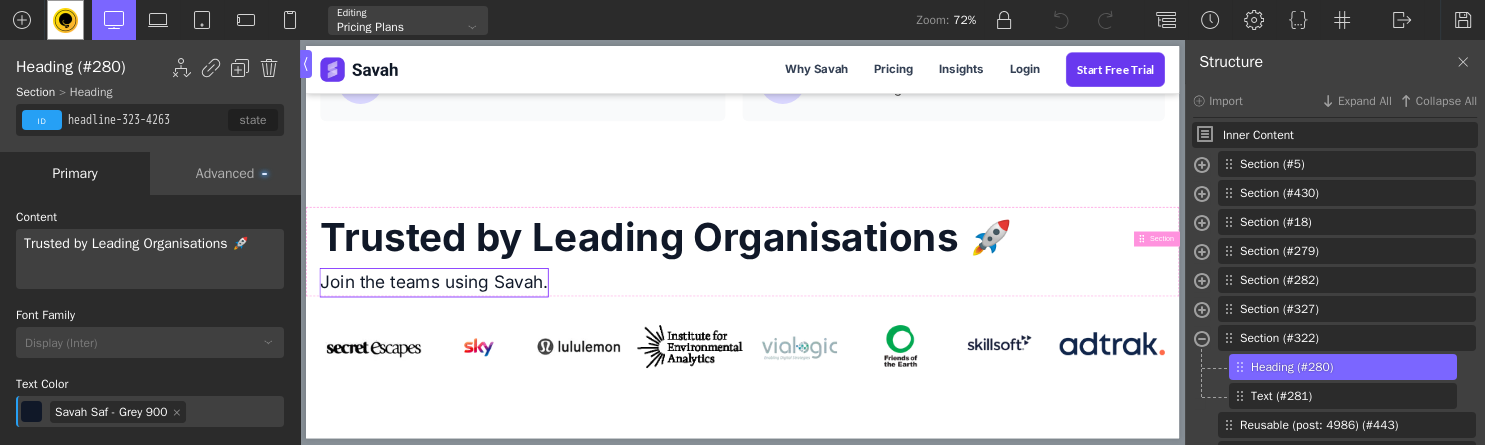 type on "msgs" 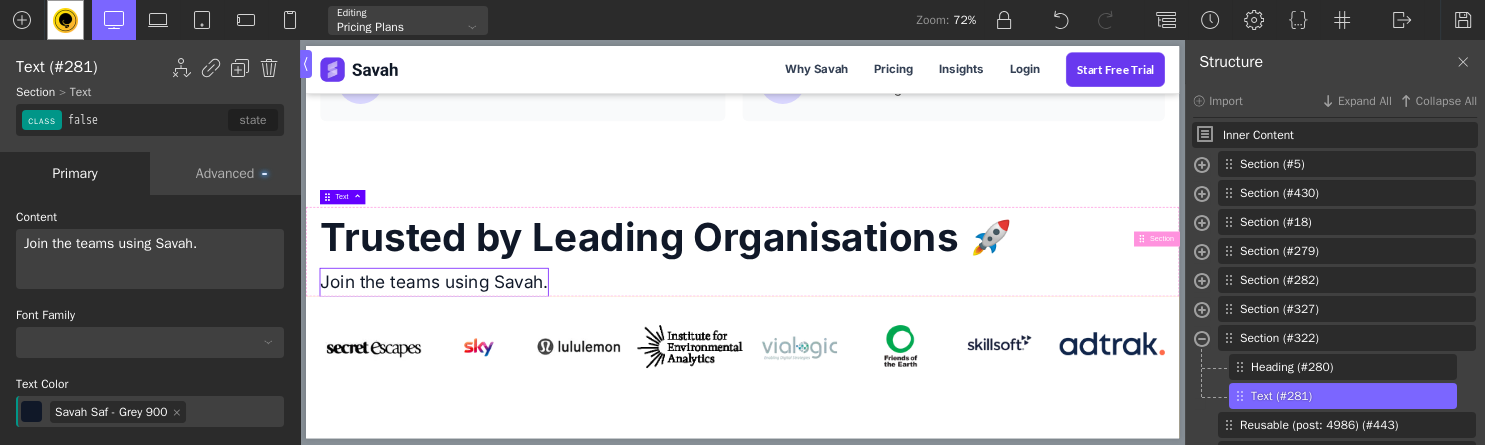 click at bounding box center [547, 467] 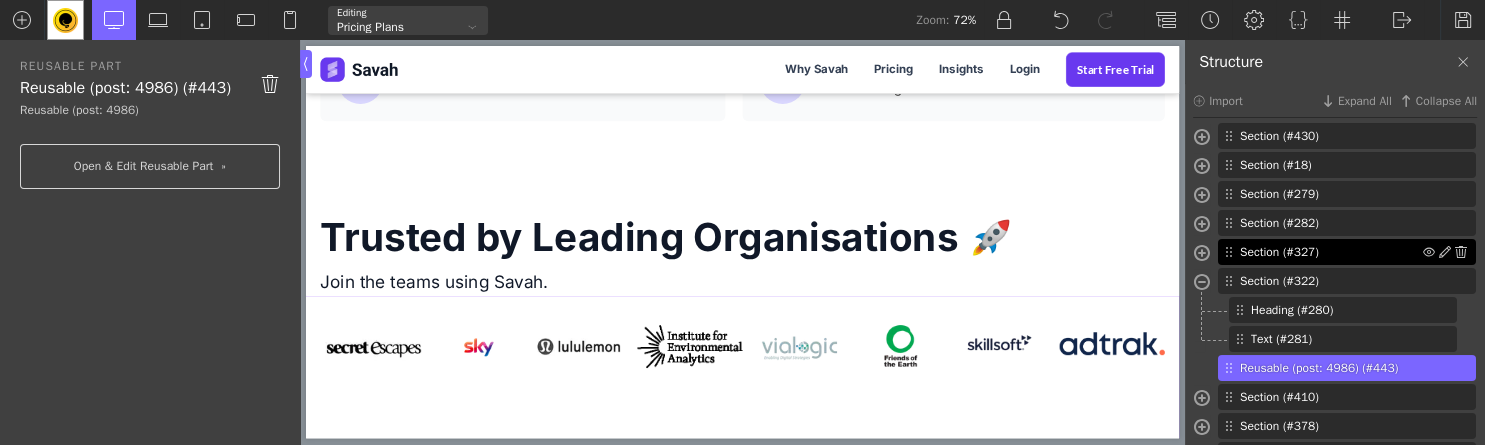 scroll, scrollTop: 80, scrollLeft: 0, axis: vertical 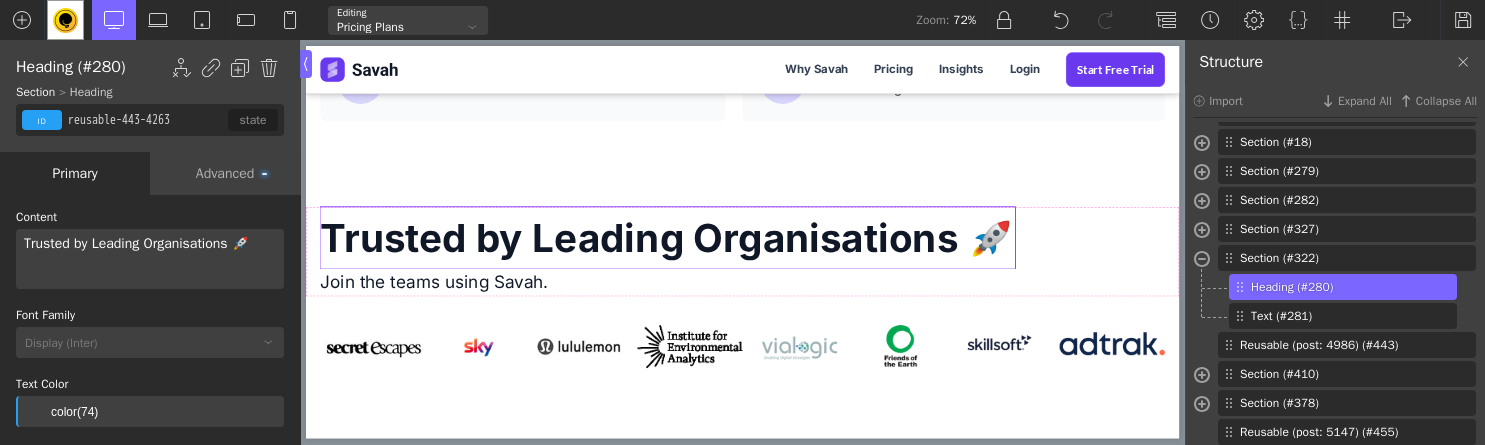click on "Trusted by Leading Organisations 🚀" at bounding box center [811, 314] 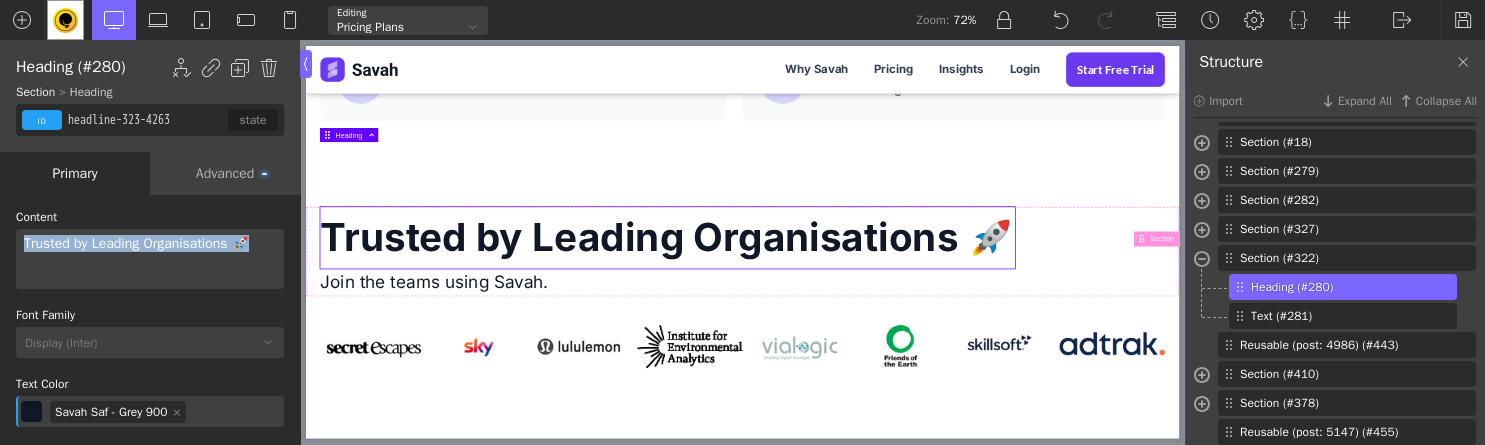 drag, startPoint x: 264, startPoint y: 243, endPoint x: 24, endPoint y: 250, distance: 240.10207 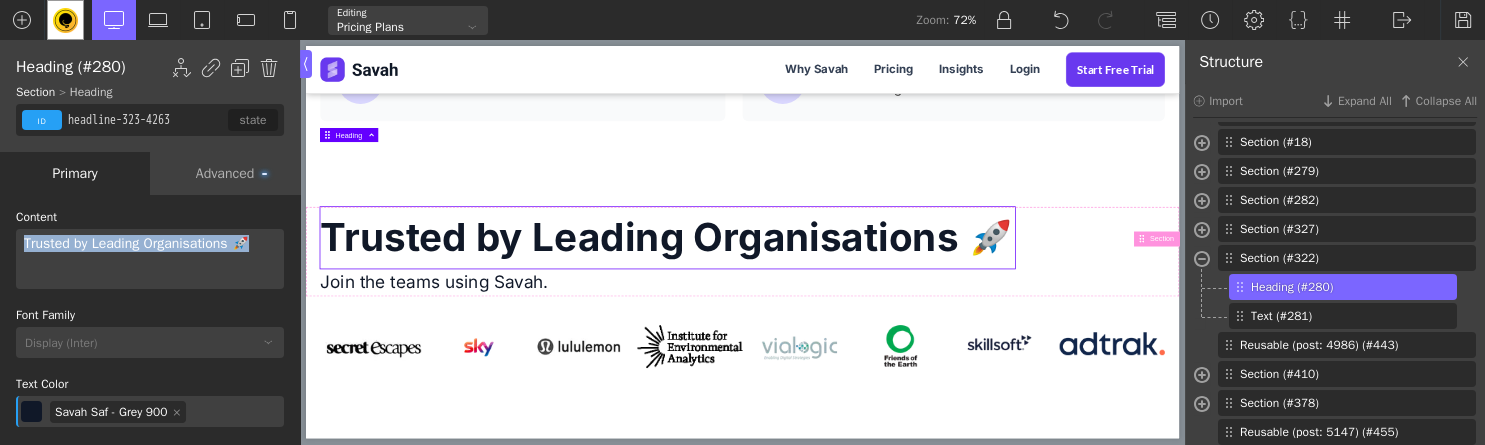 click on "Trusted by Leading Organisations 🚀" at bounding box center [150, 259] 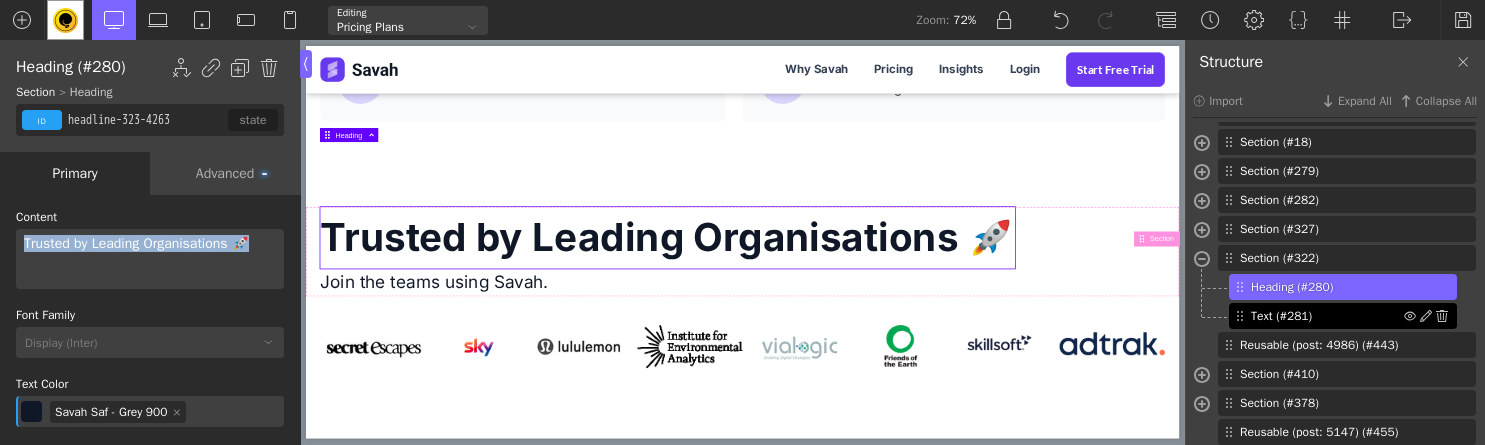 click on "Text (#281)" at bounding box center [1327, 316] 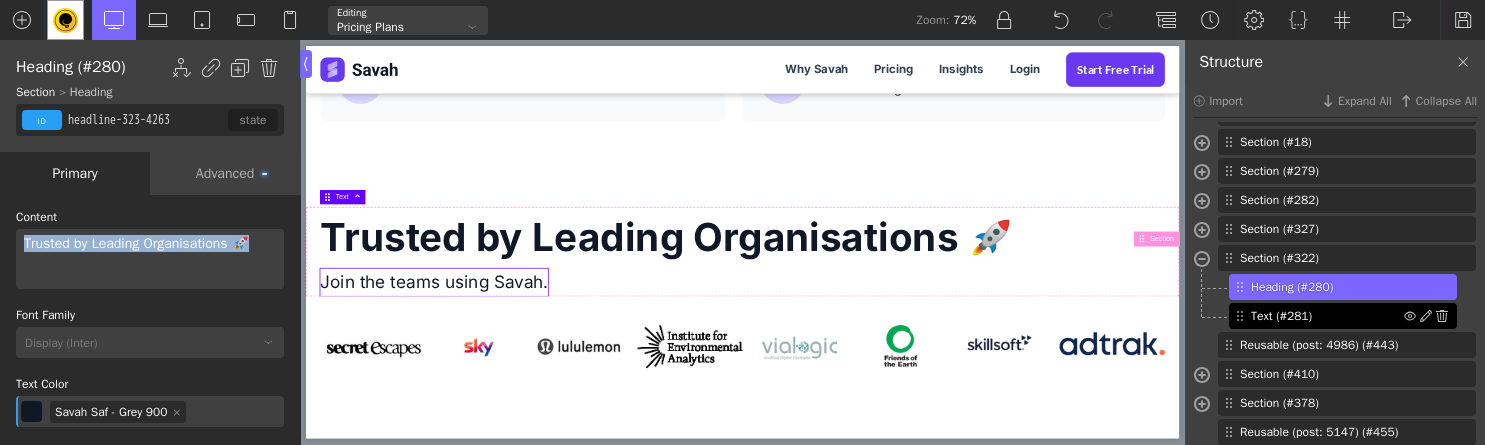 type on "msgs" 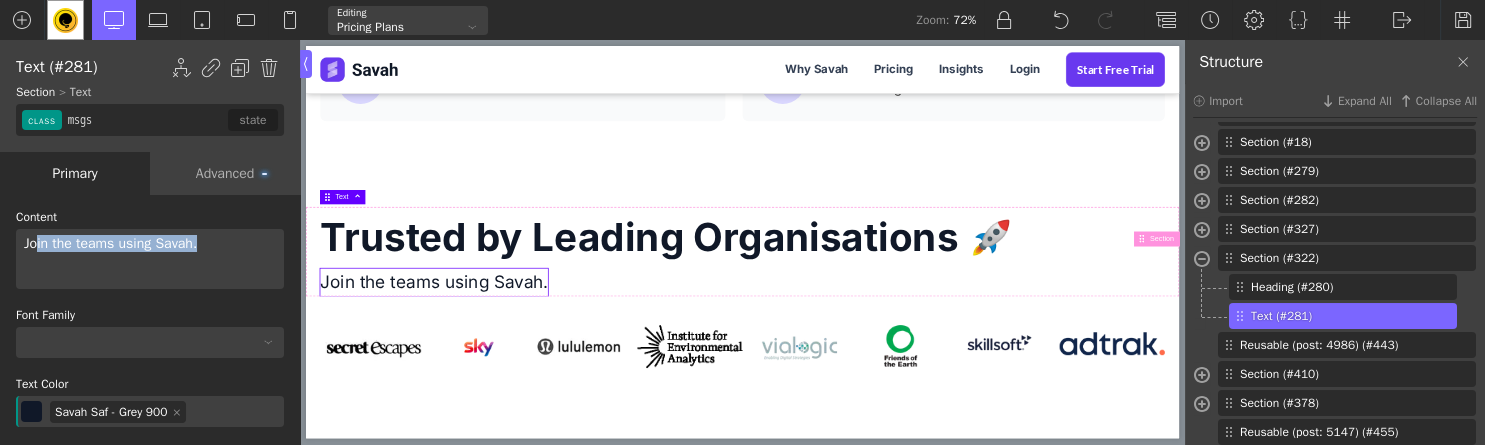 drag, startPoint x: 206, startPoint y: 250, endPoint x: -51, endPoint y: 262, distance: 257.28 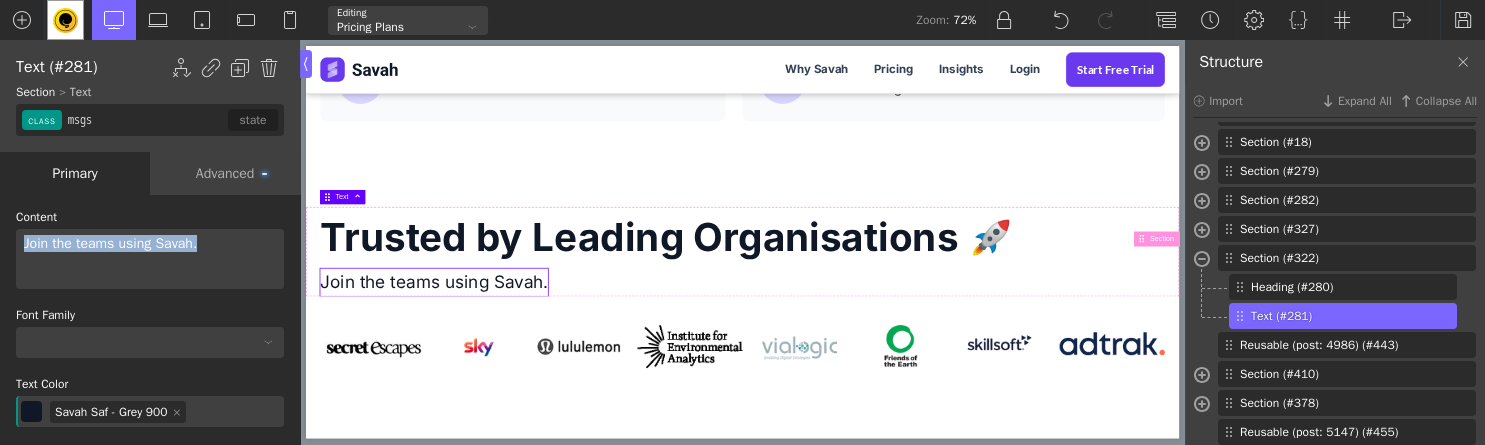 click on "Join the teams using Savah." at bounding box center (150, 259) 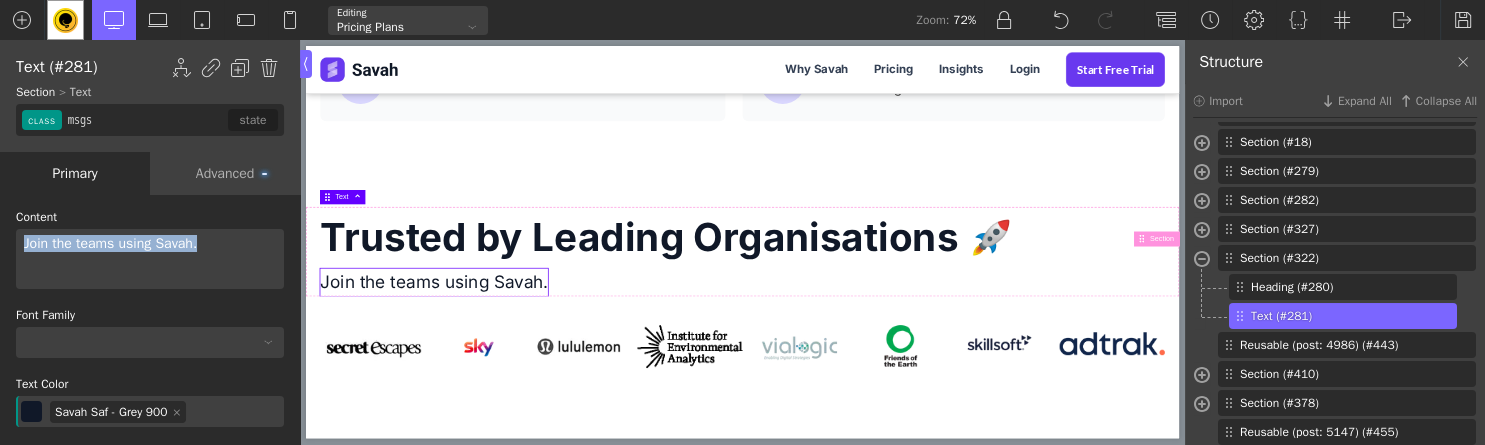 copy on "Join the teams using Savah." 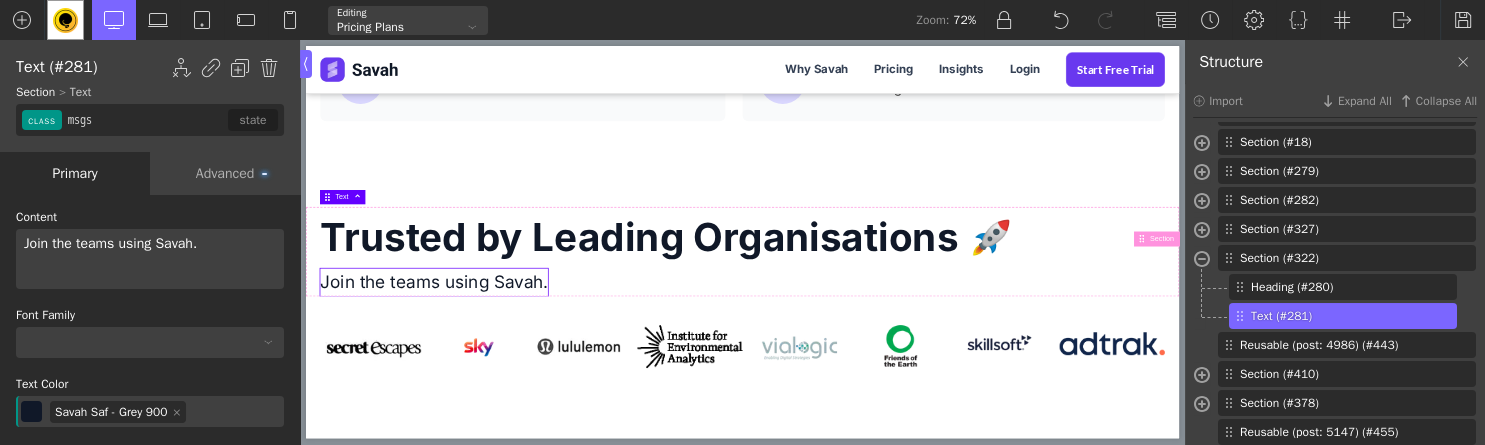 click on "Join the teams using Savah." at bounding box center [150, 259] 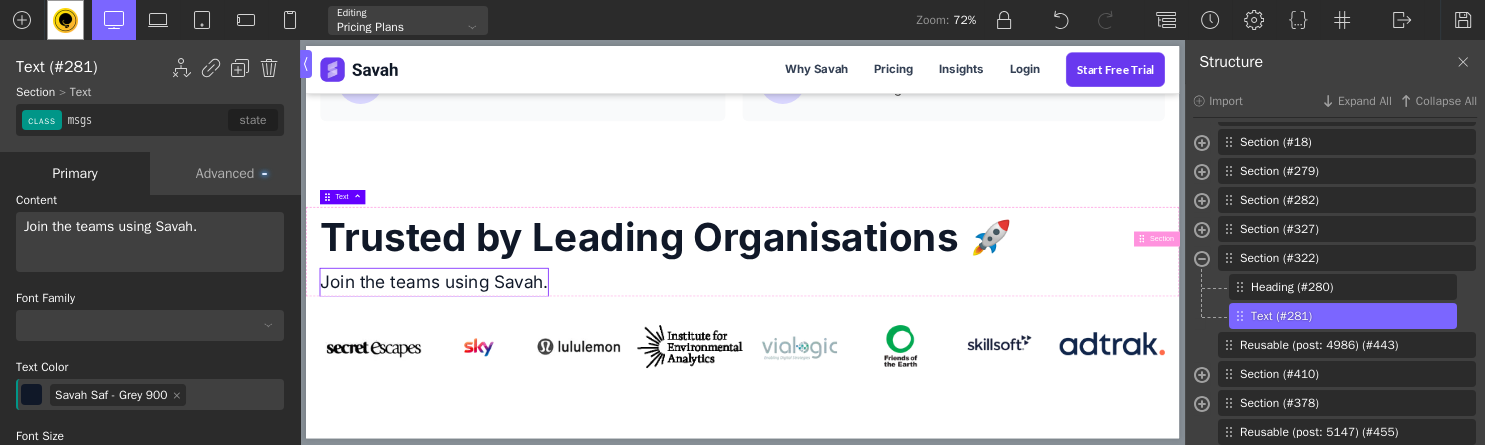 scroll, scrollTop: 0, scrollLeft: 0, axis: both 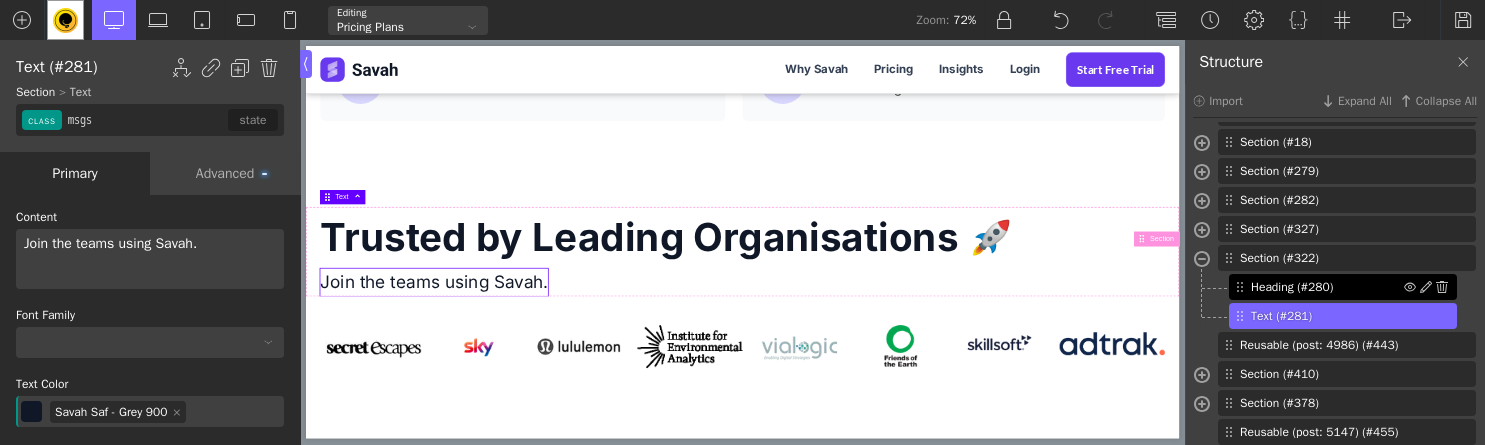 click on "Heading (#280)" at bounding box center (1327, 287) 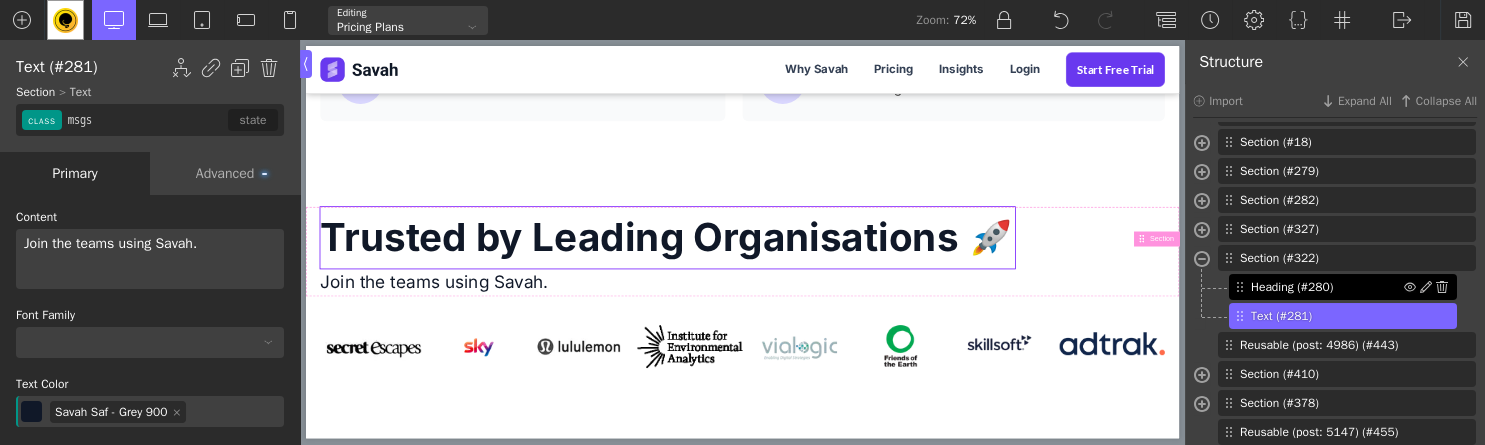 type on "headline-323-4263" 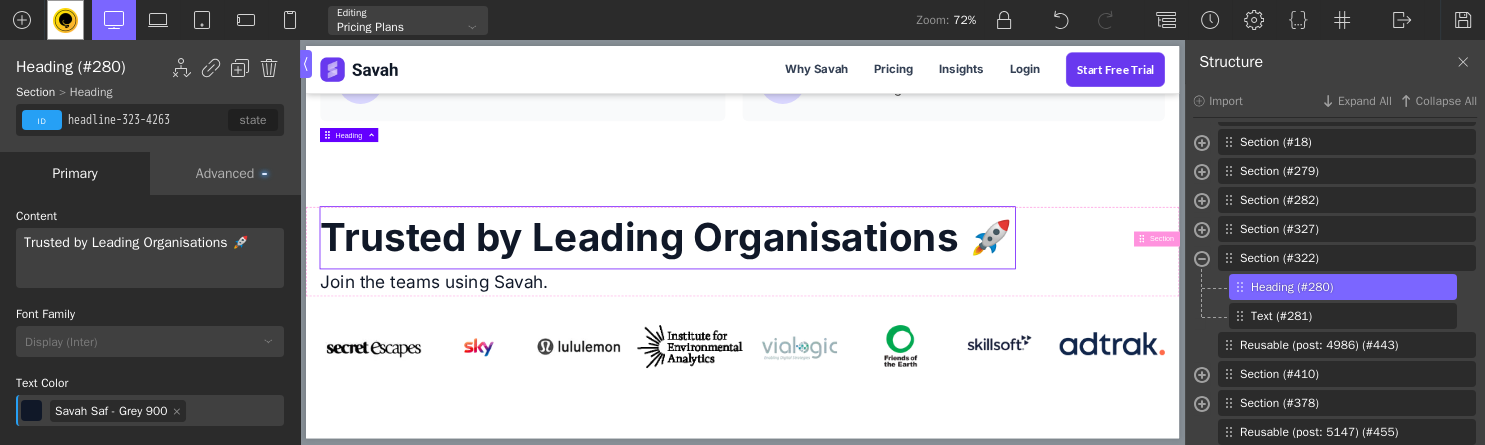 scroll, scrollTop: 0, scrollLeft: 0, axis: both 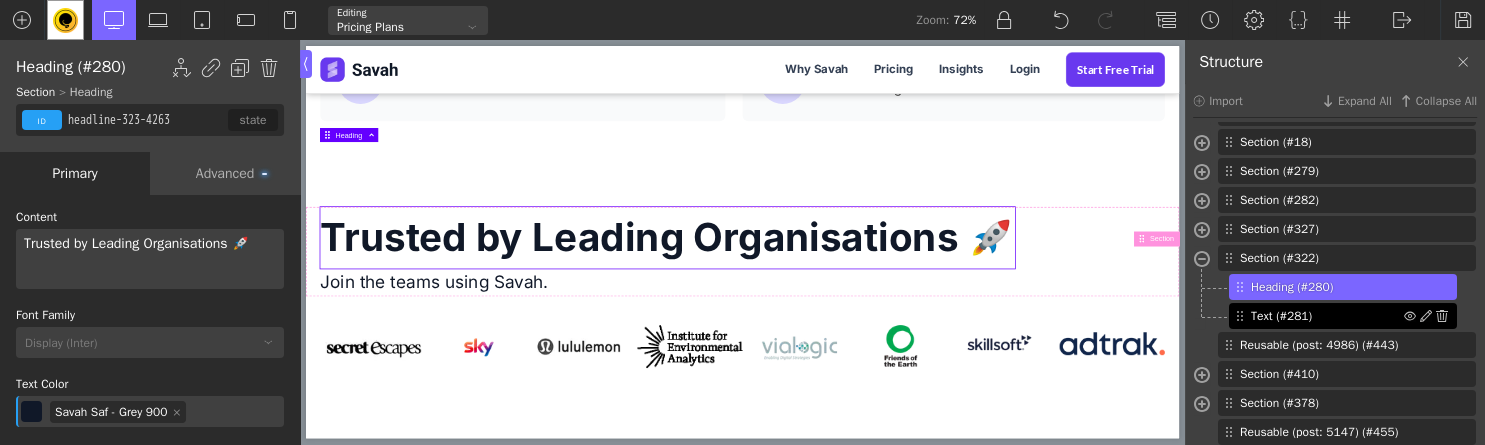 click on "Text (#281)" at bounding box center (1327, 316) 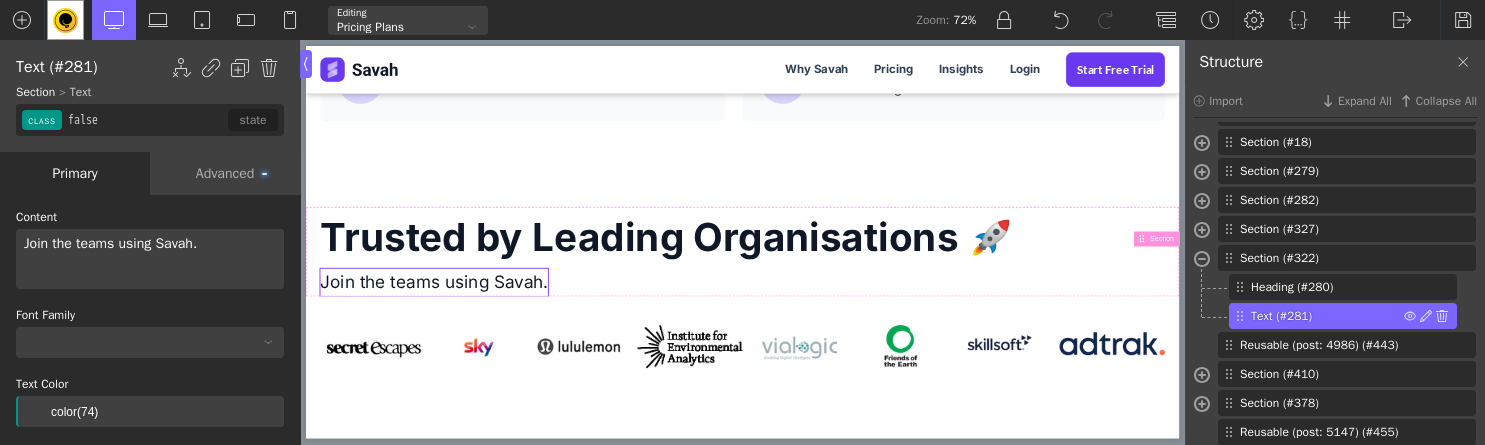 type on "msgs" 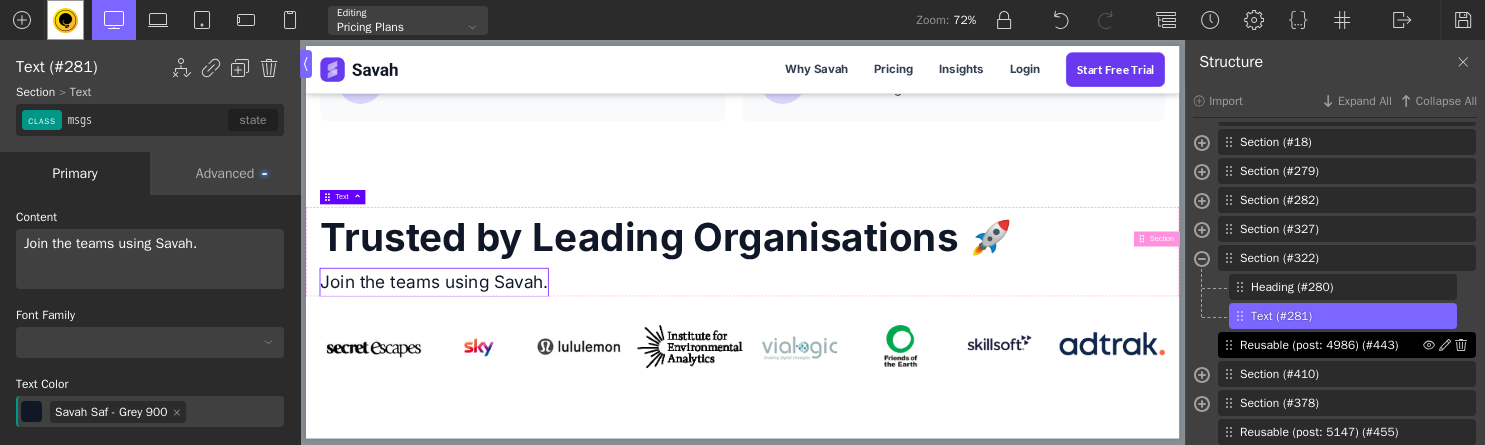 click on "Reusable (post: 4986) (#443)" at bounding box center (1331, 345) 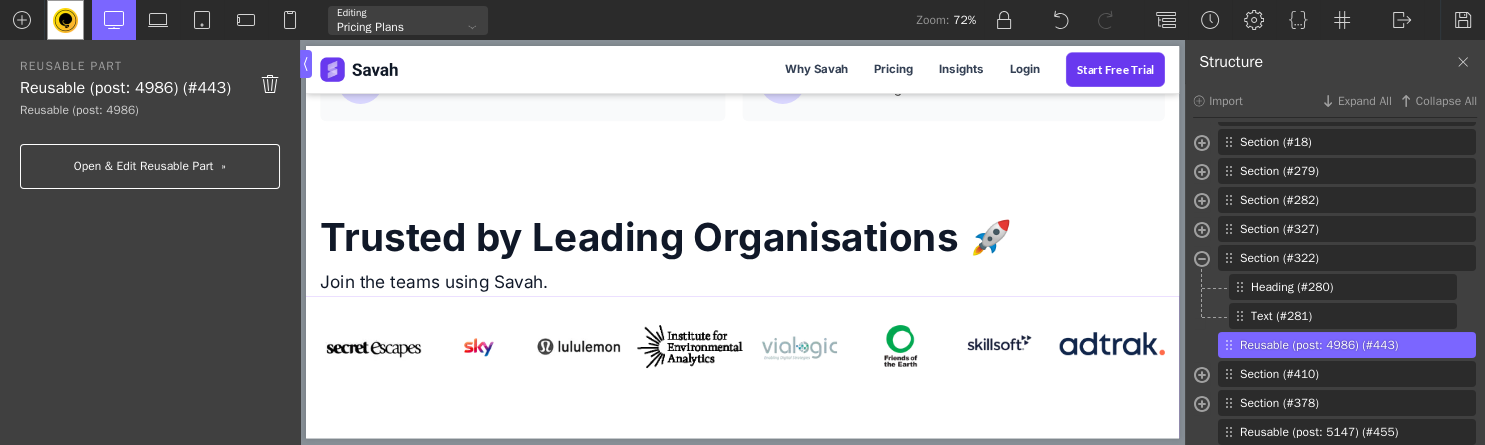 click on "Open & Edit Reusable Part" at bounding box center (150, 166) 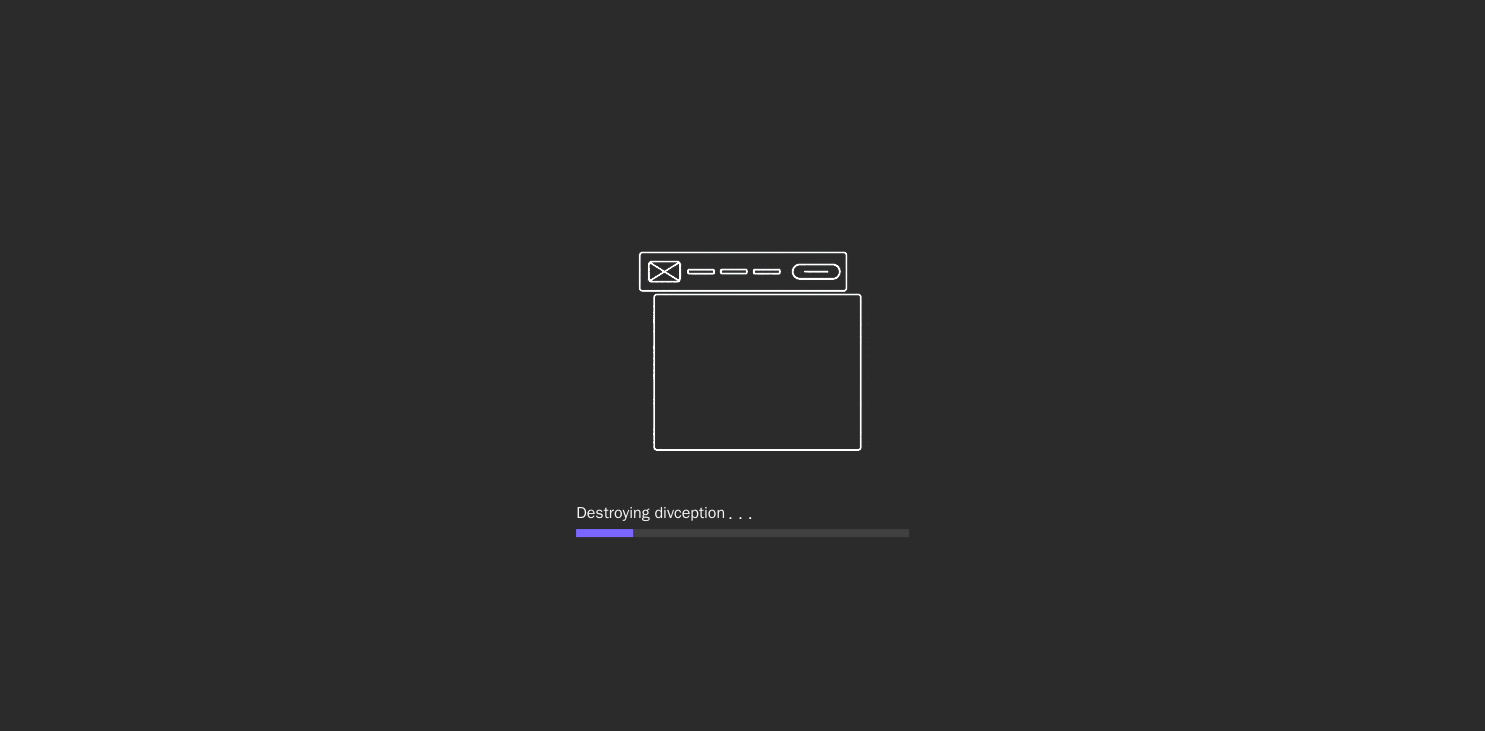 scroll, scrollTop: 0, scrollLeft: 0, axis: both 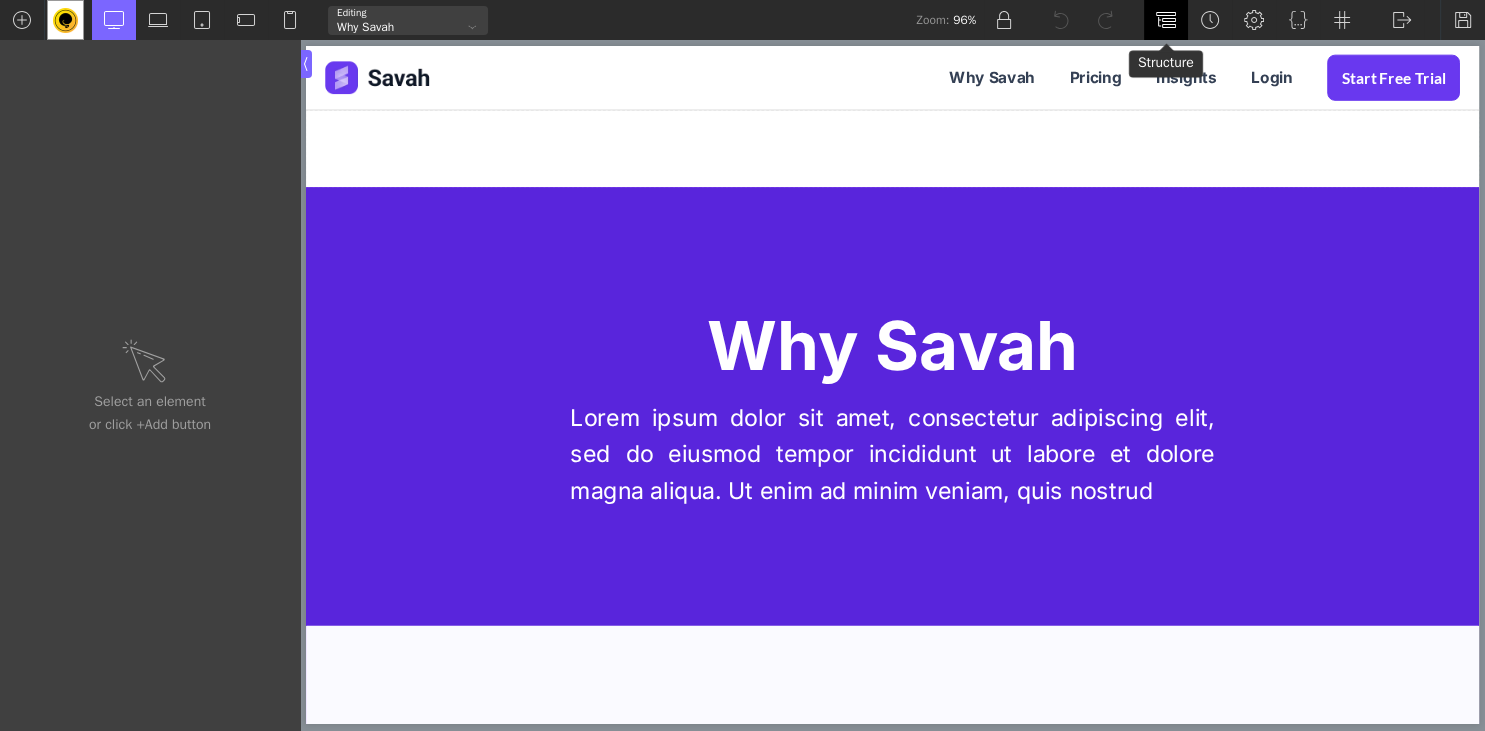 click at bounding box center [1166, 20] 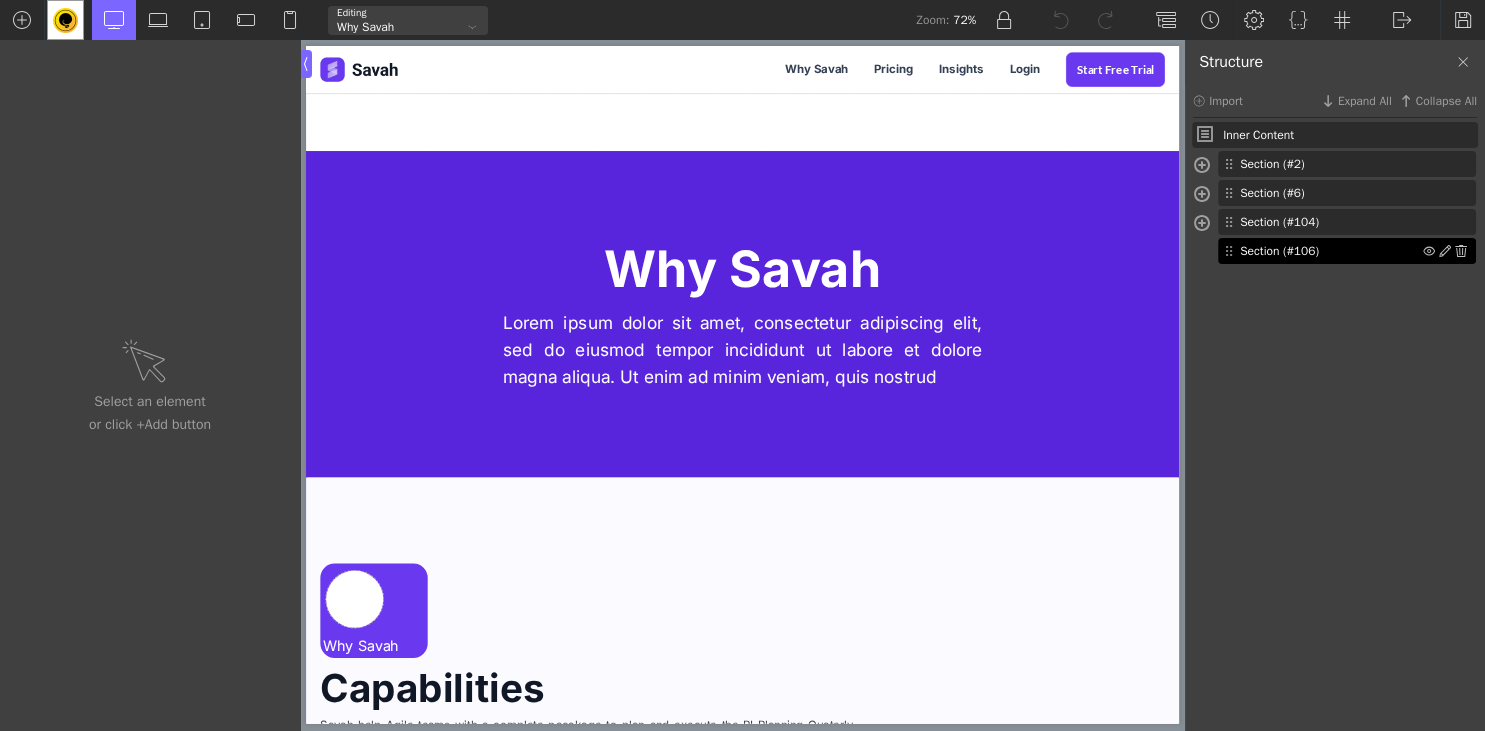 click on "Section (#106)" at bounding box center [1331, 251] 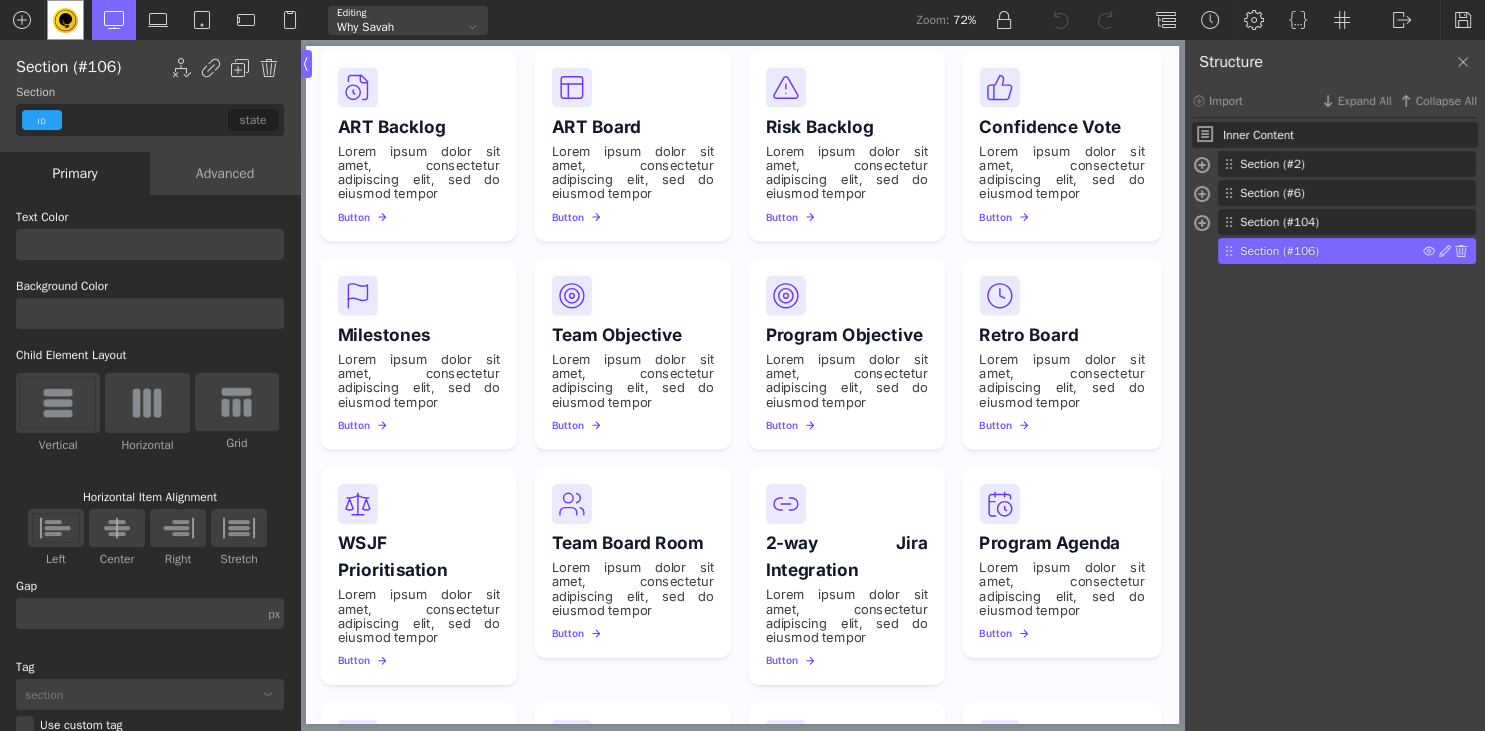type on "section-106-5625" 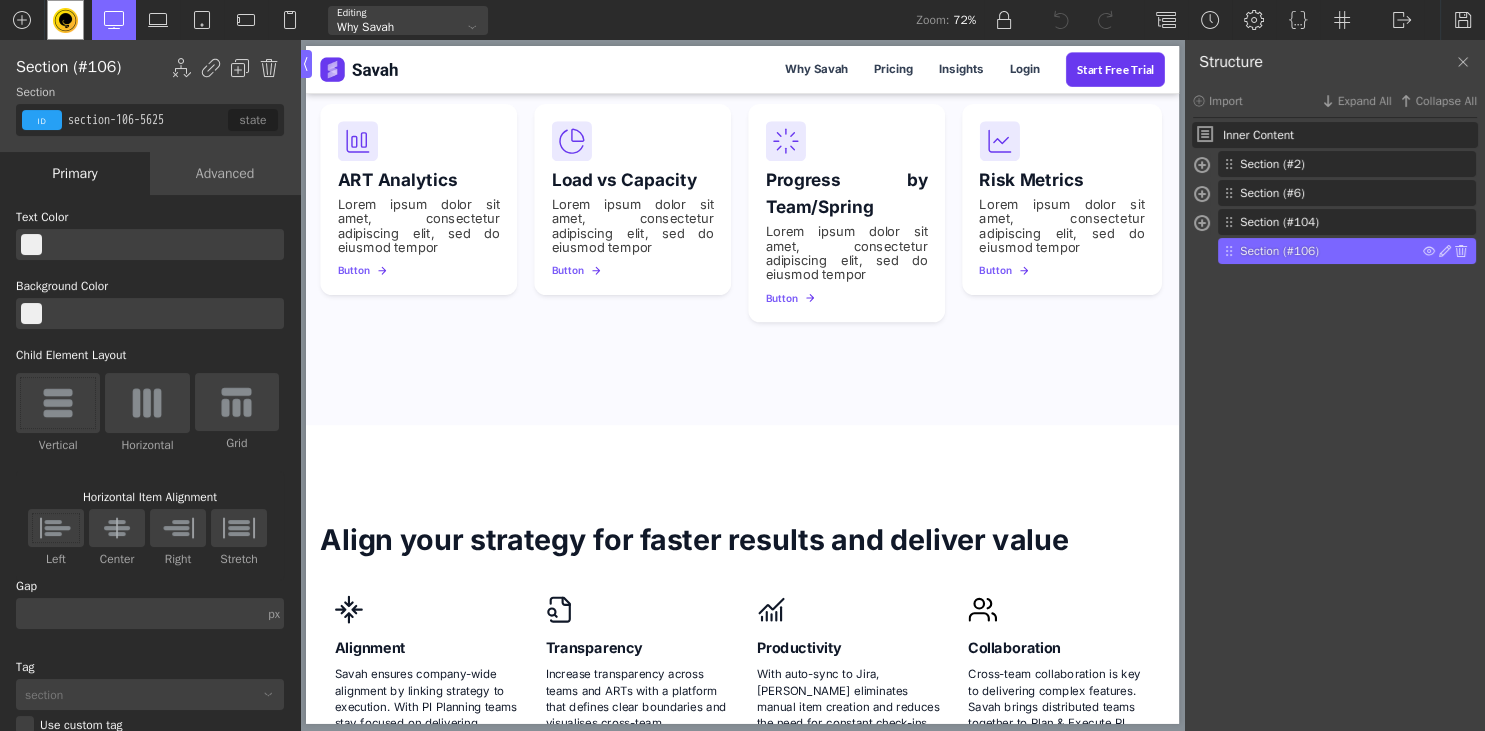 scroll, scrollTop: 2588, scrollLeft: 0, axis: vertical 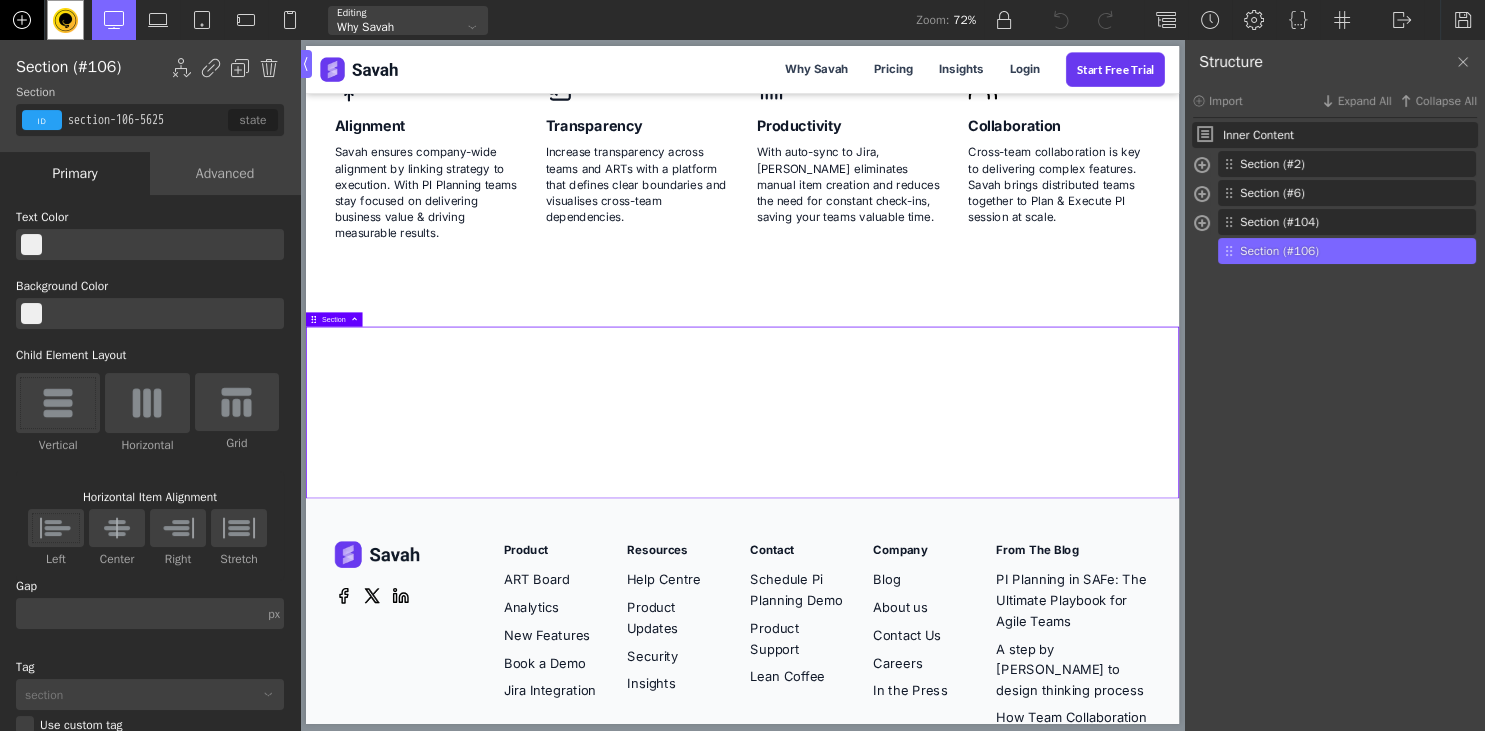 click at bounding box center [22, 20] 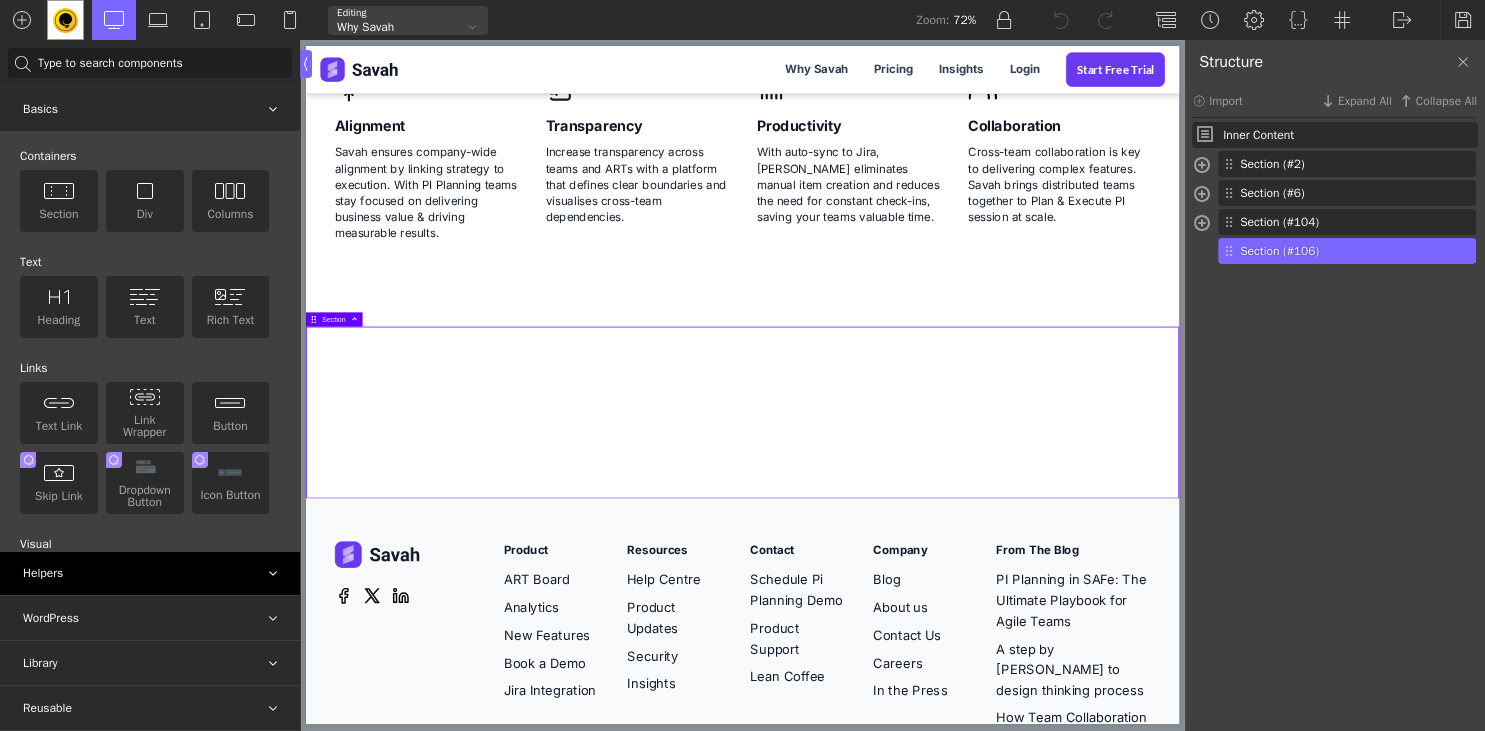scroll, scrollTop: 273, scrollLeft: 0, axis: vertical 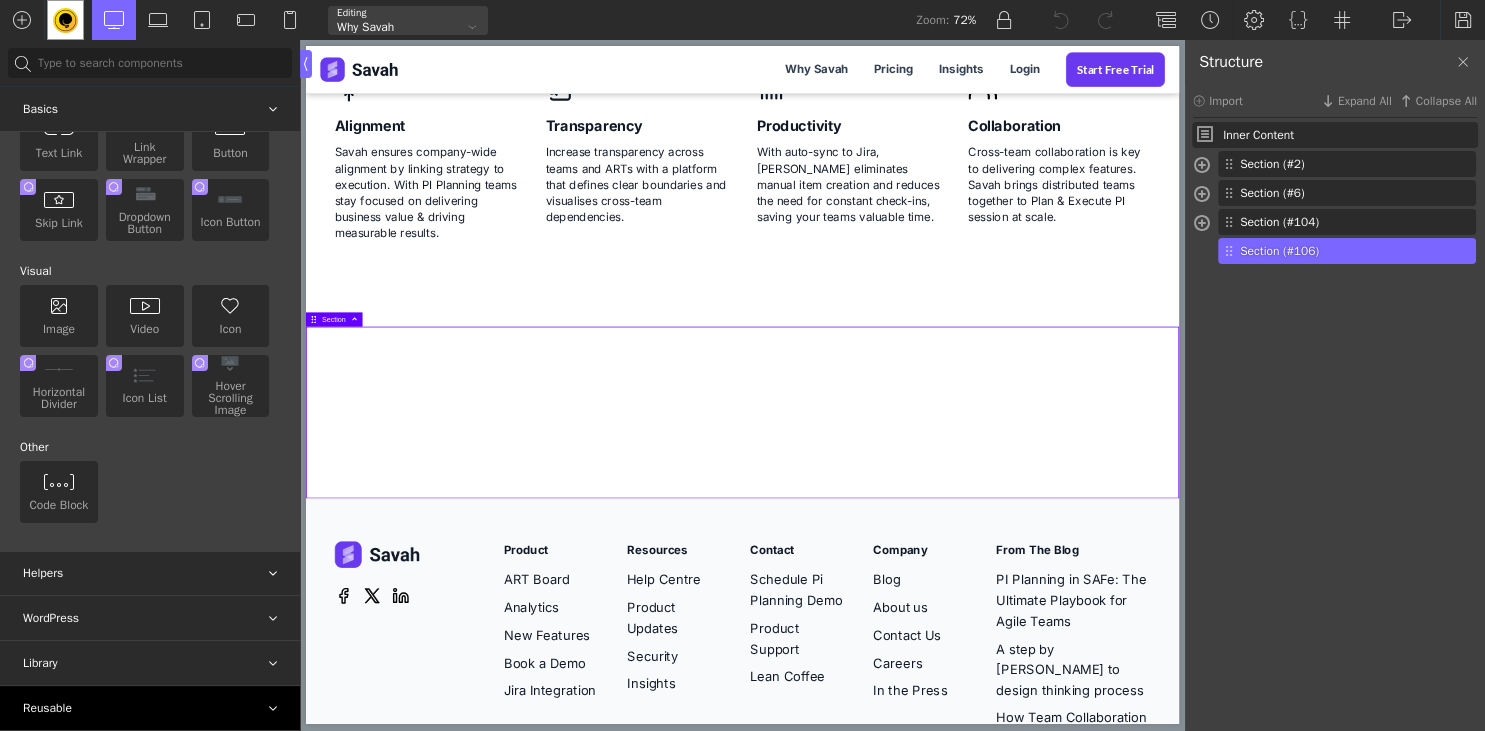 click on "Reusable" at bounding box center [150, 708] 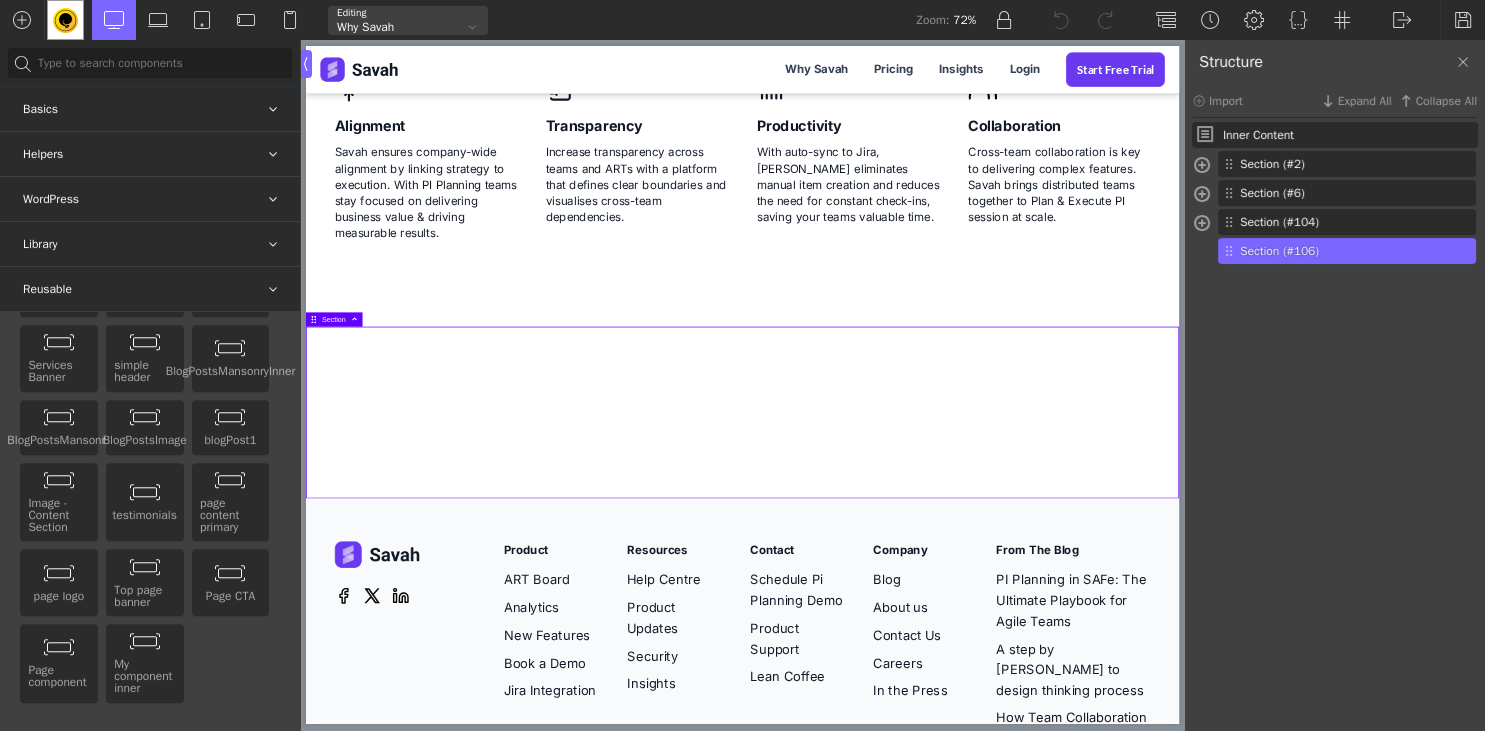 scroll, scrollTop: 0, scrollLeft: 0, axis: both 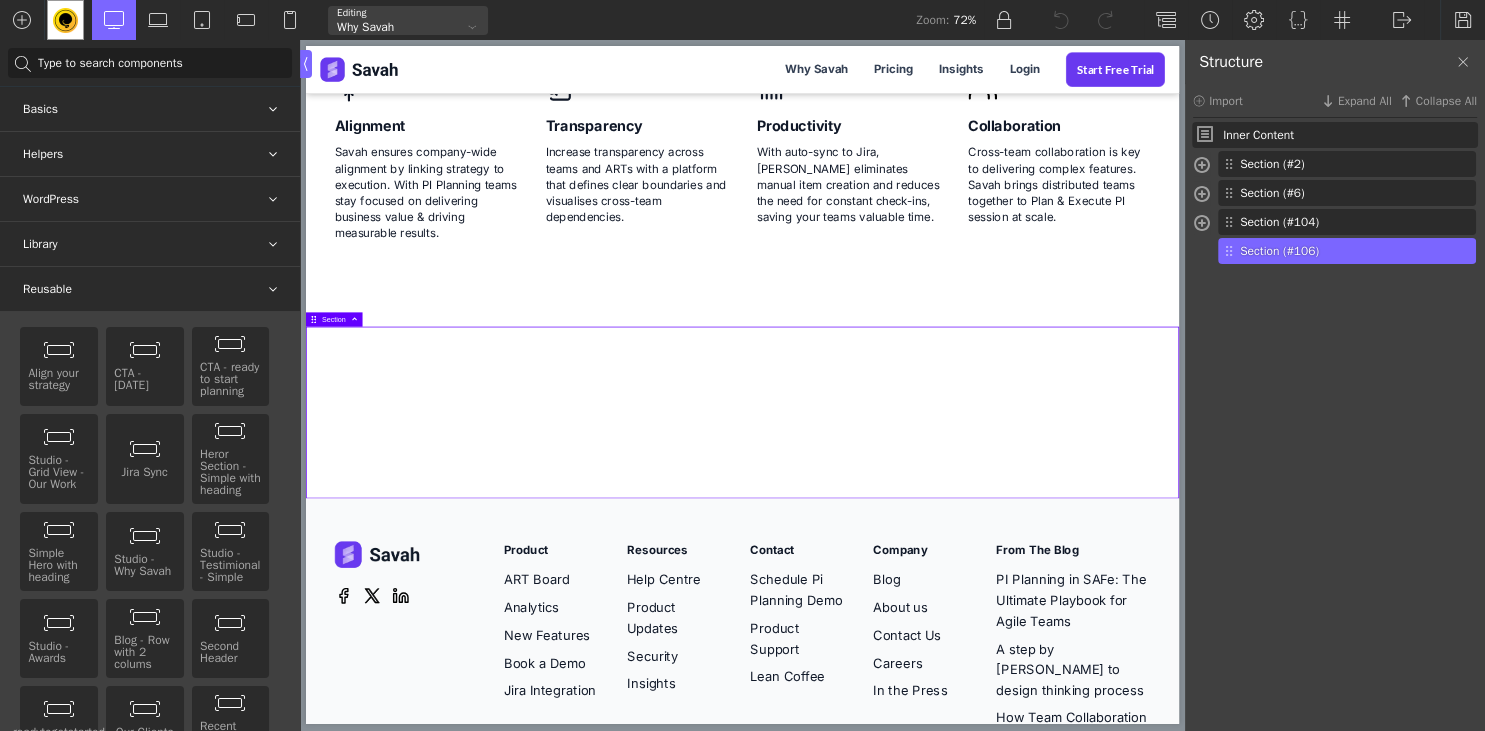 click at bounding box center (150, 63) 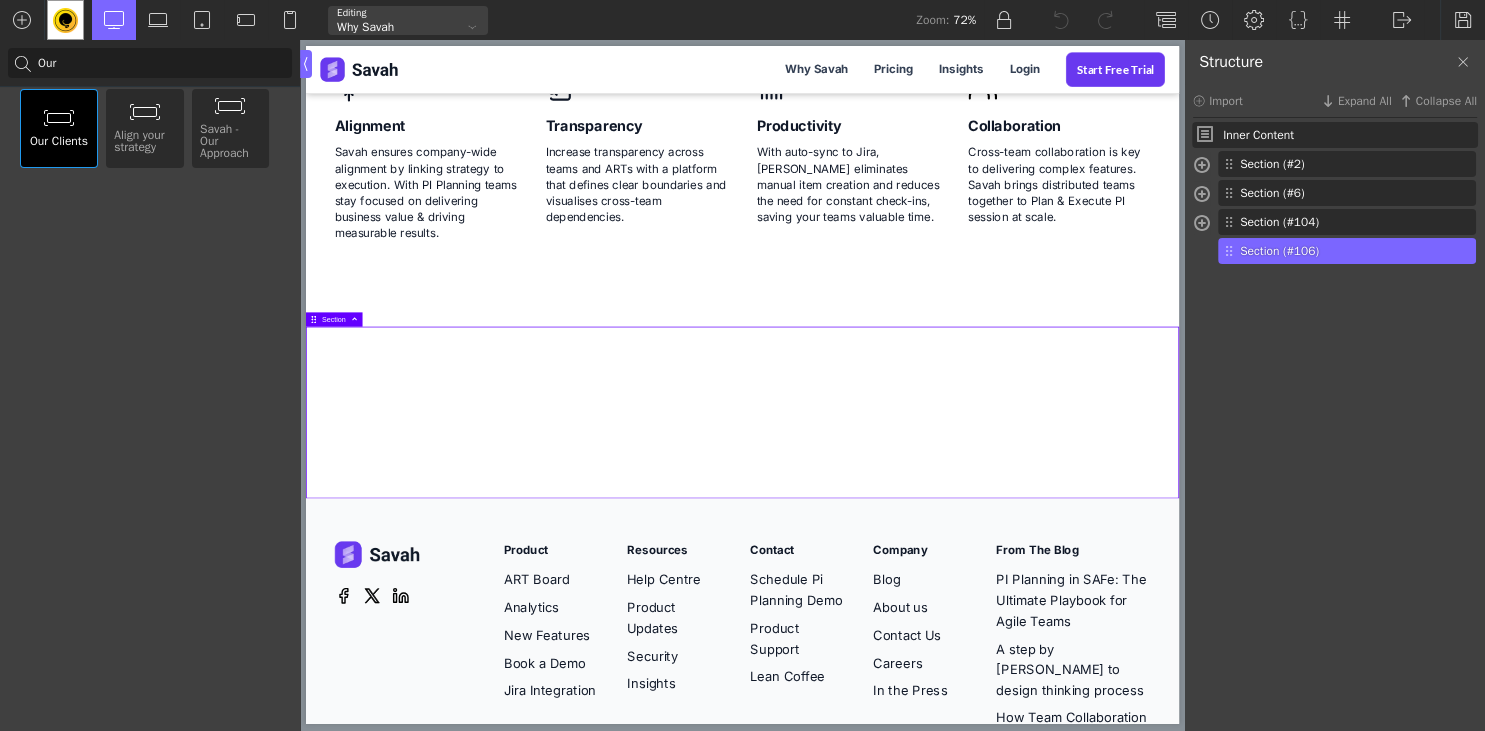 type on "Our" 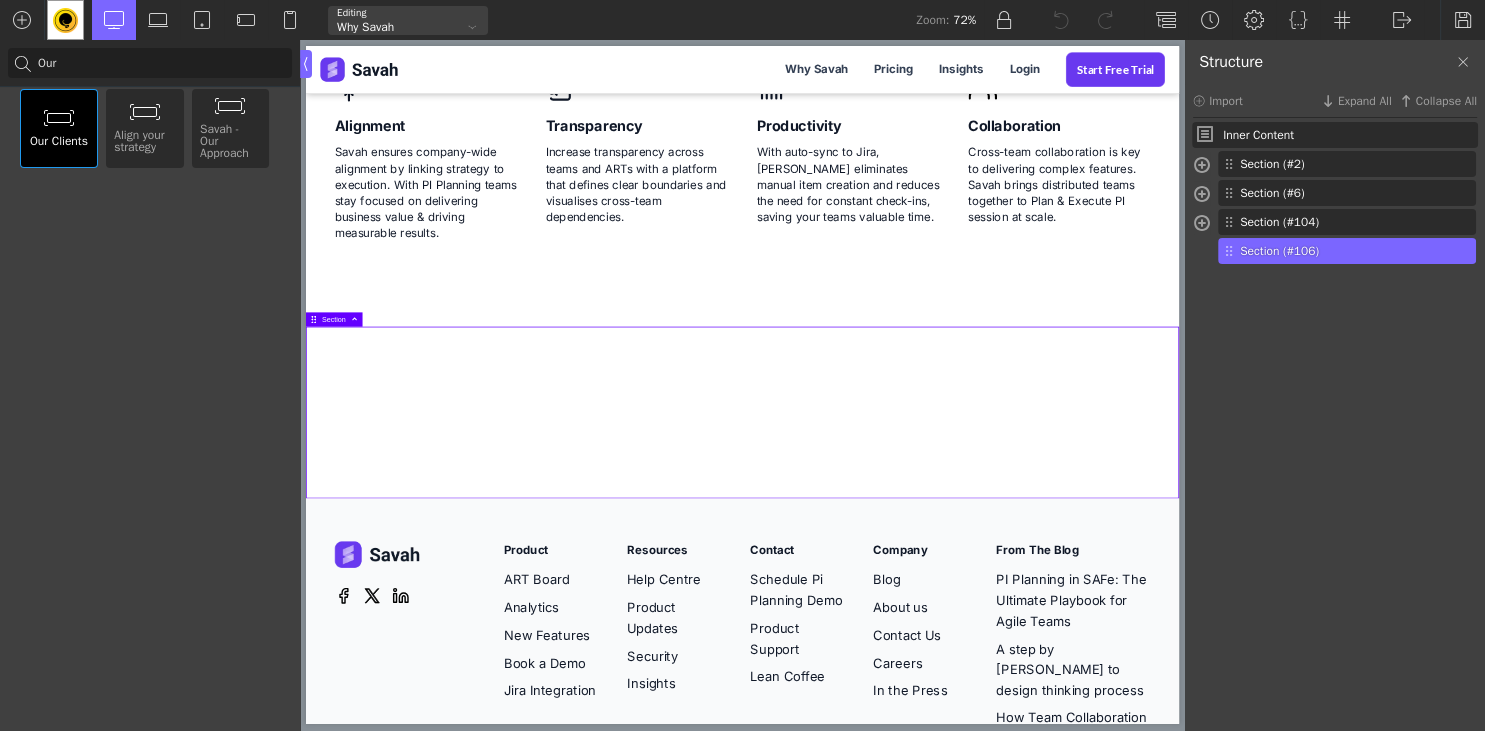 click on "Our Clients
Single
Editable" at bounding box center (59, 128) 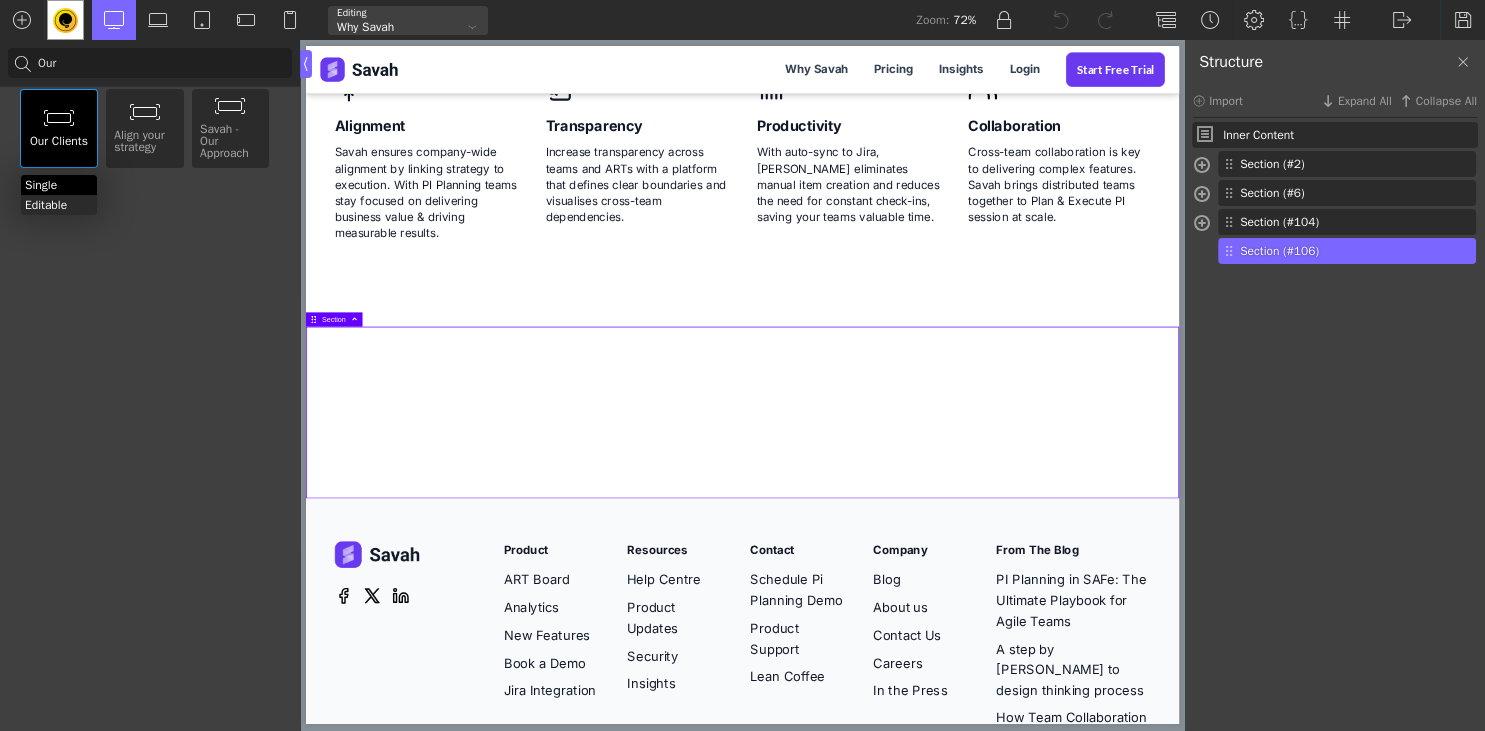 click on "Single" at bounding box center [59, 185] 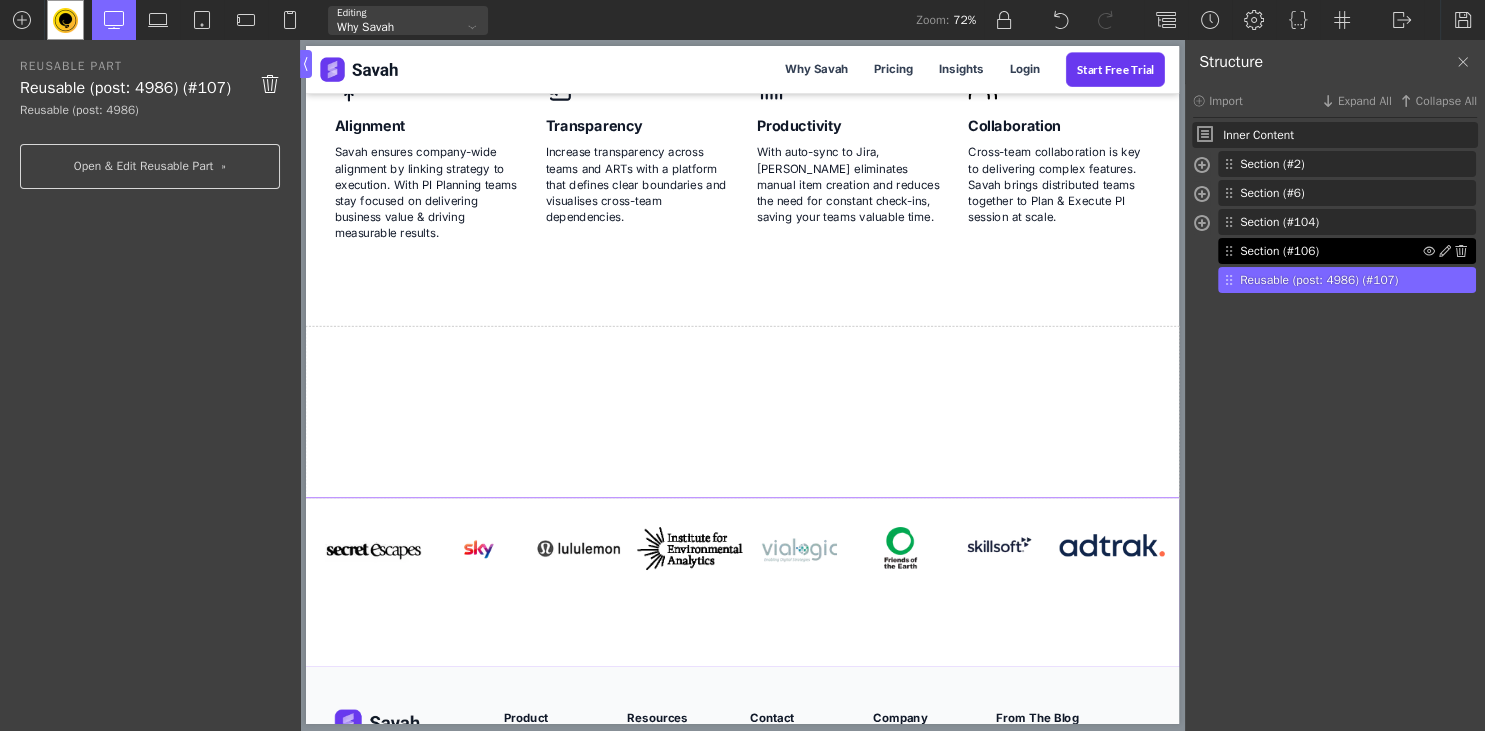 click on "Section (#106)" at bounding box center (1331, 251) 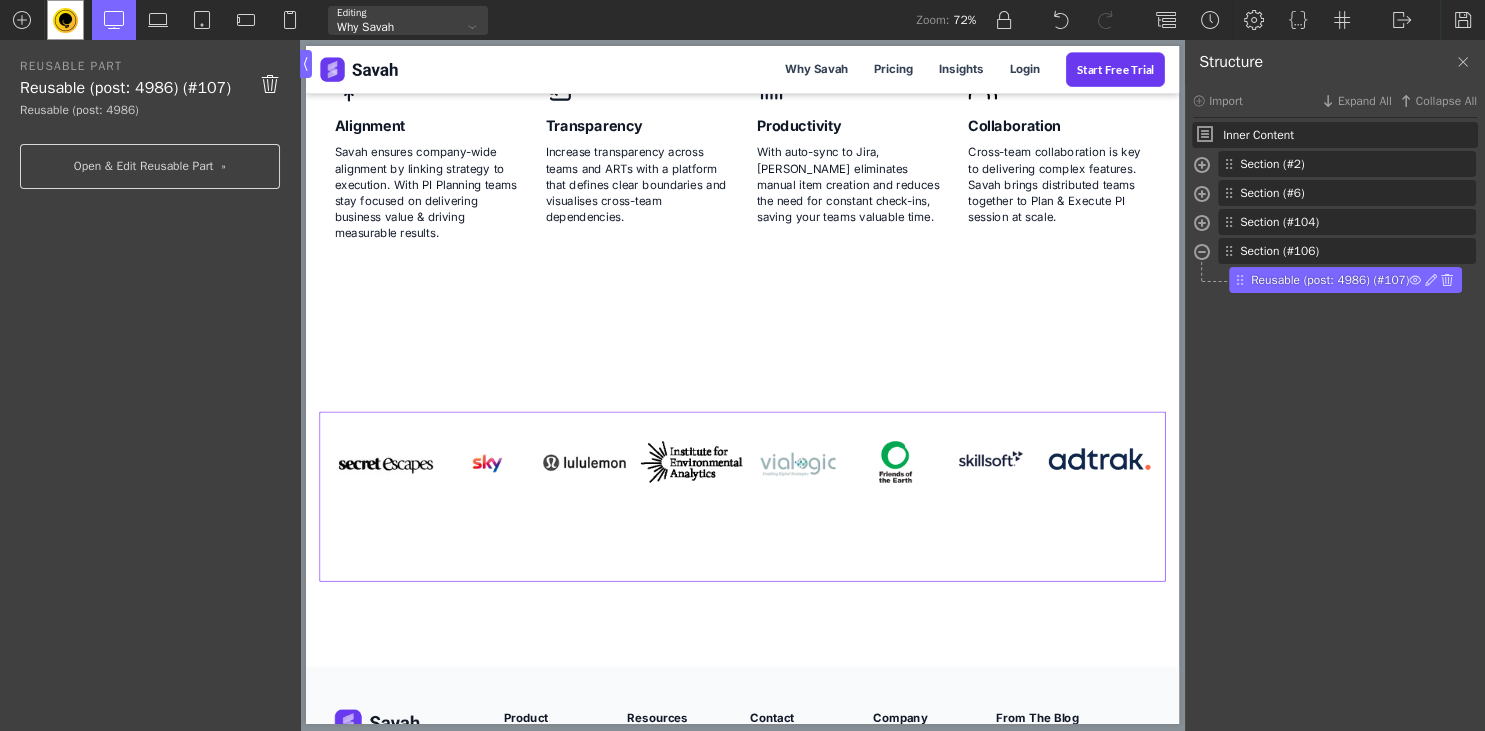 click on "Reusable (post: 4986) (#107)" at bounding box center [1330, 280] 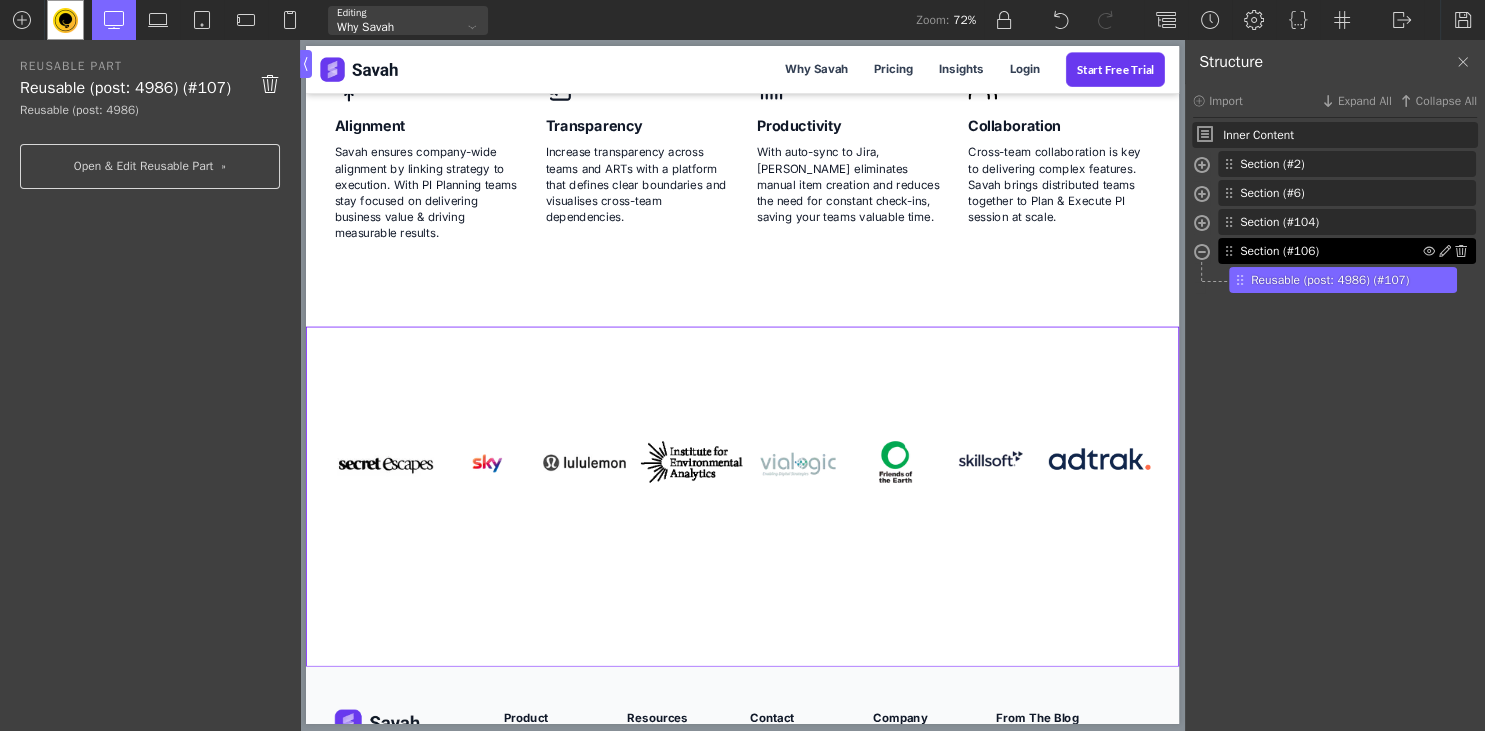 click on "Section (#106)" at bounding box center [1331, 251] 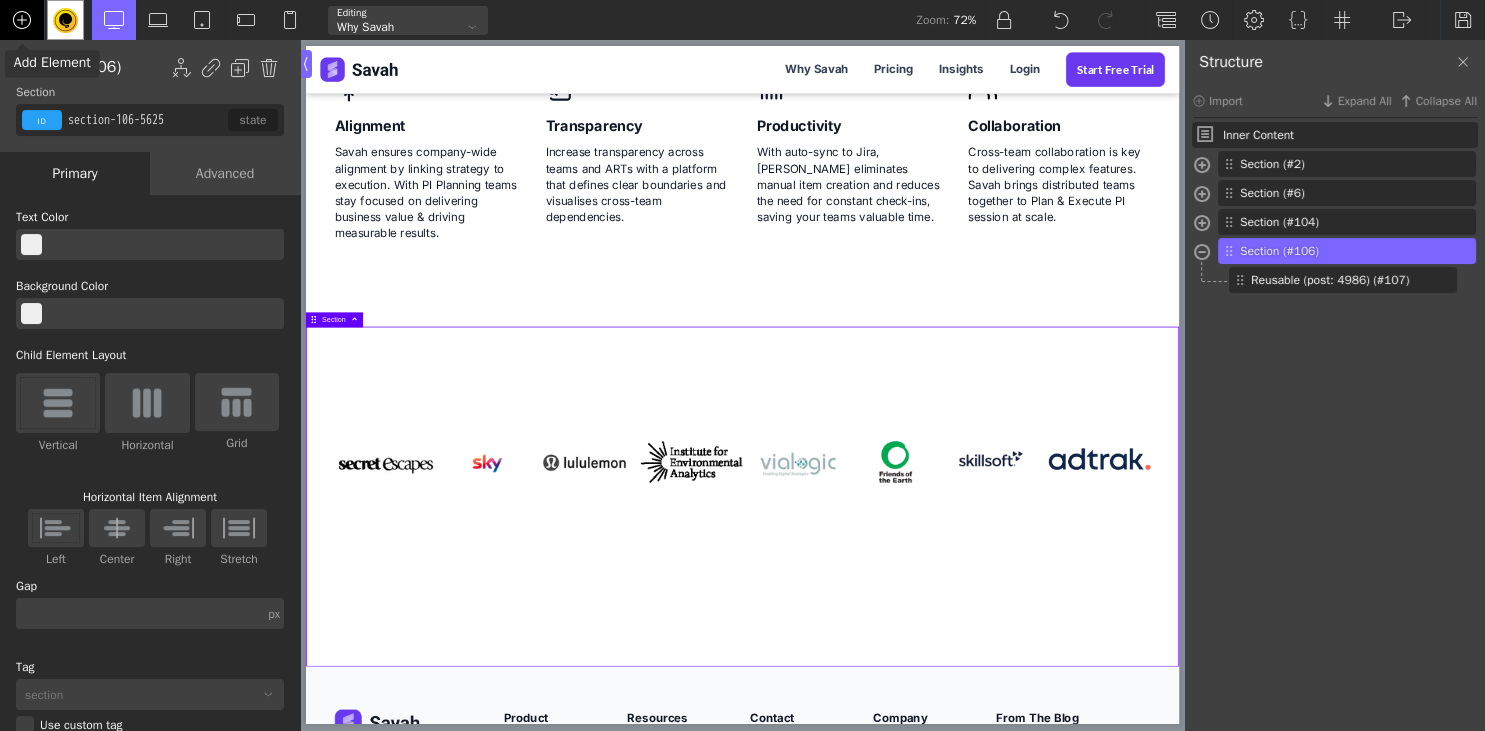 click at bounding box center (22, 20) 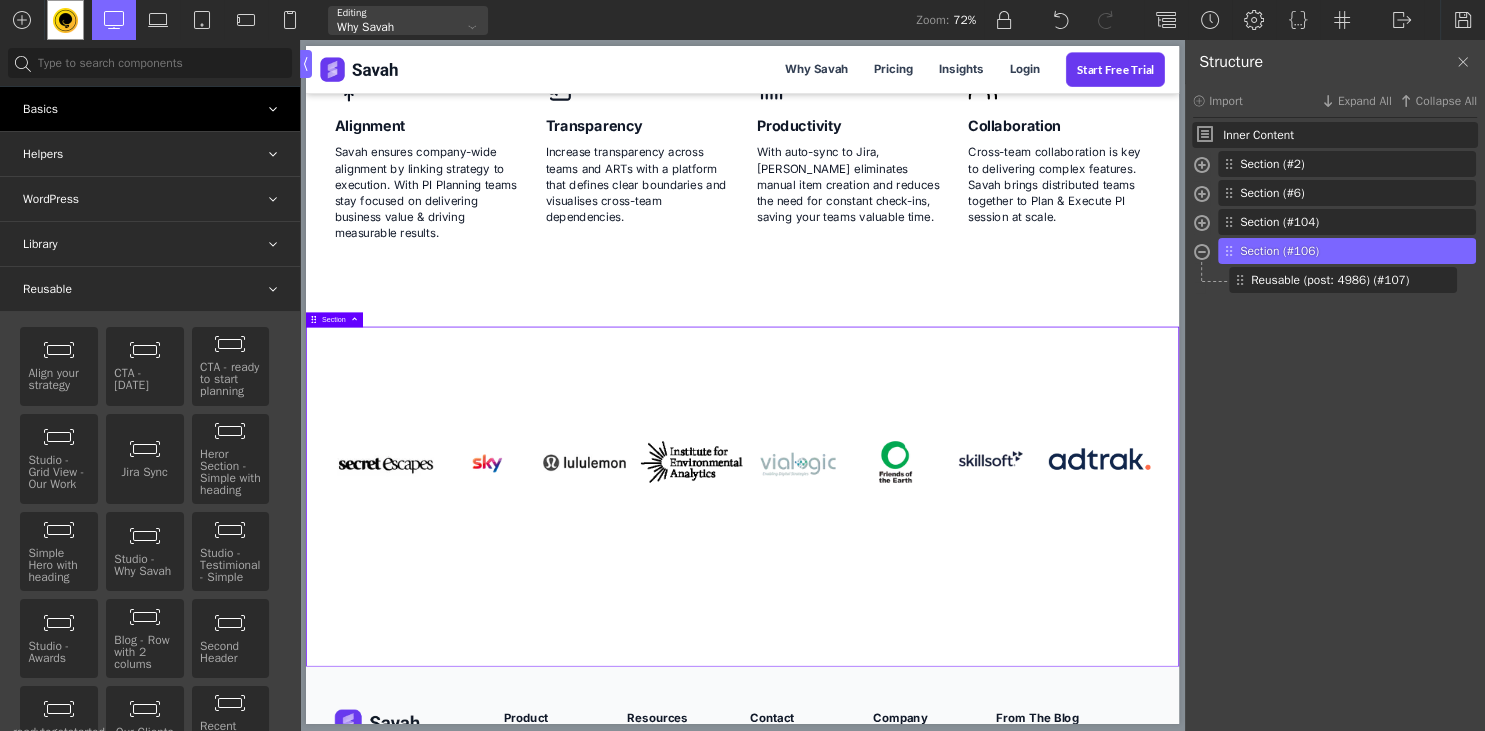 click on "Basics" at bounding box center (150, 109) 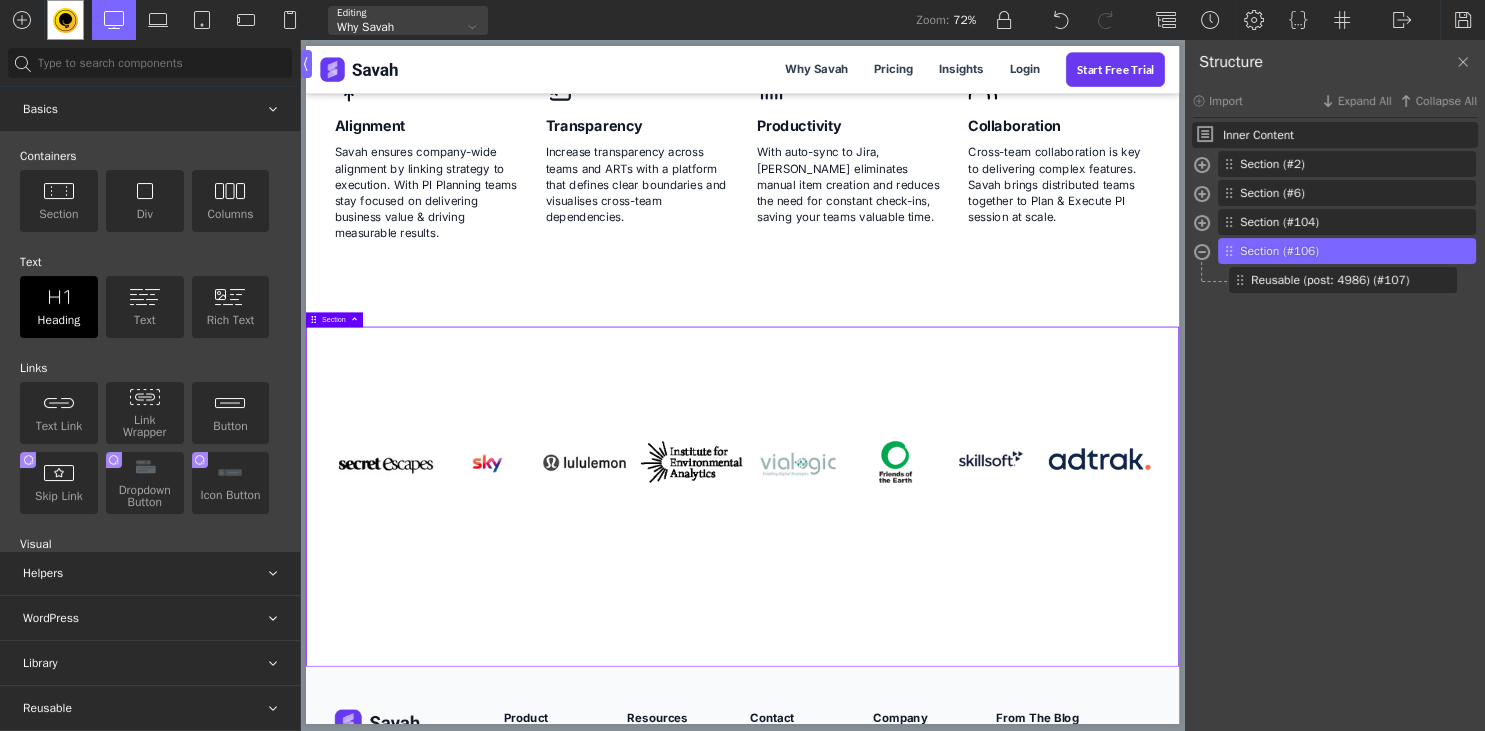 click on "Heading" at bounding box center [59, 307] 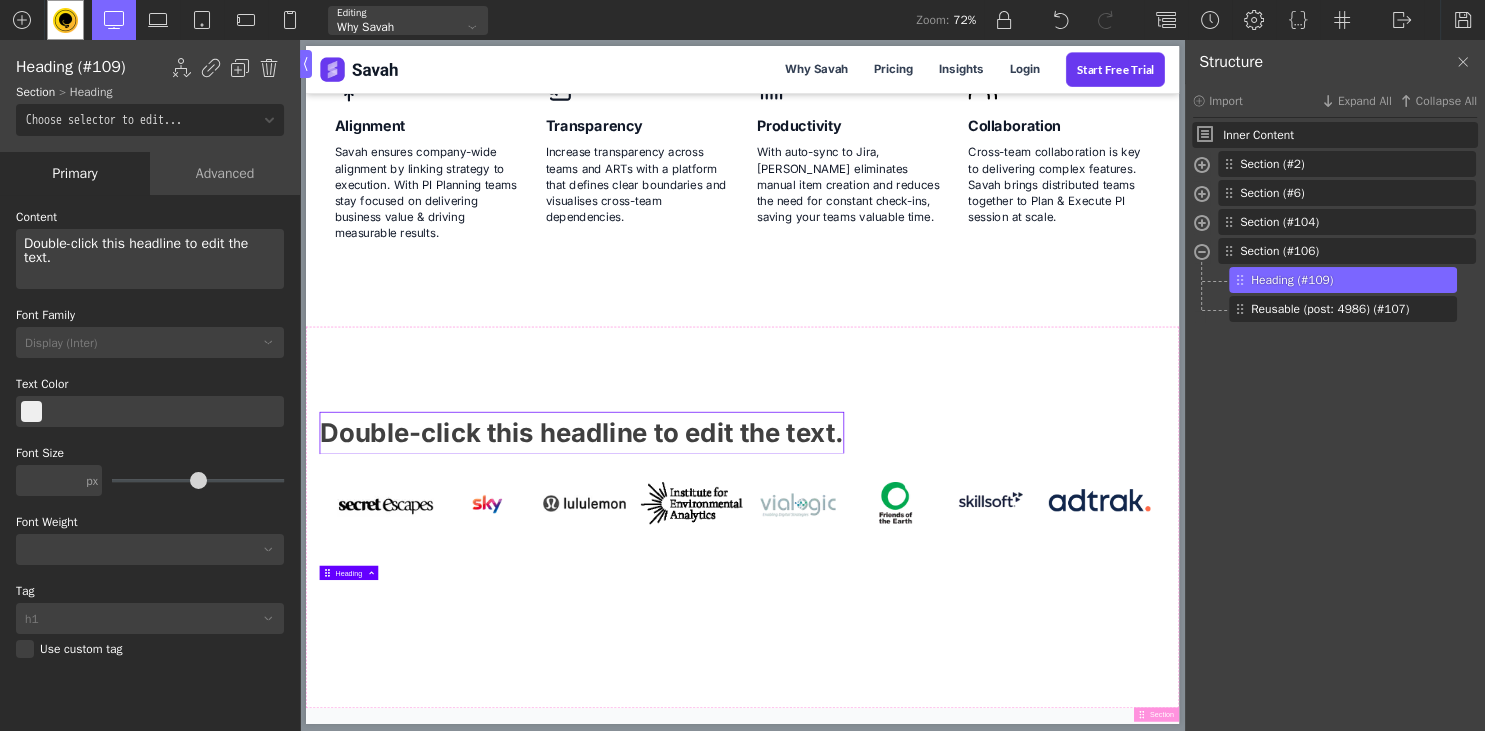 click on "Double-click this headline to edit the text." at bounding box center (150, 259) 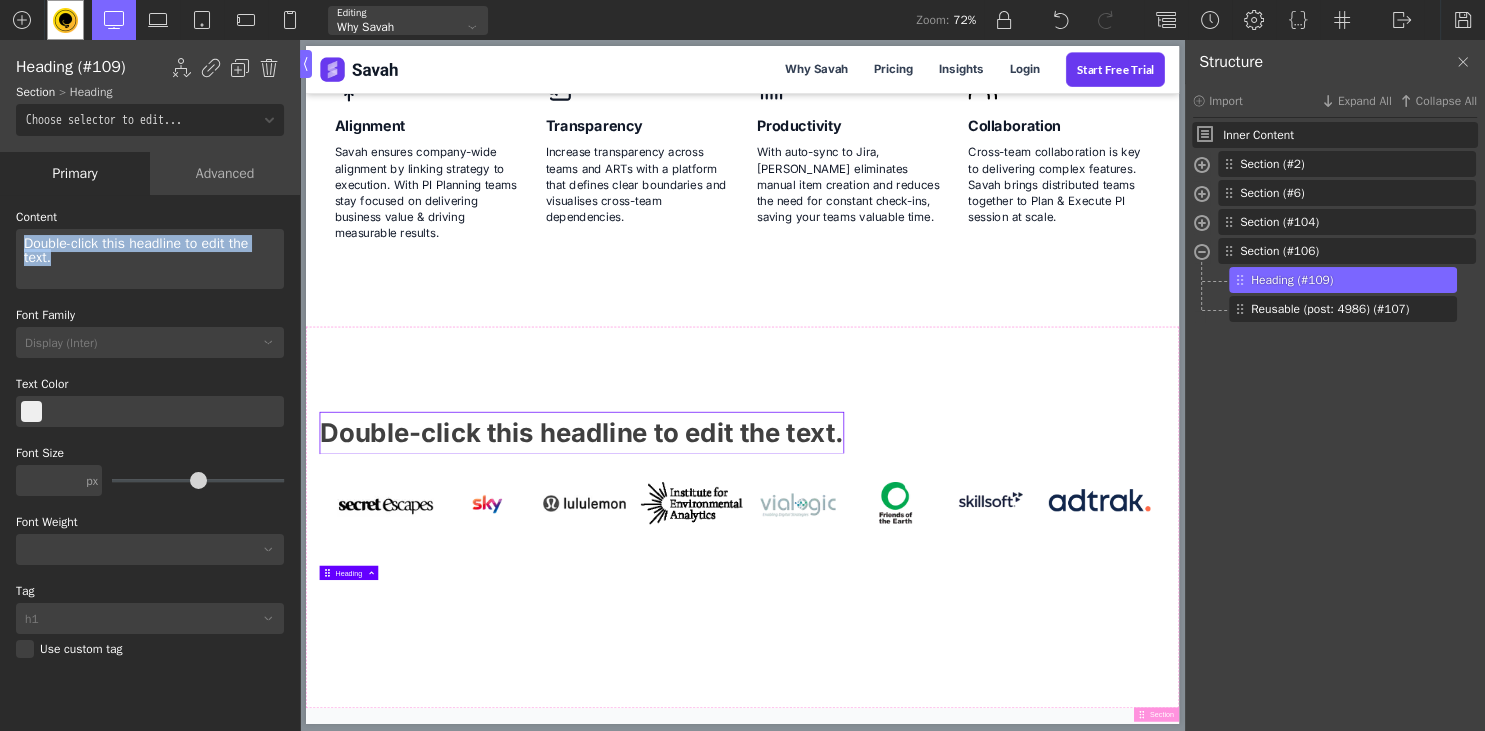 drag, startPoint x: 50, startPoint y: 256, endPoint x: 12, endPoint y: 234, distance: 43.908997 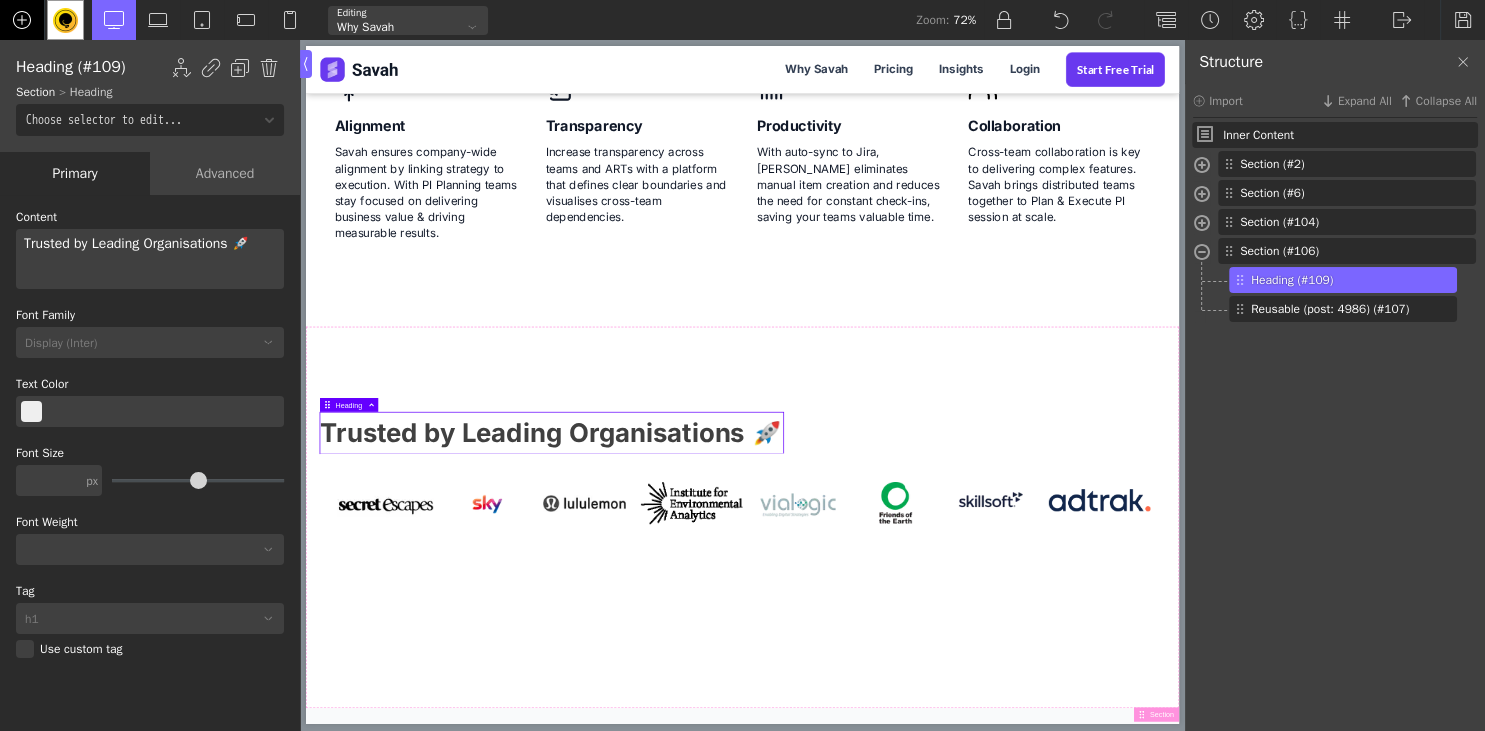click at bounding box center [22, 20] 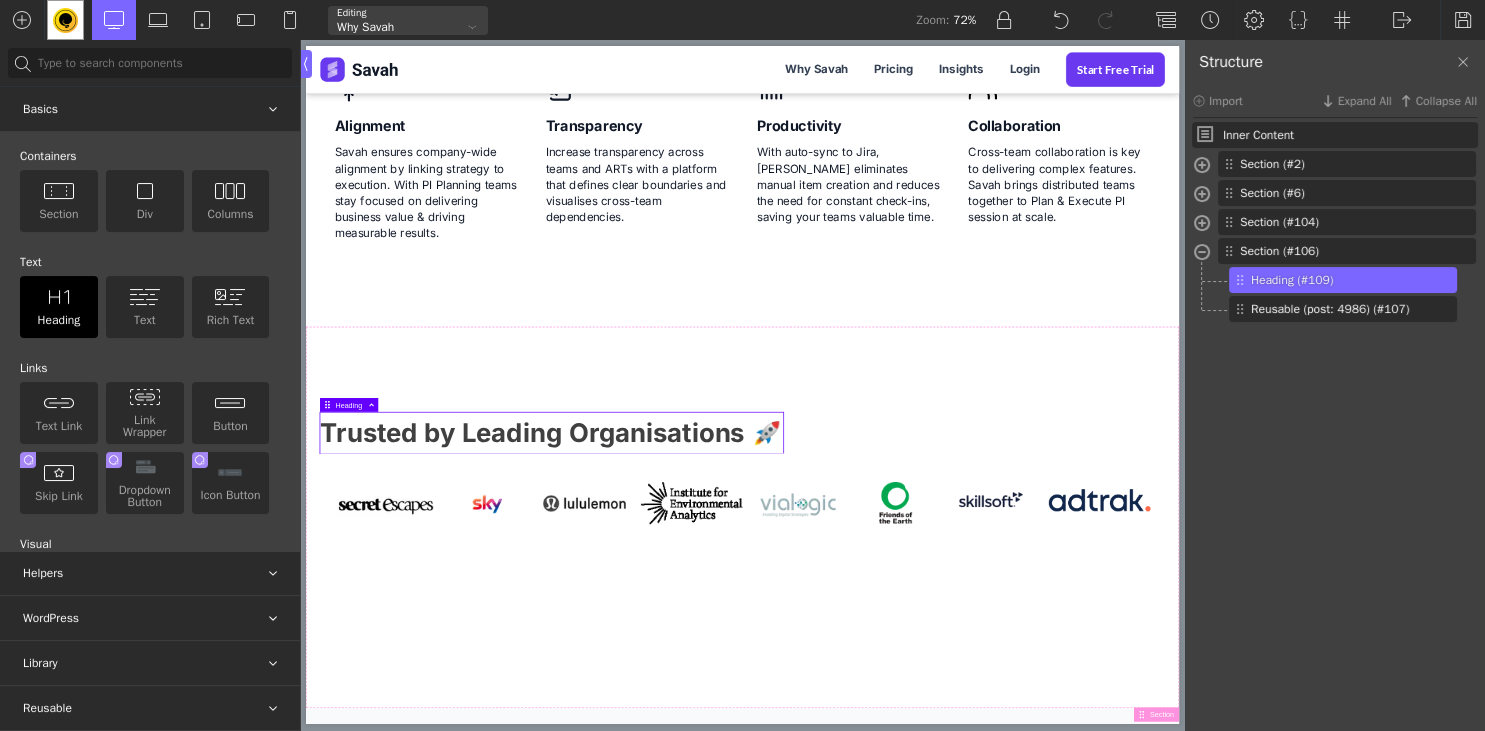 click on "Heading" at bounding box center (59, 307) 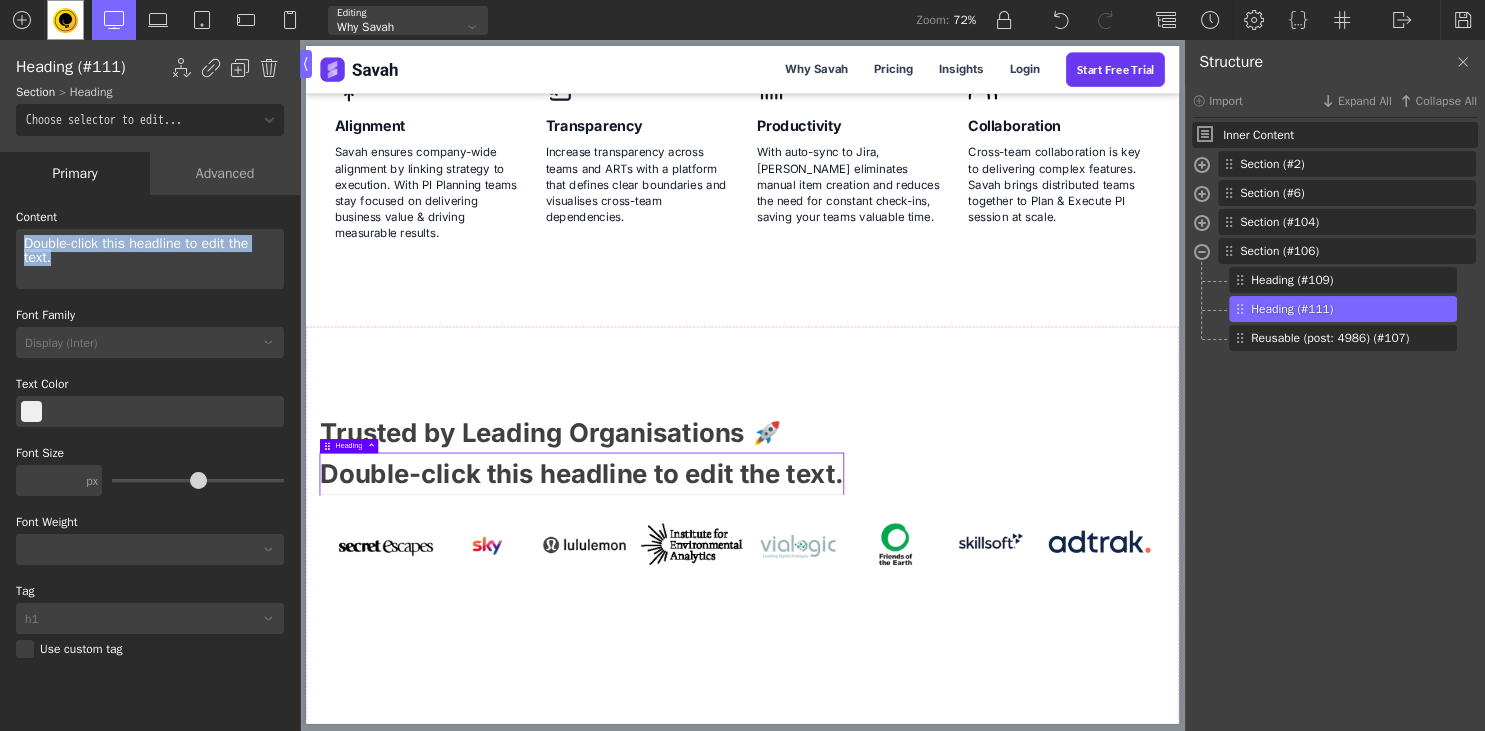 drag, startPoint x: 74, startPoint y: 267, endPoint x: 19, endPoint y: 240, distance: 61.269894 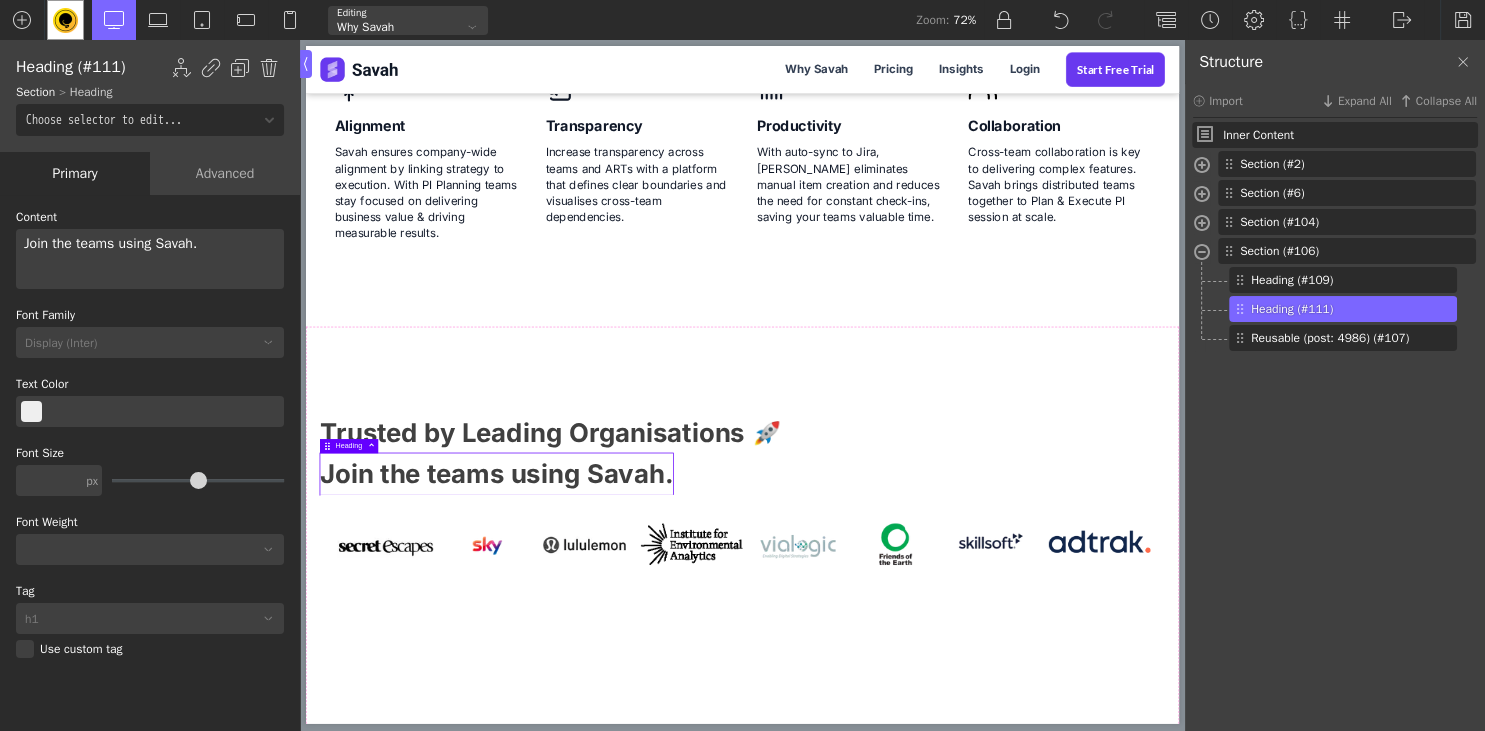 click on "Advanced" at bounding box center (225, 173) 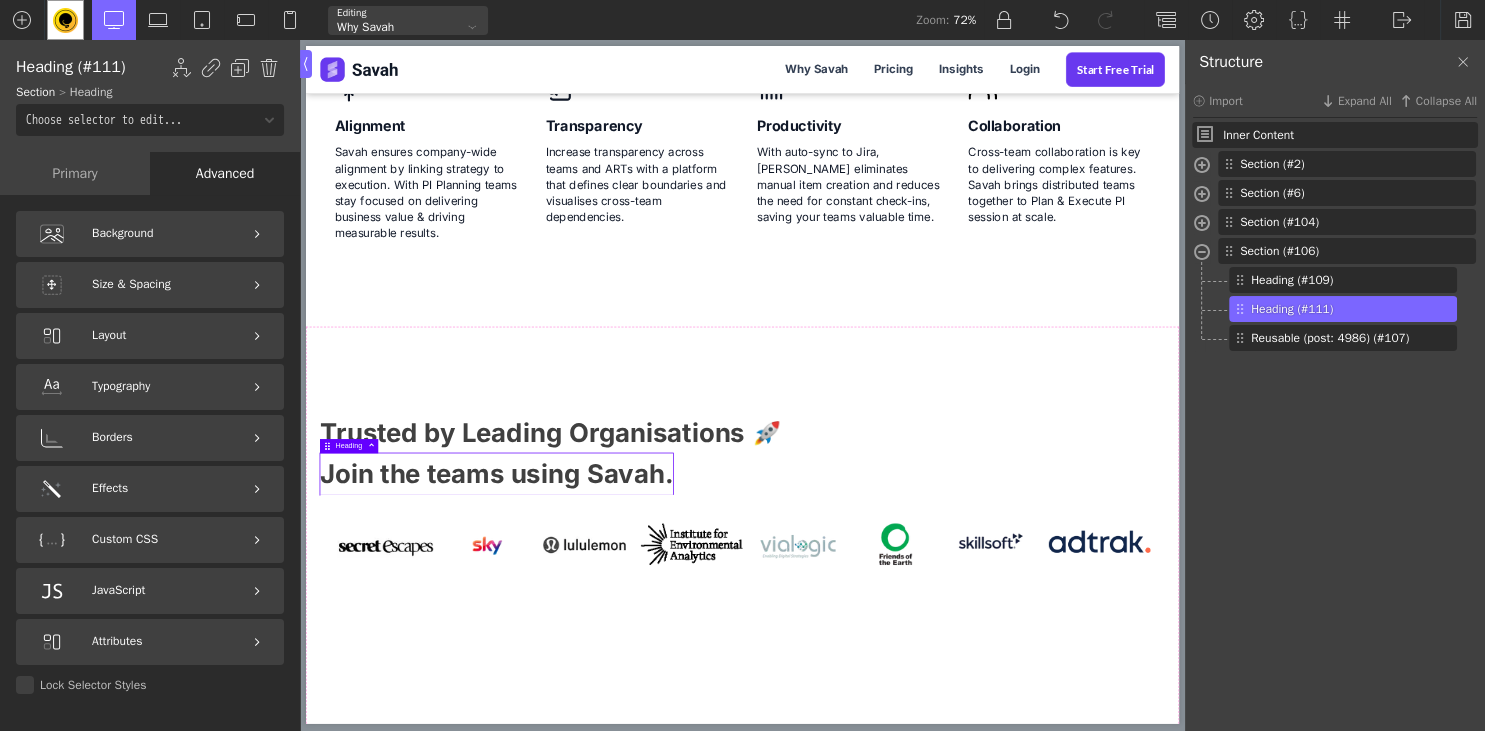 click on "Primary" at bounding box center [75, 173] 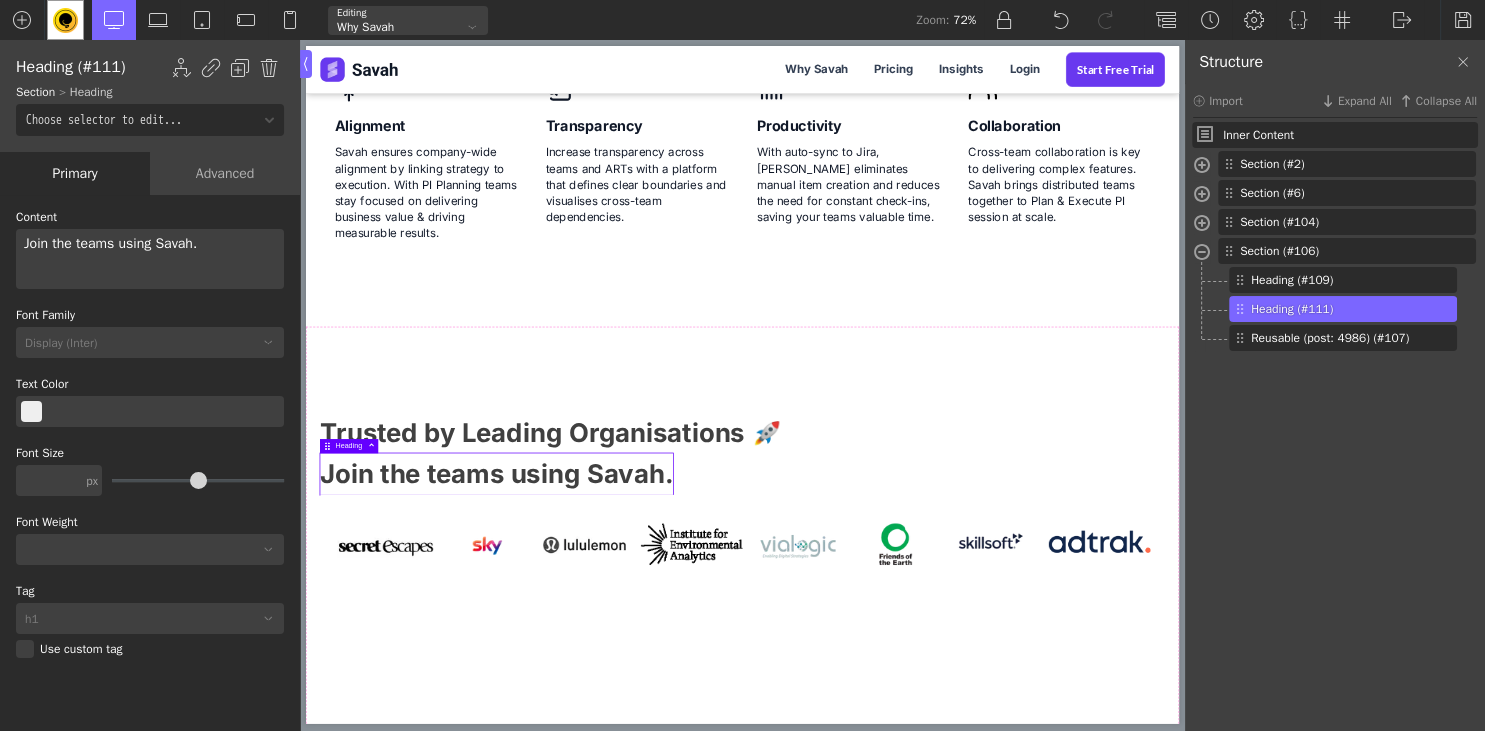 click on "Advanced" at bounding box center (225, 173) 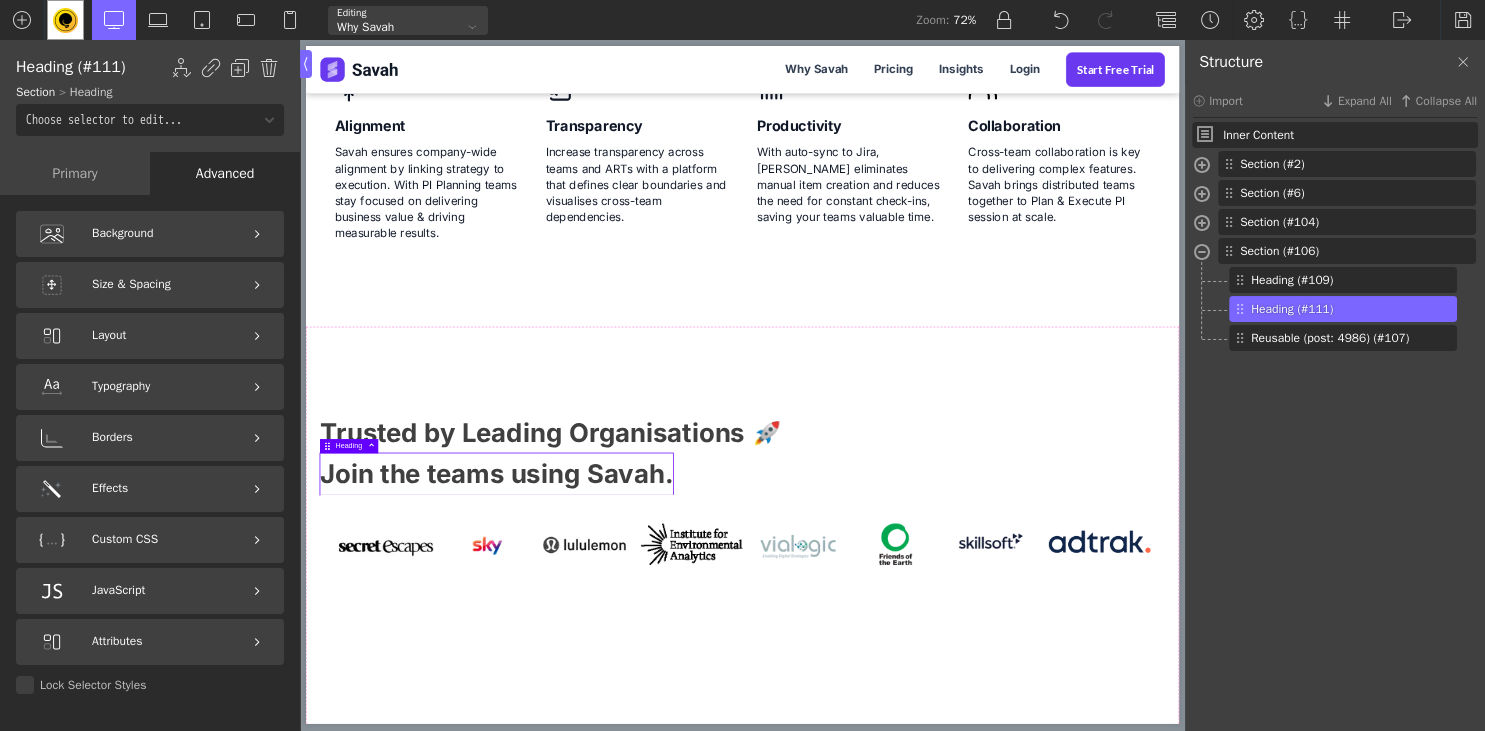click on "Primary" at bounding box center (75, 173) 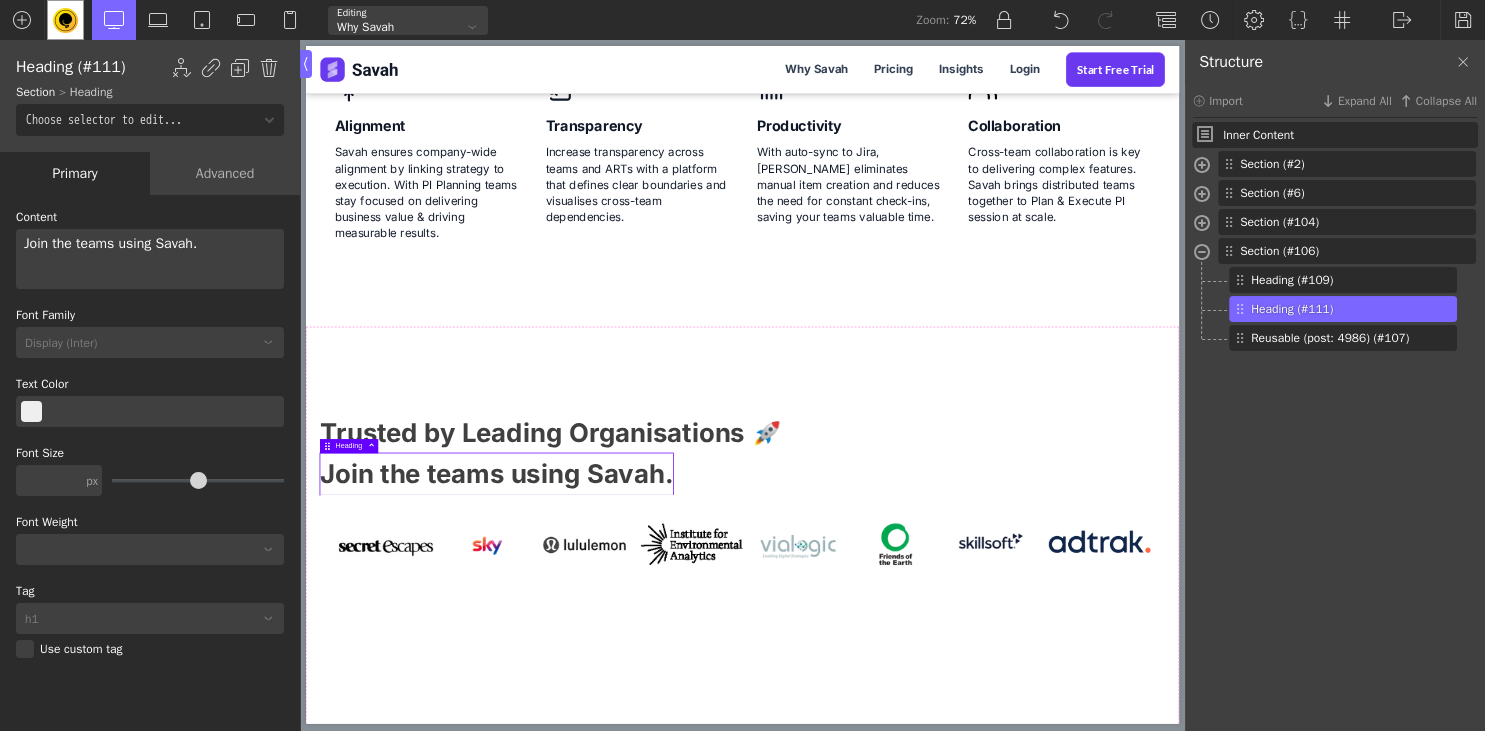 click at bounding box center (49, 480) 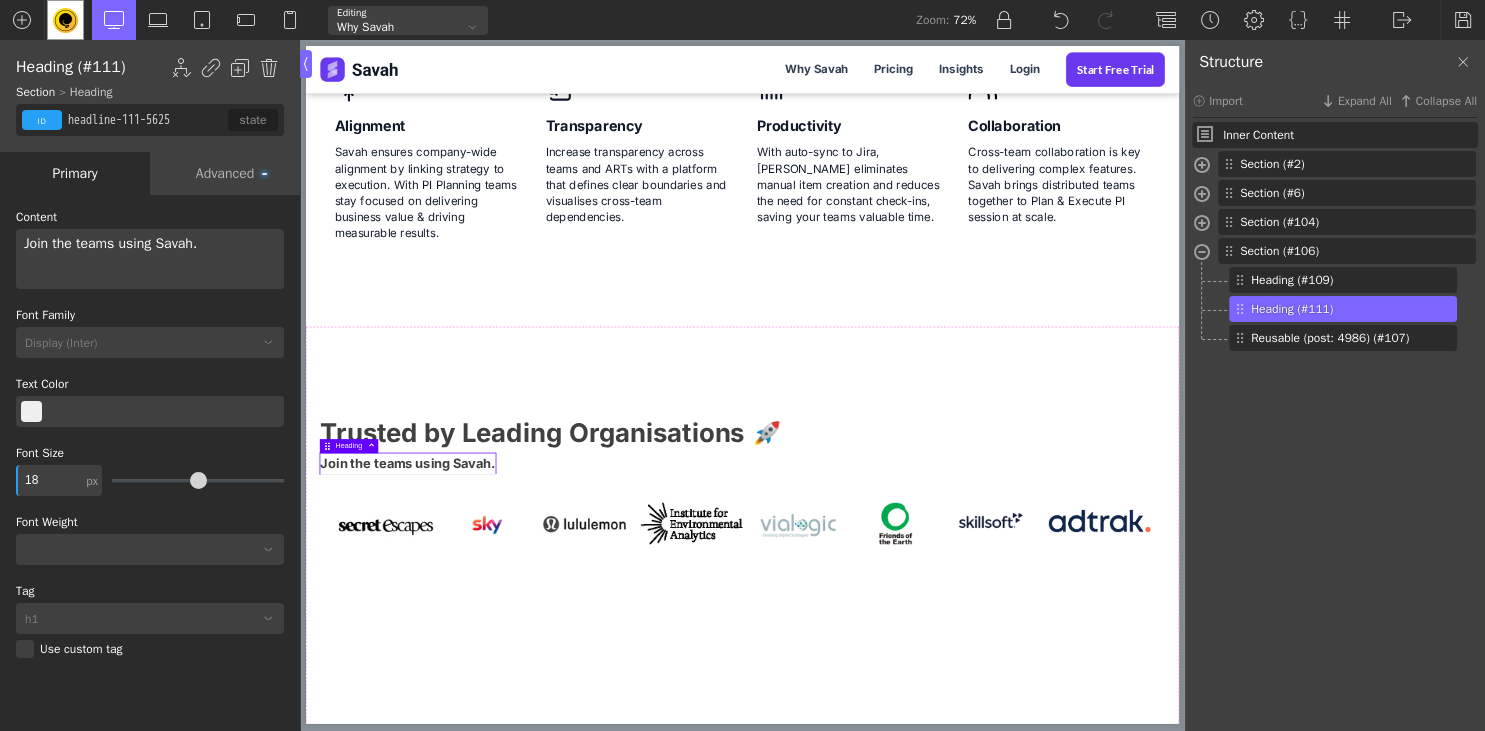 type on "18" 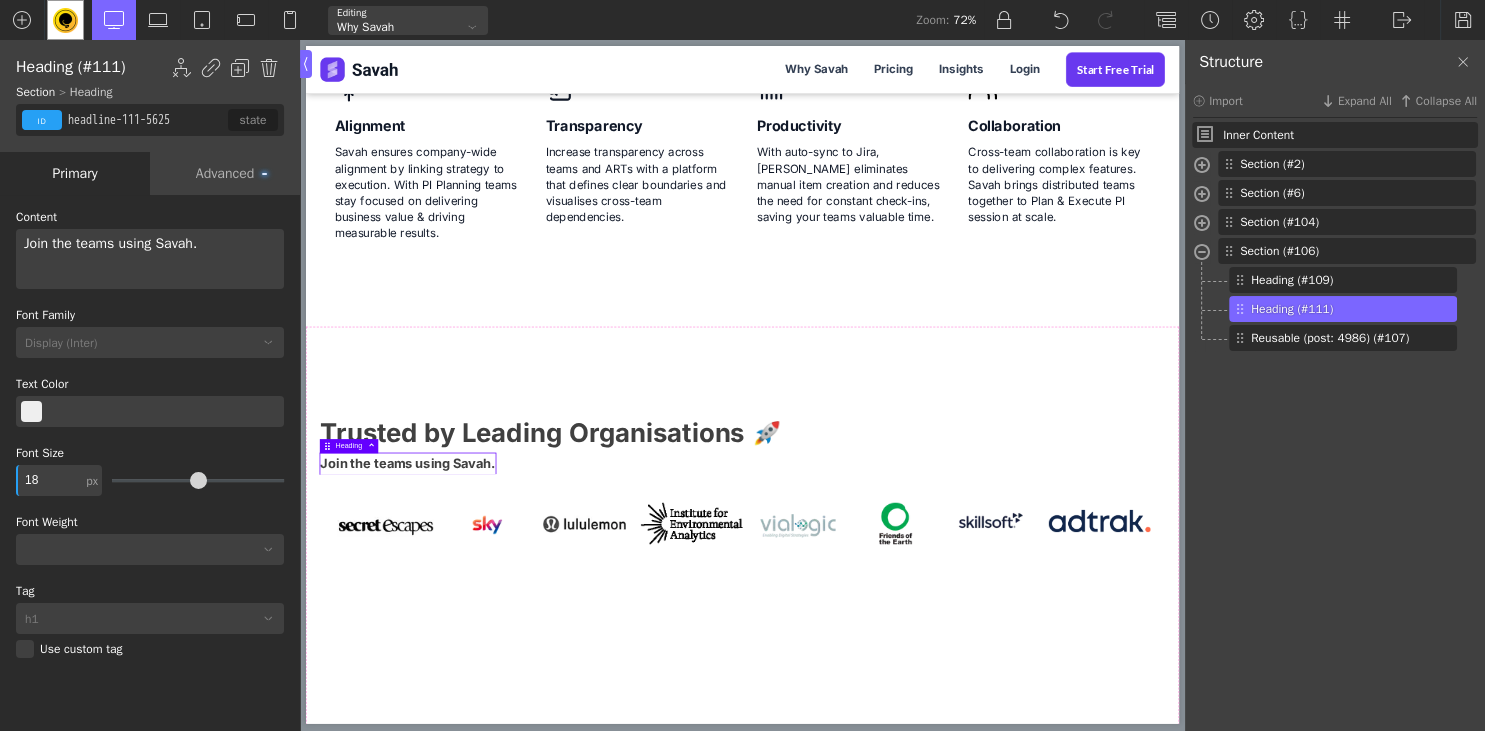 click on "Inner Content
Section (#2)
Div (#3)
Heading (#4)
Text (#5)
Section (#6)" at bounding box center [1335, 428] 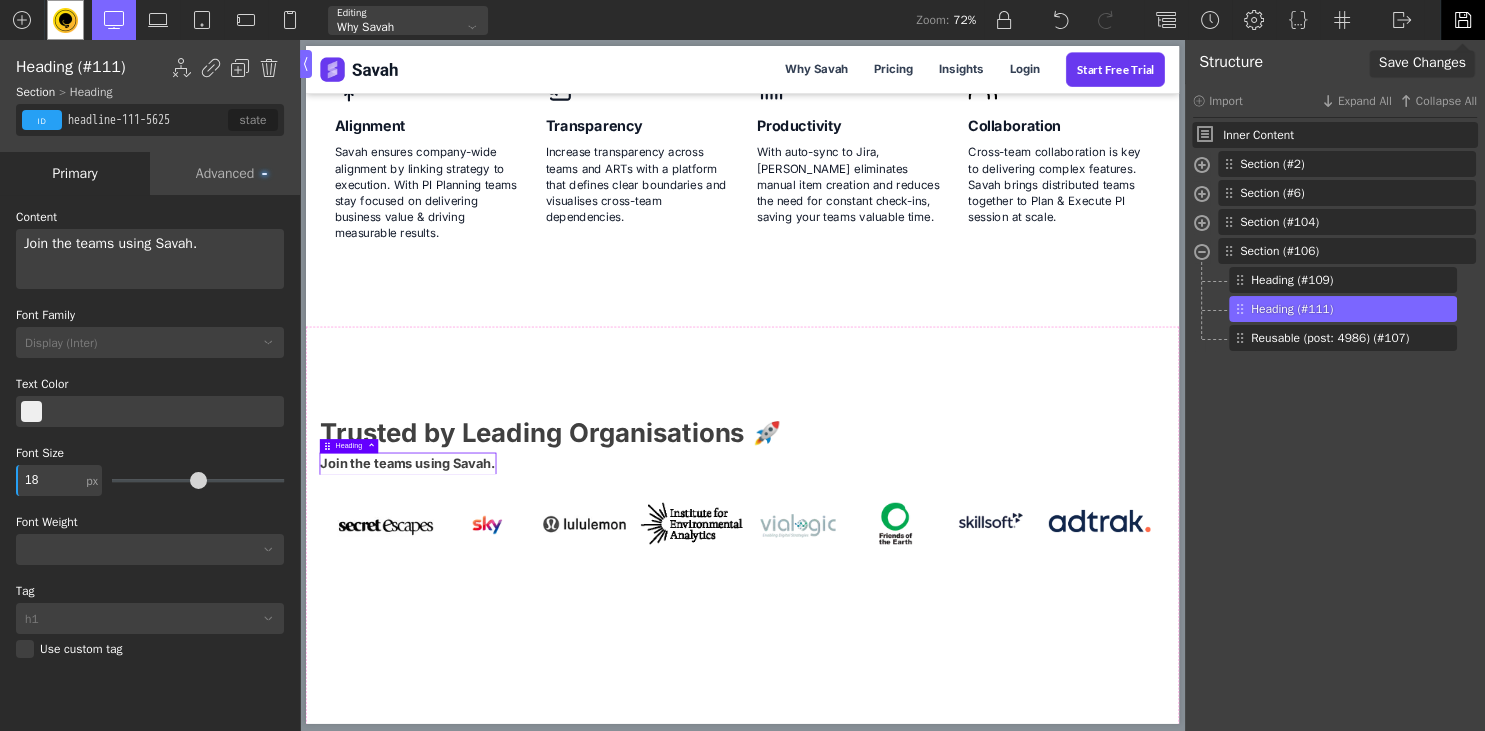 click at bounding box center [1463, 20] 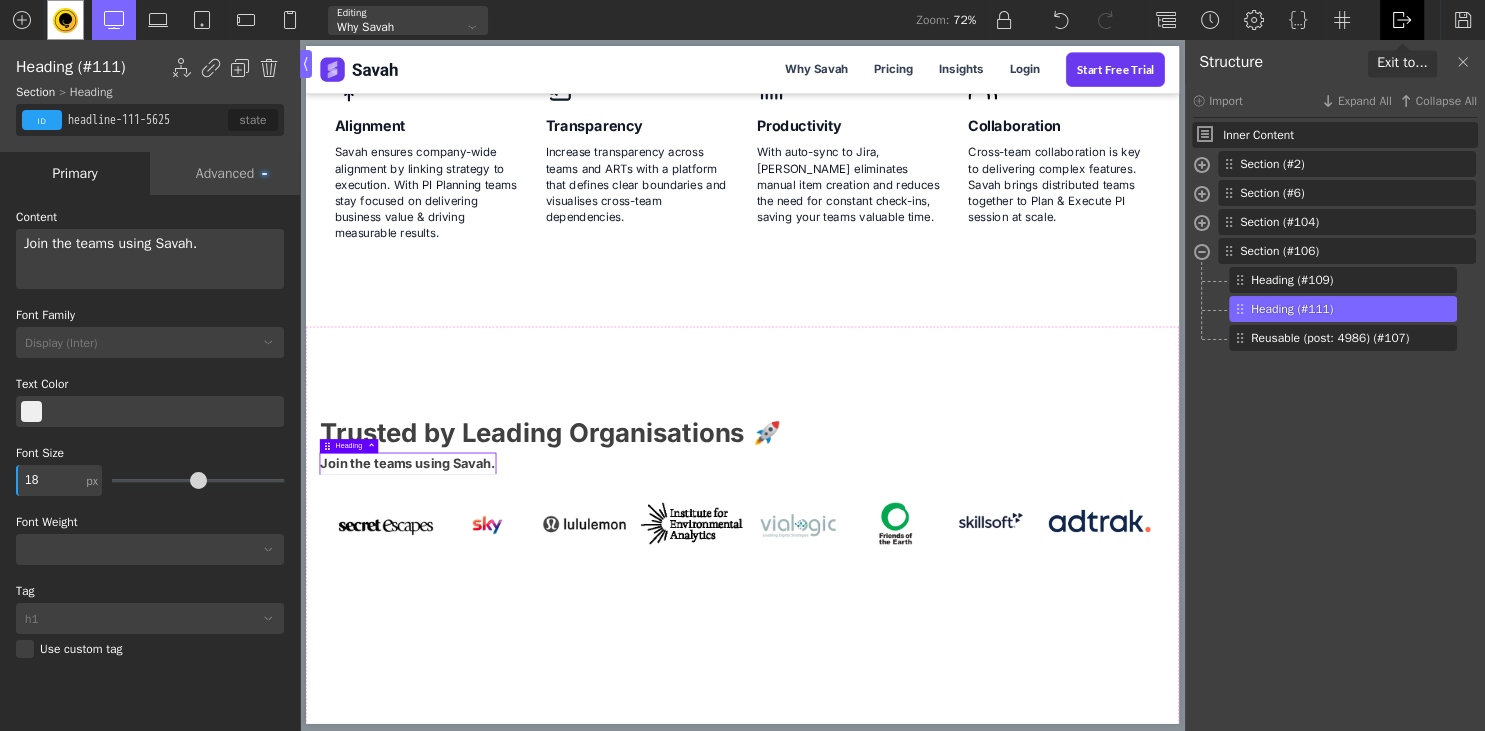 click at bounding box center (1402, 20) 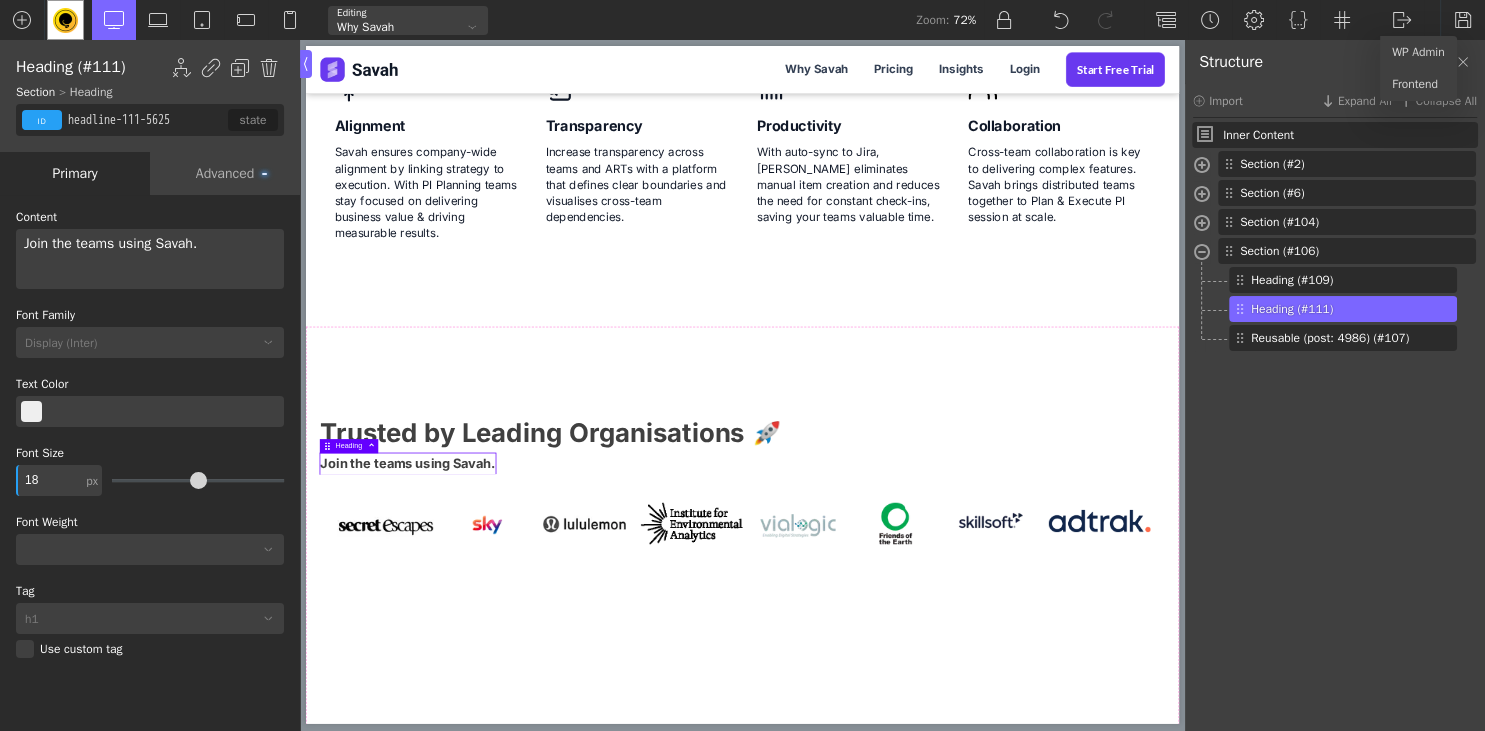 click on "Why Savah" at bounding box center [395, 27] 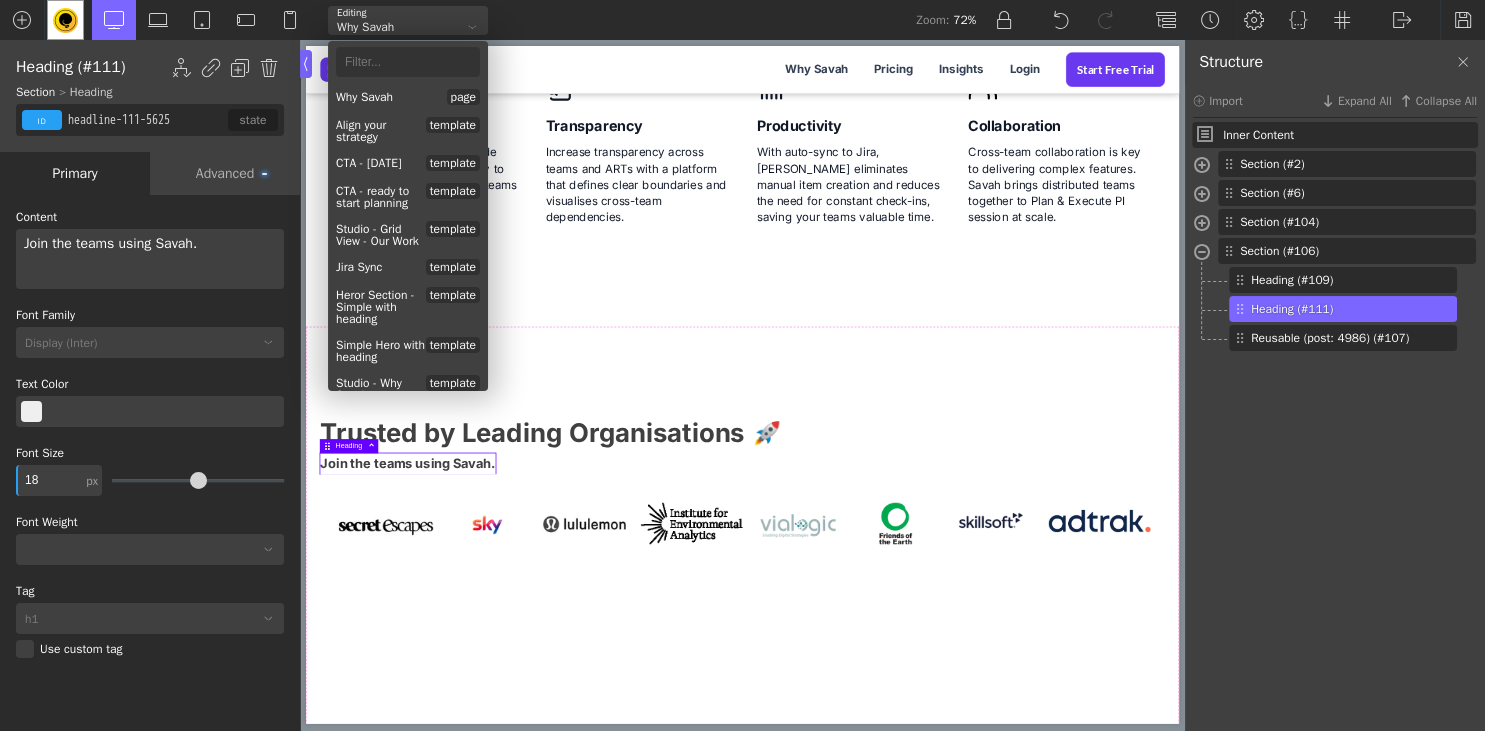 click on "Why Savah" at bounding box center [395, 27] 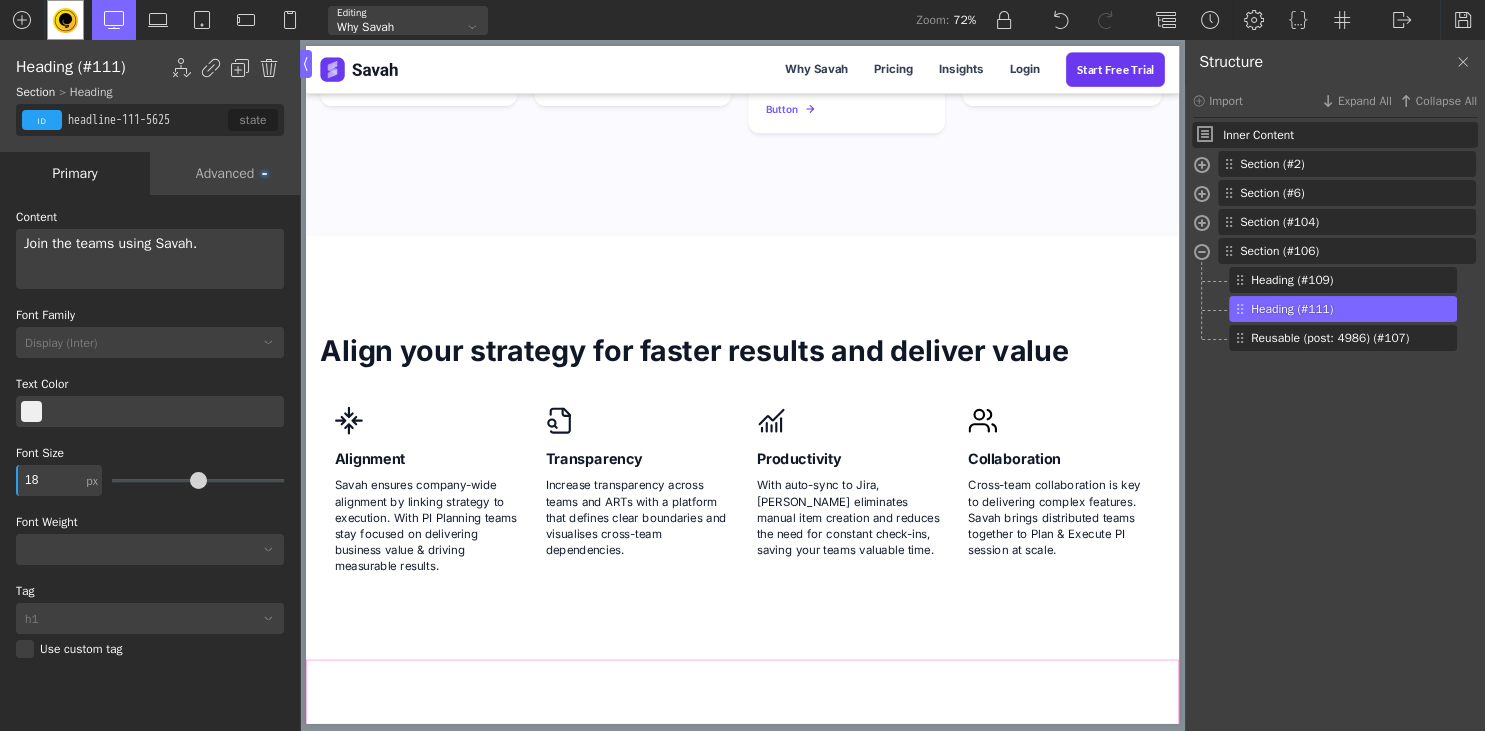 scroll, scrollTop: 2121, scrollLeft: 0, axis: vertical 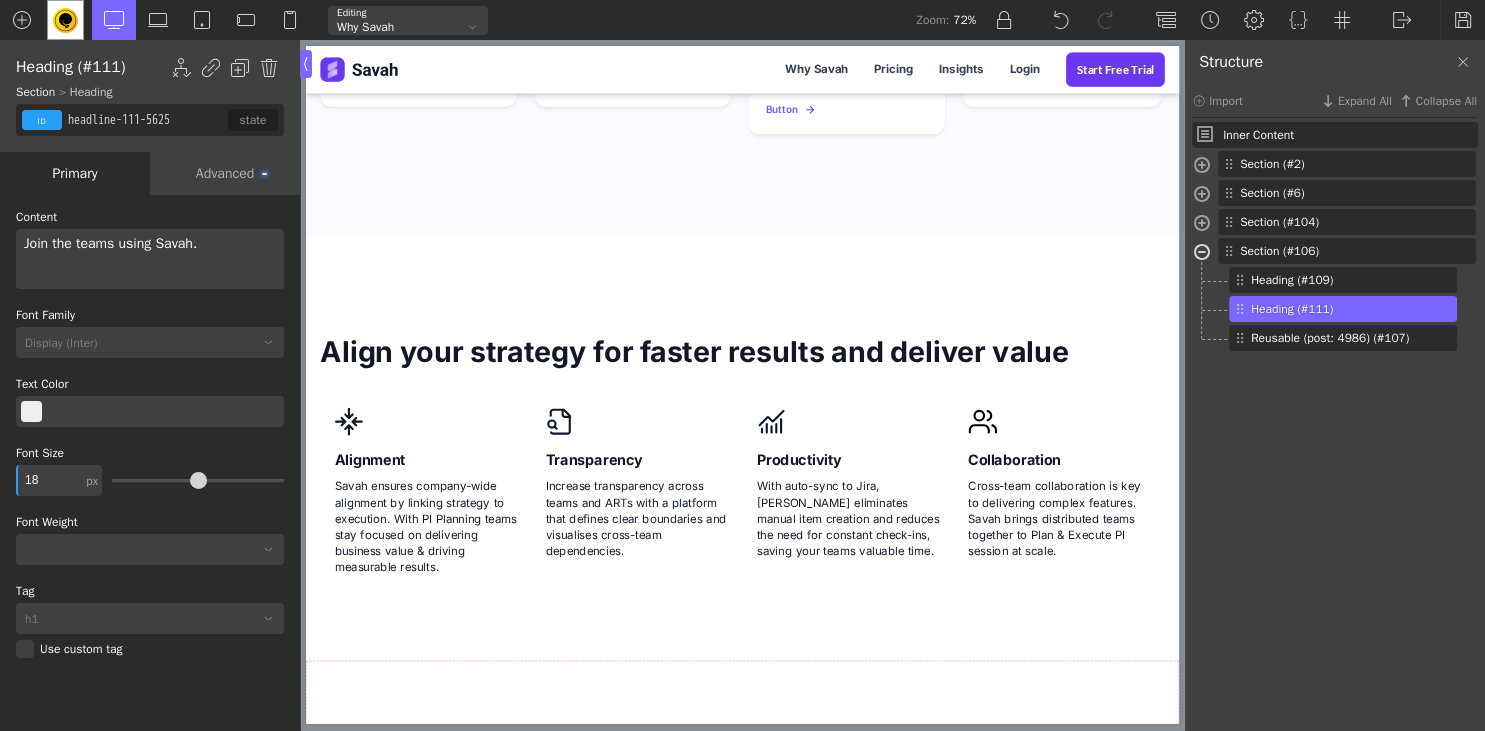 click at bounding box center (1202, 254) 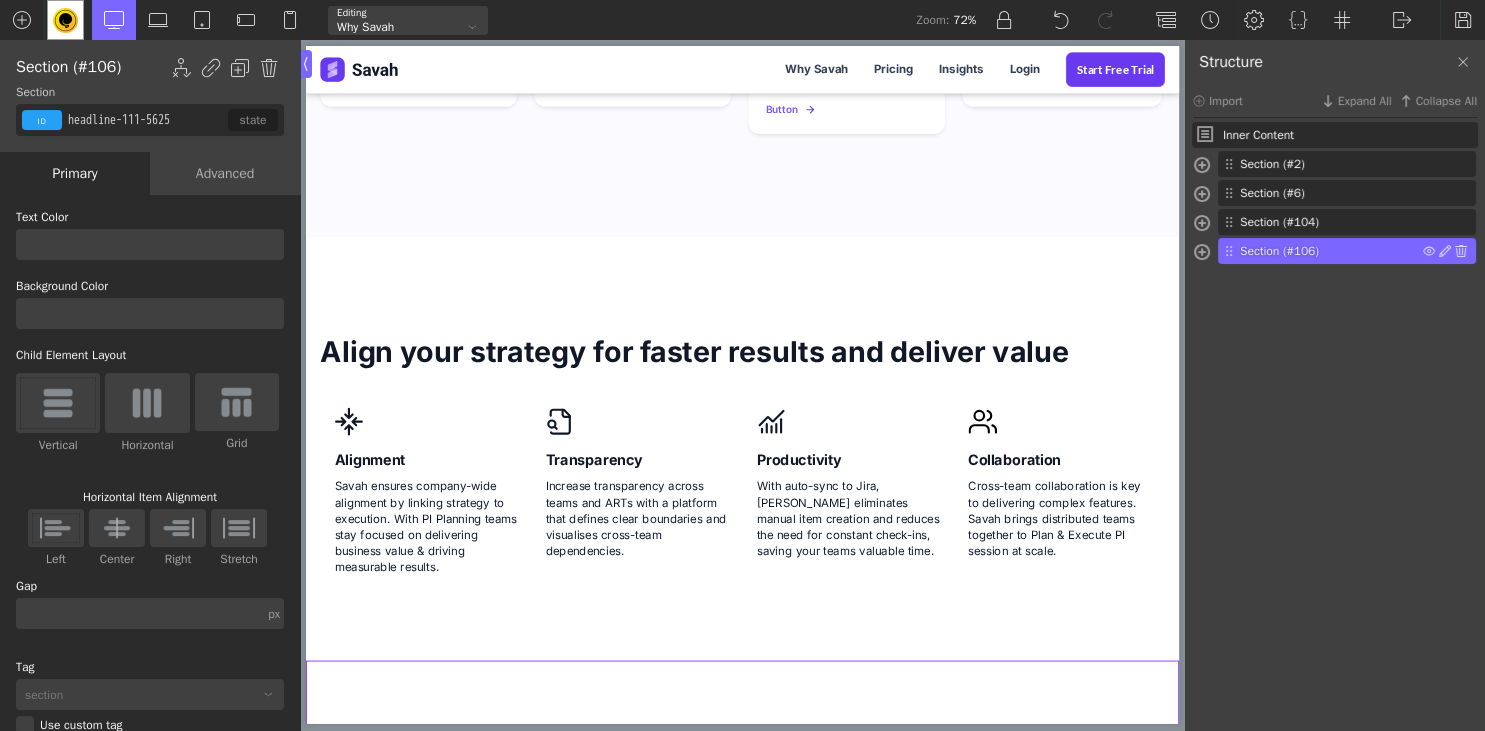 type on "section-106-5625" 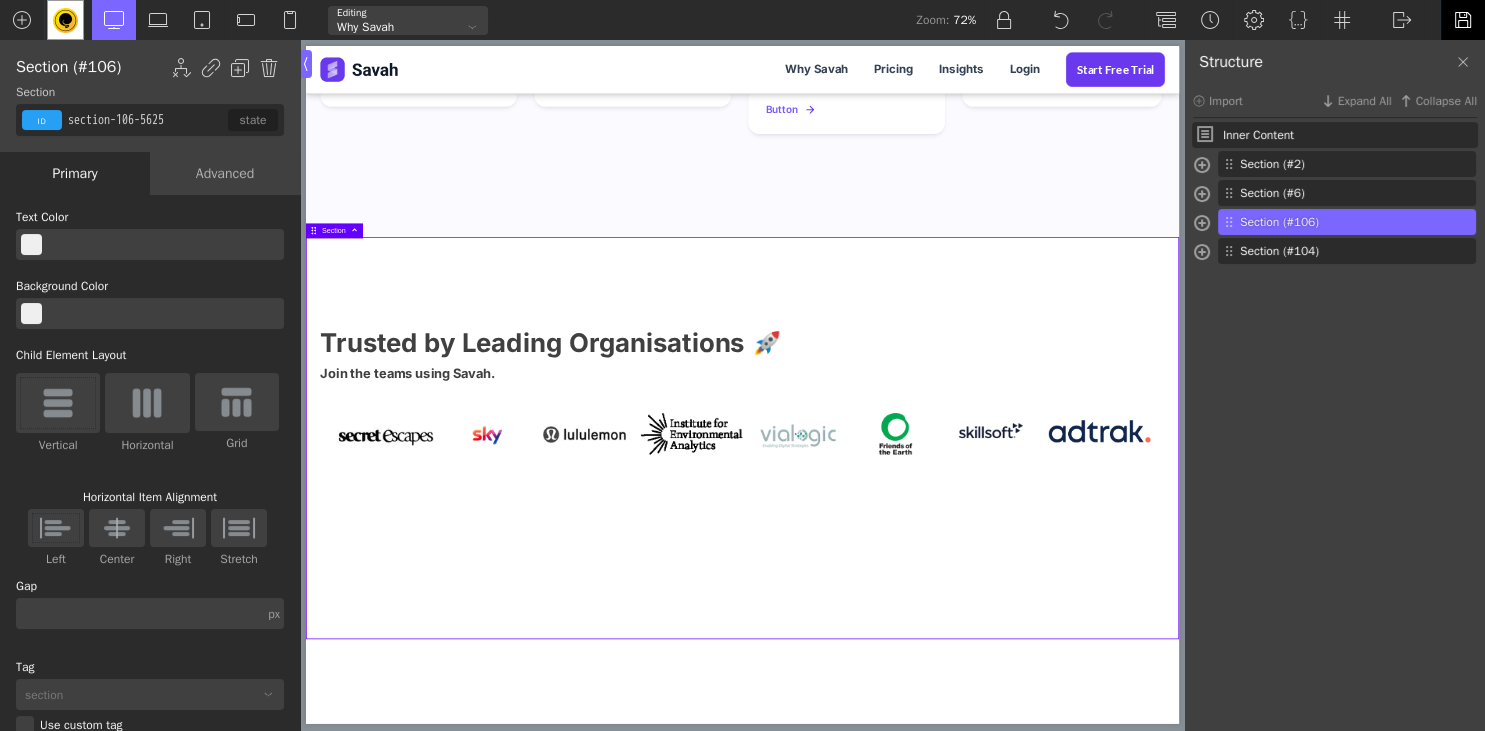 click at bounding box center (1462, 20) 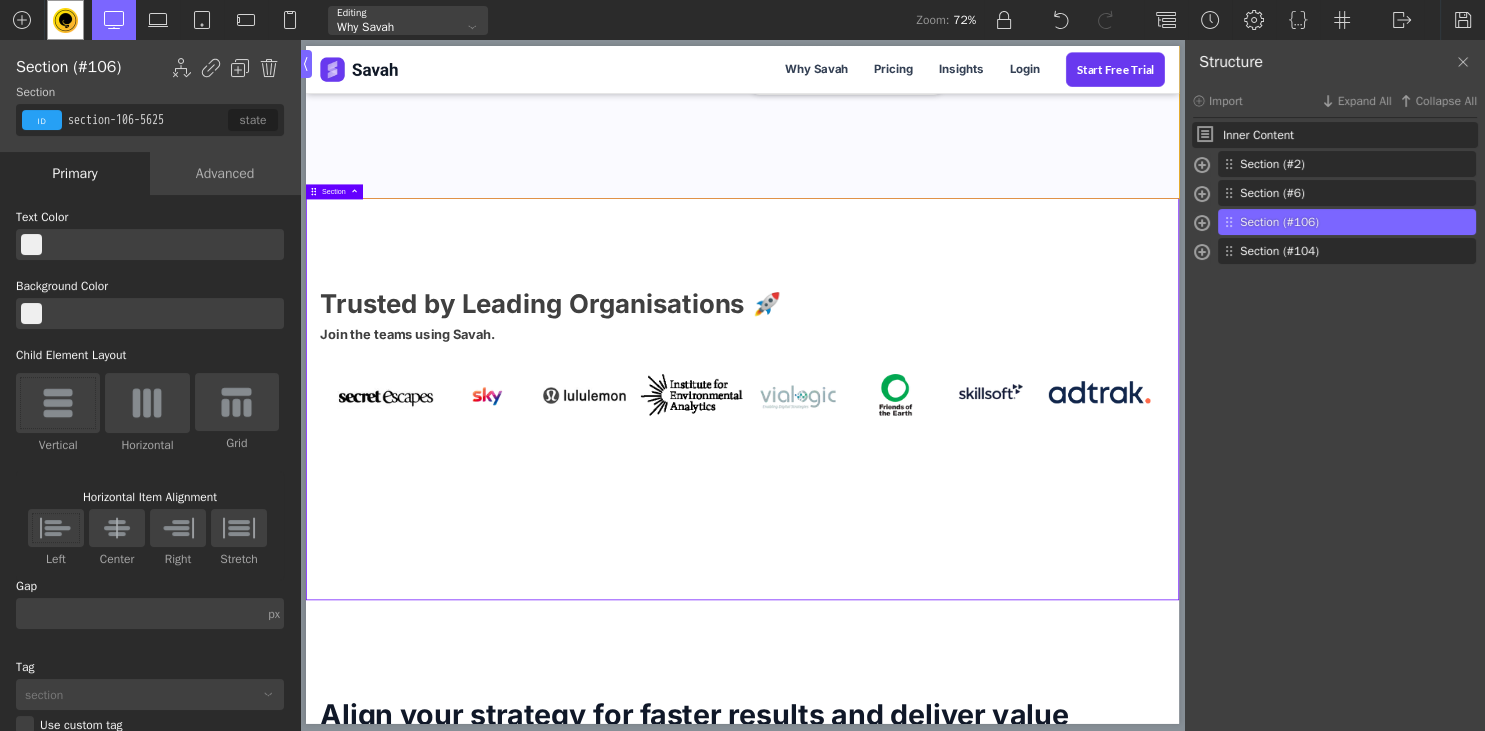scroll, scrollTop: 2438, scrollLeft: 0, axis: vertical 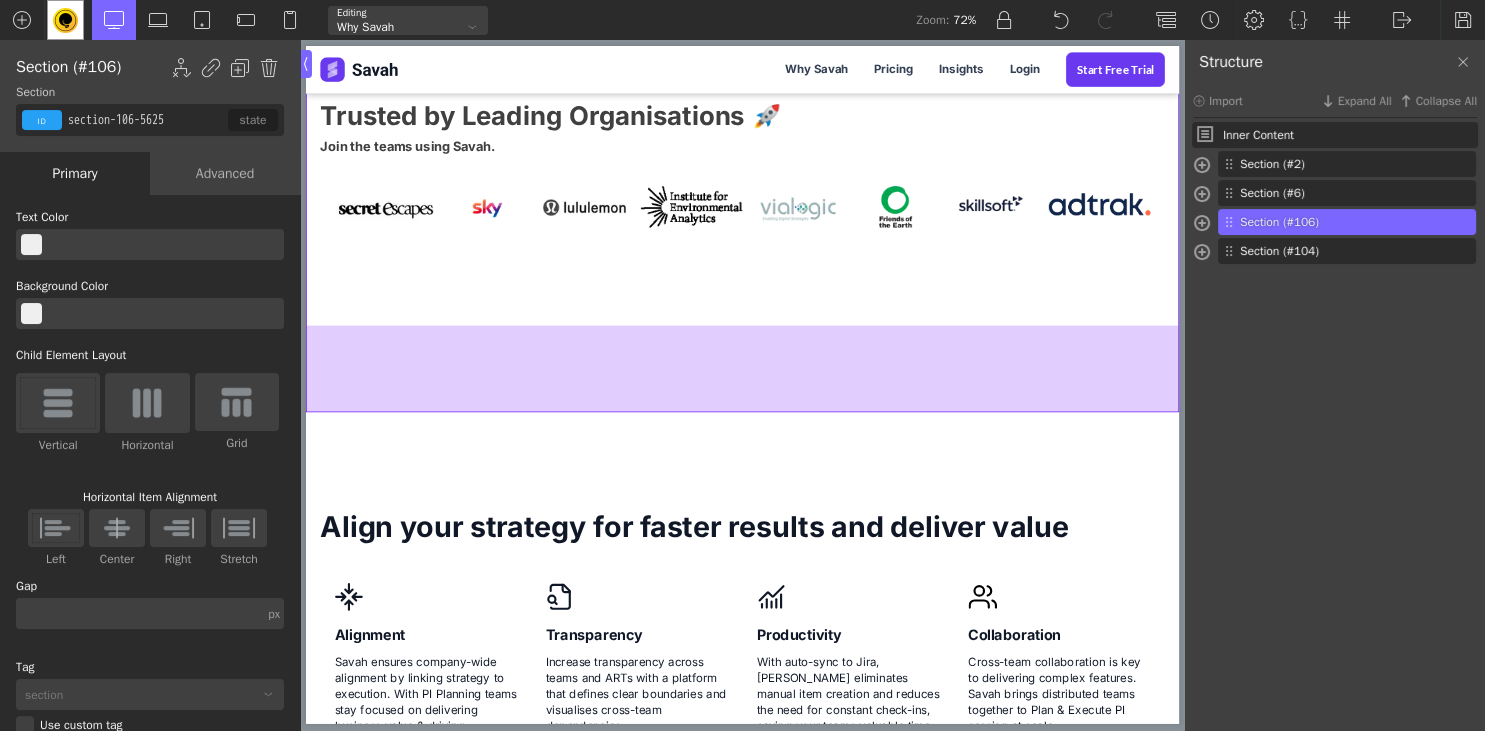click at bounding box center [916, 497] 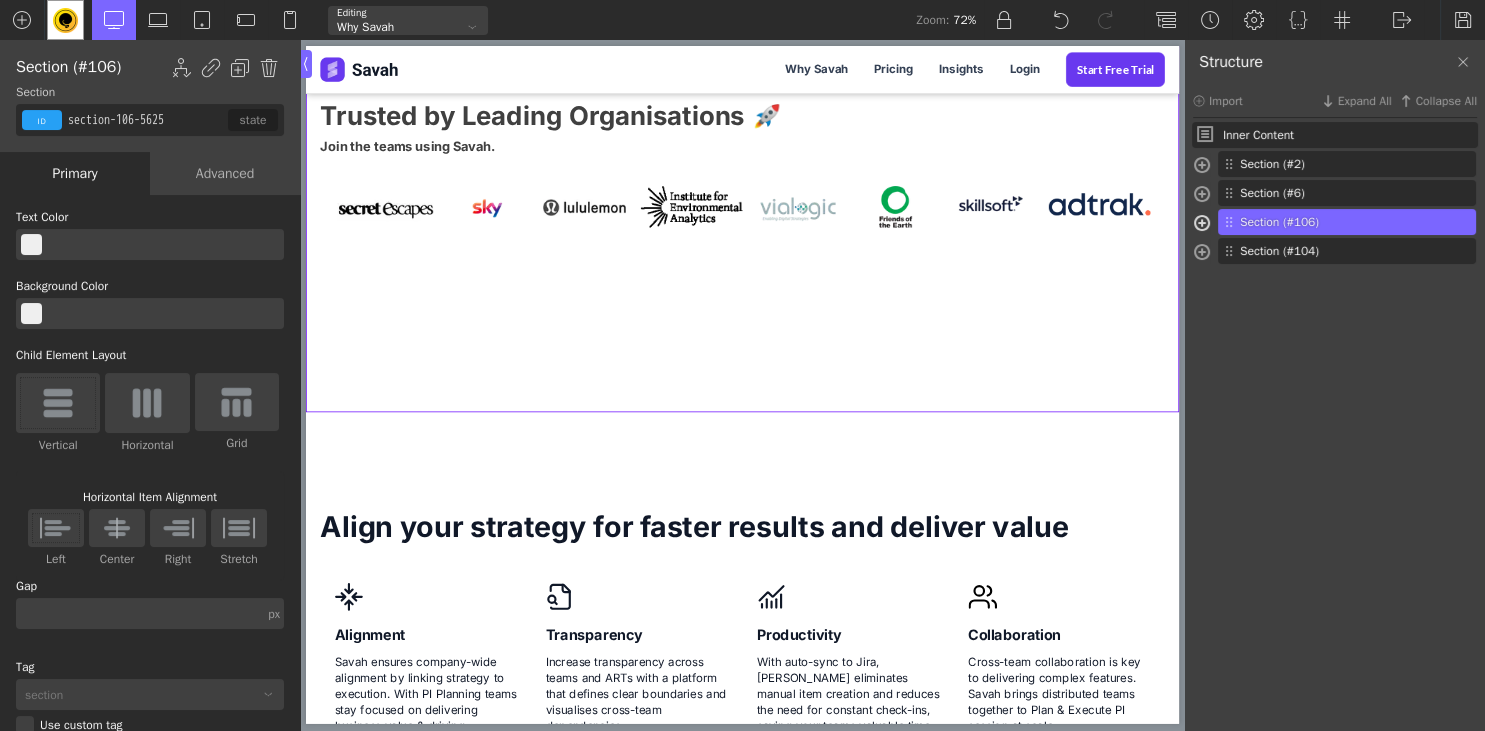 click at bounding box center [1202, 225] 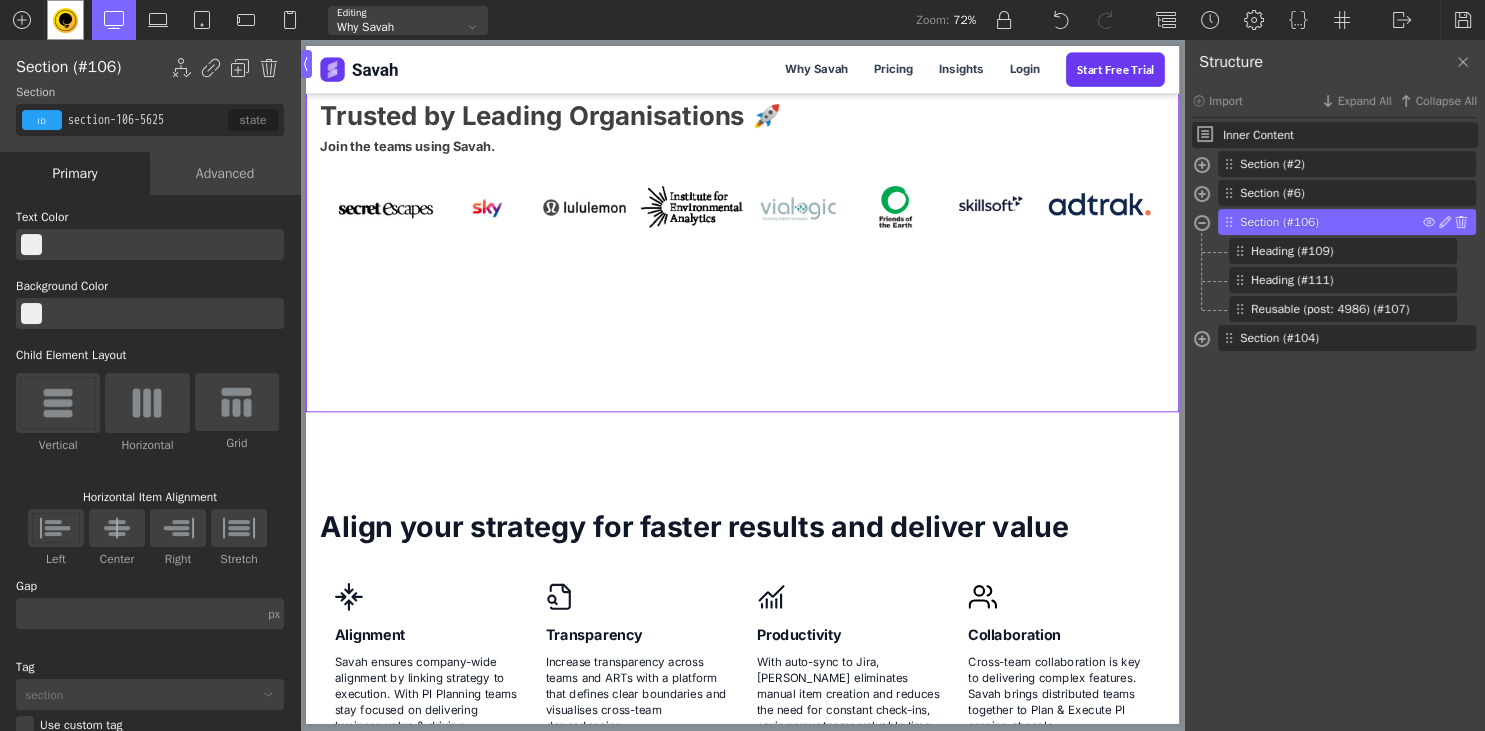 click on "Section (#106)" at bounding box center [1331, 222] 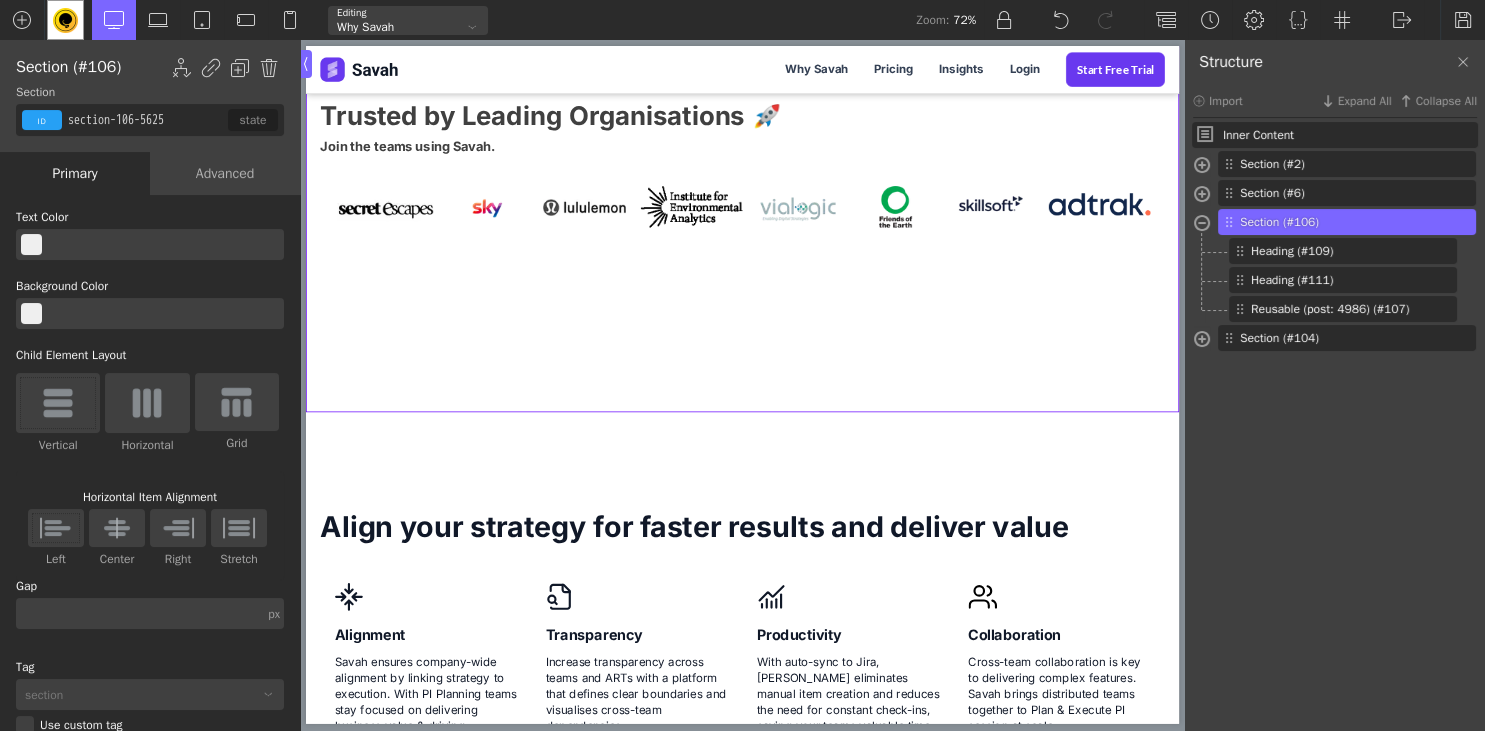 click on "Advanced" at bounding box center (225, 173) 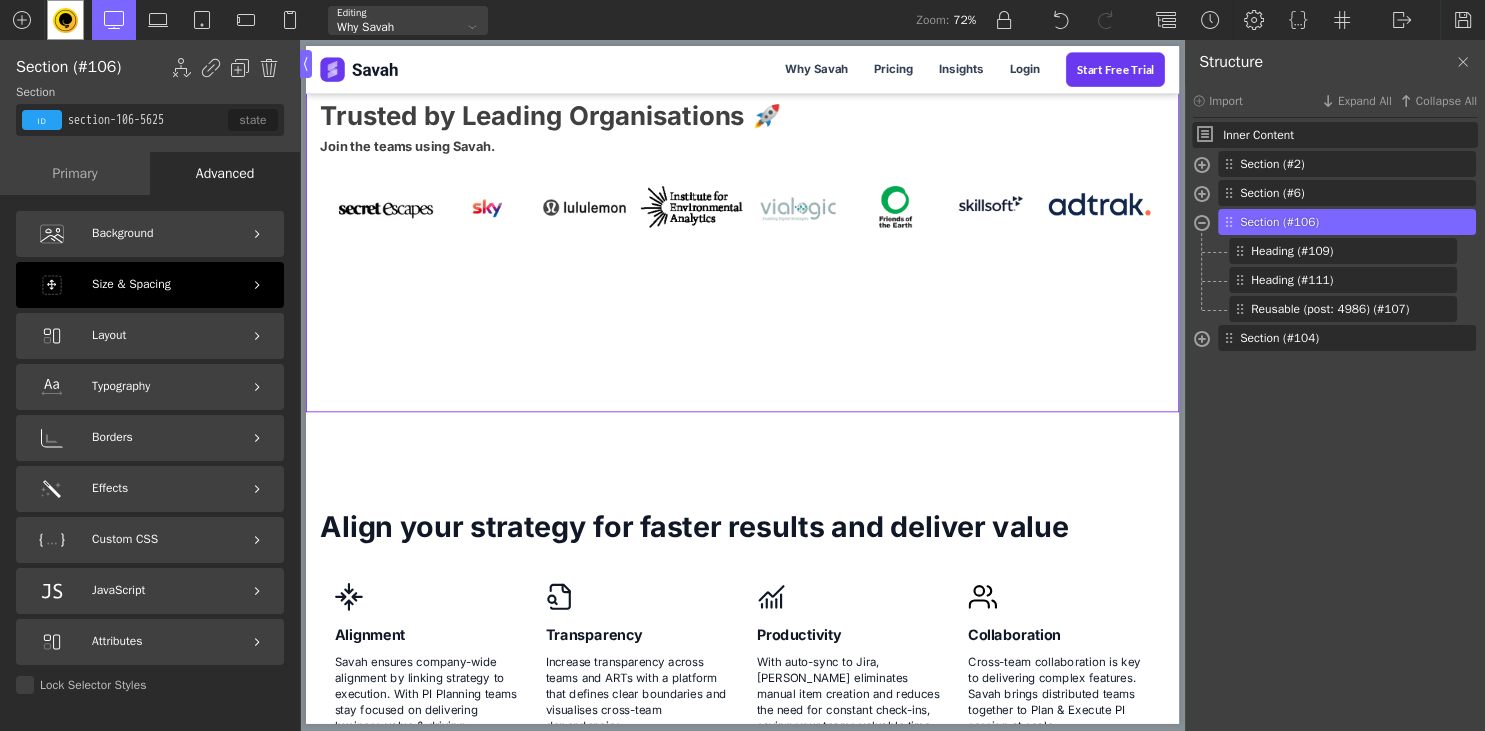 click on "Size & Spacing" at bounding box center (131, 284) 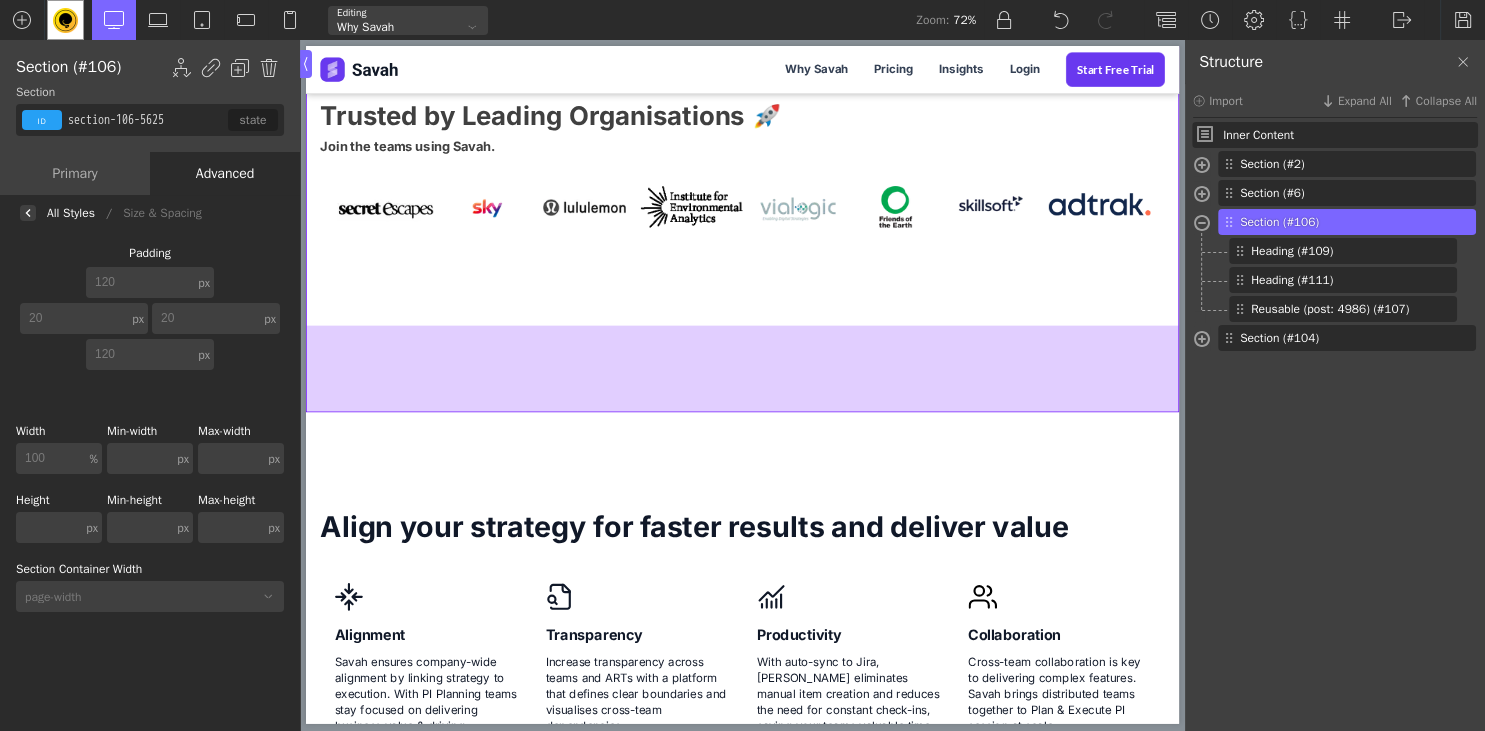 click at bounding box center (916, 497) 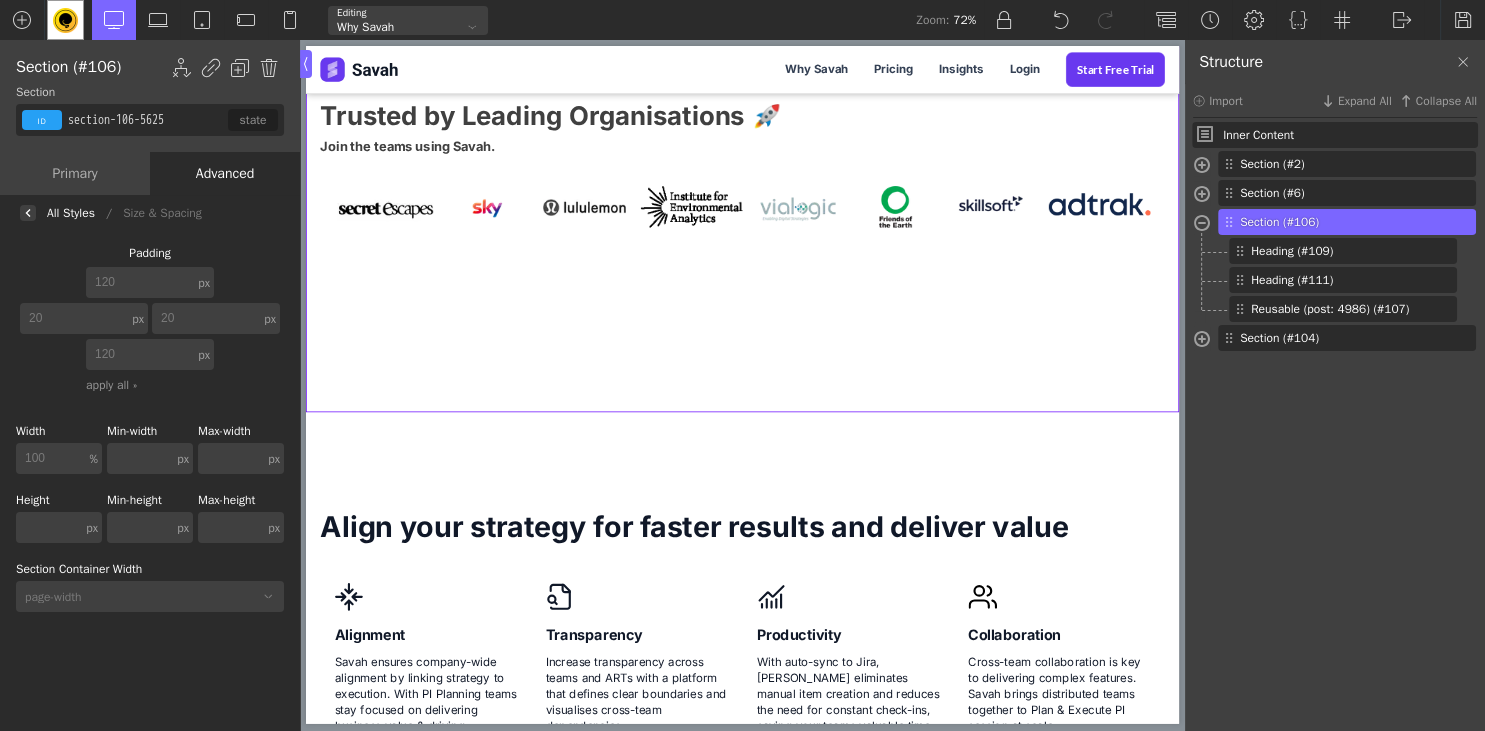 click on "120" at bounding box center [140, 354] 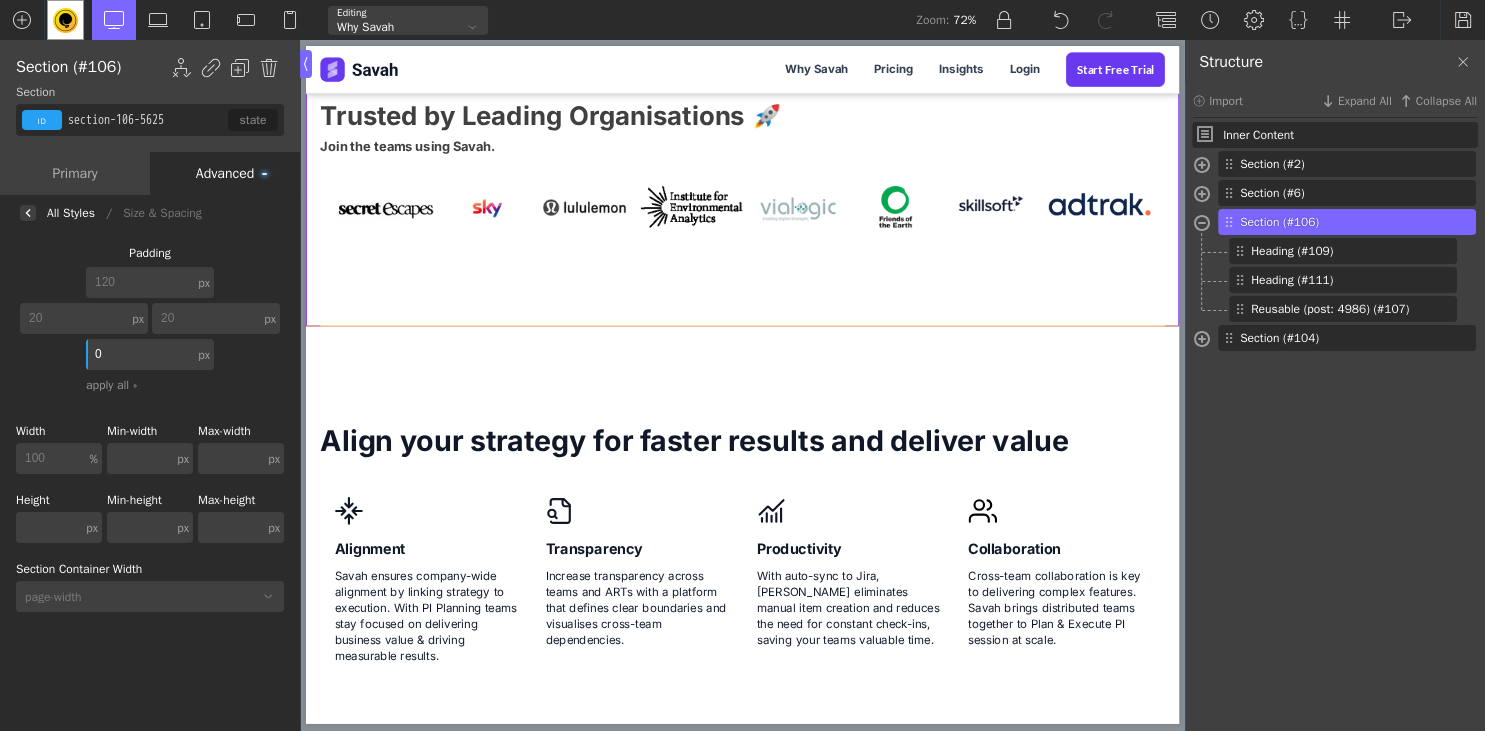 type on "section-104-5625" 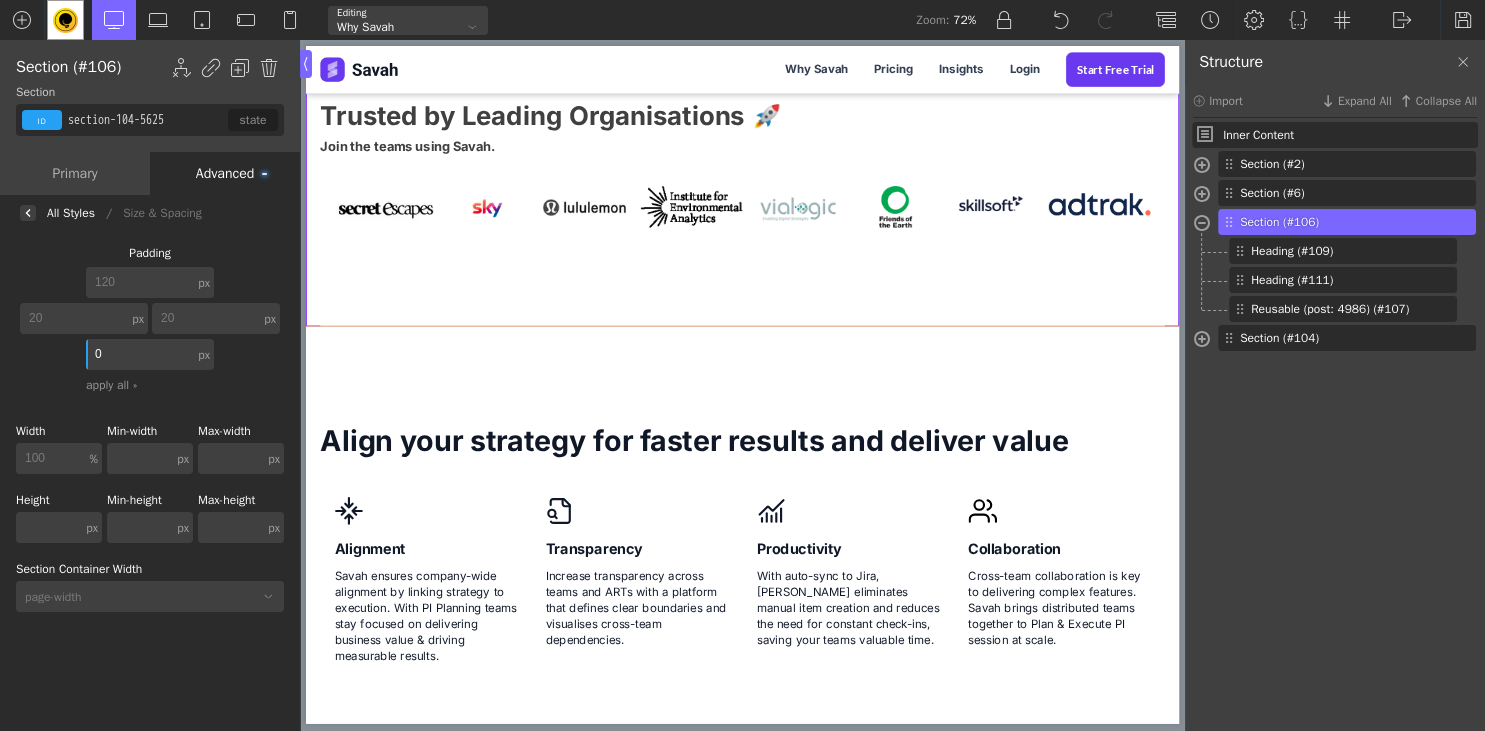 click on "Align your strategy for faster results and deliver value
Alignment Savah ensures company-wide alignment by linking strategy to execution. With PI Planning teams stay focused on delivering business value & driving measurable results.
Transparency  Increase transparency across teams and ARTs with a platform that defines clear boundaries and visualises cross-team dependencies.
Productivity With auto-sync to Jira, Savah eliminates manual item creation and reduces the need for constant check-ins, saving your teams valuable time.
Collaboration Cross-team collaboration is key to delivering complex features. Savah brings distributed teams together to Plan & Execute PI session at scale." at bounding box center [916, 734] 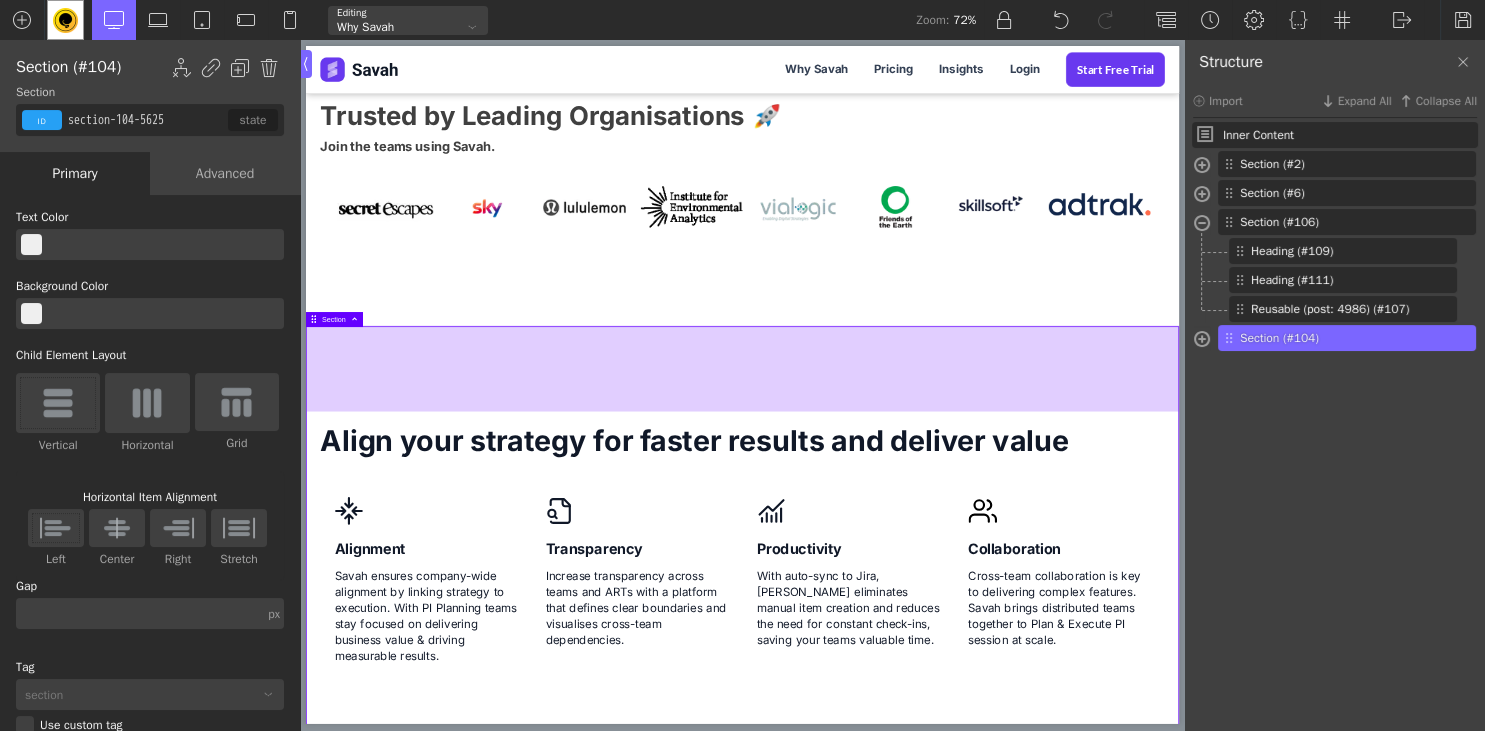 click at bounding box center (916, 497) 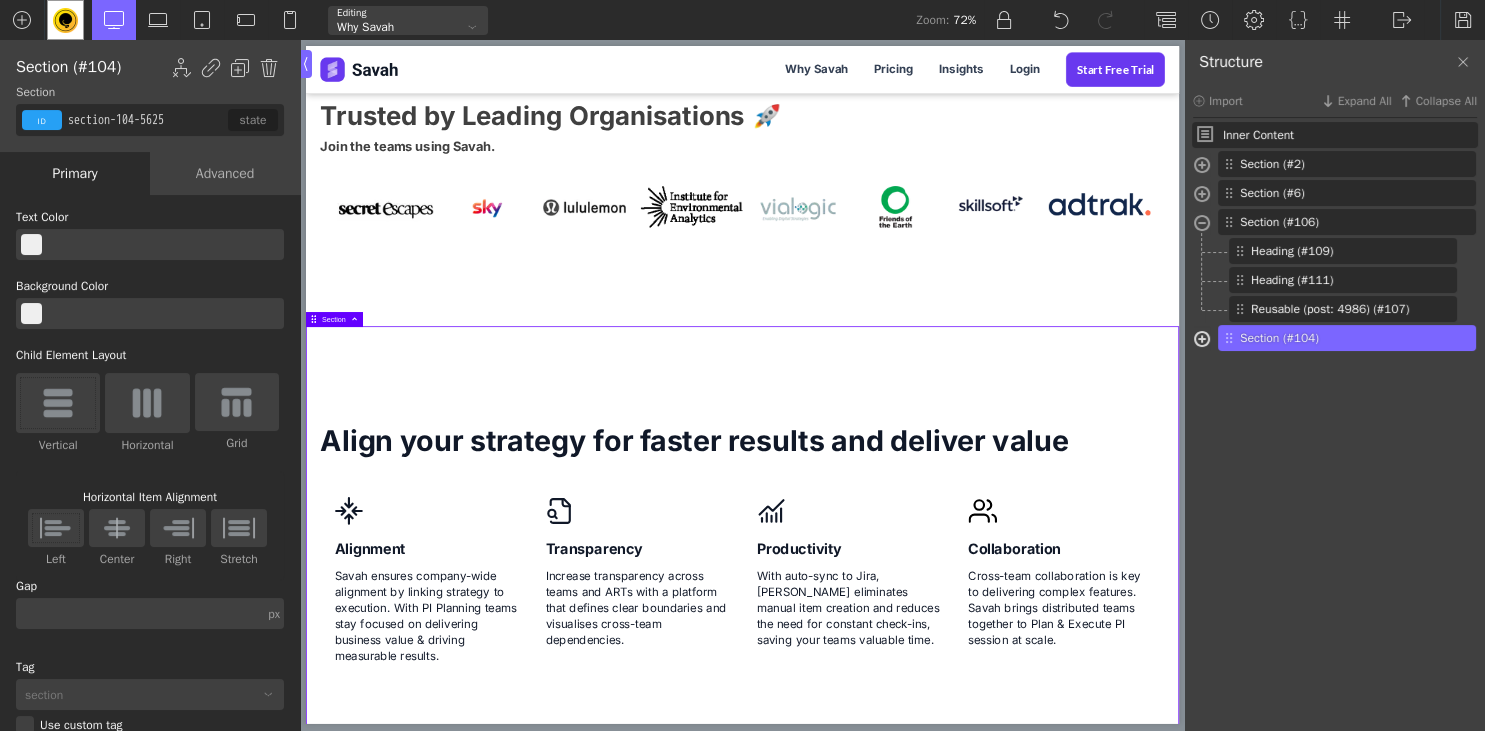 click at bounding box center (1202, 341) 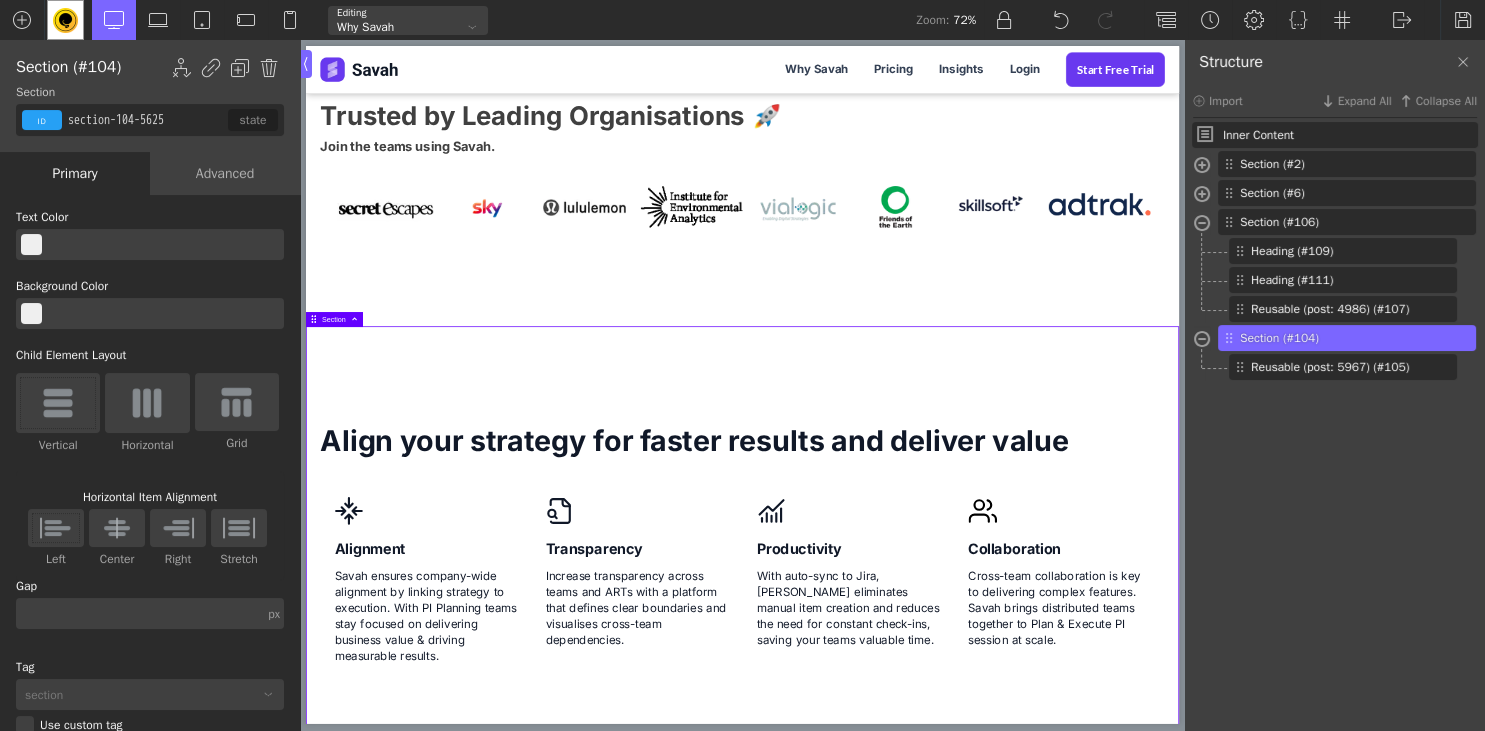 click on "Advanced" at bounding box center (225, 173) 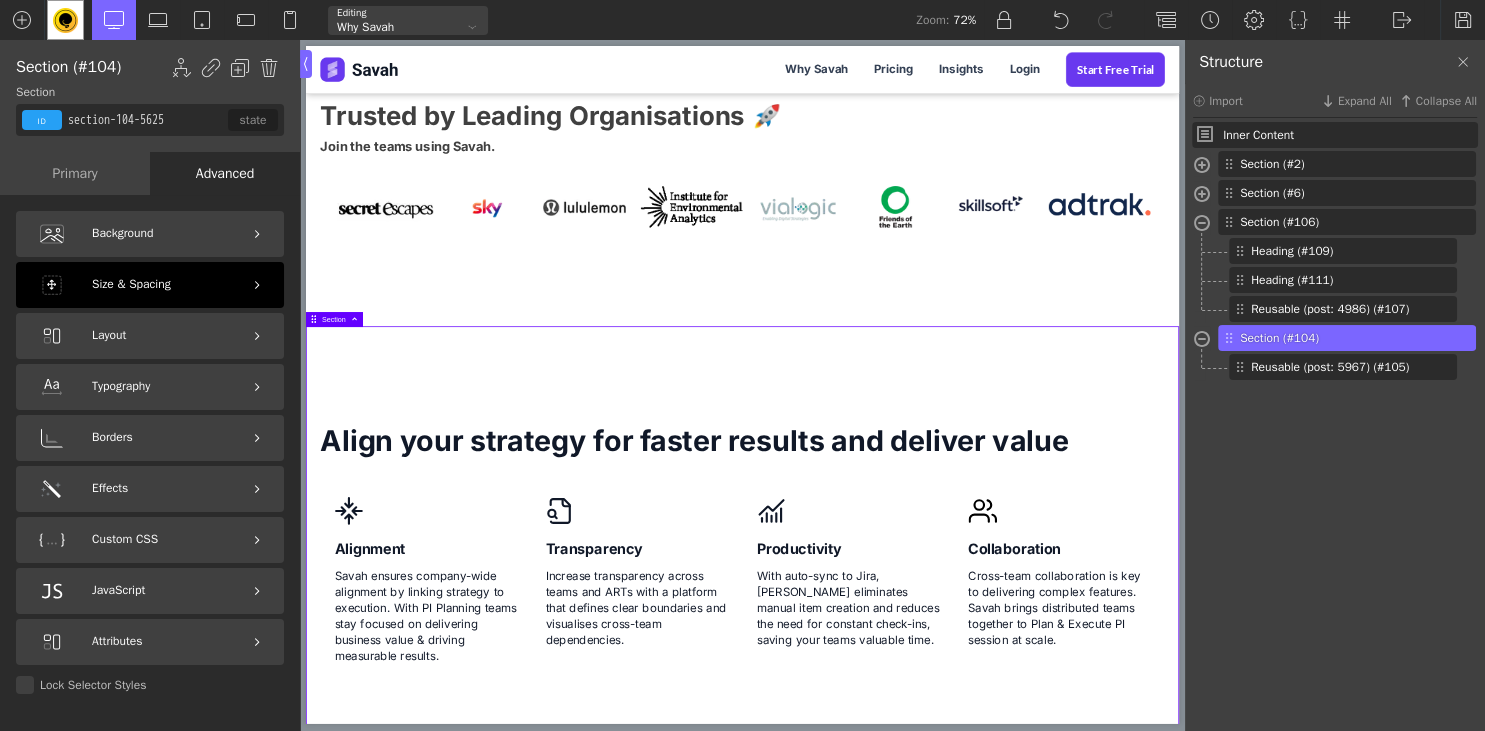 click on "Size & Spacing" at bounding box center [131, 284] 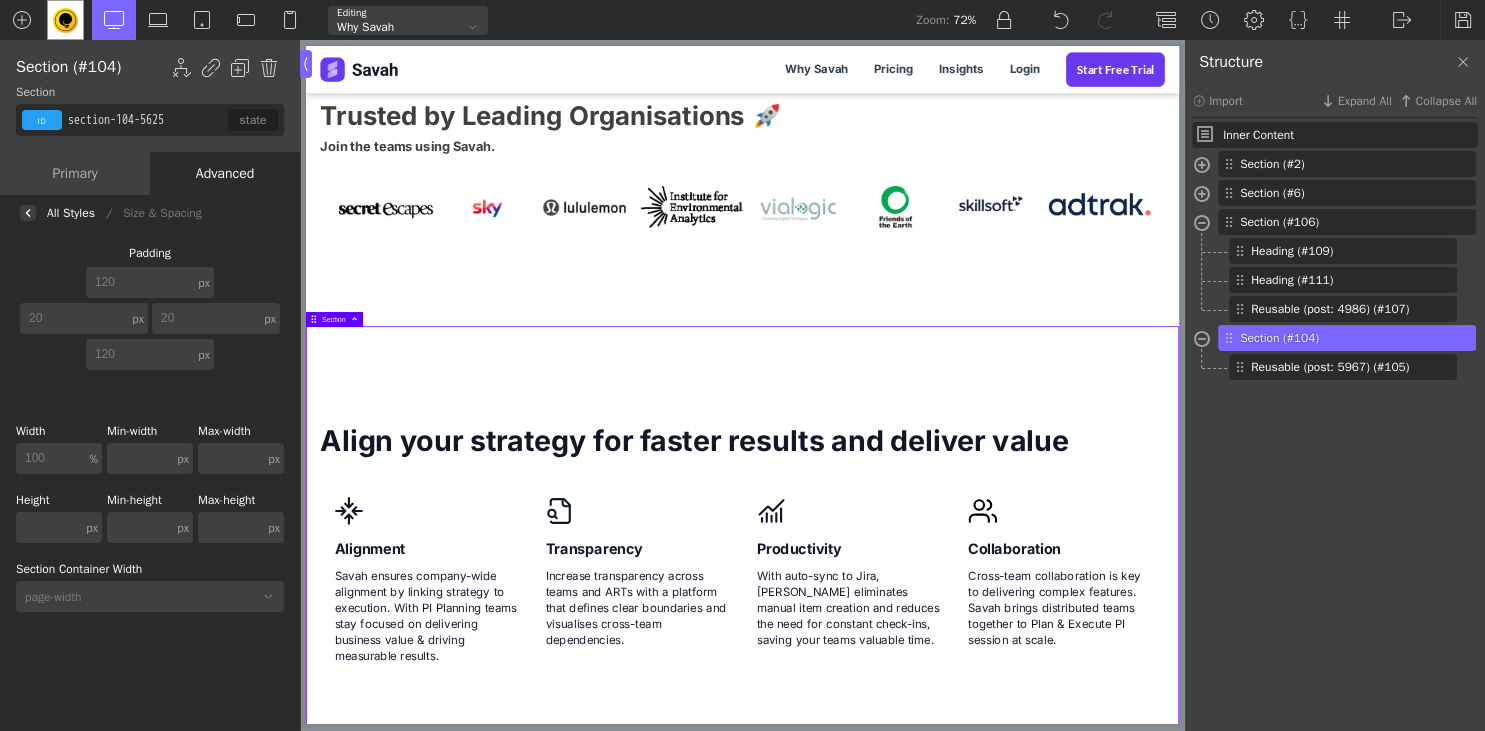 click on "120" at bounding box center (140, 282) 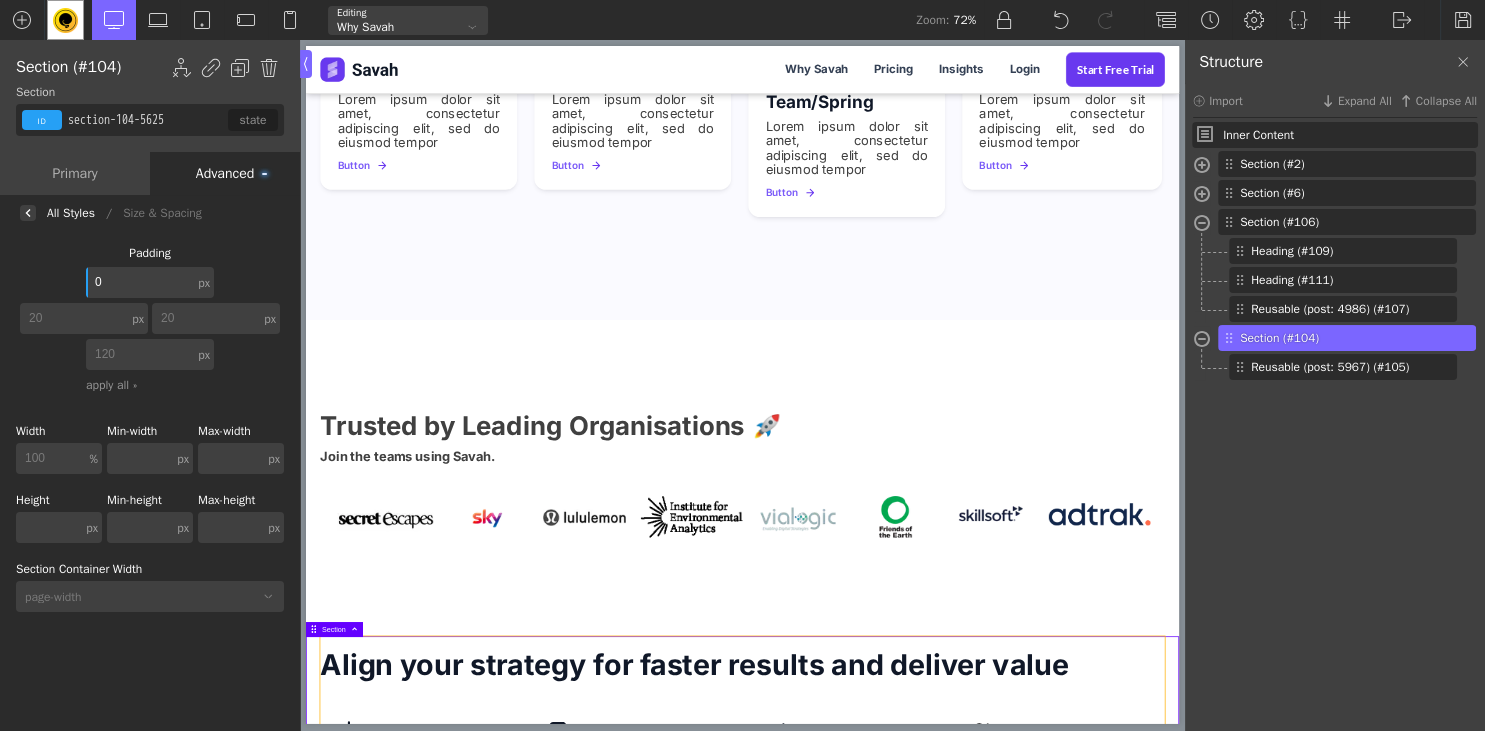 scroll, scrollTop: 1881, scrollLeft: 0, axis: vertical 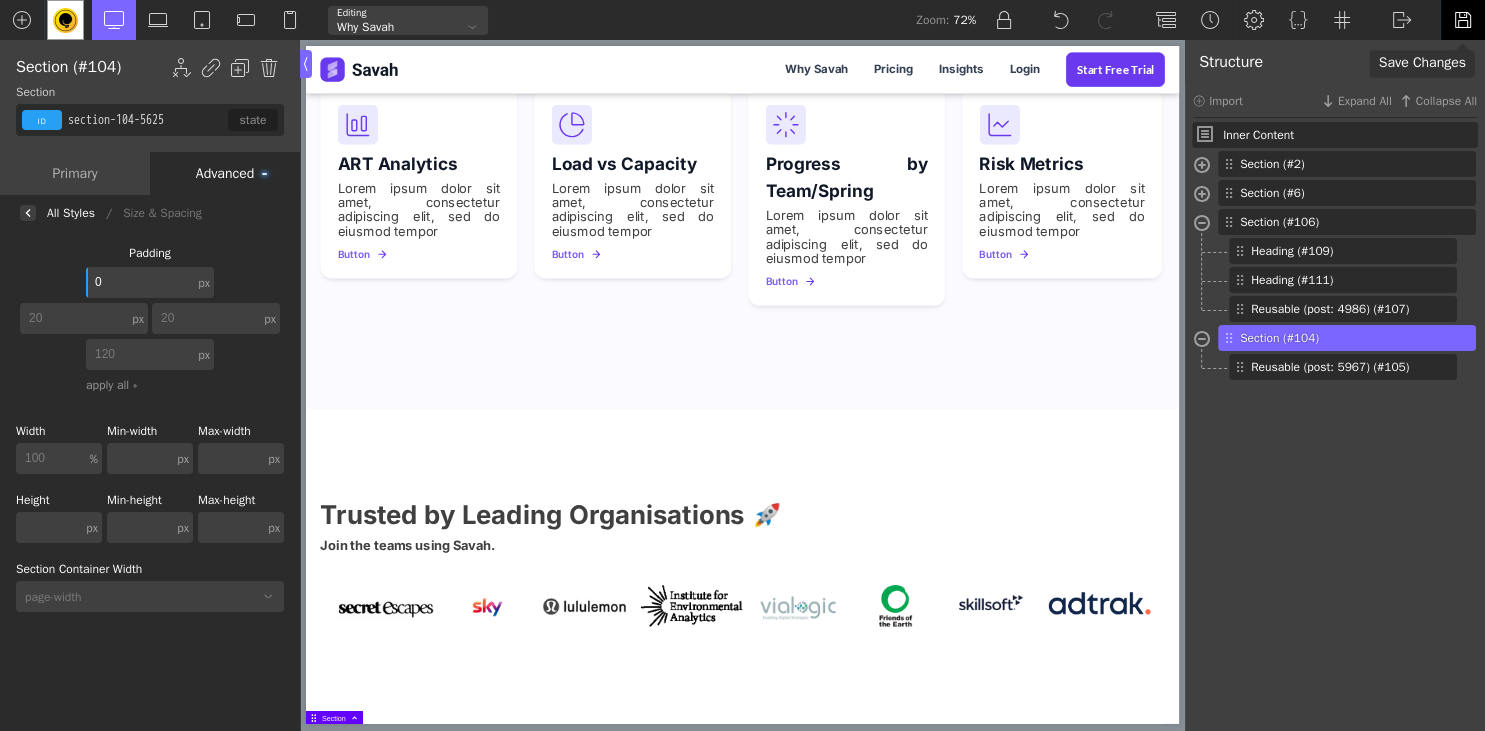 type on "0" 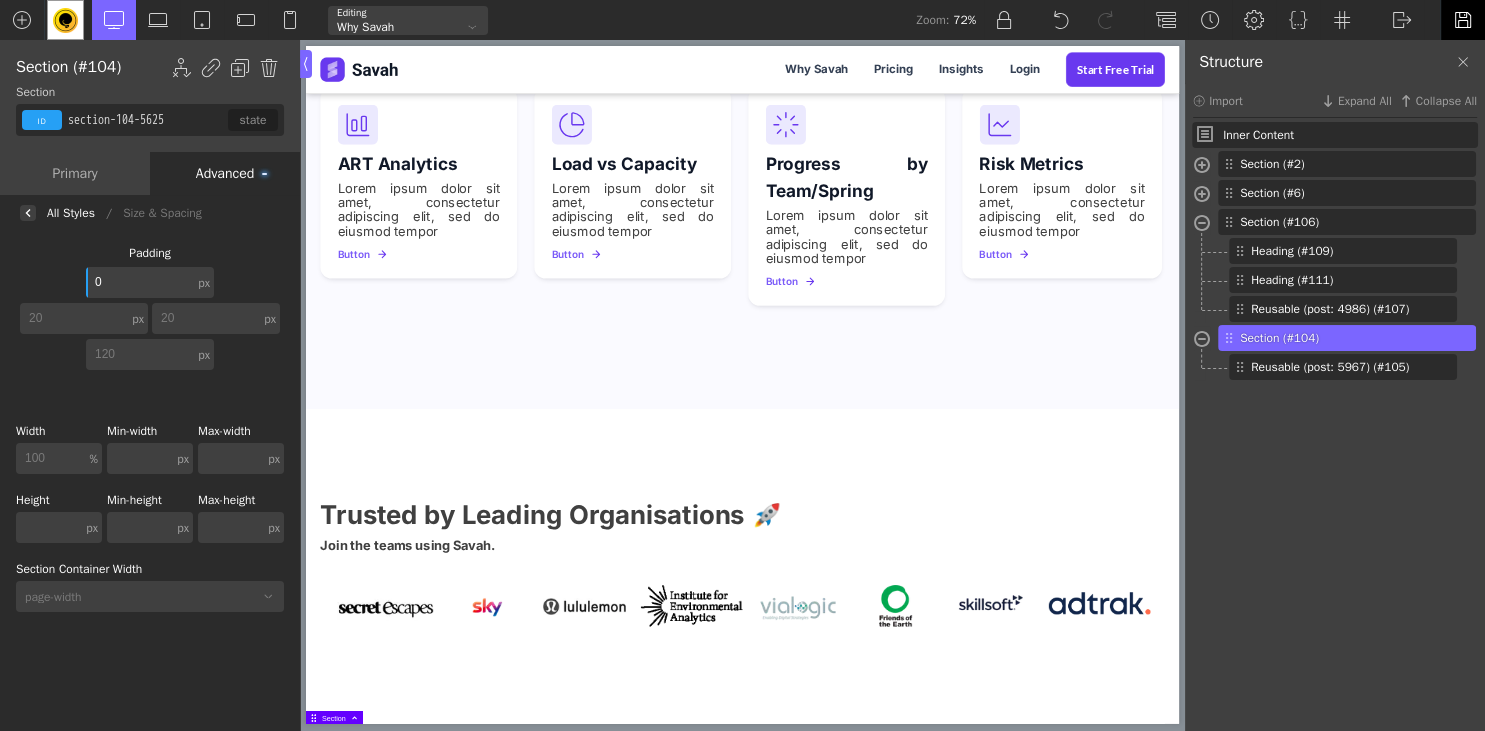 click at bounding box center [1462, 20] 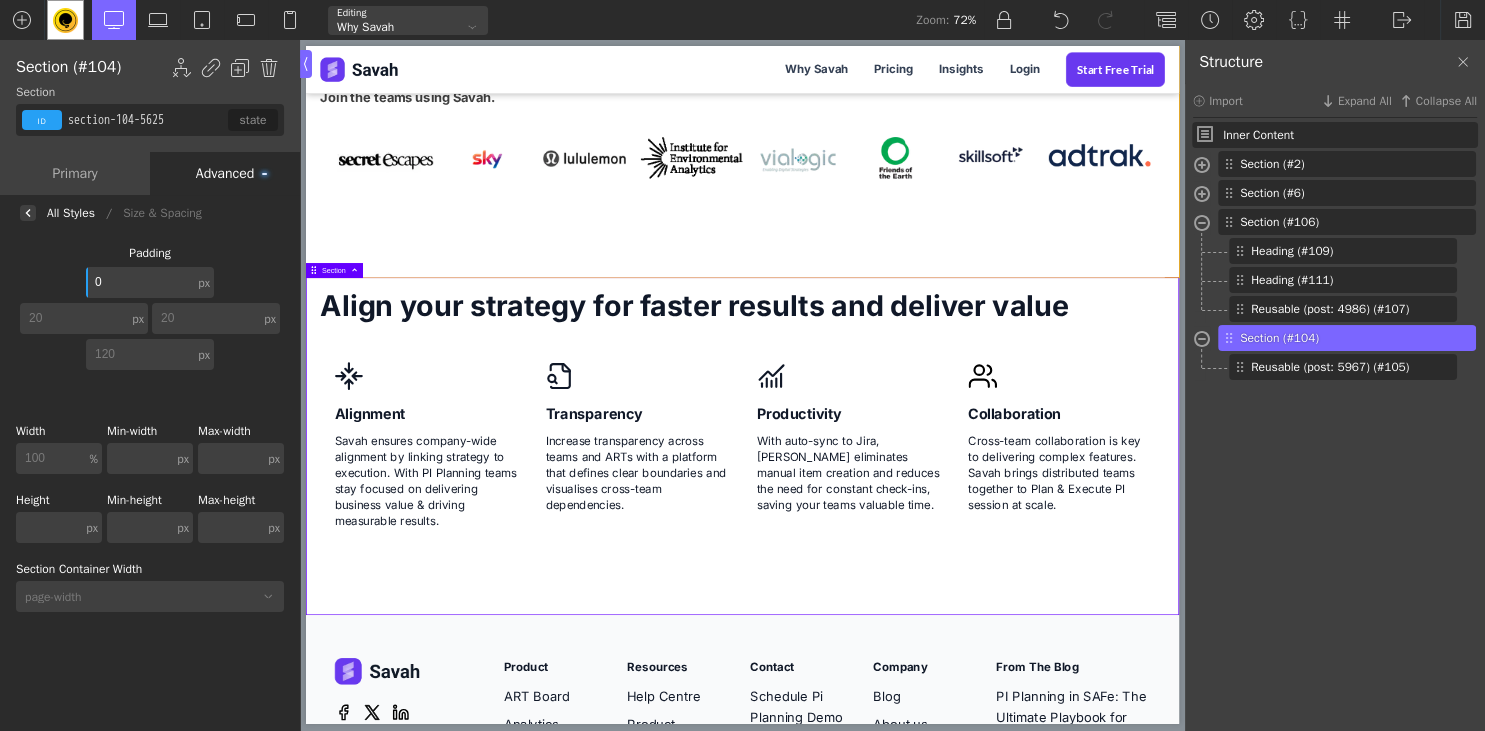 scroll, scrollTop: 2515, scrollLeft: 0, axis: vertical 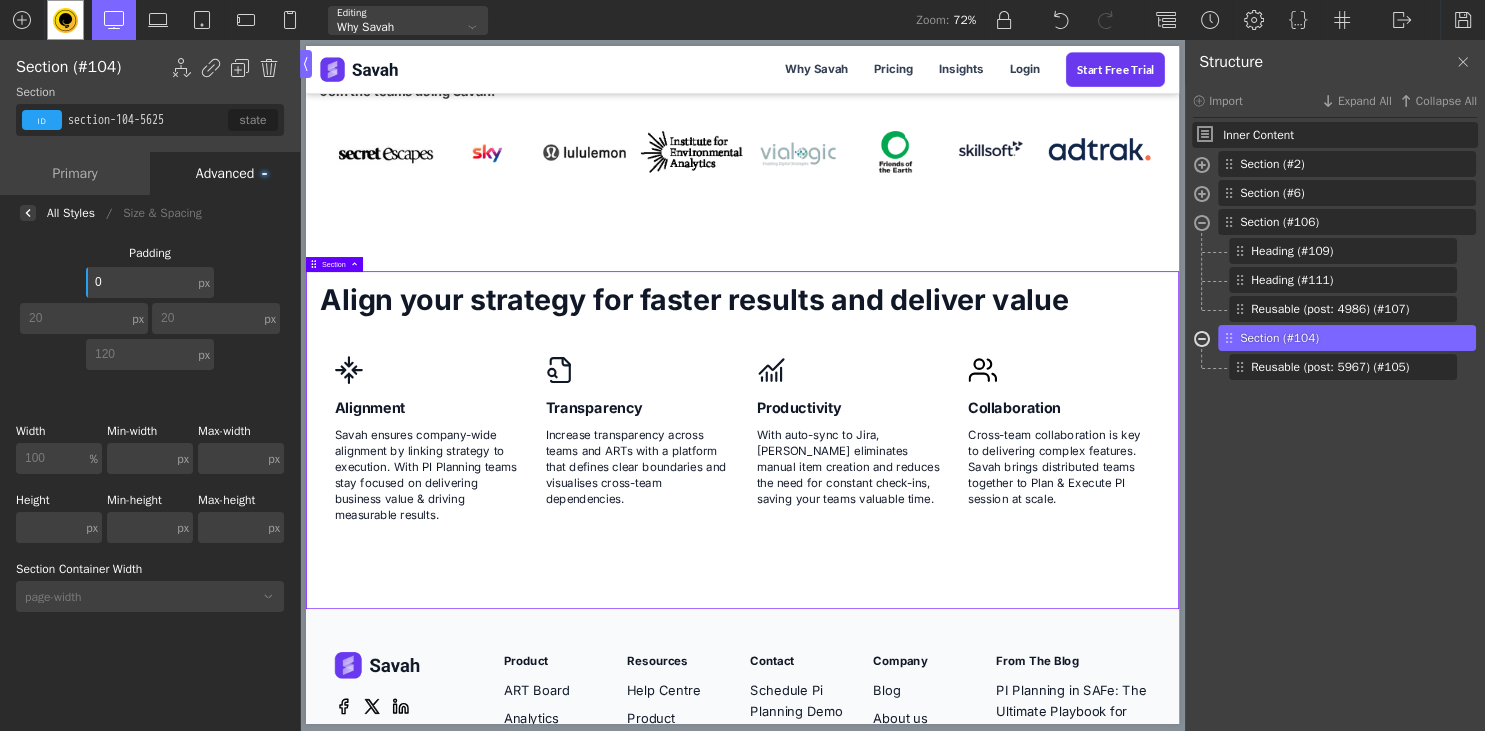 click at bounding box center (1202, 341) 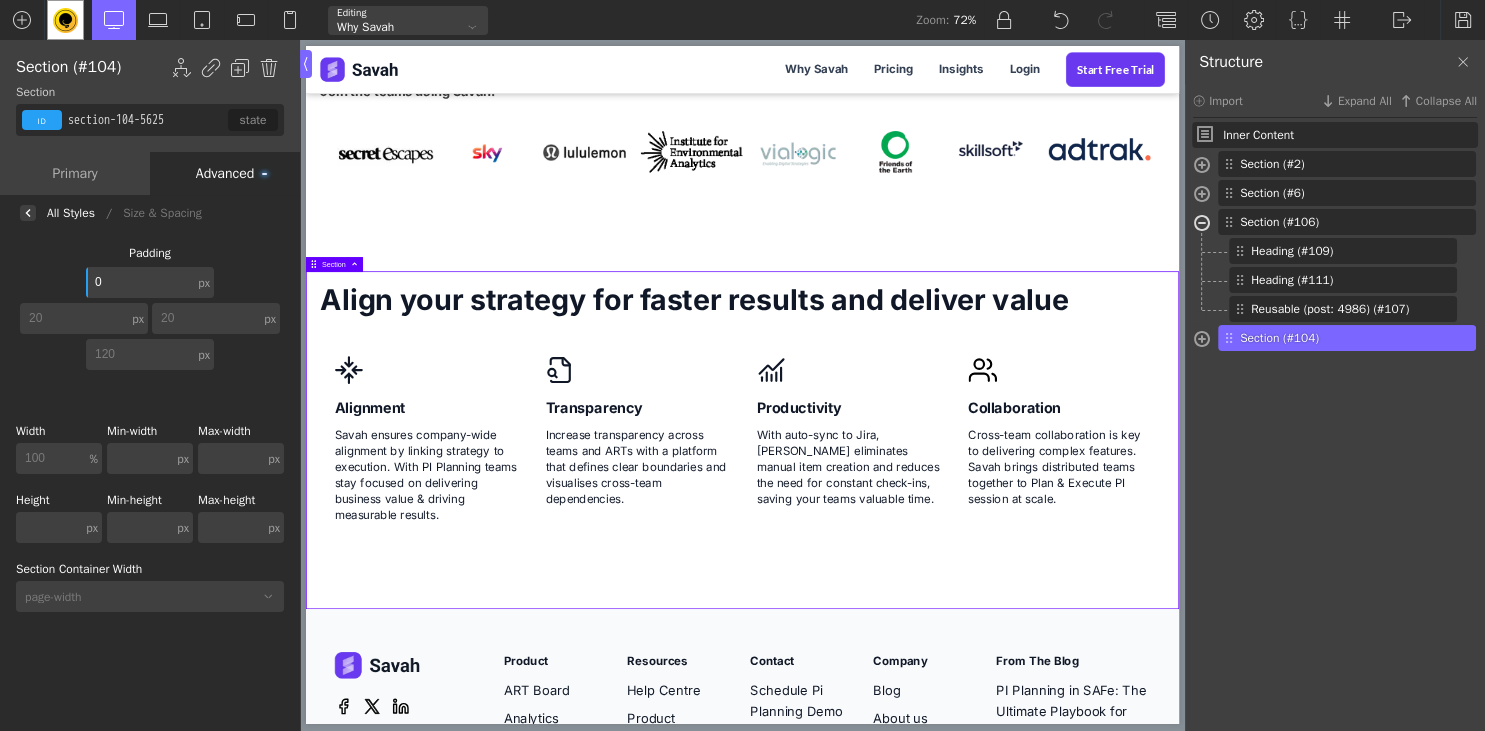 click at bounding box center (1202, 225) 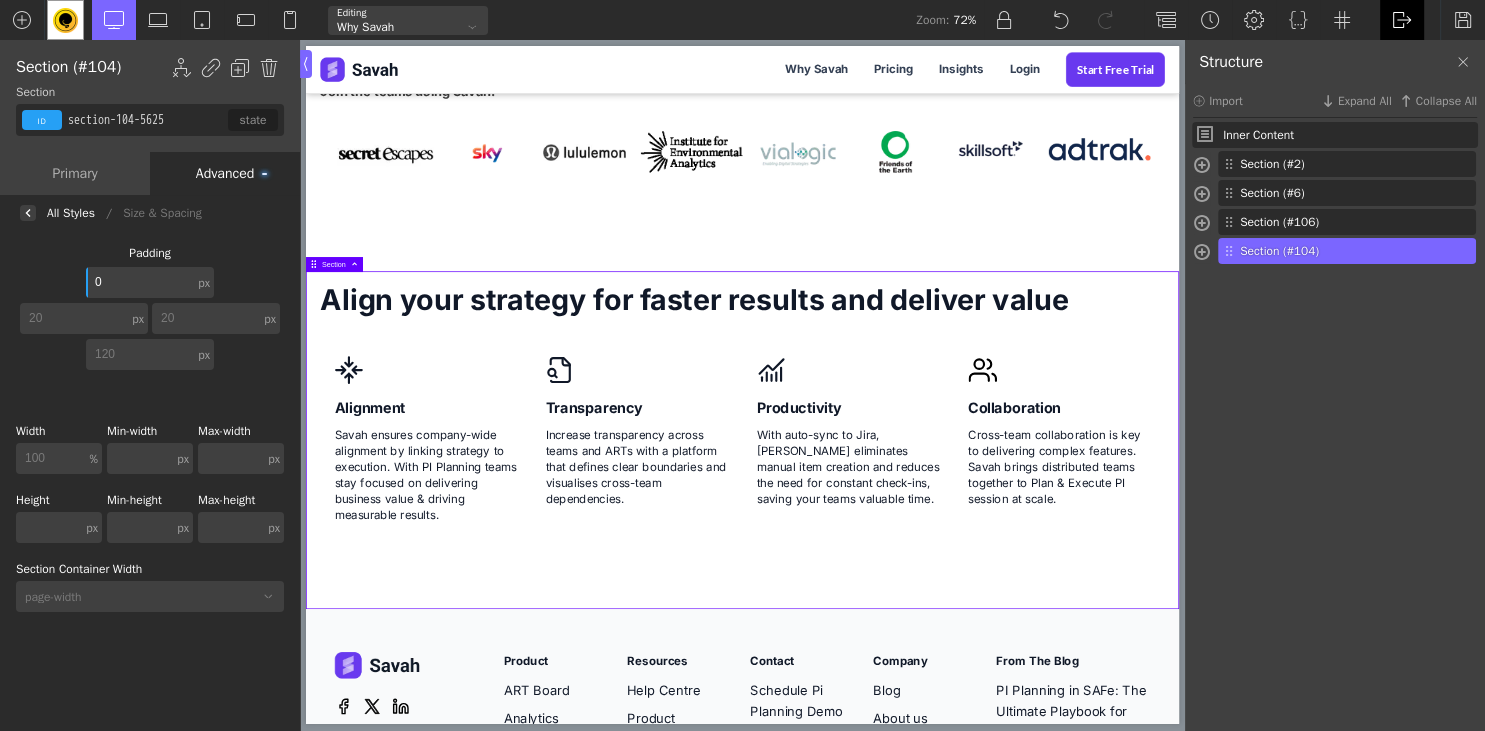 click at bounding box center [1402, 20] 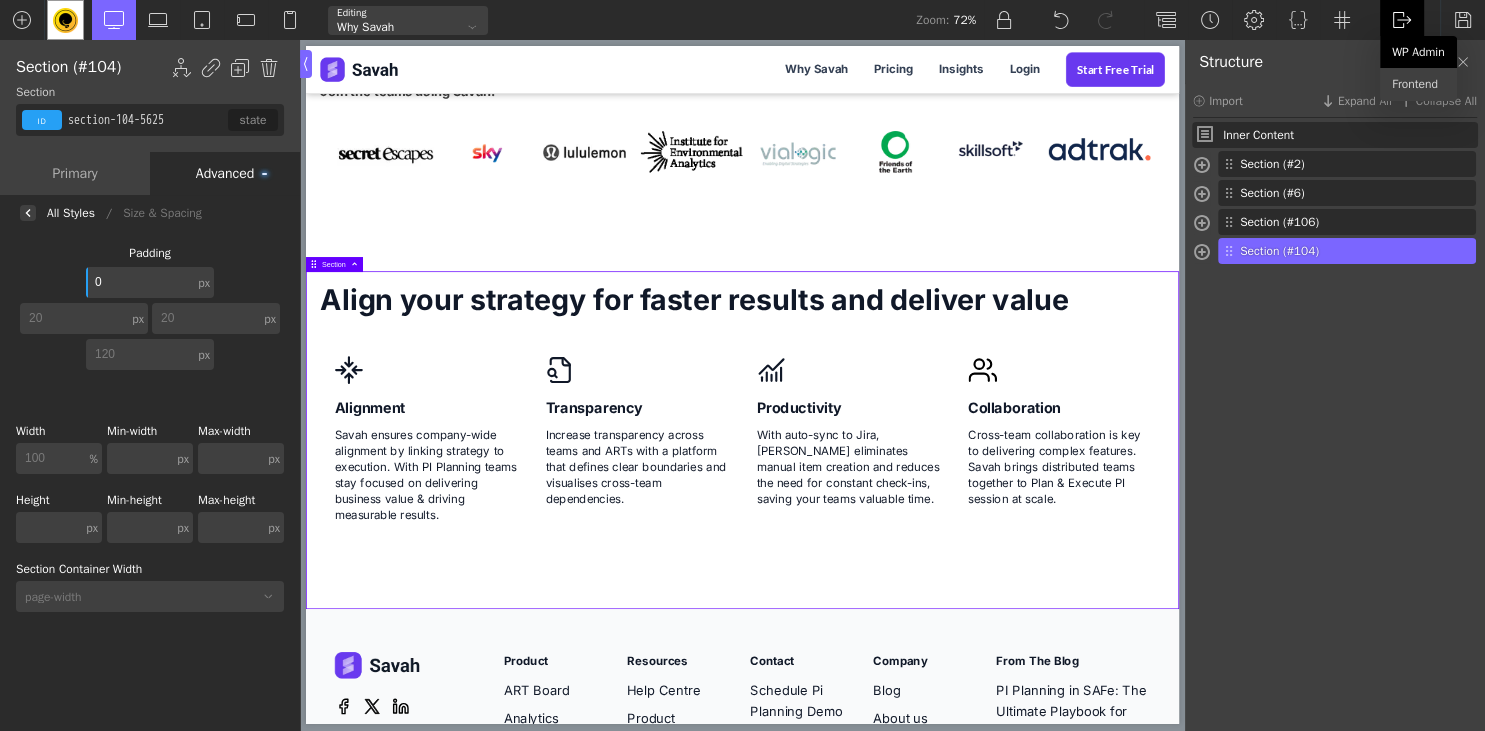 click on "WP Admin" at bounding box center [1418, 52] 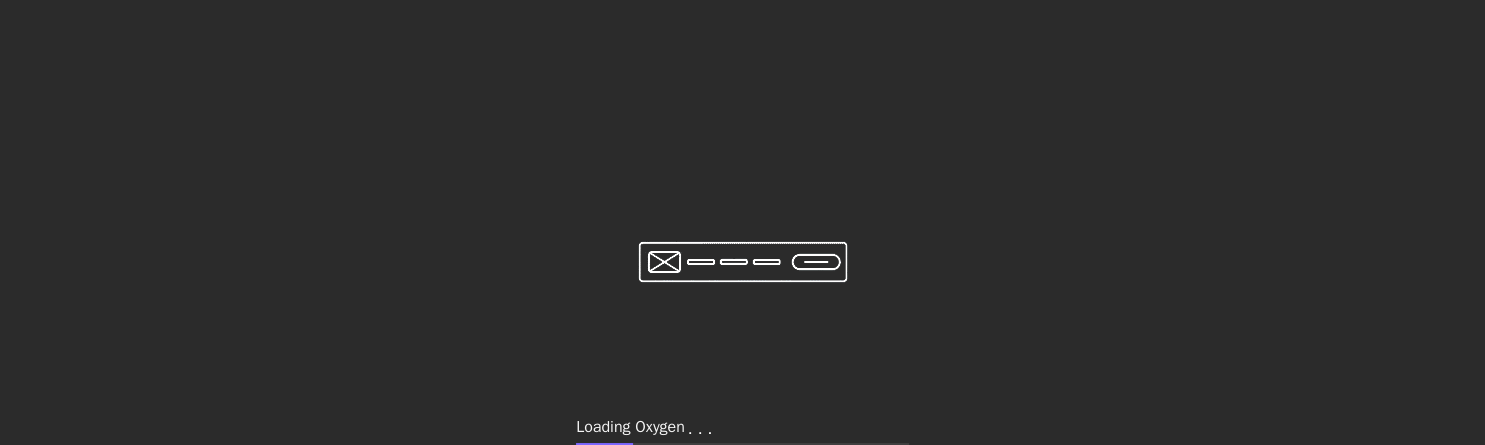 scroll, scrollTop: 0, scrollLeft: 0, axis: both 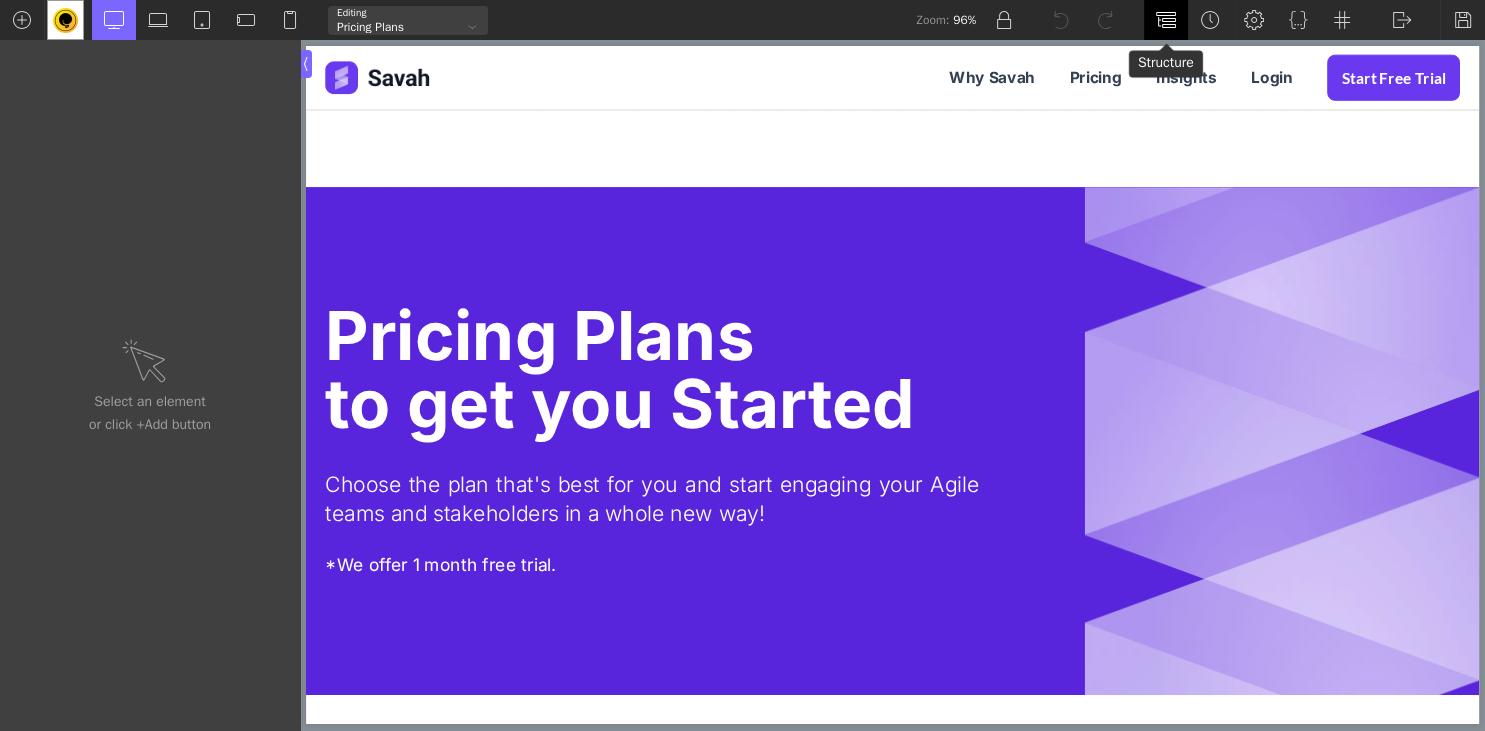 click at bounding box center (1166, 20) 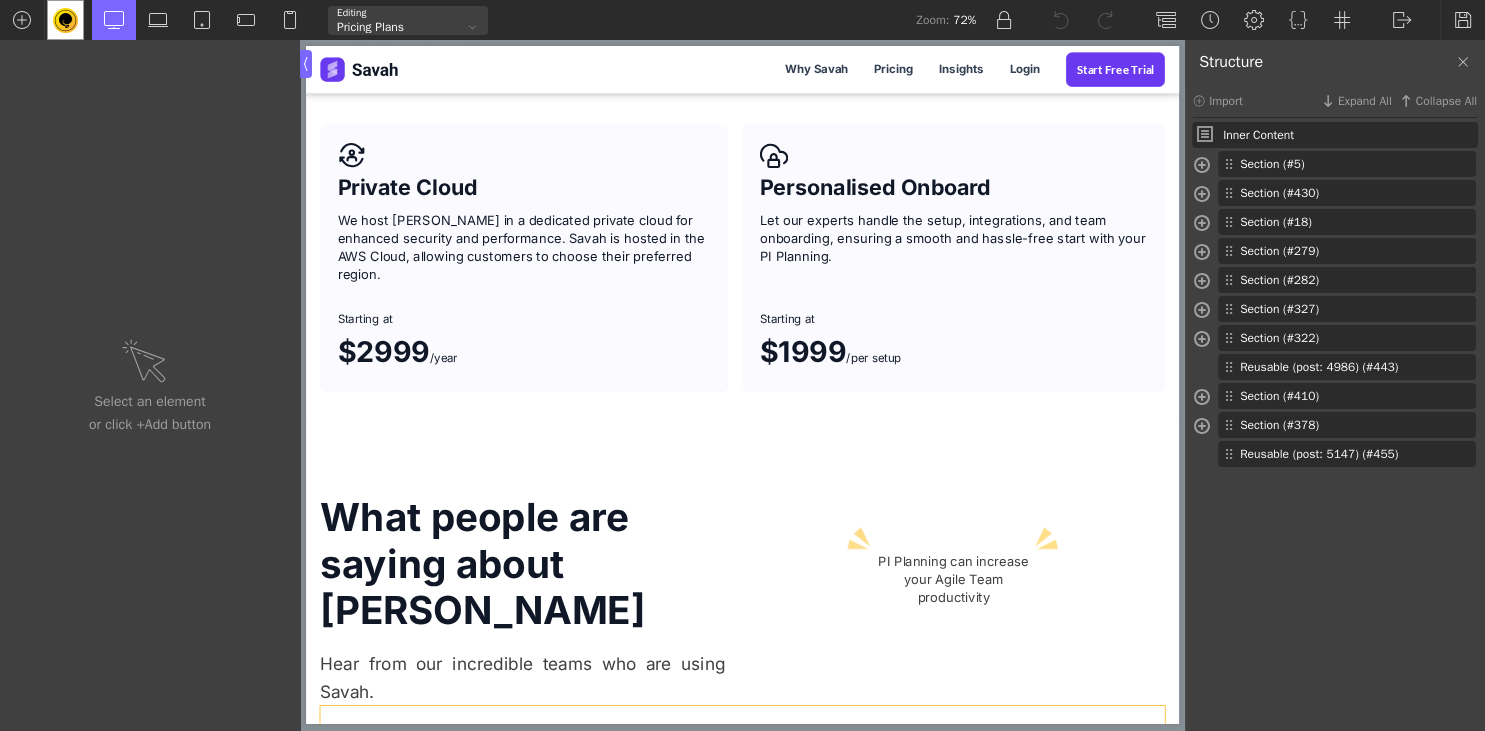 scroll, scrollTop: 1900, scrollLeft: 0, axis: vertical 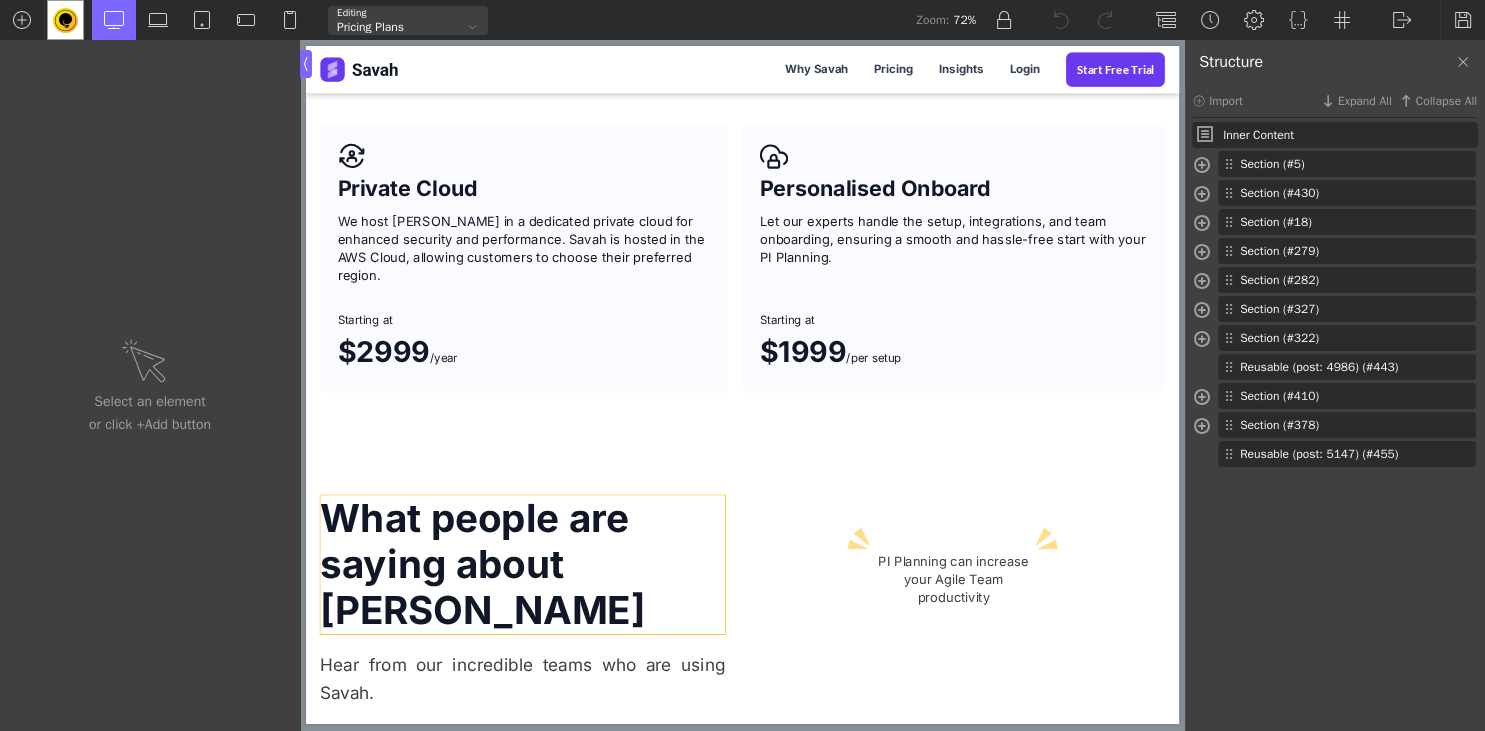 click on "What people are saying about [PERSON_NAME]" at bounding box center [609, 771] 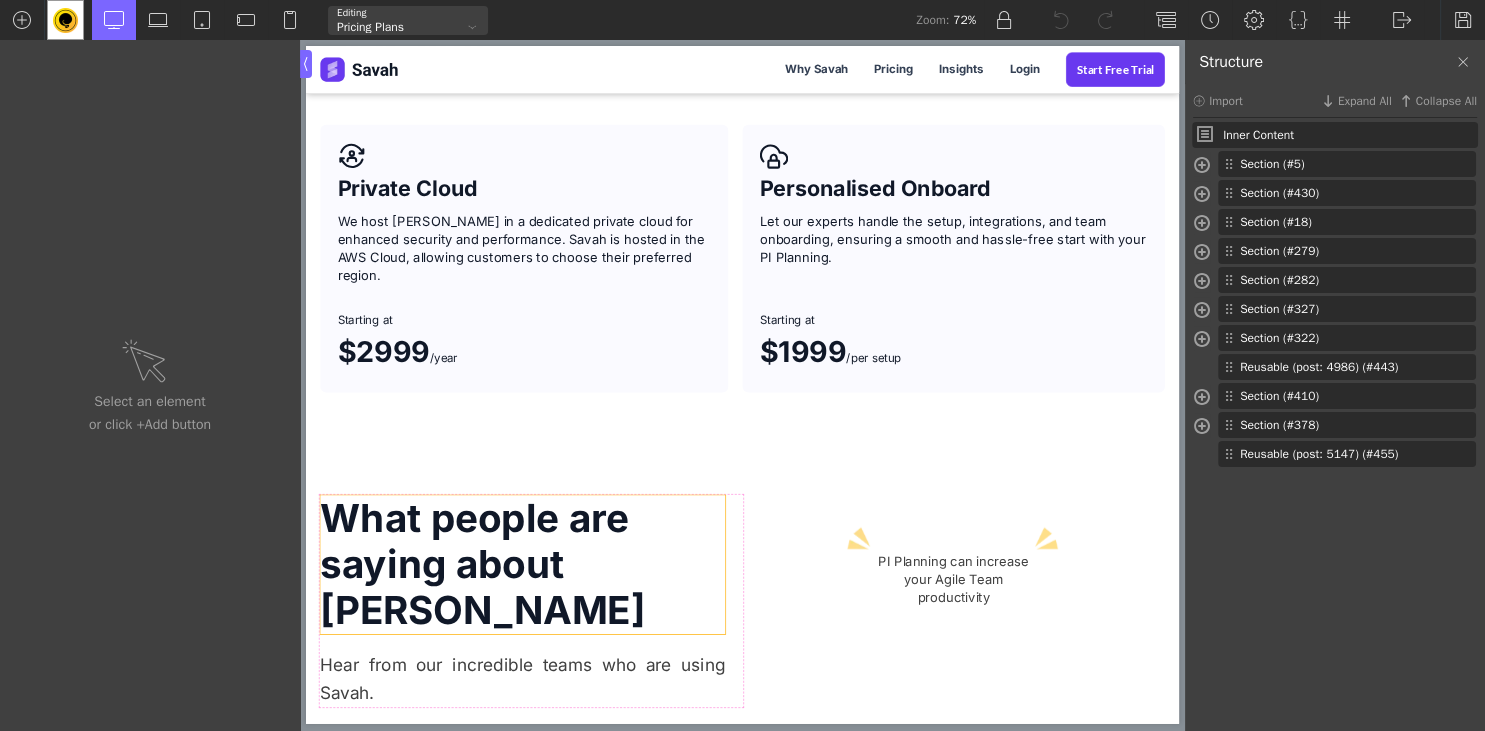 type on "headline-340-4263" 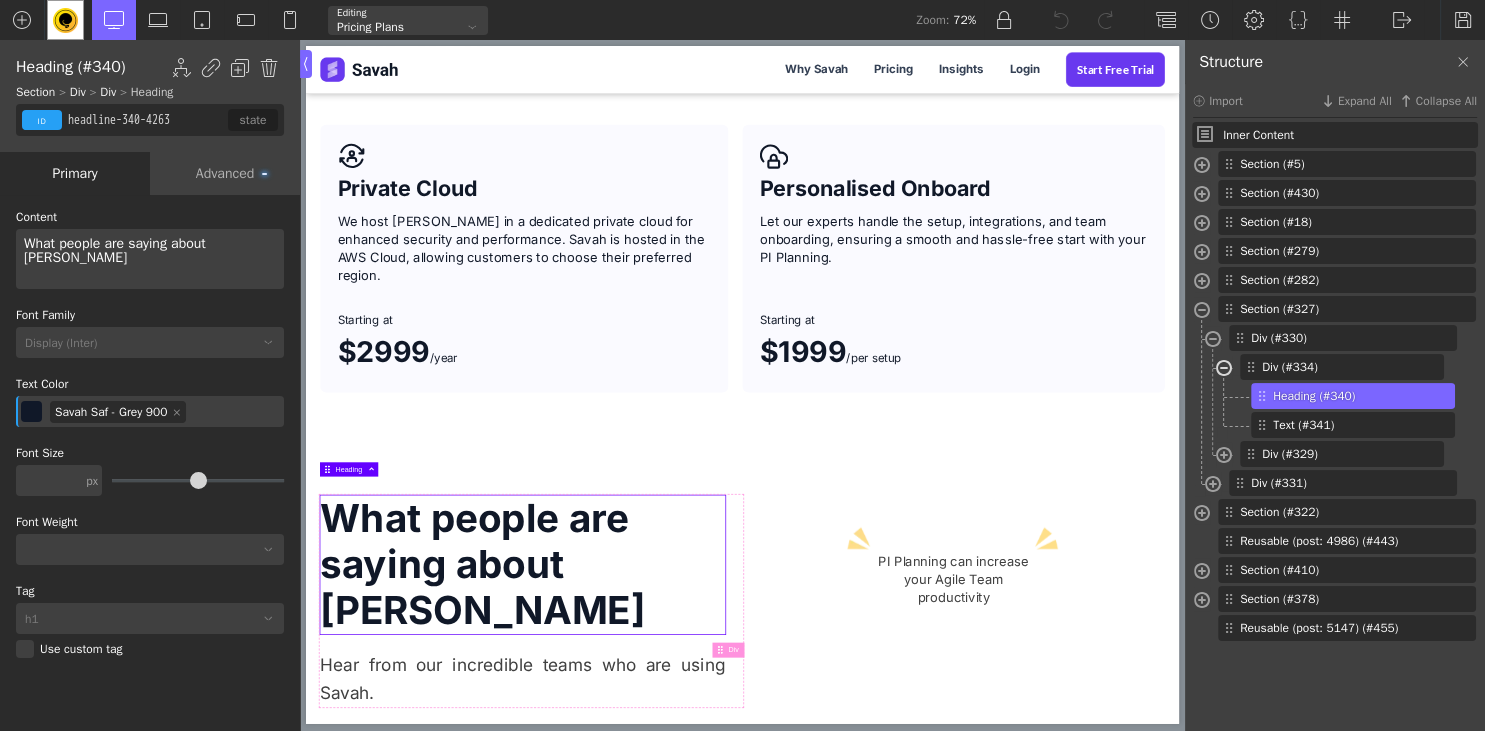 click at bounding box center (1224, 370) 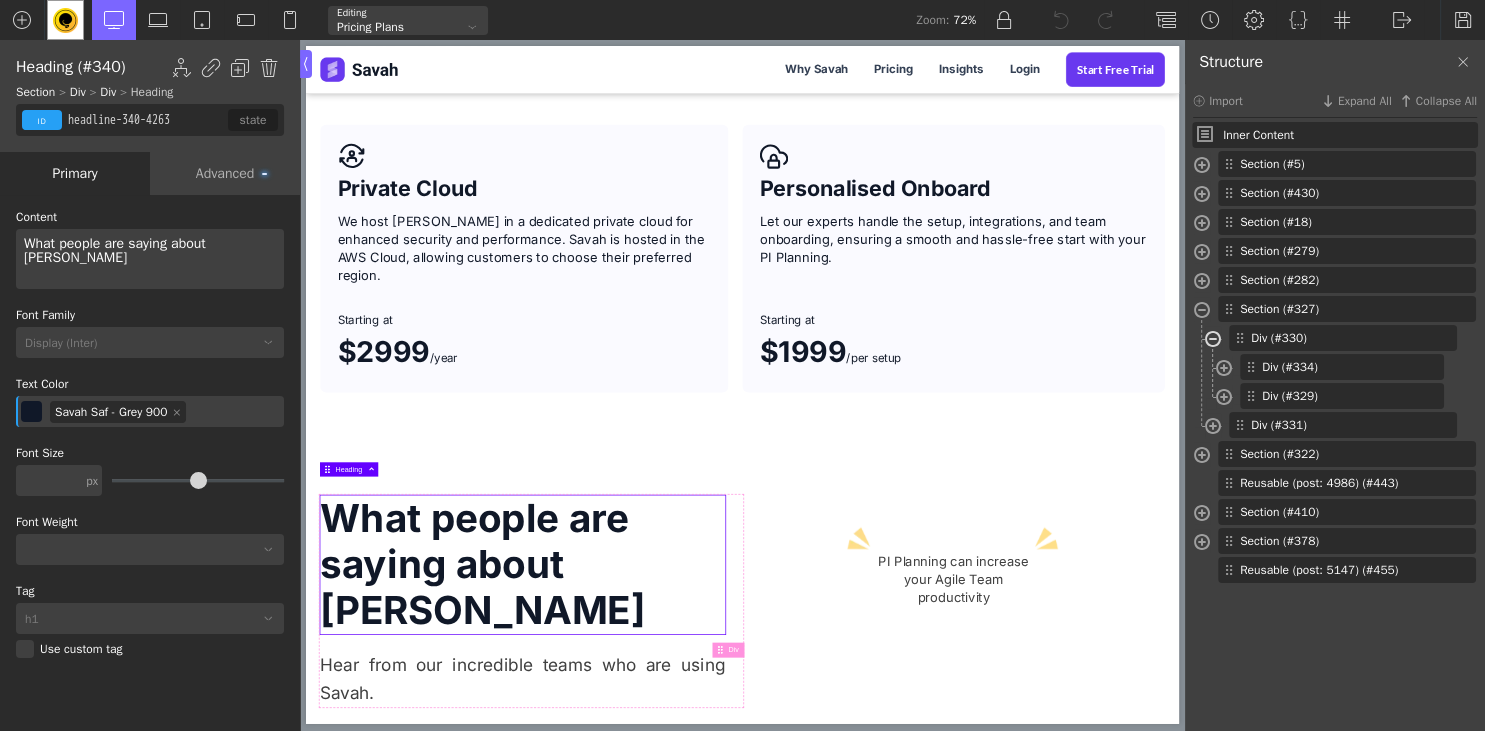 click at bounding box center (1213, 341) 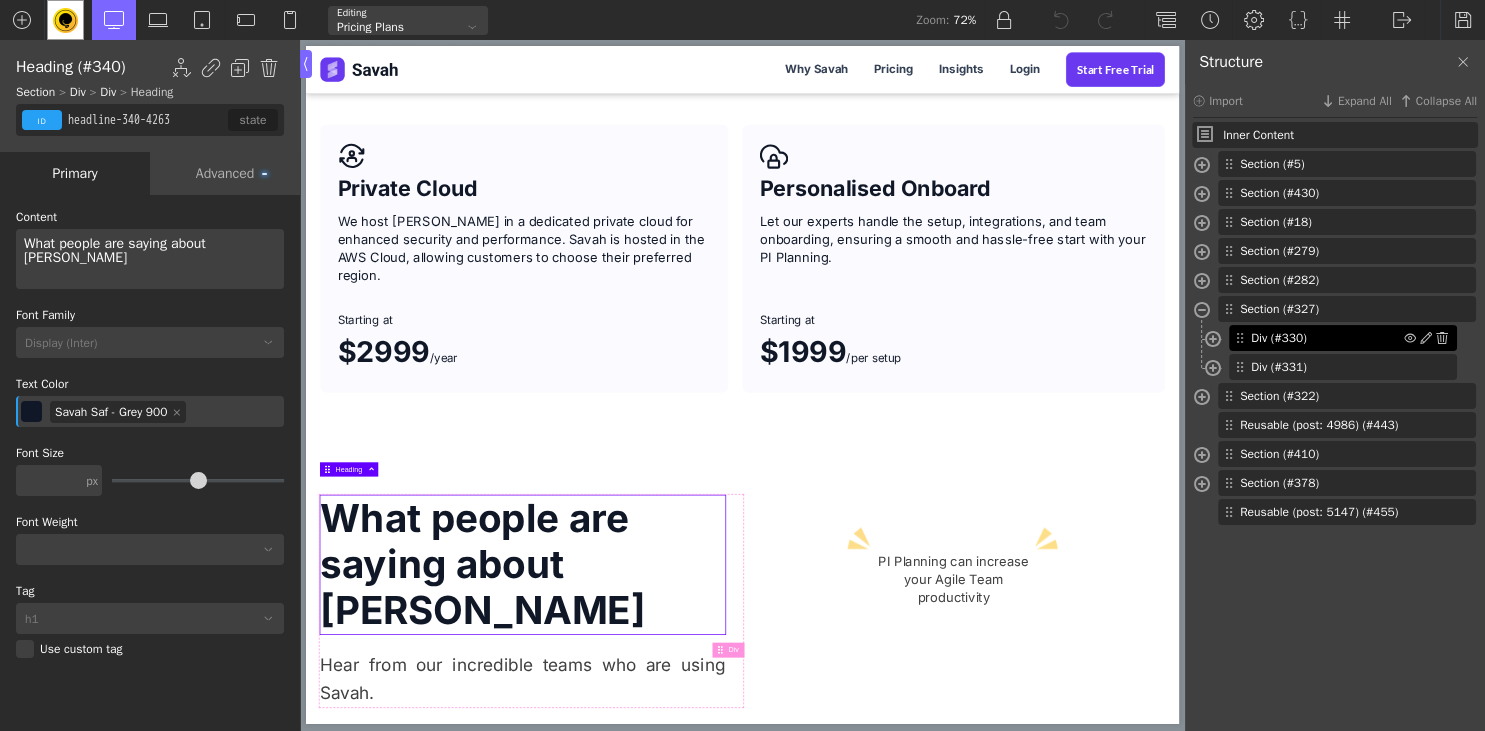 click on "Div (#330)" at bounding box center (1327, 338) 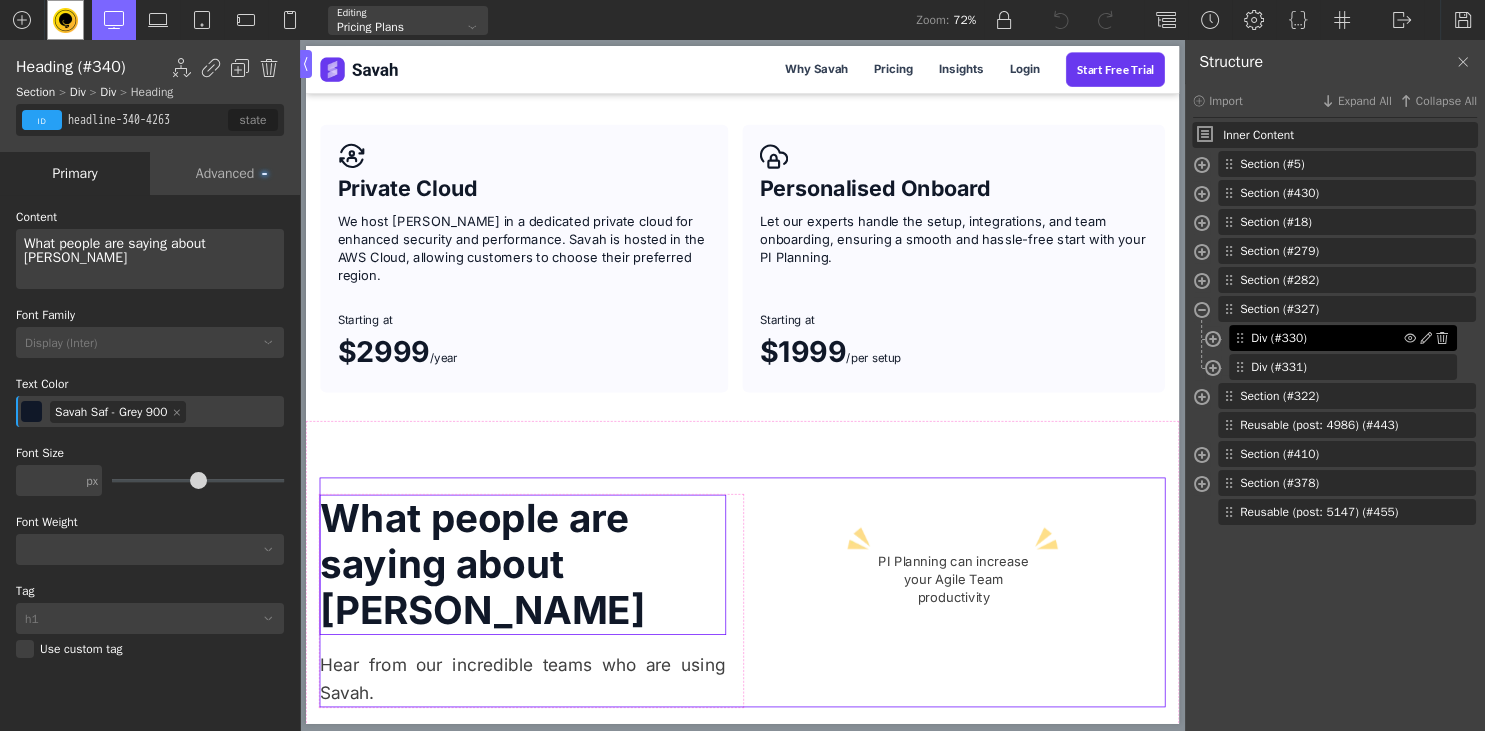 type on "btnCont" 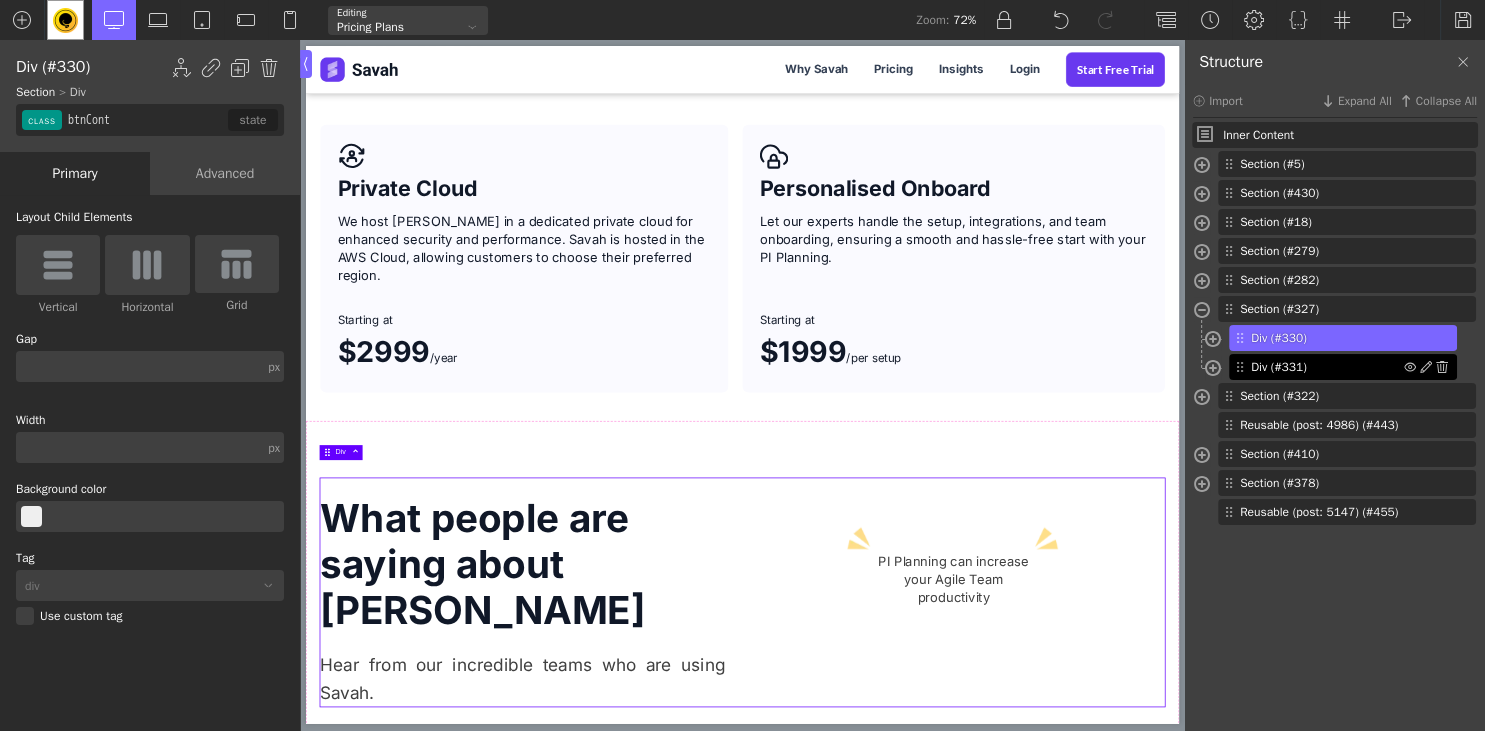 type on "div_block-331-4263" 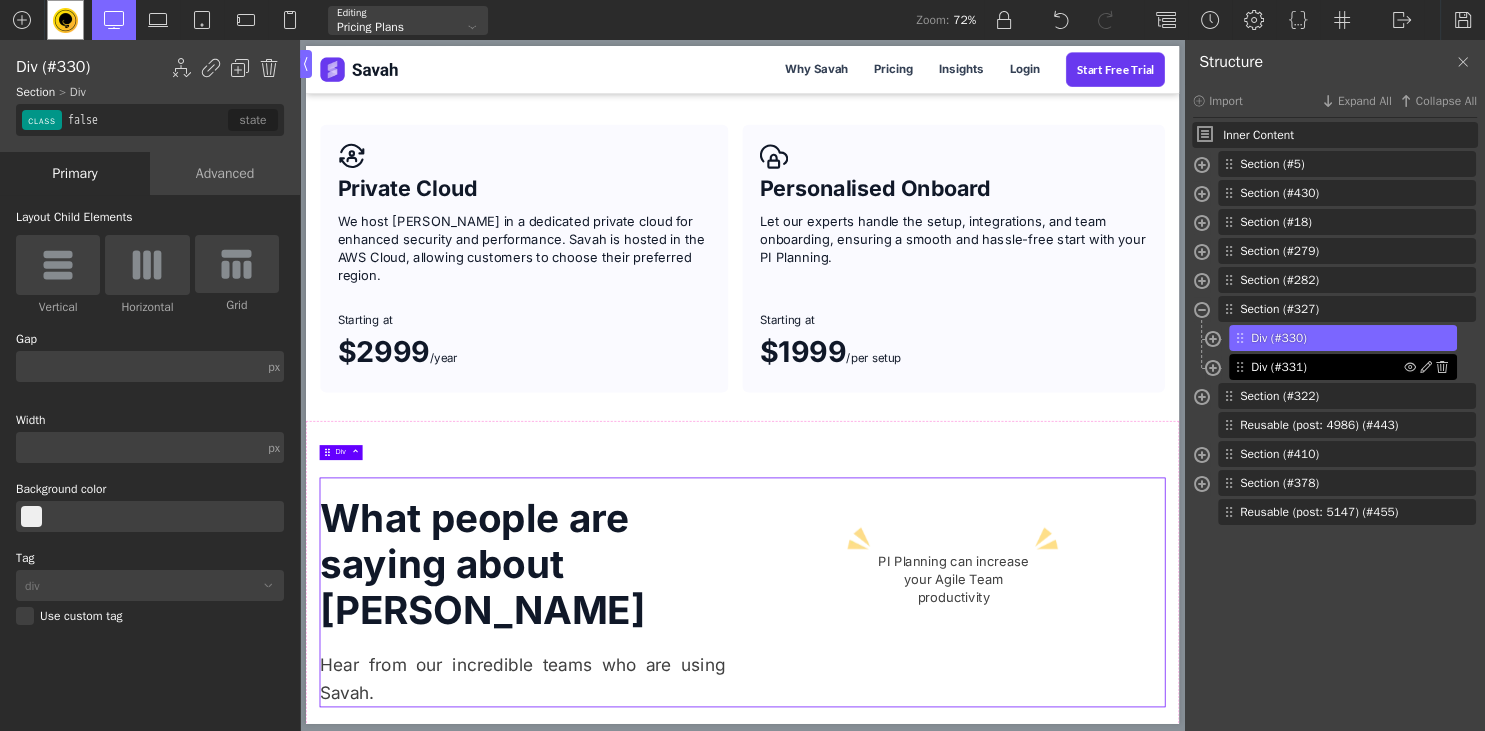 click on "Div (#331)" at bounding box center [1327, 367] 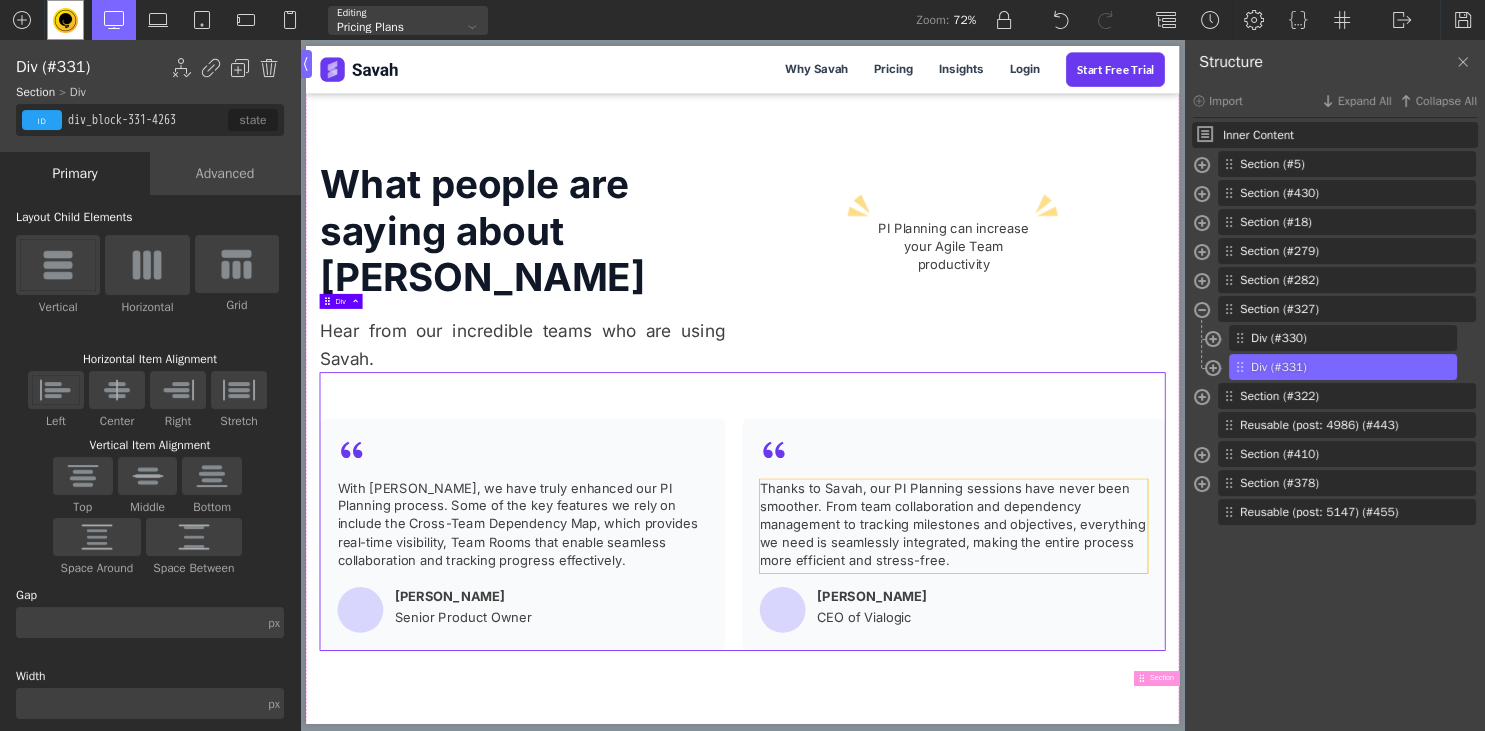 scroll, scrollTop: 2218, scrollLeft: 0, axis: vertical 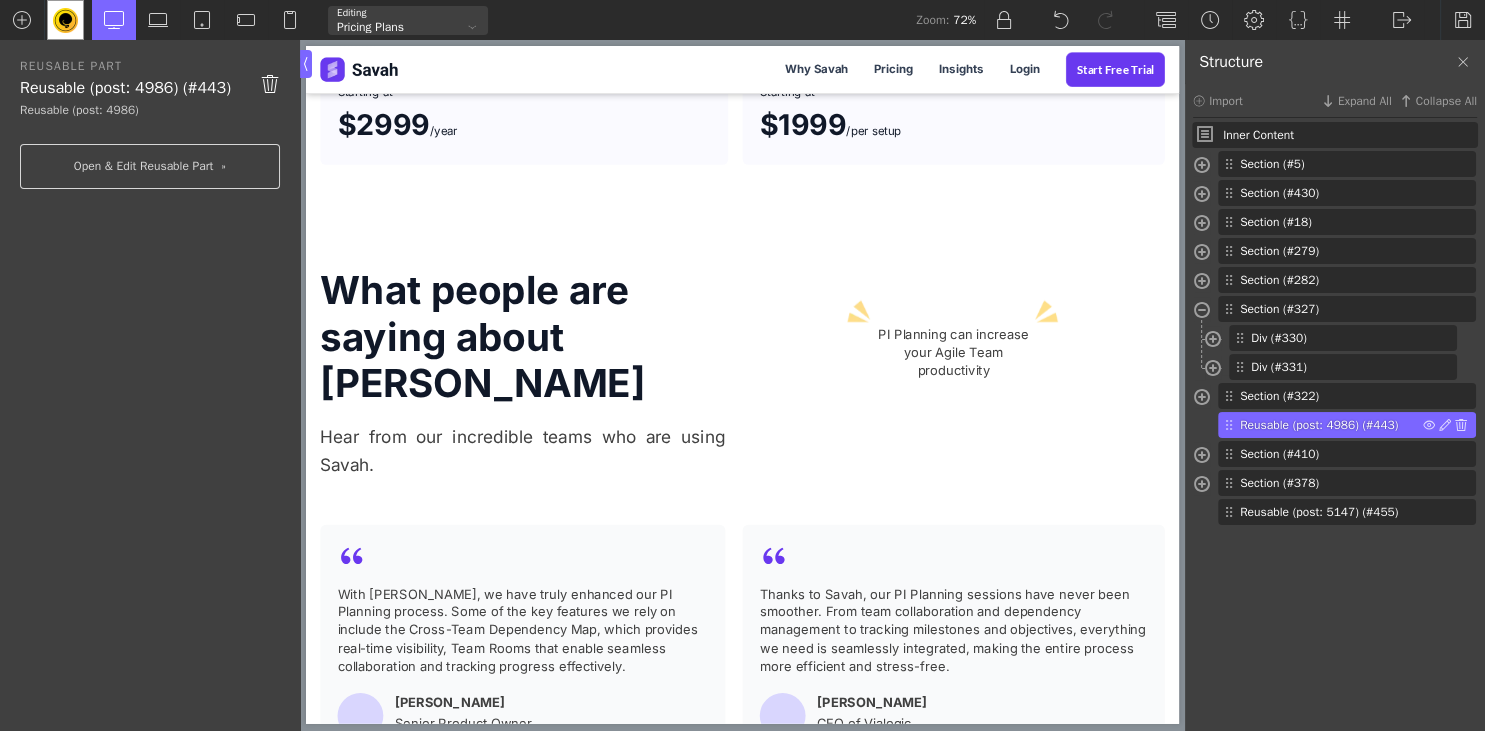 click on "Reusable (post: 4986) (#443)" at bounding box center [1331, 425] 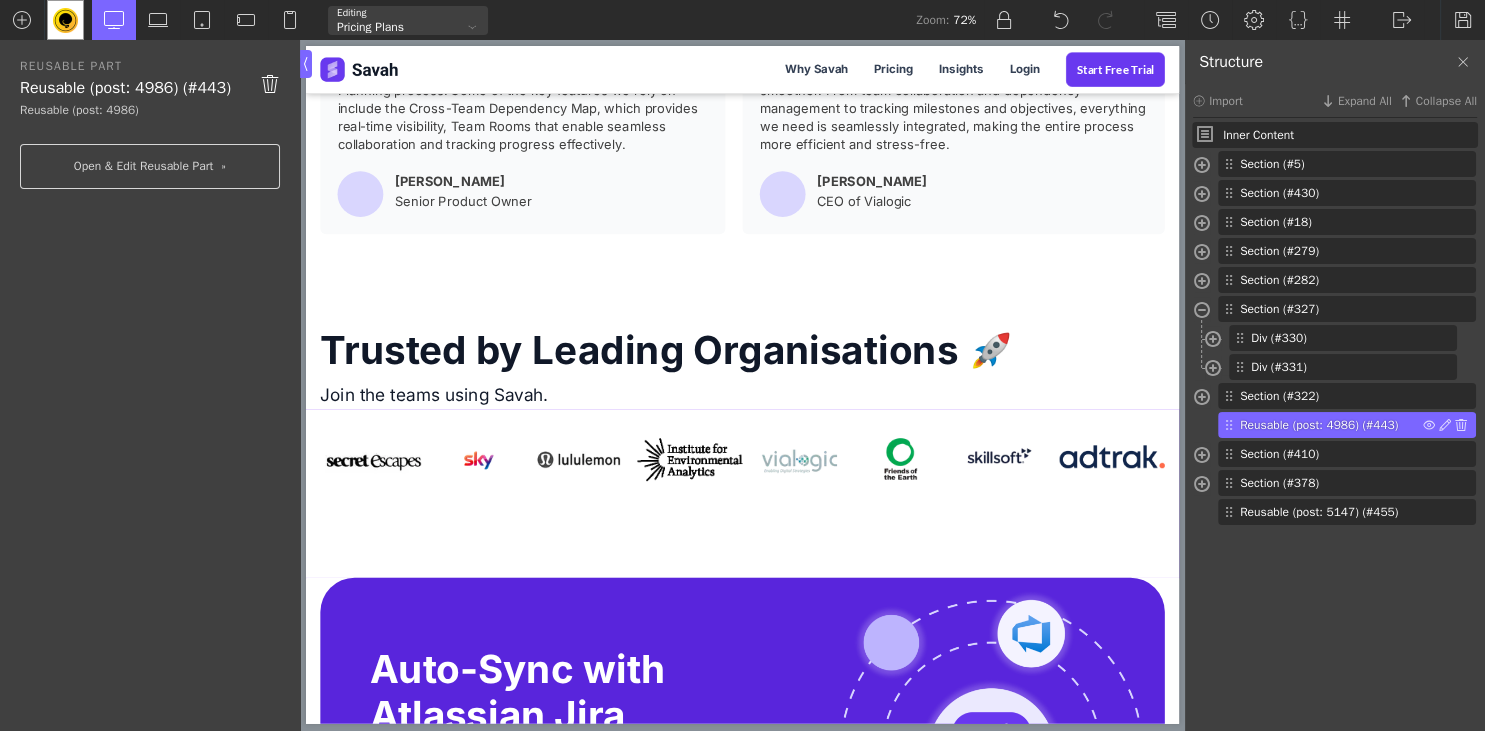 scroll, scrollTop: 2967, scrollLeft: 0, axis: vertical 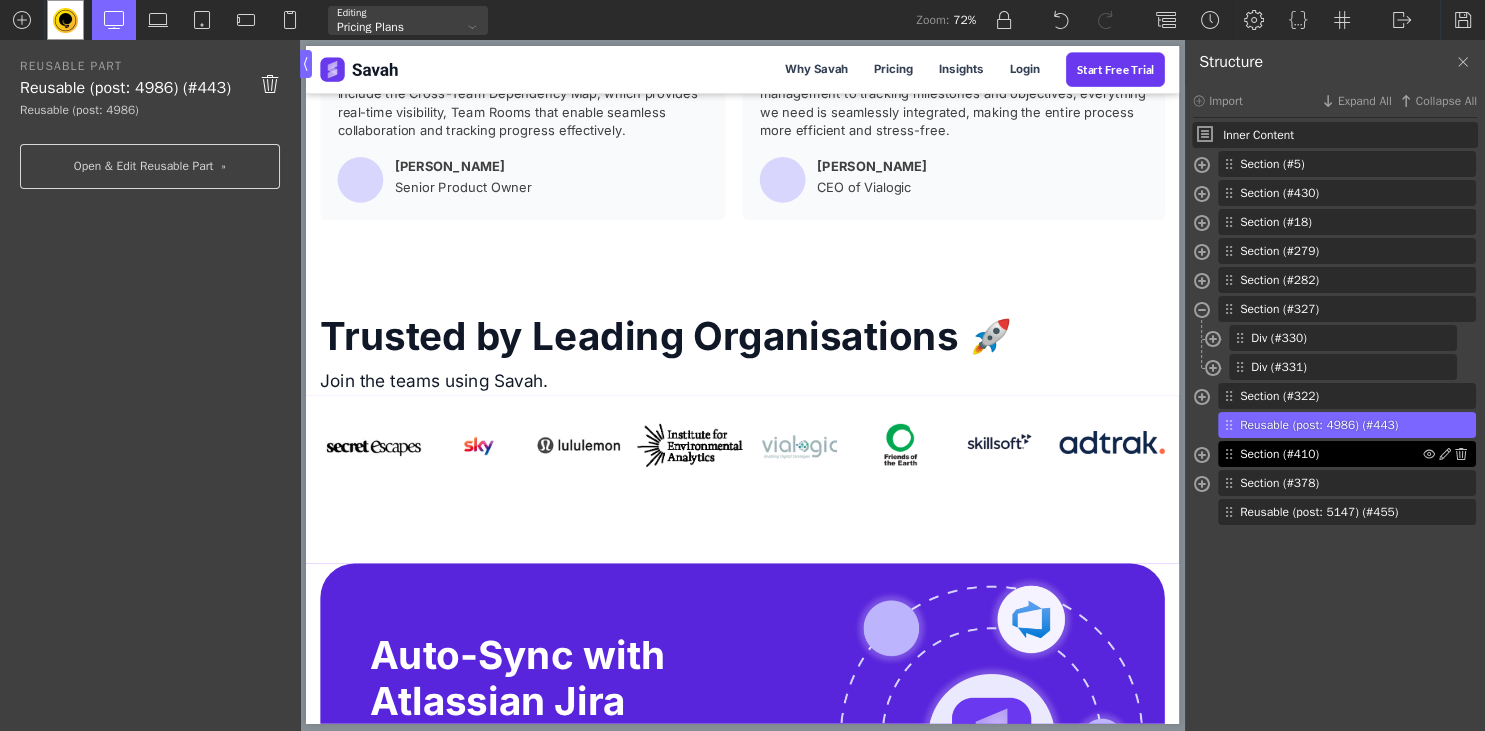 click on "Section (#410)" at bounding box center [1331, 454] 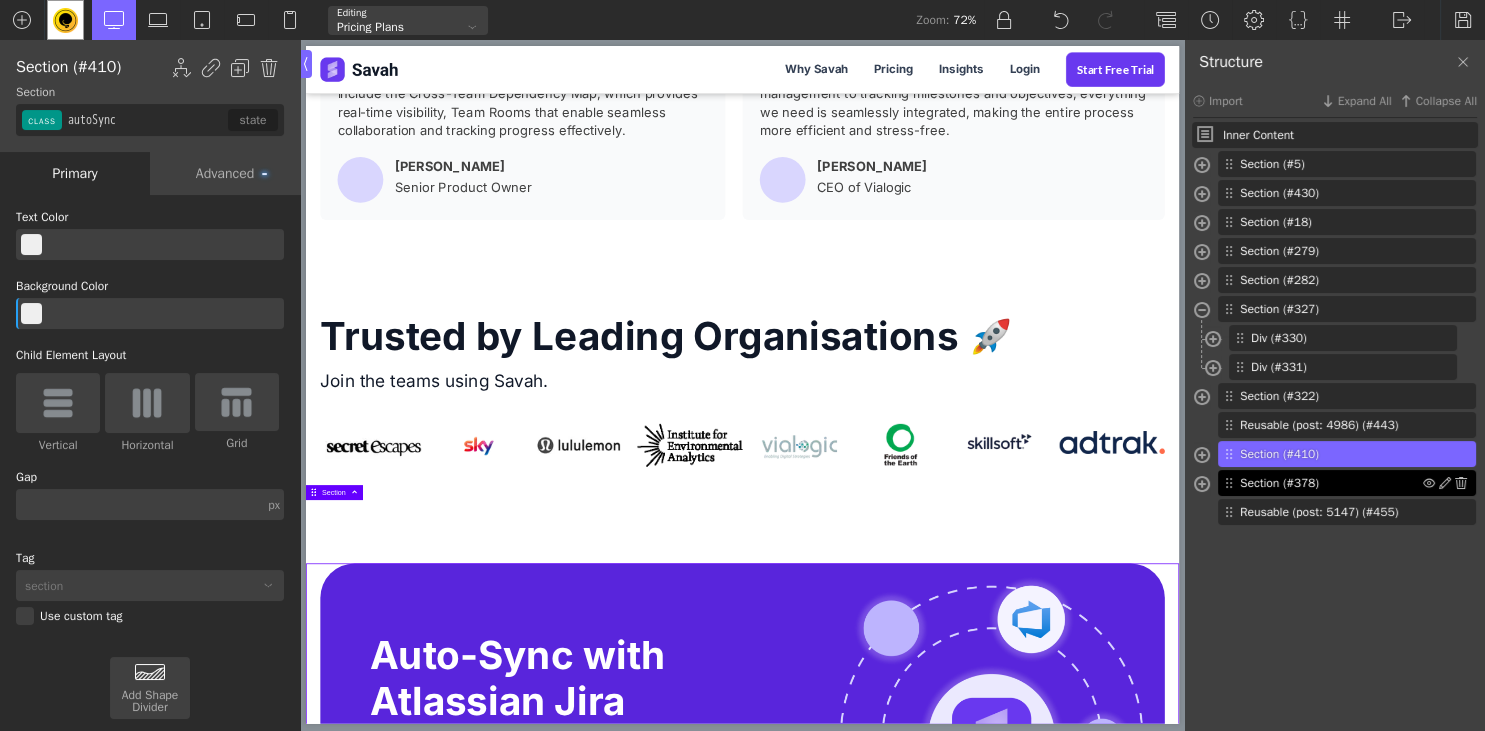 type on "accordionCont" 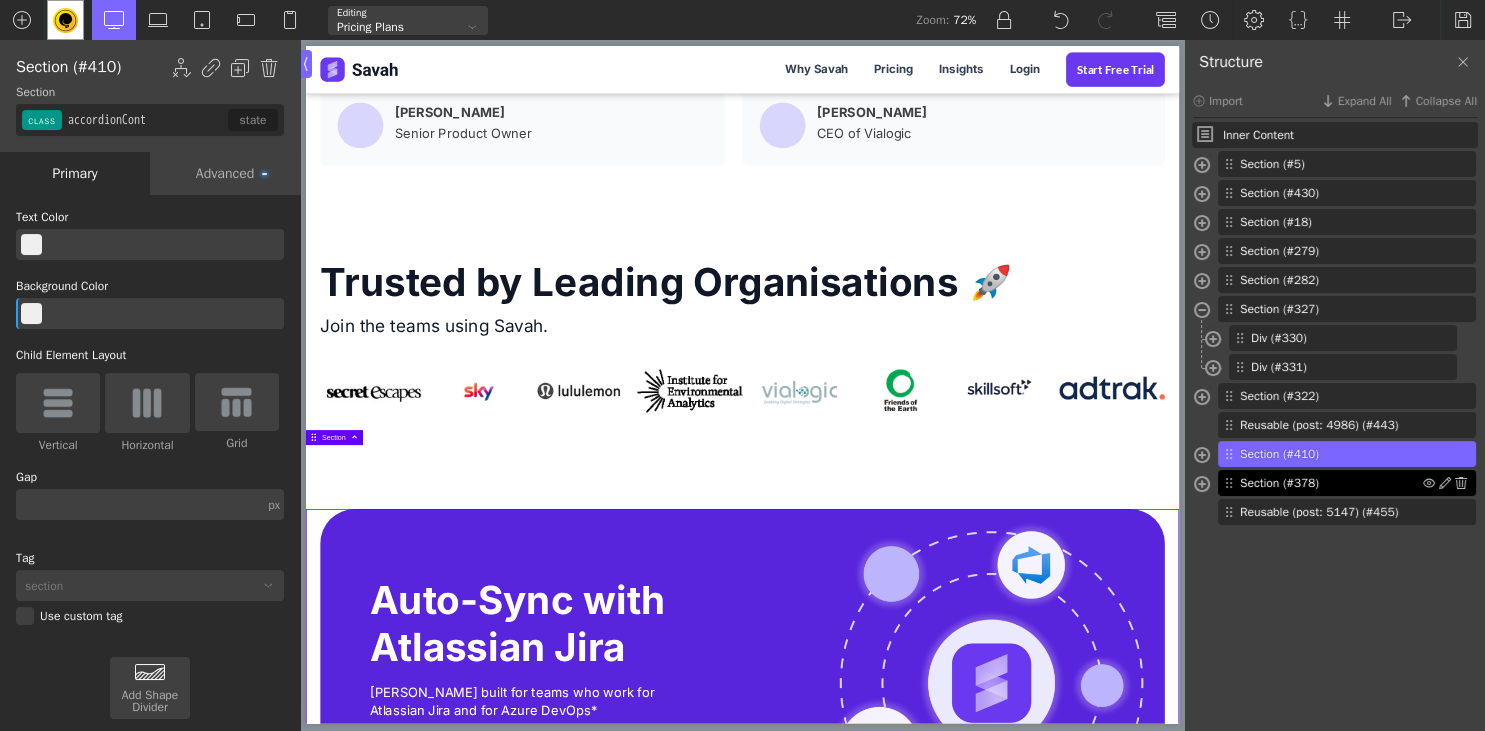 click on "Section (#378)" at bounding box center [1331, 483] 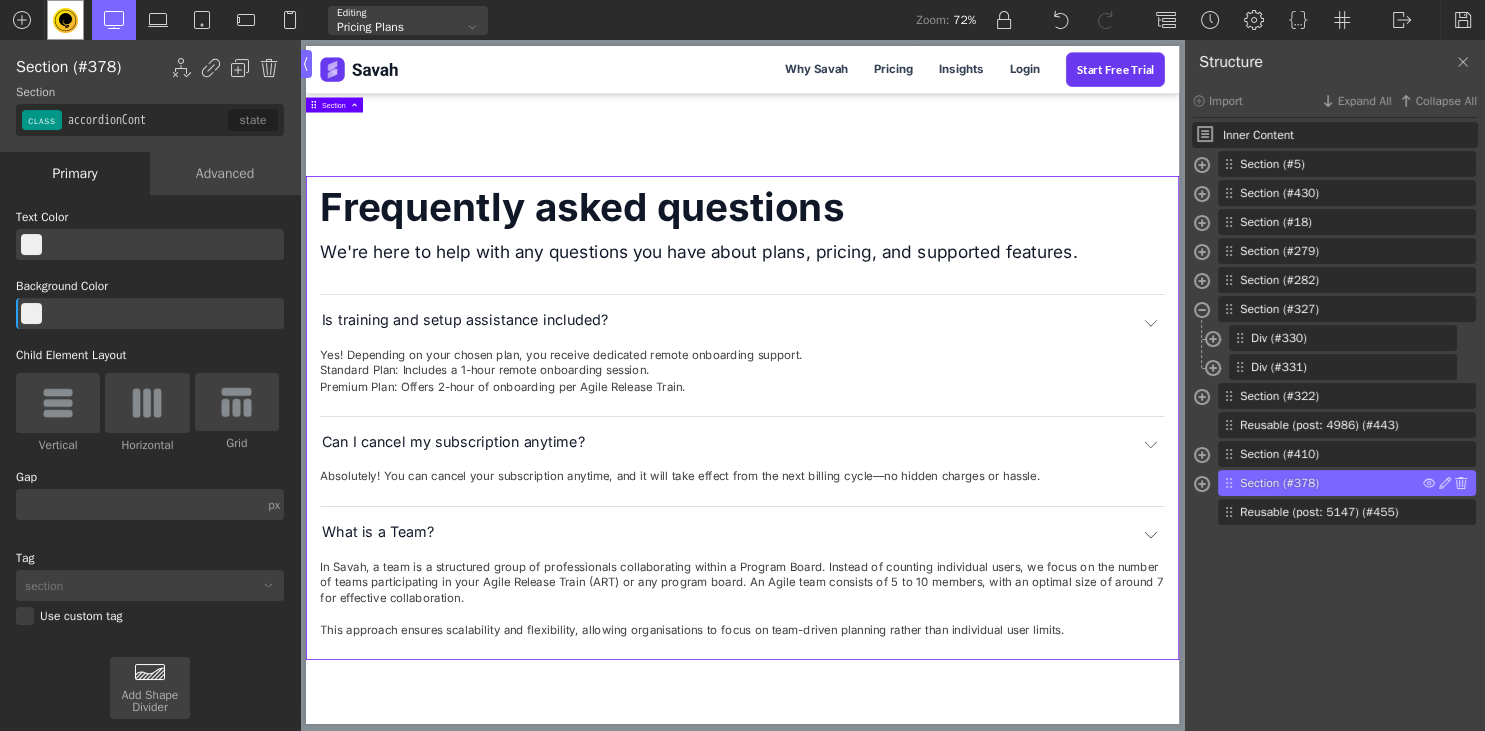 scroll, scrollTop: 4368, scrollLeft: 0, axis: vertical 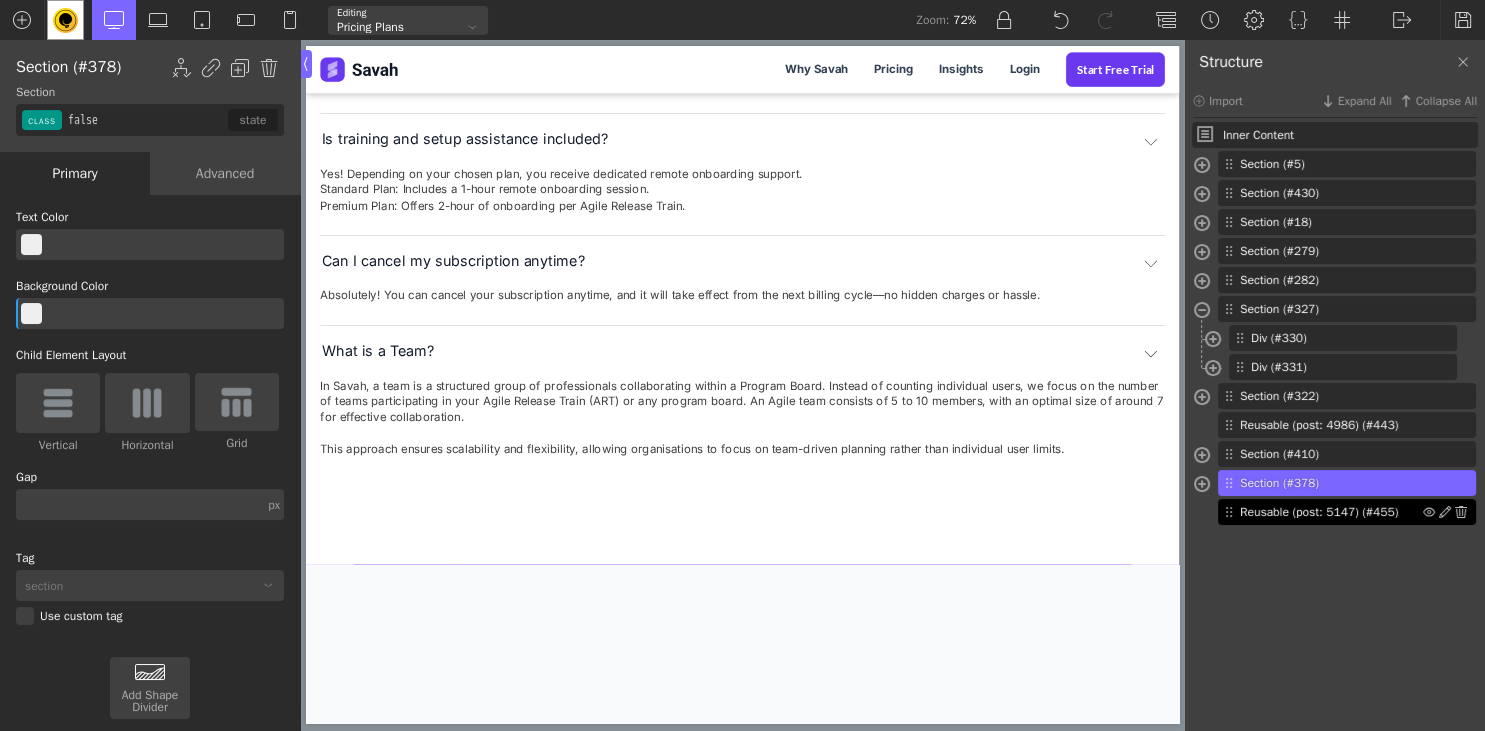 click on "Reusable (post: 5147) (#455)" at bounding box center [1331, 512] 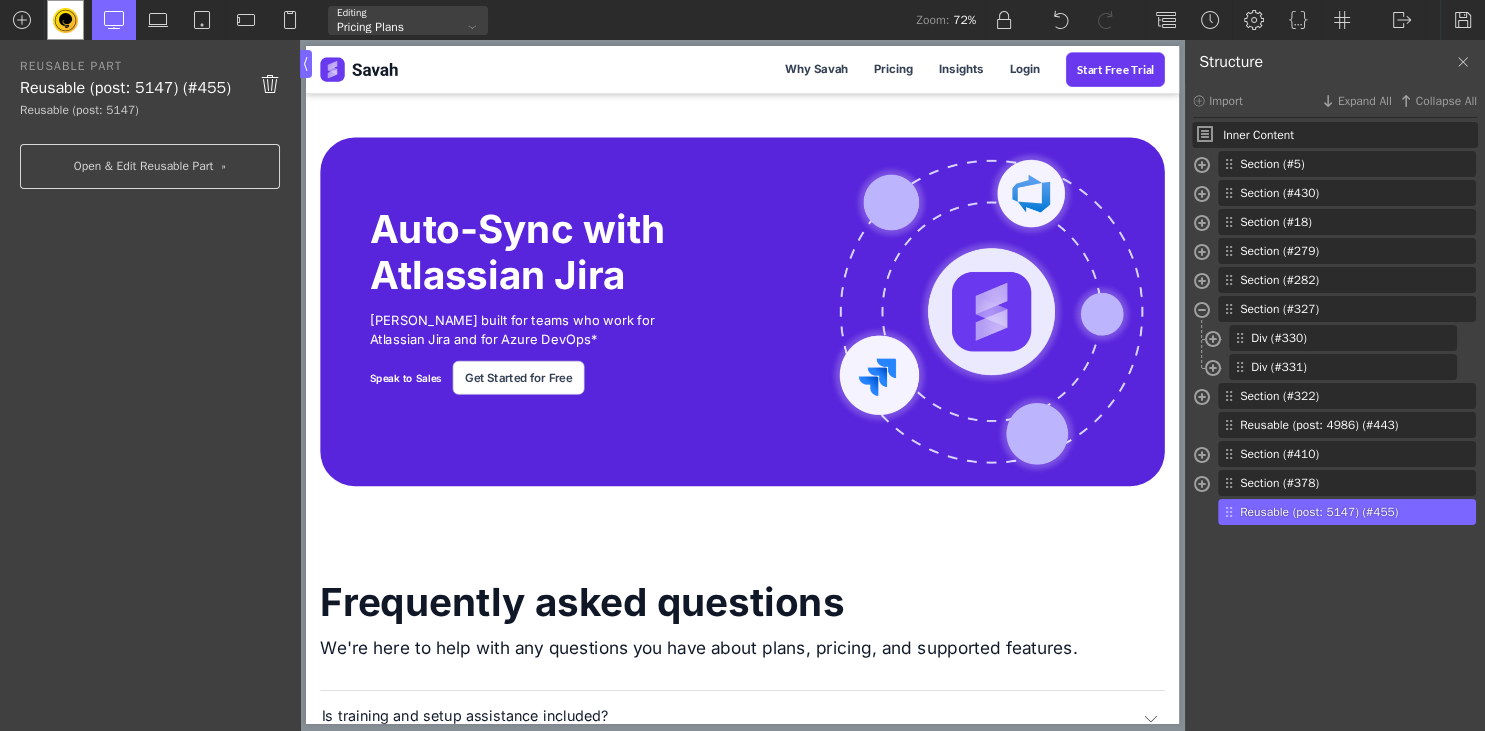 scroll, scrollTop: 3418, scrollLeft: 0, axis: vertical 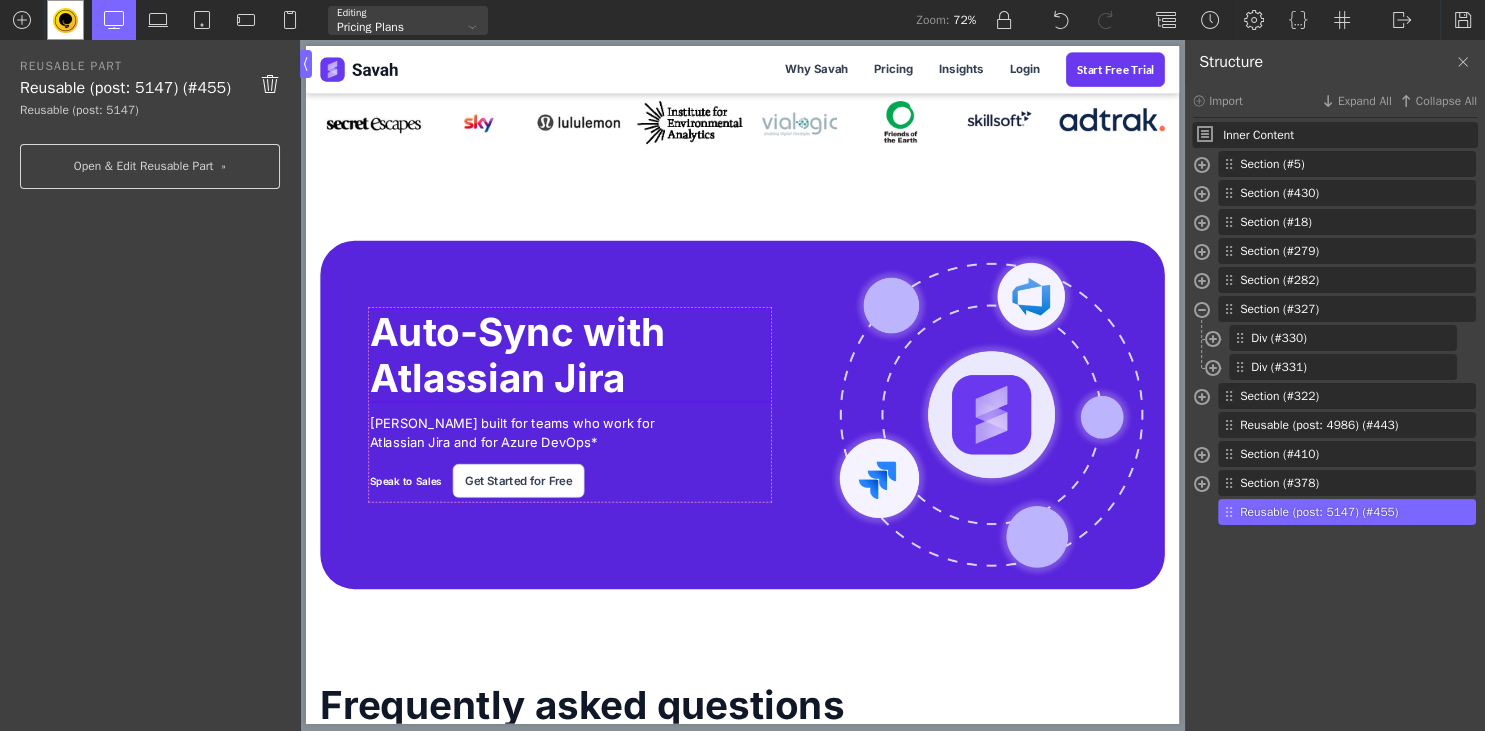type on "headline-413-4263" 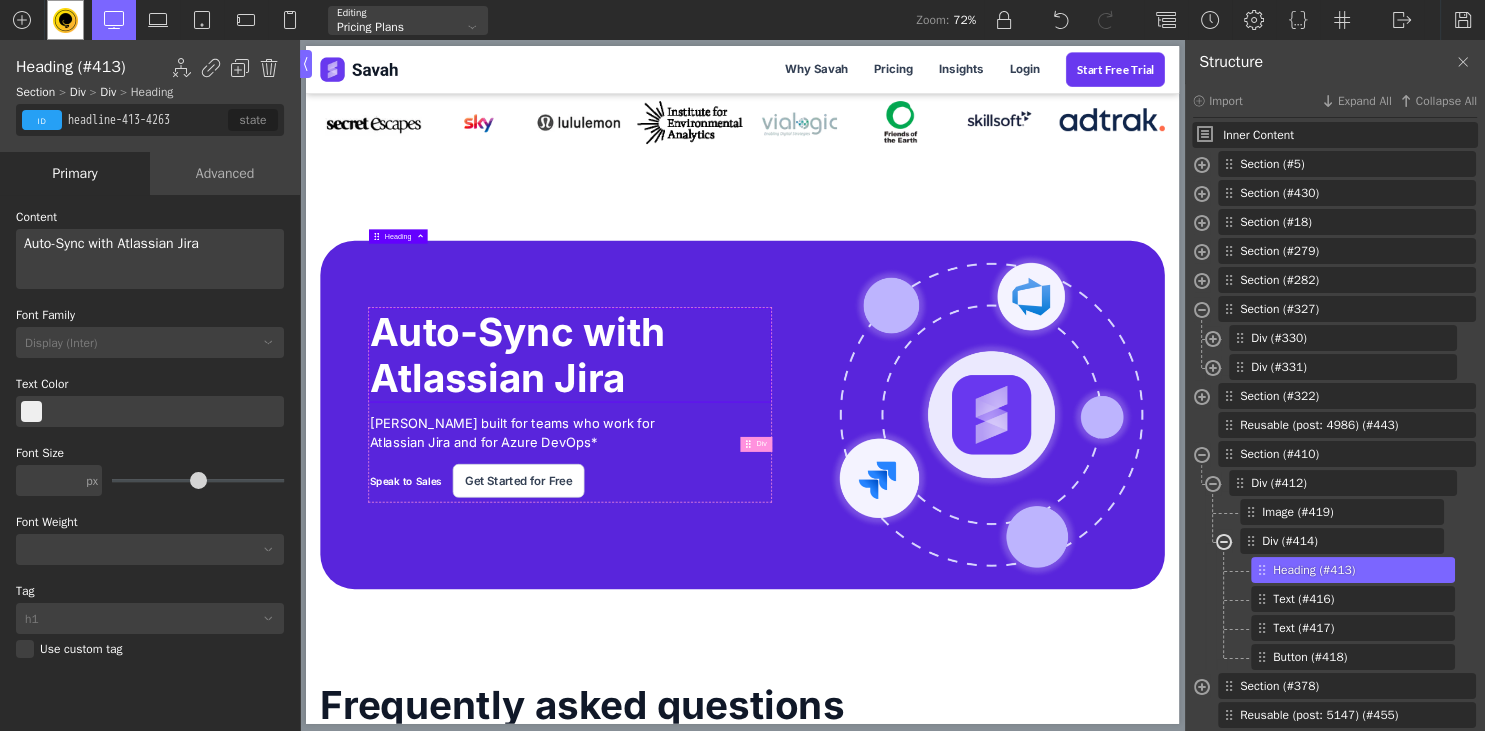 click at bounding box center (1224, 544) 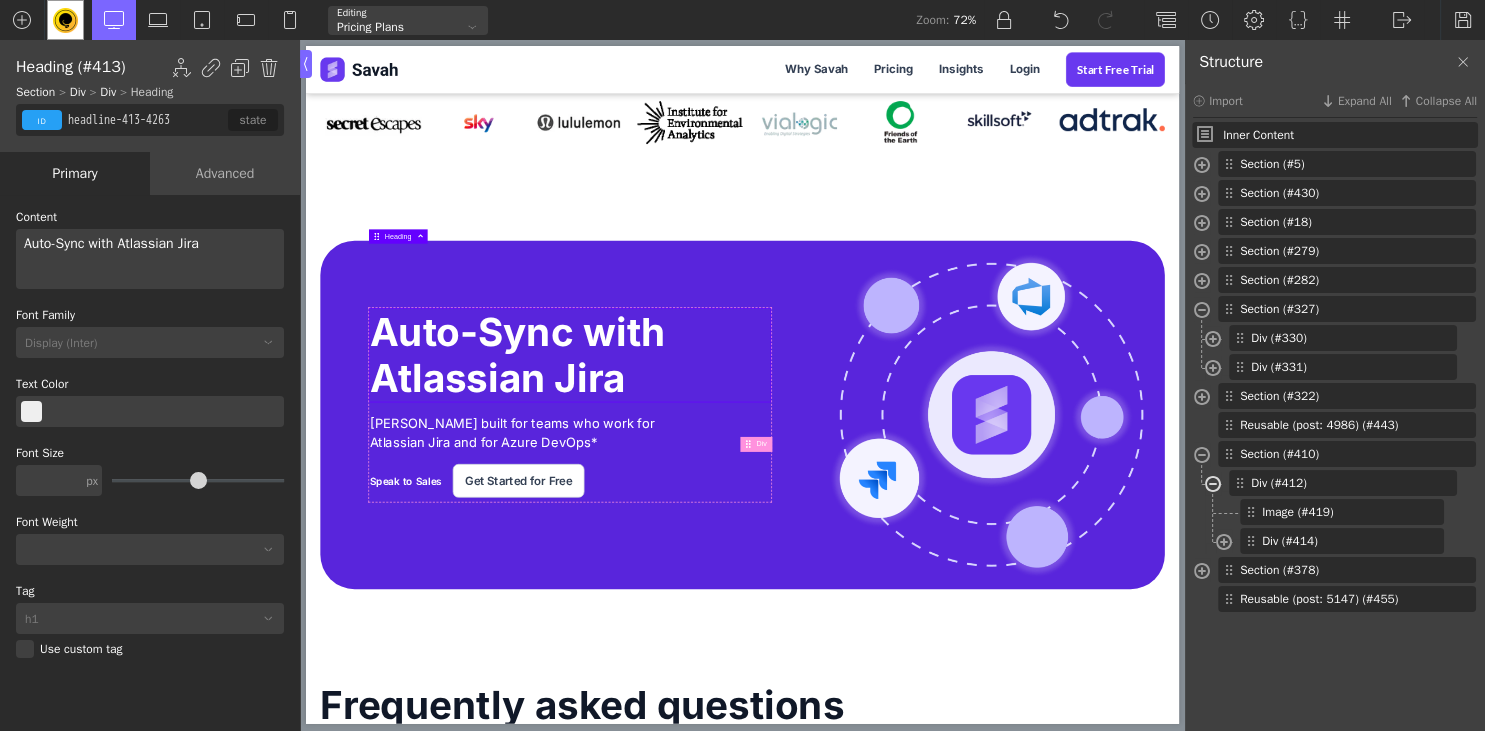 click at bounding box center [1213, 486] 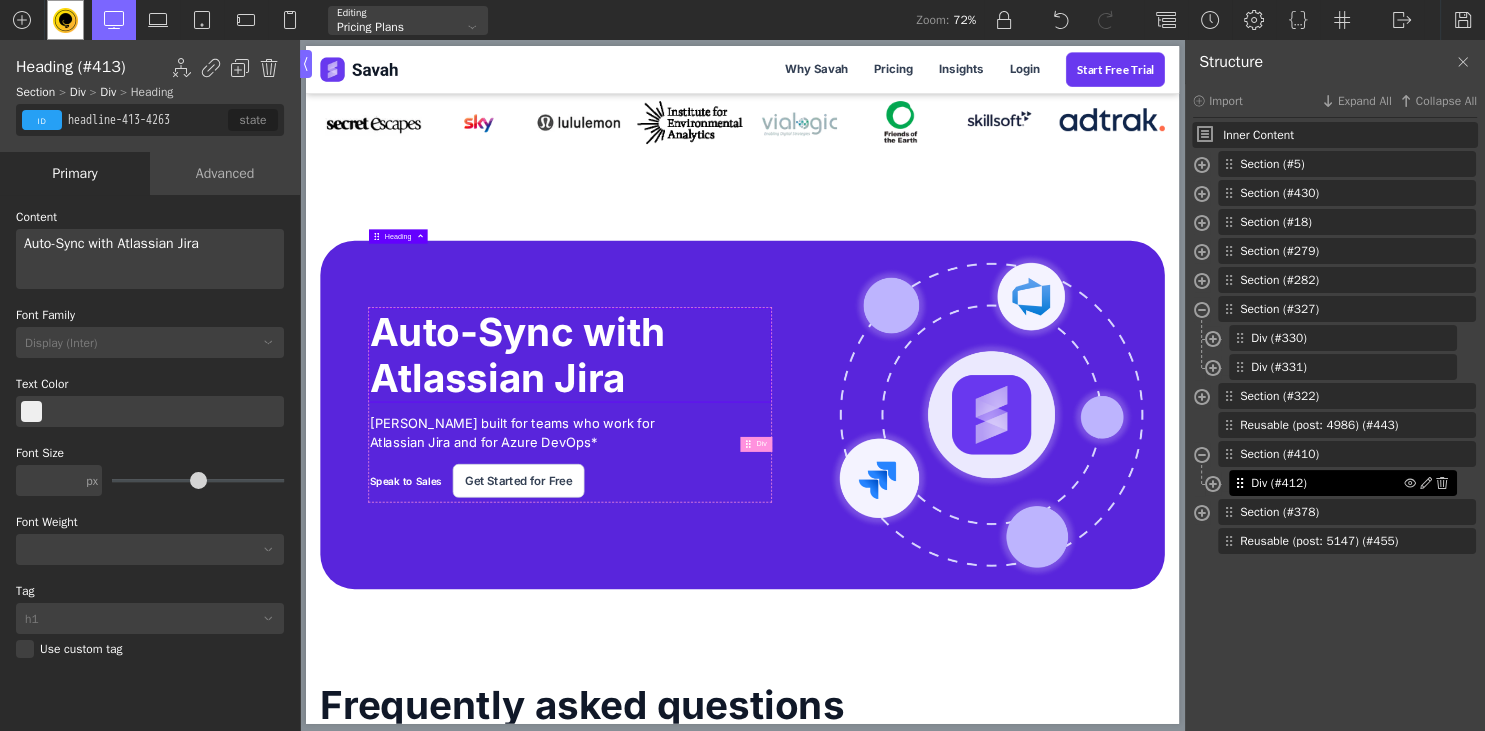 click at bounding box center (1240, 483) 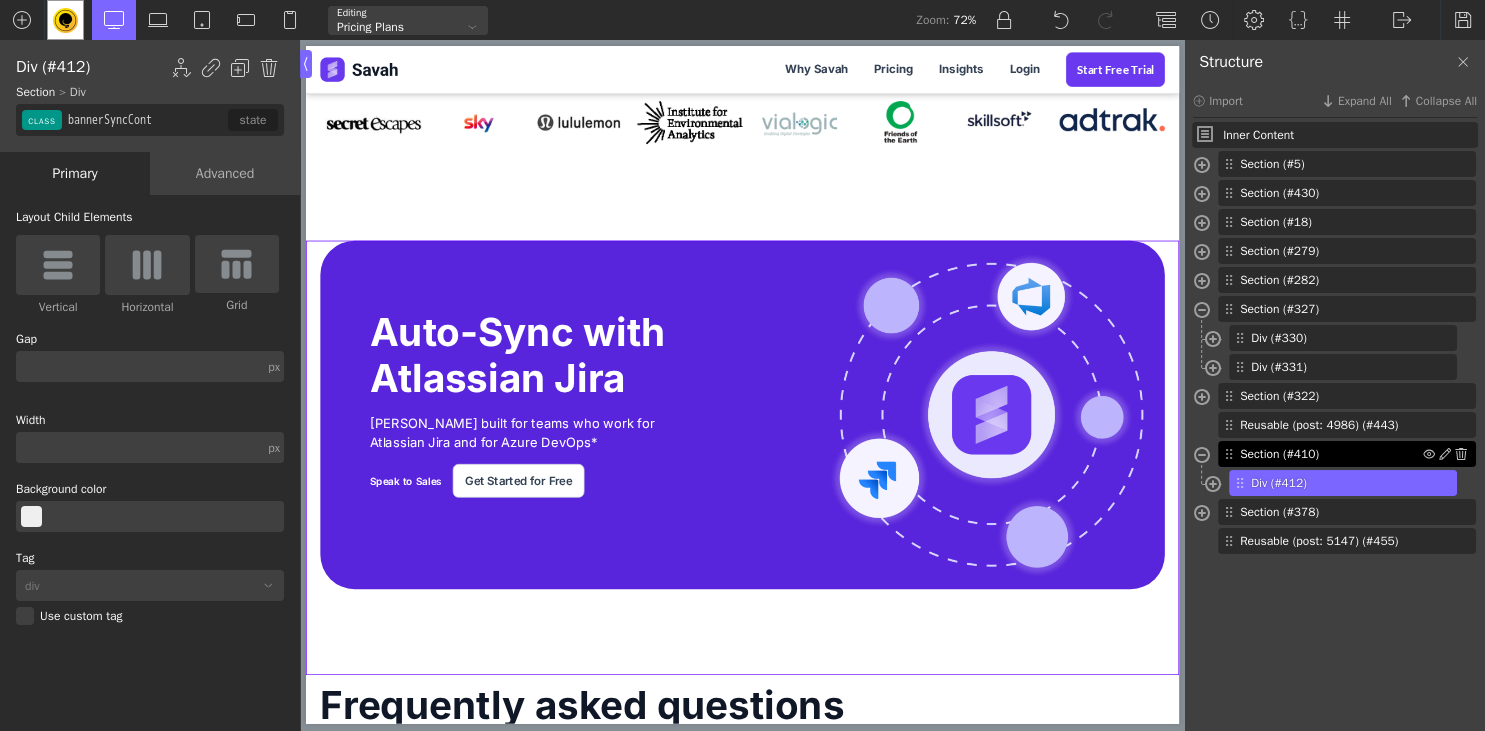 click on "Section (#410)" at bounding box center (1347, 454) 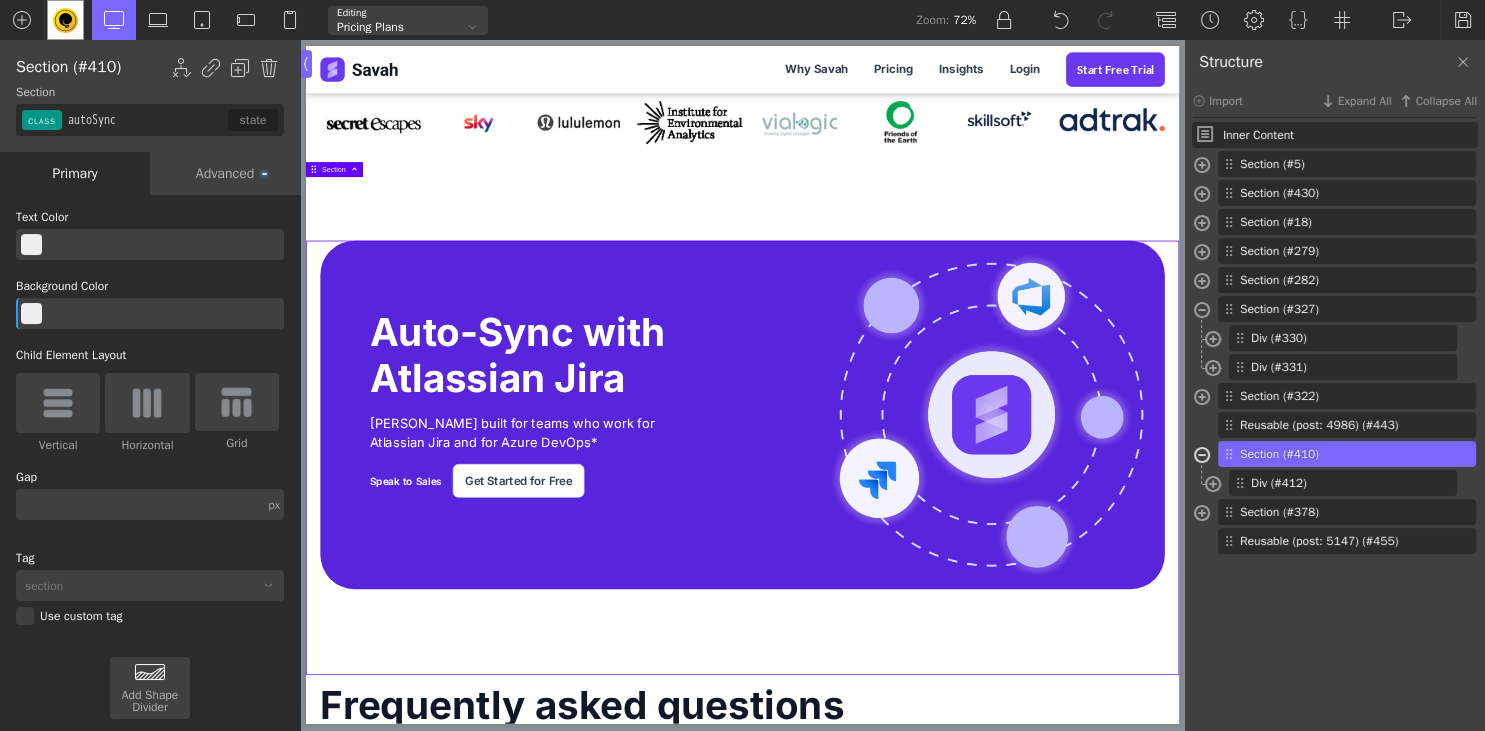 click at bounding box center (1202, 457) 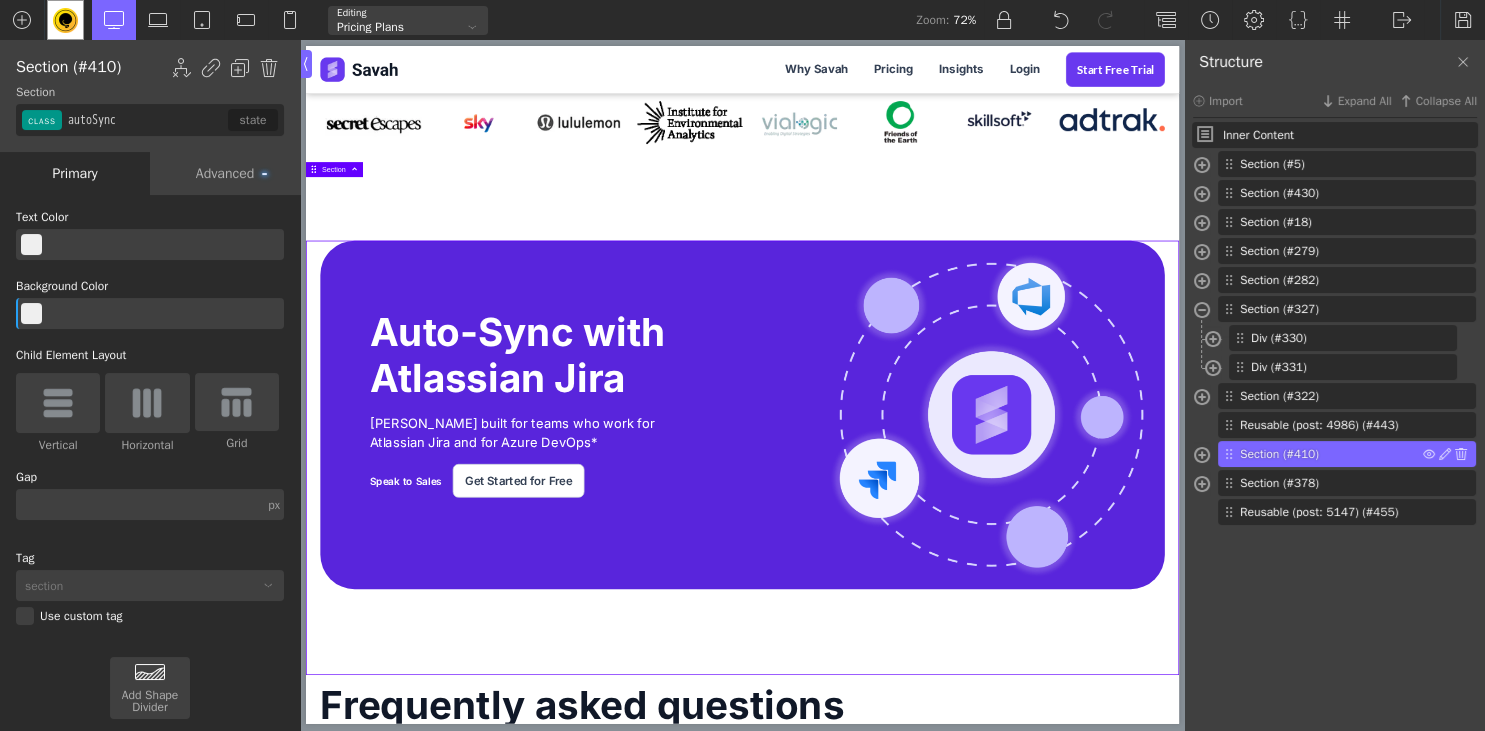 click on "Section (#410)" at bounding box center [1331, 454] 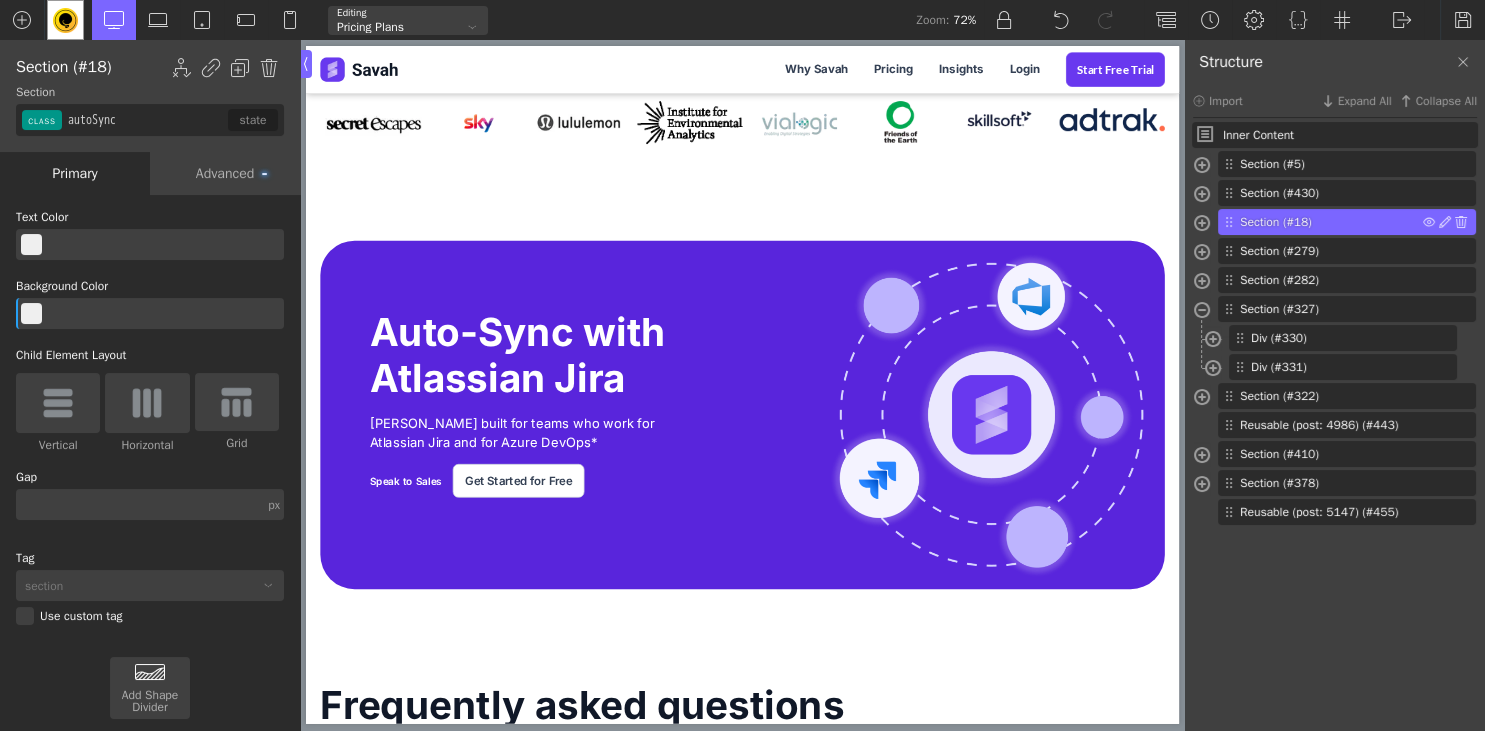 click on "Section (#18)" at bounding box center (1331, 222) 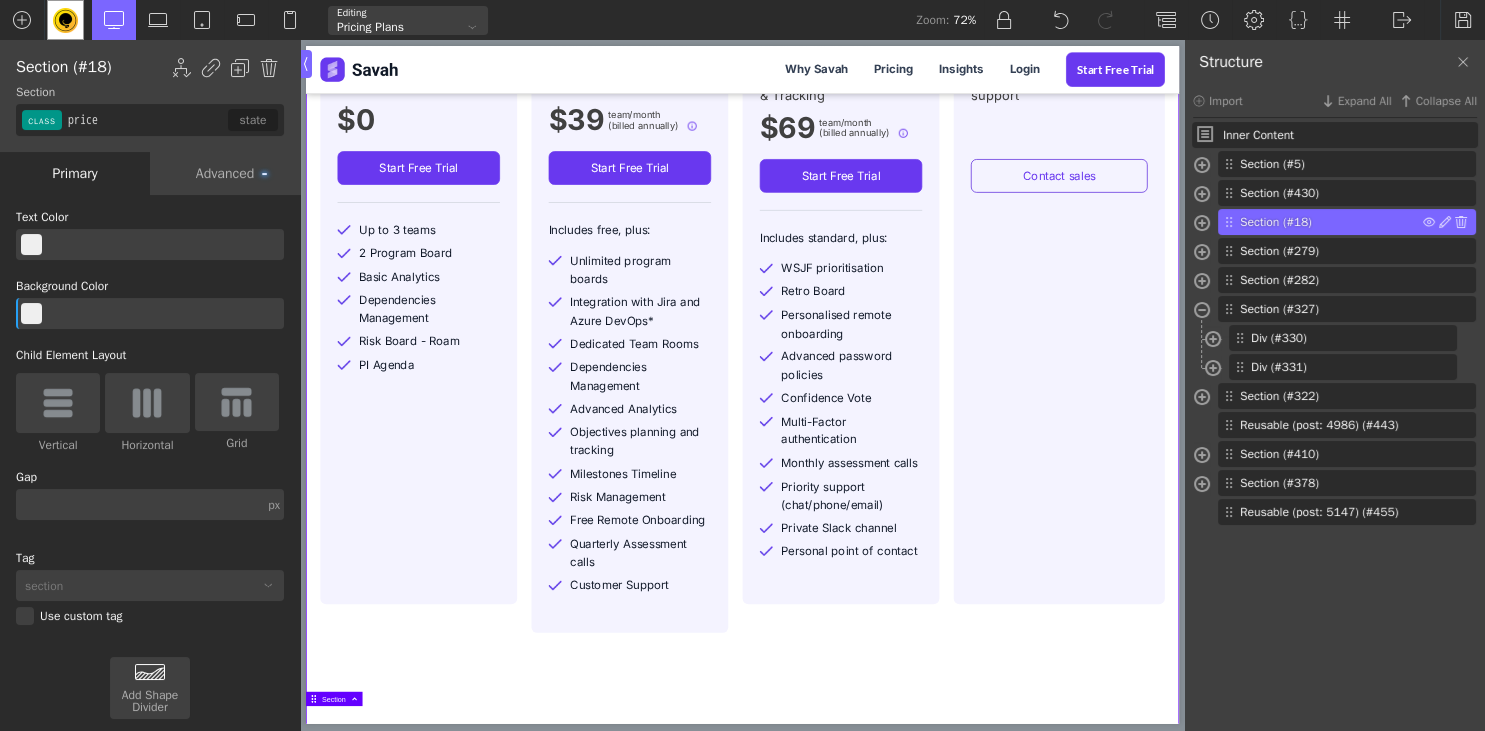 scroll, scrollTop: 574, scrollLeft: 0, axis: vertical 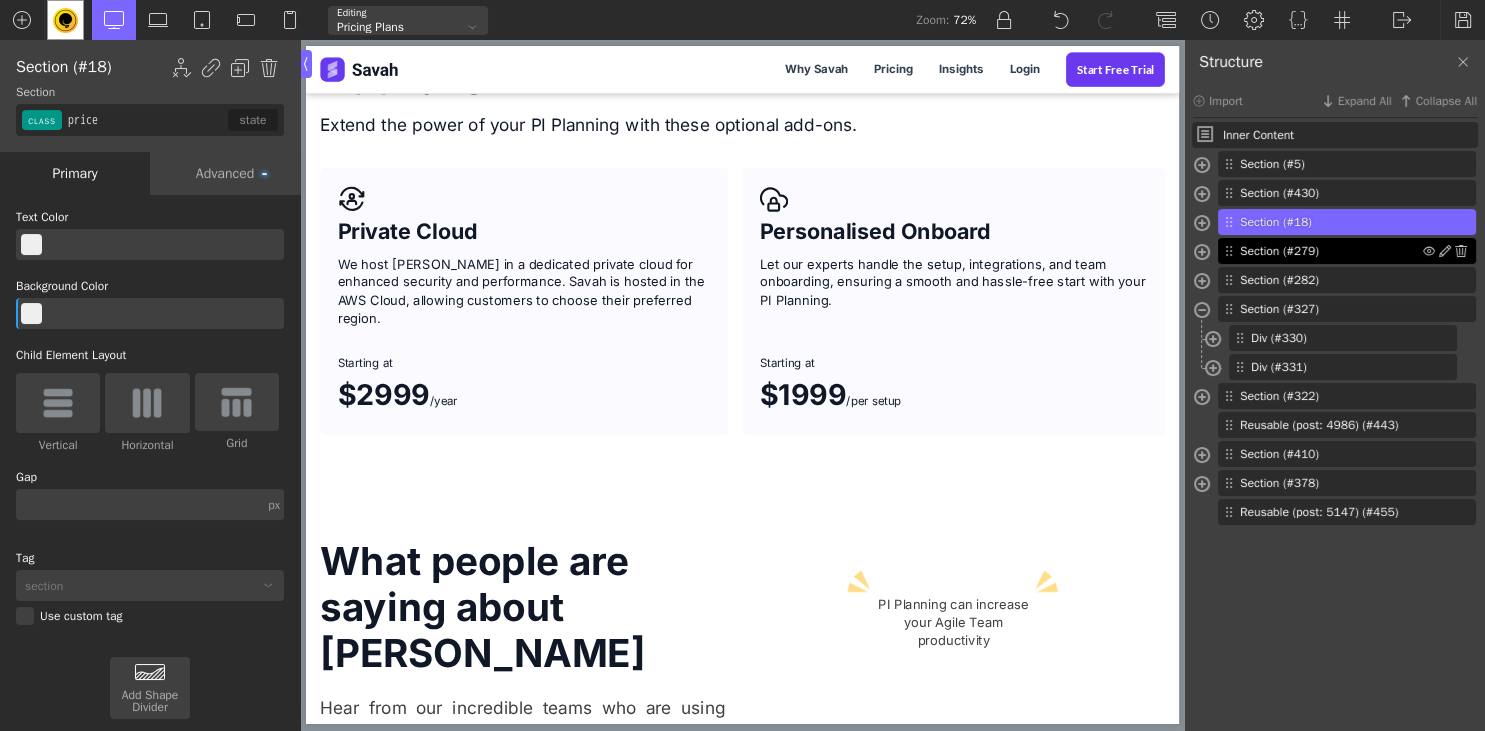 click on "Section (#279)" at bounding box center (1347, 251) 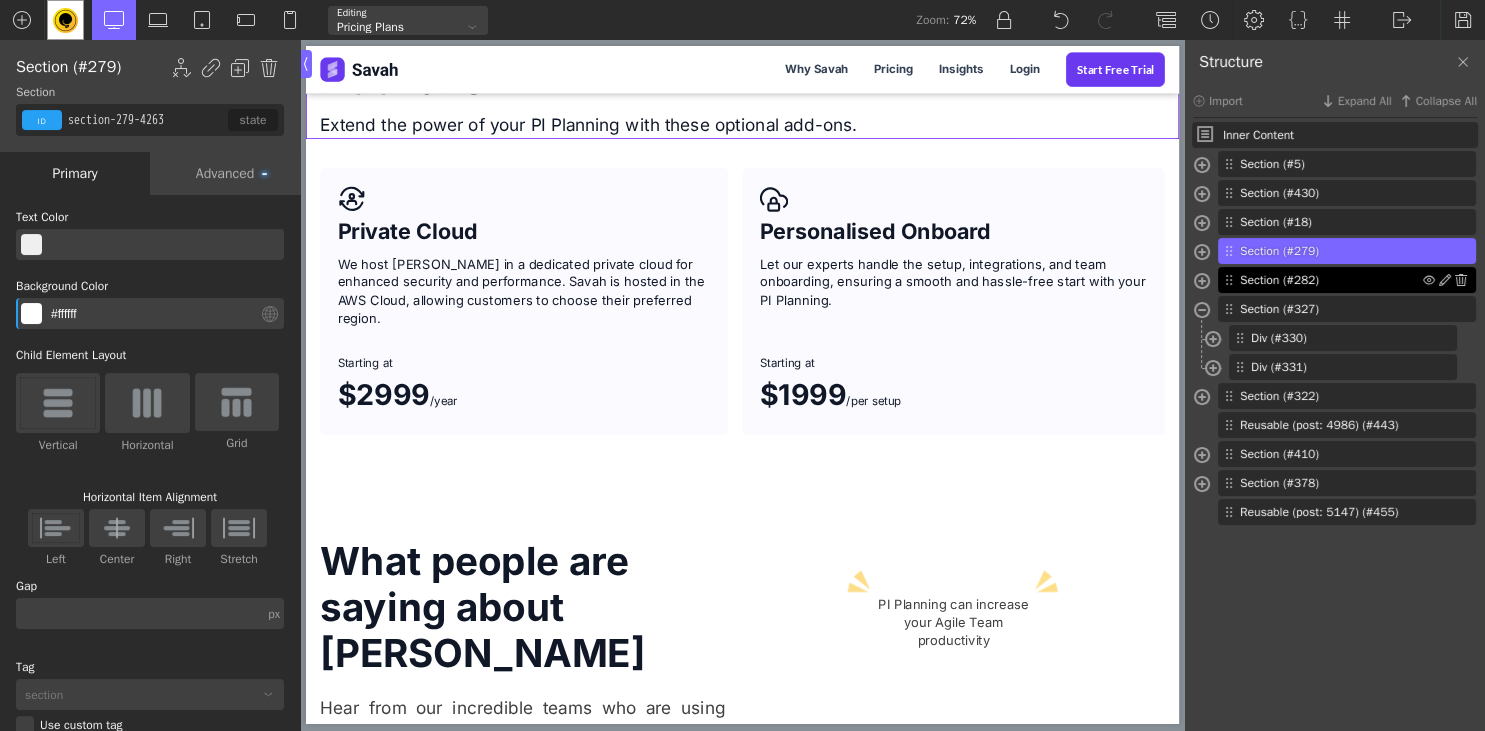 click on "Section (#282)" at bounding box center [1331, 280] 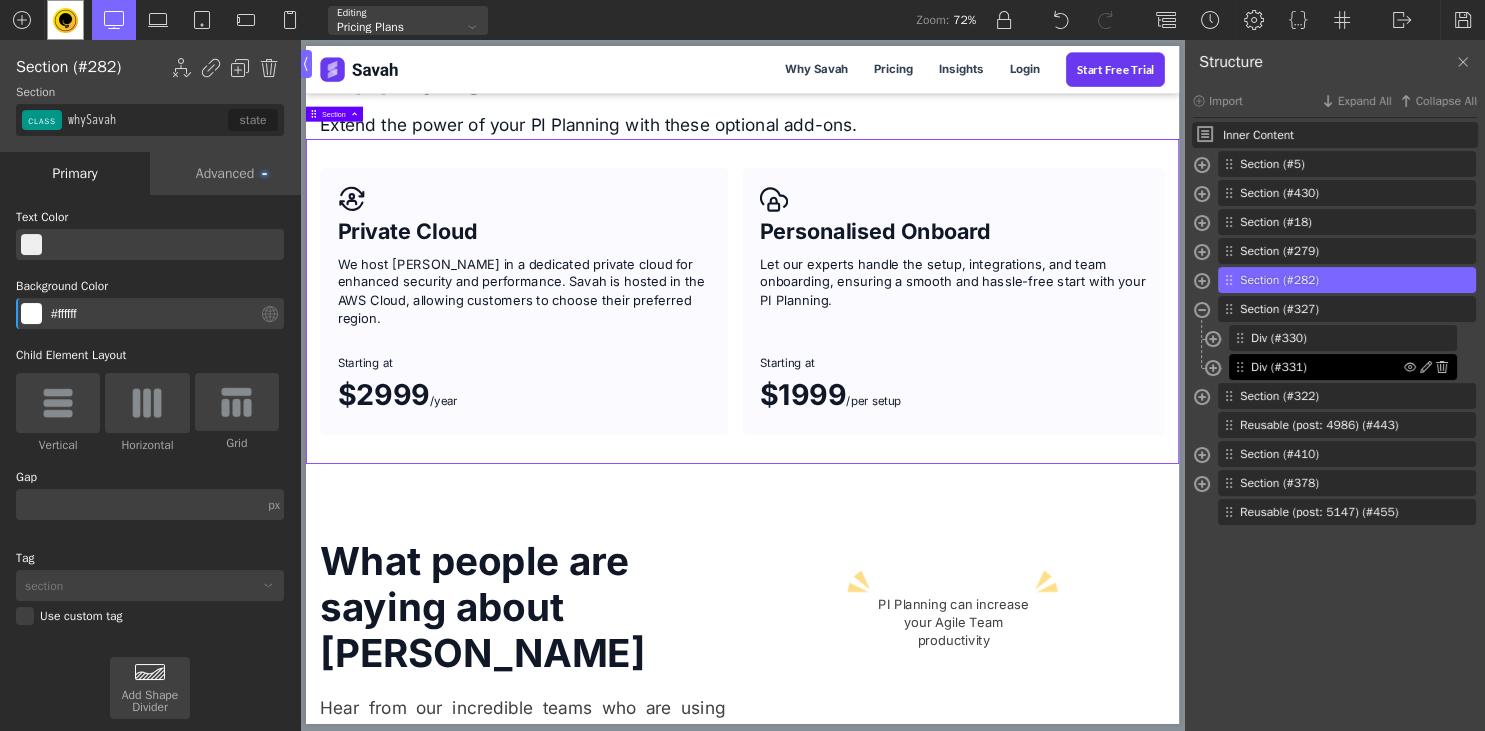 click on "Div (#331)" at bounding box center [1327, 367] 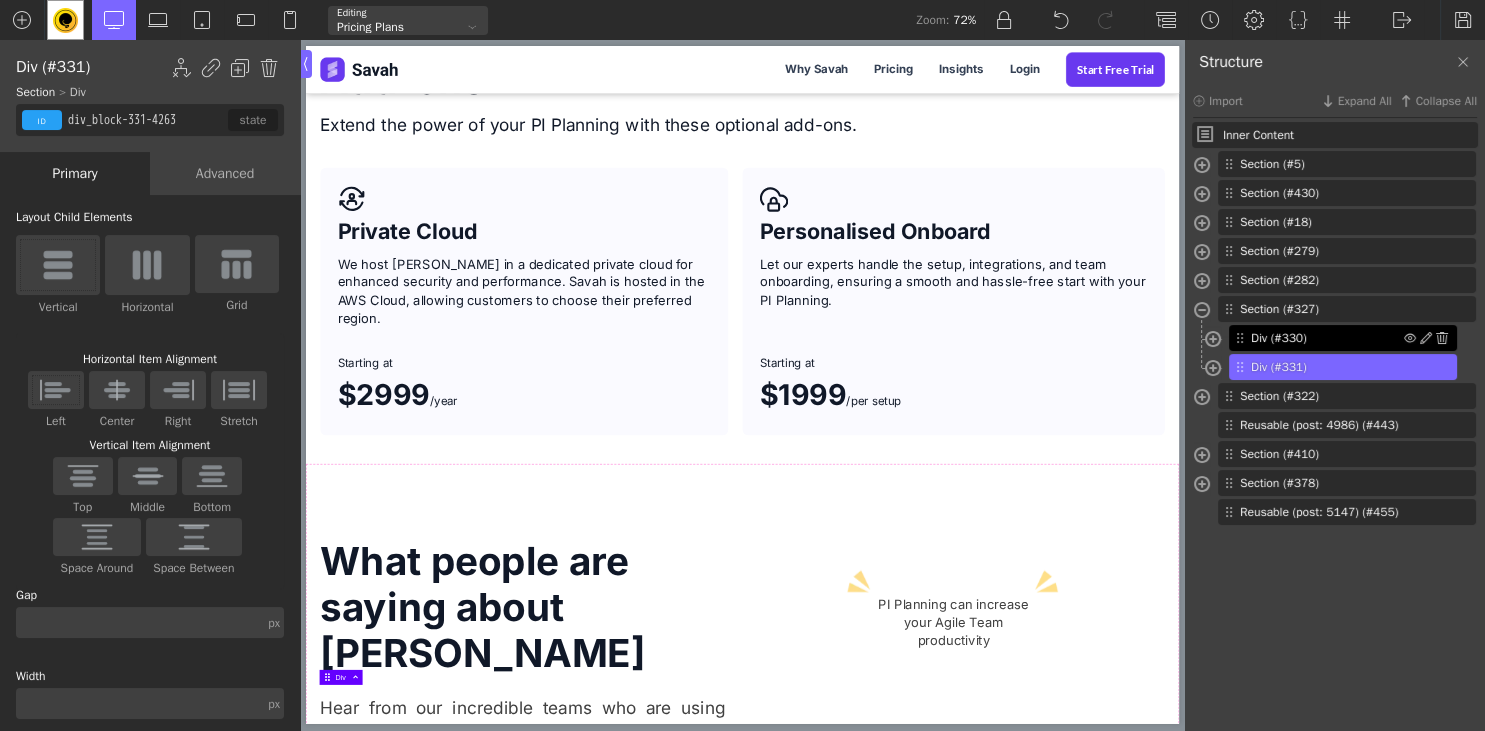 type on "div_block-330-4263" 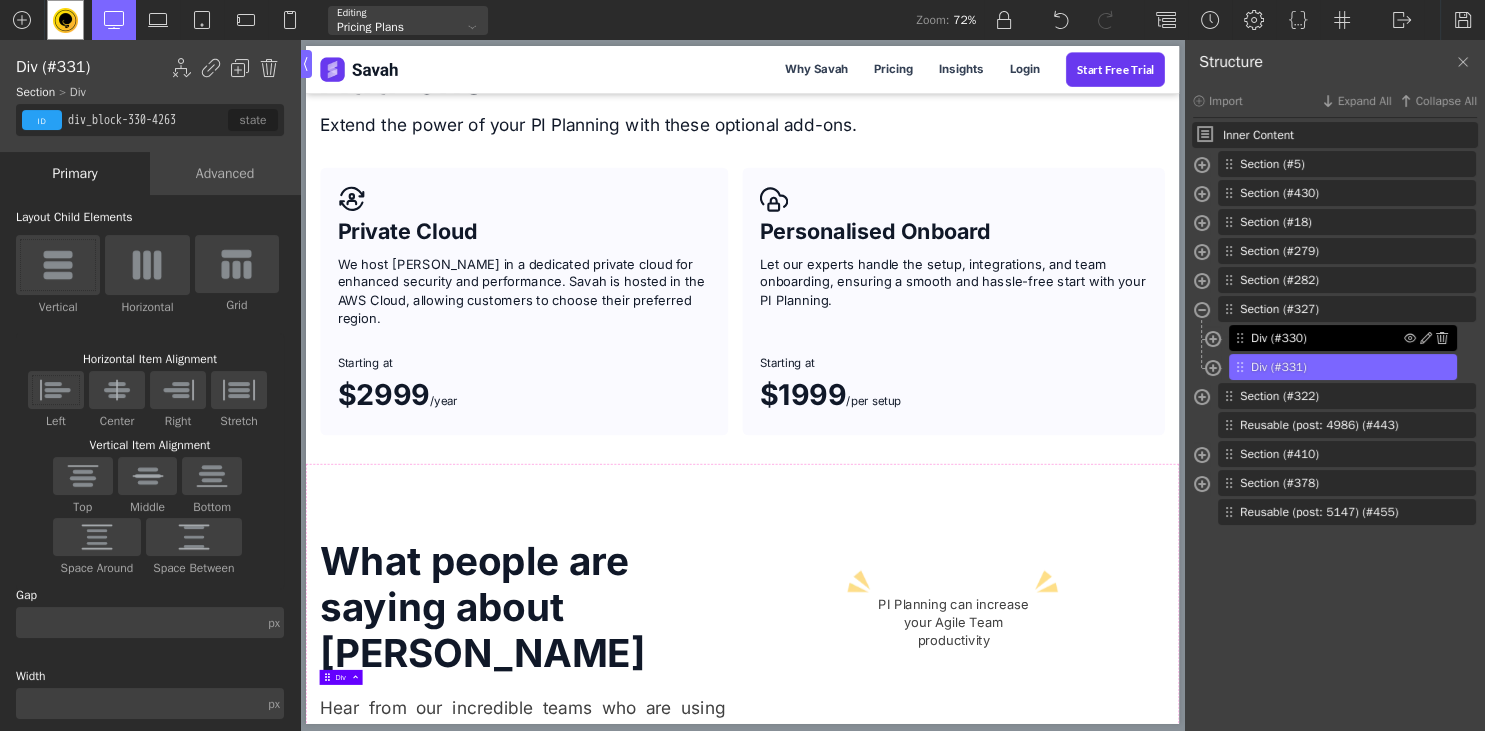 click on "Div (#330)" at bounding box center [1327, 338] 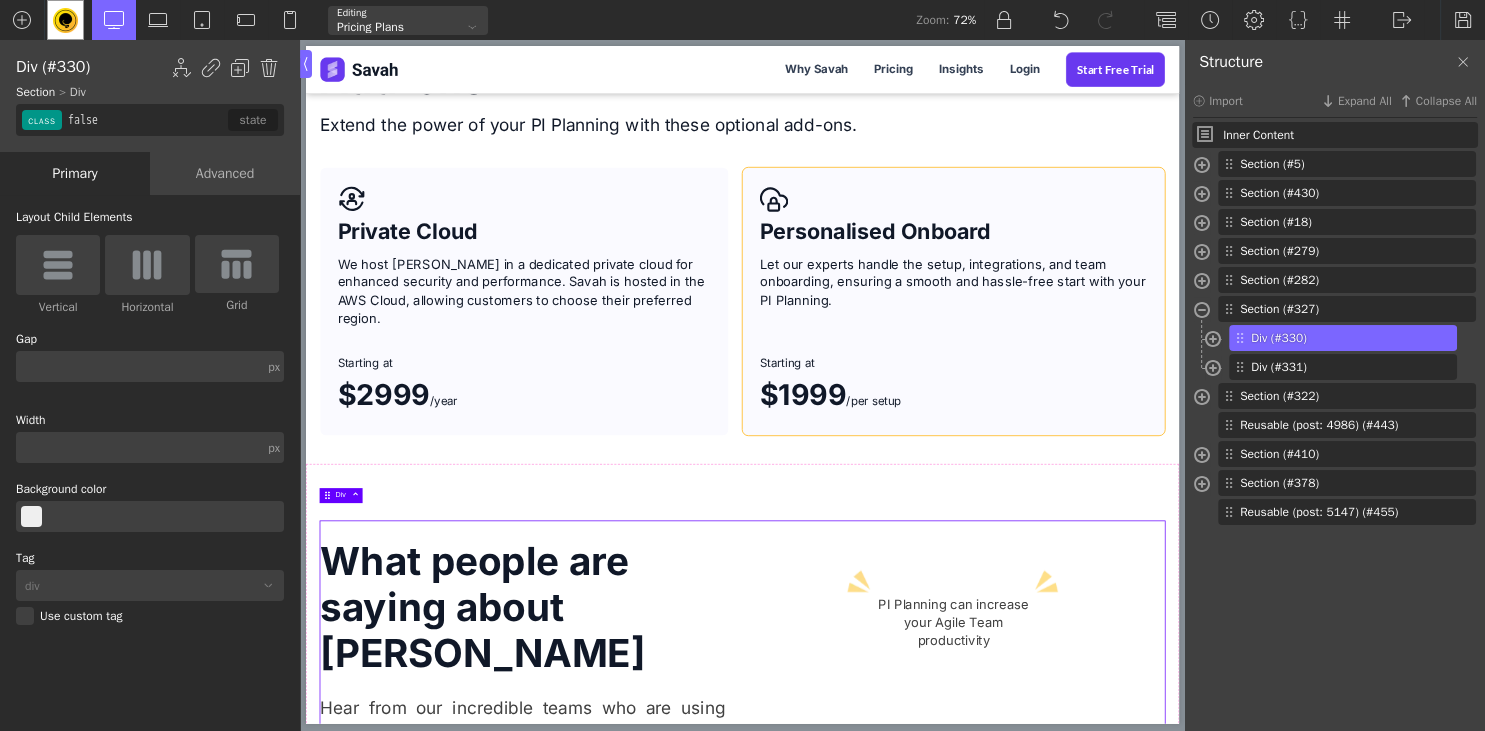 click on "Personalised Onboard  Let our experts handle the setup, integrations, and team onboarding, ensuring a smooth and hassle-free start with your PI Planning.  Starting at $1999 /per setup" at bounding box center (1211, 403) 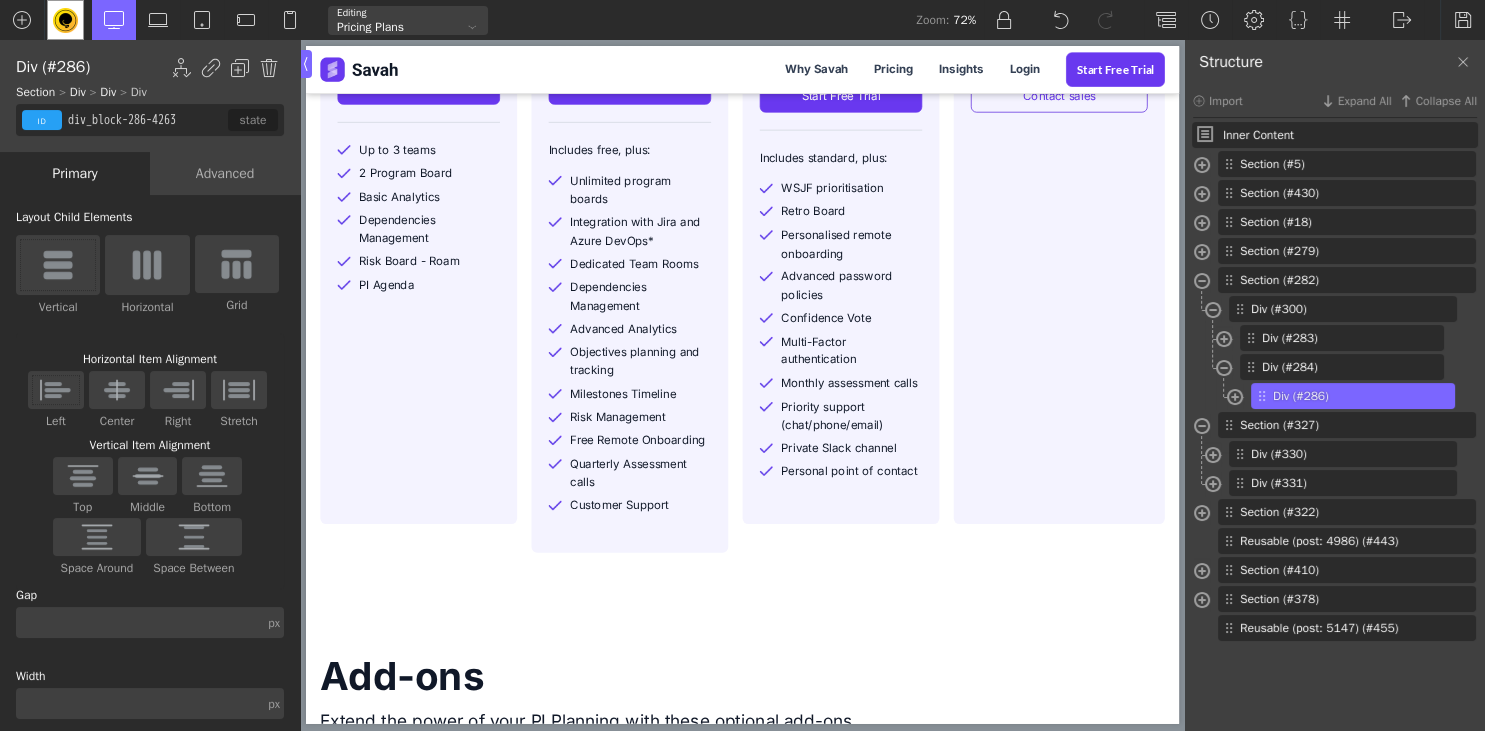 scroll, scrollTop: 890, scrollLeft: 0, axis: vertical 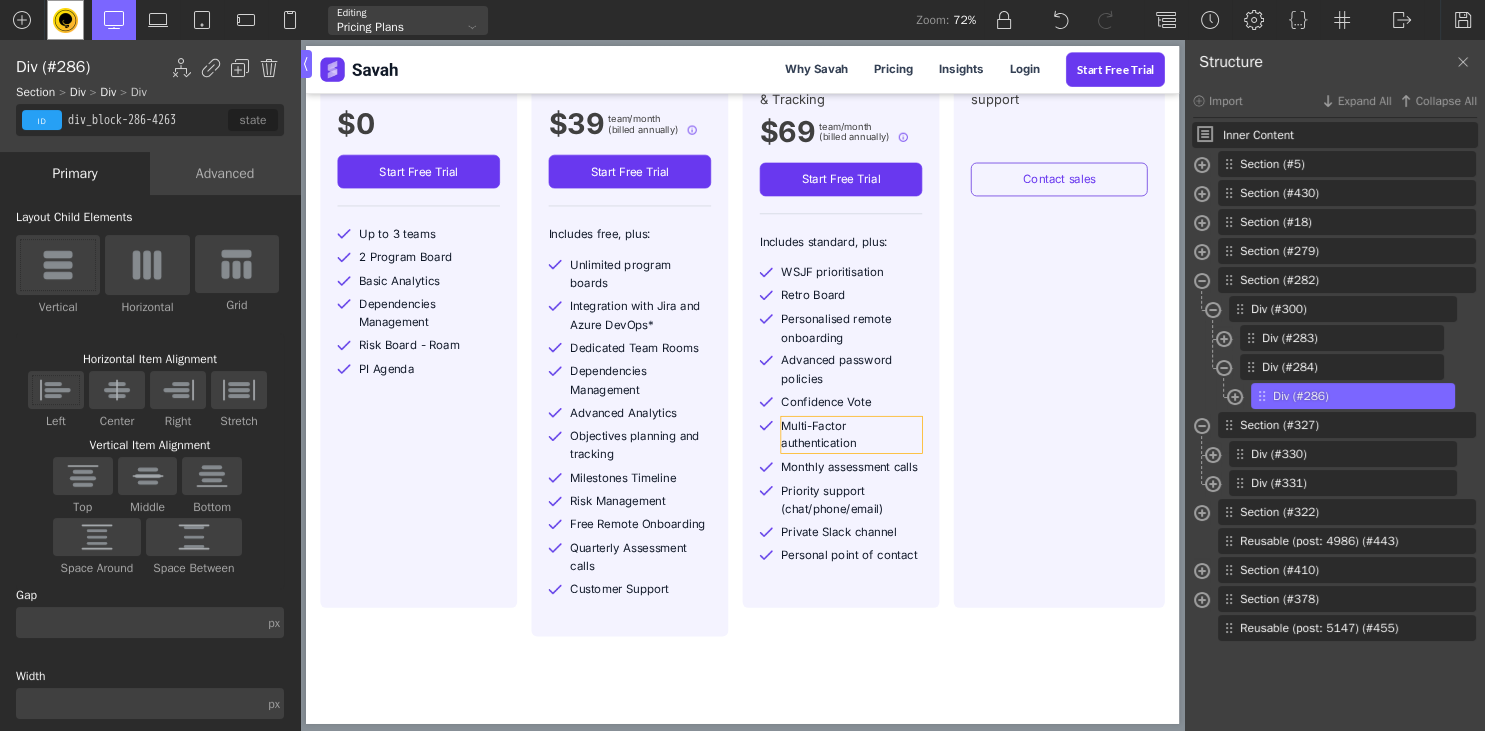 click on "Multi-Factor authentication" at bounding box center [1068, 589] 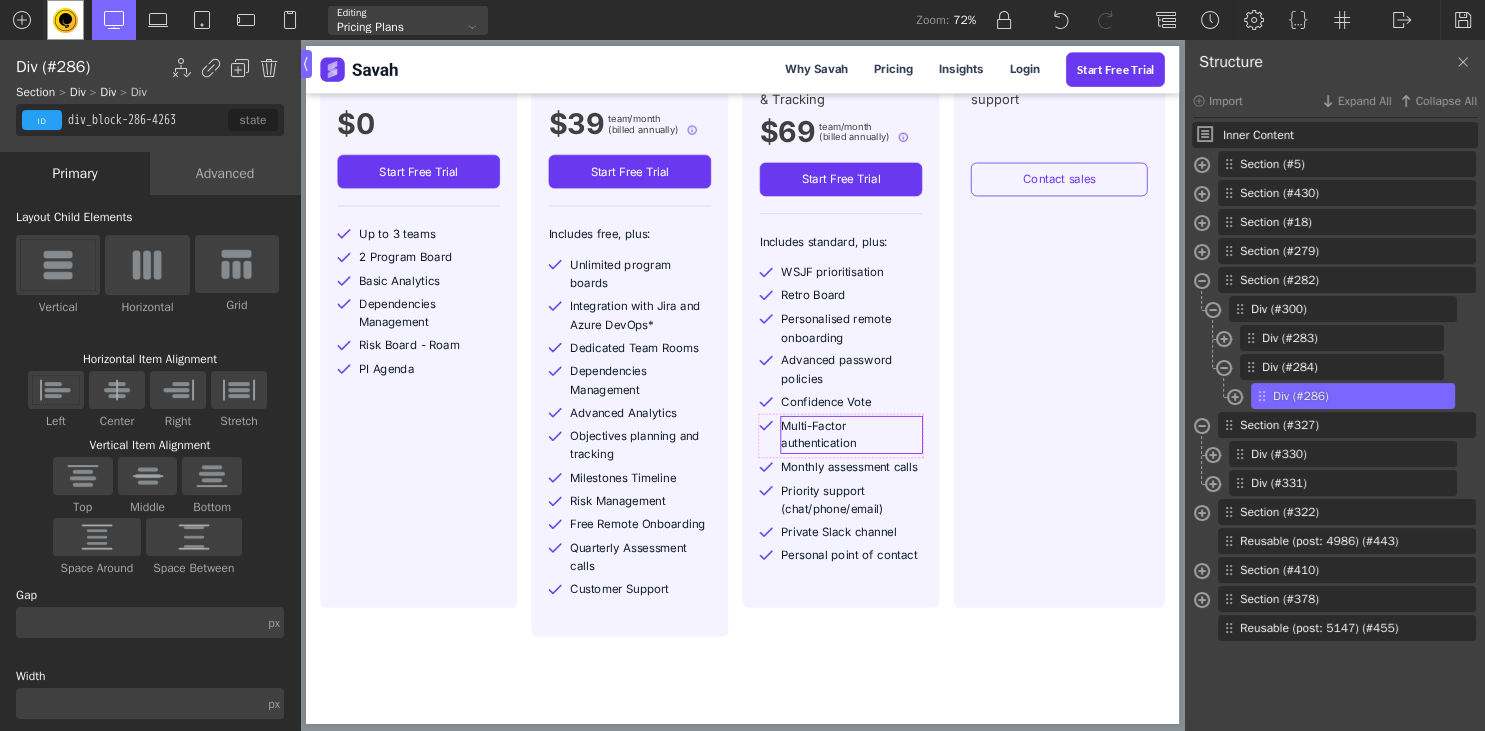 type on "text_block-227-4263" 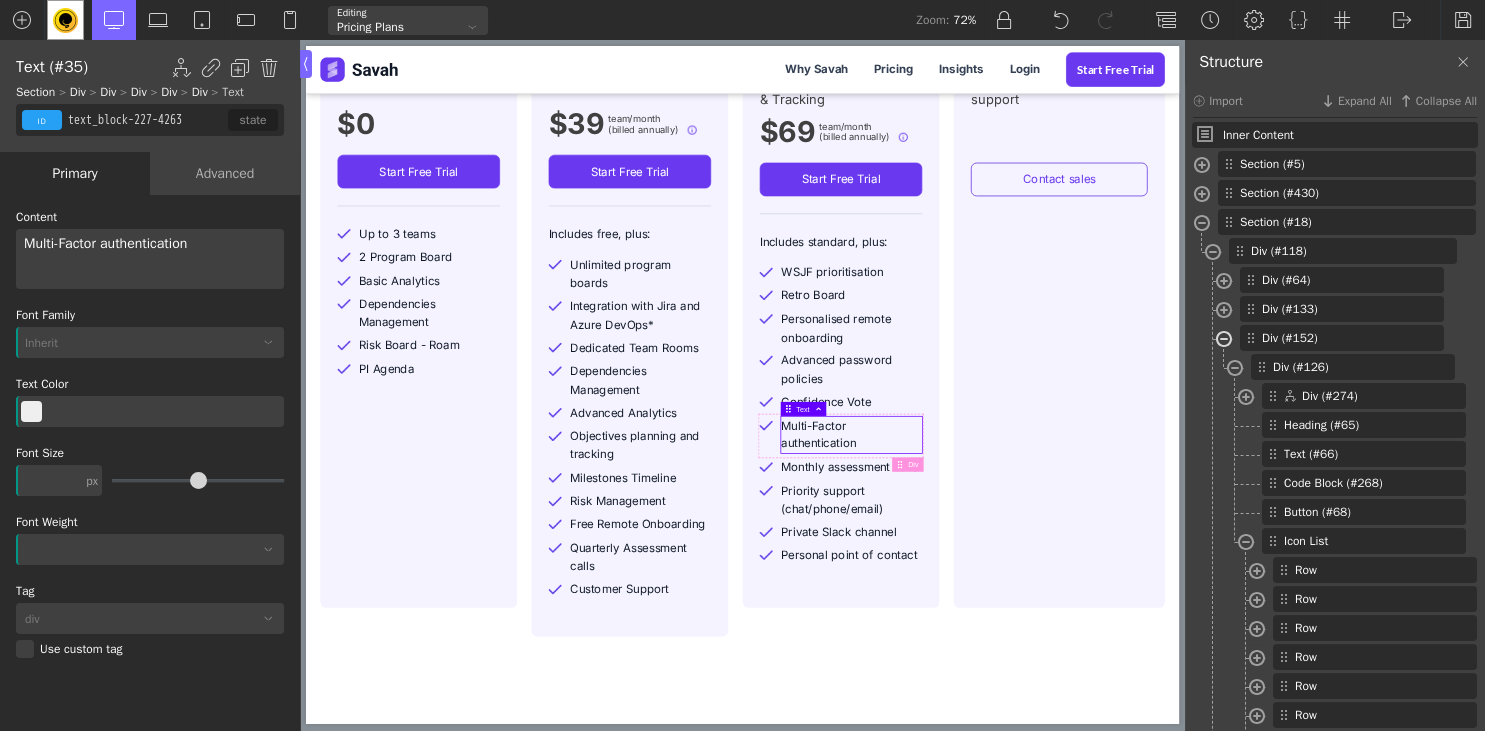 click at bounding box center [1224, 341] 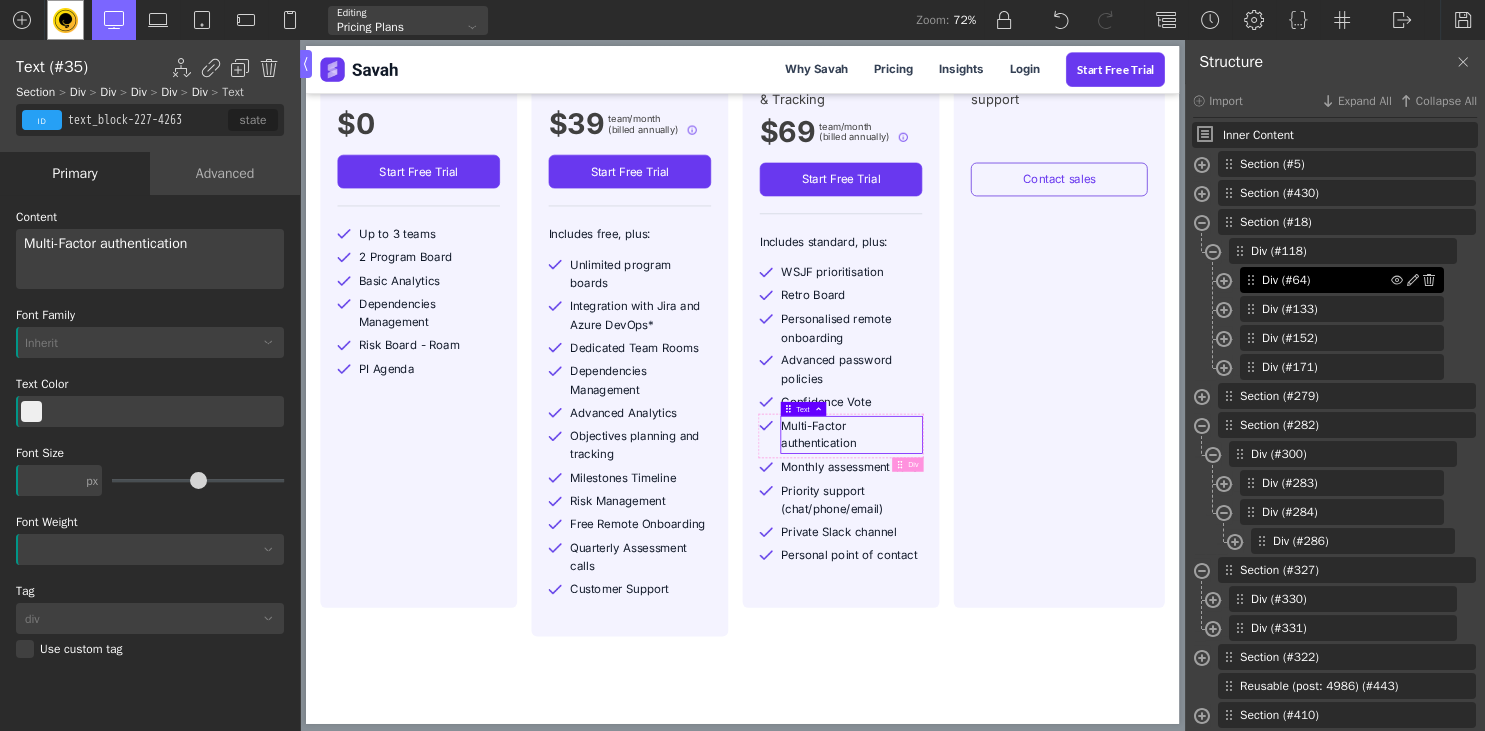 click on "Div (#64)" at bounding box center [1326, 280] 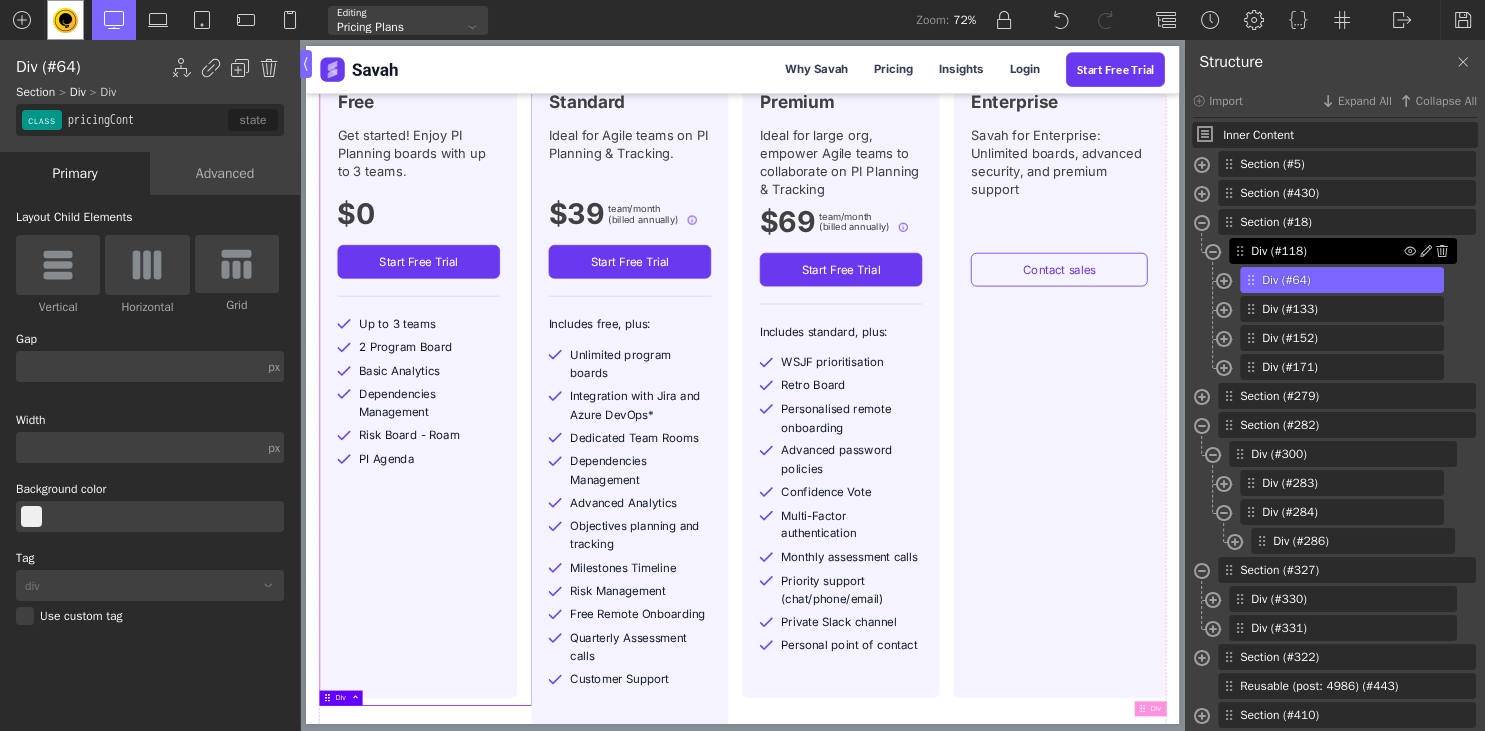 scroll, scrollTop: 674, scrollLeft: 0, axis: vertical 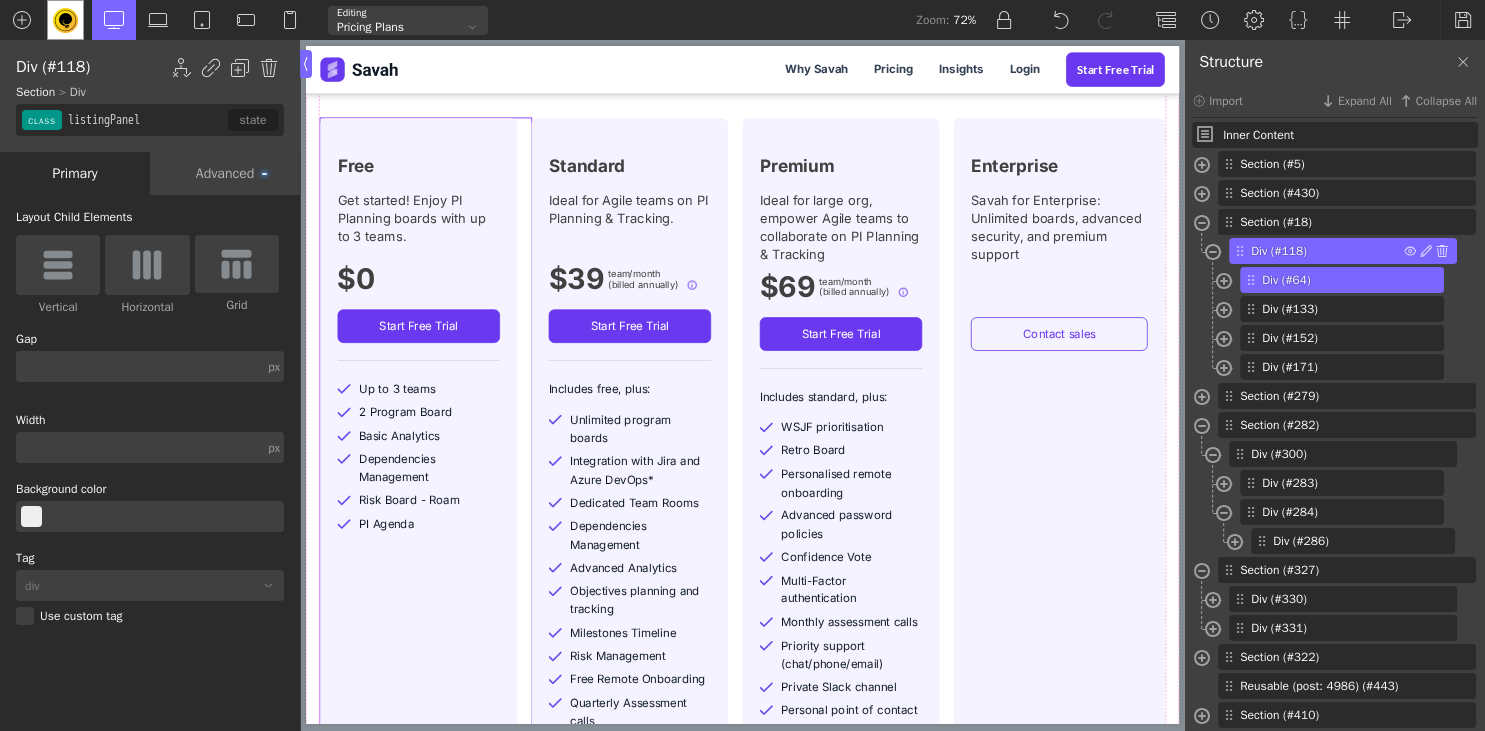 click on "Div (#118)" at bounding box center (1327, 251) 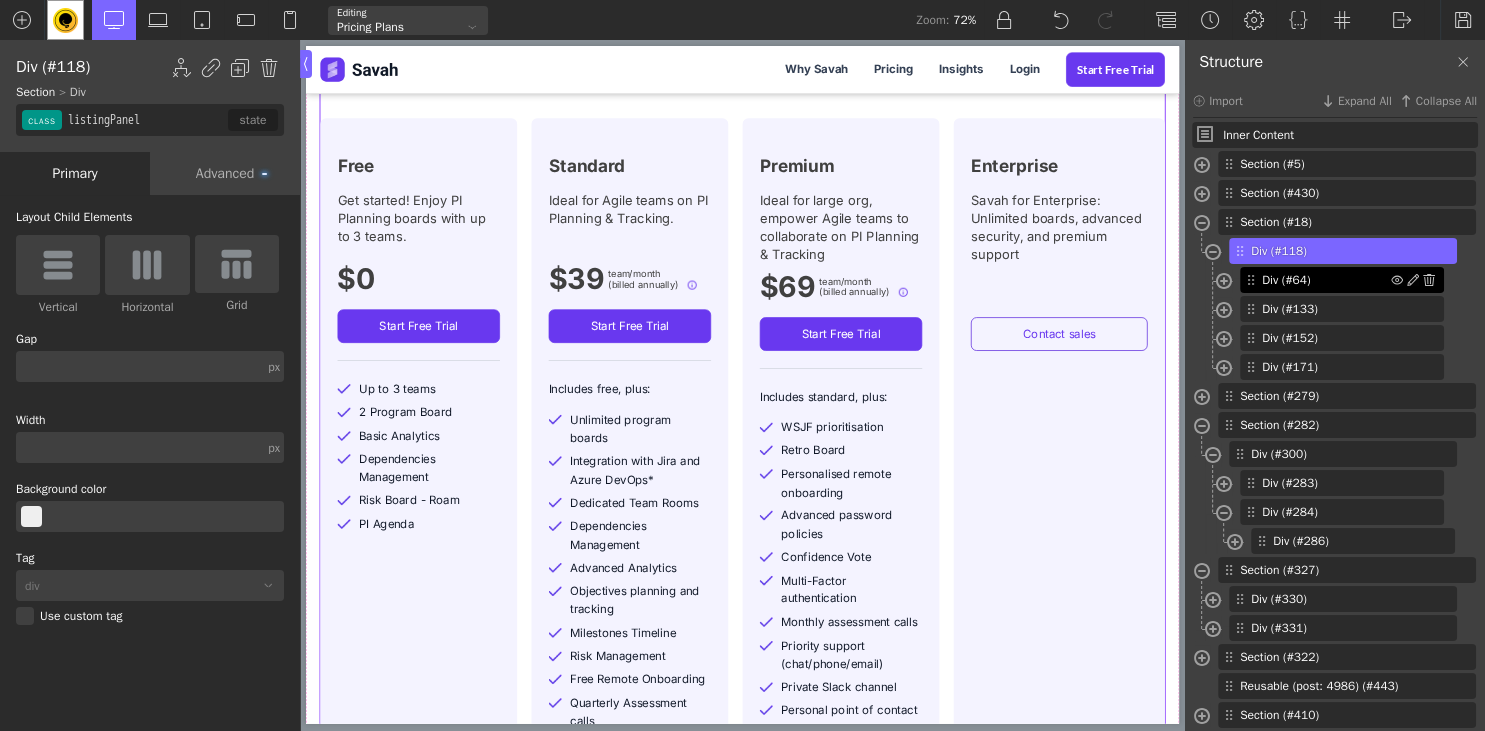 click on "Div (#64)" at bounding box center (1326, 280) 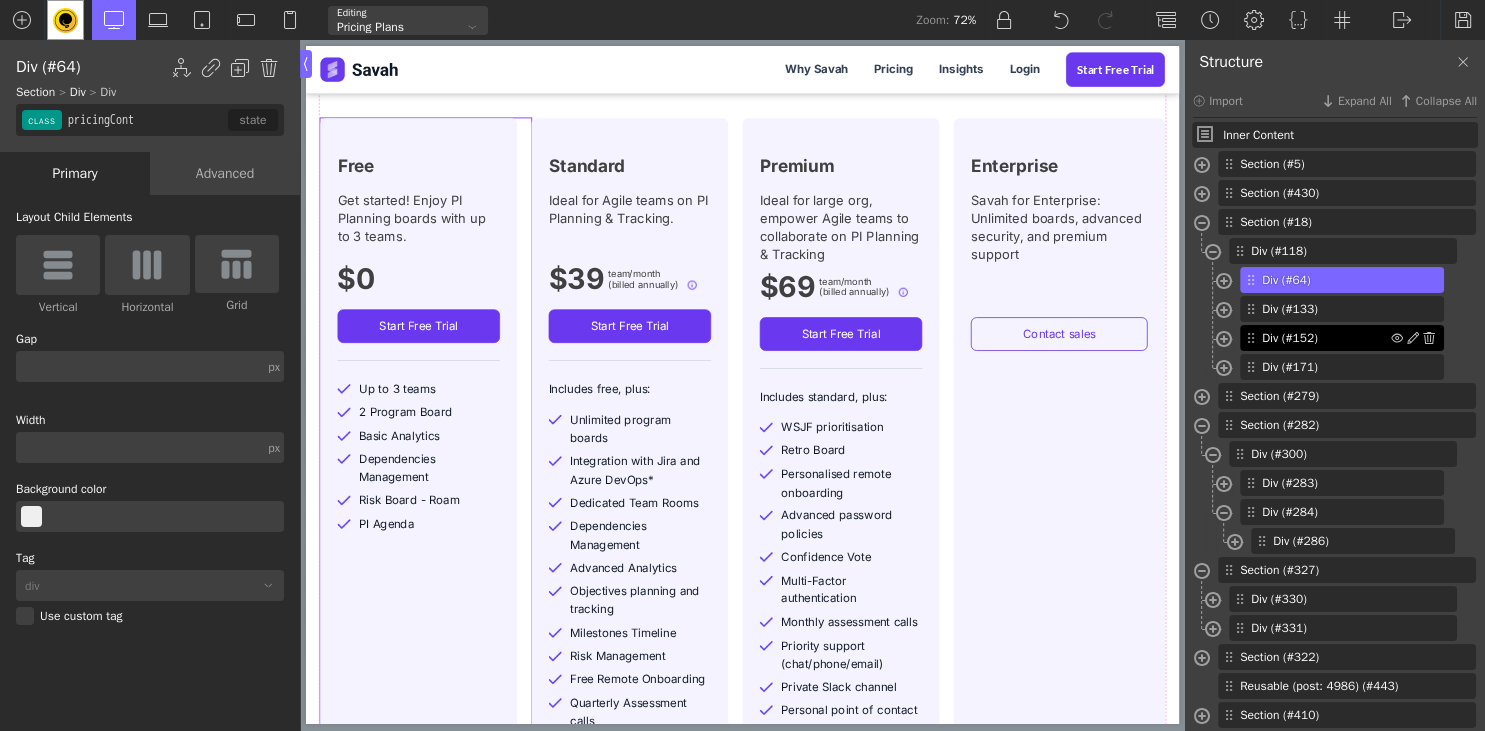 drag, startPoint x: 1278, startPoint y: 320, endPoint x: 1278, endPoint y: 339, distance: 19 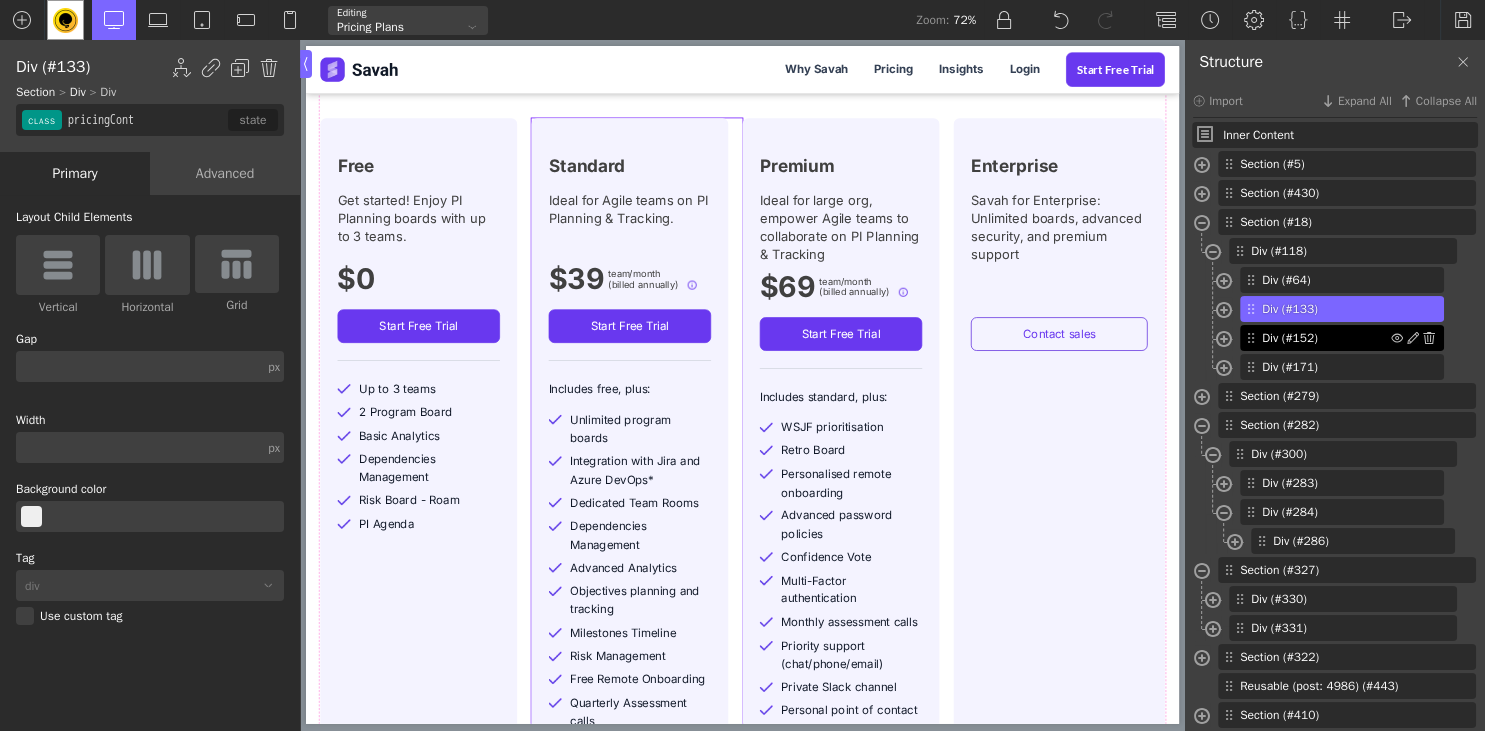 type on "priceRecommended" 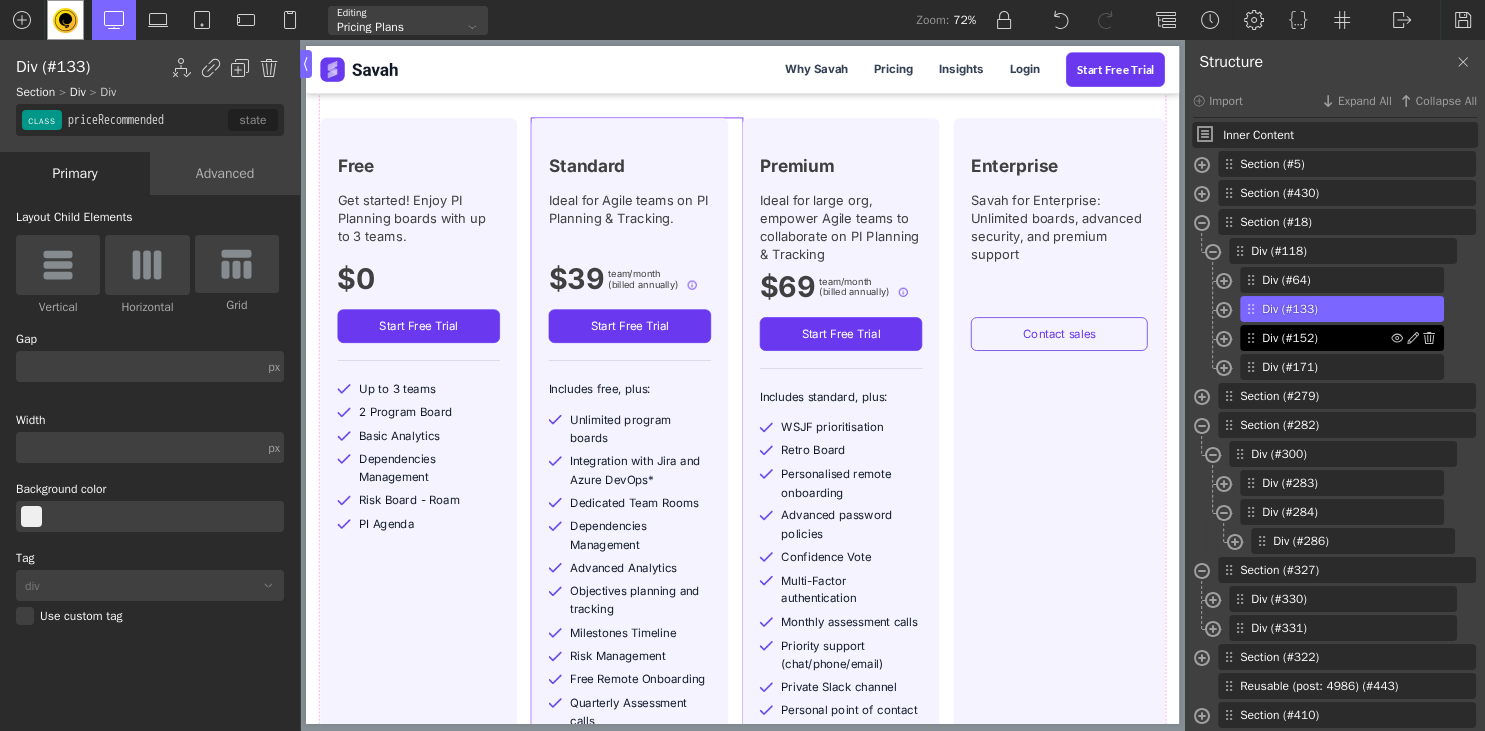 click on "Div (#152)" at bounding box center [1326, 338] 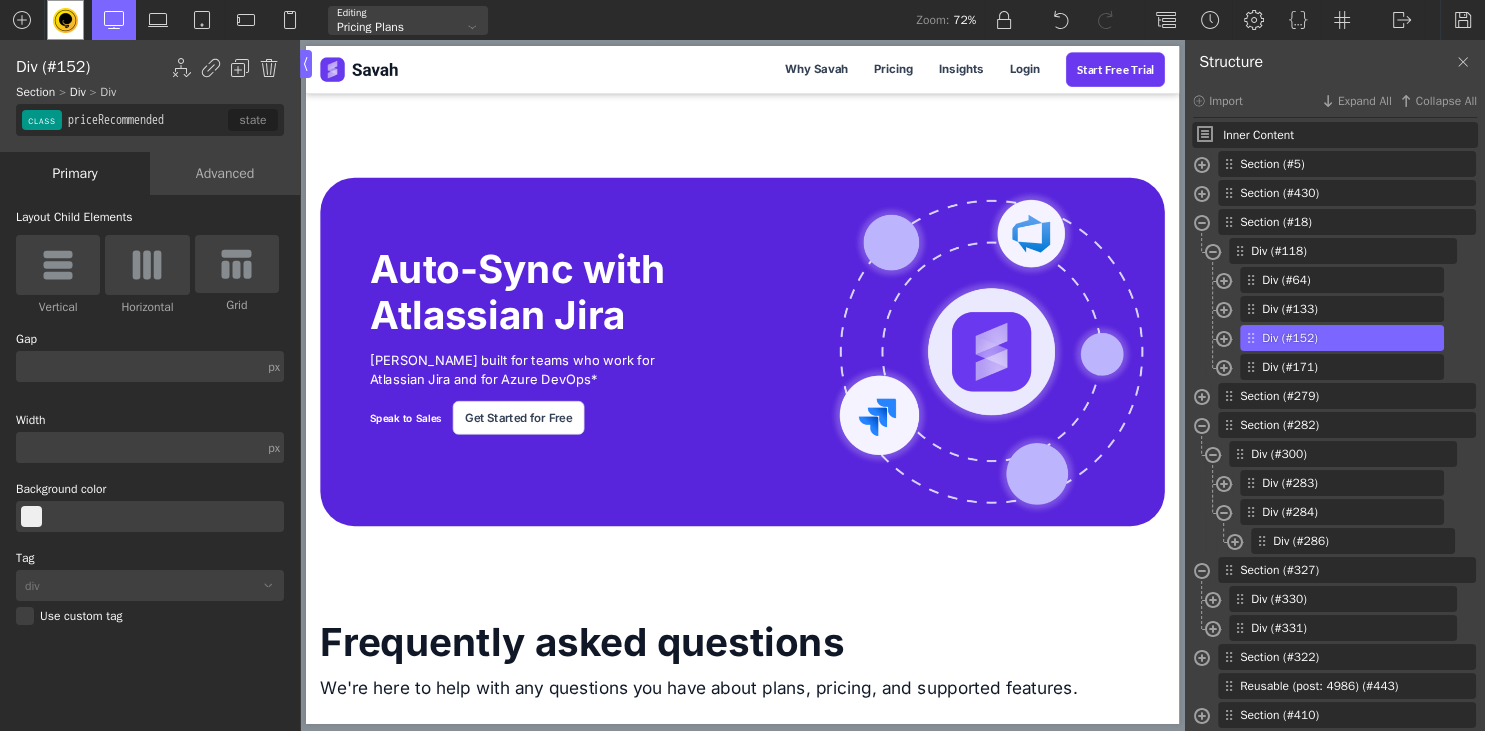 scroll, scrollTop: 3525, scrollLeft: 0, axis: vertical 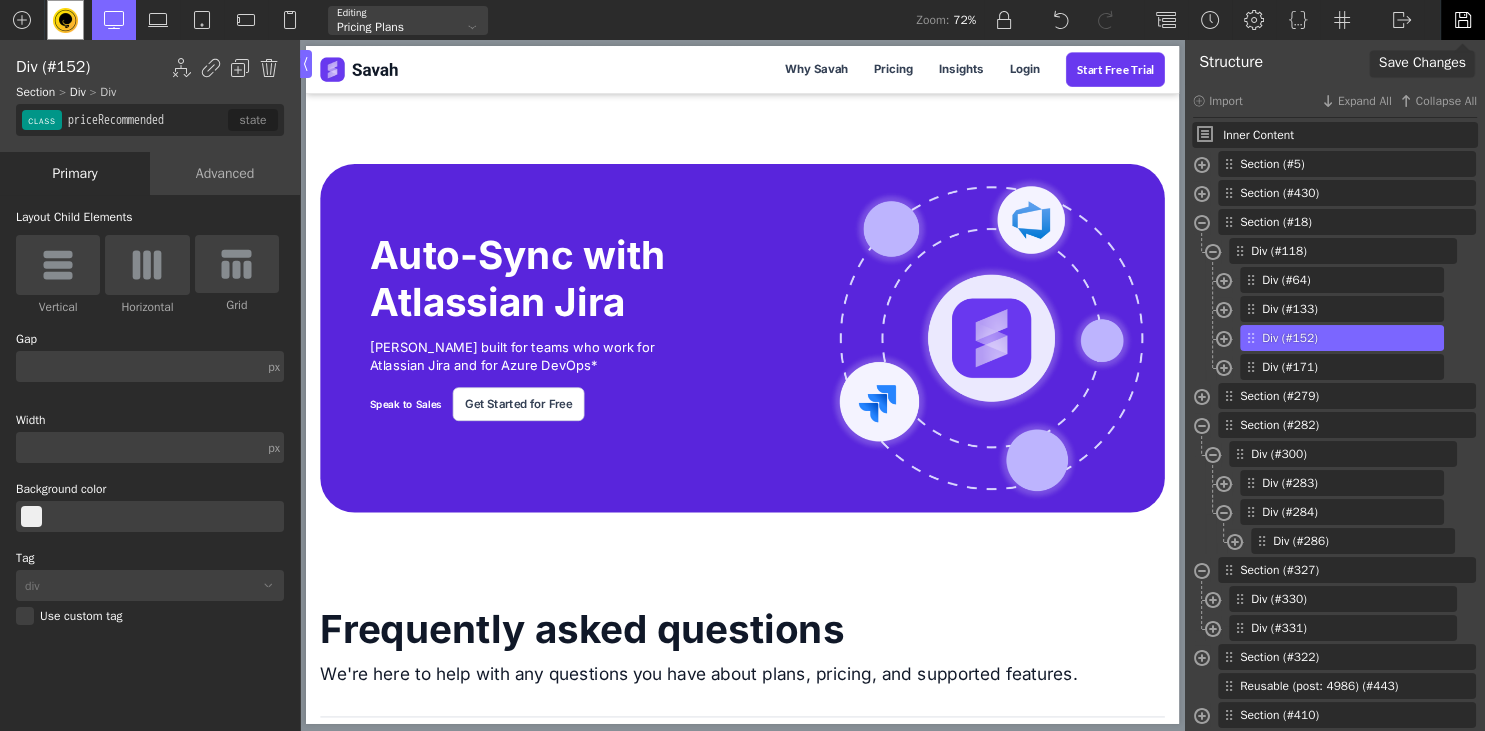 click at bounding box center (1463, 20) 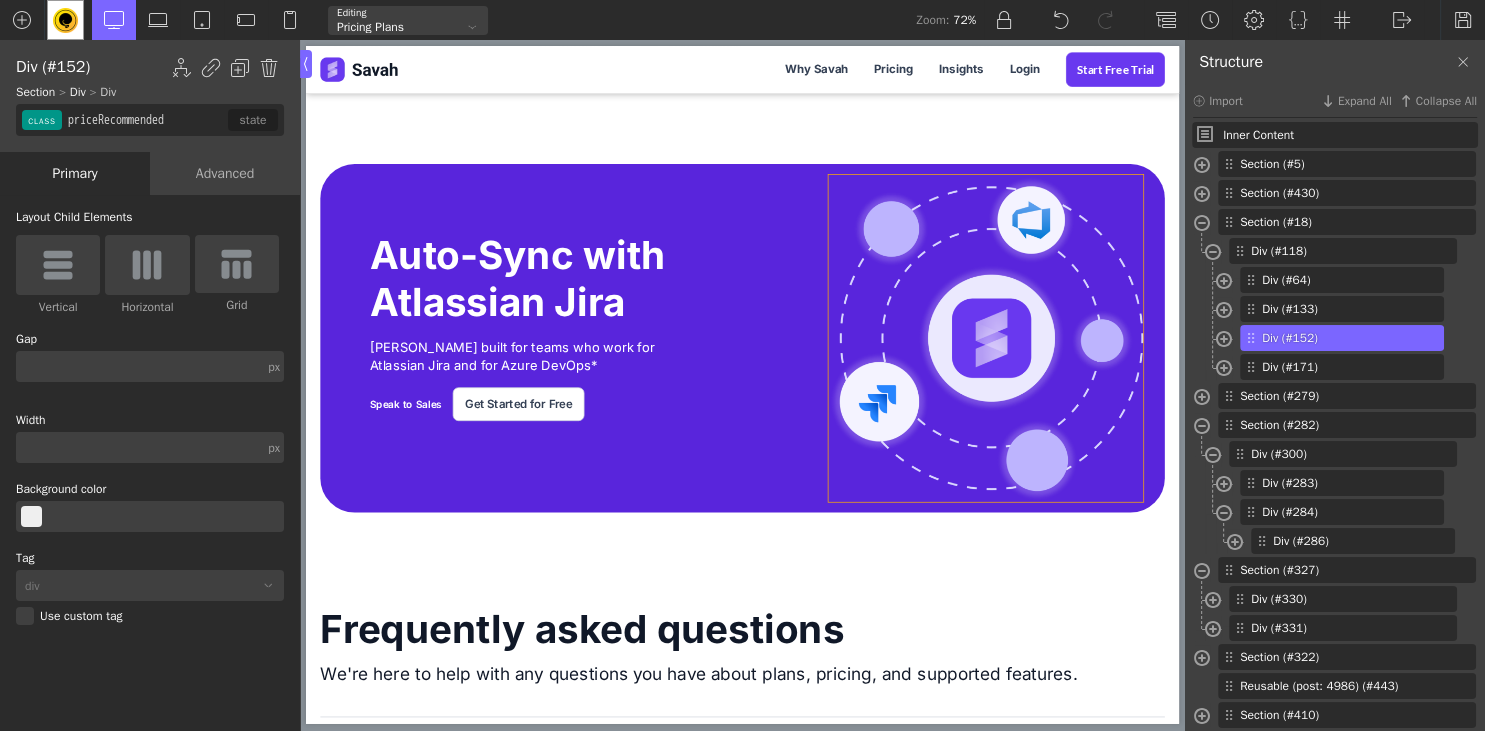 click at bounding box center (1256, 454) 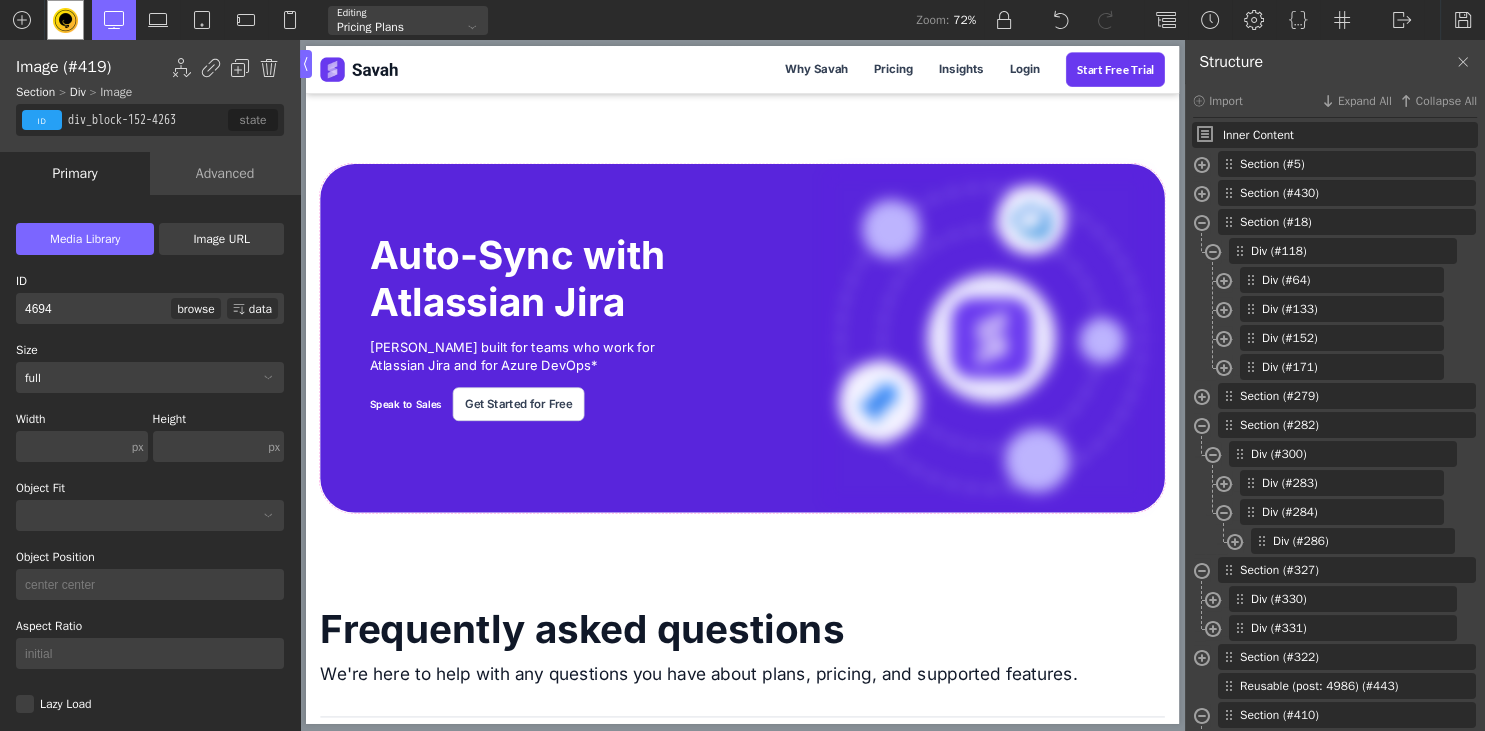 type on "image-419-4263" 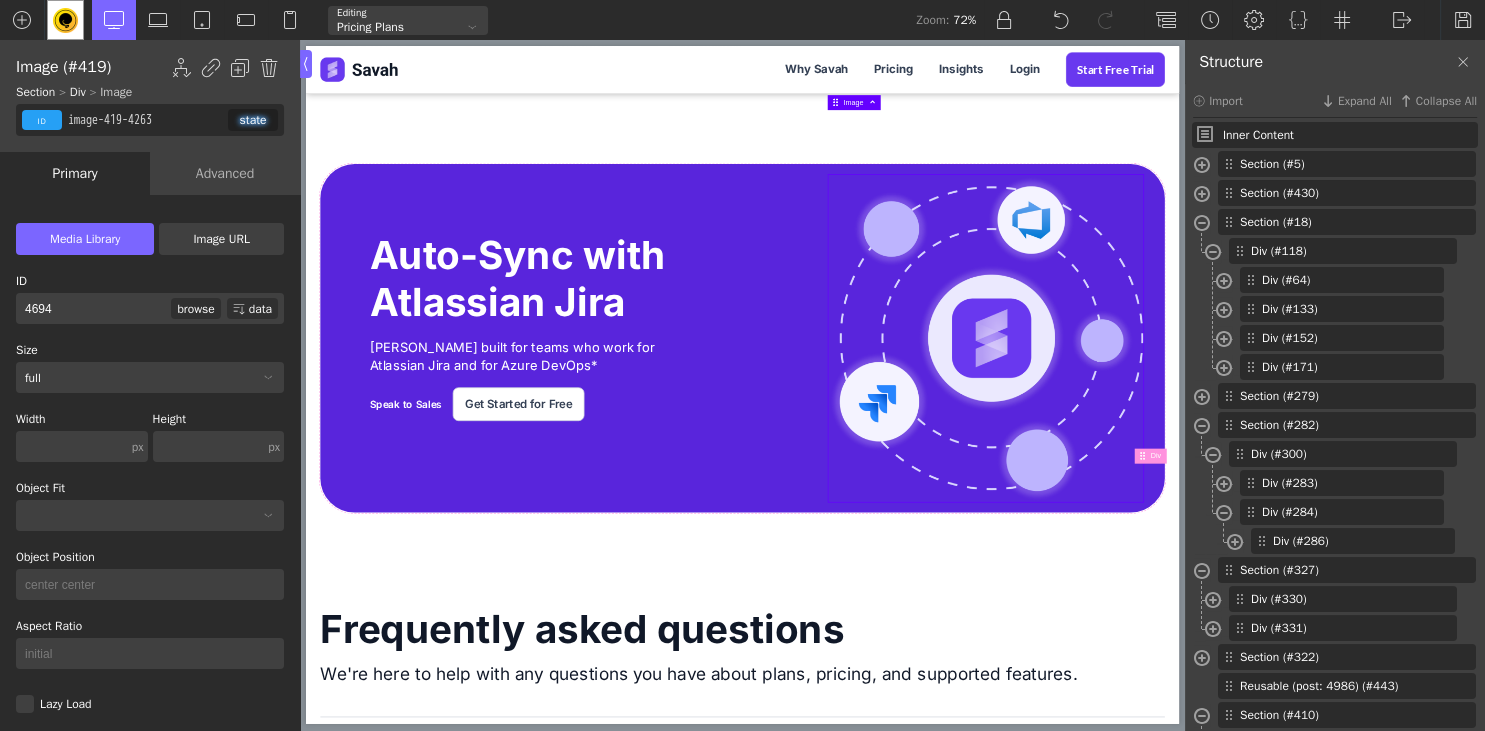 click at bounding box center (1256, 454) 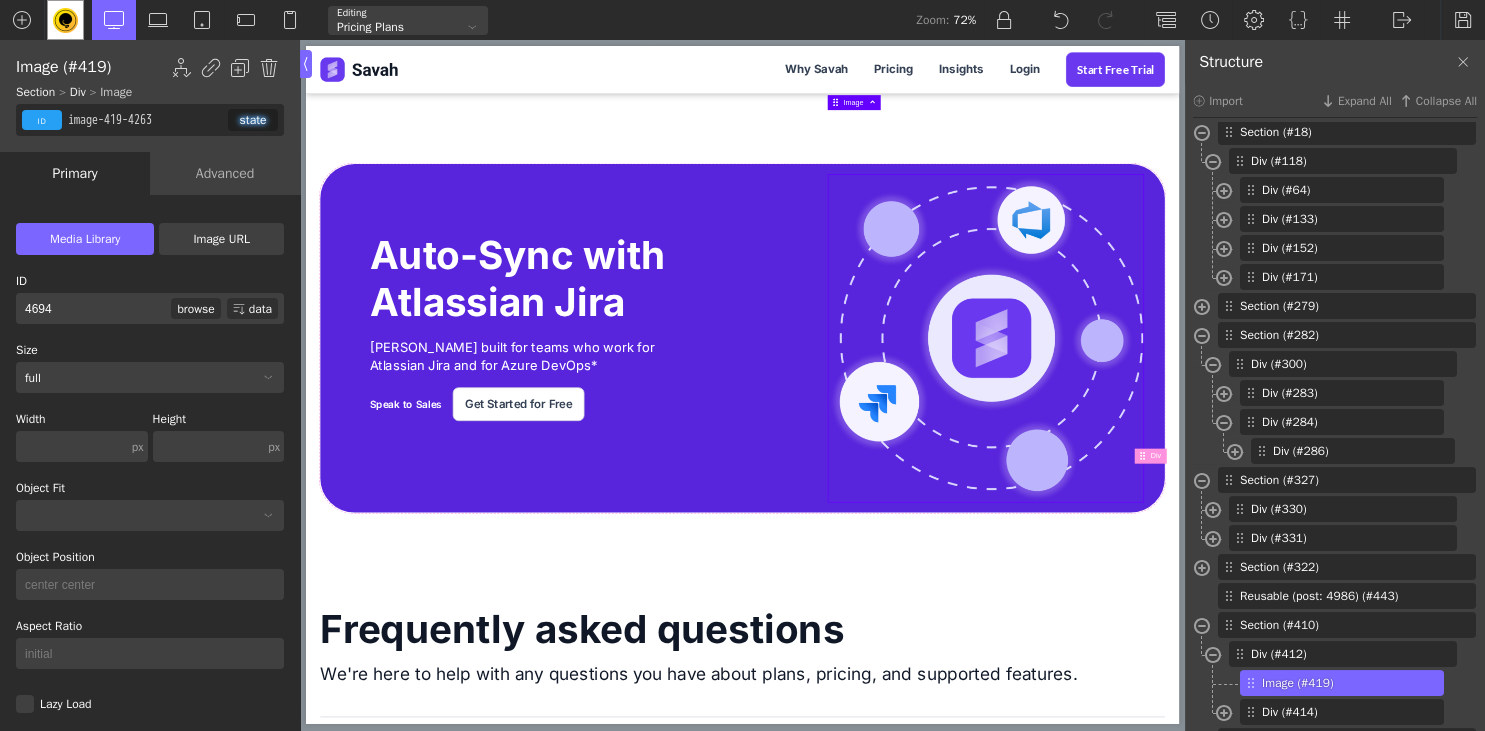 scroll, scrollTop: 142, scrollLeft: 0, axis: vertical 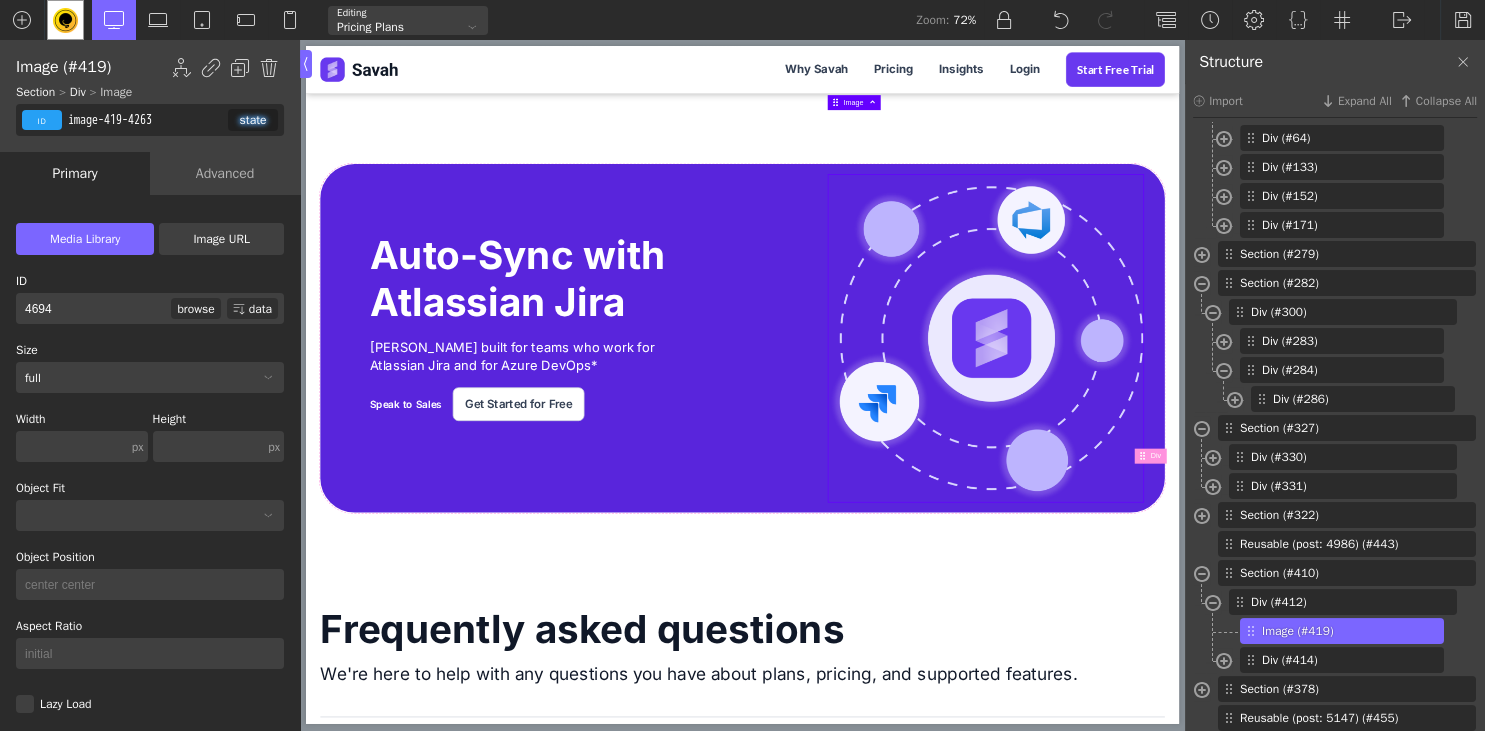 click on "image-419-4263" at bounding box center (146, 120) 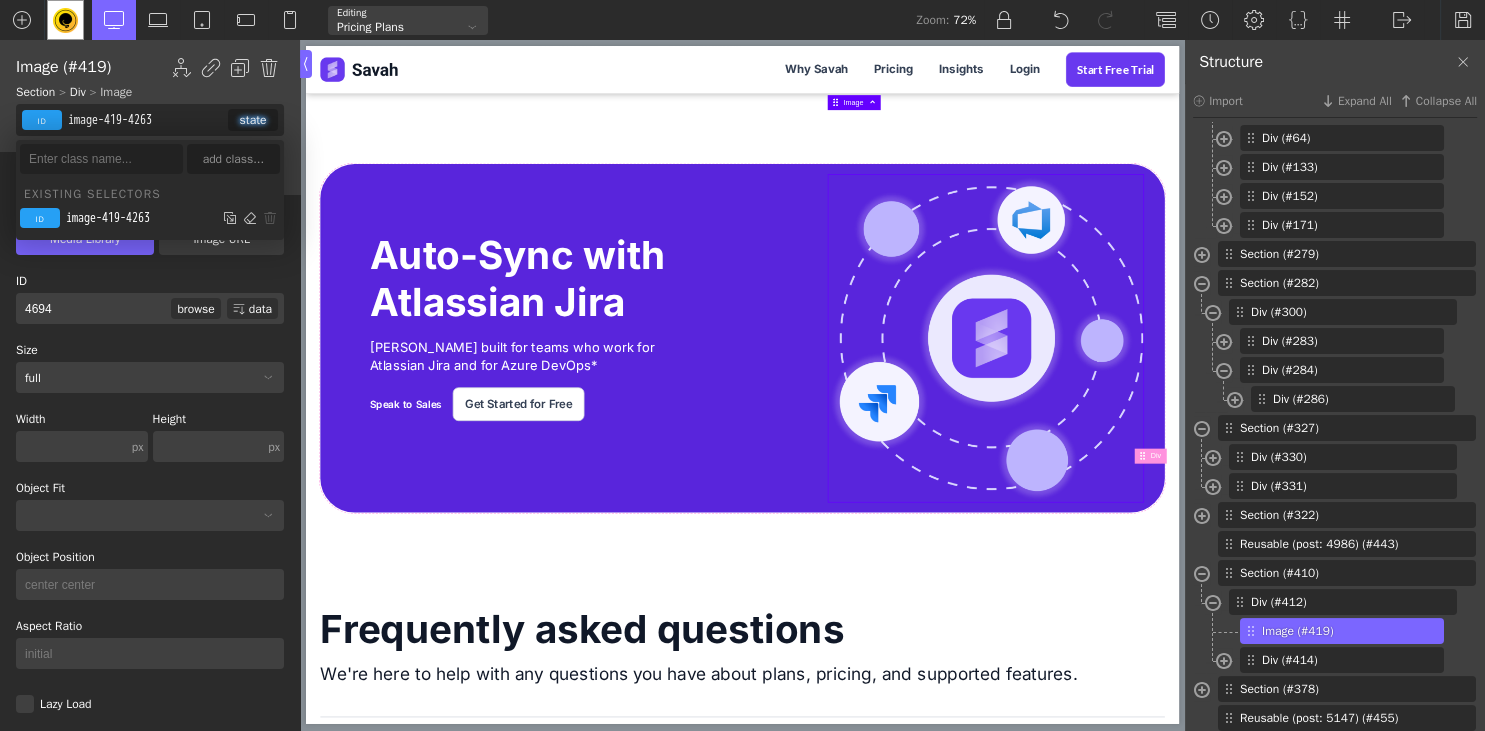 type on "l" 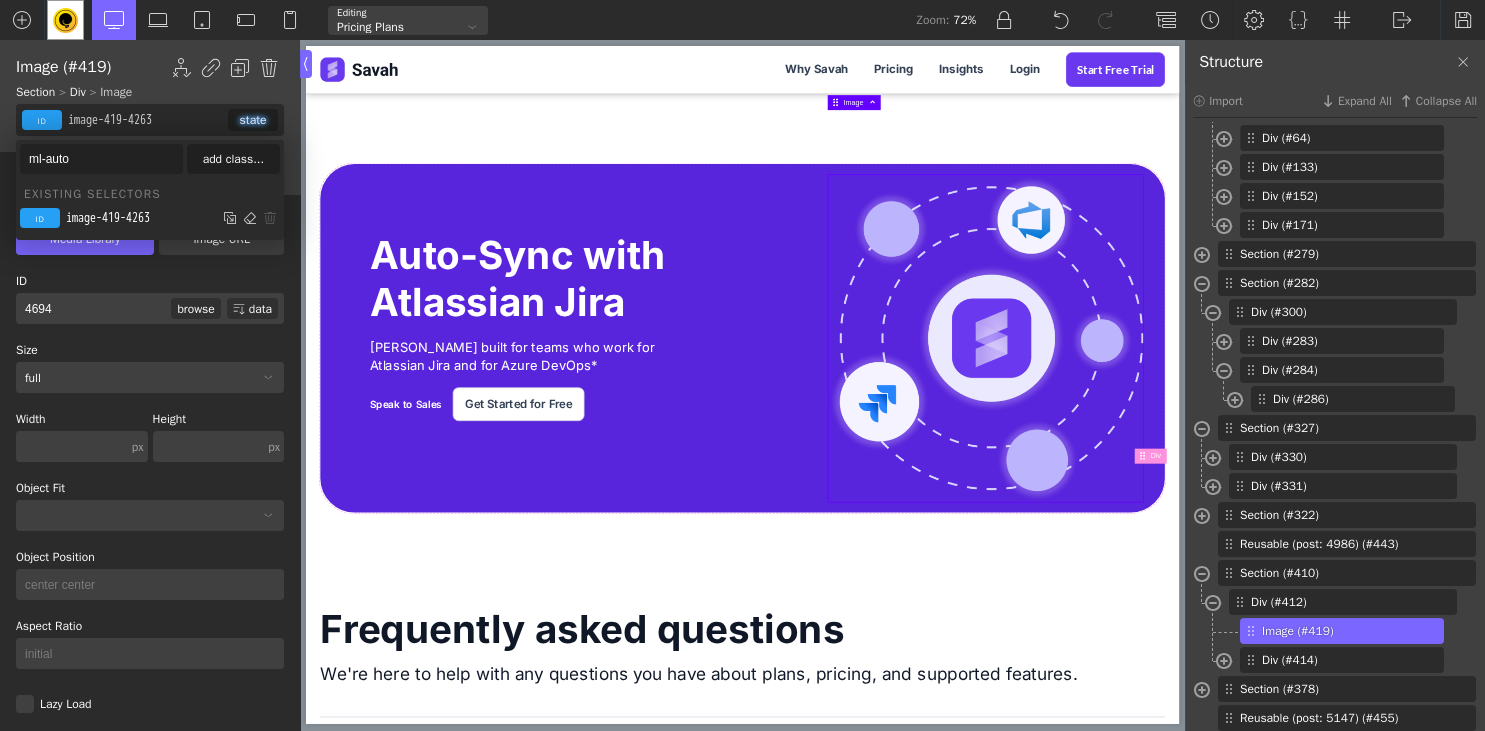 type on "ml-auto" 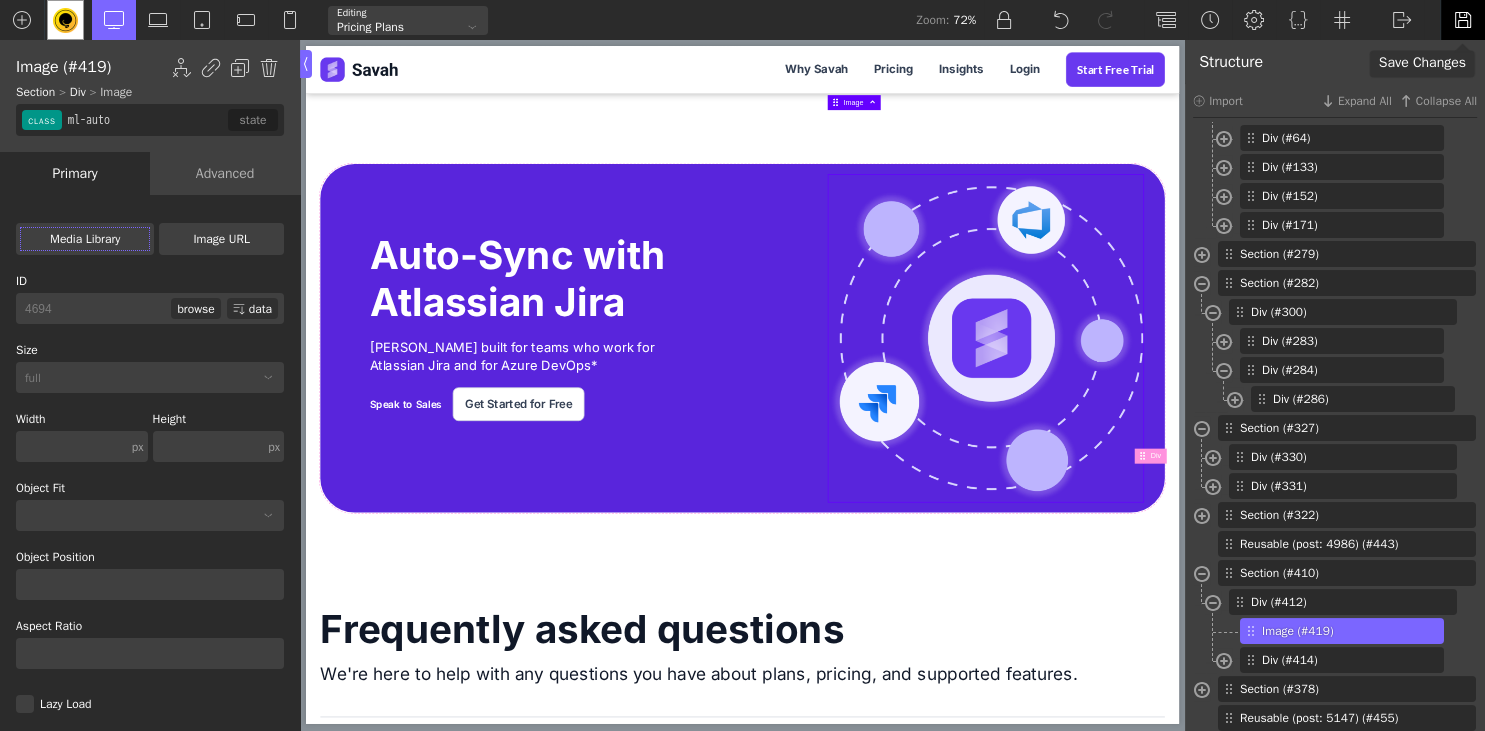 click at bounding box center (1463, 20) 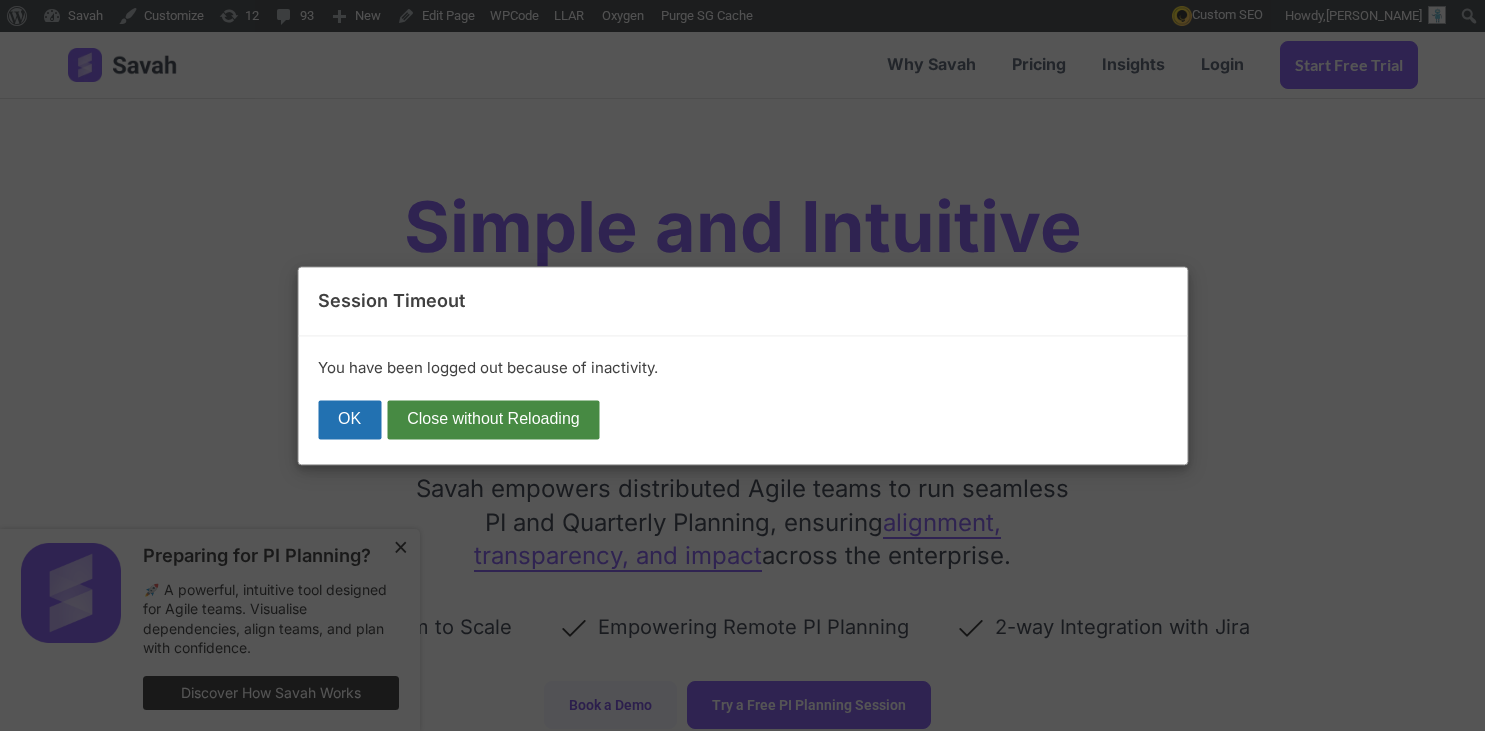 scroll, scrollTop: 0, scrollLeft: 0, axis: both 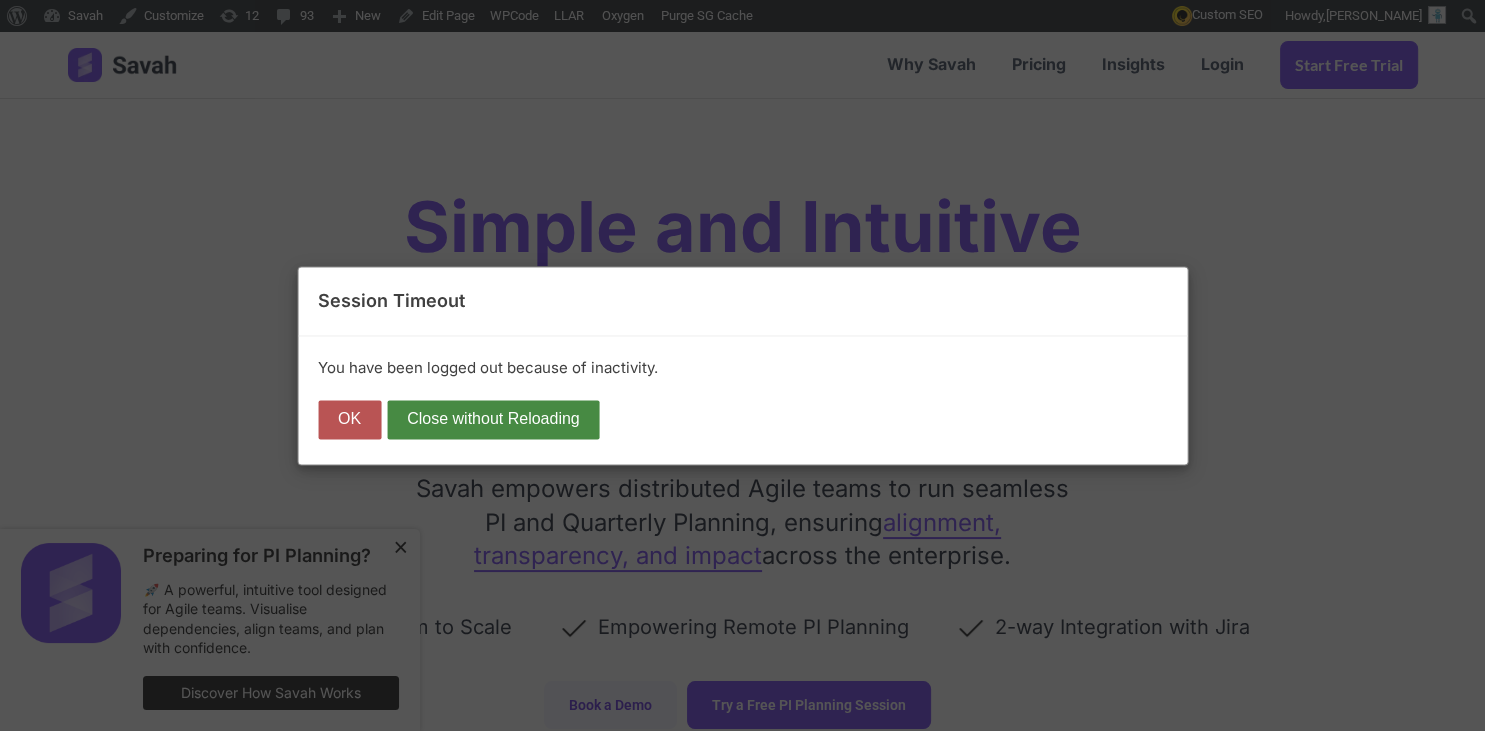 click on "OK" at bounding box center (349, 420) 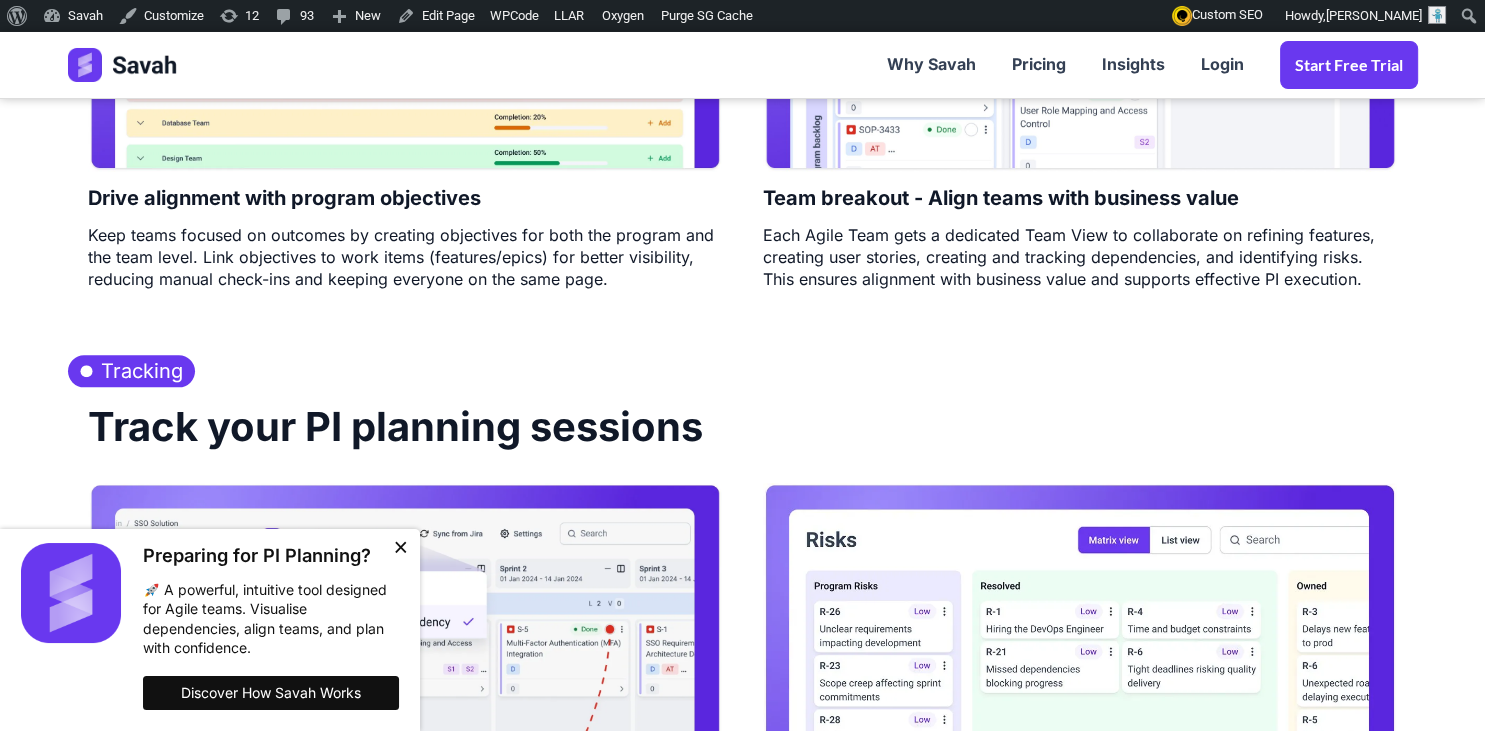 scroll, scrollTop: 2534, scrollLeft: 0, axis: vertical 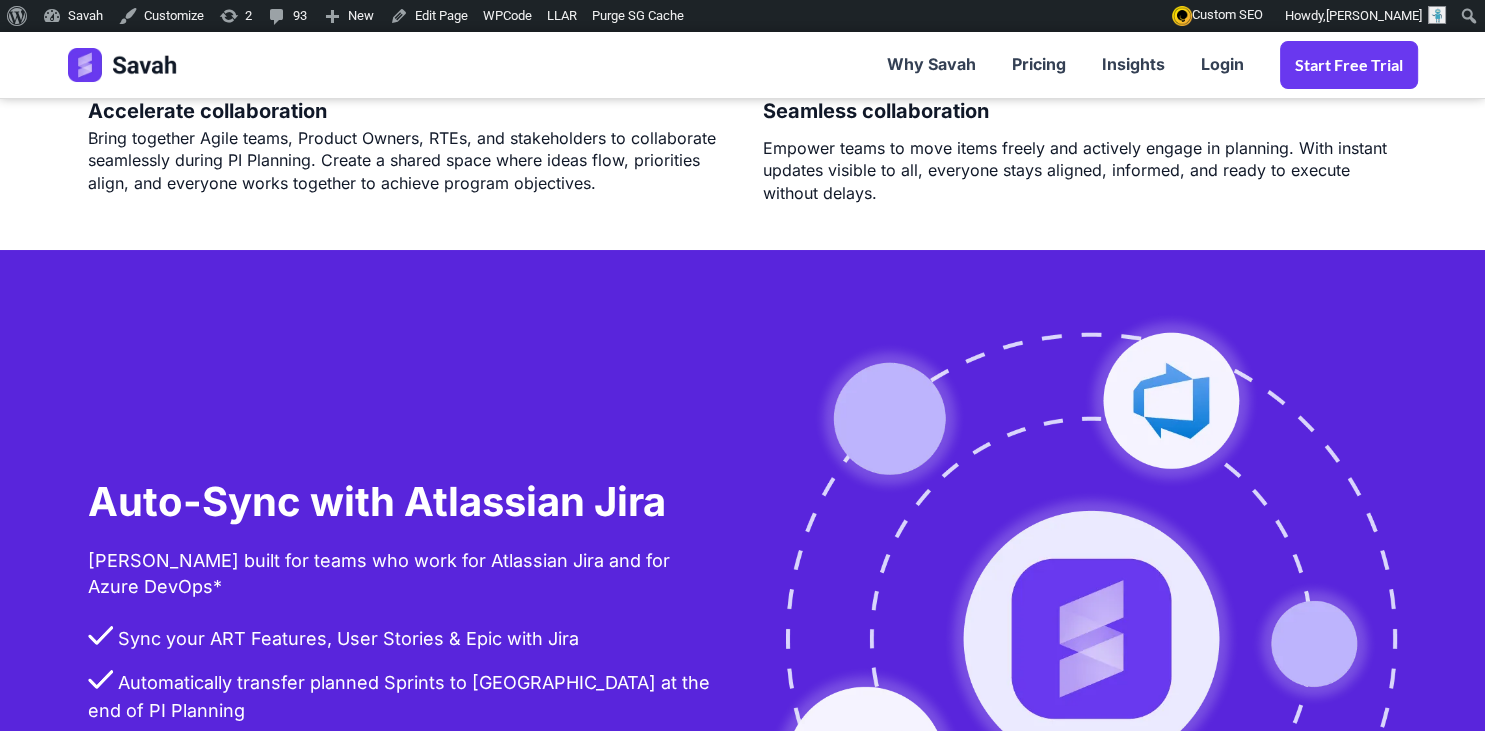 click on "Auto-Sync with Atlassian [PERSON_NAME] built for teams who work for Atlassian Jira and for Azure DevOps*
Sync your ART Features, User Stories & Epic  with Jira
Automatically transfer planned Sprints to [GEOGRAPHIC_DATA] at the end of PI Planning
Improve productivity by entering data at once" at bounding box center [405, 639] 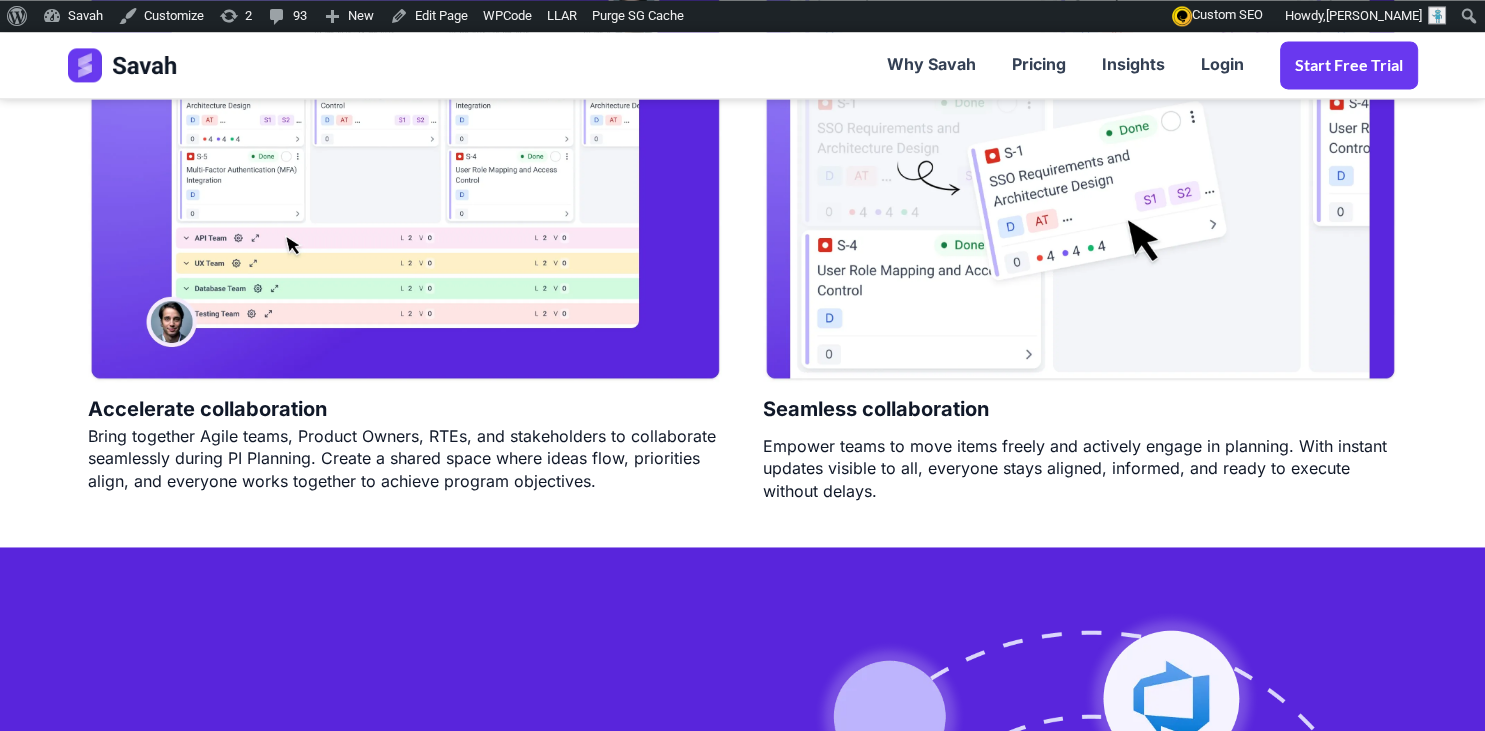 scroll, scrollTop: 4435, scrollLeft: 0, axis: vertical 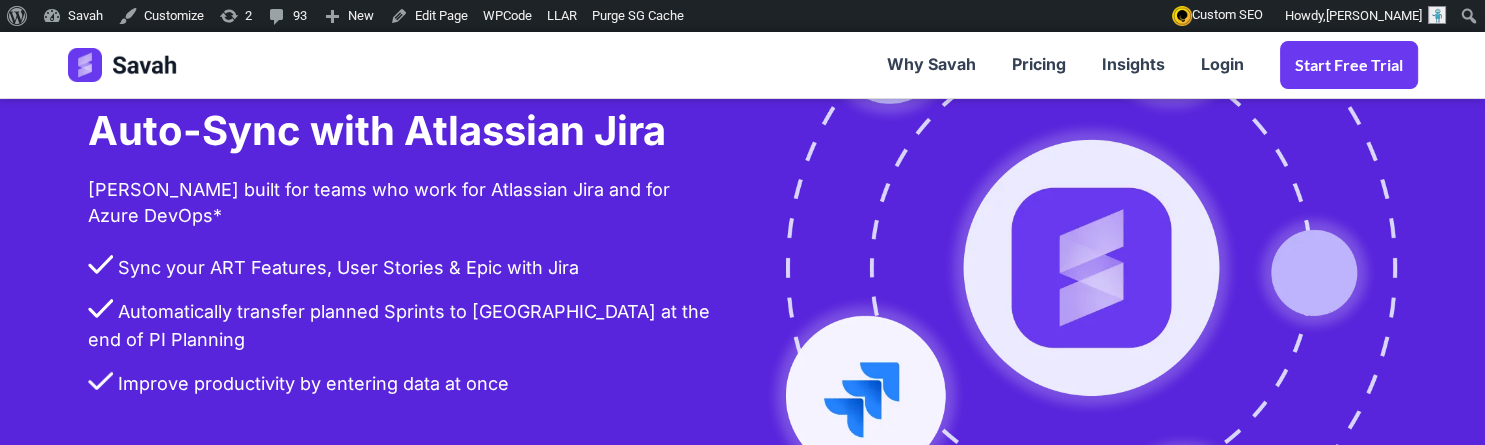 click on "Improve productivity by entering data at once" at bounding box center [405, 392] 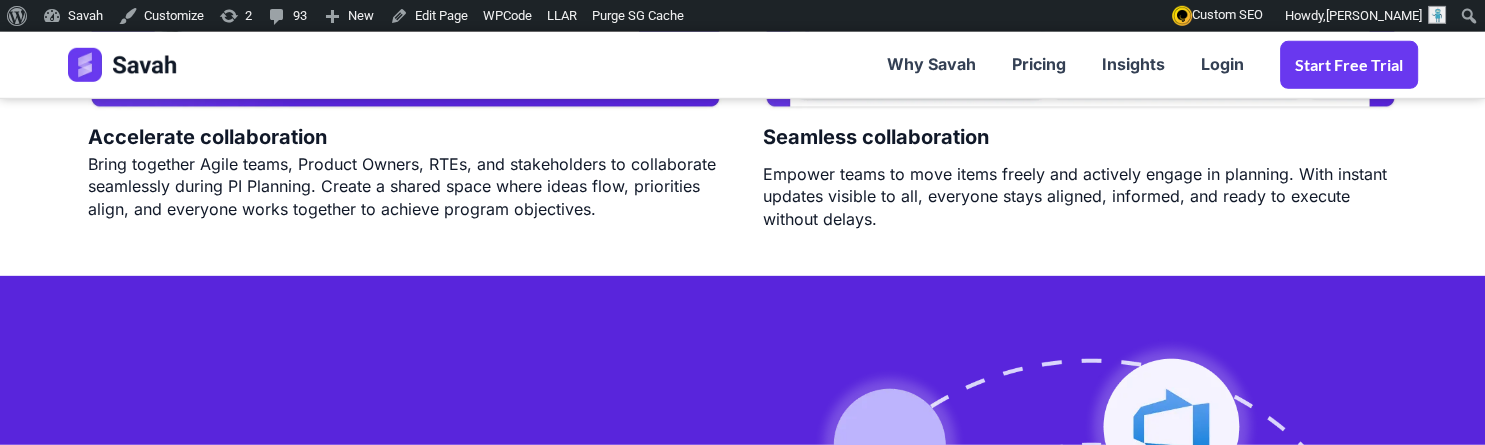 scroll, scrollTop: 3816, scrollLeft: 0, axis: vertical 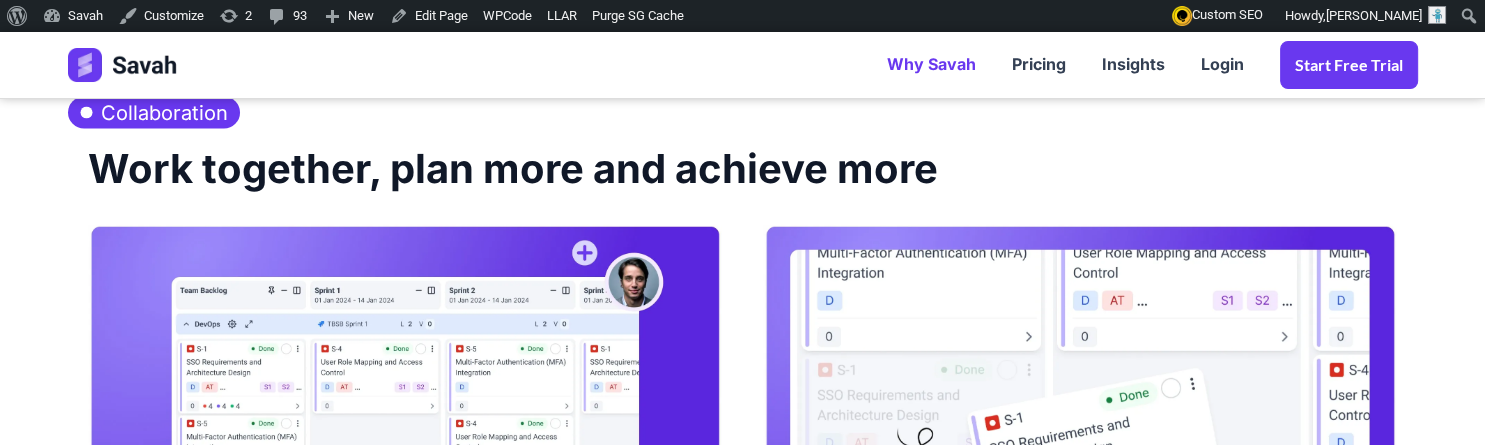 click on "Why Savah" at bounding box center (931, 65) 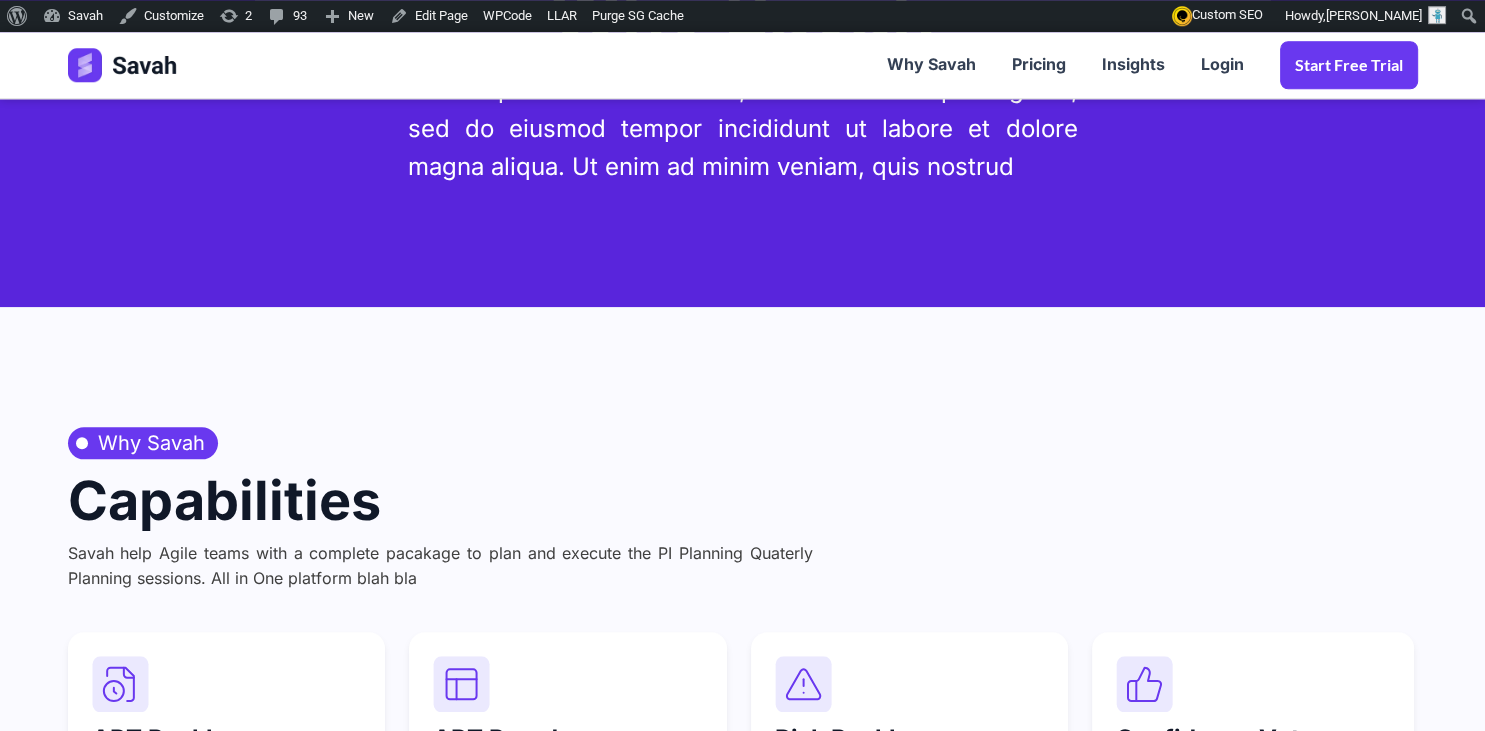 scroll, scrollTop: 0, scrollLeft: 0, axis: both 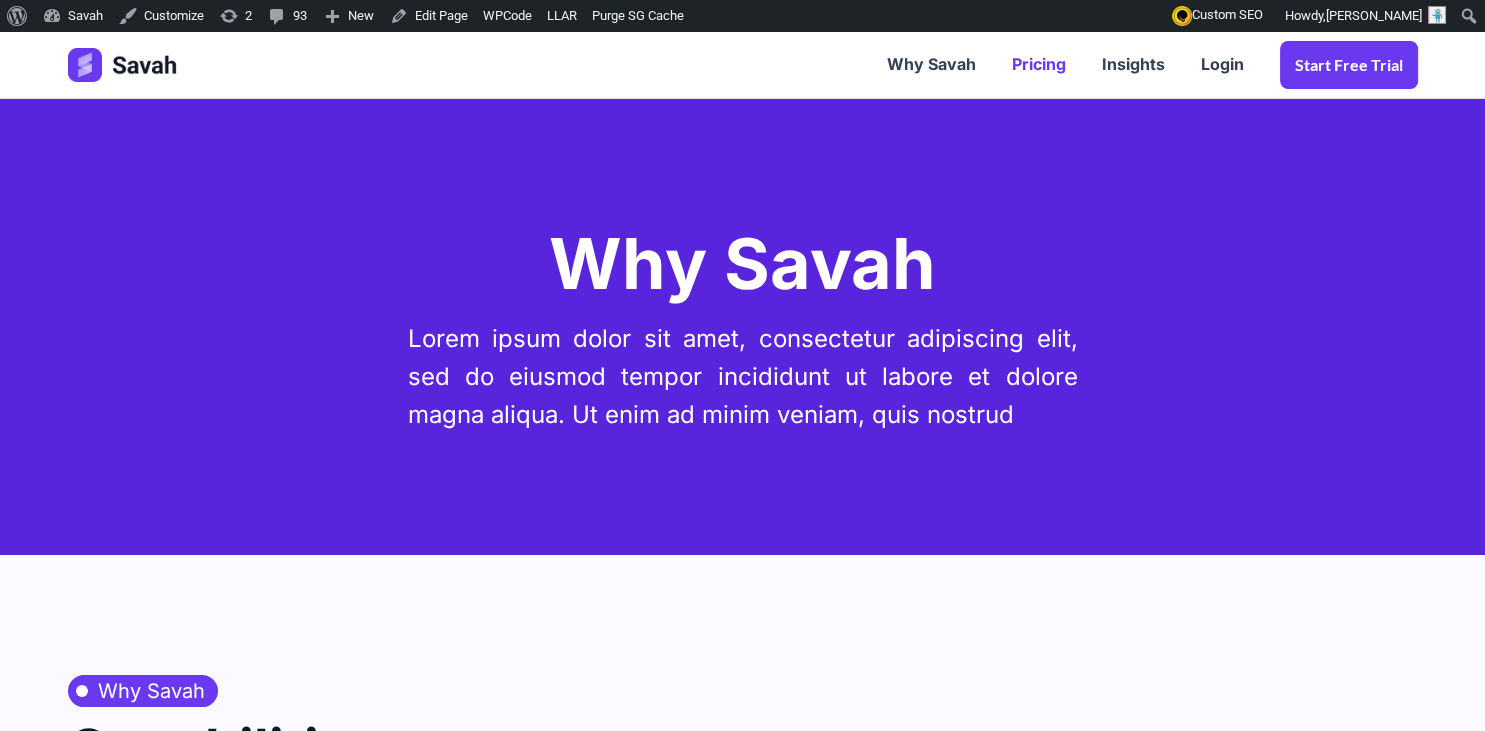 click on "Pricing" at bounding box center (1039, 65) 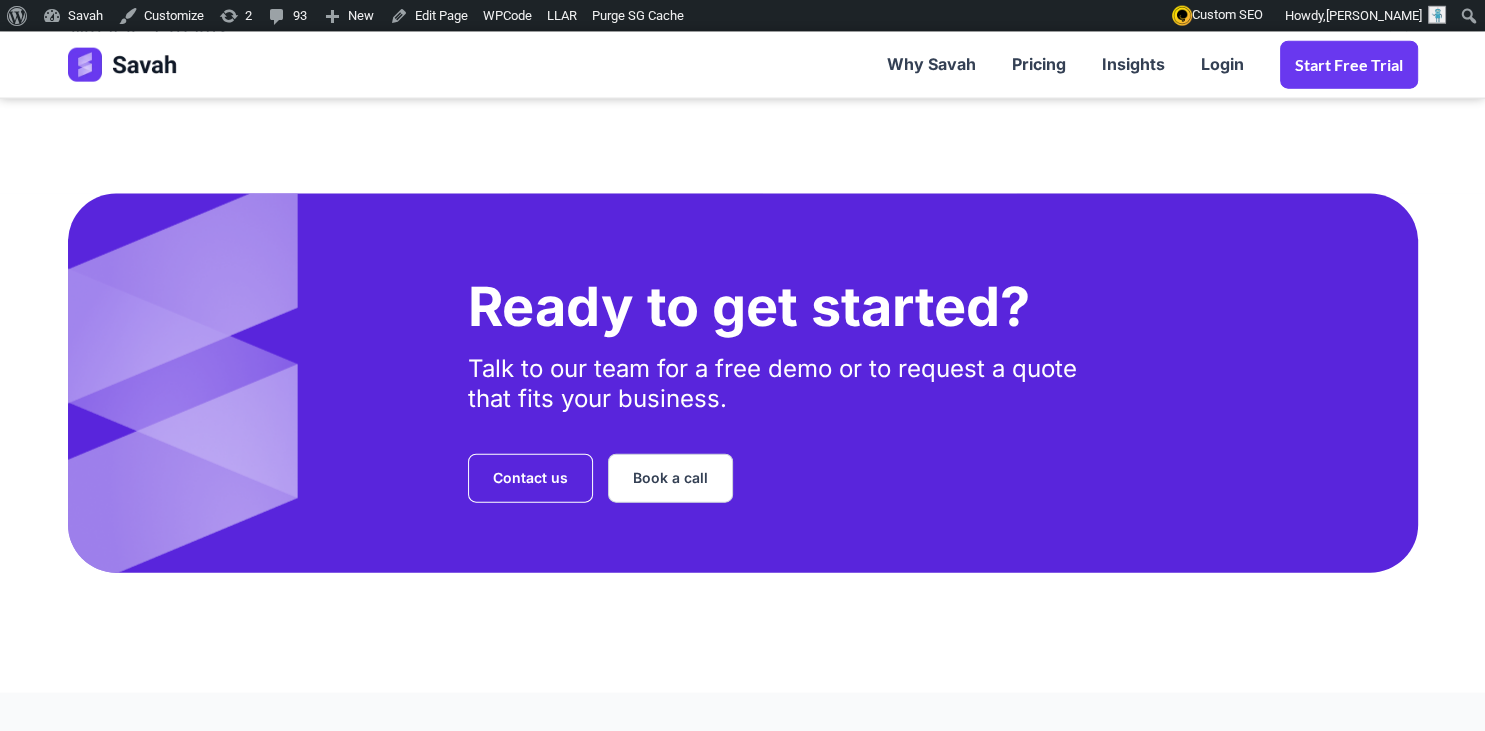 scroll, scrollTop: 4435, scrollLeft: 0, axis: vertical 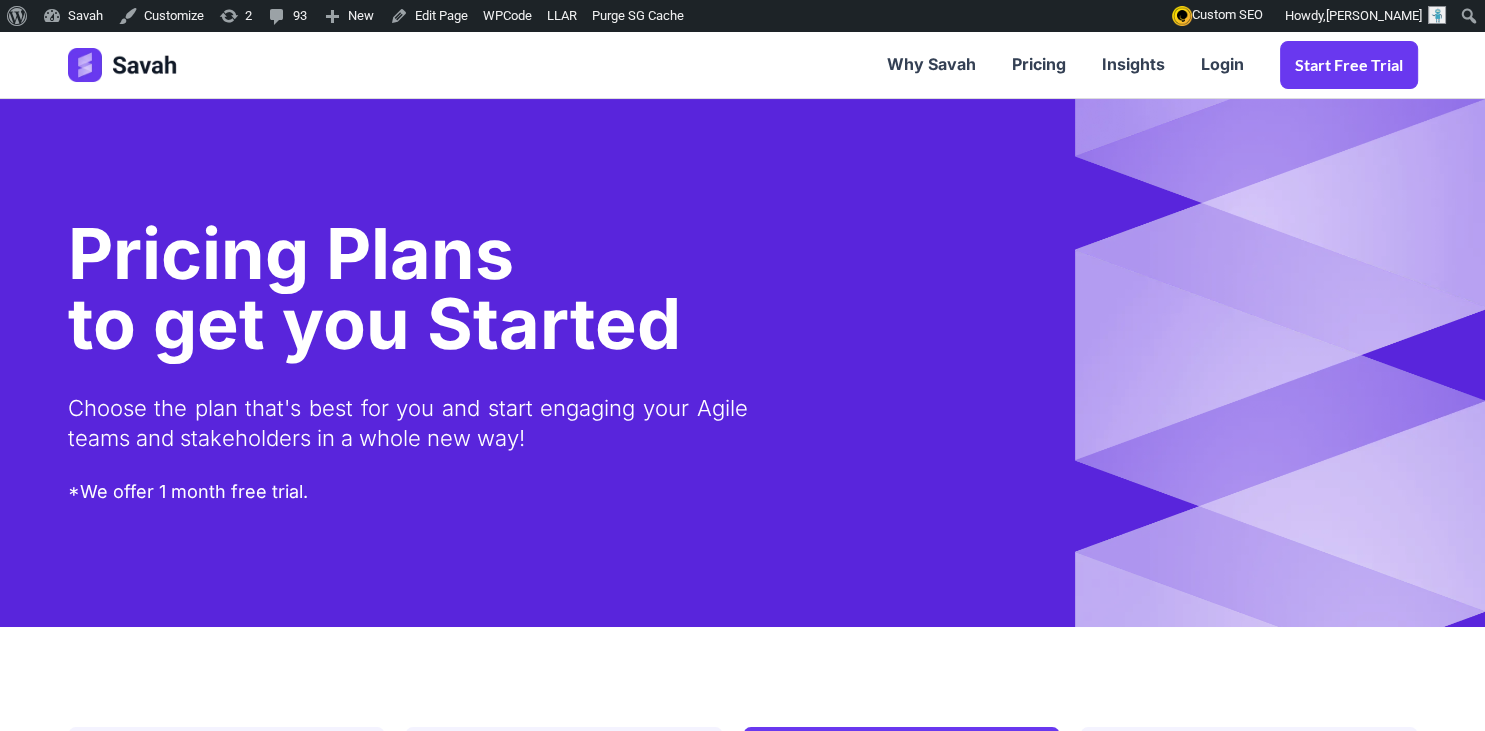 click at bounding box center (124, 65) 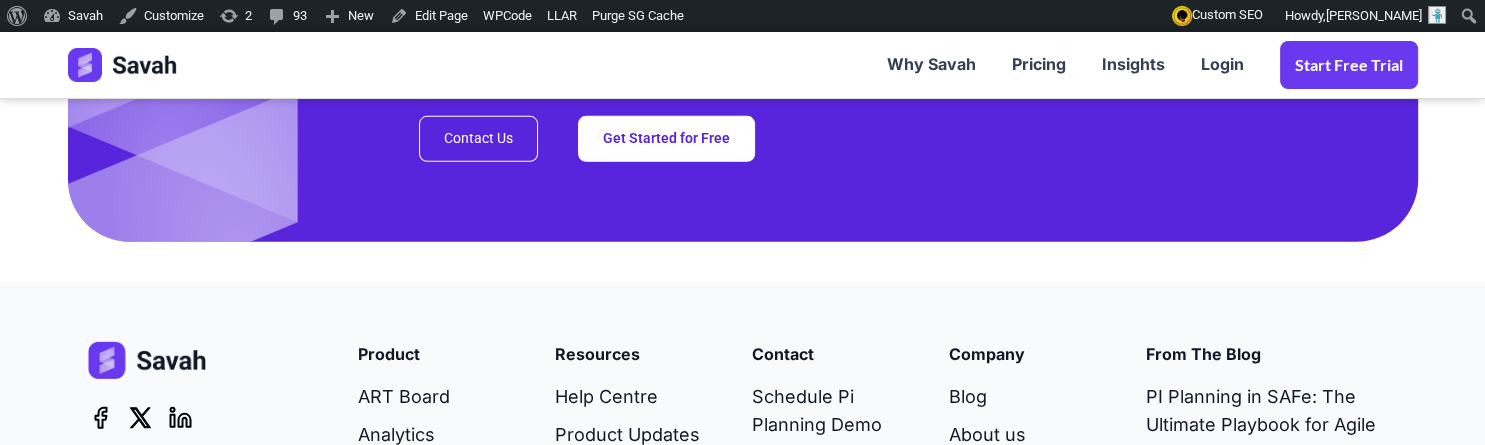 scroll, scrollTop: 5625, scrollLeft: 0, axis: vertical 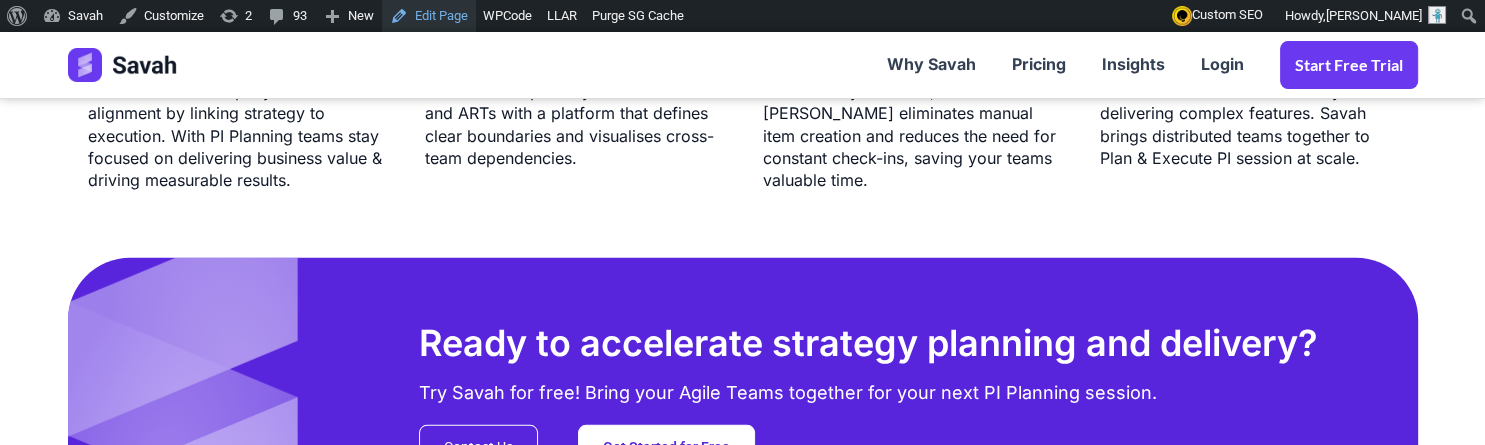 click on "Edit Page" at bounding box center [429, 16] 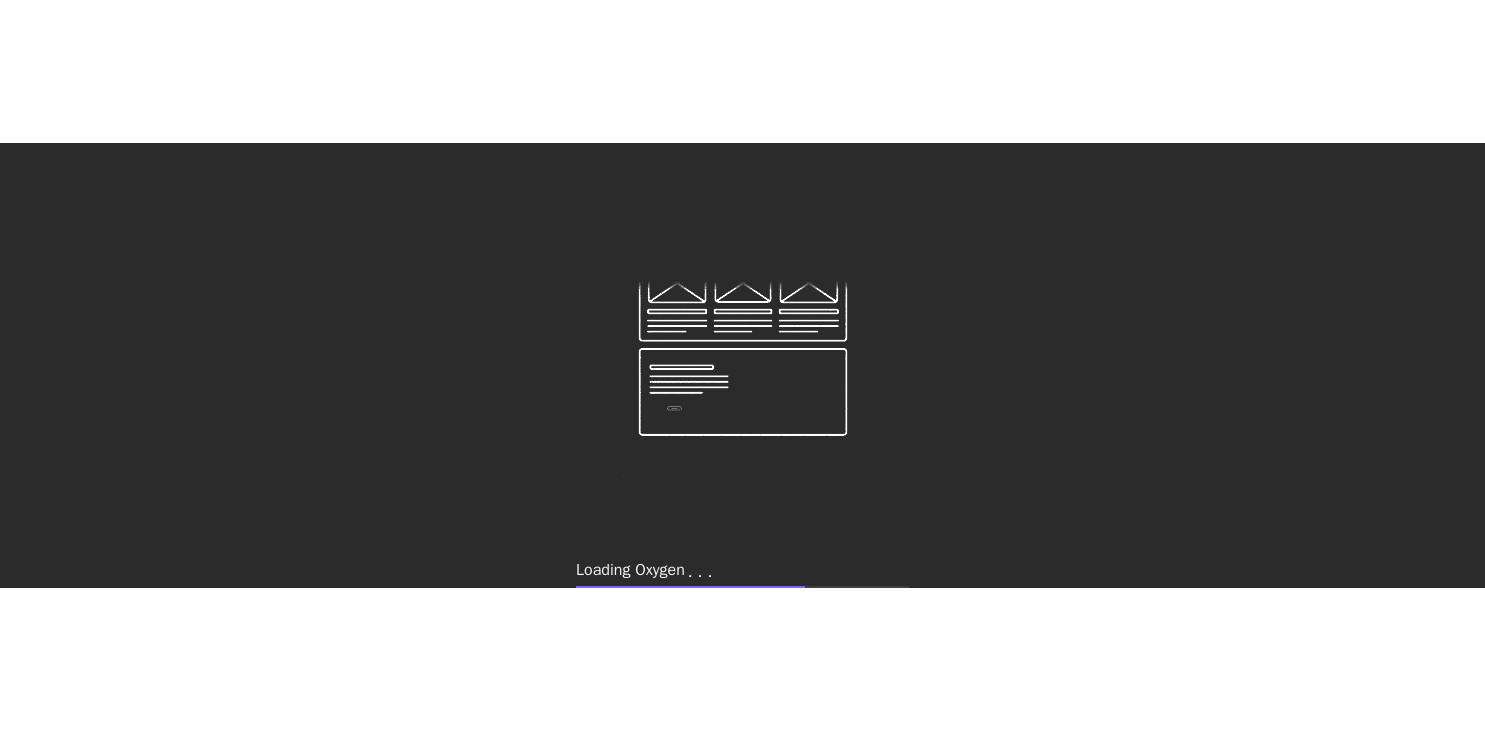scroll, scrollTop: 0, scrollLeft: 0, axis: both 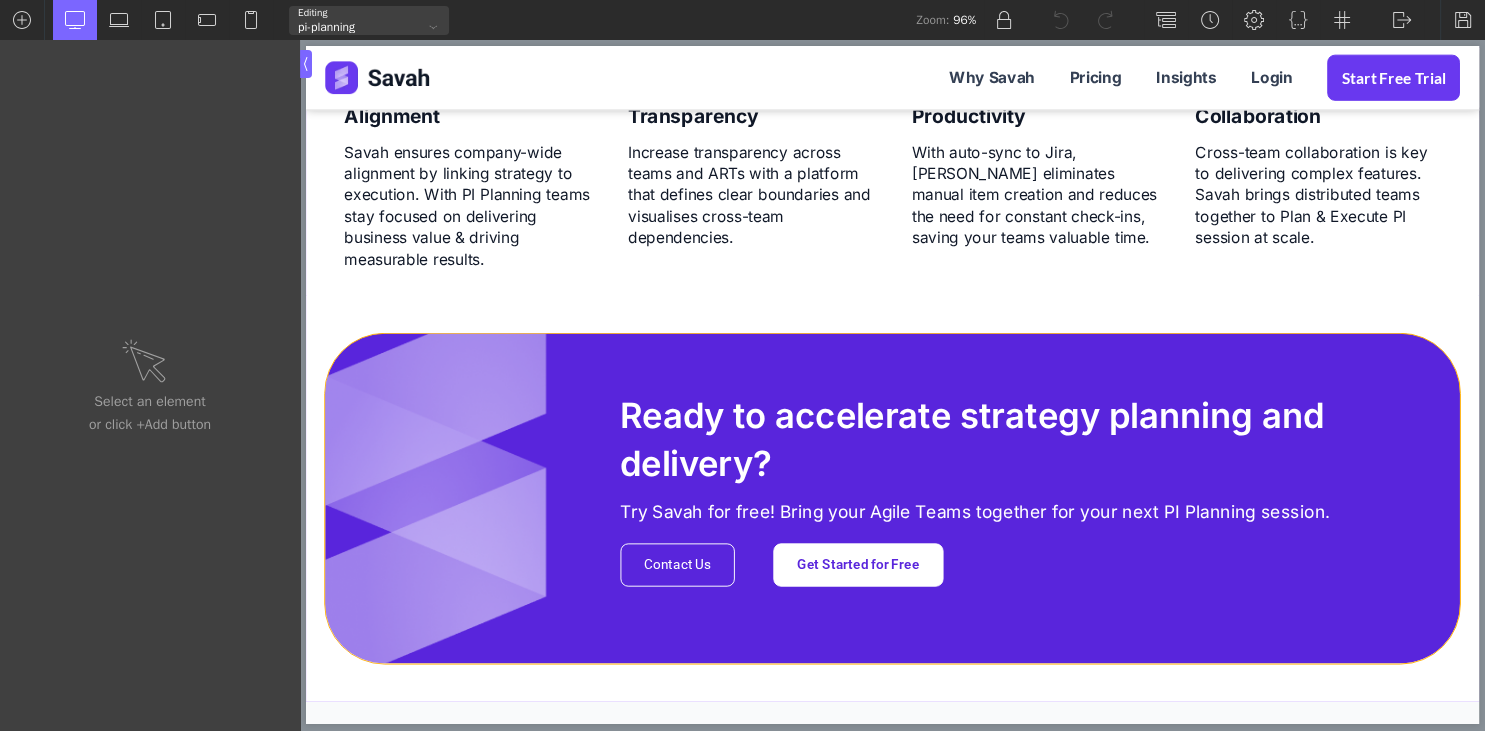click on "Ready to accelerate strategy planning and delivery? Try Savah for free! Bring your Agile Teams together for your next PI Planning session.  Contact Us Get Started for Free" at bounding box center [916, 517] 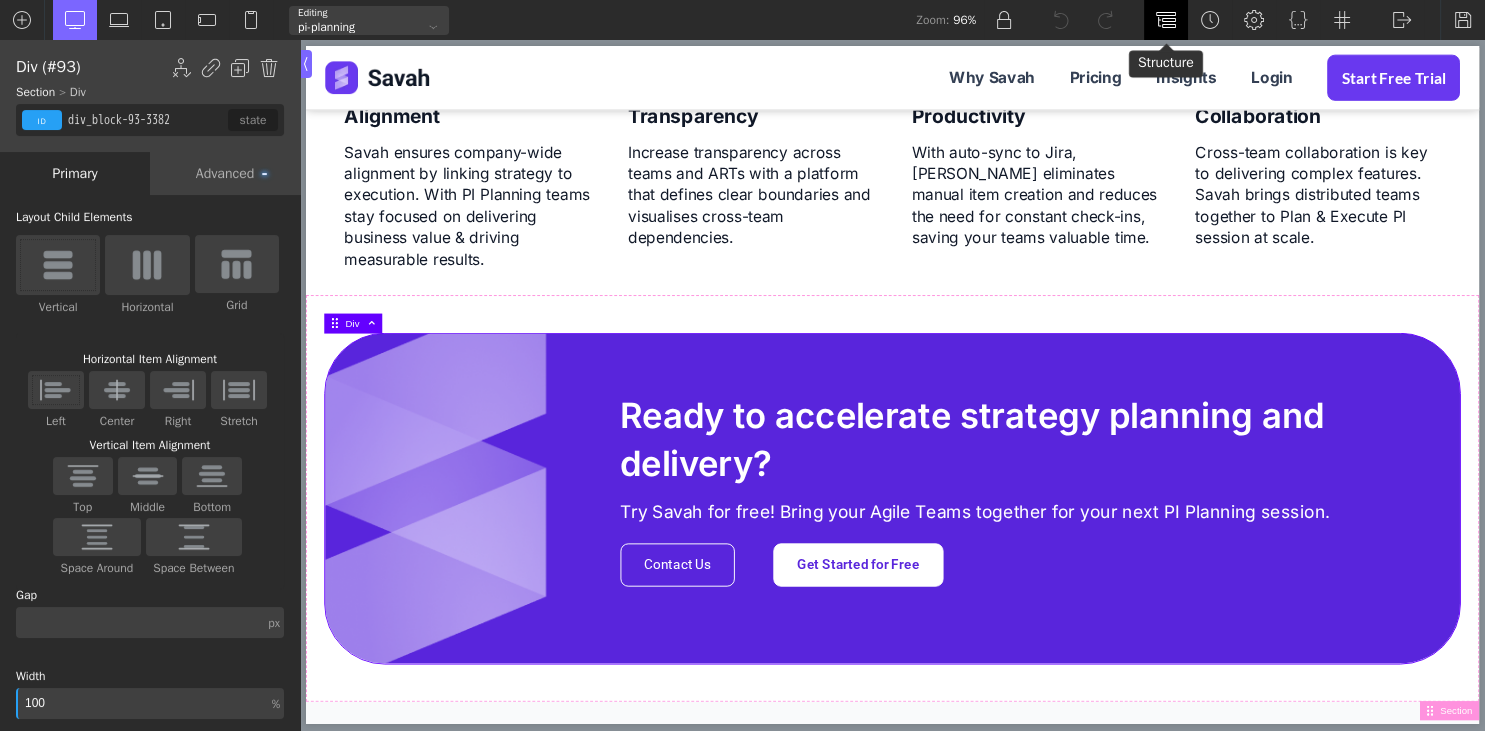 click at bounding box center [1166, 20] 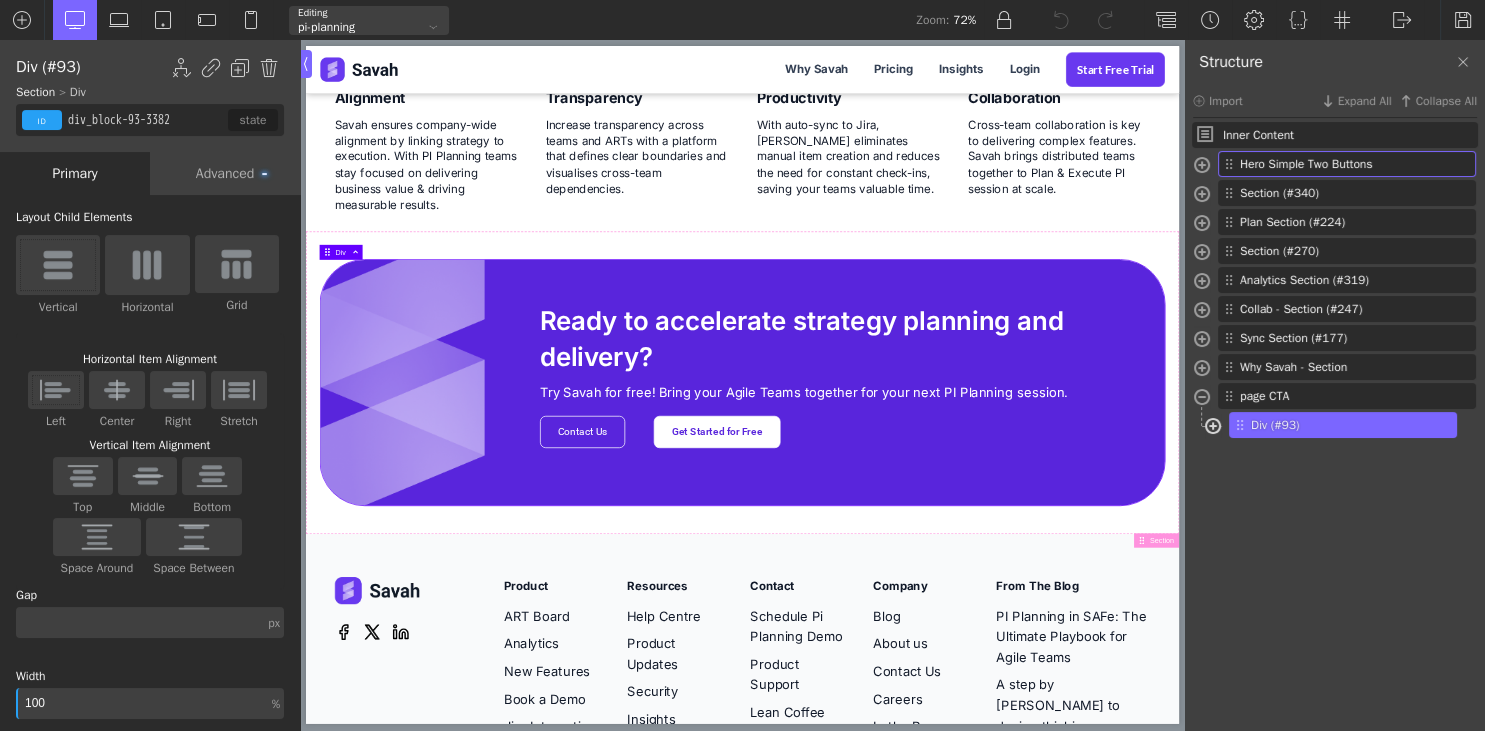 click at bounding box center (1213, 428) 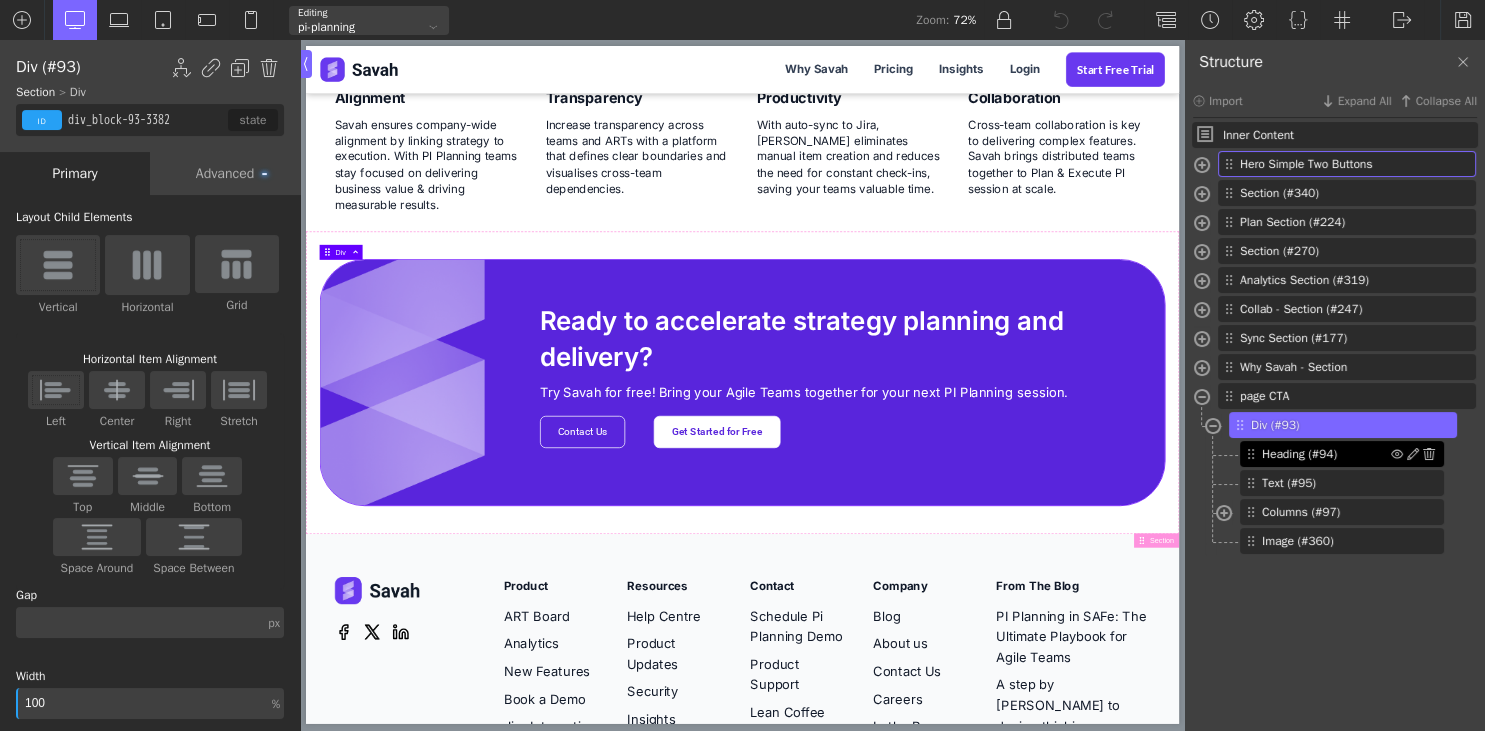 click on "Heading (#94)" at bounding box center (1326, 454) 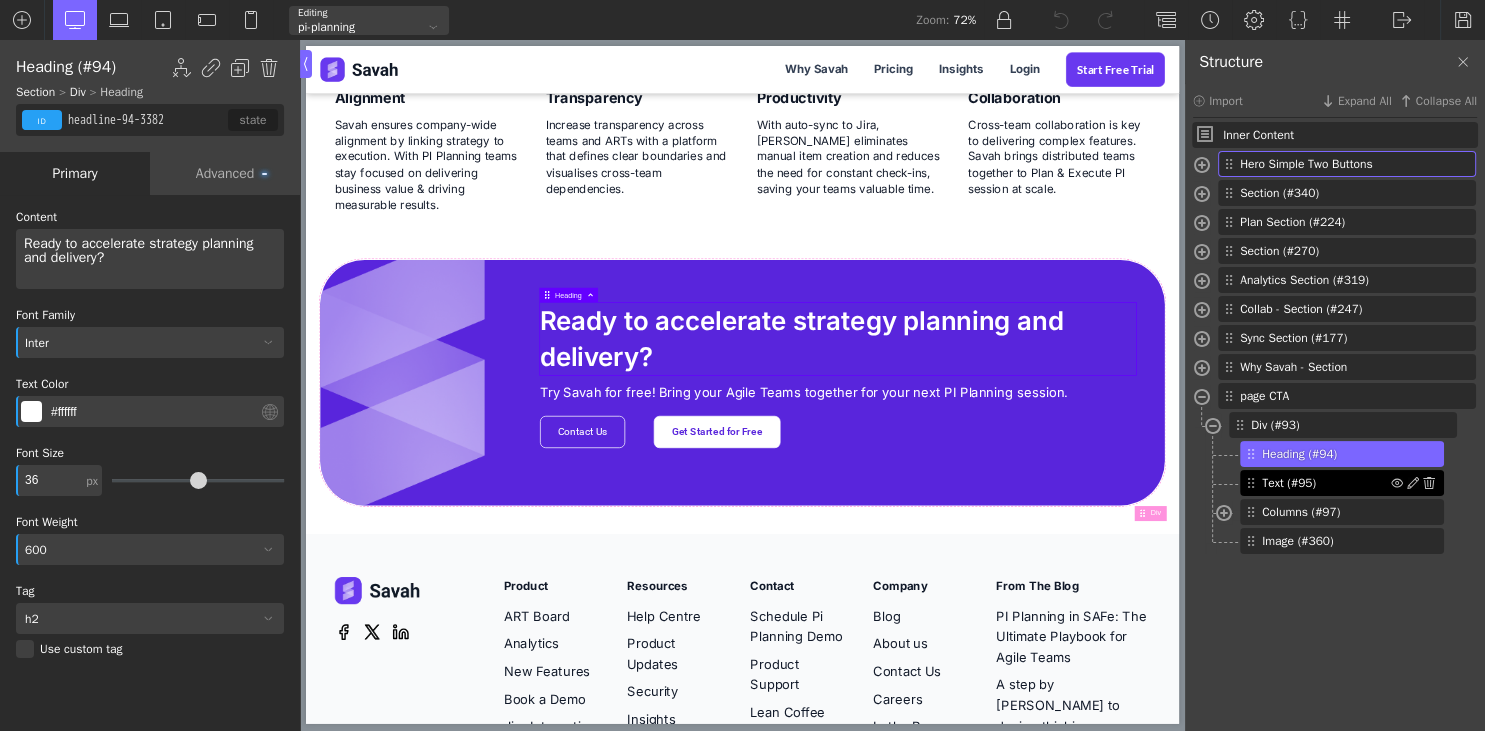 click on "Text (#95)" at bounding box center [1326, 483] 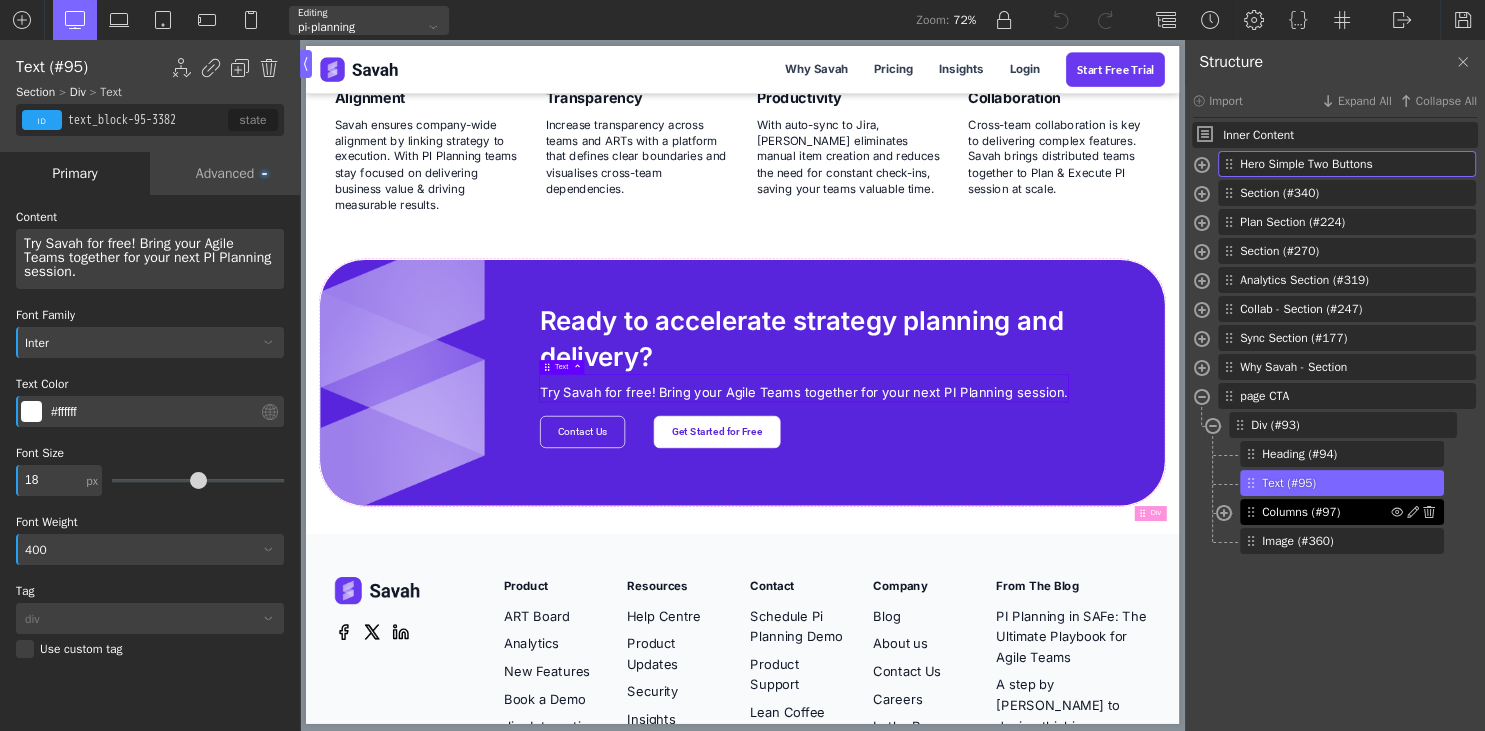 click on "Columns (#97)" at bounding box center [1326, 512] 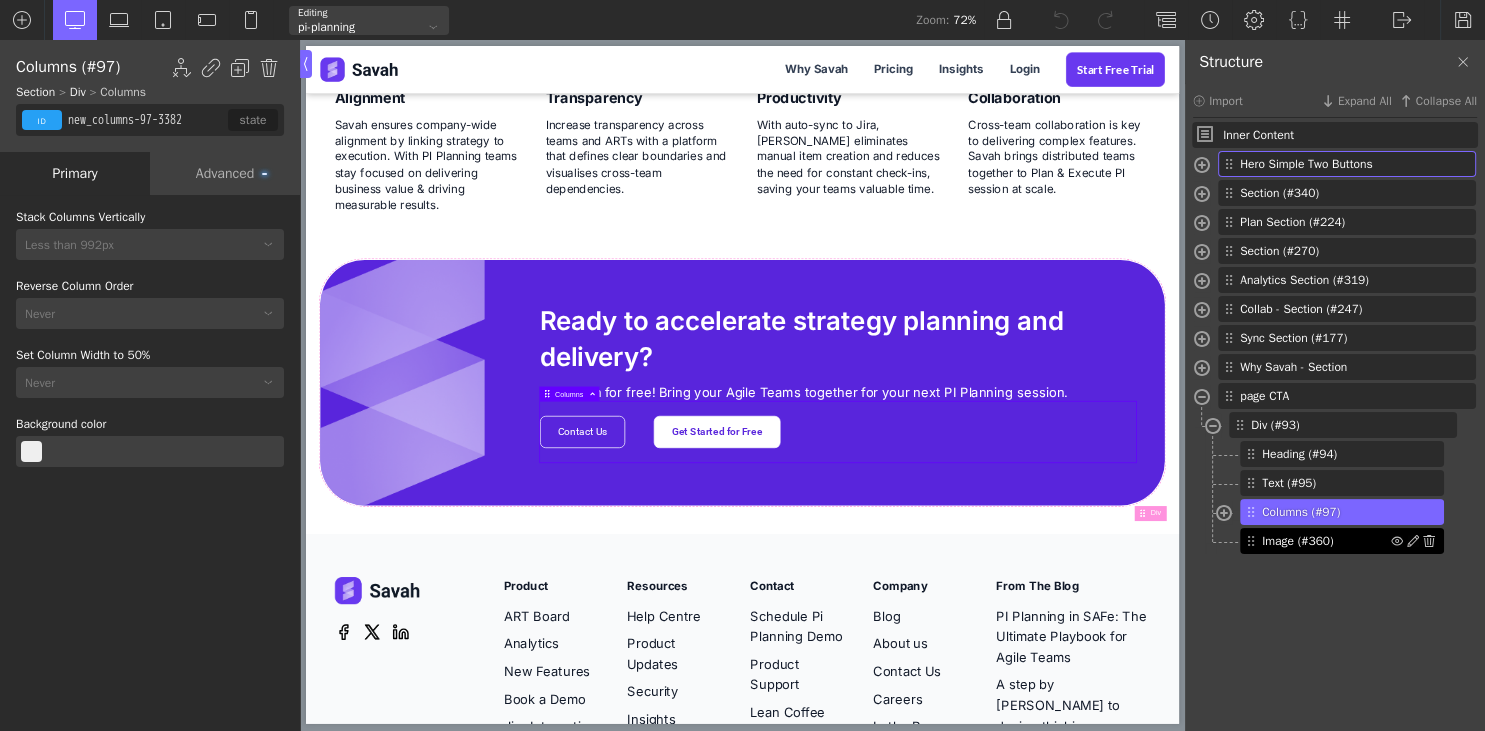 click on "Image (#360)" at bounding box center (1326, 541) 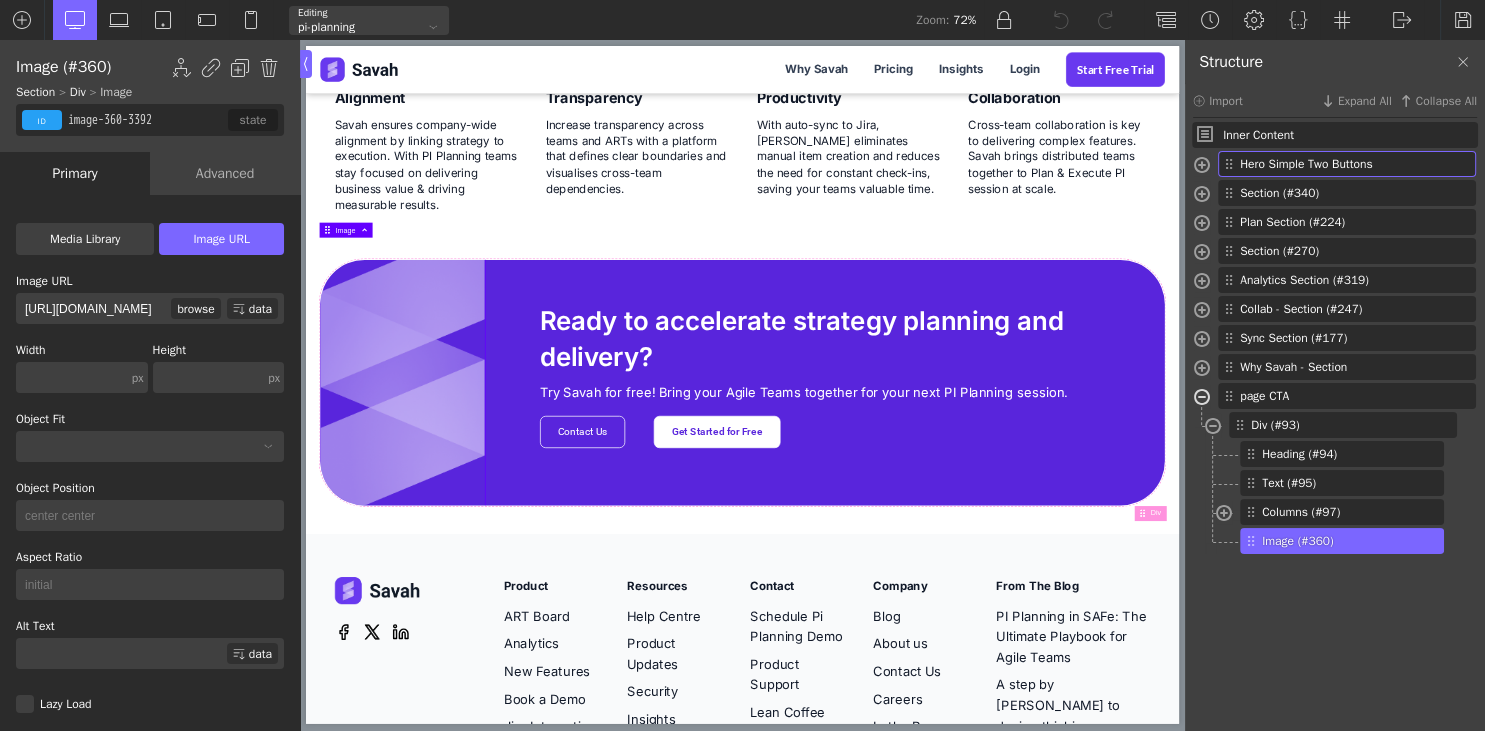 click at bounding box center (1202, 399) 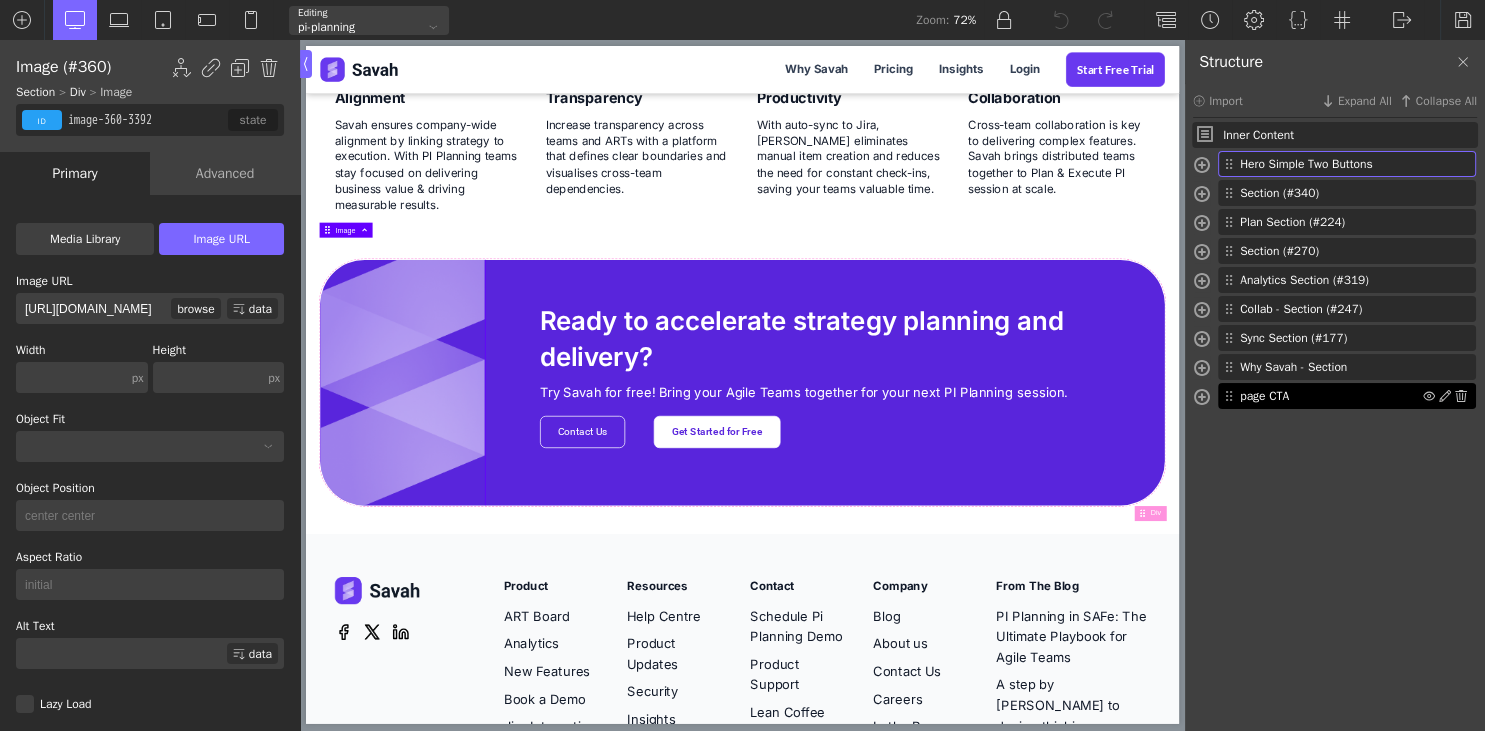 click on "page CTA" at bounding box center (1331, 396) 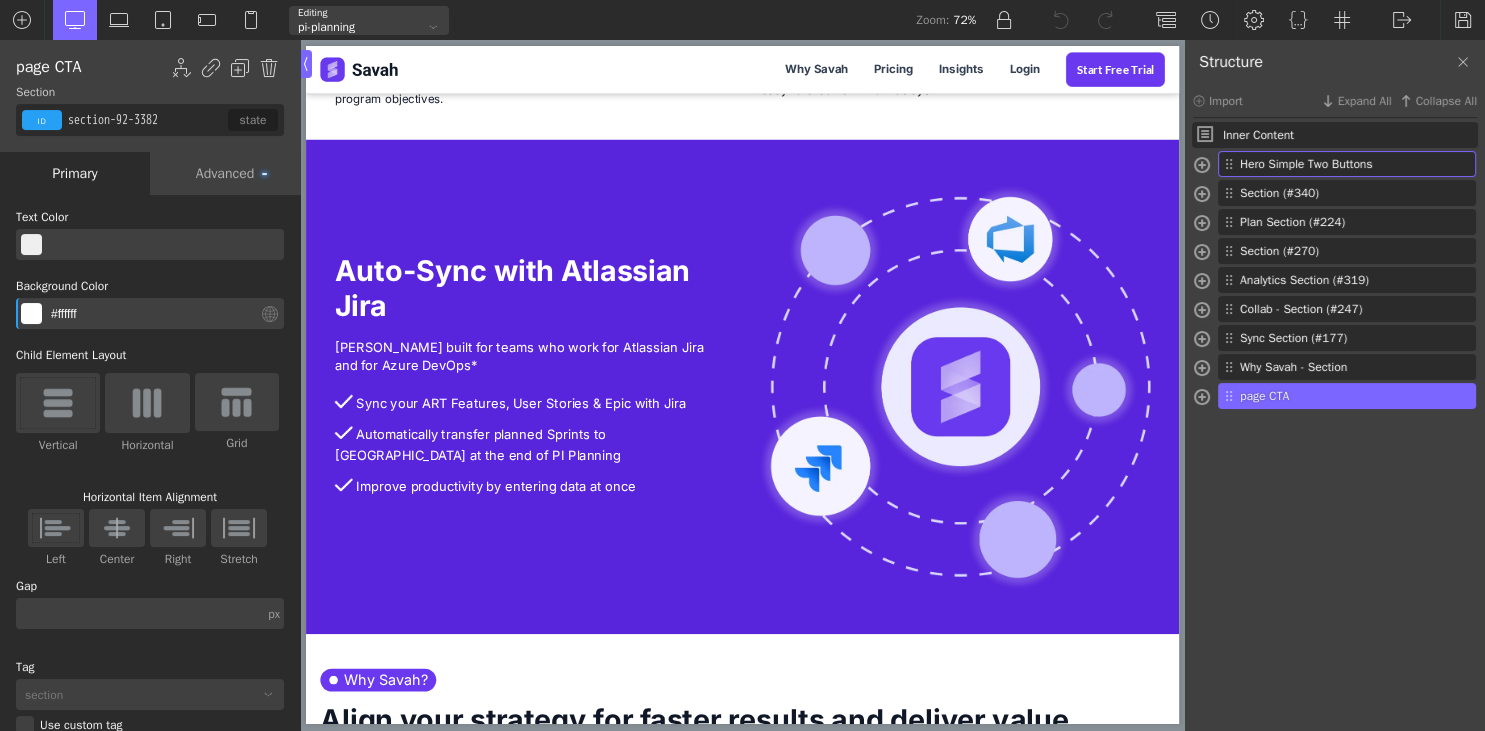 scroll, scrollTop: 4118, scrollLeft: 0, axis: vertical 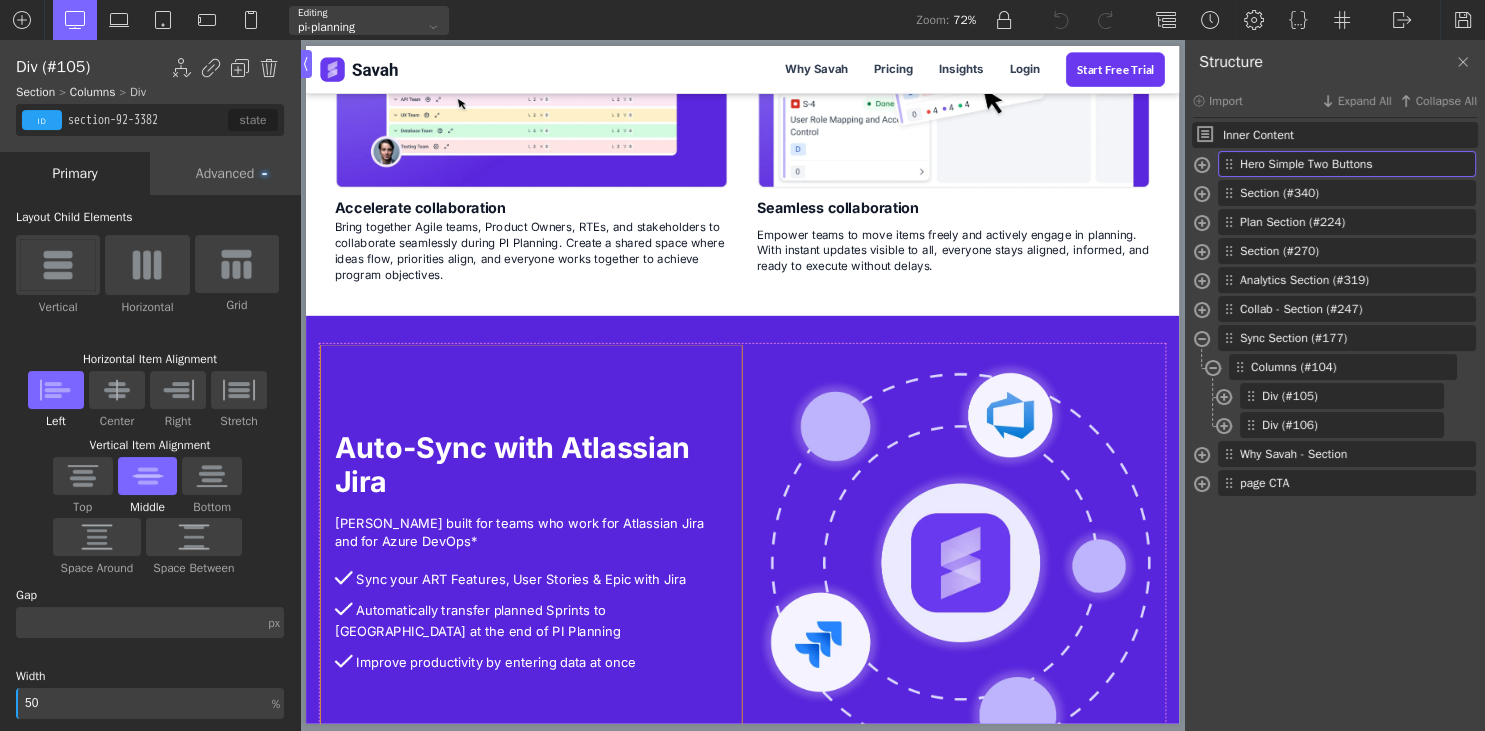 click on "Auto-Sync with Atlassian Jira  Savah built for teams who work for Atlassian Jira and for Azure DevOps*
Sync your ART Features, User Stories & Epic  with Jira
Automatically transfer planned Sprints to Jira at the end of PI Planning
Improve productivity by entering data at once" at bounding box center [621, 768] 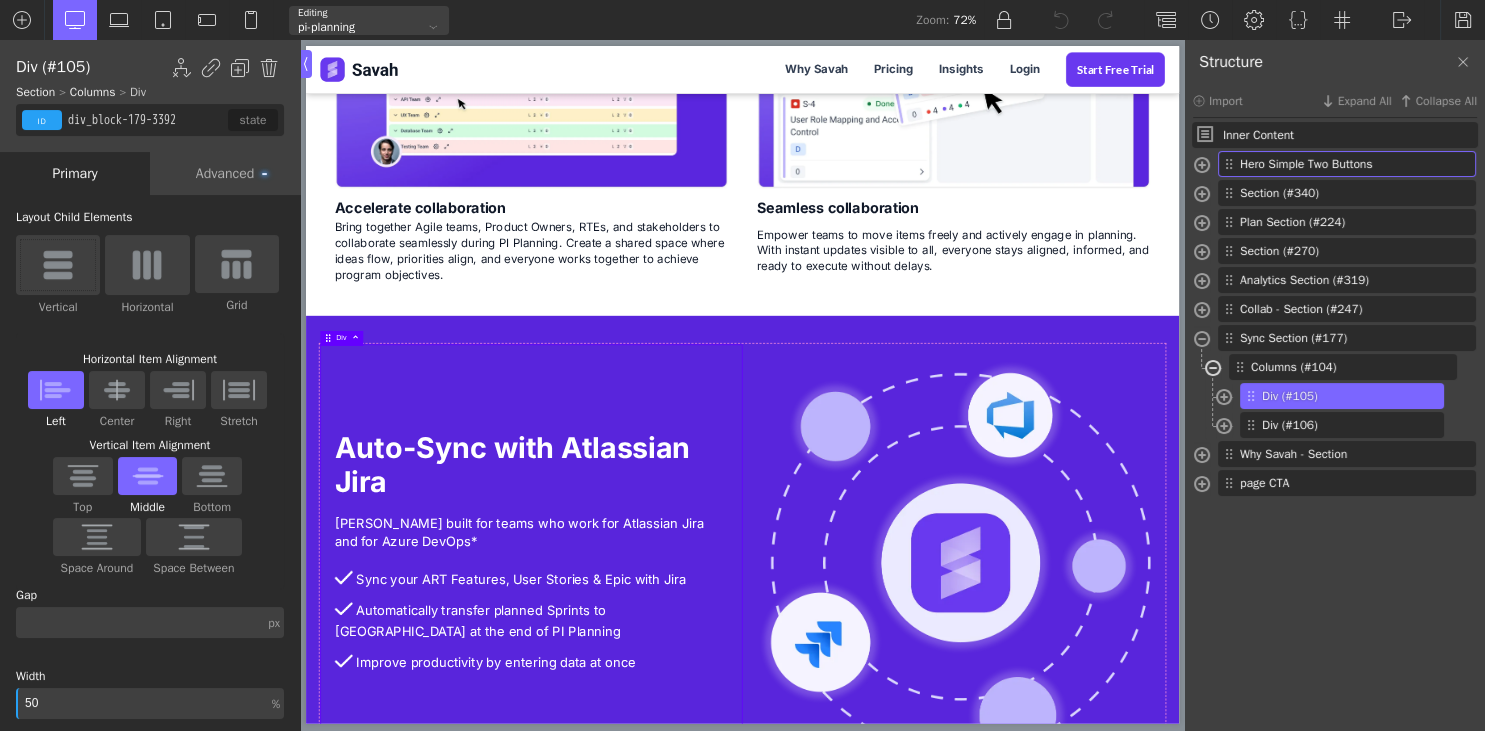click at bounding box center (1213, 370) 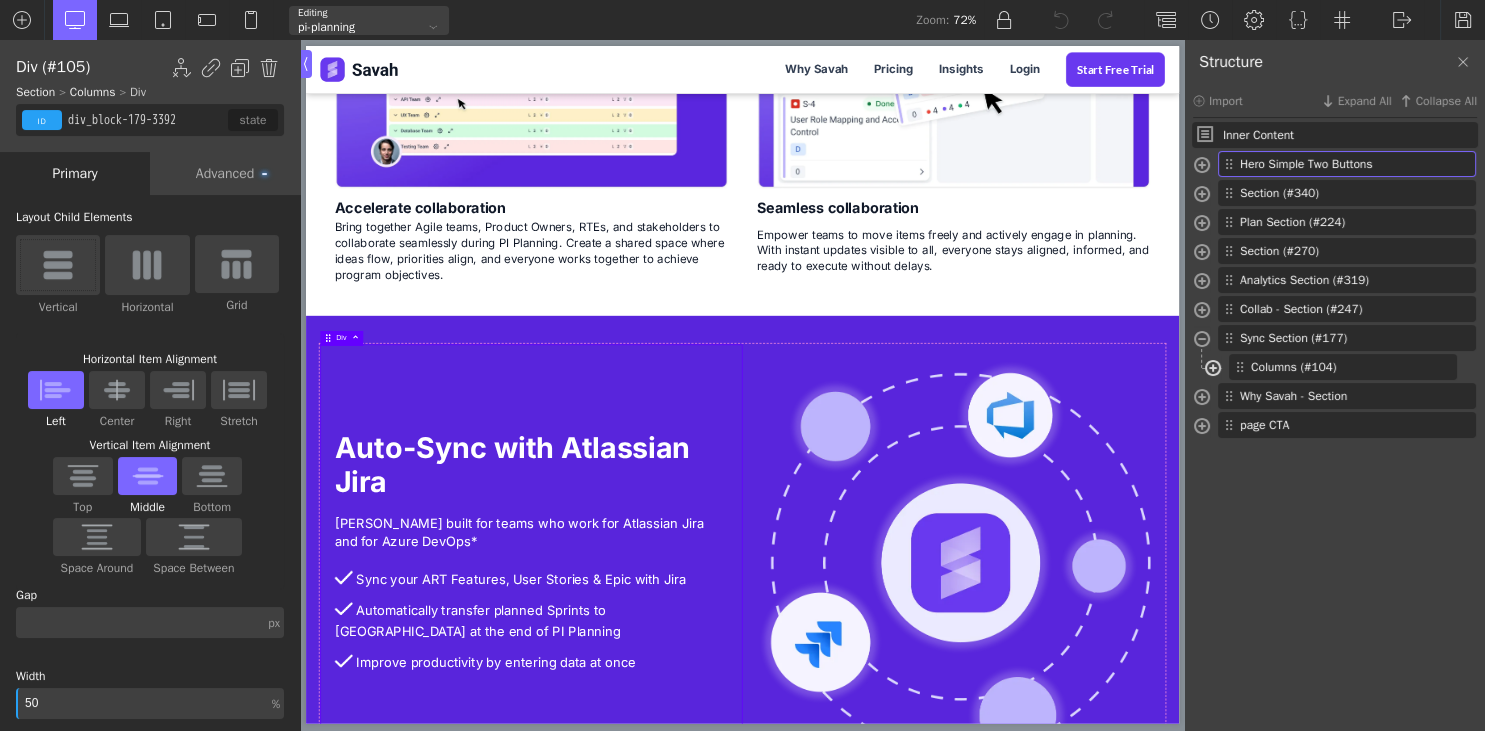 click at bounding box center (1213, 370) 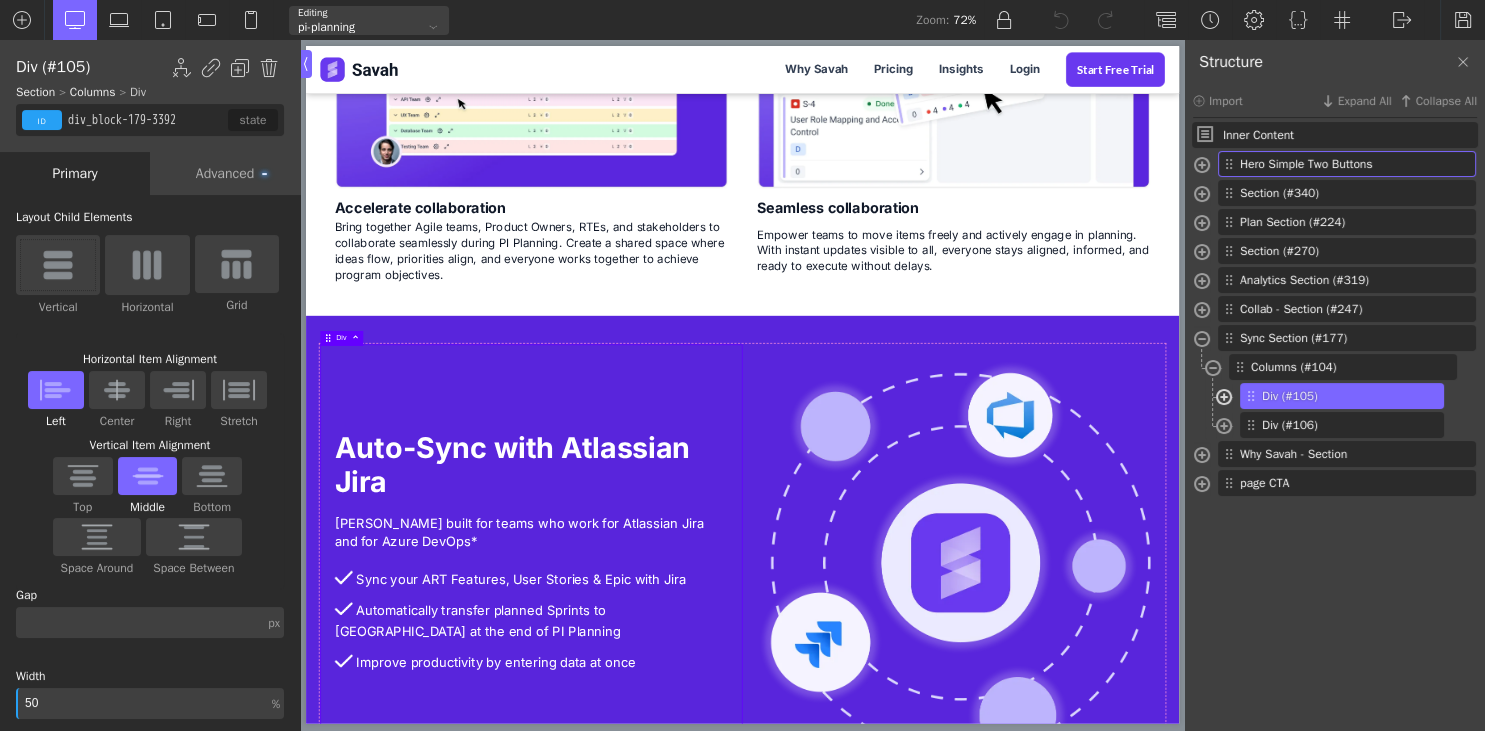 click at bounding box center (1224, 399) 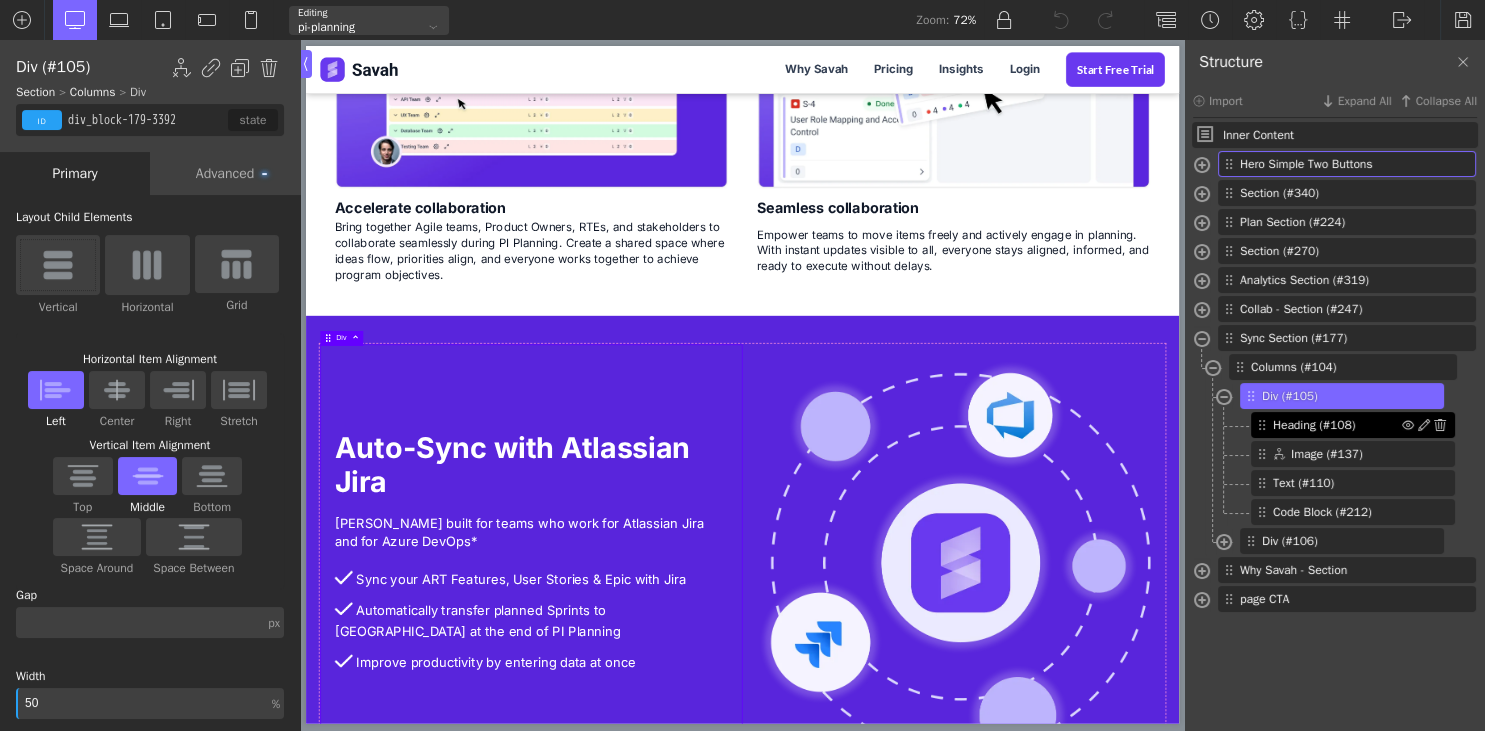 click on "Heading (#108)" at bounding box center [1337, 425] 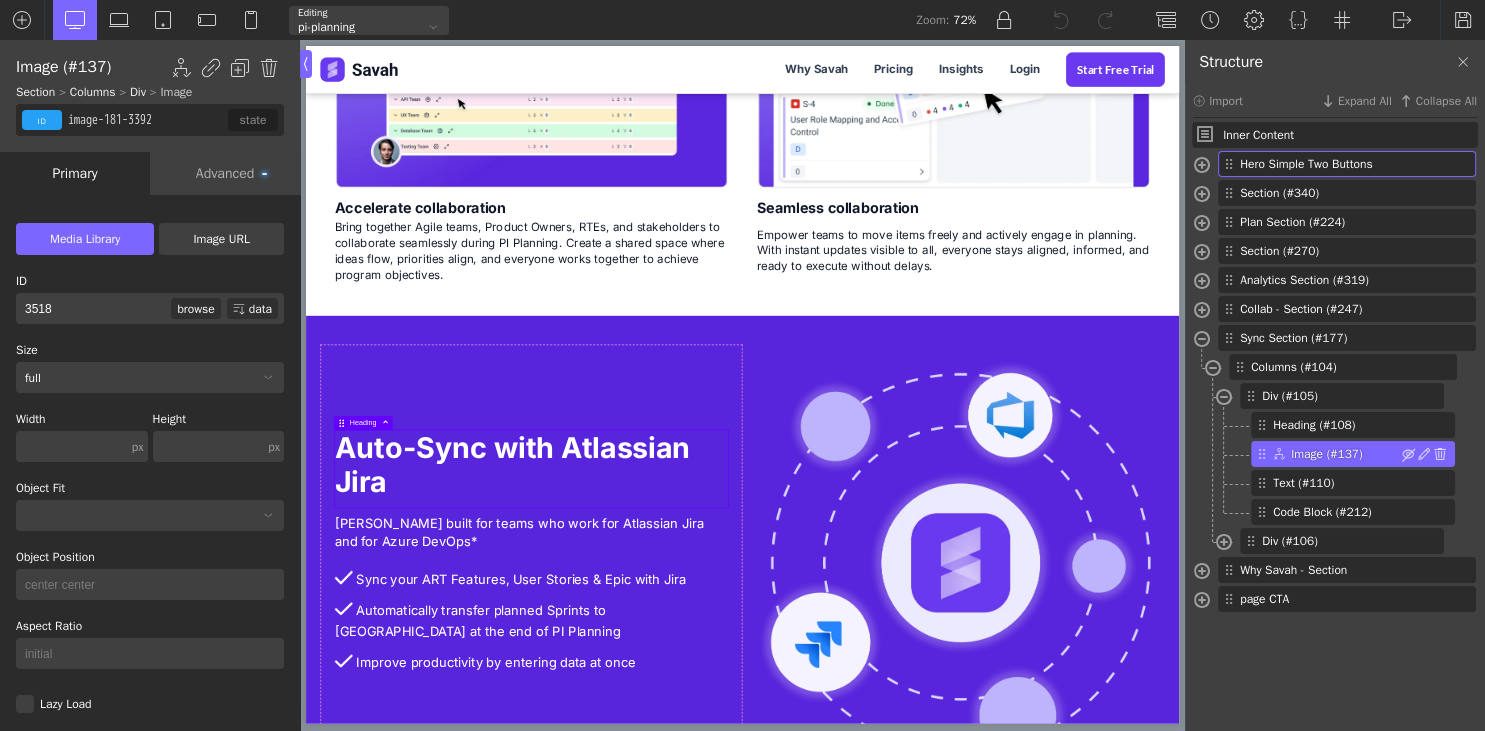 click on "Image (#137)" at bounding box center (1353, 454) 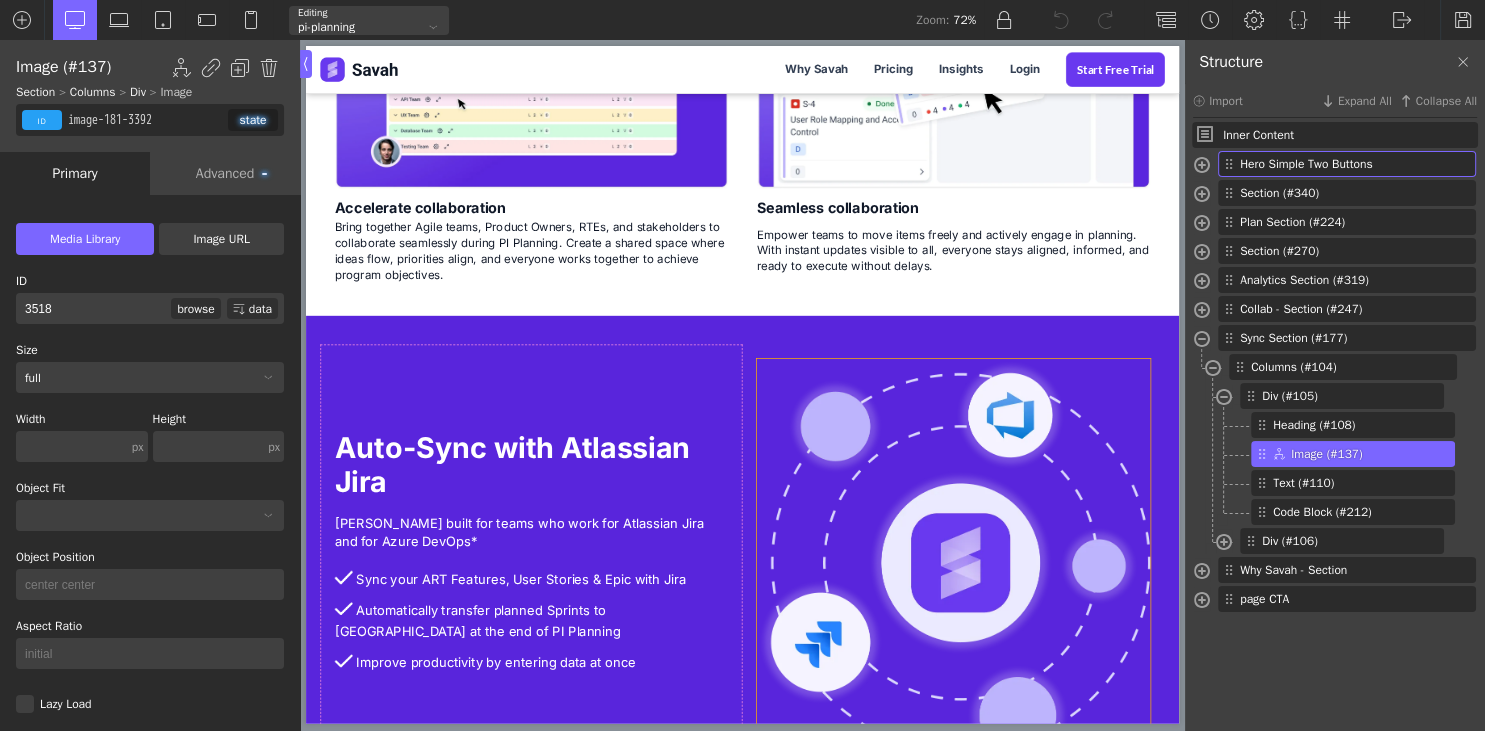 scroll, scrollTop: 4751, scrollLeft: 0, axis: vertical 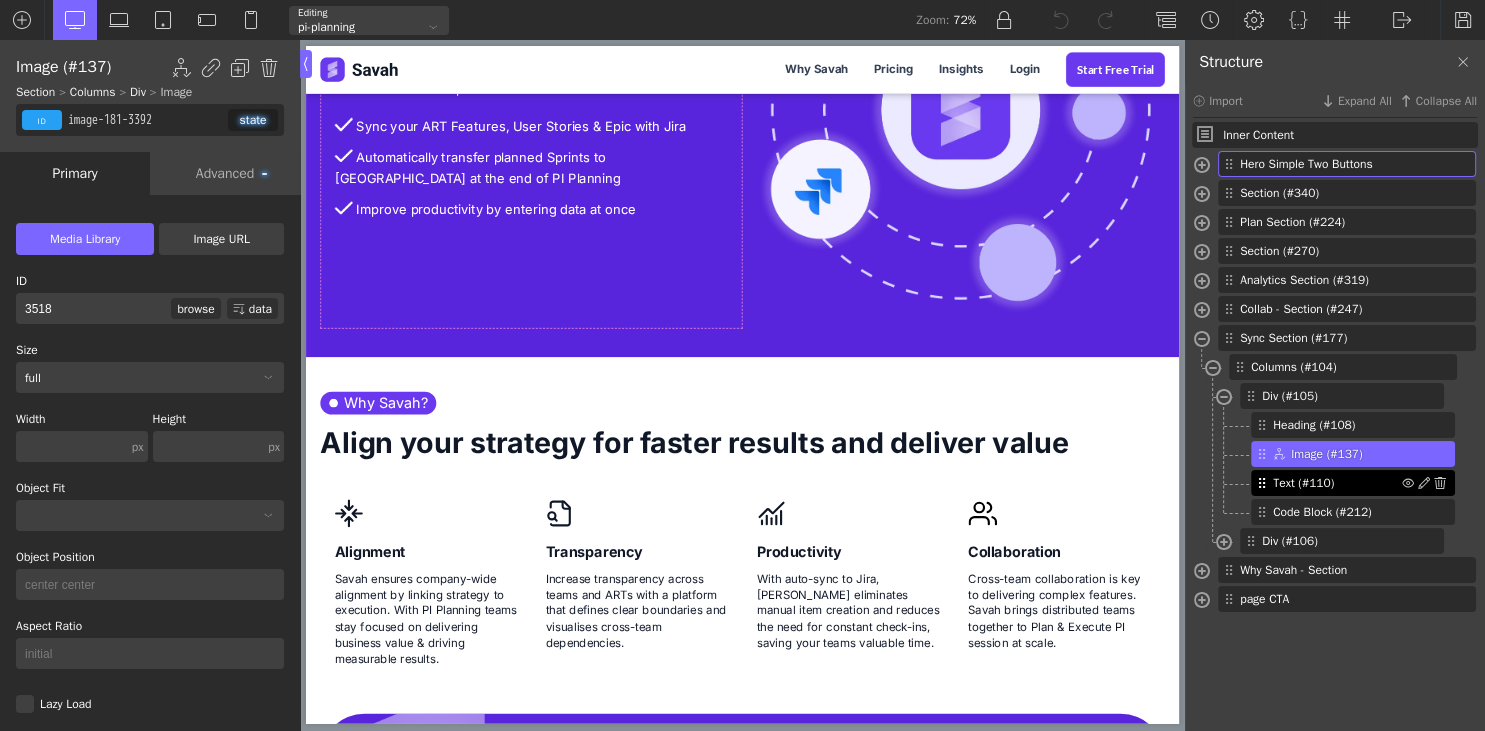click at bounding box center (1264, 483) 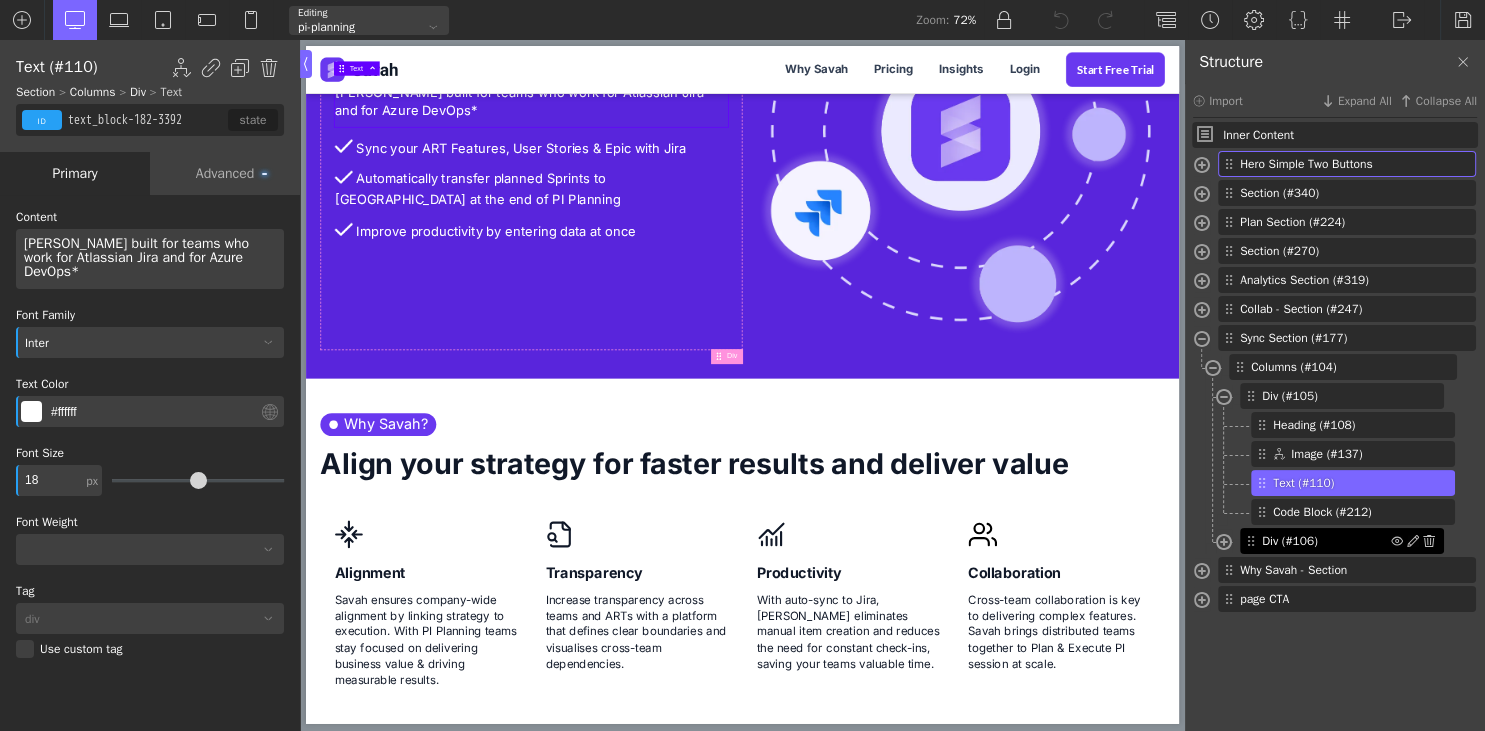 click on "Div (#106)" at bounding box center [1326, 541] 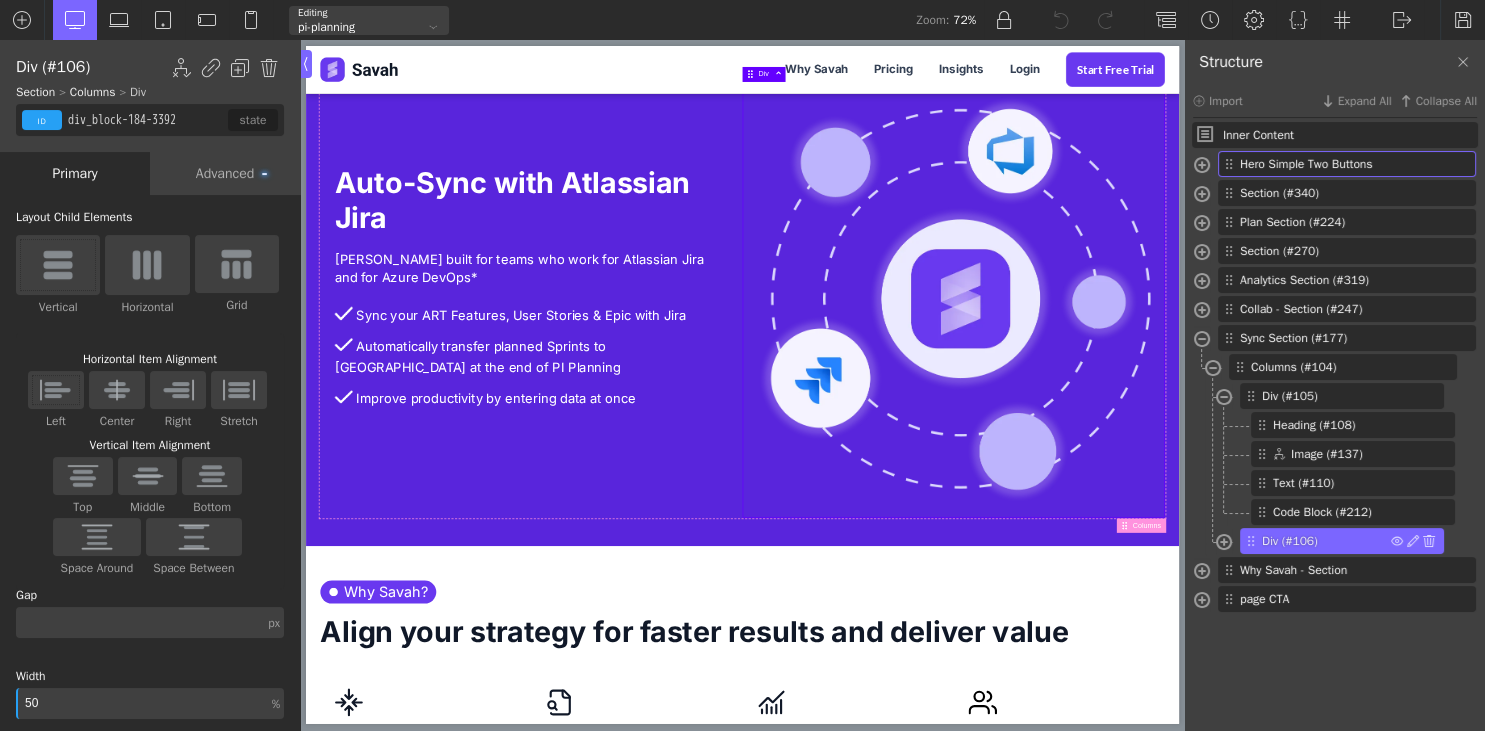 scroll, scrollTop: 4433, scrollLeft: 0, axis: vertical 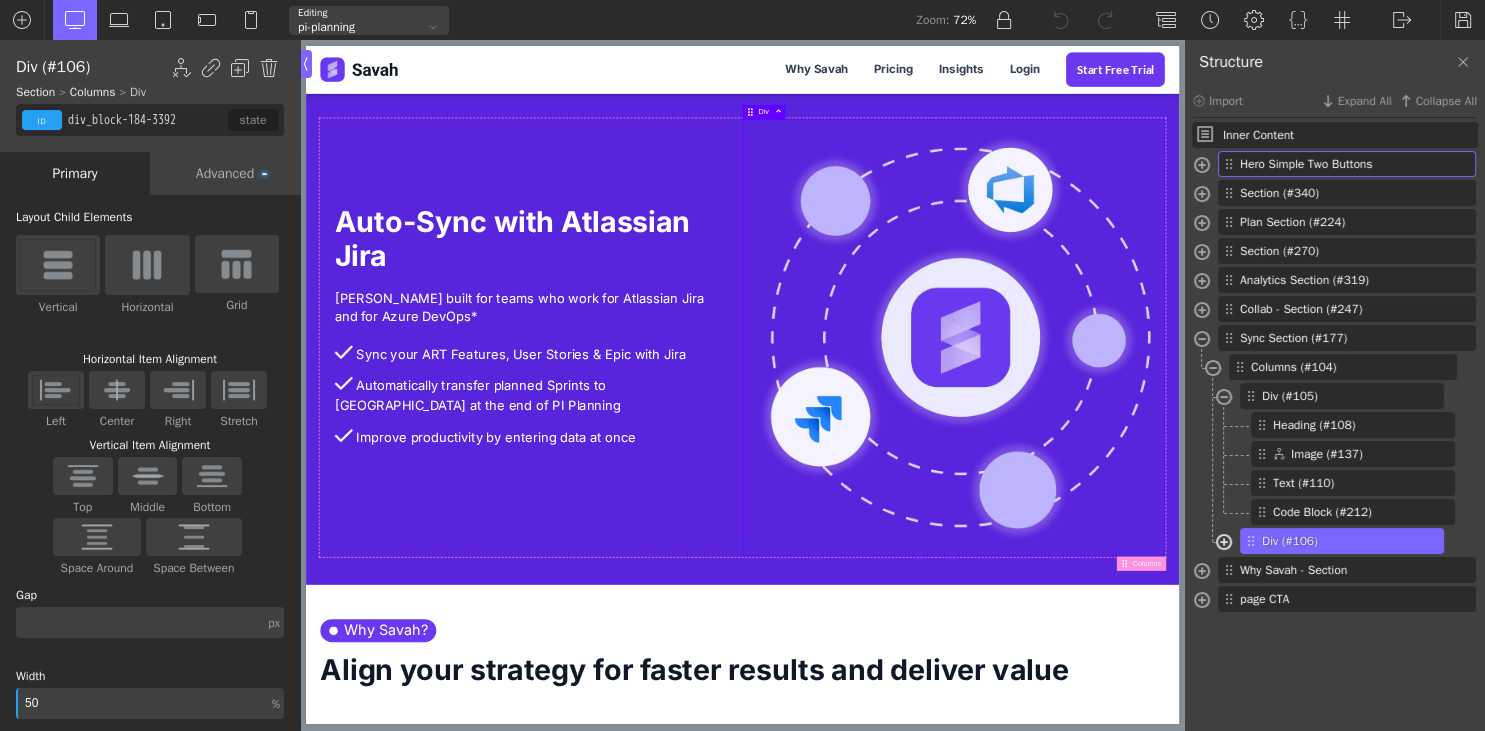 click at bounding box center (1224, 544) 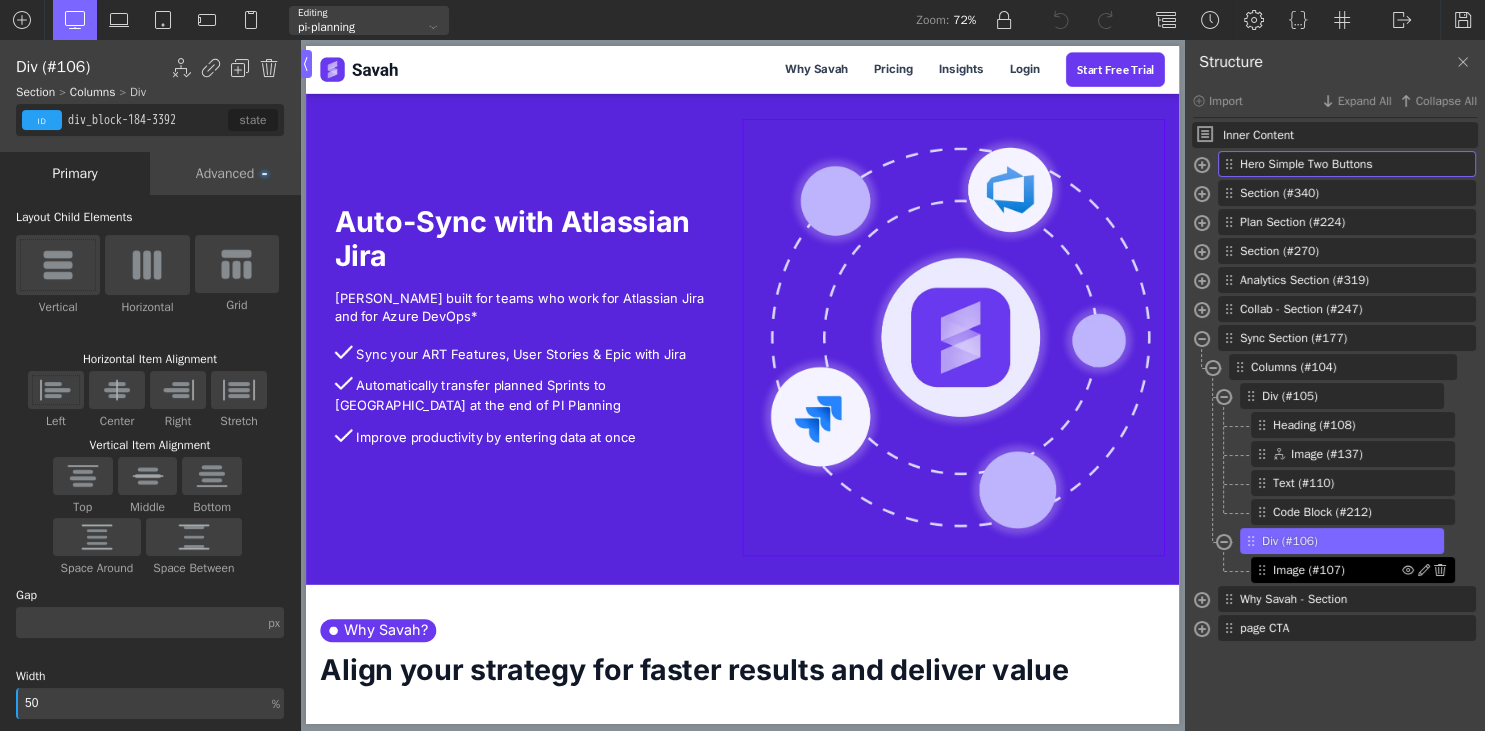 click on "Image (#107)" at bounding box center (1337, 570) 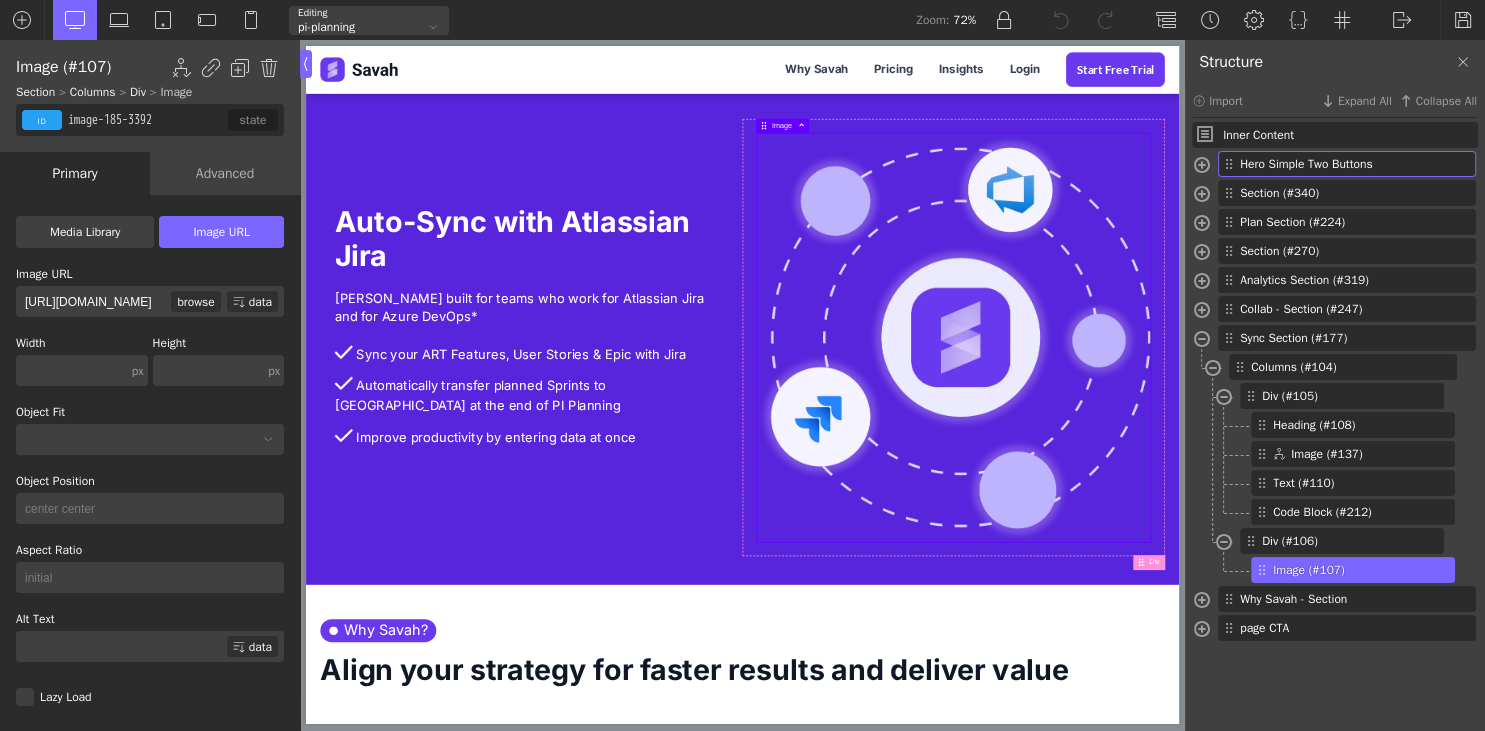scroll, scrollTop: 0, scrollLeft: 0, axis: both 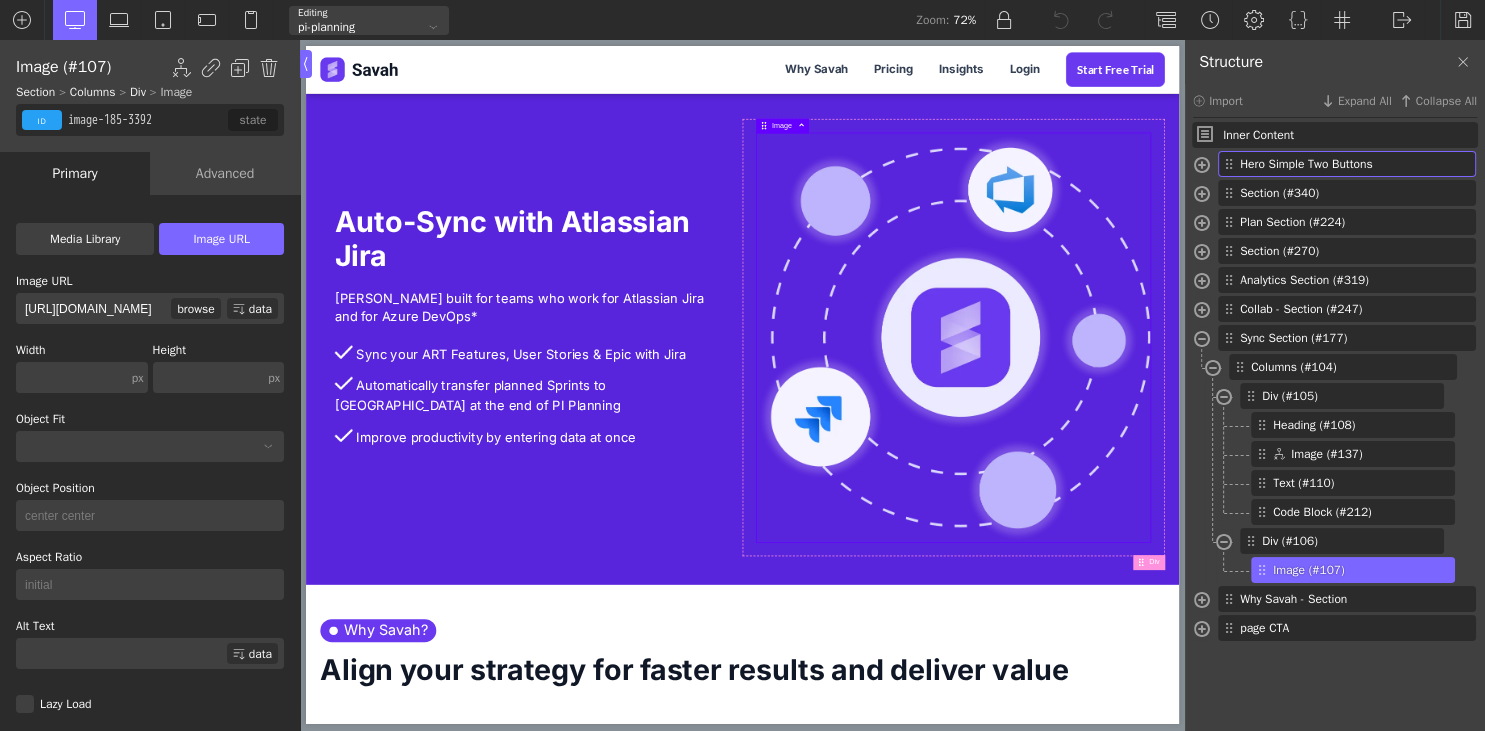 click on "[URL][DOMAIN_NAME]" at bounding box center (93, 308) 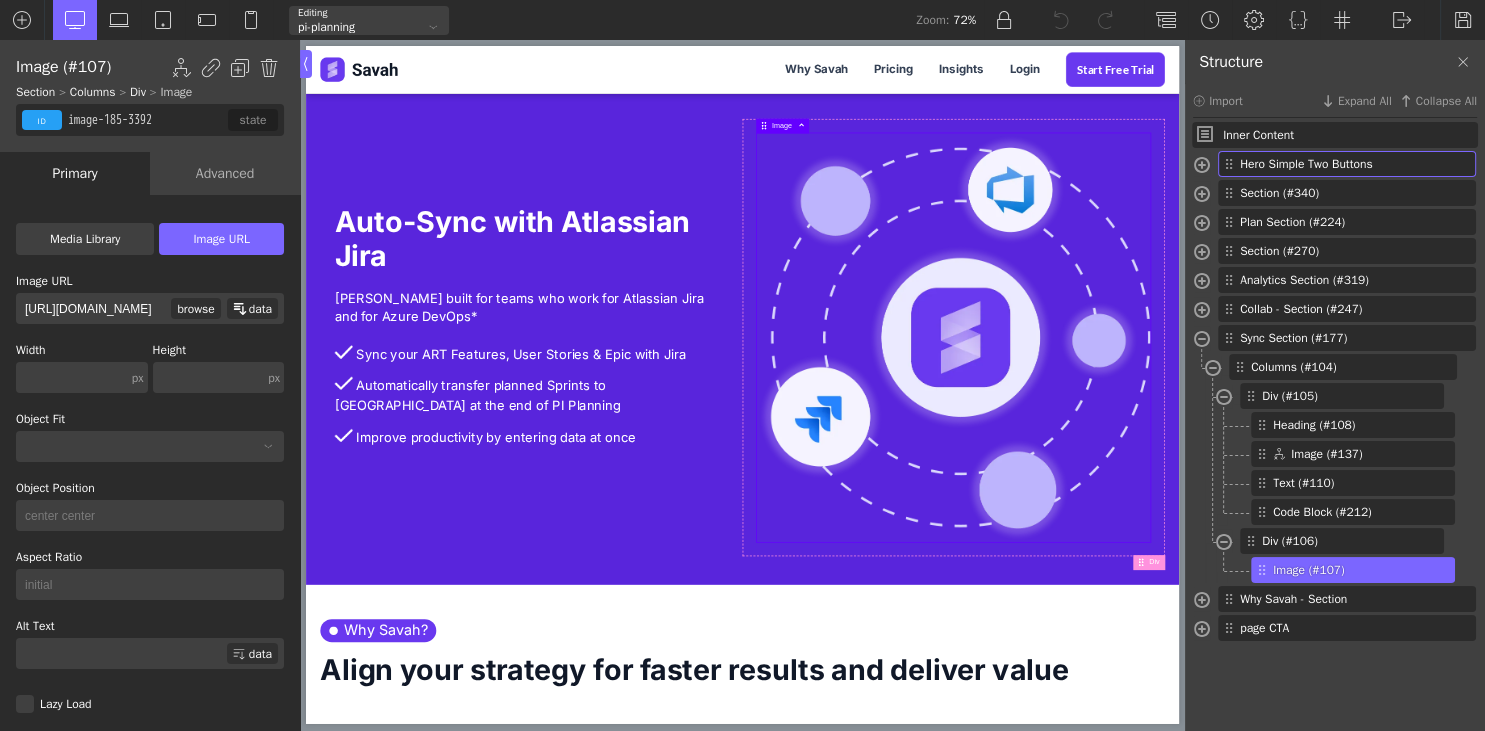 click on "data" at bounding box center [252, 308] 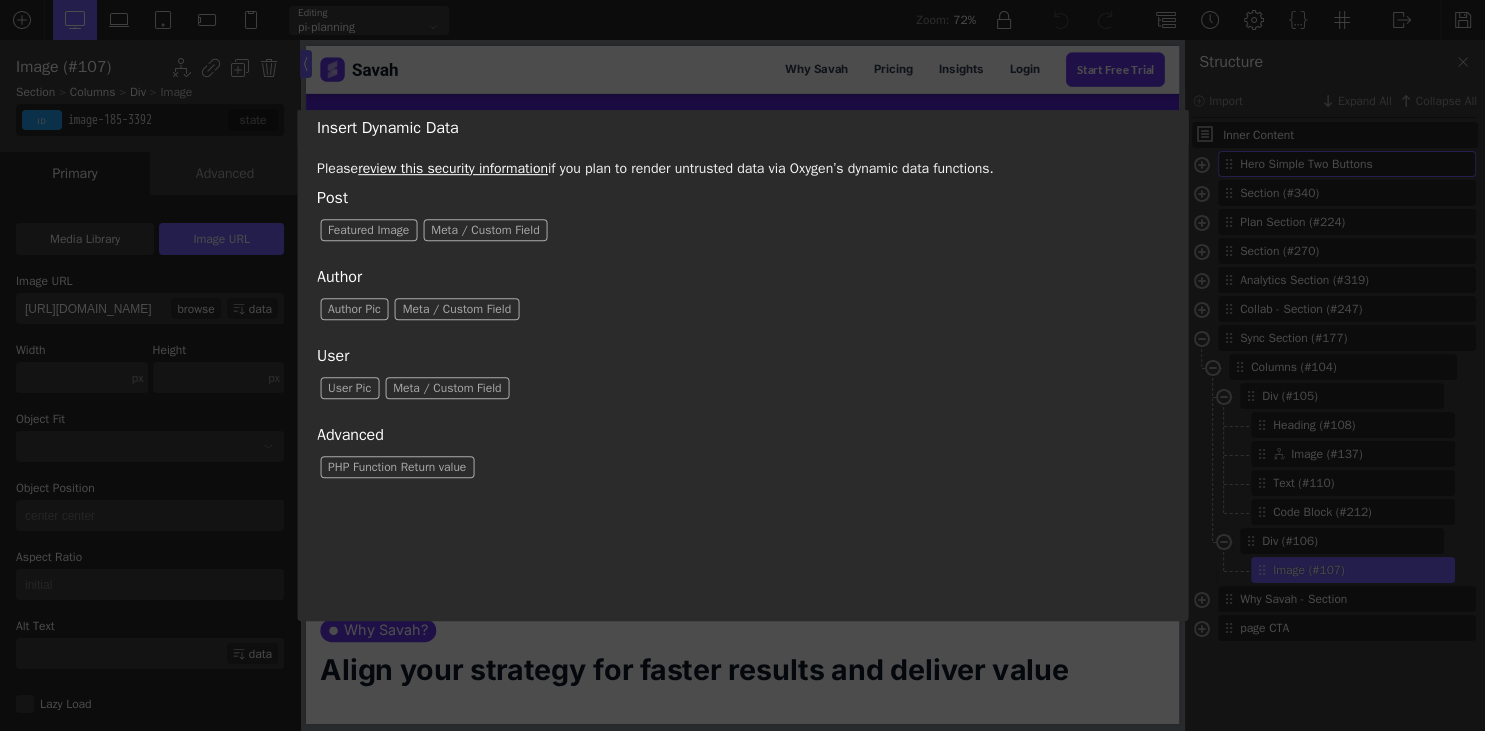 drag, startPoint x: 1244, startPoint y: 291, endPoint x: 1234, endPoint y: 294, distance: 10.440307 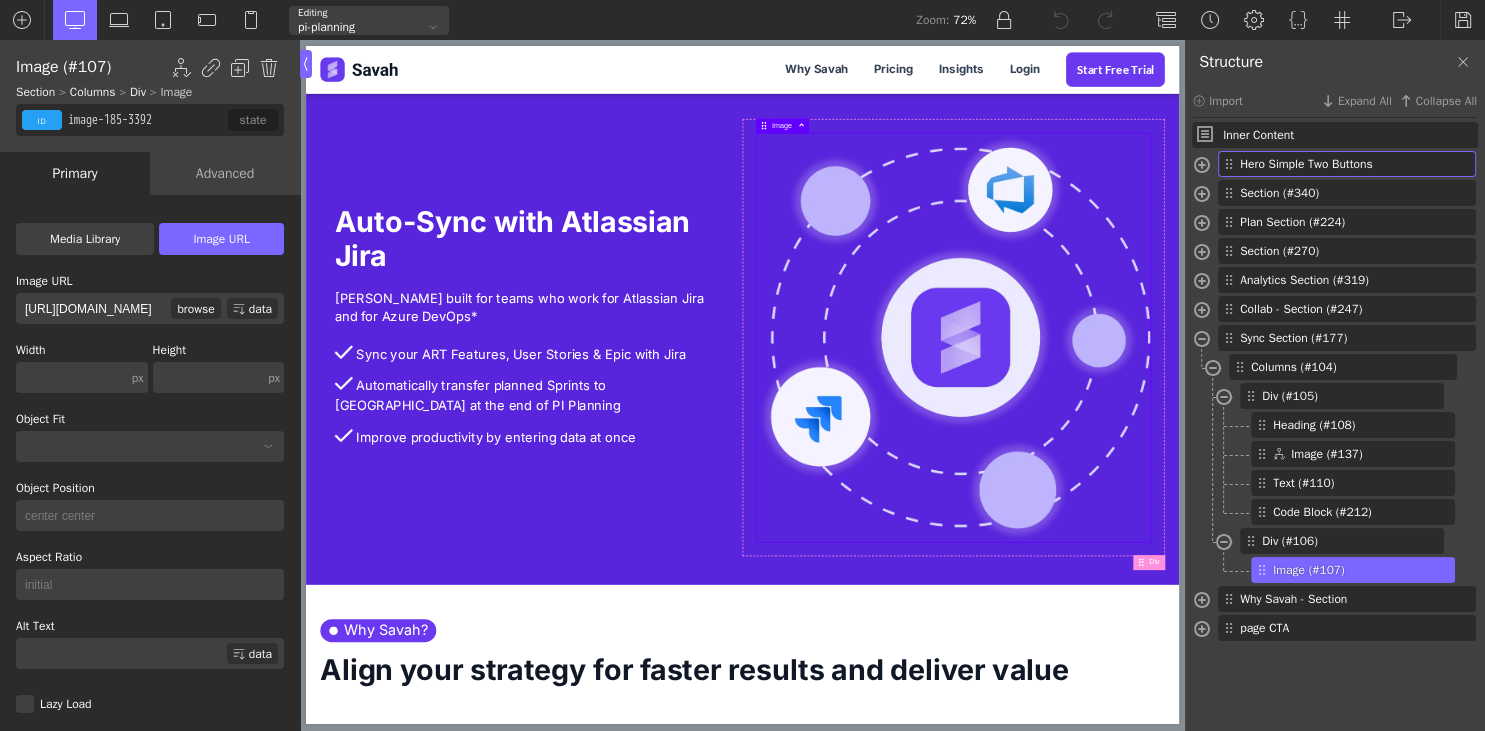 click on "browse" at bounding box center (195, 308) 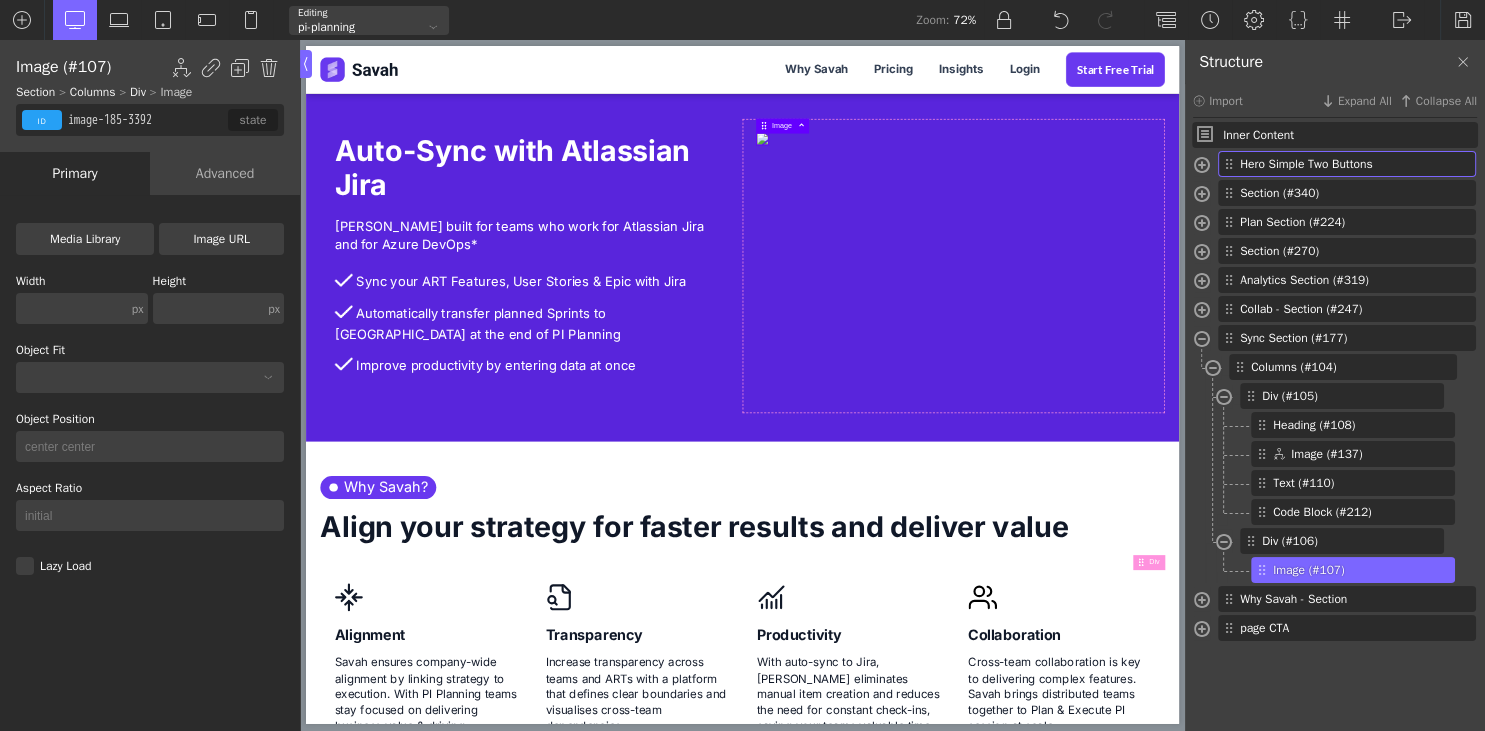 click on "Media Library" at bounding box center (85, 239) 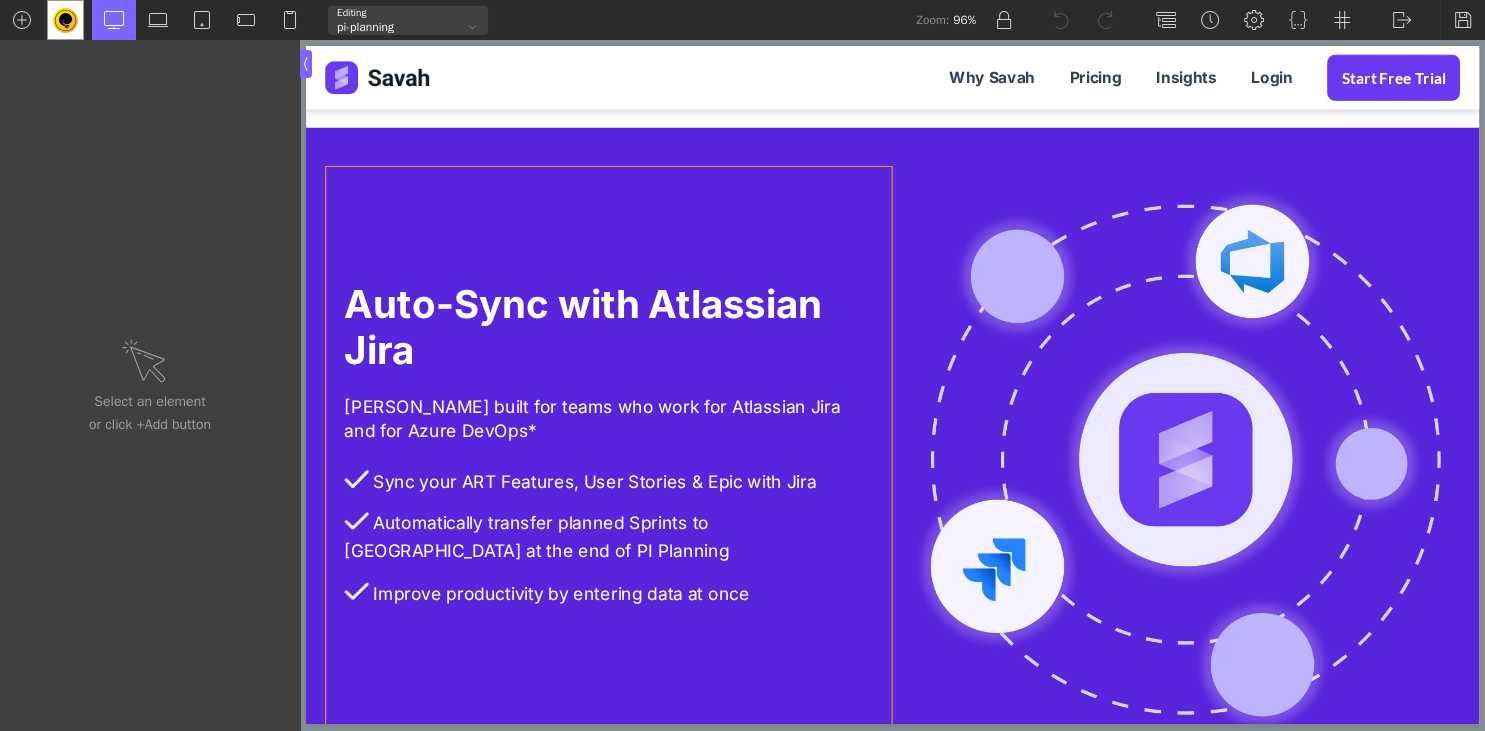scroll, scrollTop: 4434, scrollLeft: 0, axis: vertical 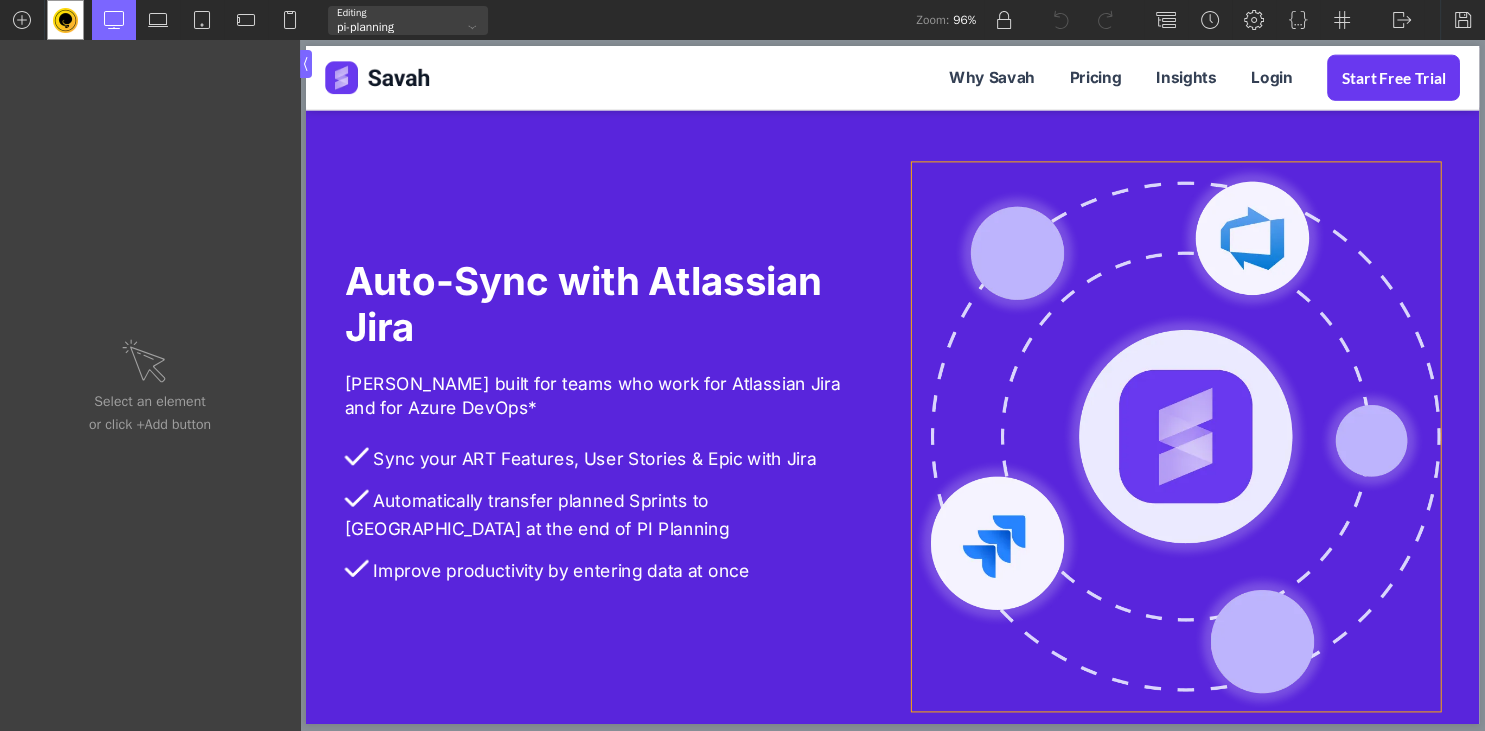 click at bounding box center [1211, 452] 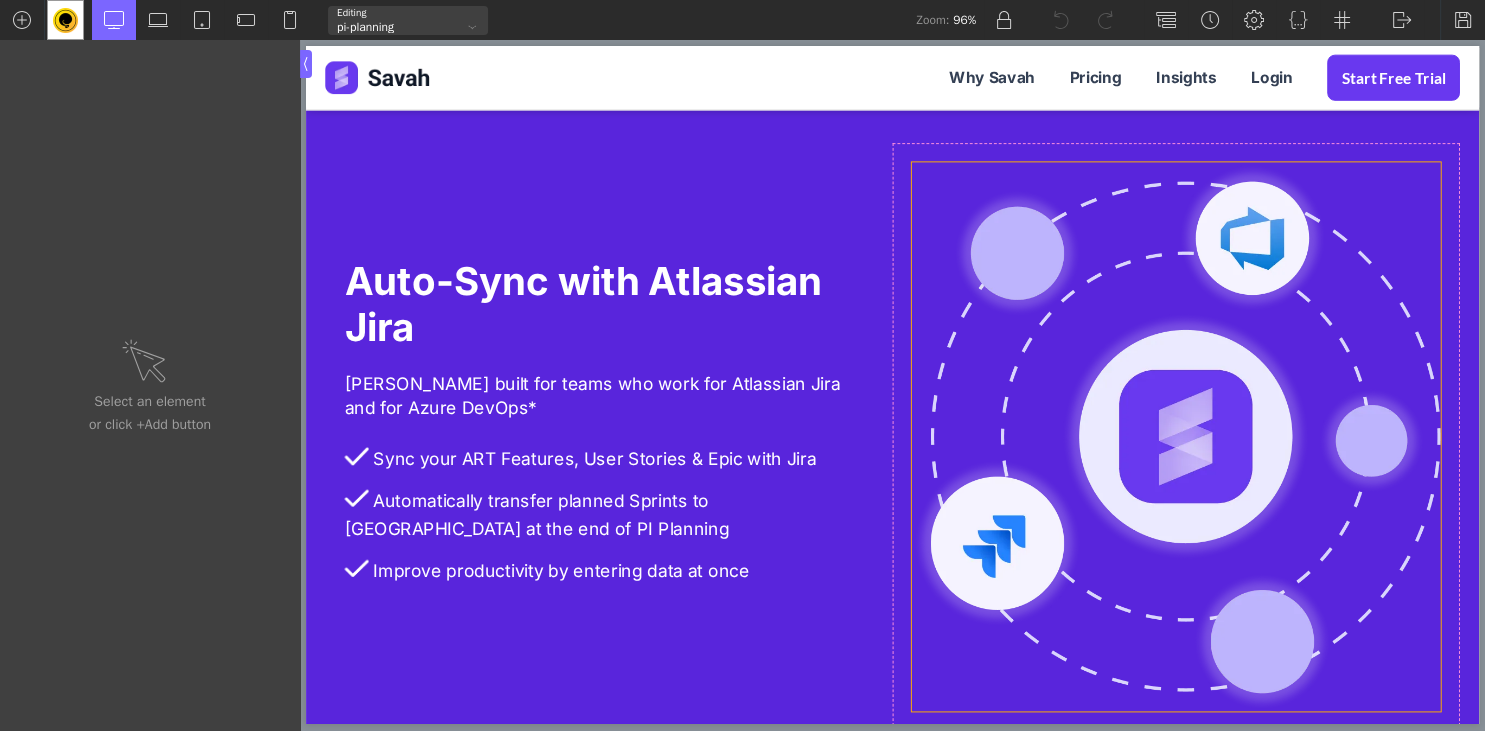 type on "image-185-3392" 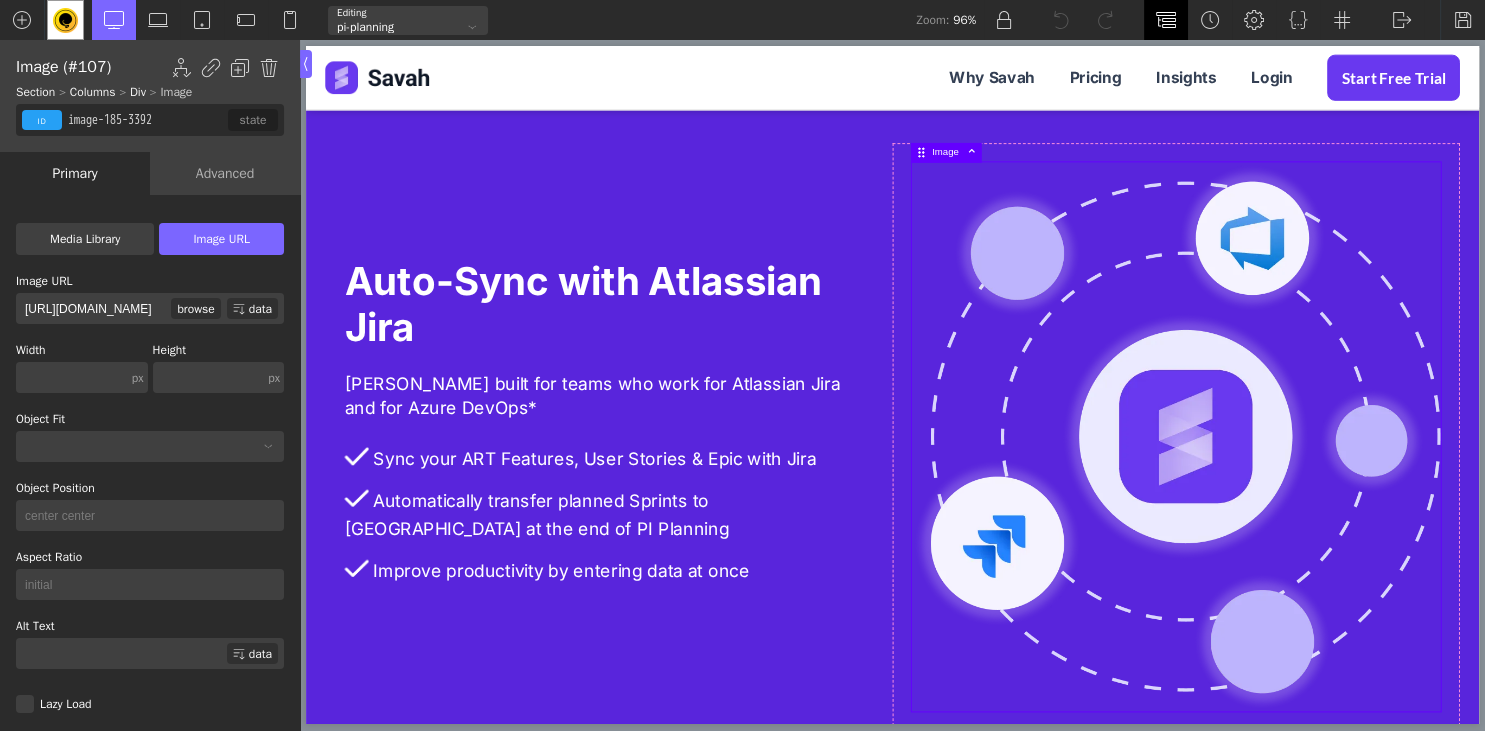 click at bounding box center [1166, 20] 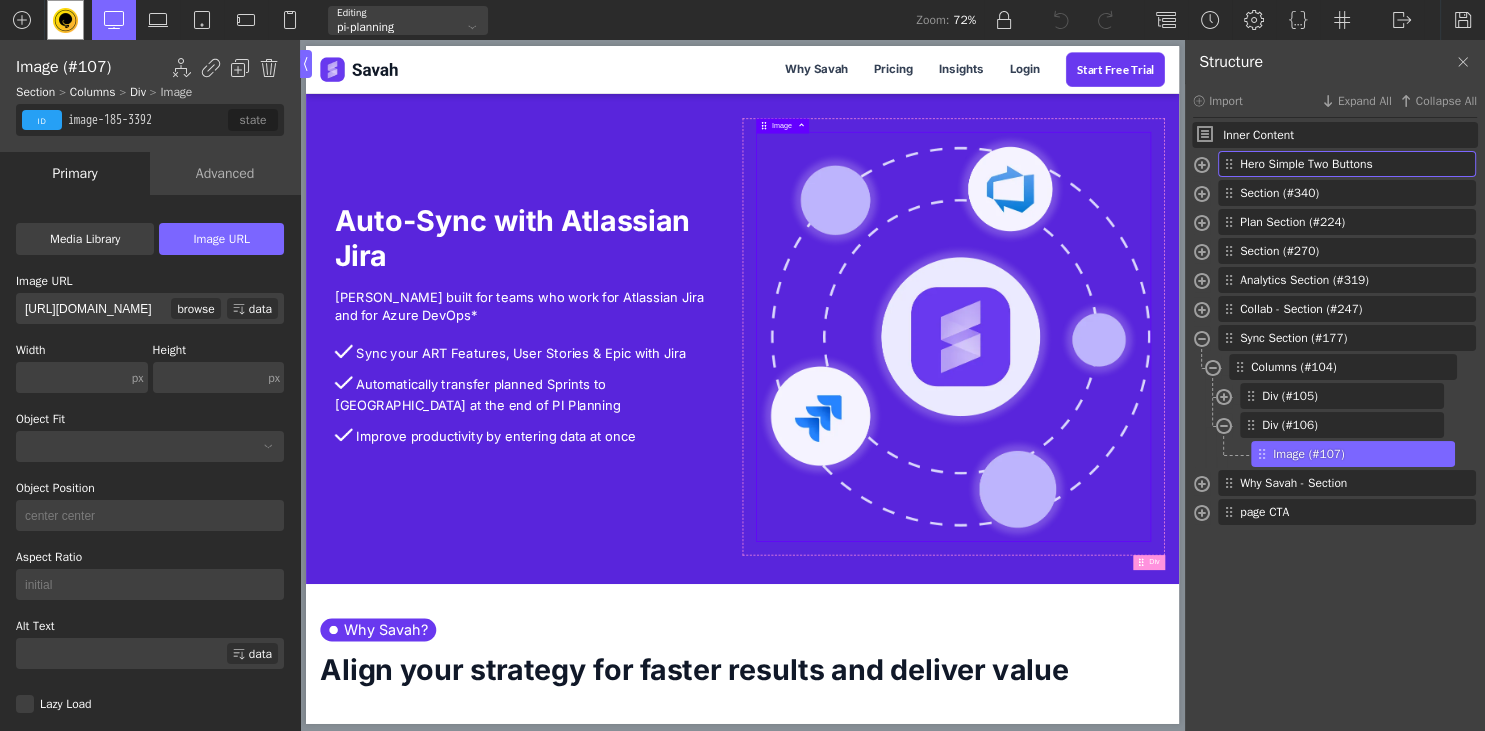 click on "browse" at bounding box center [195, 308] 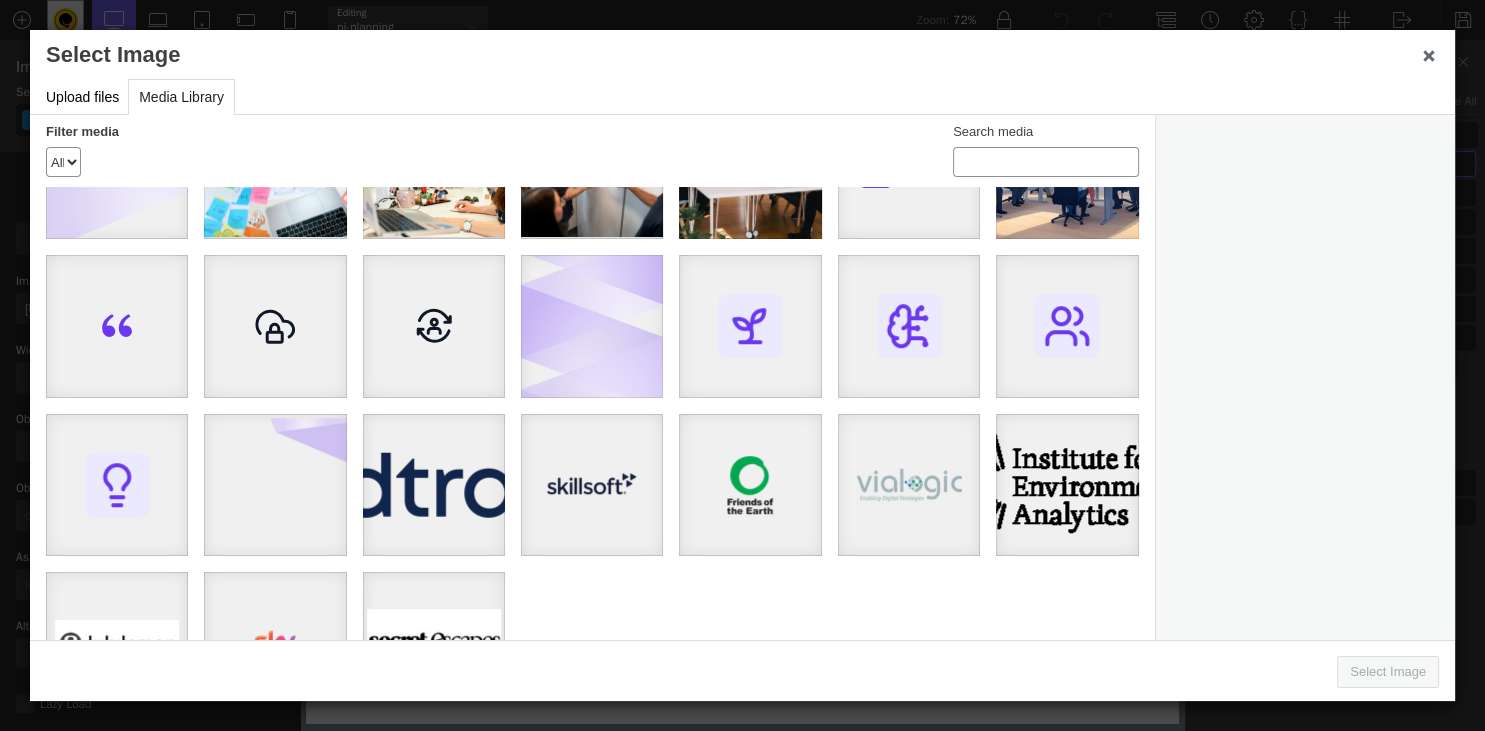scroll, scrollTop: 1549, scrollLeft: 0, axis: vertical 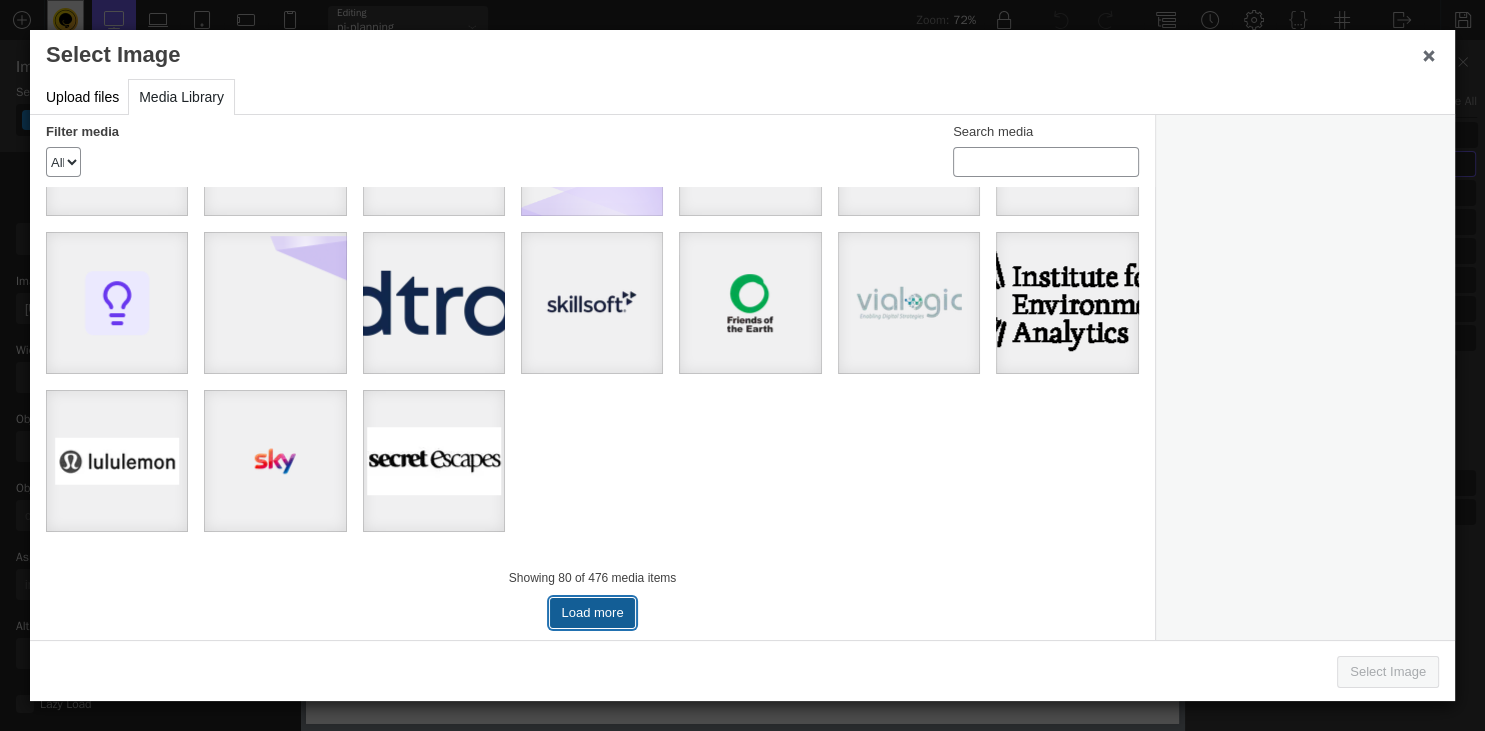 click on "Load more" at bounding box center (592, 613) 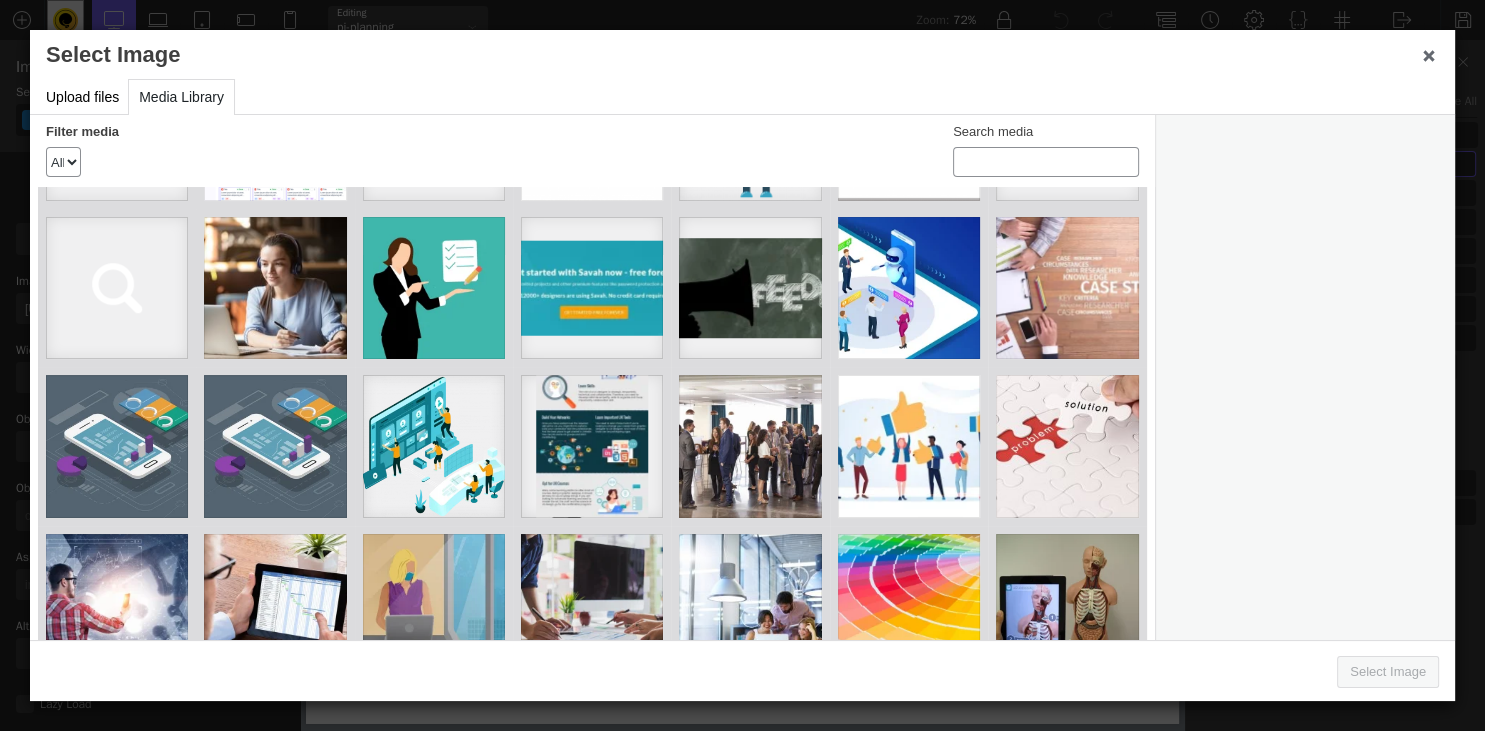 scroll, scrollTop: 3290, scrollLeft: 0, axis: vertical 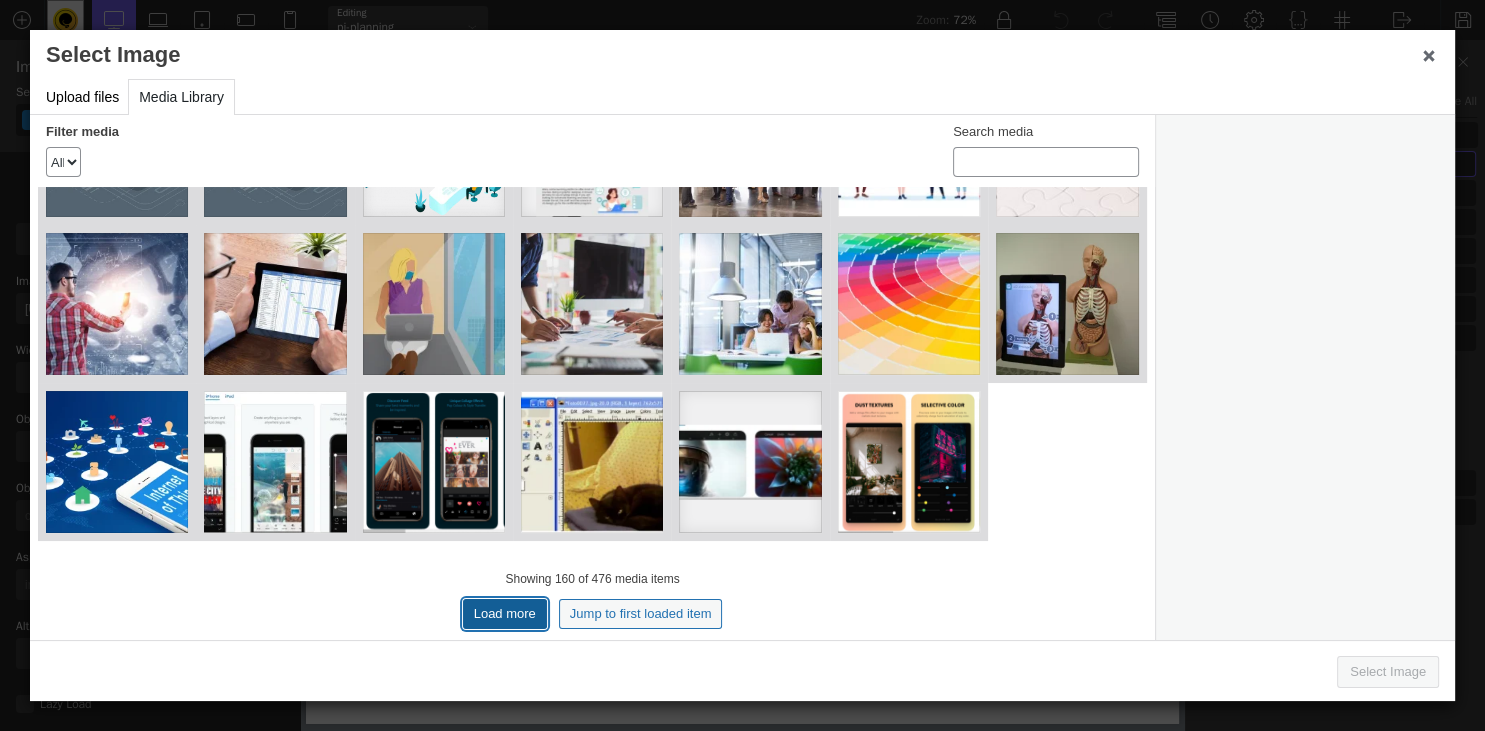 click on "Load more" at bounding box center [505, 614] 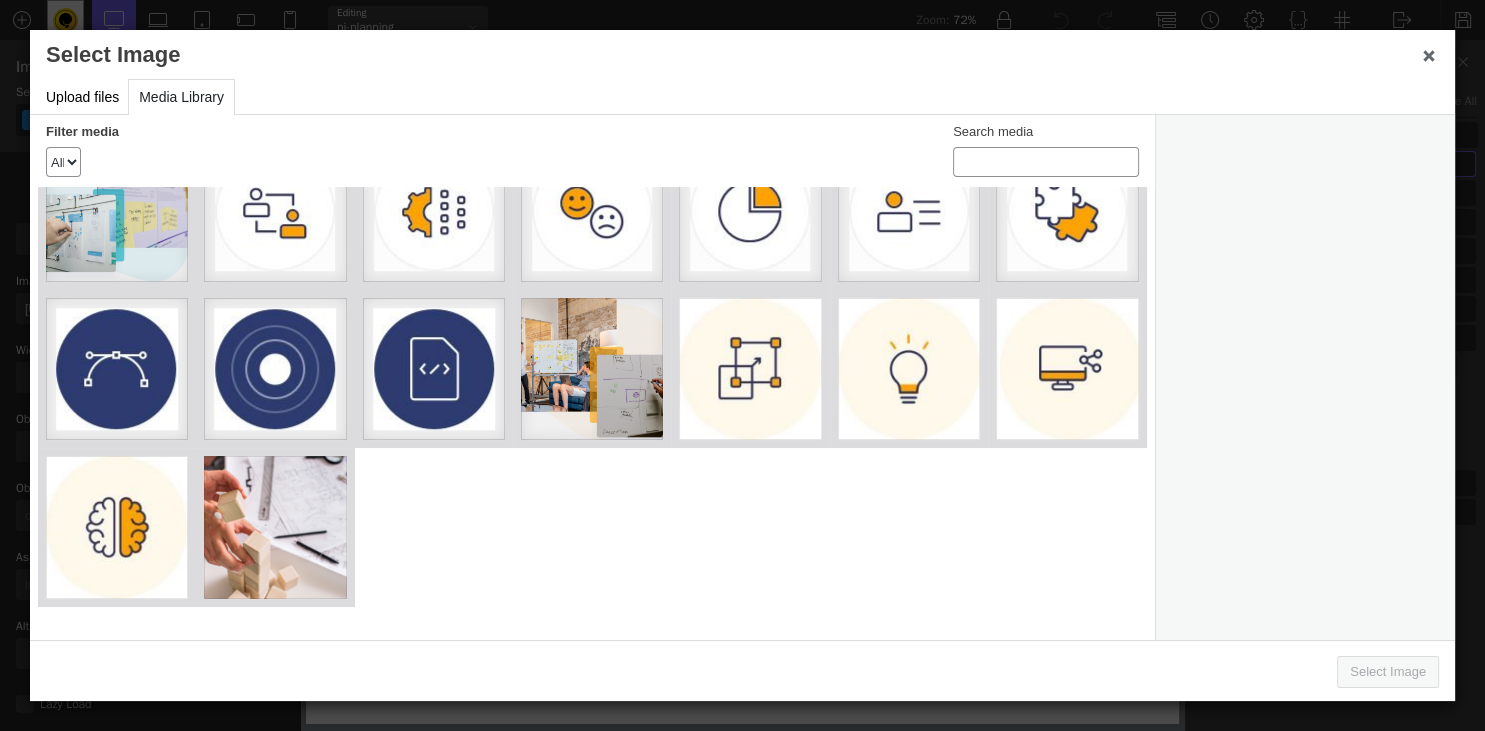 scroll, scrollTop: 5190, scrollLeft: 0, axis: vertical 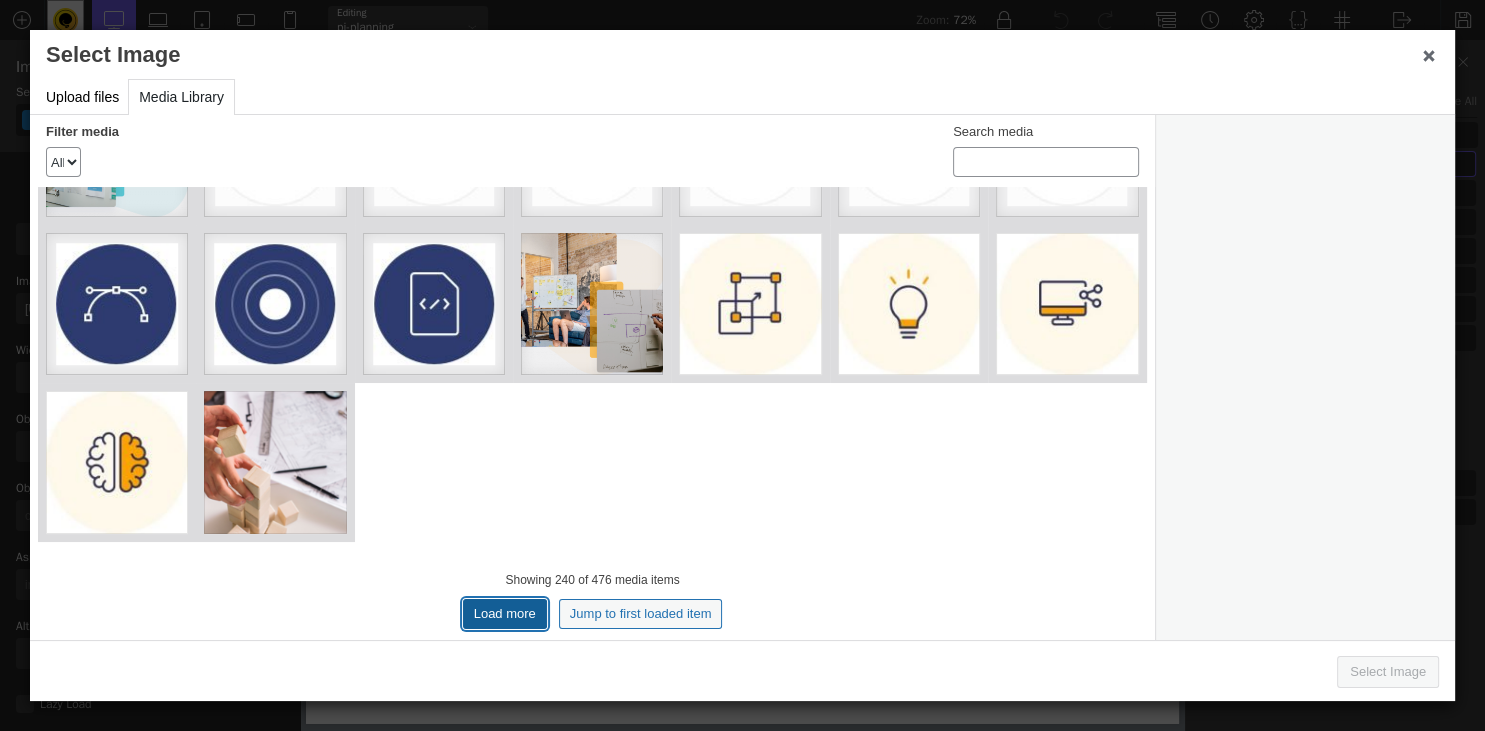 click on "Load more" at bounding box center [505, 614] 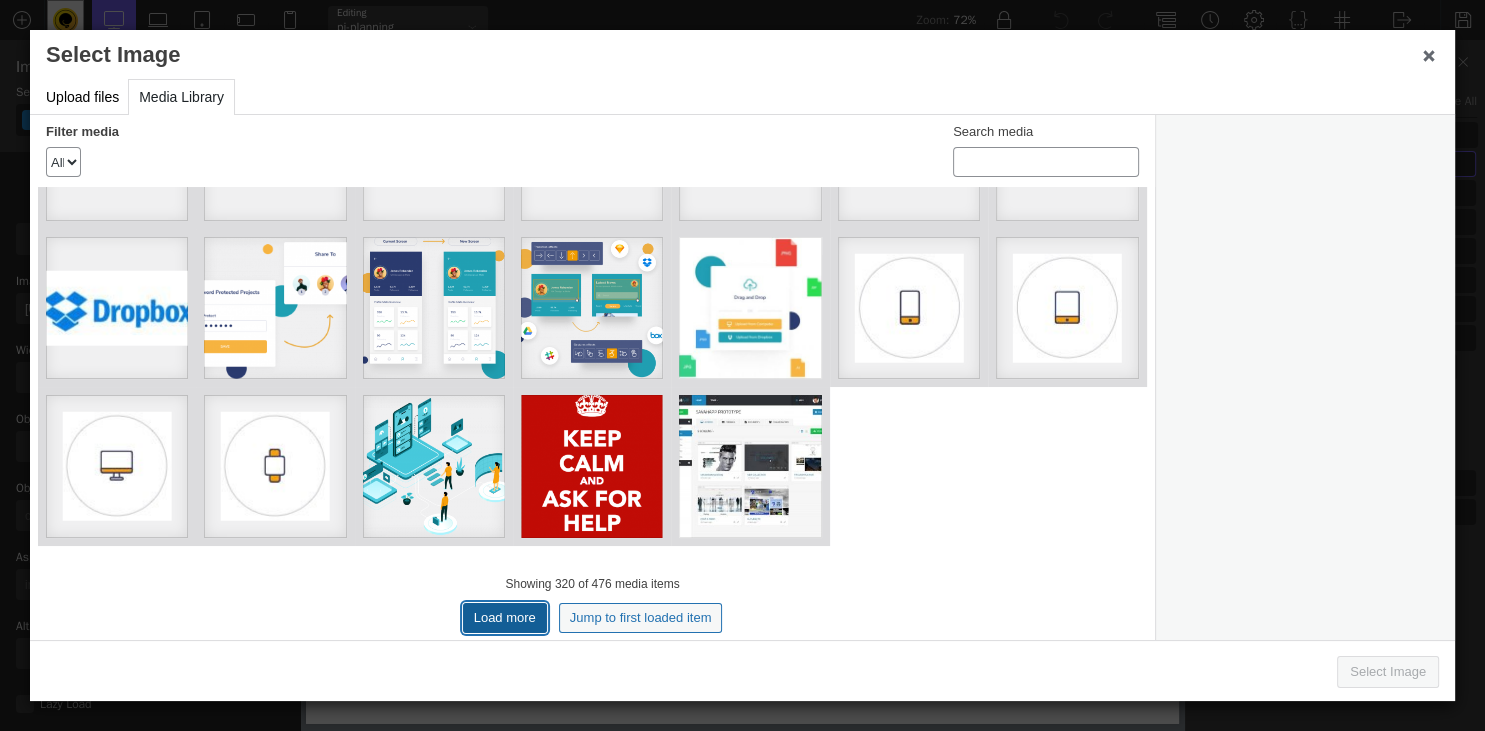 scroll, scrollTop: 6932, scrollLeft: 0, axis: vertical 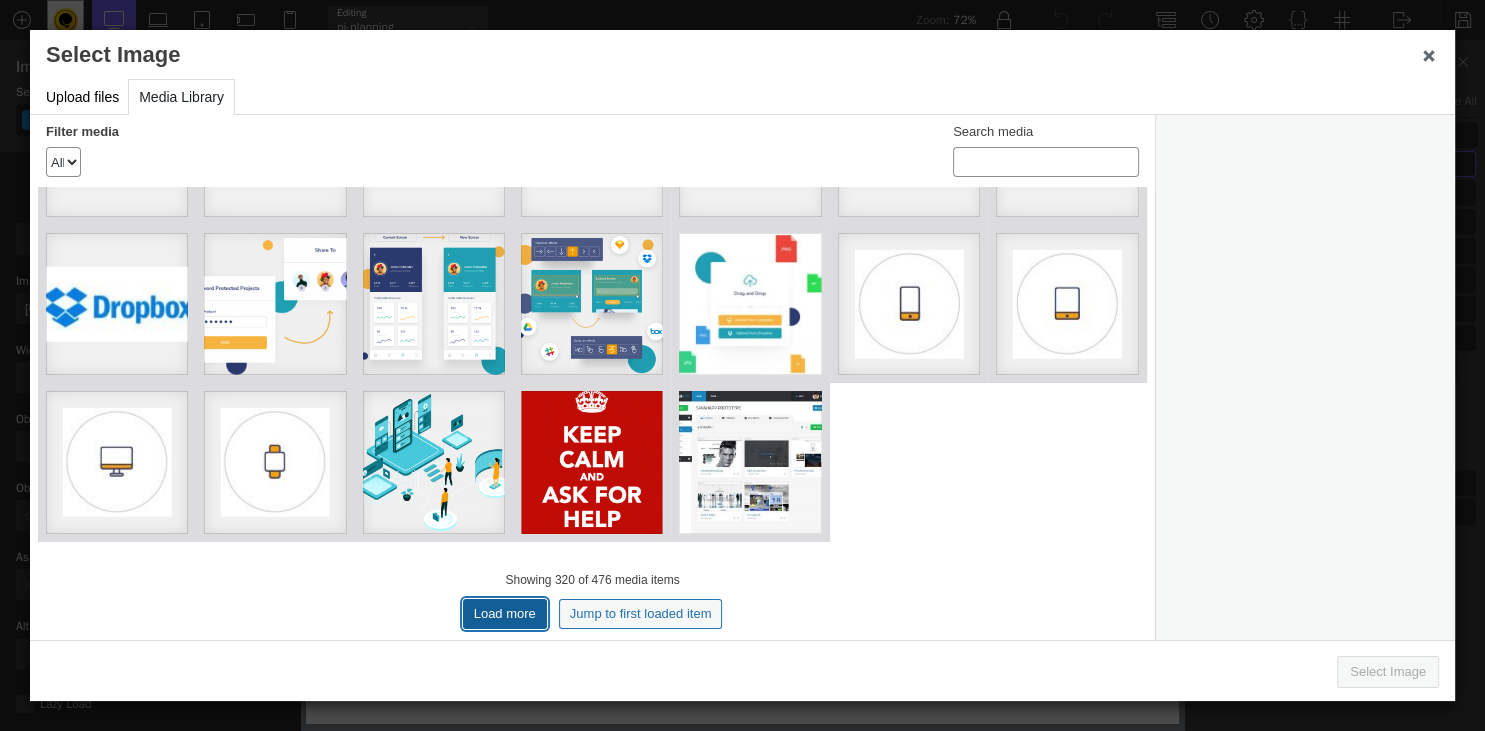 click on "Load more" at bounding box center (505, 614) 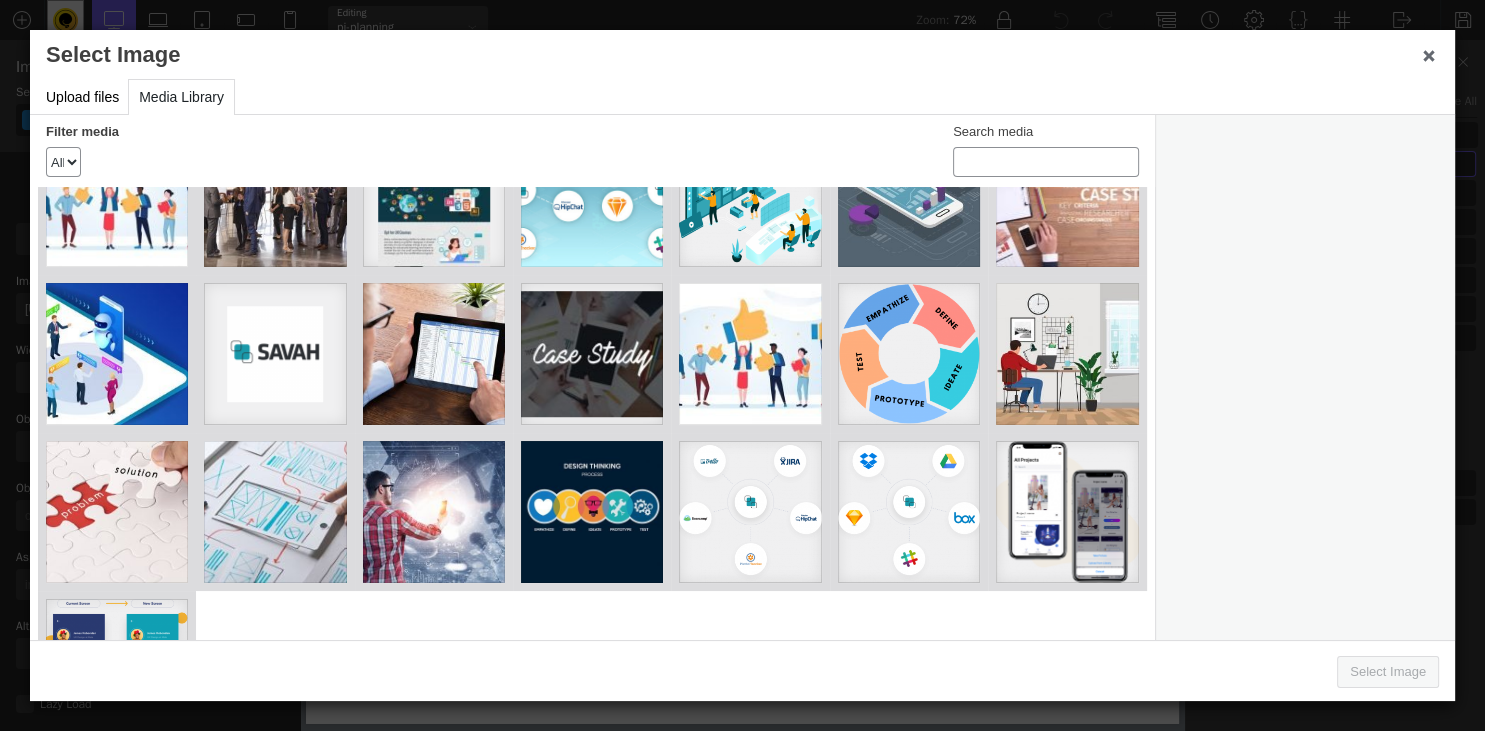 scroll, scrollTop: 8832, scrollLeft: 0, axis: vertical 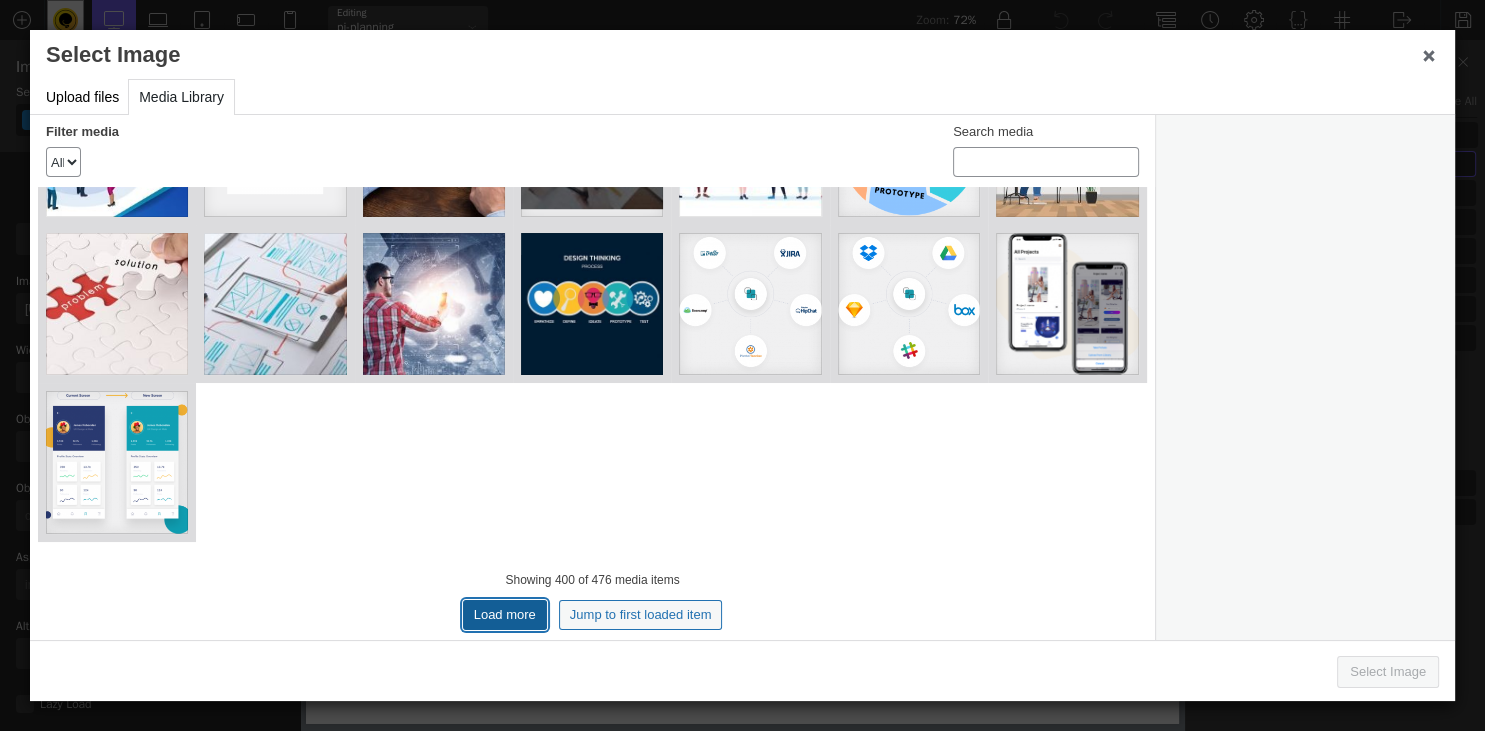 click on "Load more" at bounding box center [505, 615] 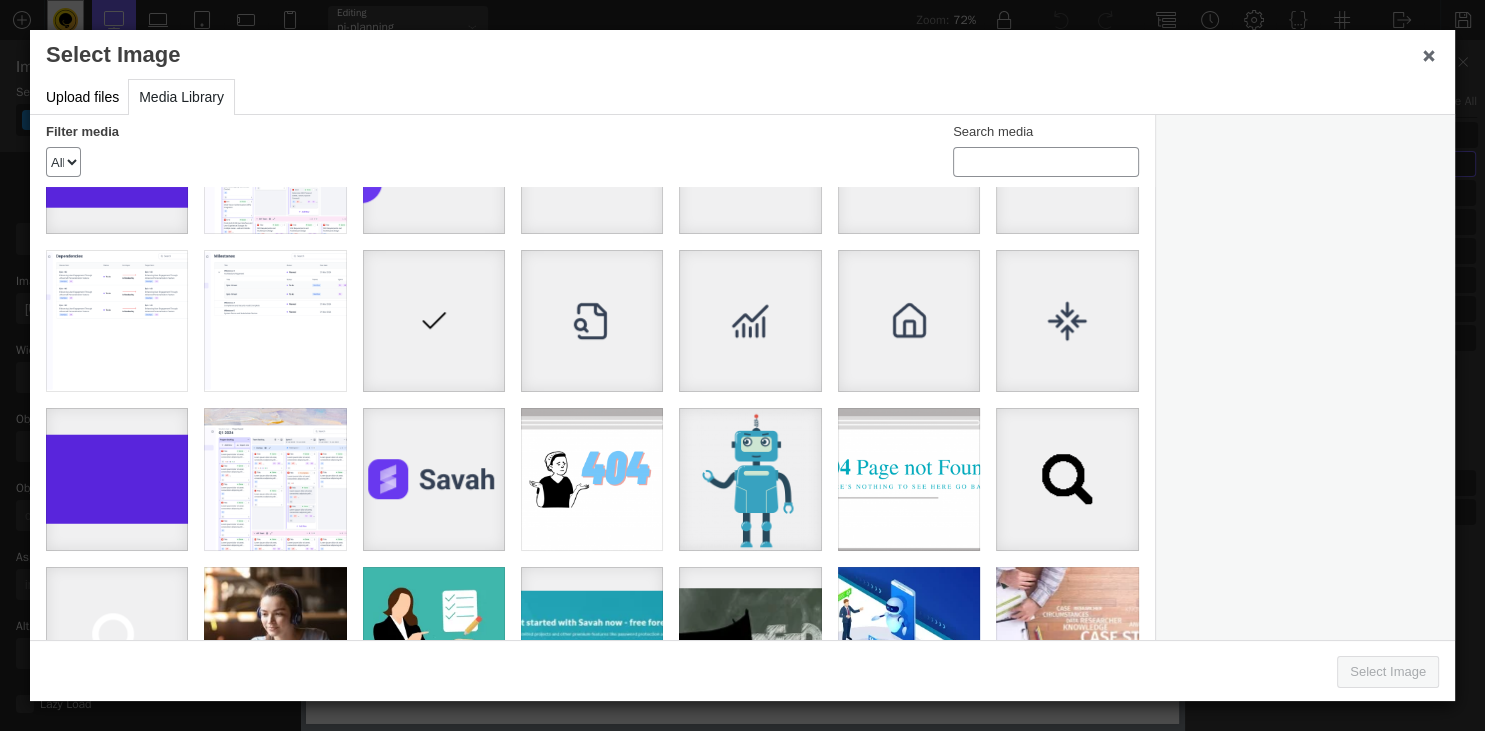 scroll, scrollTop: 2351, scrollLeft: 0, axis: vertical 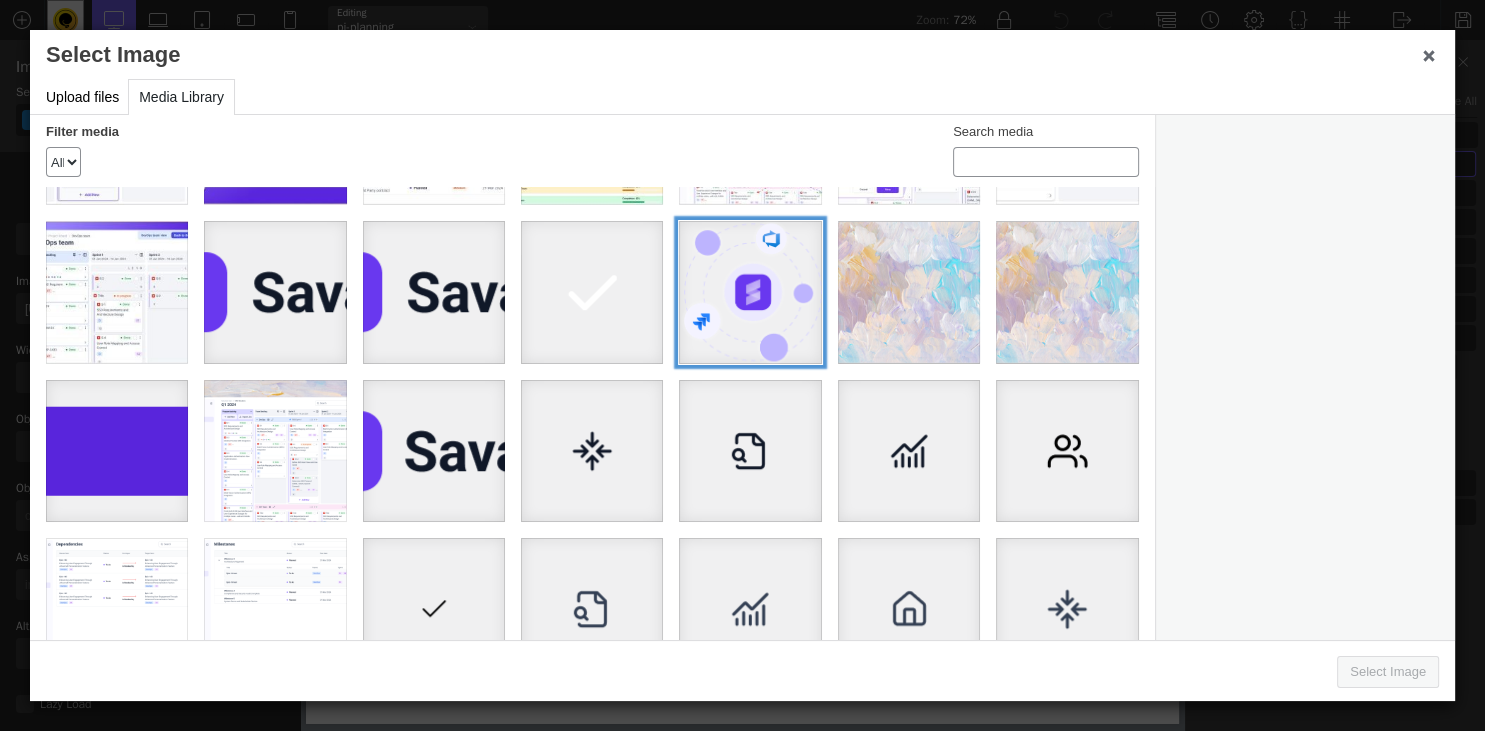 click at bounding box center (750, 292) 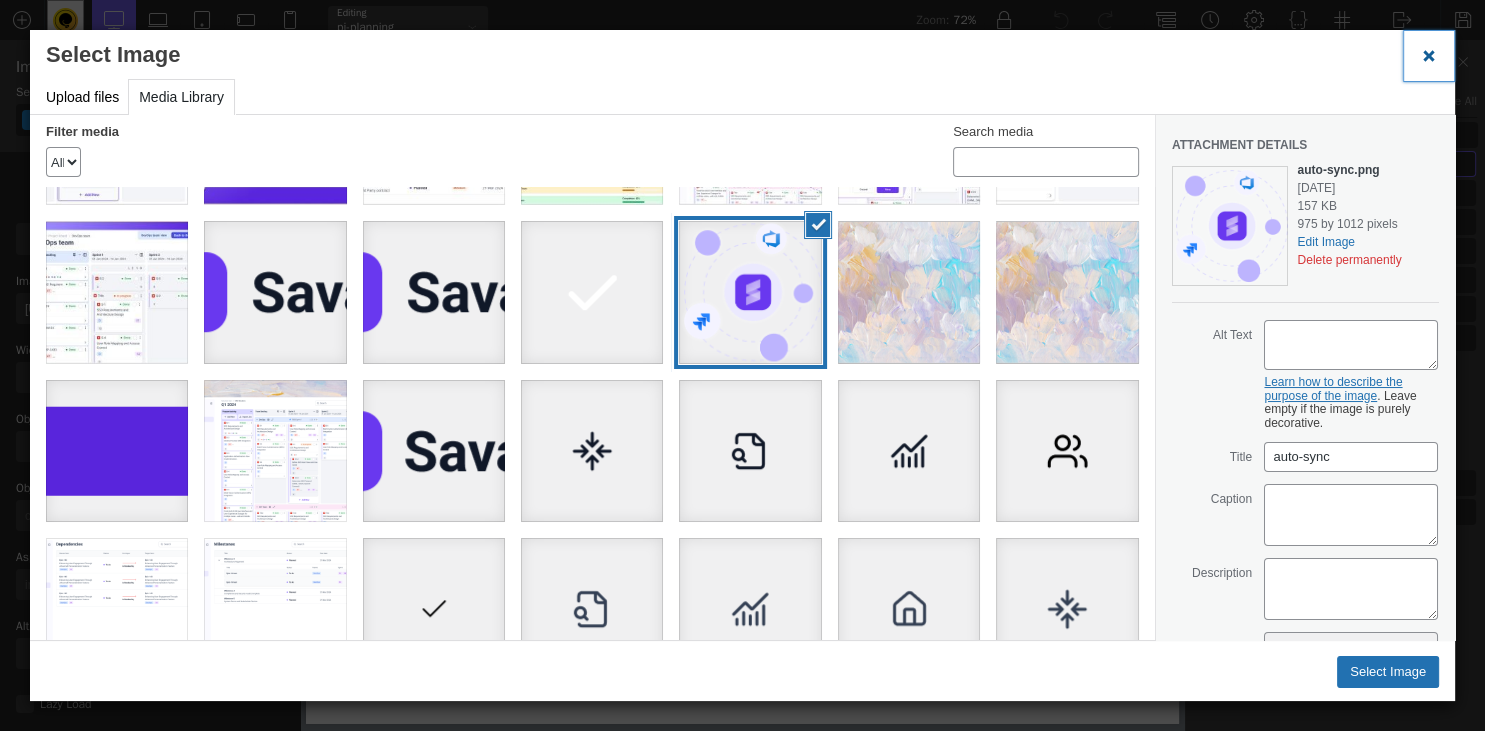 click on "Close dialog" at bounding box center [1429, 55] 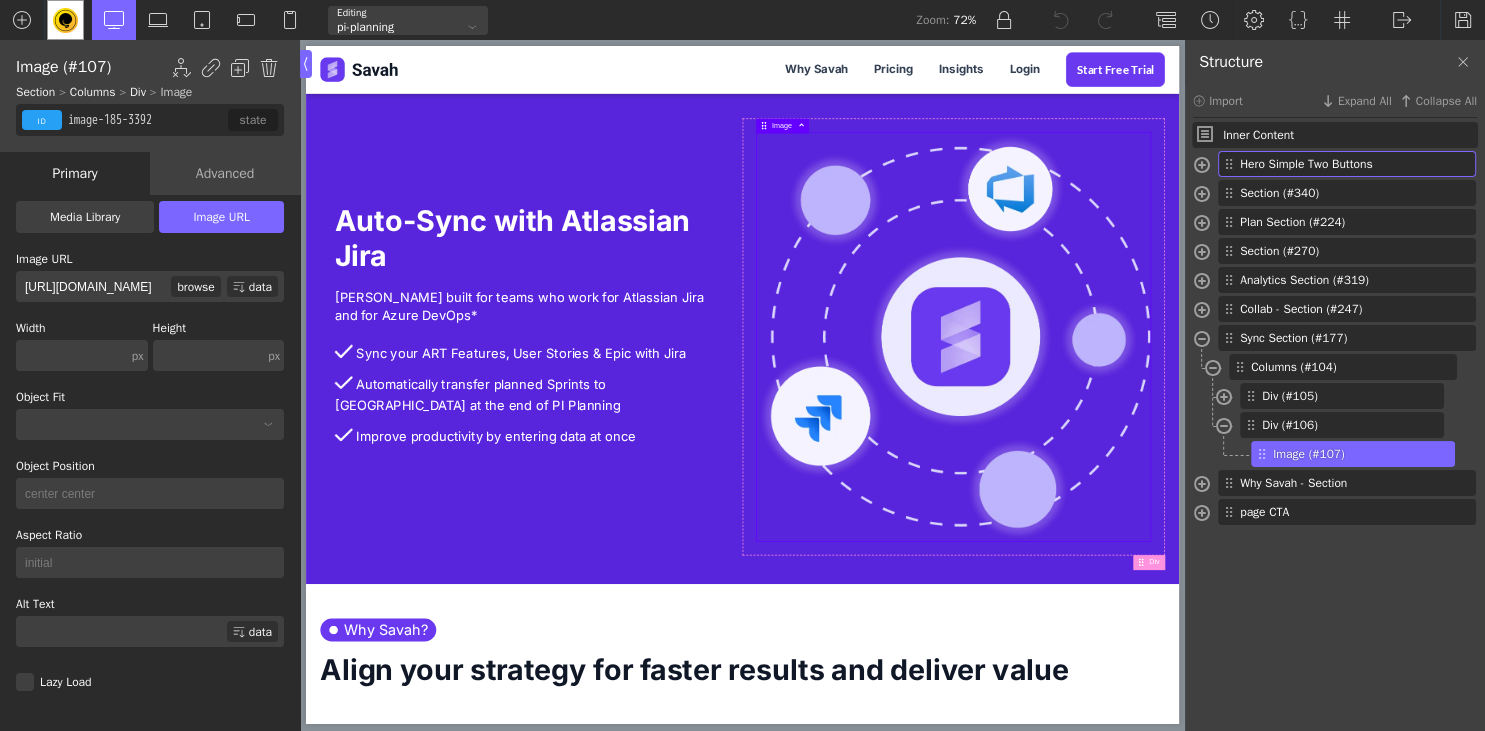 scroll, scrollTop: 26, scrollLeft: 0, axis: vertical 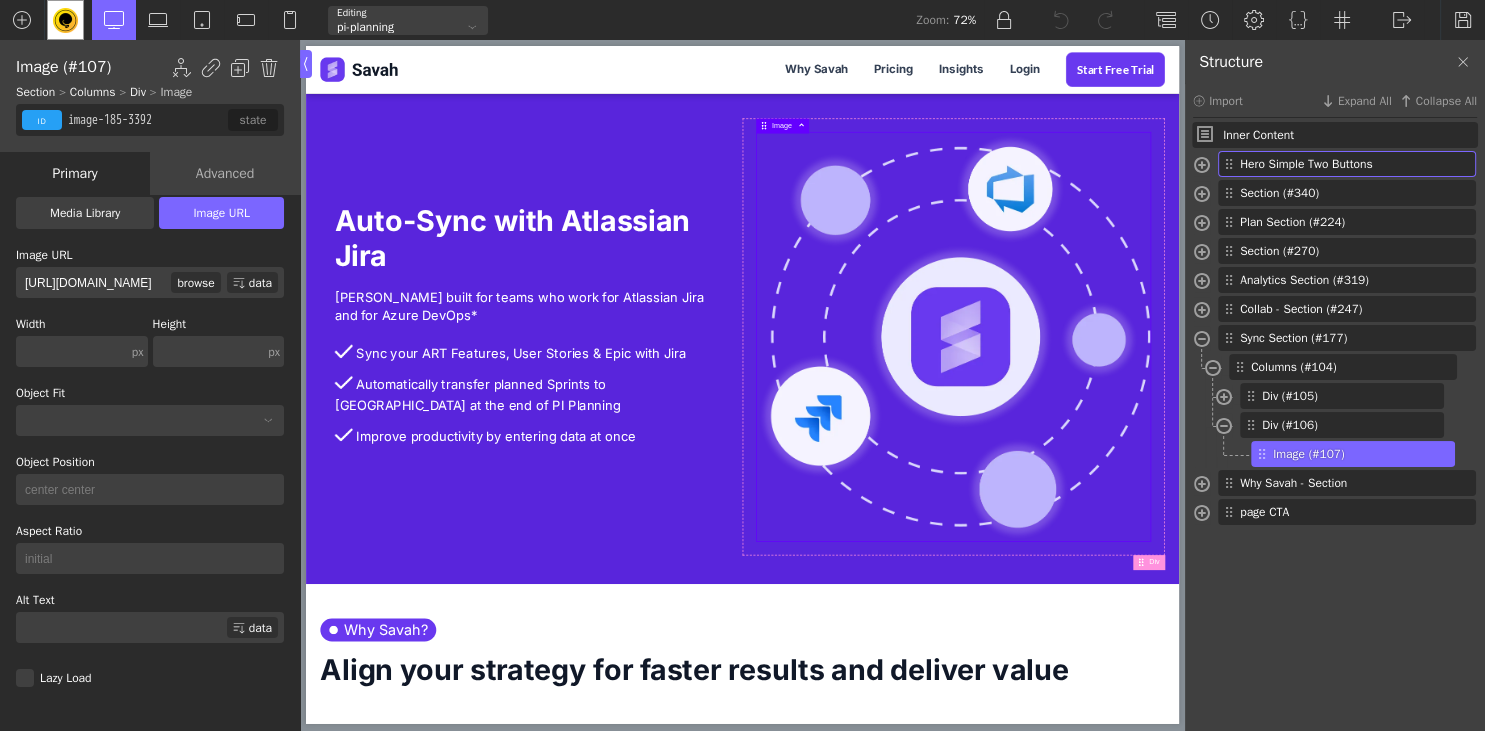 click on "Image URL" at bounding box center (221, 213) 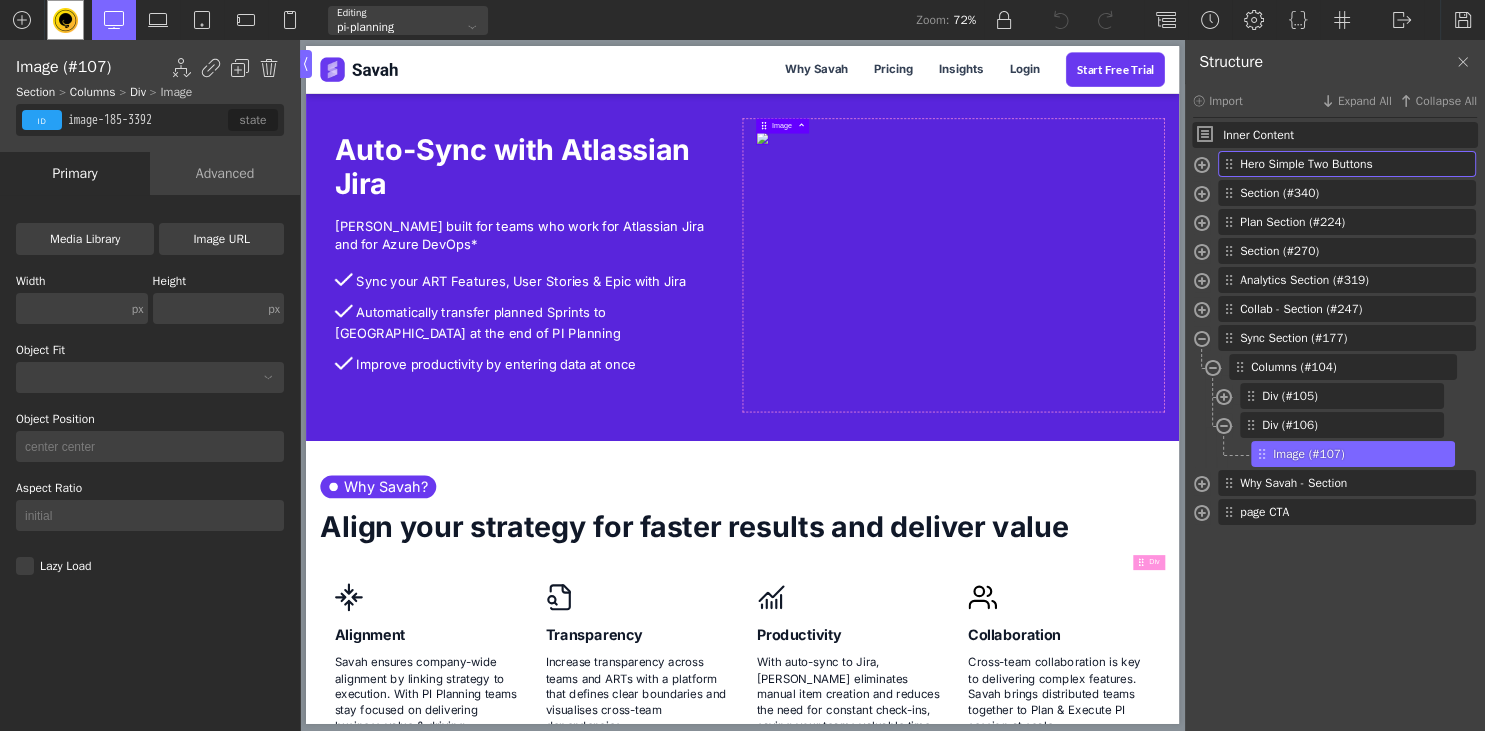 scroll, scrollTop: 0, scrollLeft: 0, axis: both 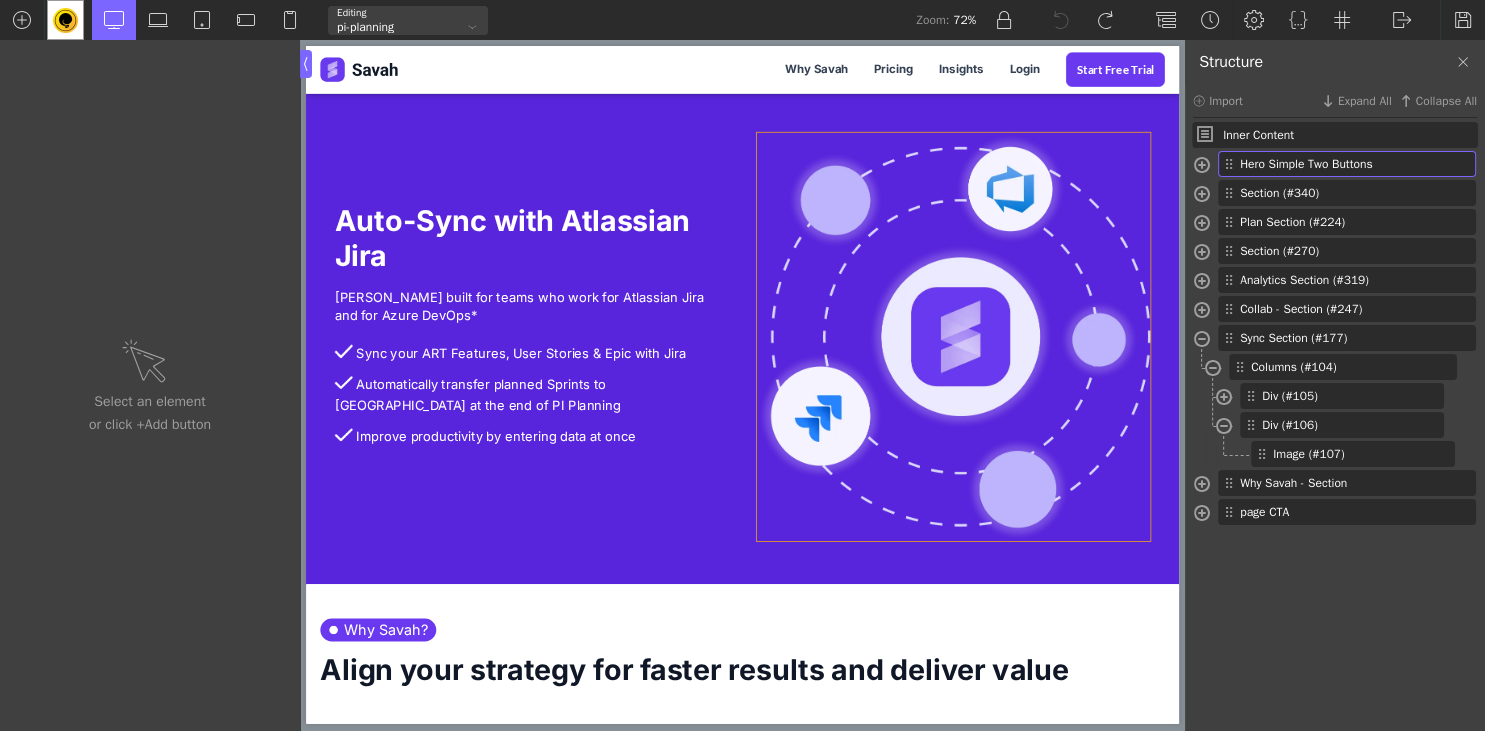 click at bounding box center (1211, 452) 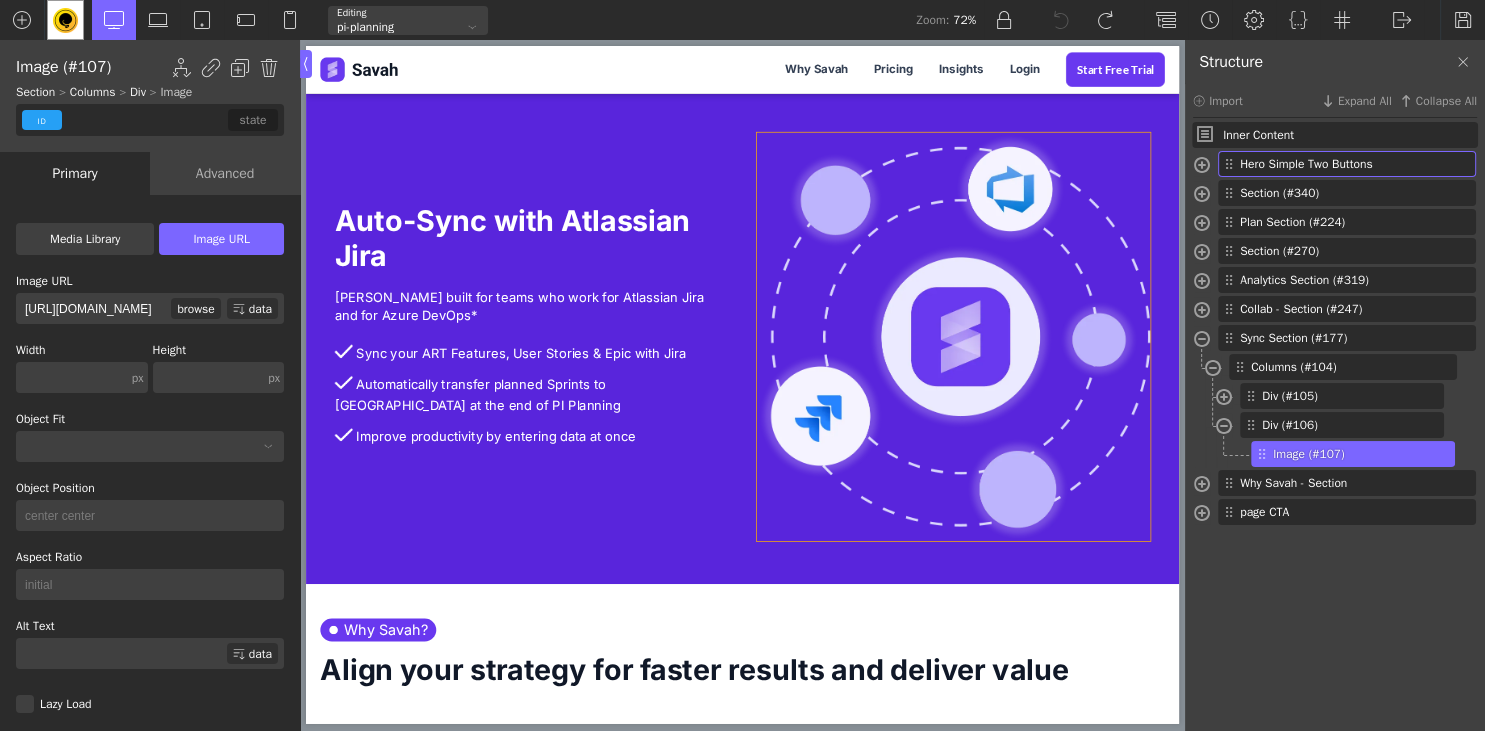 type on "image-185-3392" 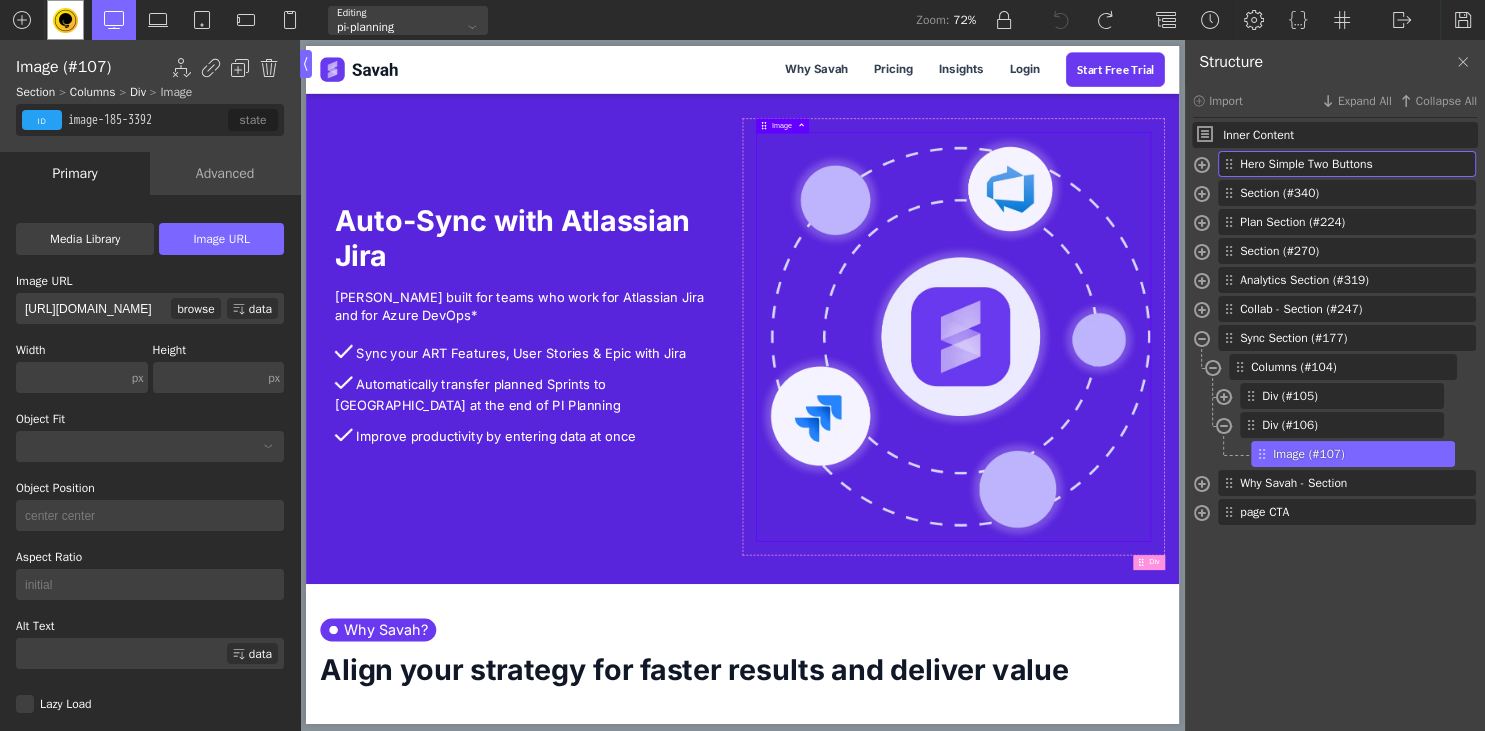 click on "browse" at bounding box center (195, 308) 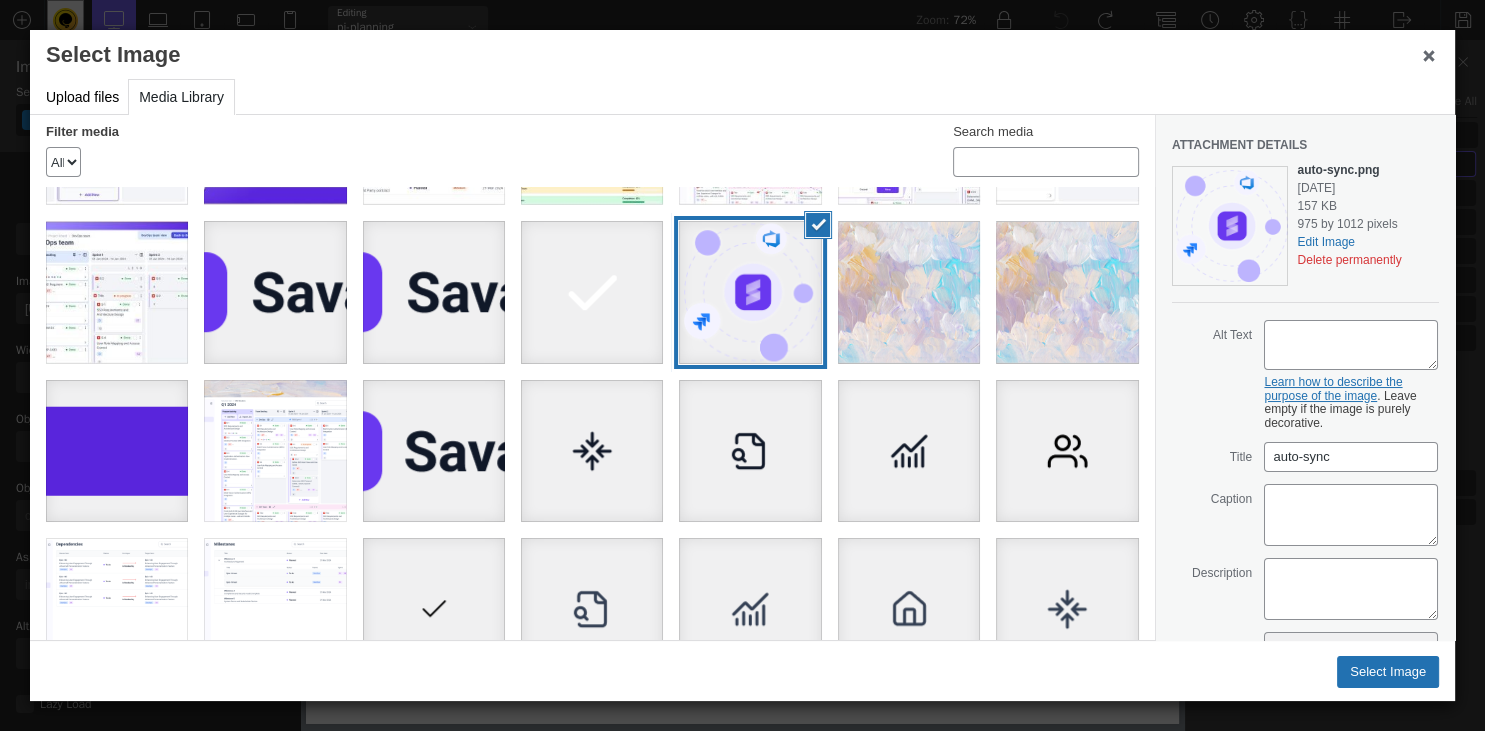 scroll, scrollTop: 2351, scrollLeft: 0, axis: vertical 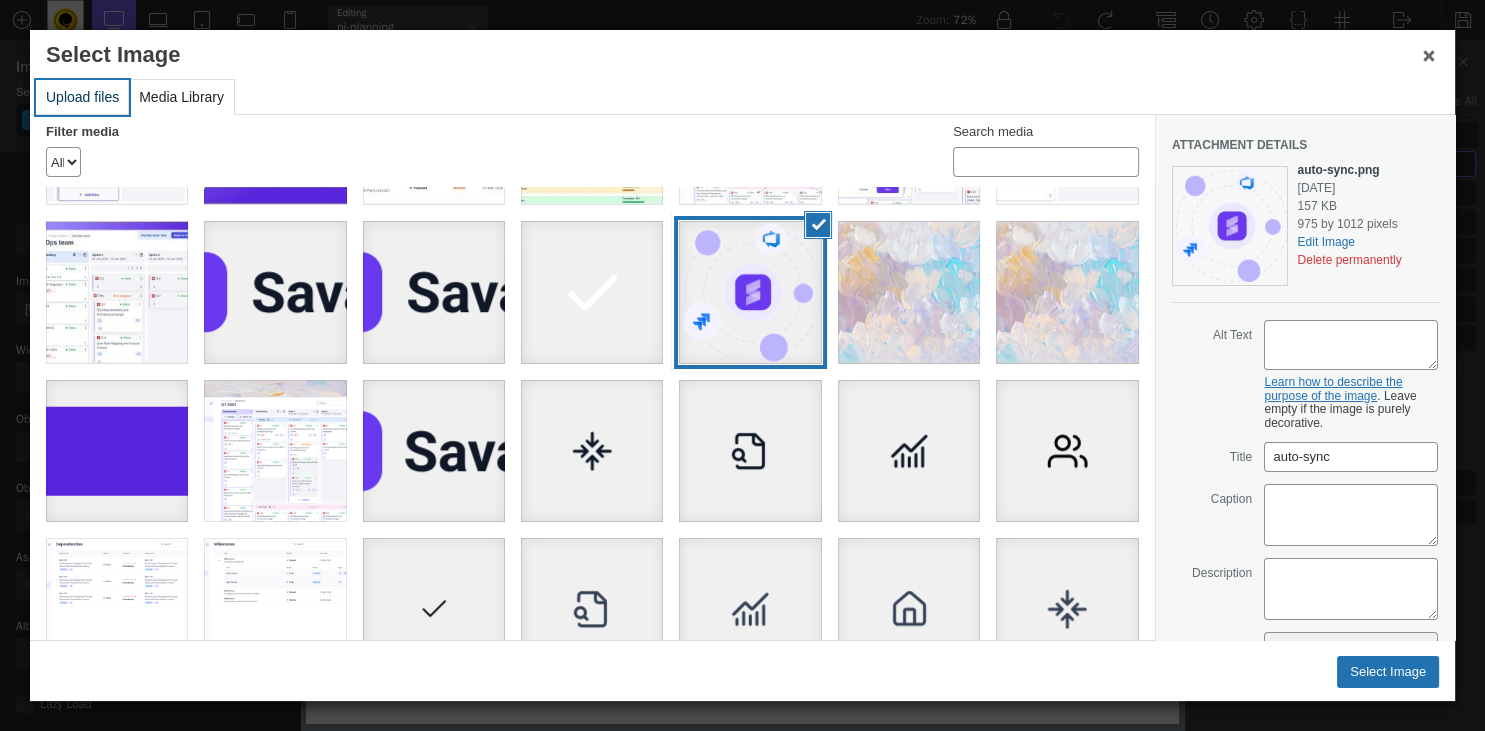 click on "Upload files" at bounding box center [82, 97] 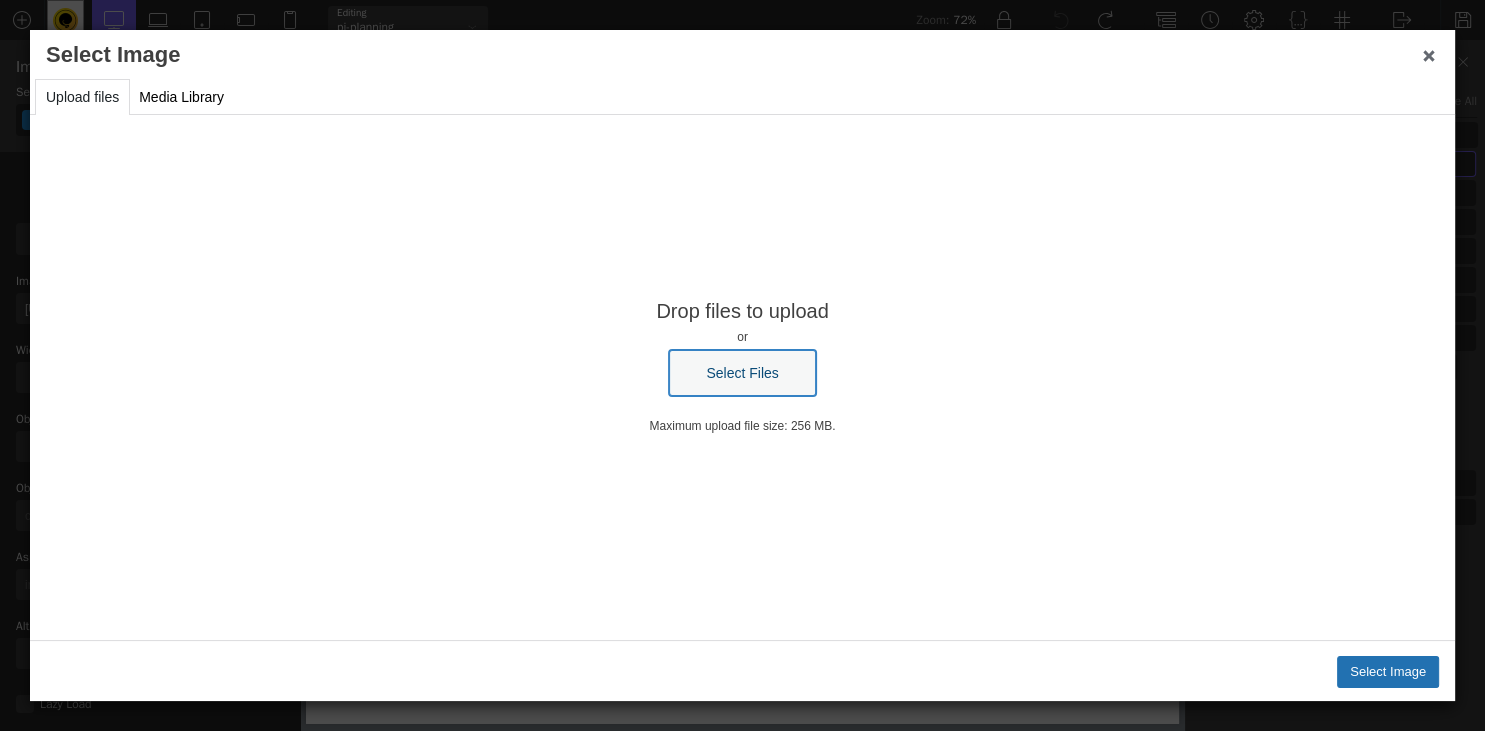 click on "Select Files" at bounding box center (742, 373) 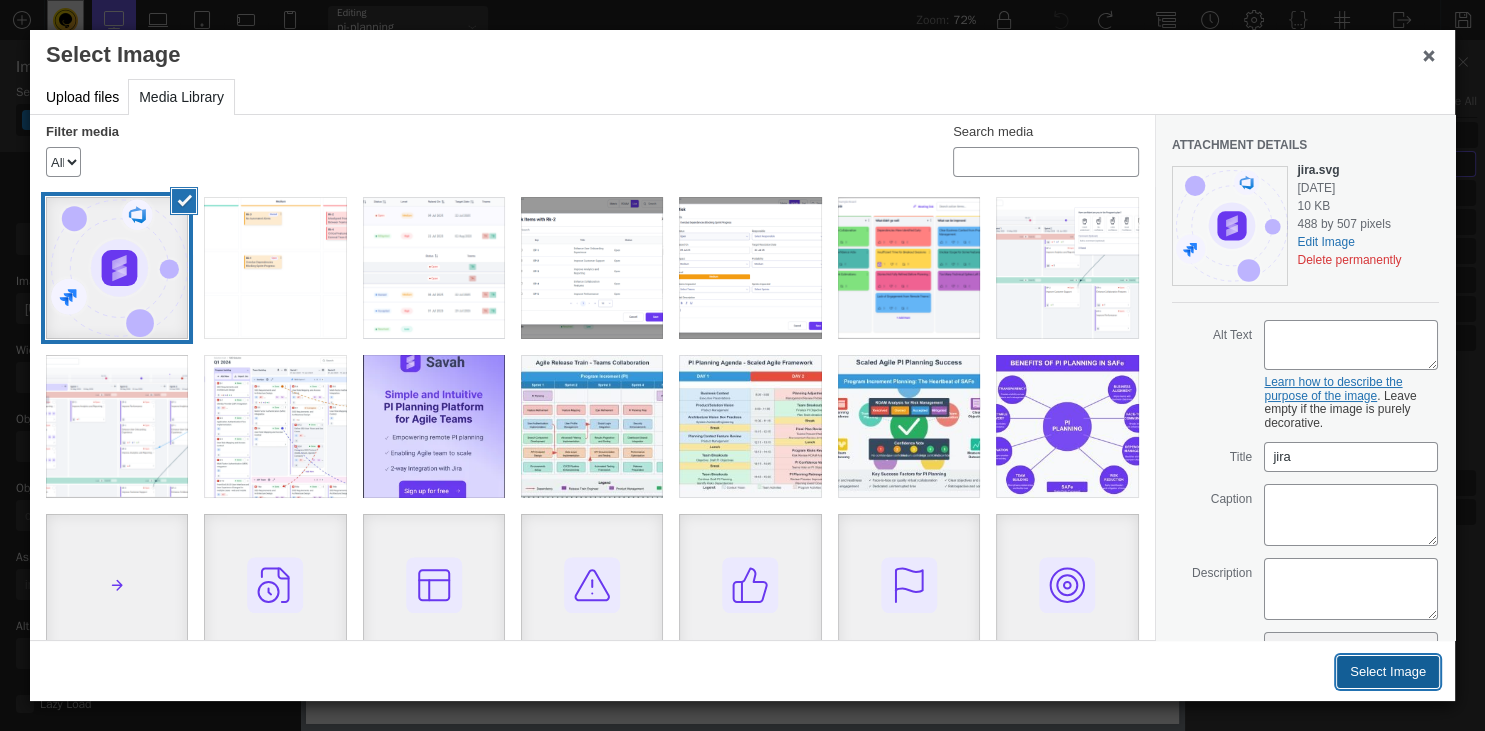 click on "Select Image" at bounding box center [1388, 672] 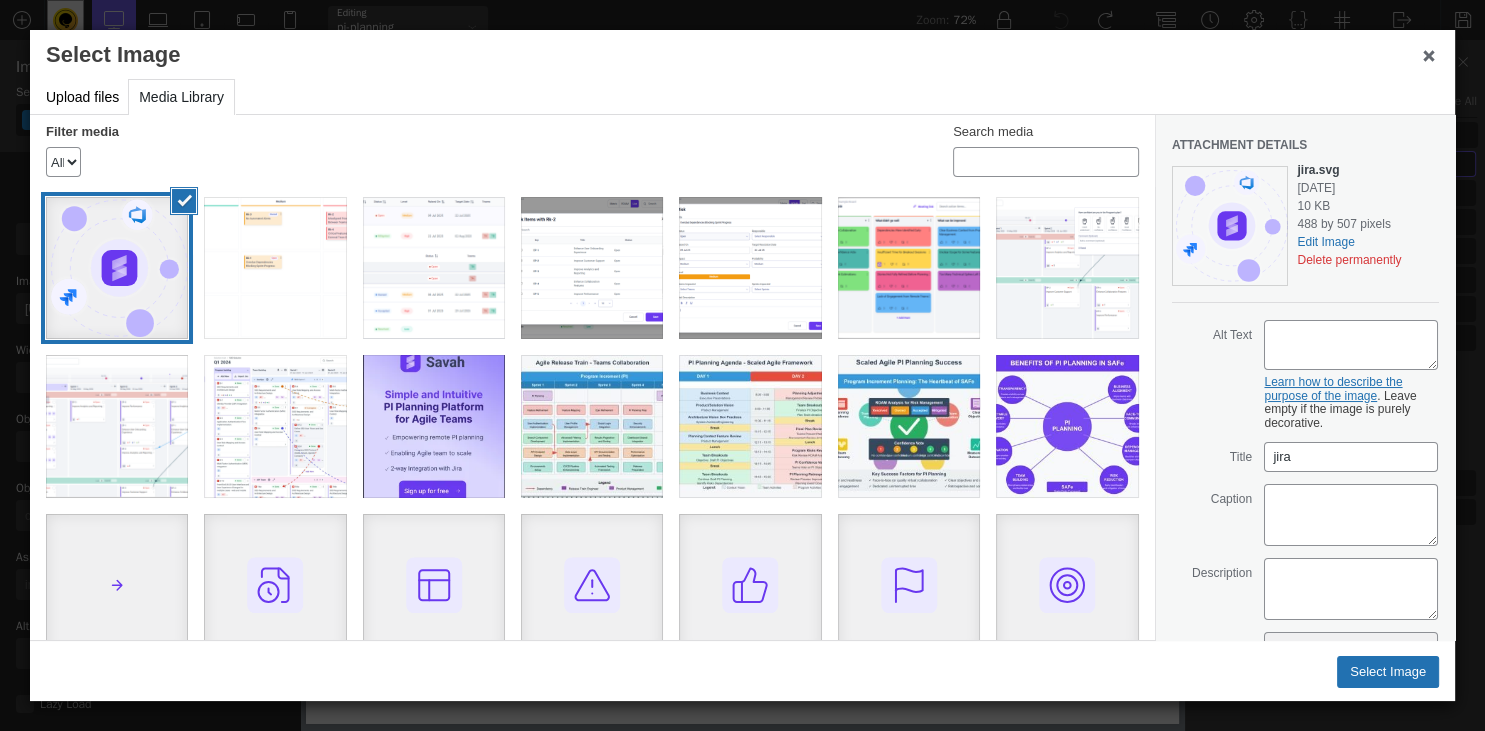 type on "https://www.savahapp.com/wp-content/uploads/2025/07/jira.svg" 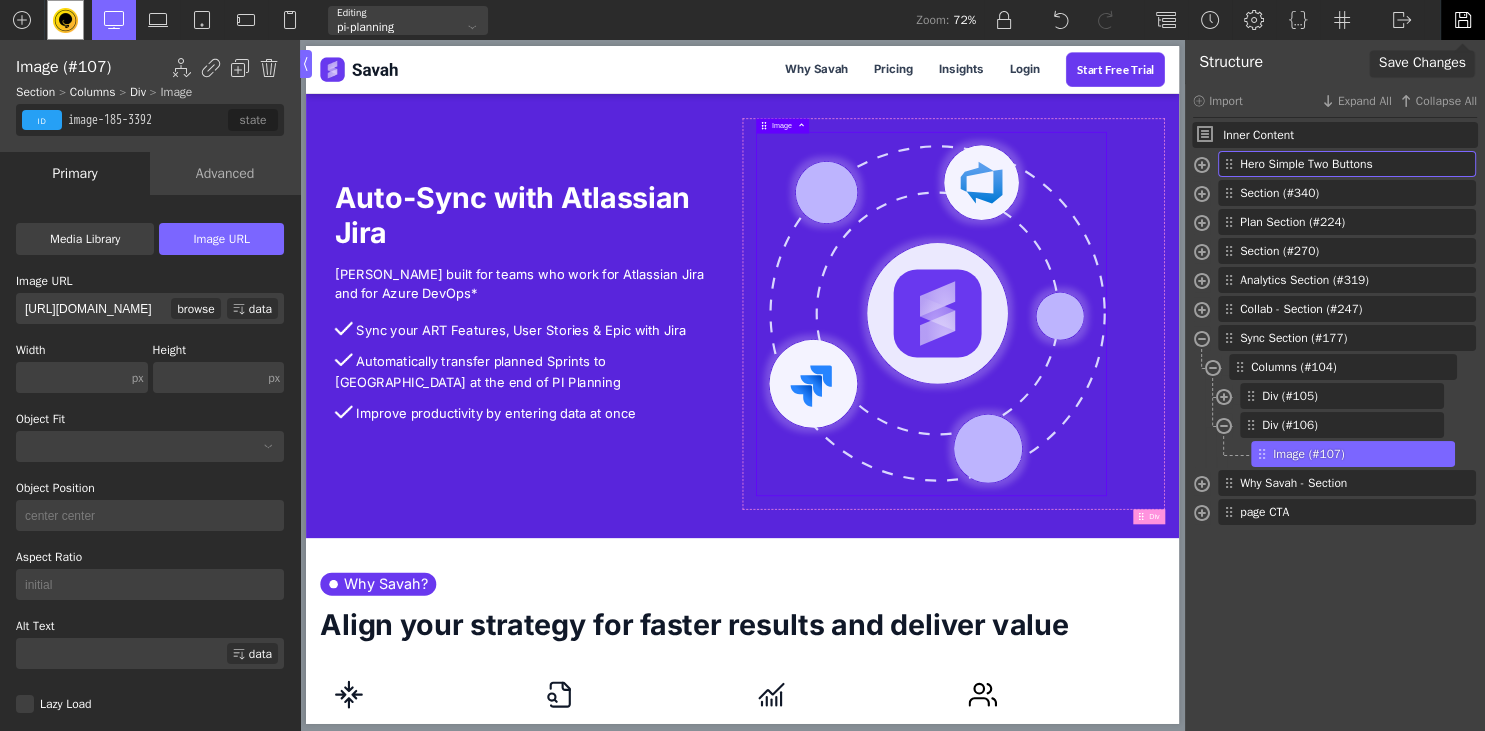 click at bounding box center [1462, 20] 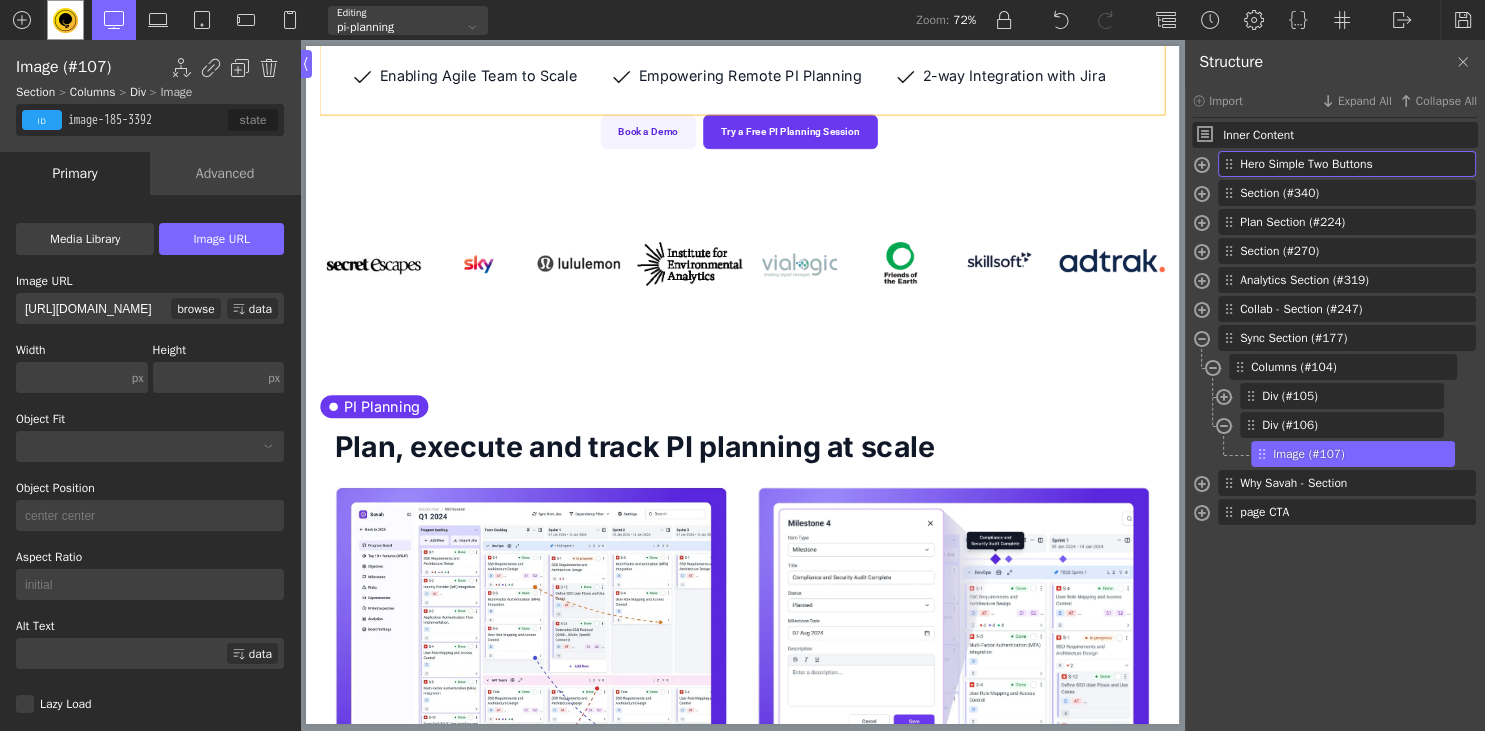 scroll, scrollTop: 0, scrollLeft: 0, axis: both 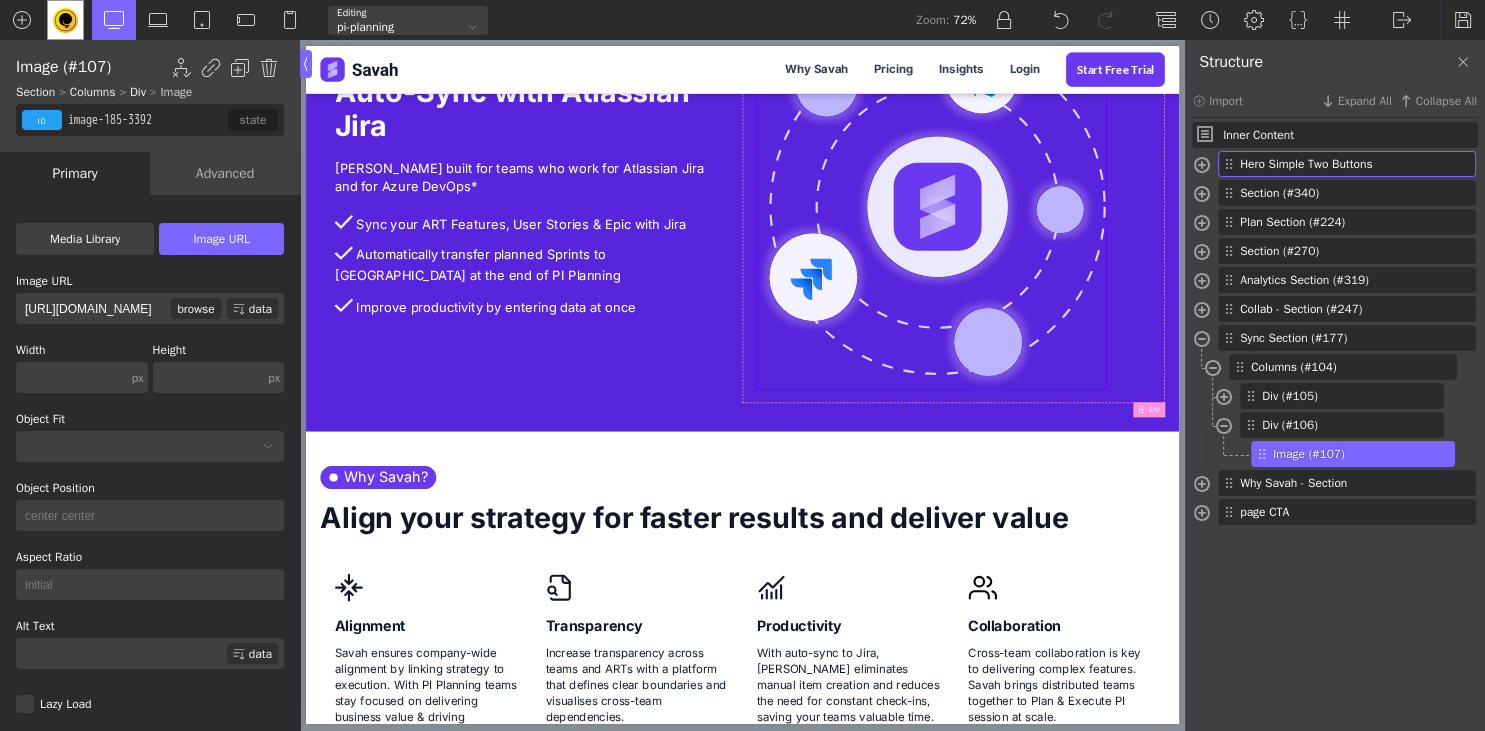 click at bounding box center [1180, 271] 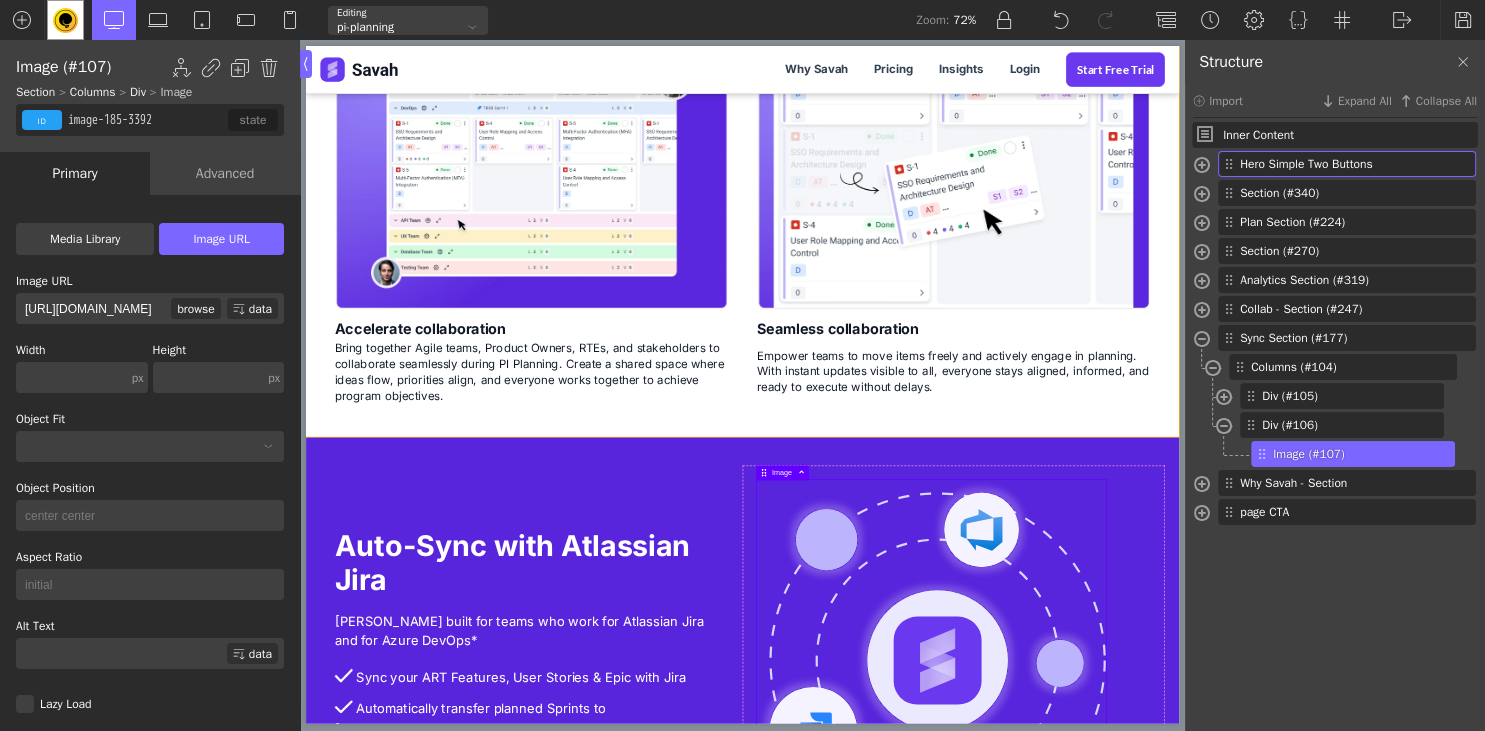 scroll, scrollTop: 4266, scrollLeft: 0, axis: vertical 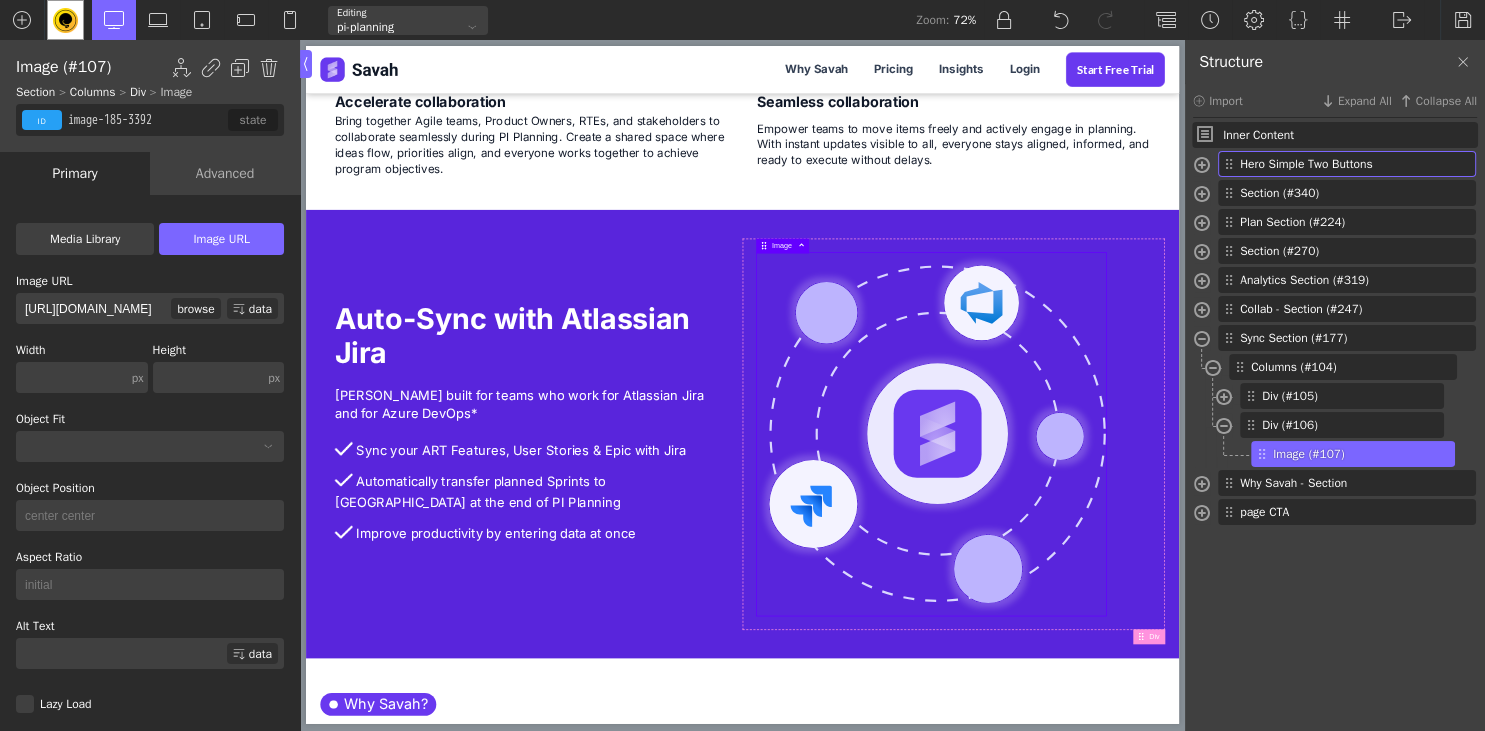 click at bounding box center (1180, 588) 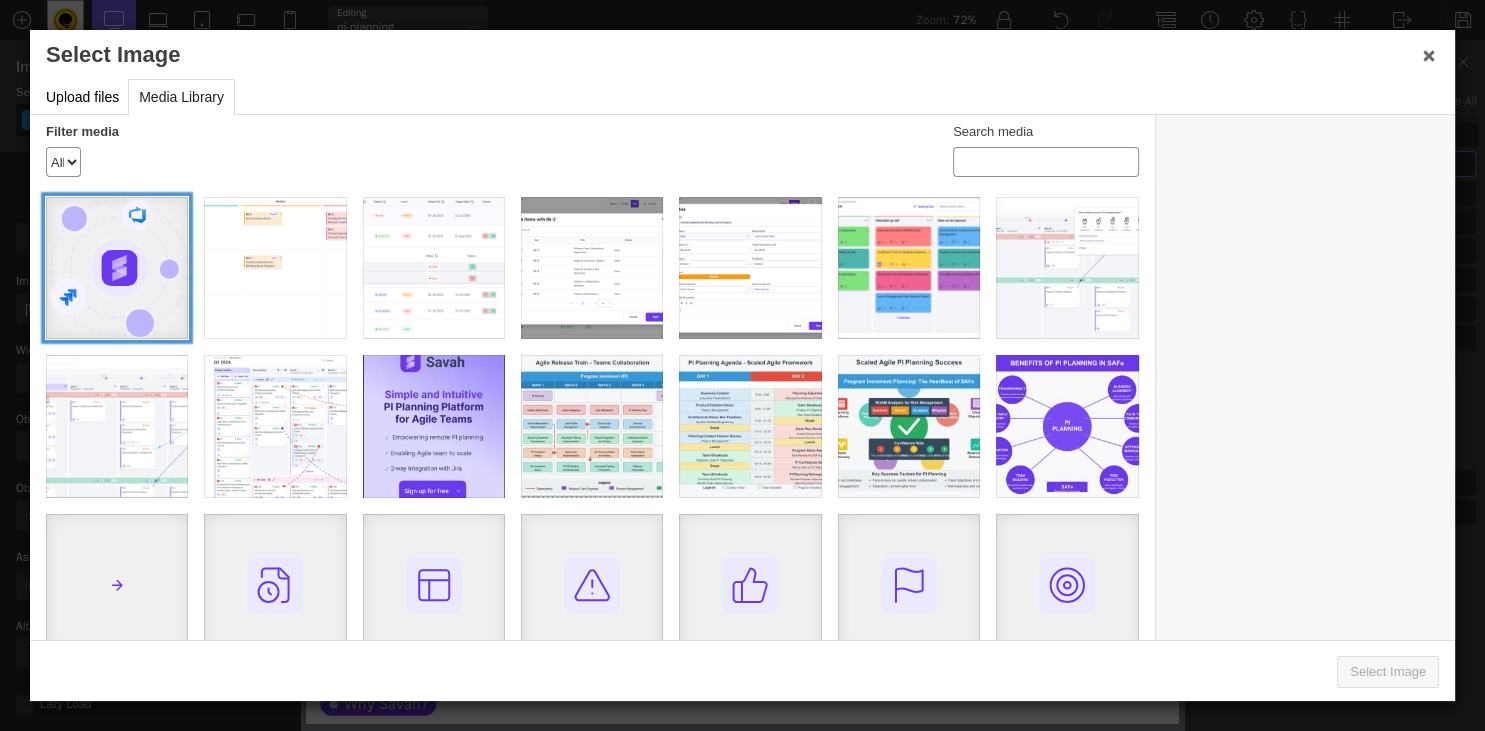 click at bounding box center [117, 268] 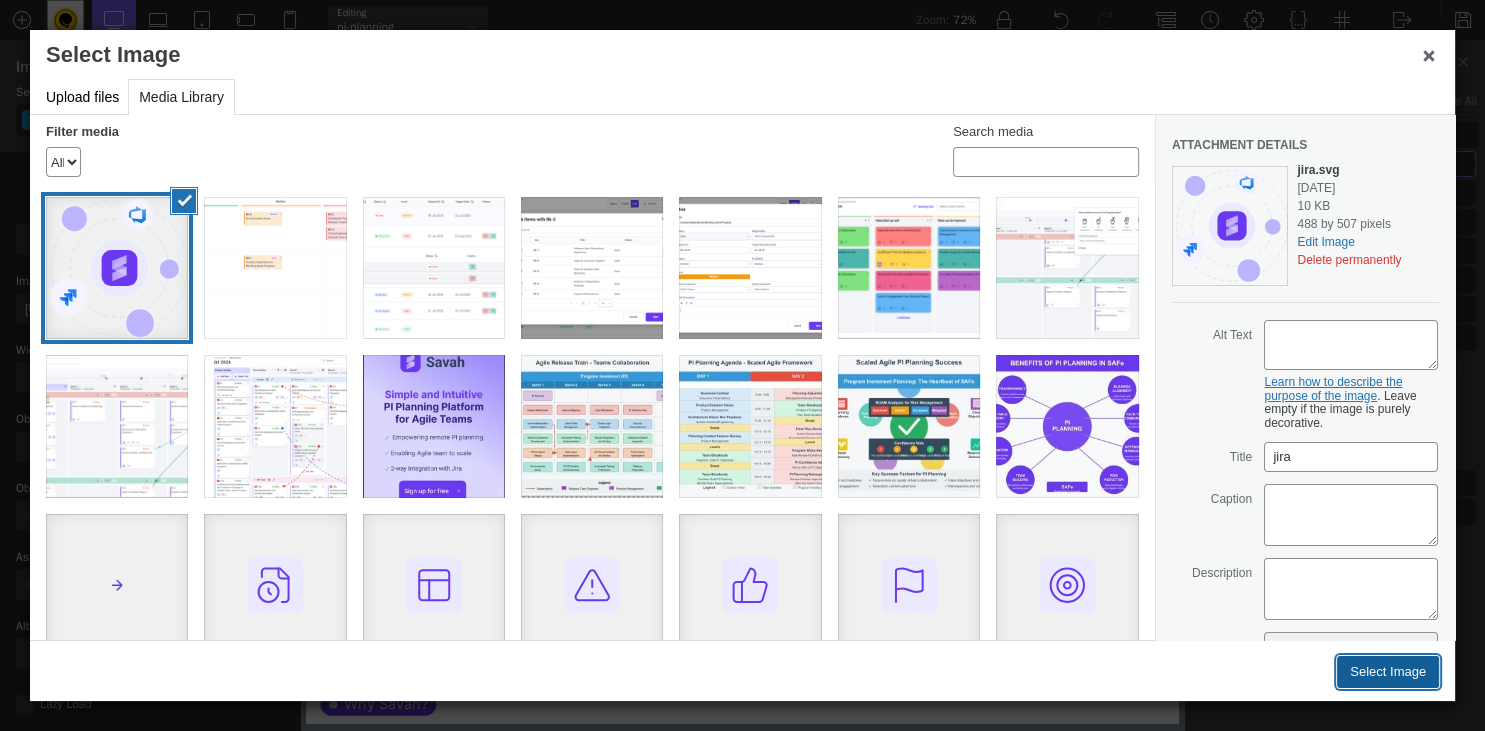 click on "Select Image" at bounding box center [1388, 672] 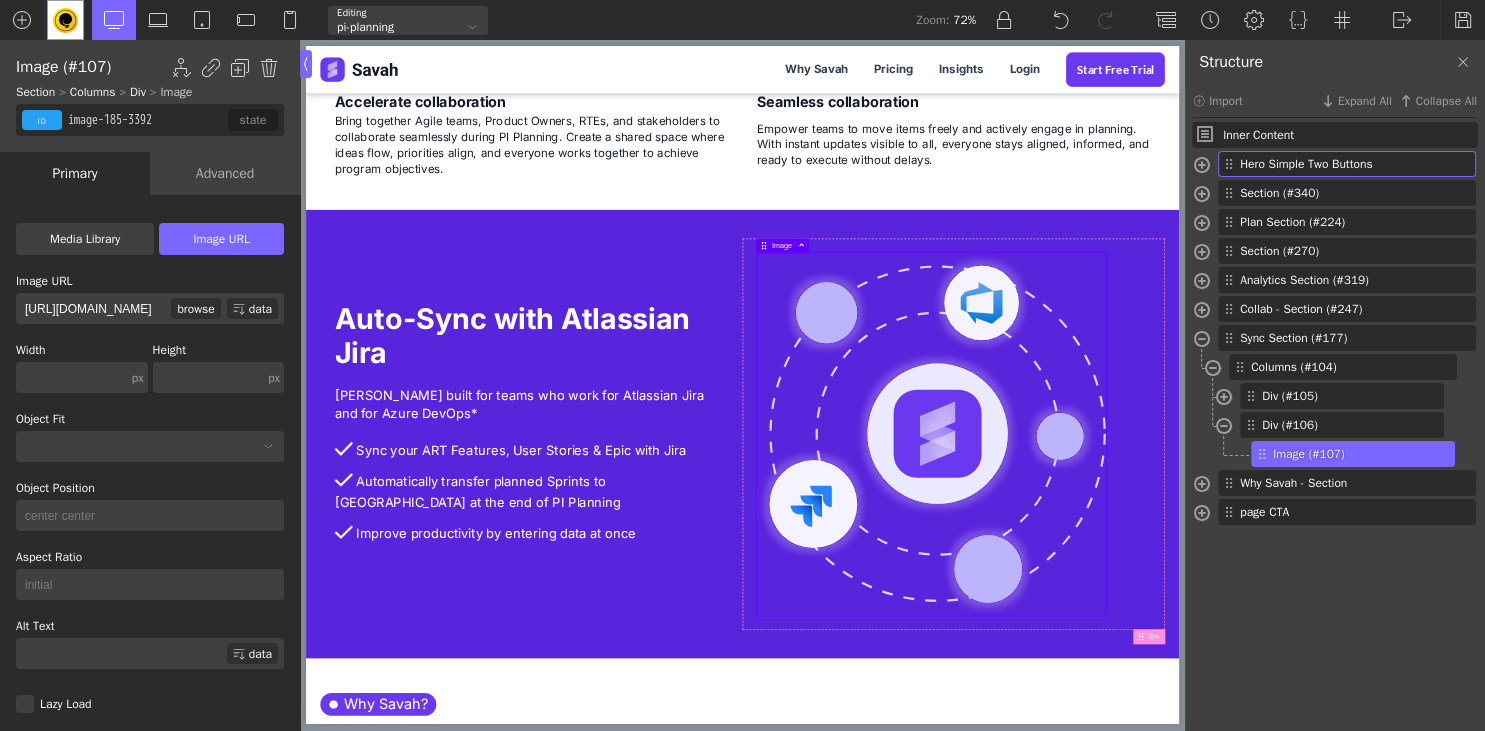 click at bounding box center (1180, 588) 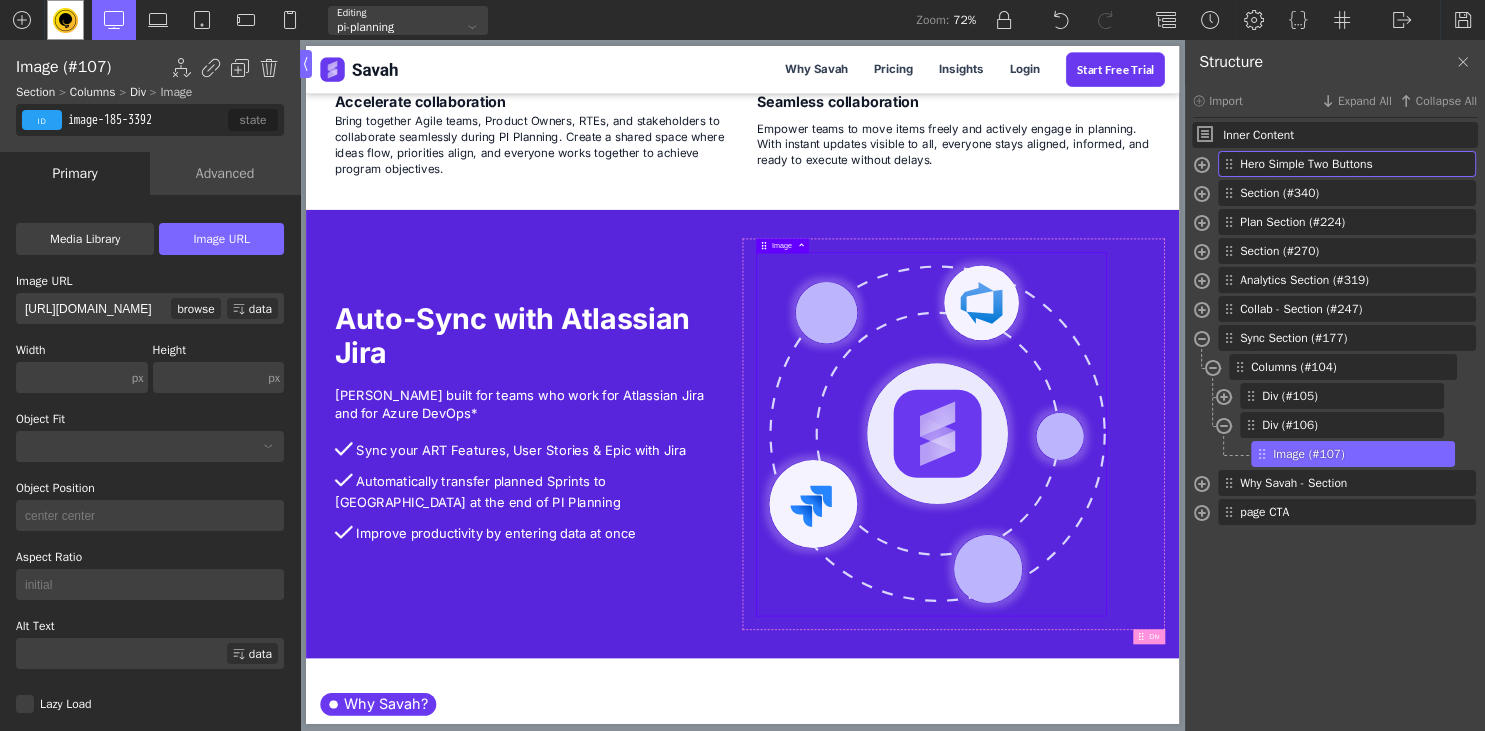 click on "image-185-3392" at bounding box center [146, 120] 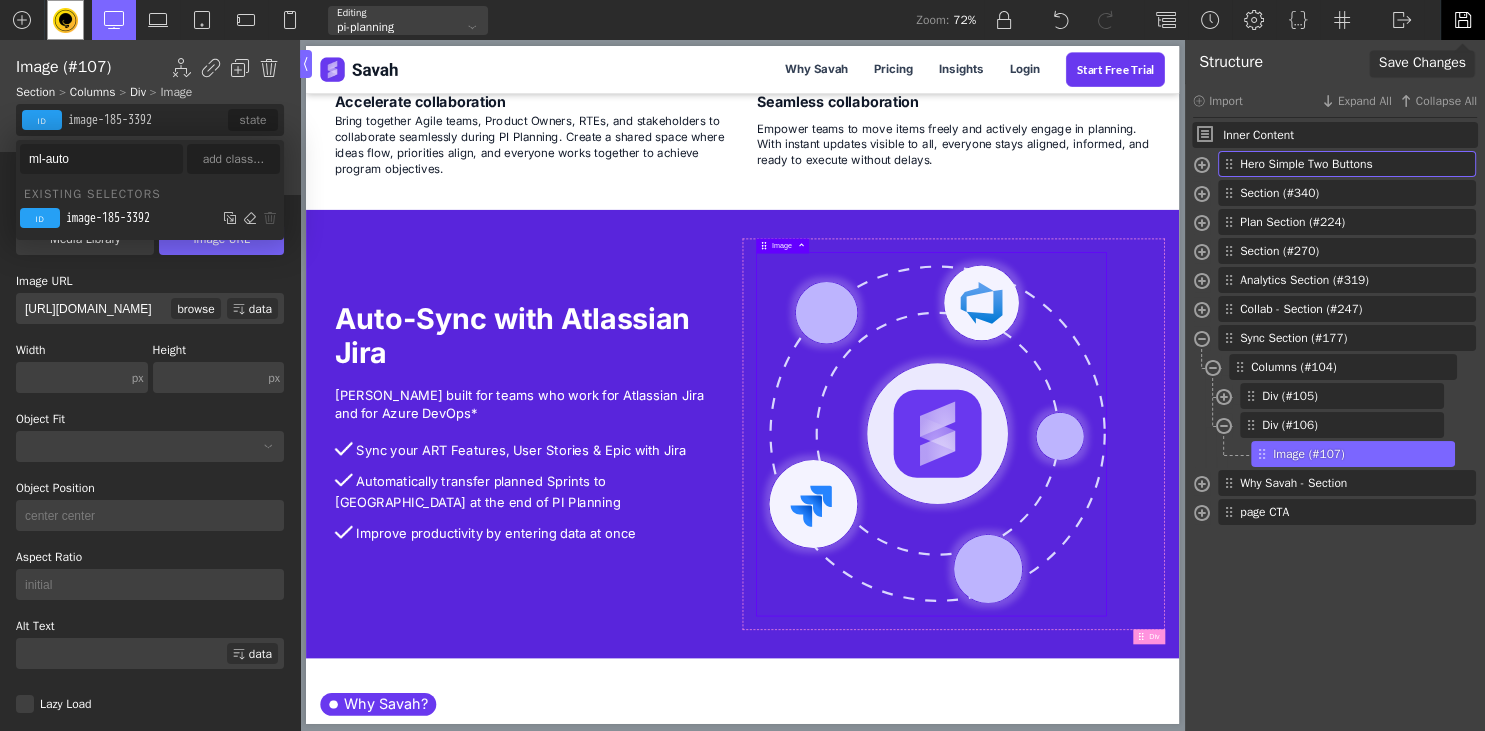 type on "ml-auto" 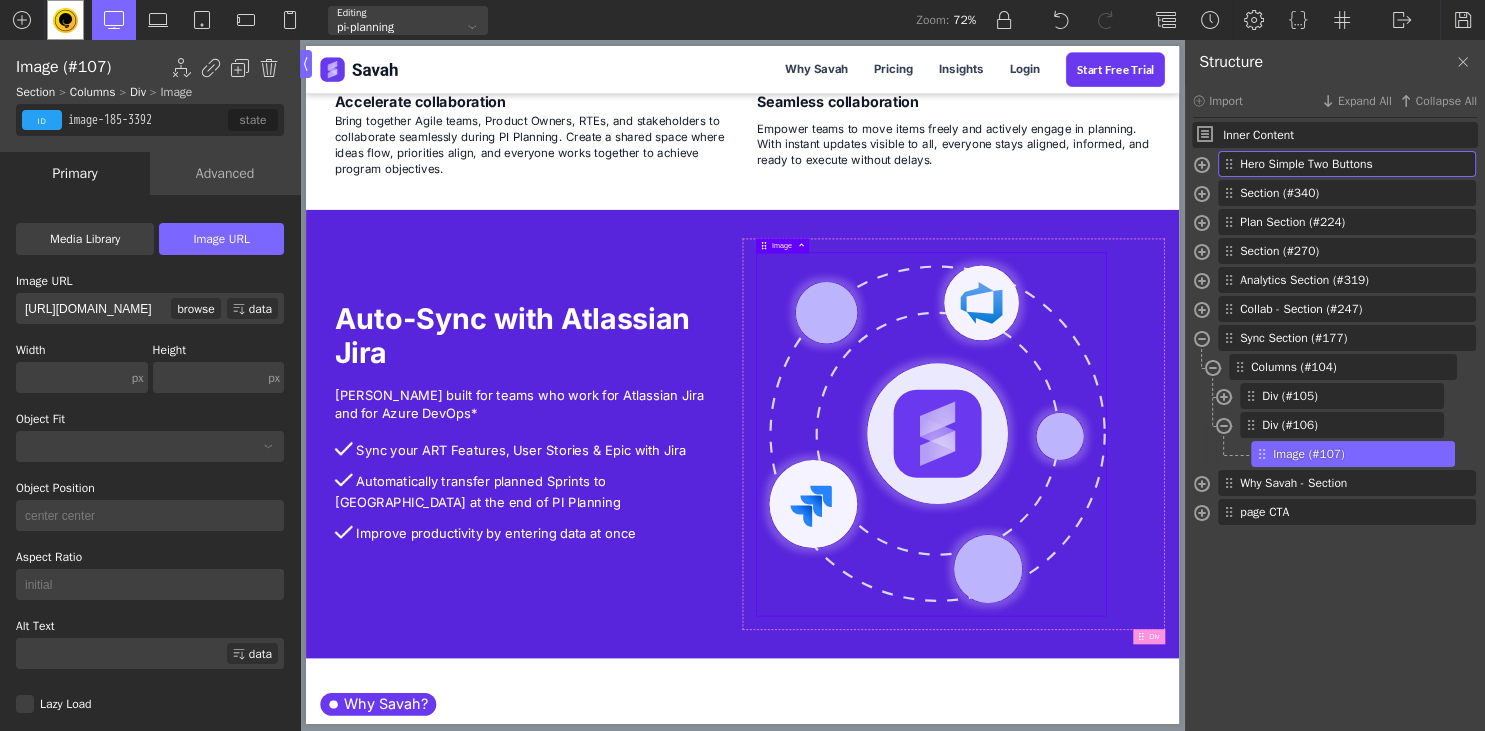 click at bounding box center (1180, 588) 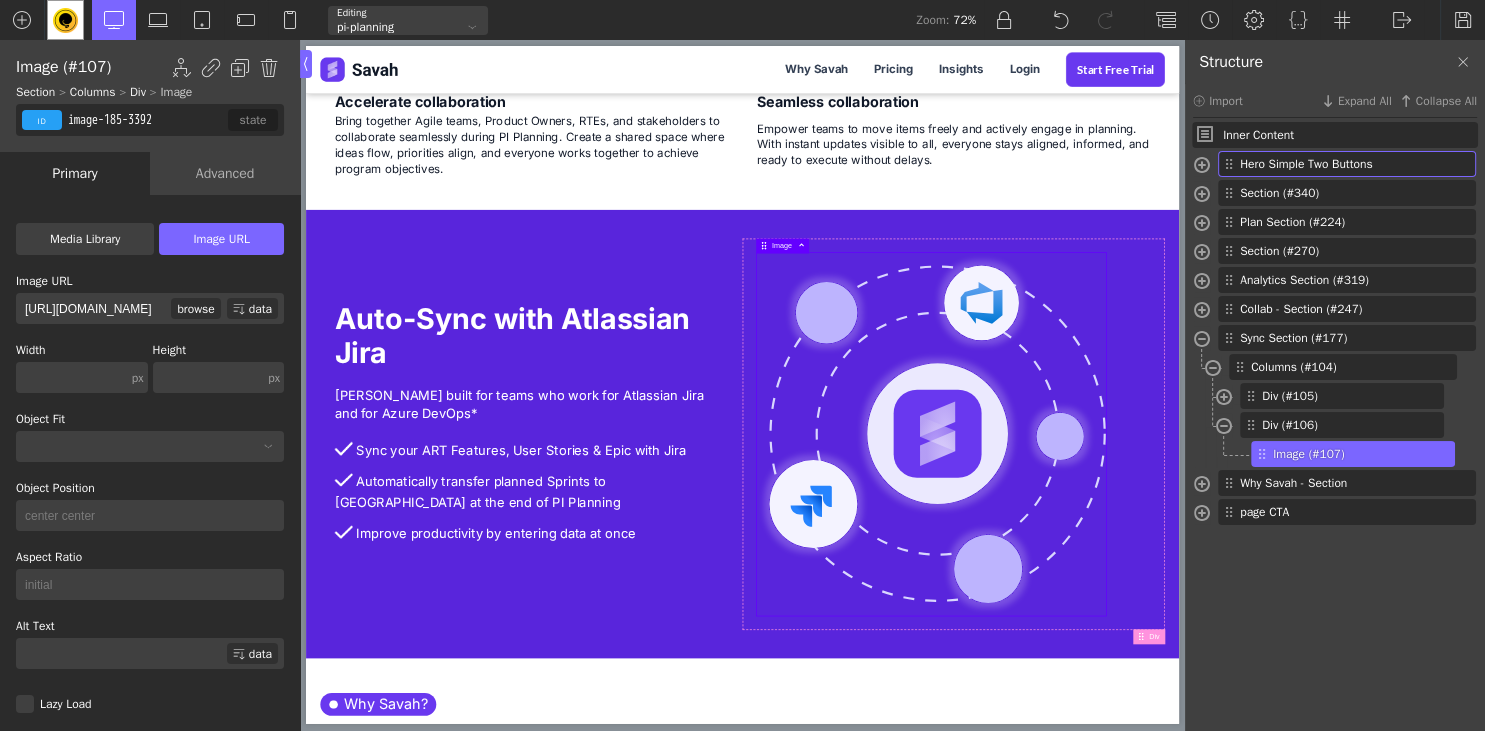 click on "image-185-3392" at bounding box center (146, 120) 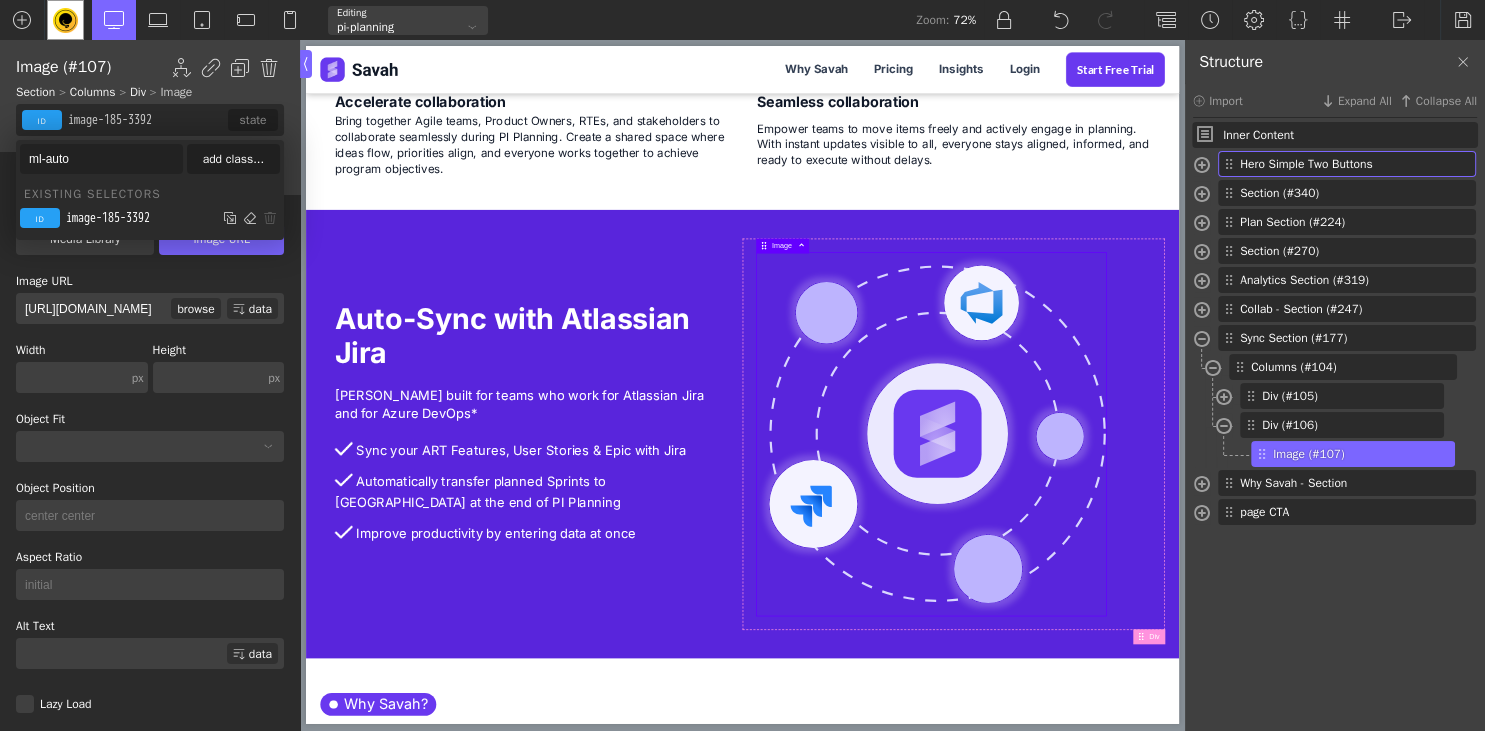 click on "add class..." at bounding box center [233, 159] 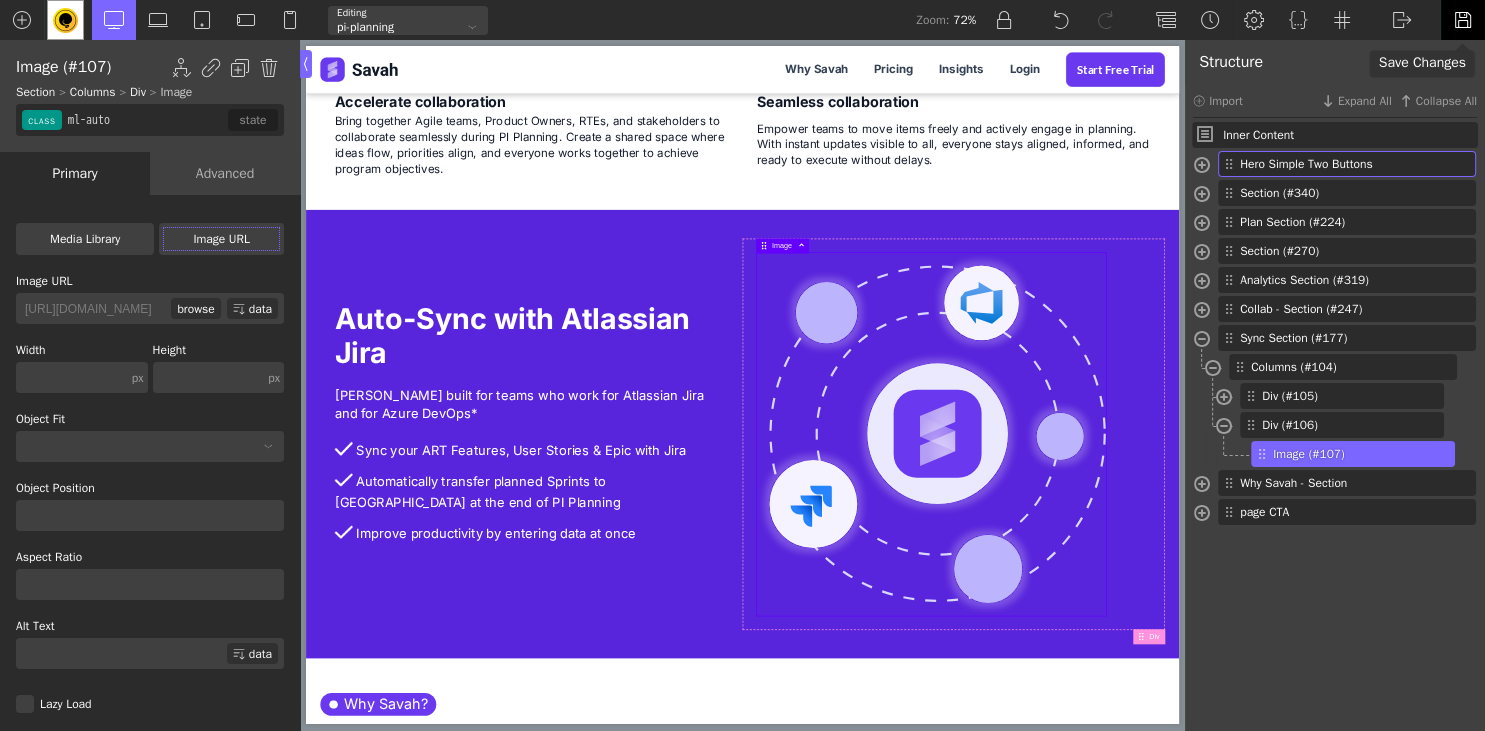click at bounding box center (1463, 20) 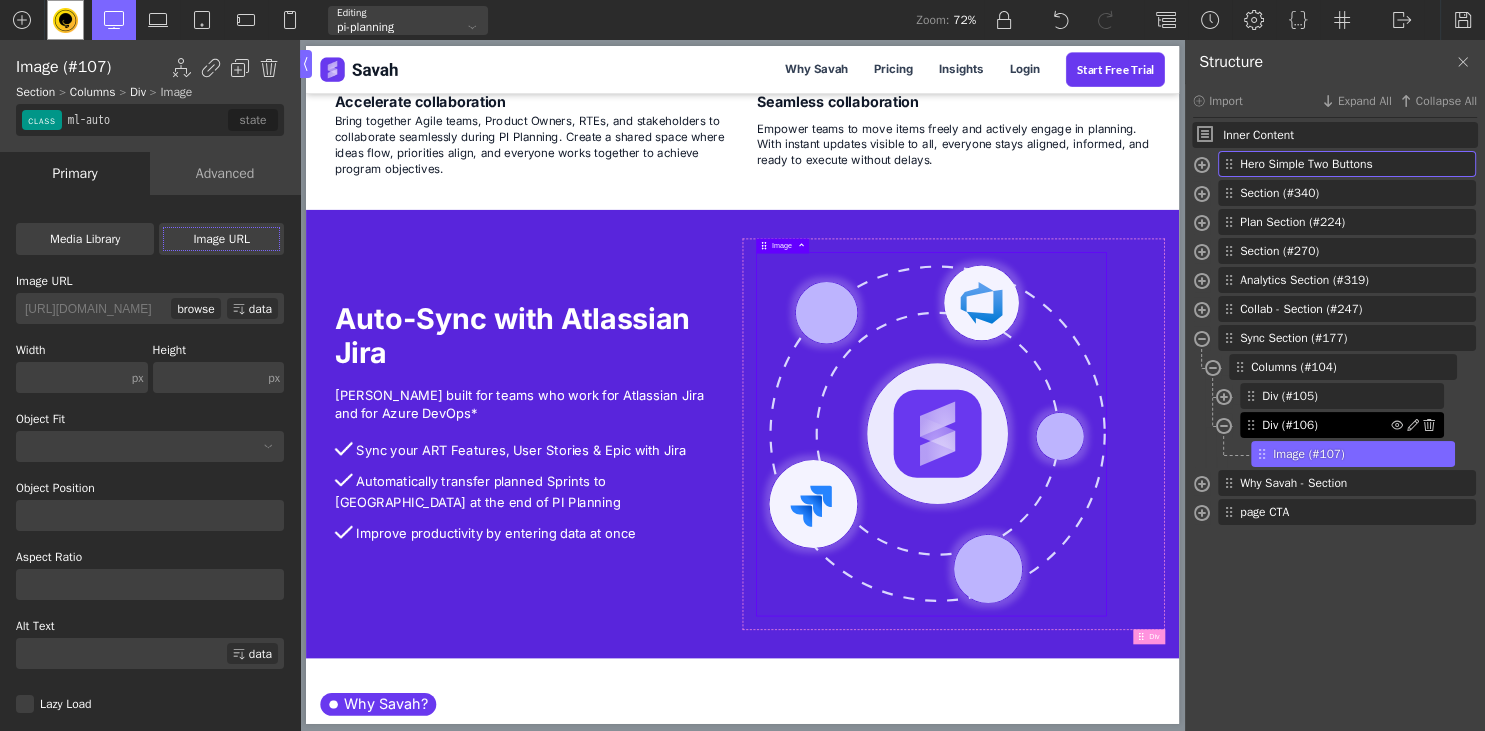 click on "Div (#106)" at bounding box center (1326, 425) 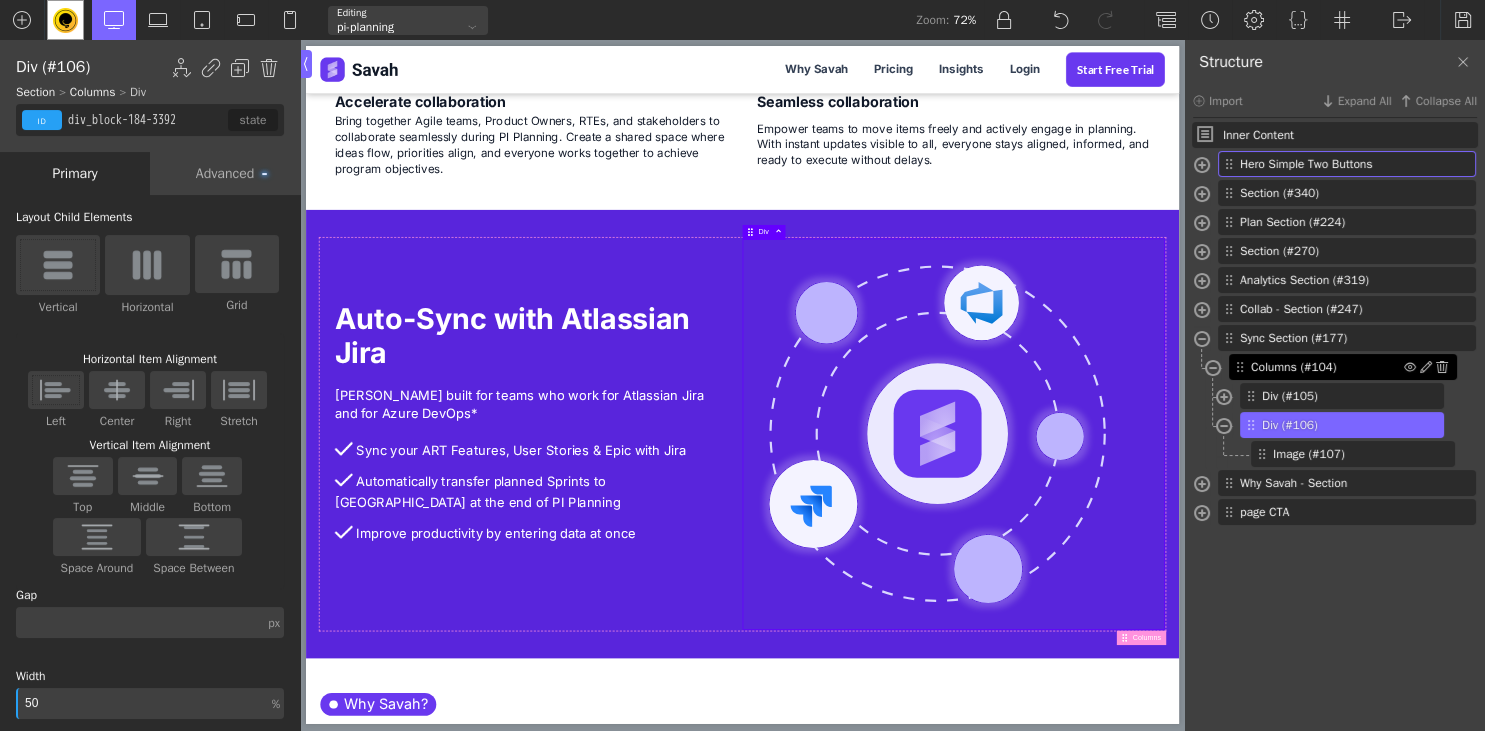 click on "Columns (#104)" at bounding box center [1327, 367] 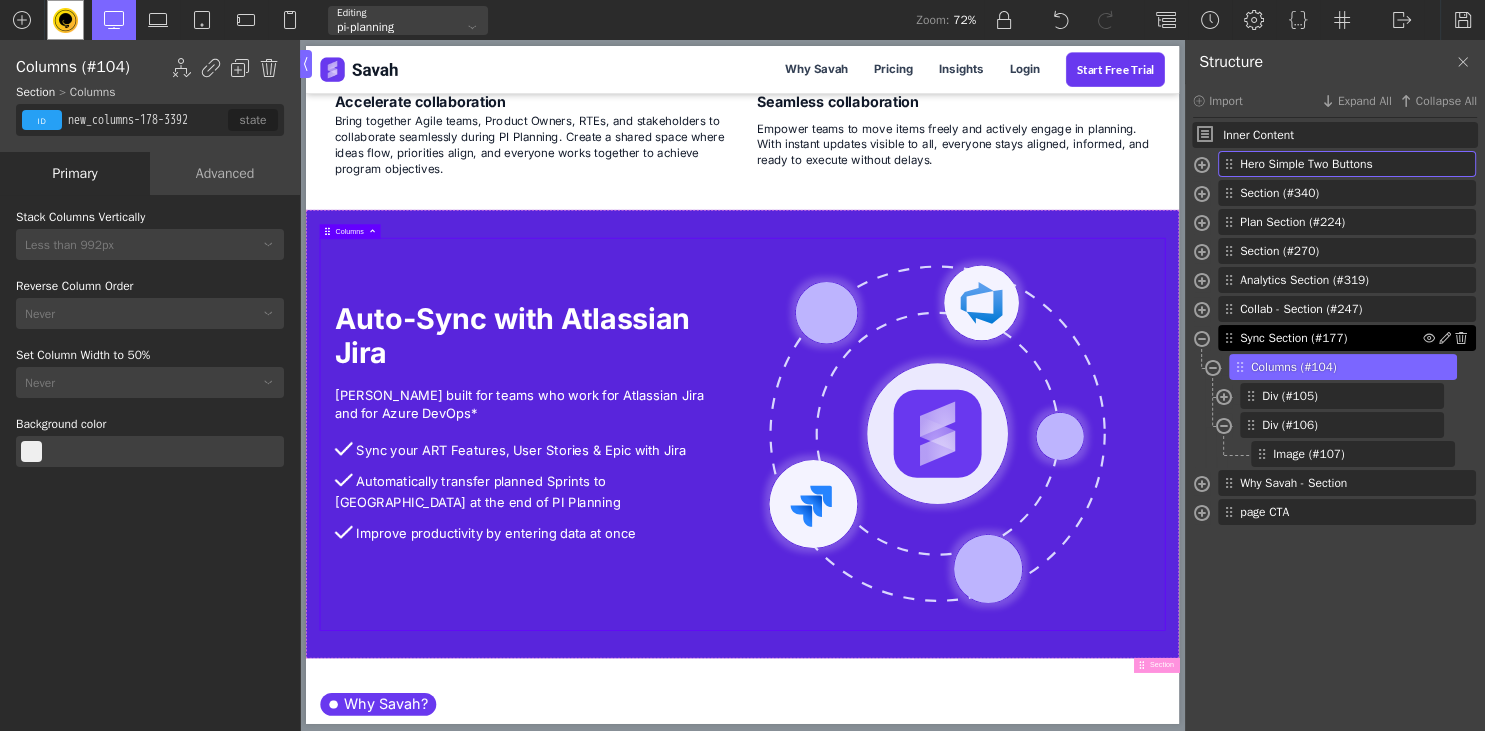 click on "Sync Section (#177)" at bounding box center (1331, 338) 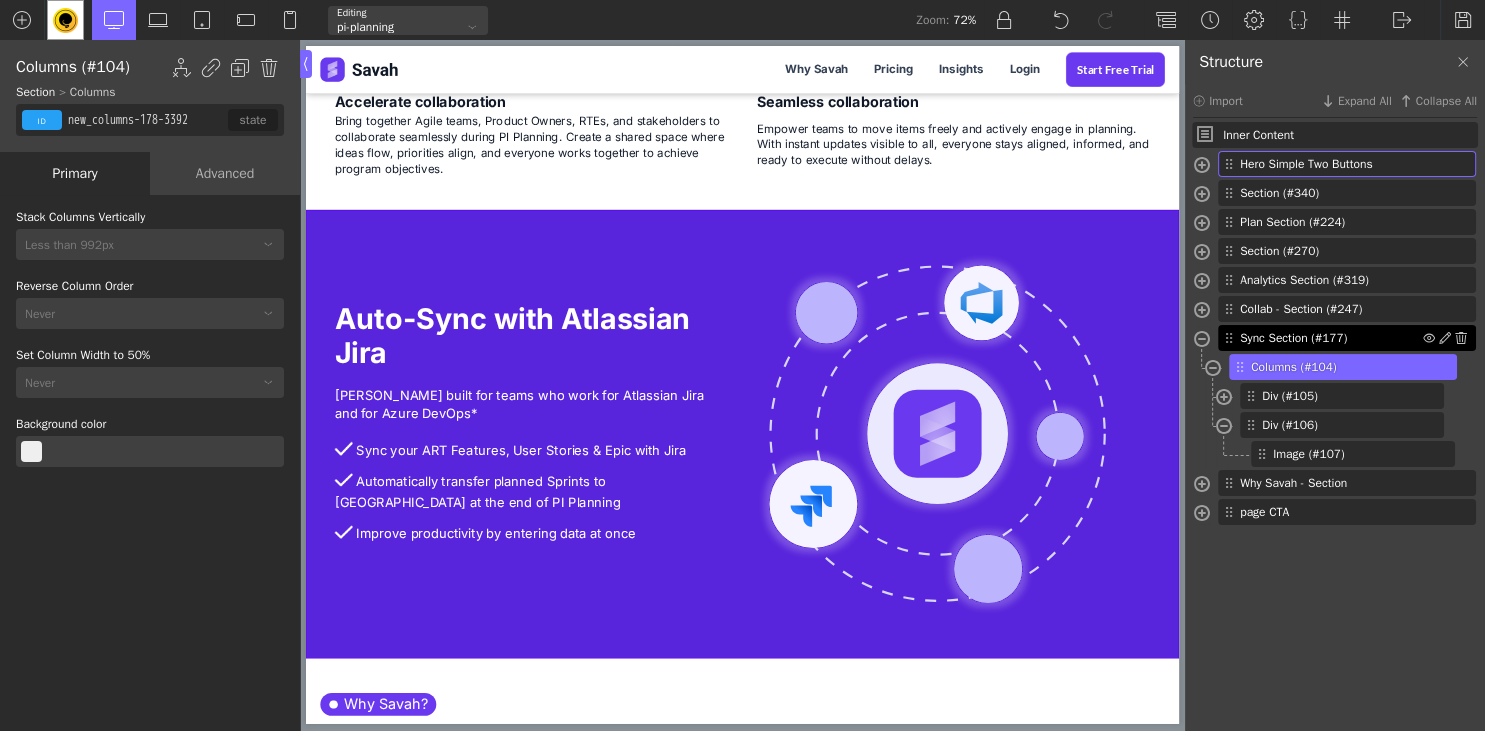 type on "section-177-3392" 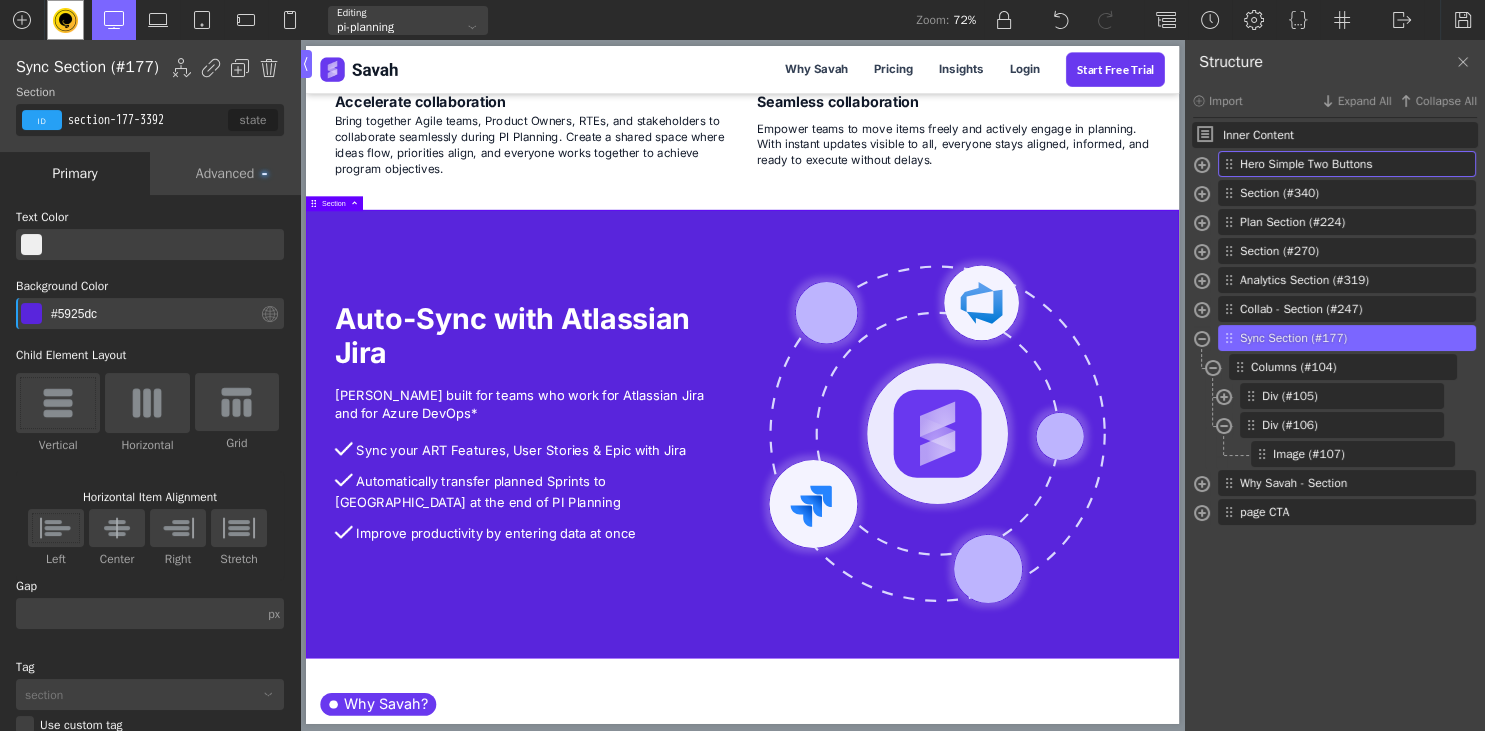 click on "section-177-3392" at bounding box center (146, 120) 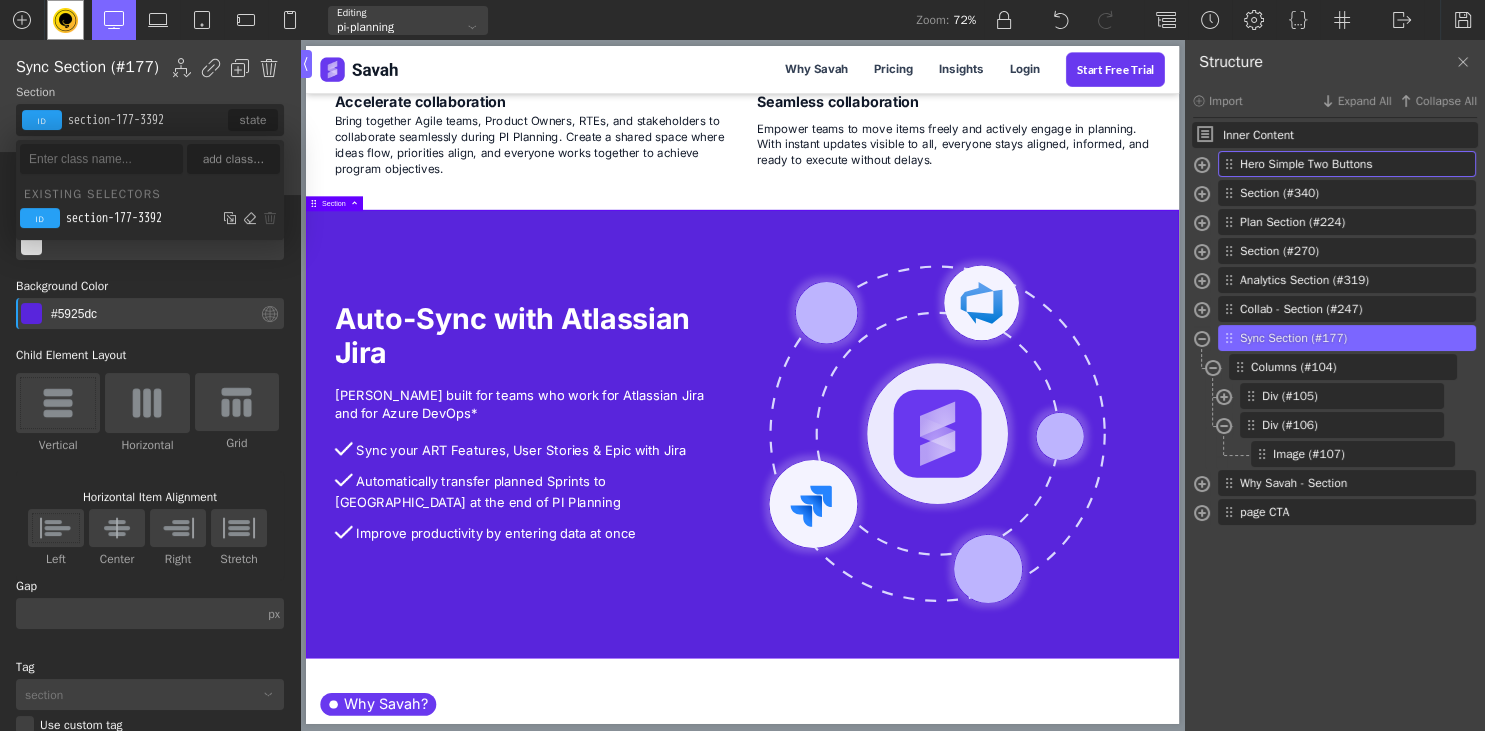 paste on "pt-0" 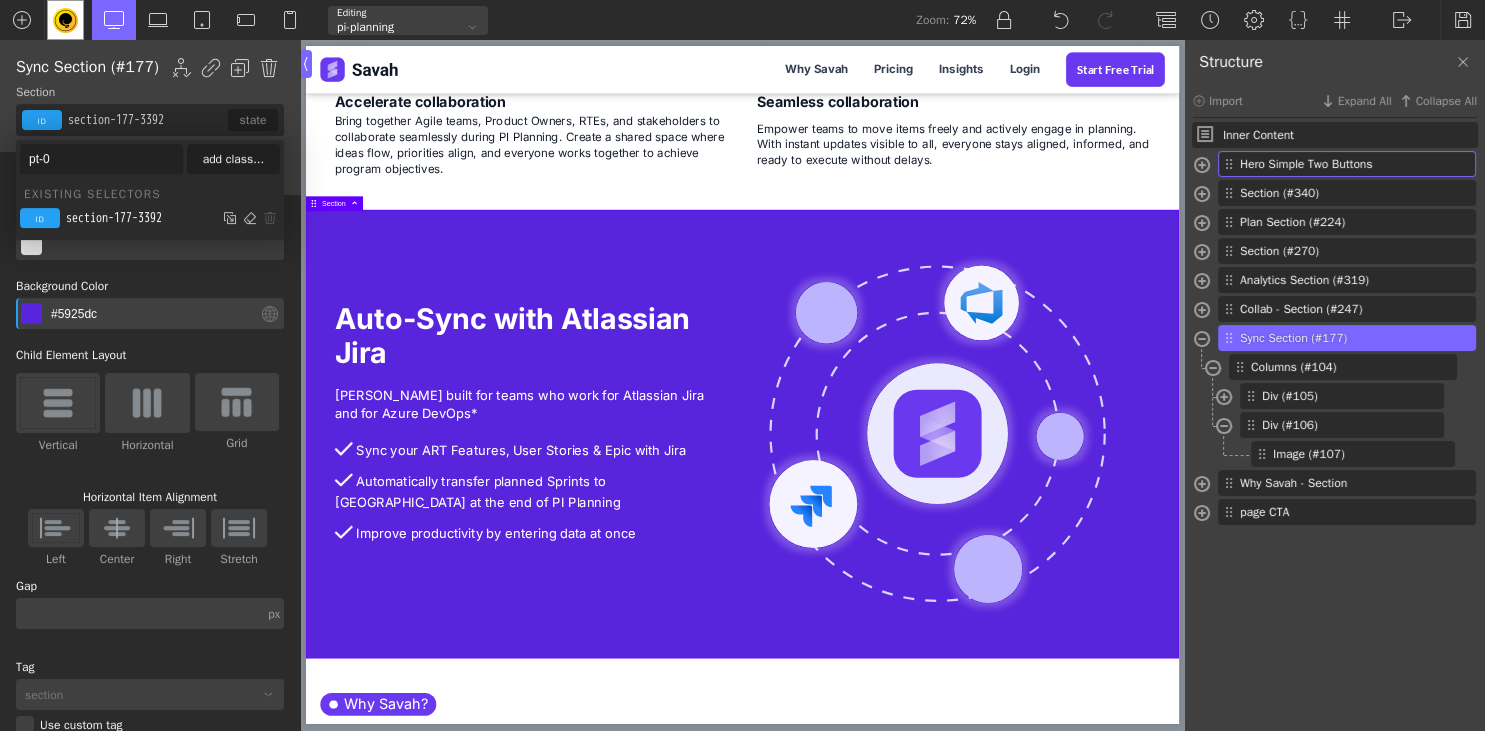 type on "pt-0" 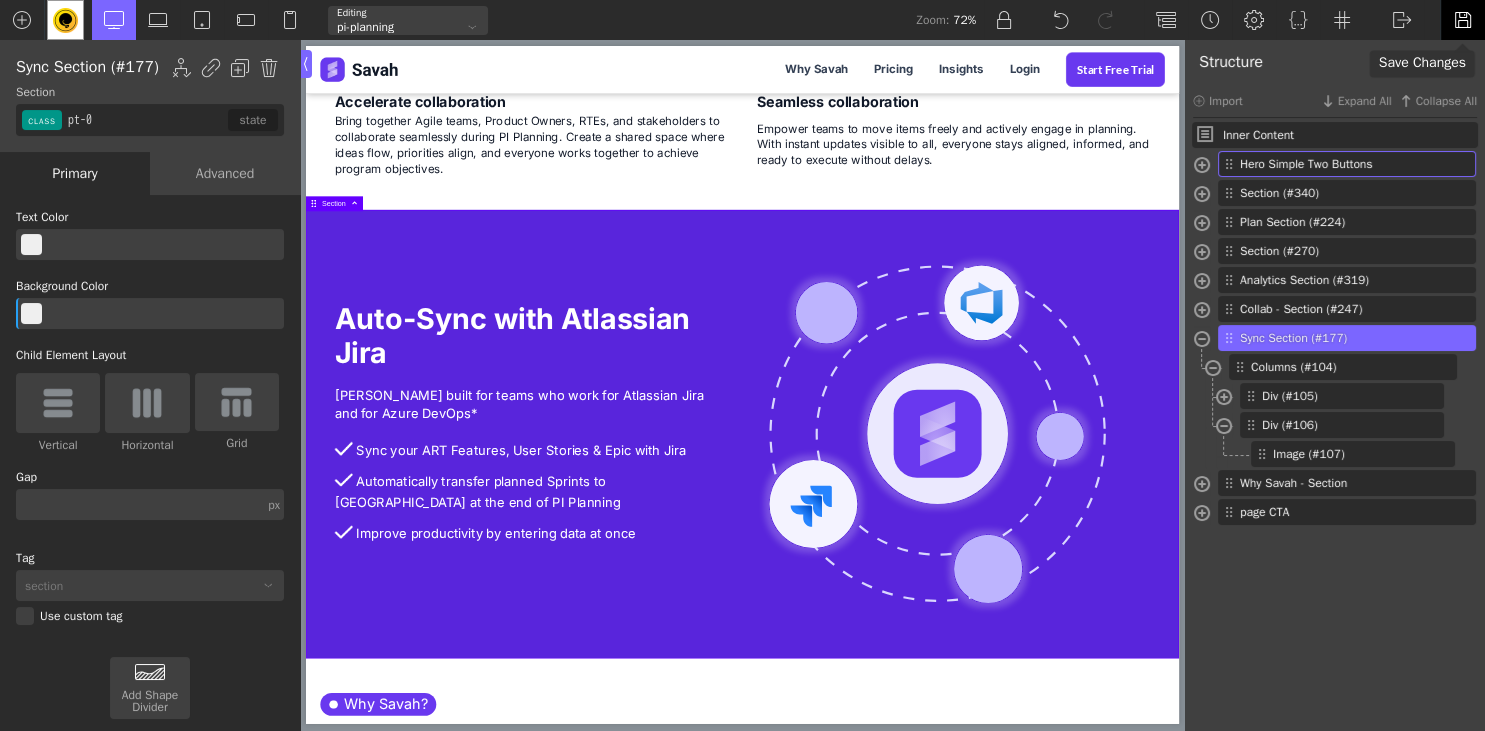 click at bounding box center [1463, 20] 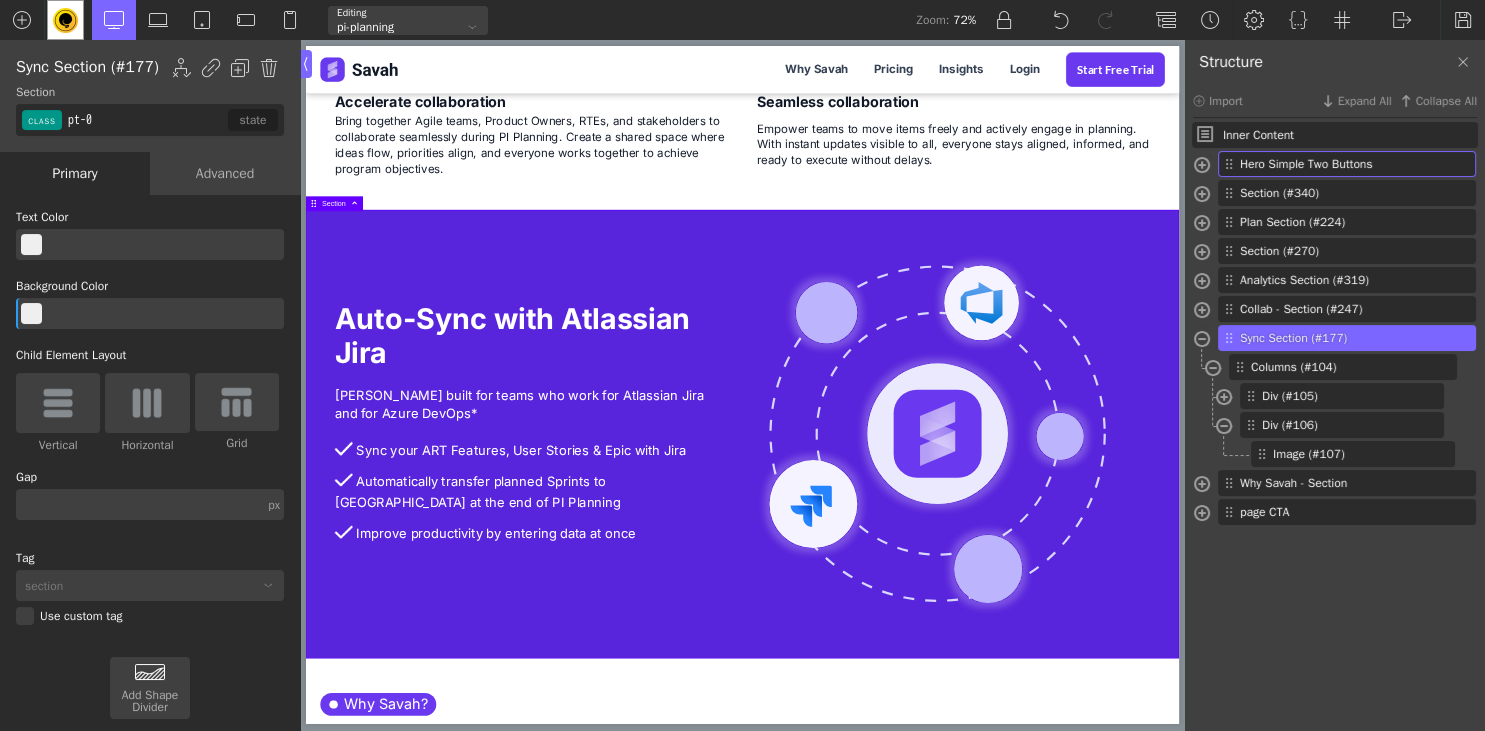 click on "pt-0" at bounding box center [146, 120] 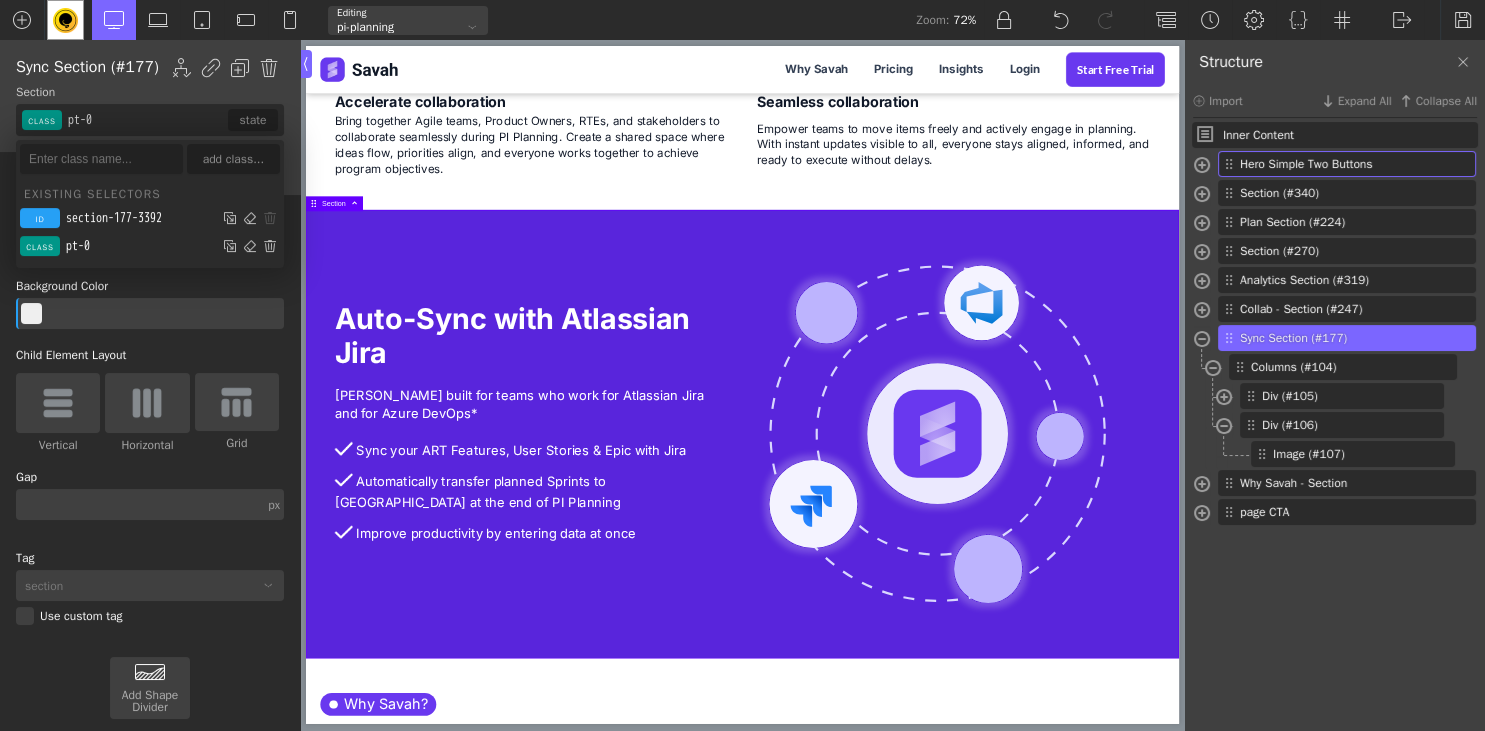 click at bounding box center [101, 159] 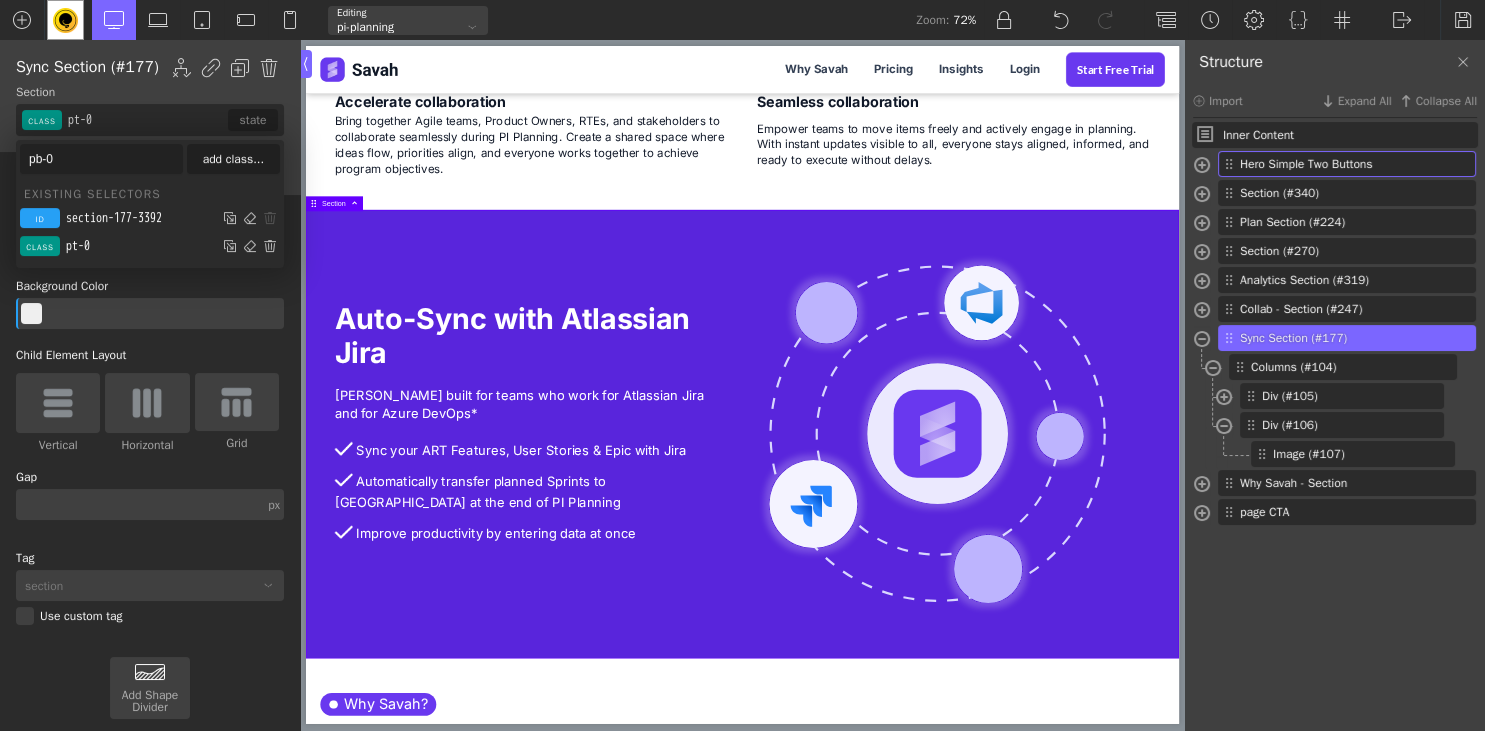 type on "pb-0" 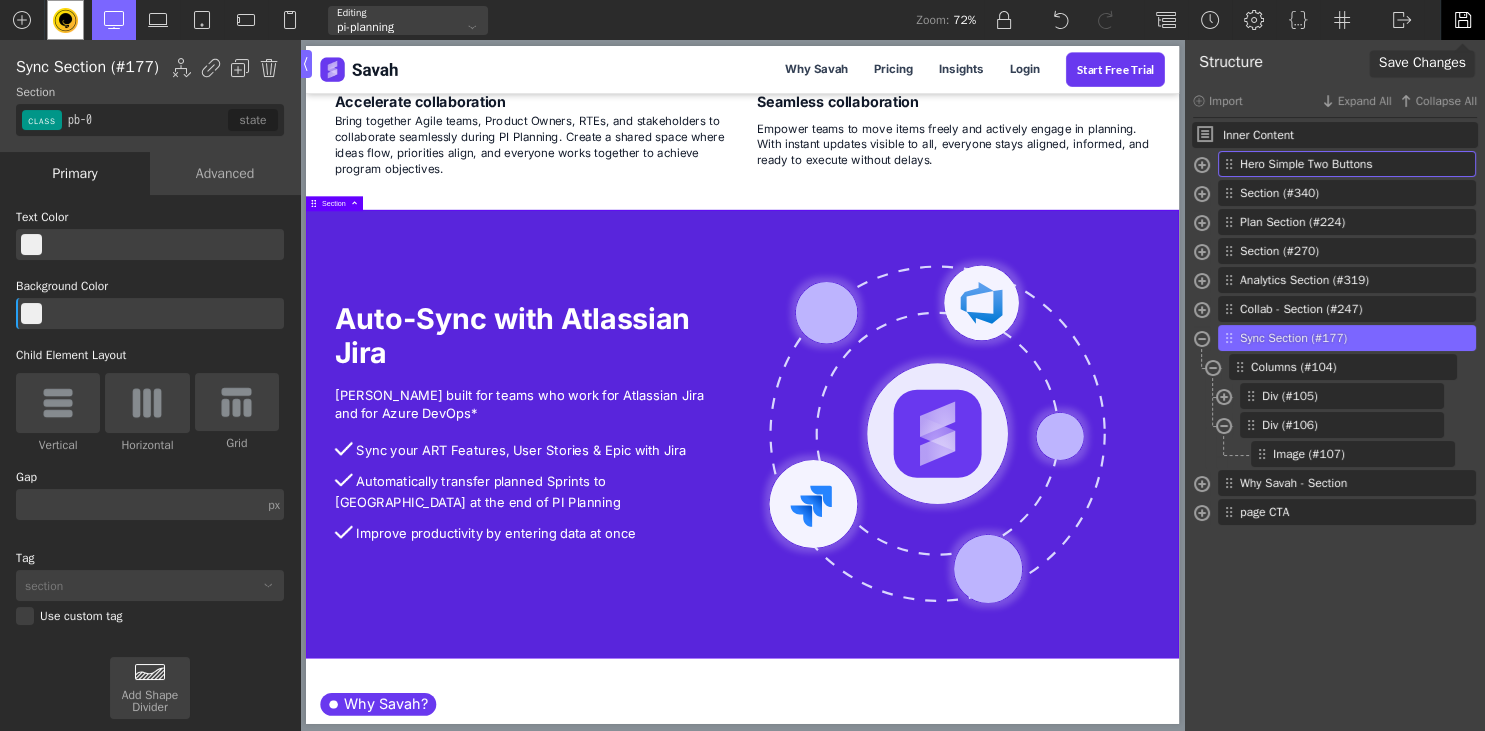 click at bounding box center (1463, 20) 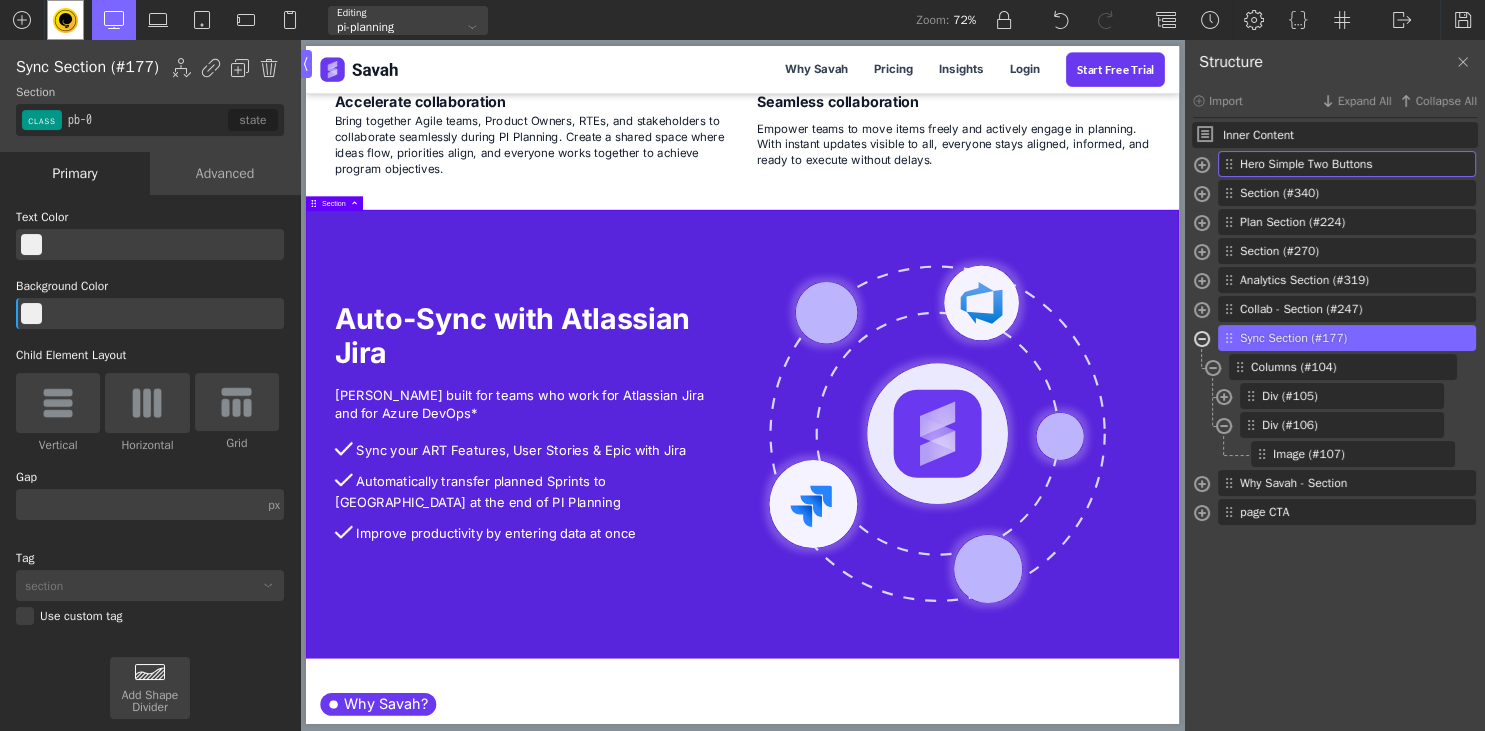 click at bounding box center [1202, 341] 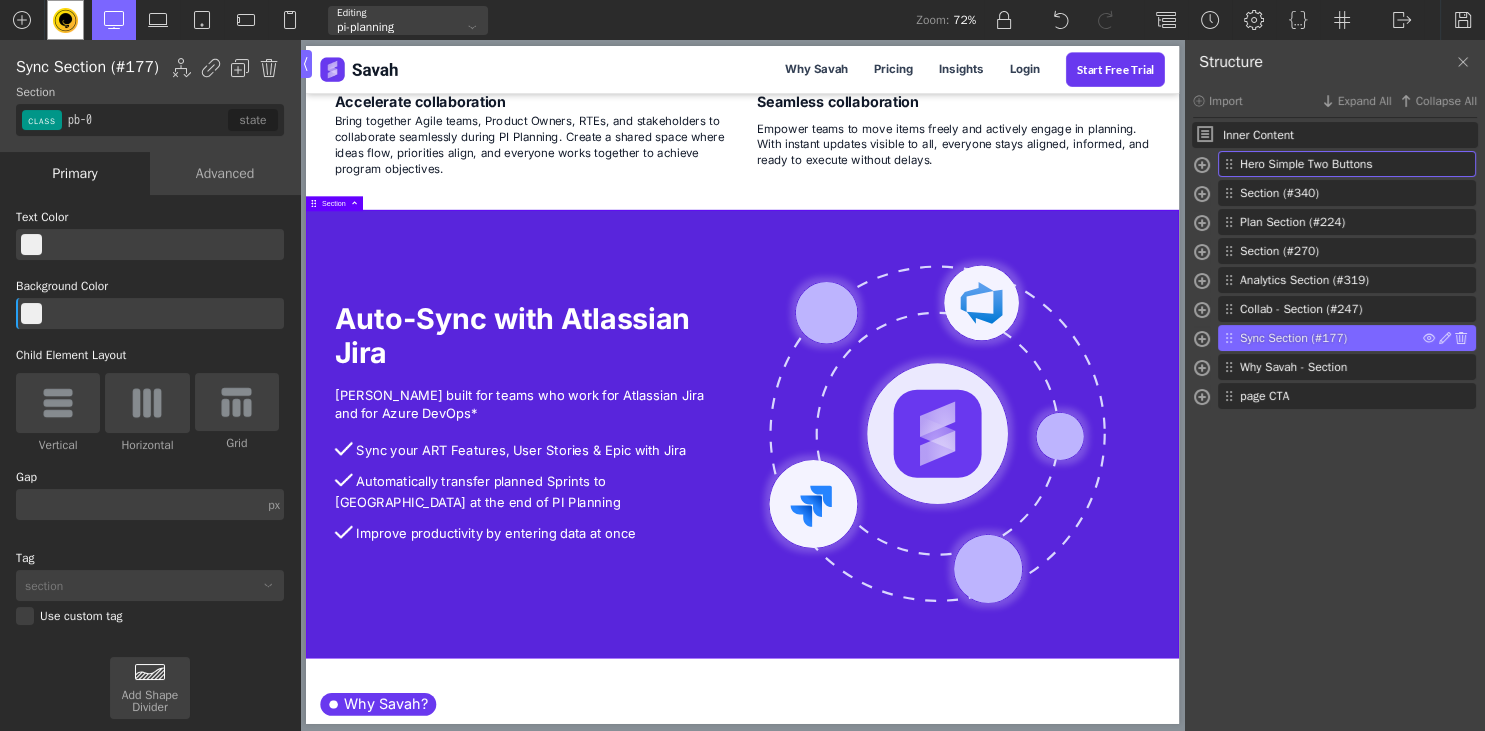 click on "Sync Section (#177)" at bounding box center (1331, 338) 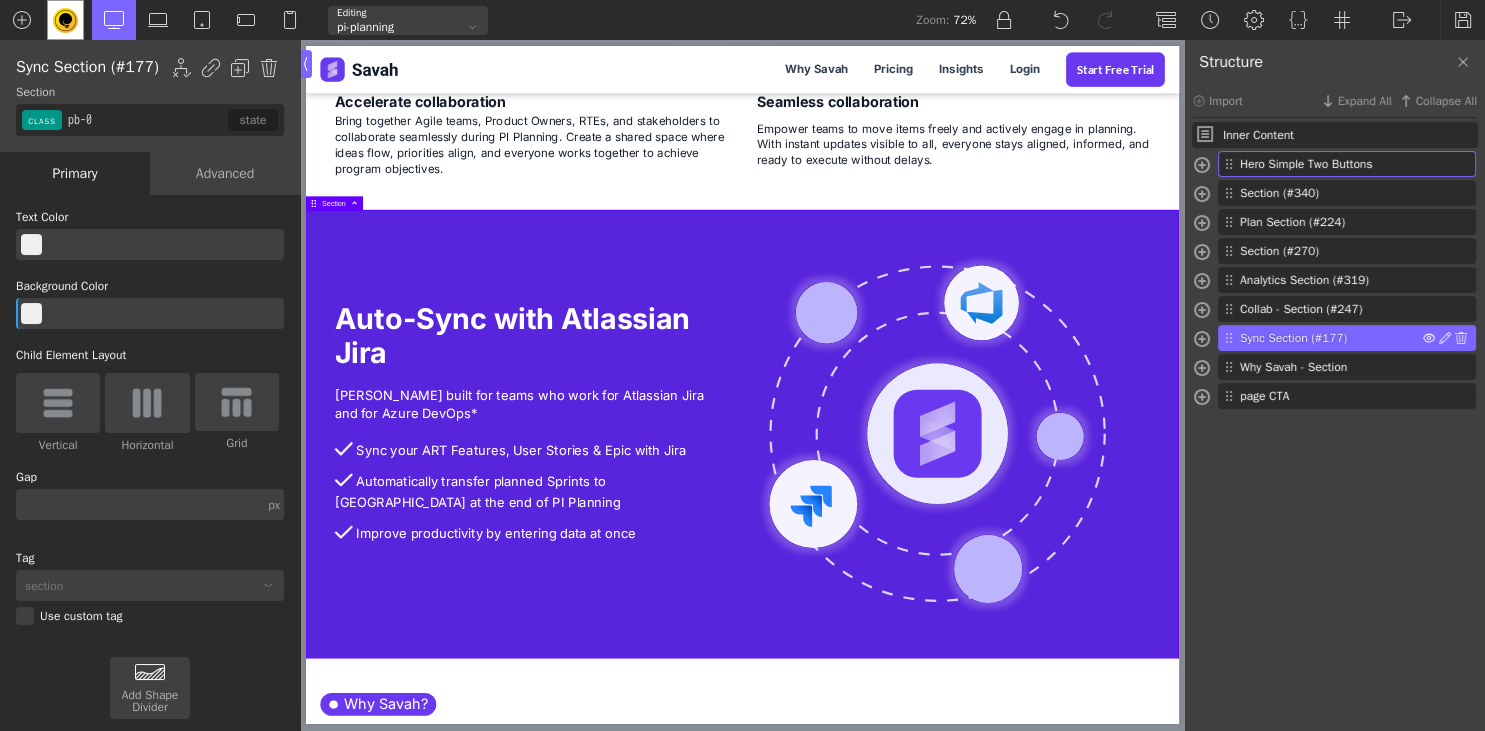 click at bounding box center [1429, 338] 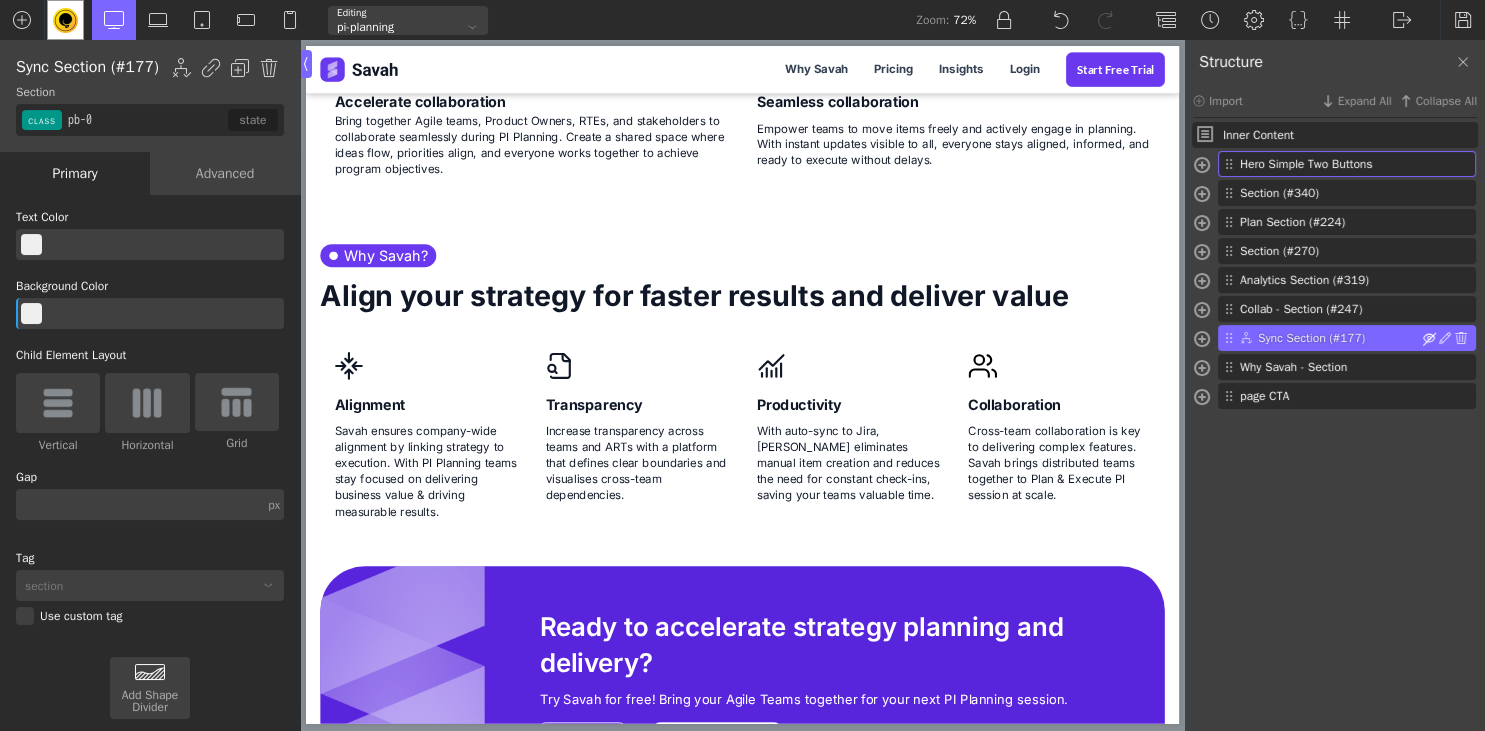 click at bounding box center (1429, 338) 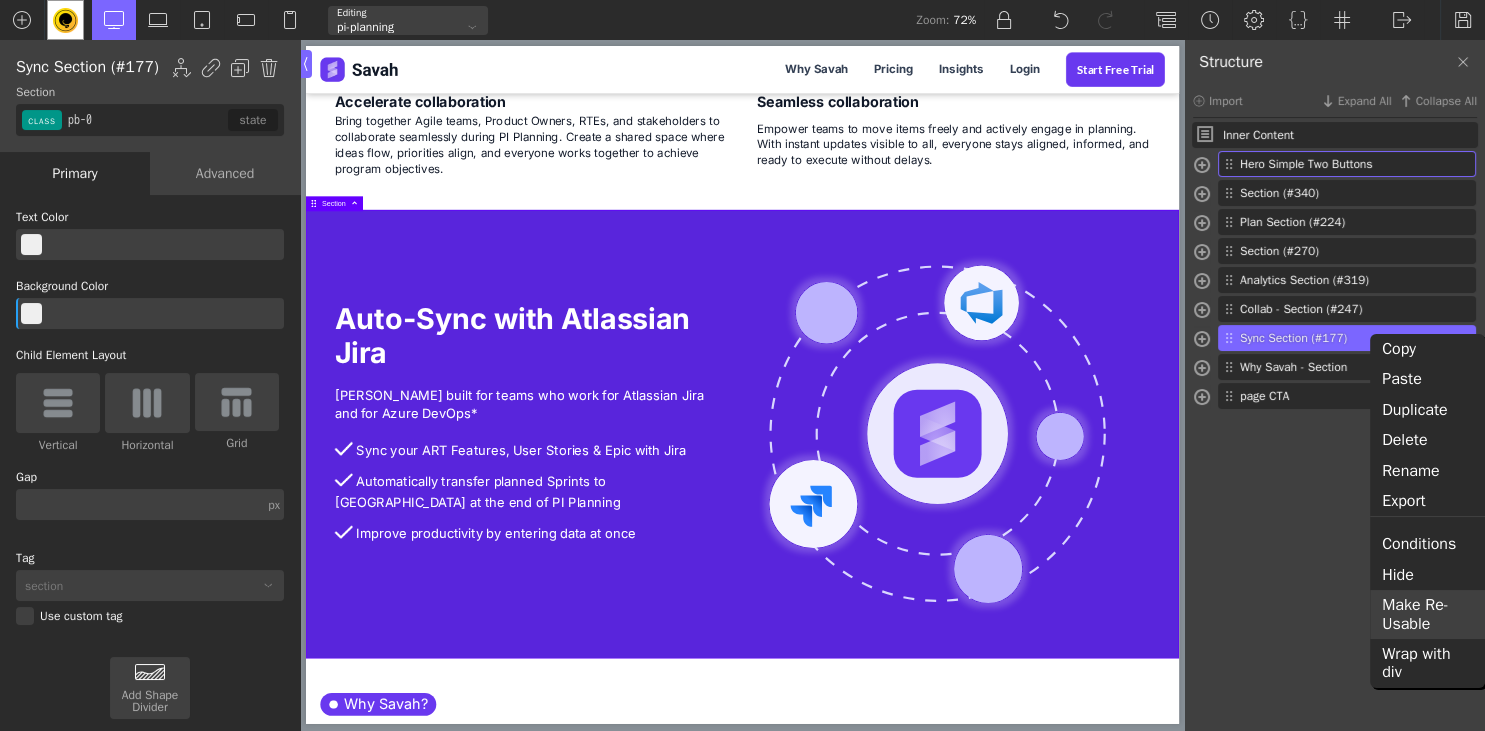 click on "Make Re-Usable" at bounding box center [1427, 614] 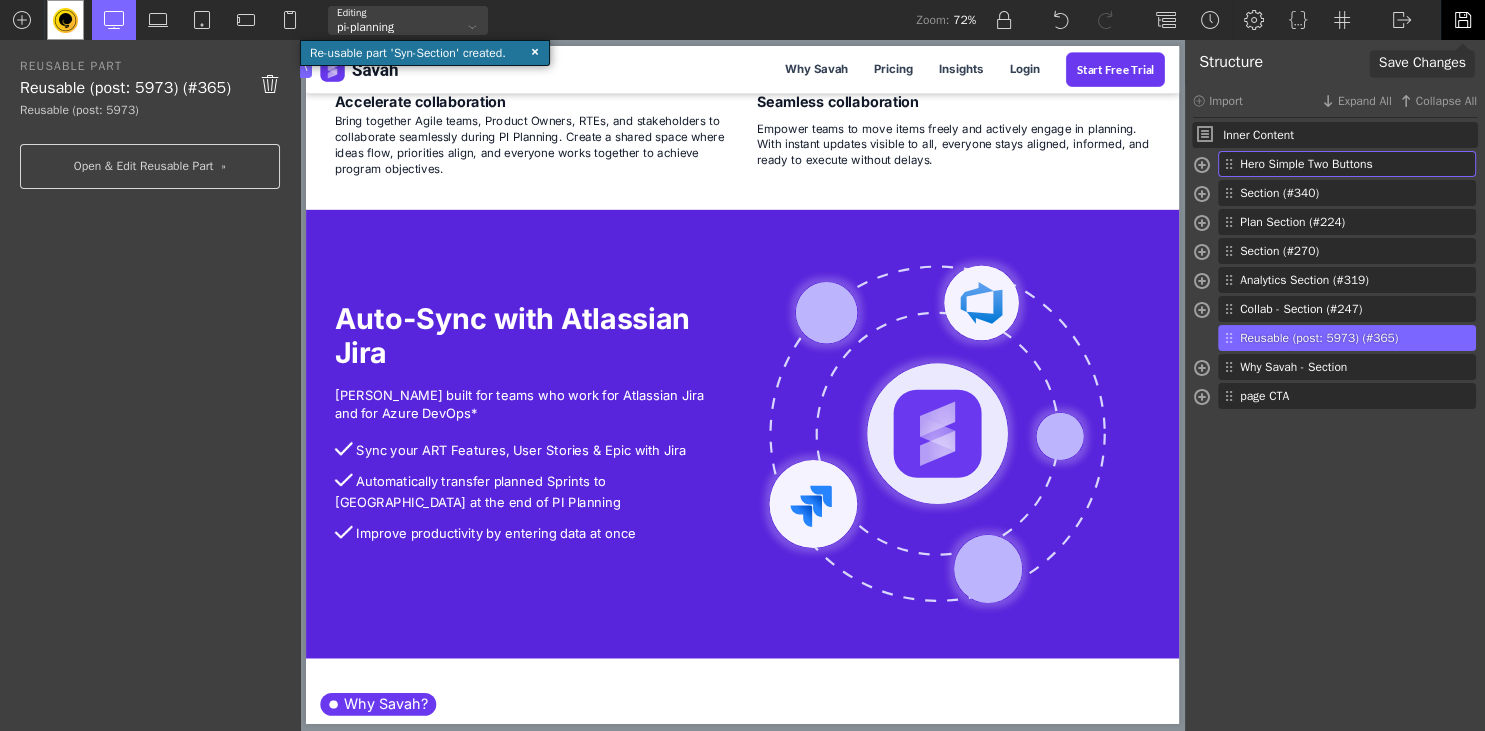click at bounding box center (1462, 20) 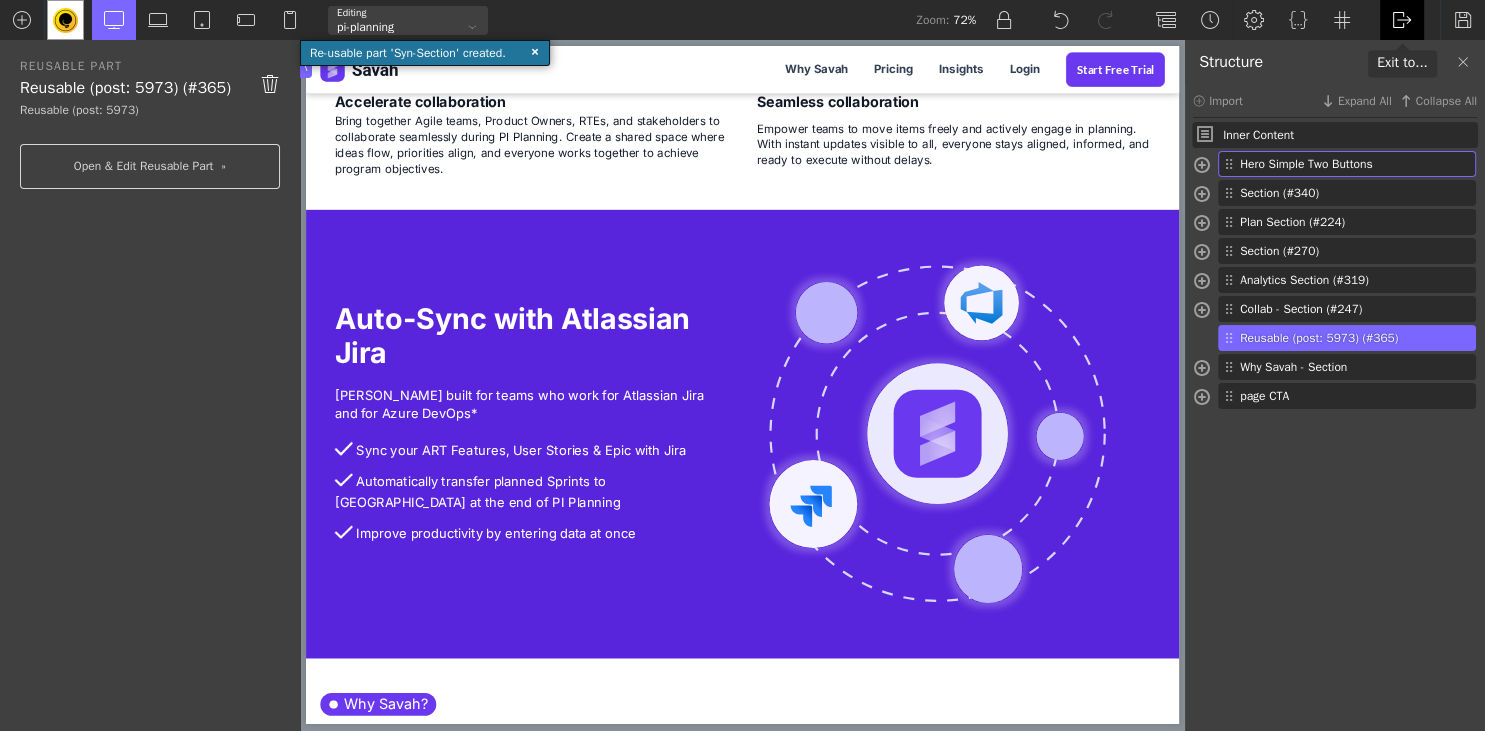 click at bounding box center (1402, 20) 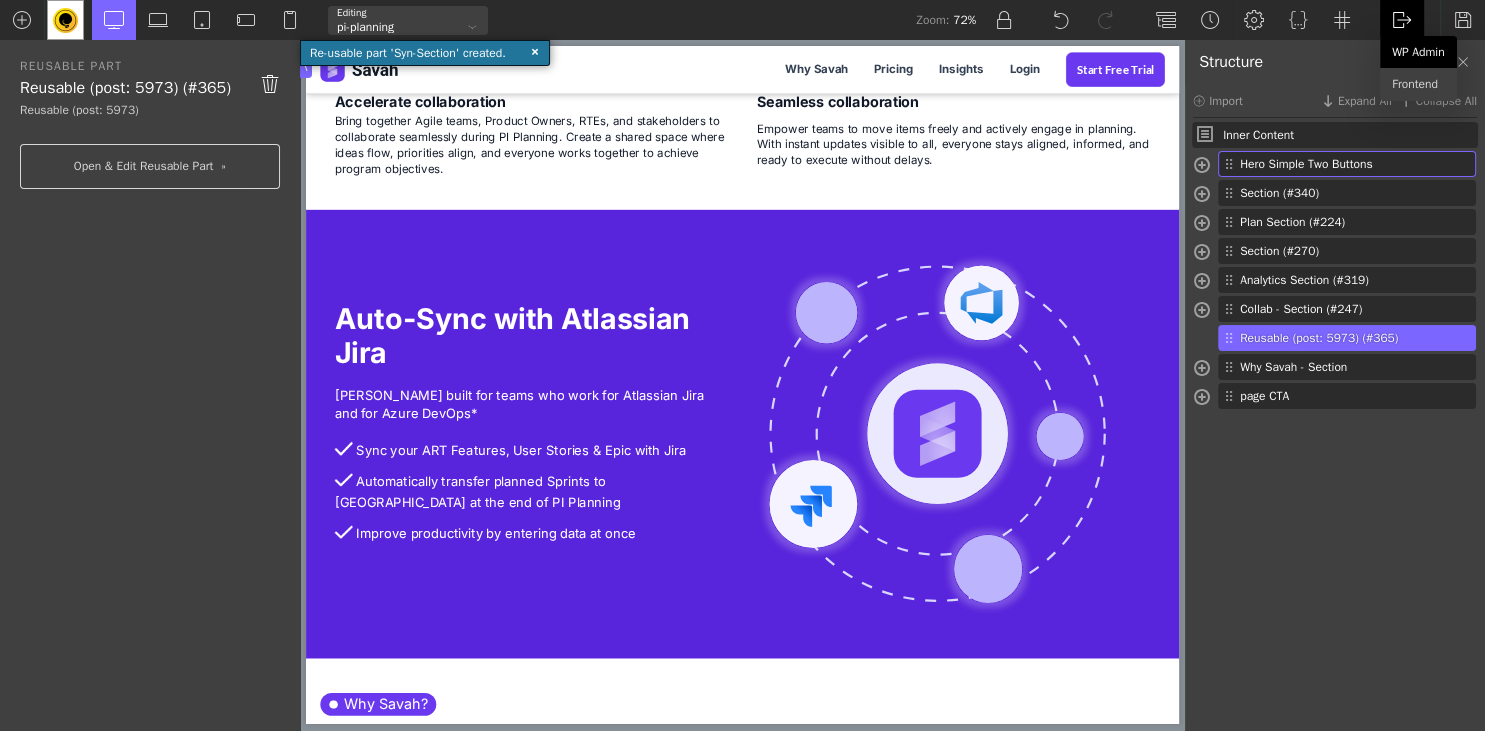 click on "WP Admin" at bounding box center [1418, 52] 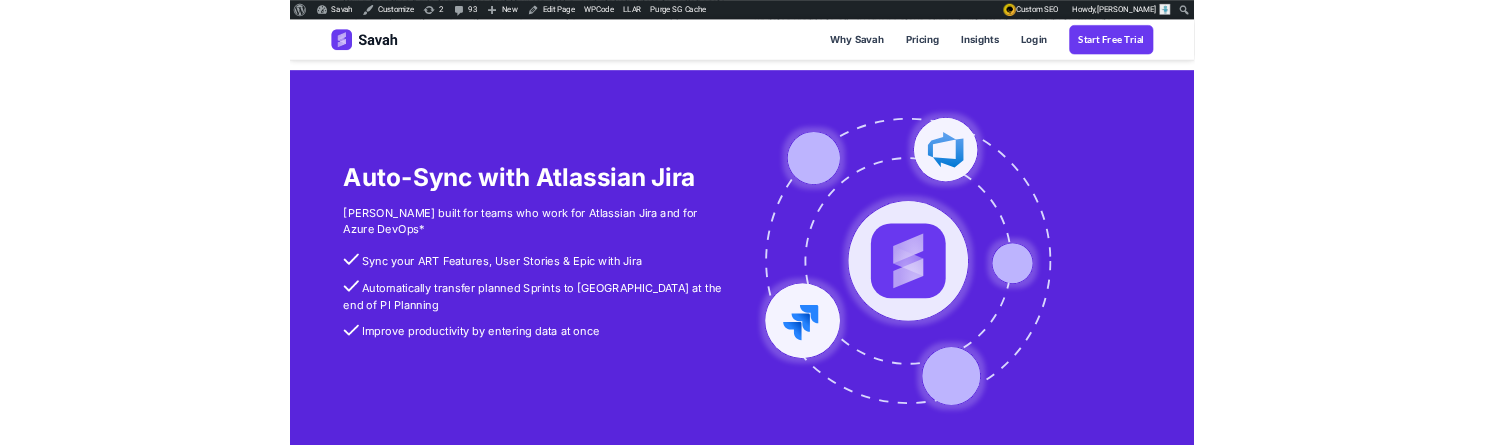 scroll, scrollTop: 4435, scrollLeft: 0, axis: vertical 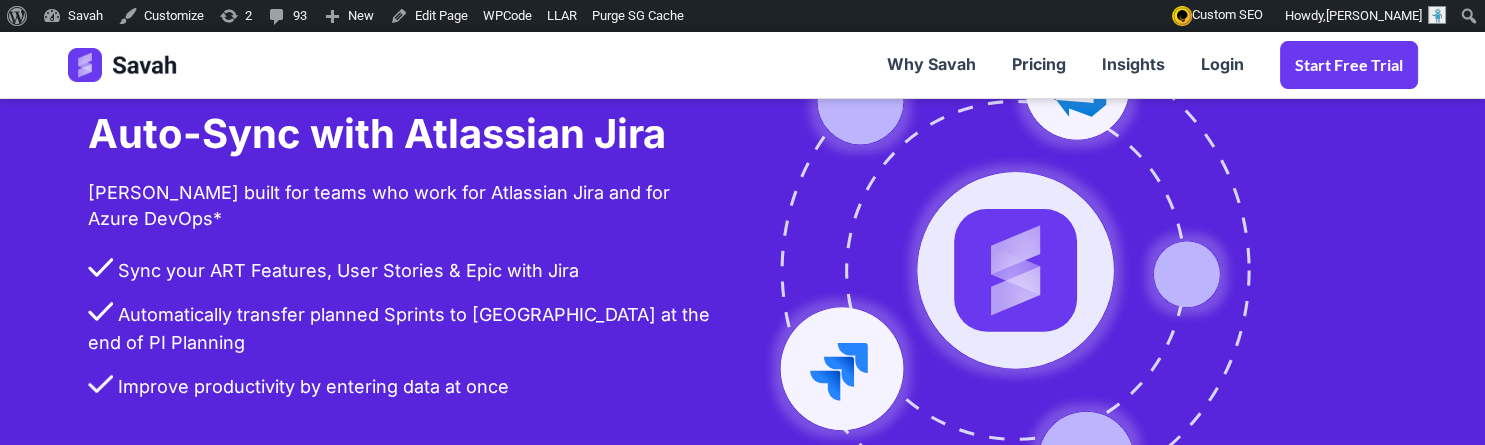 drag, startPoint x: 1066, startPoint y: 272, endPoint x: 1095, endPoint y: 258, distance: 32.202484 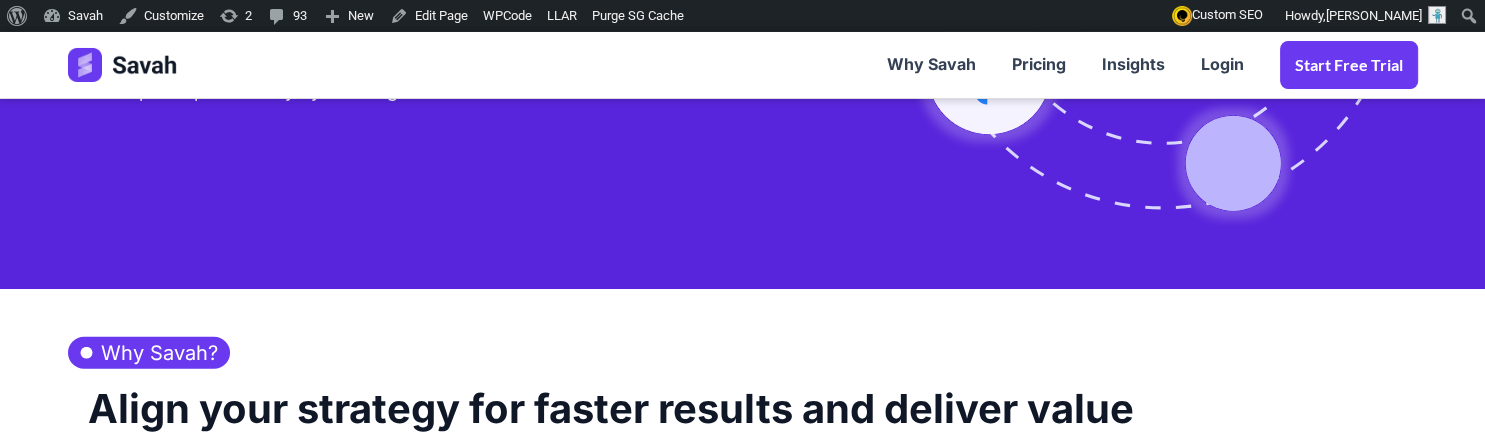 scroll, scrollTop: 4985, scrollLeft: 0, axis: vertical 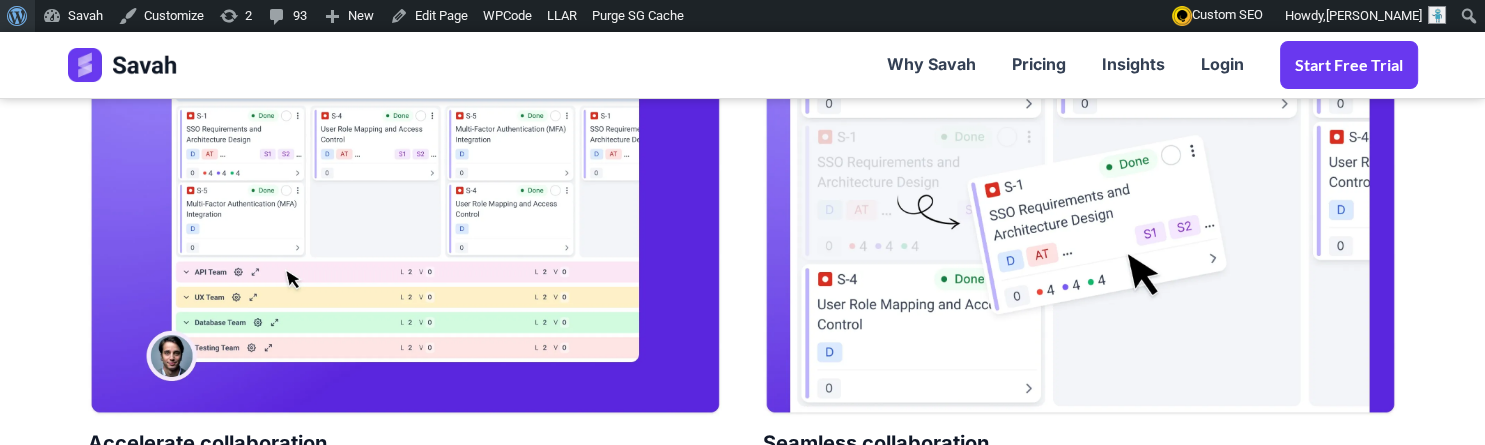 click at bounding box center (14, 14) 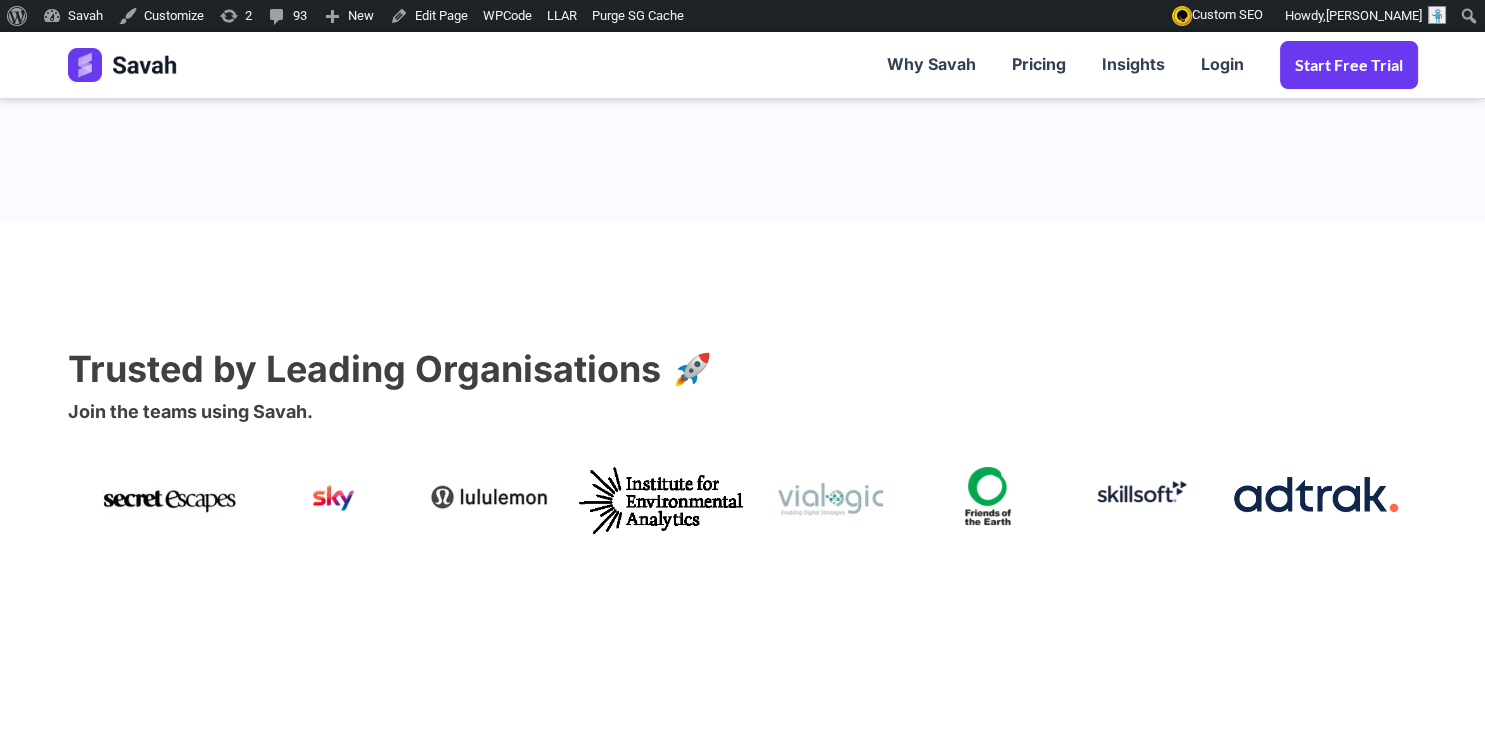 scroll, scrollTop: 0, scrollLeft: 0, axis: both 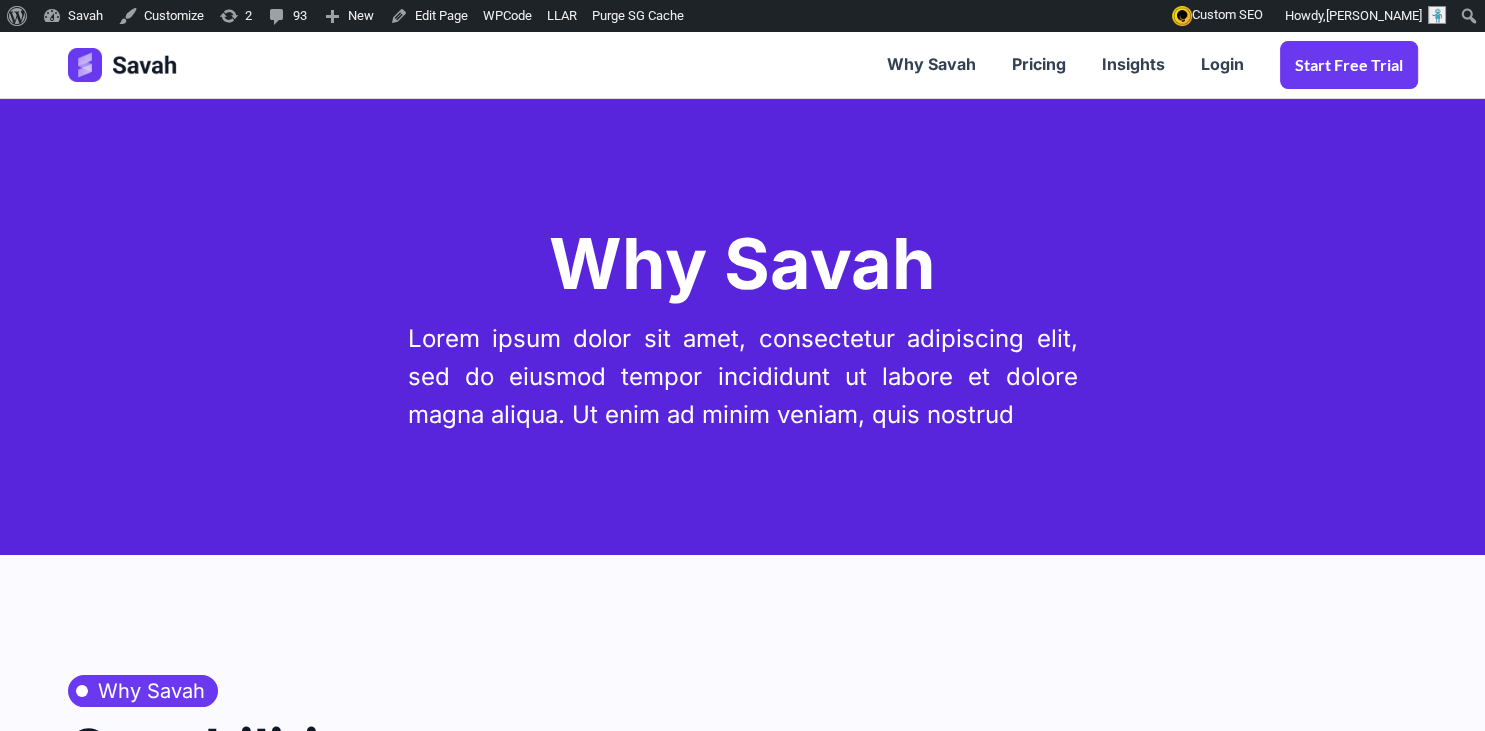 click at bounding box center (124, 65) 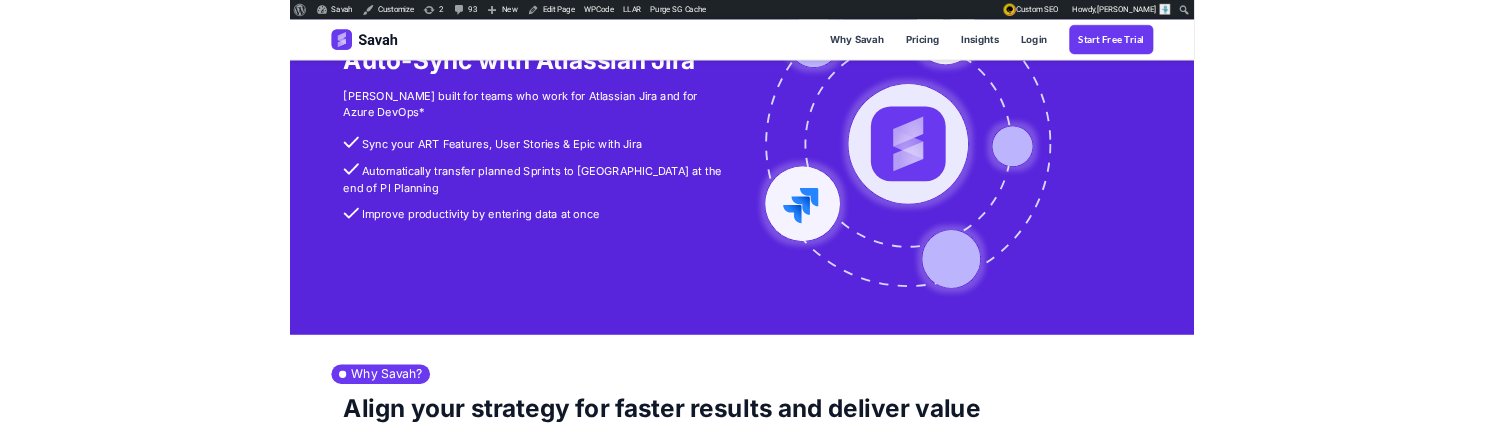 scroll, scrollTop: 4546, scrollLeft: 0, axis: vertical 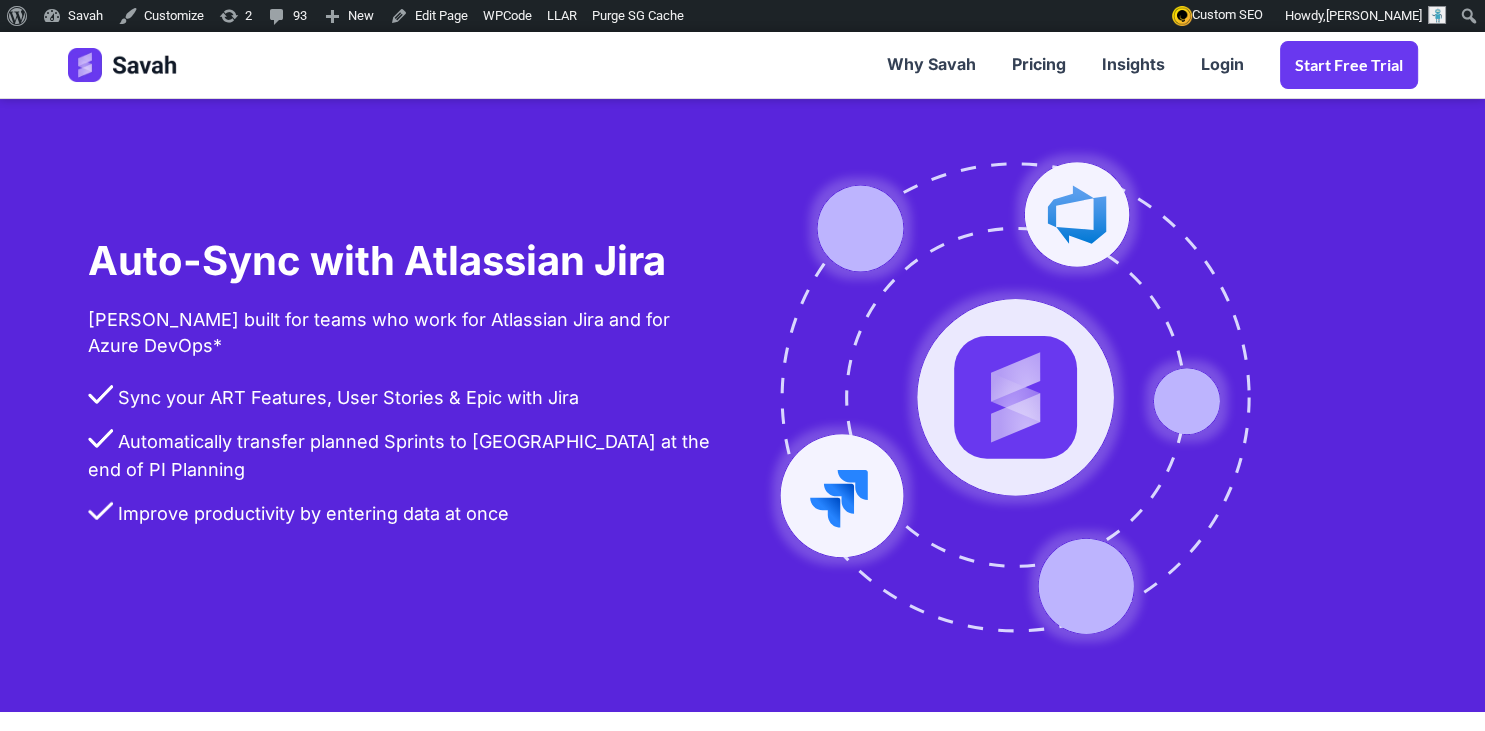 drag, startPoint x: 1051, startPoint y: 301, endPoint x: 1066, endPoint y: 298, distance: 15.297058 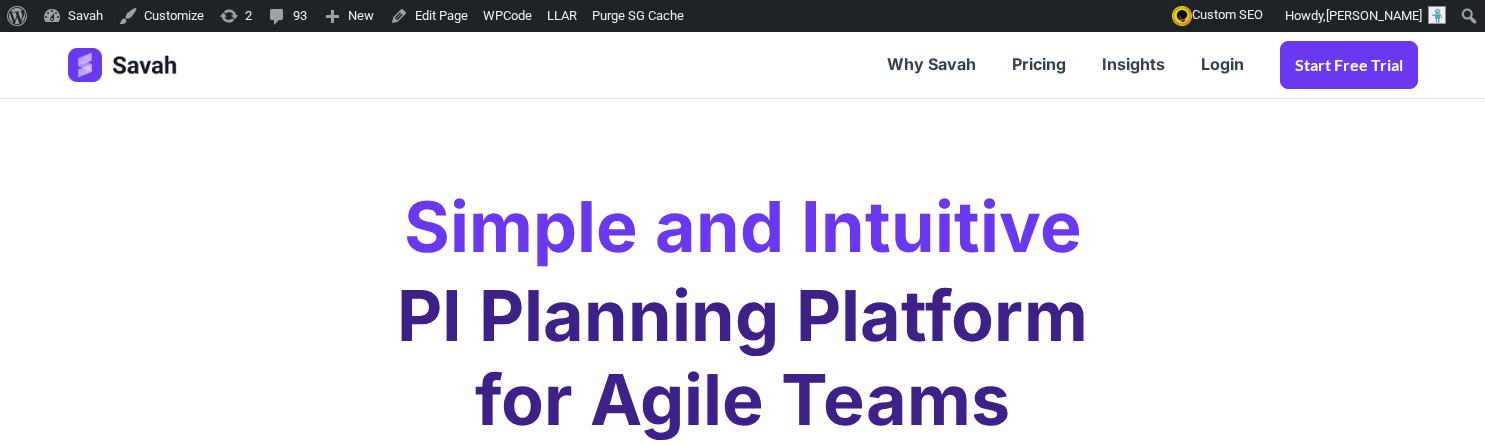 scroll, scrollTop: 0, scrollLeft: 0, axis: both 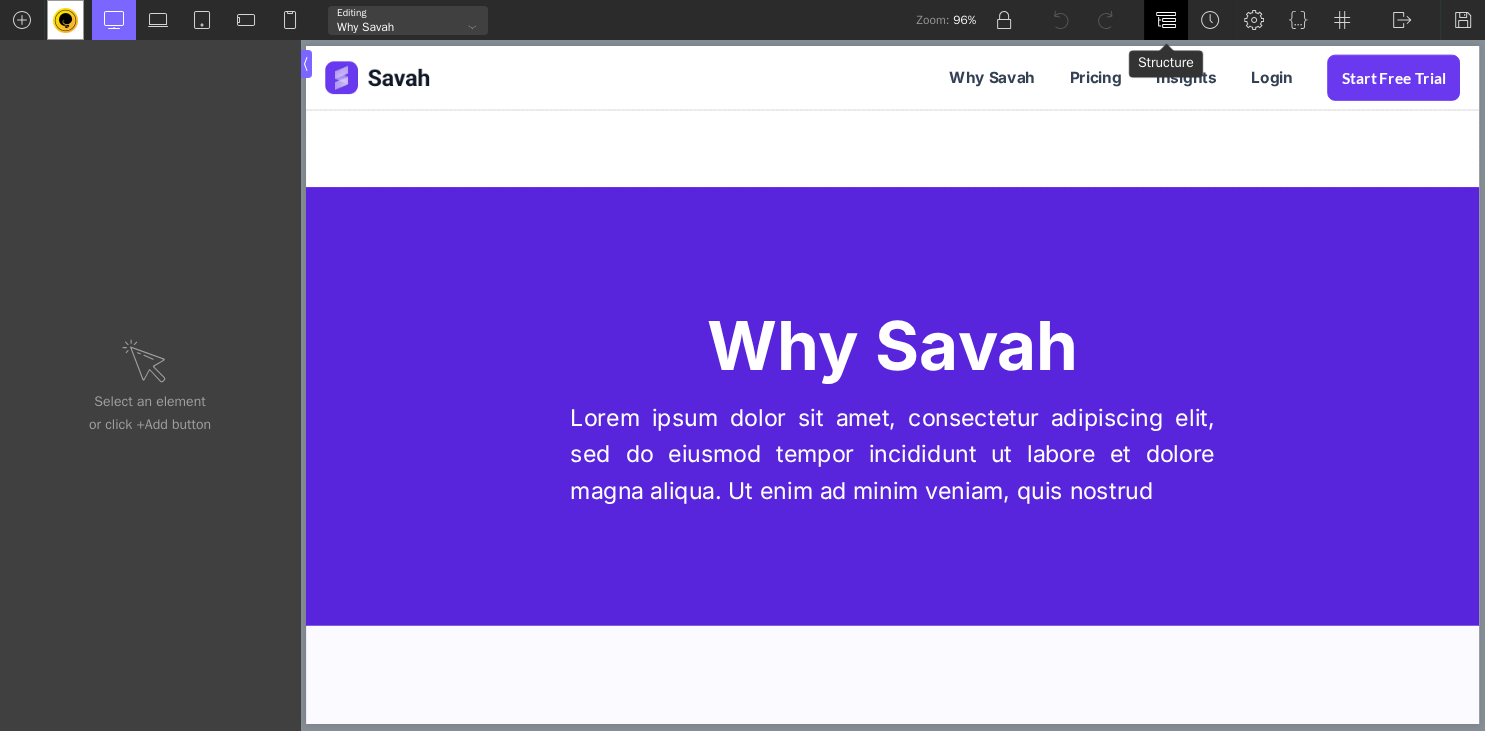 click at bounding box center (1166, 20) 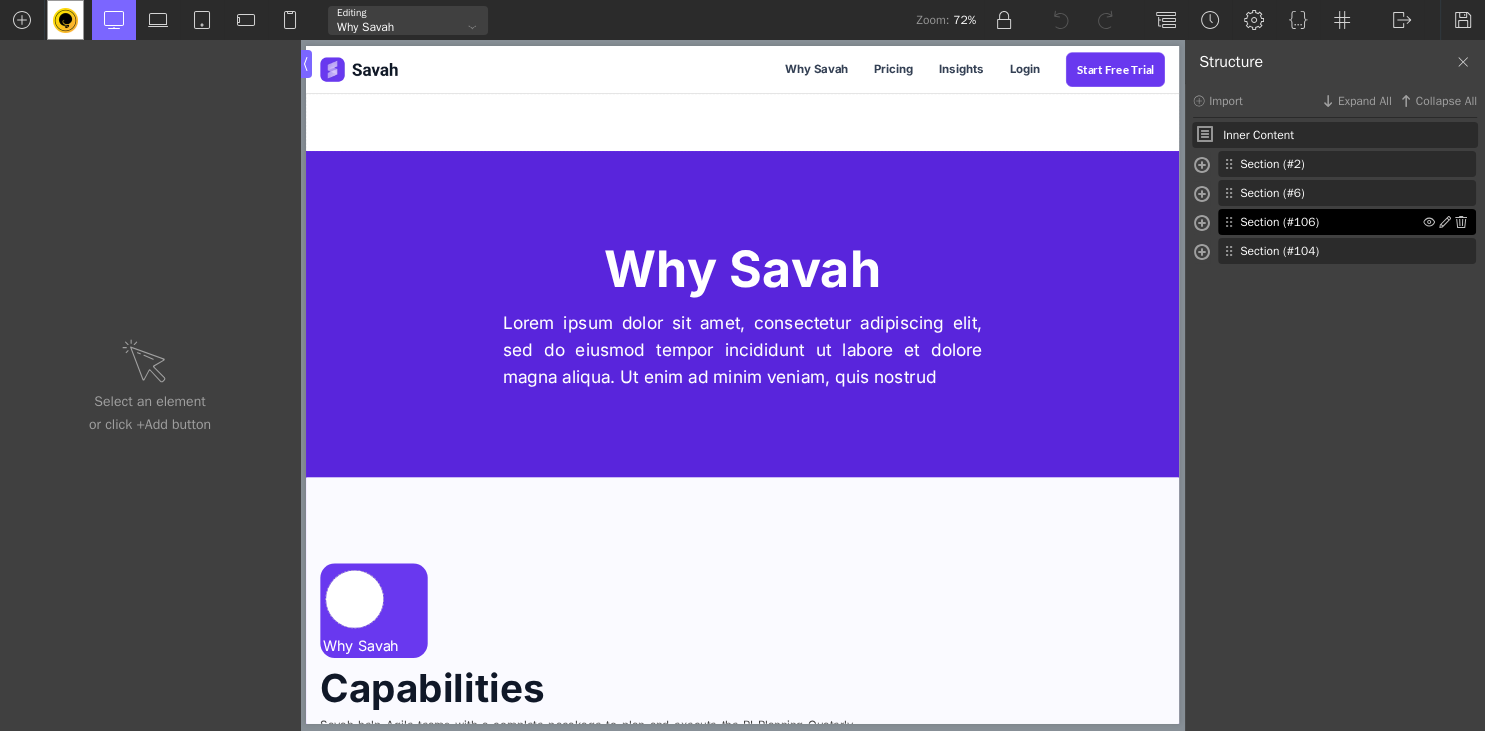 click on "Section (#106)" at bounding box center [1331, 222] 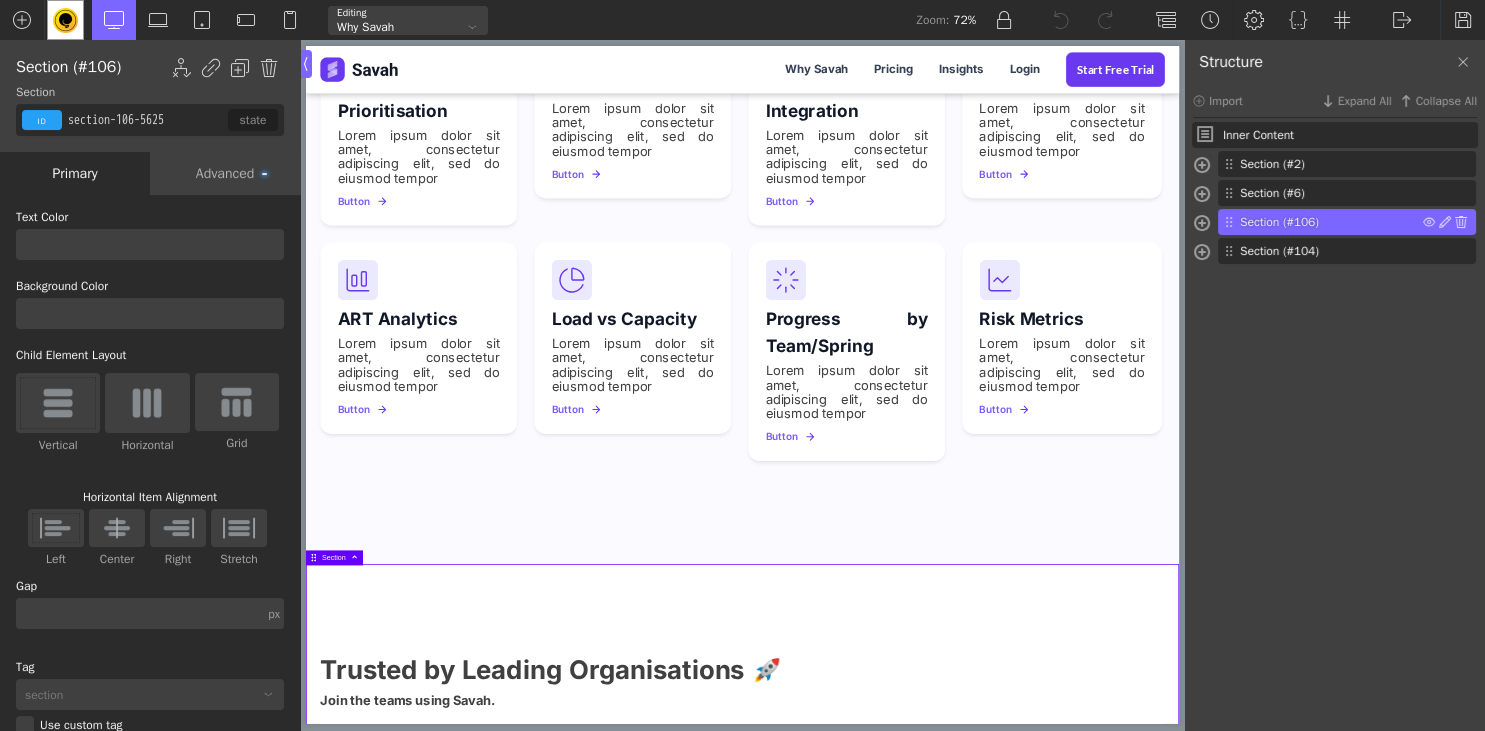 scroll, scrollTop: 2198, scrollLeft: 0, axis: vertical 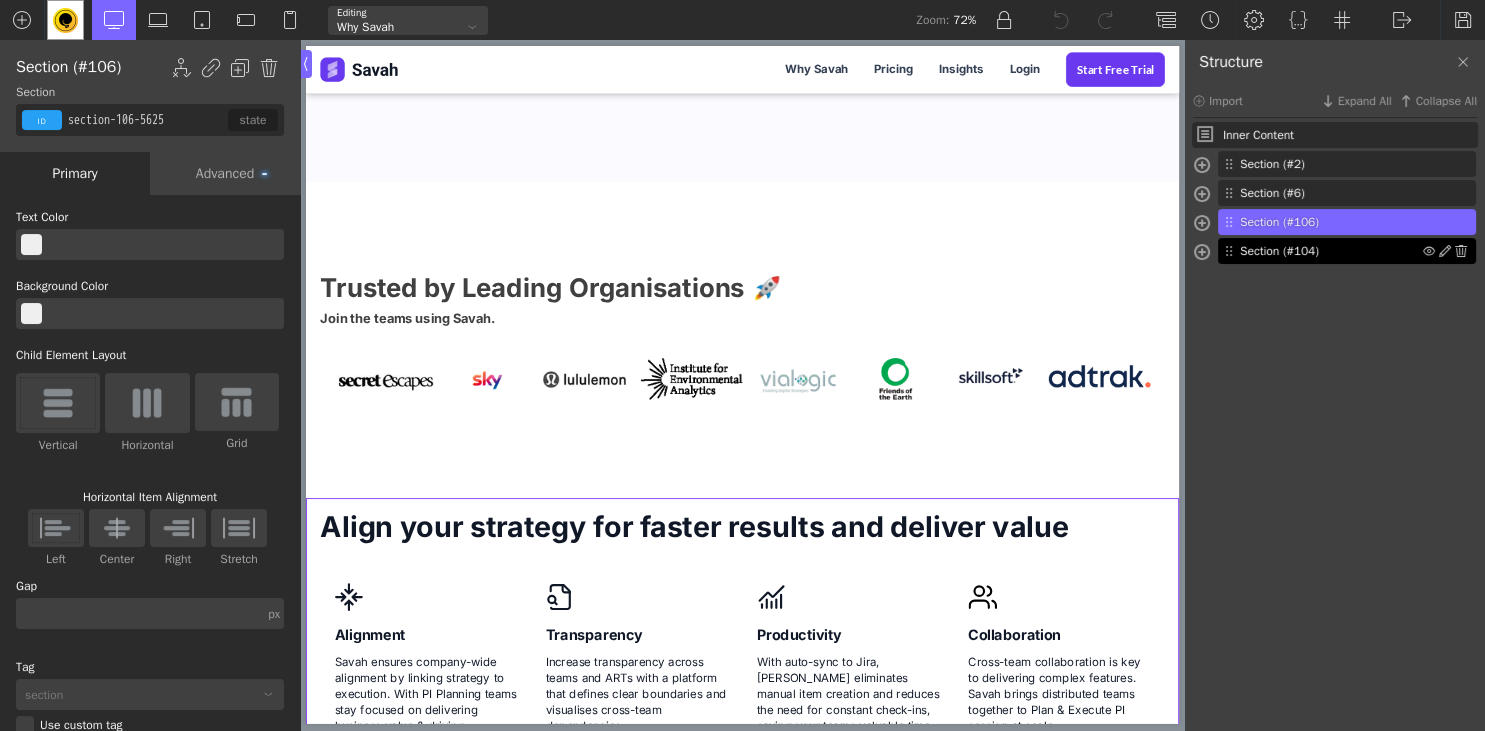 type on "section-104-5625" 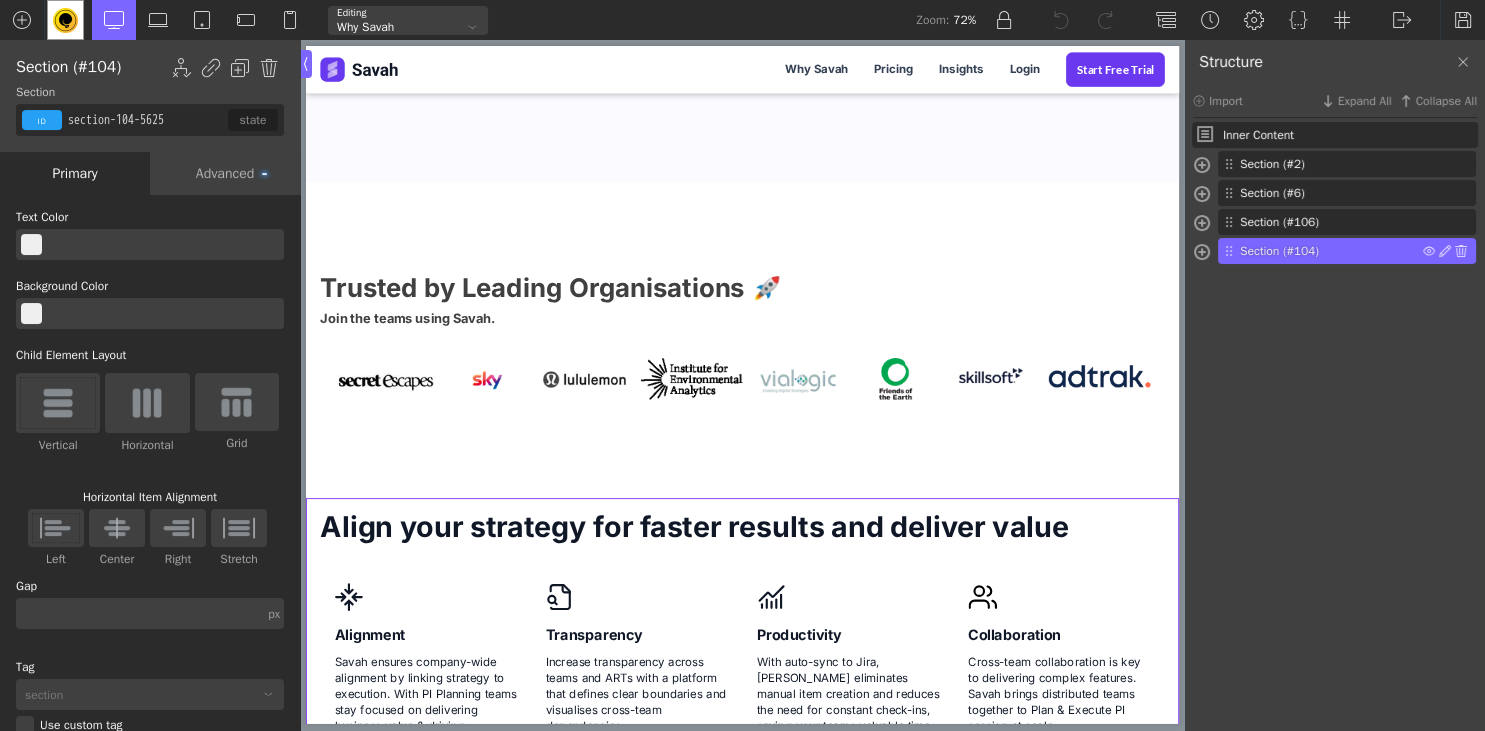 click on "Section (#104)" at bounding box center (1347, 251) 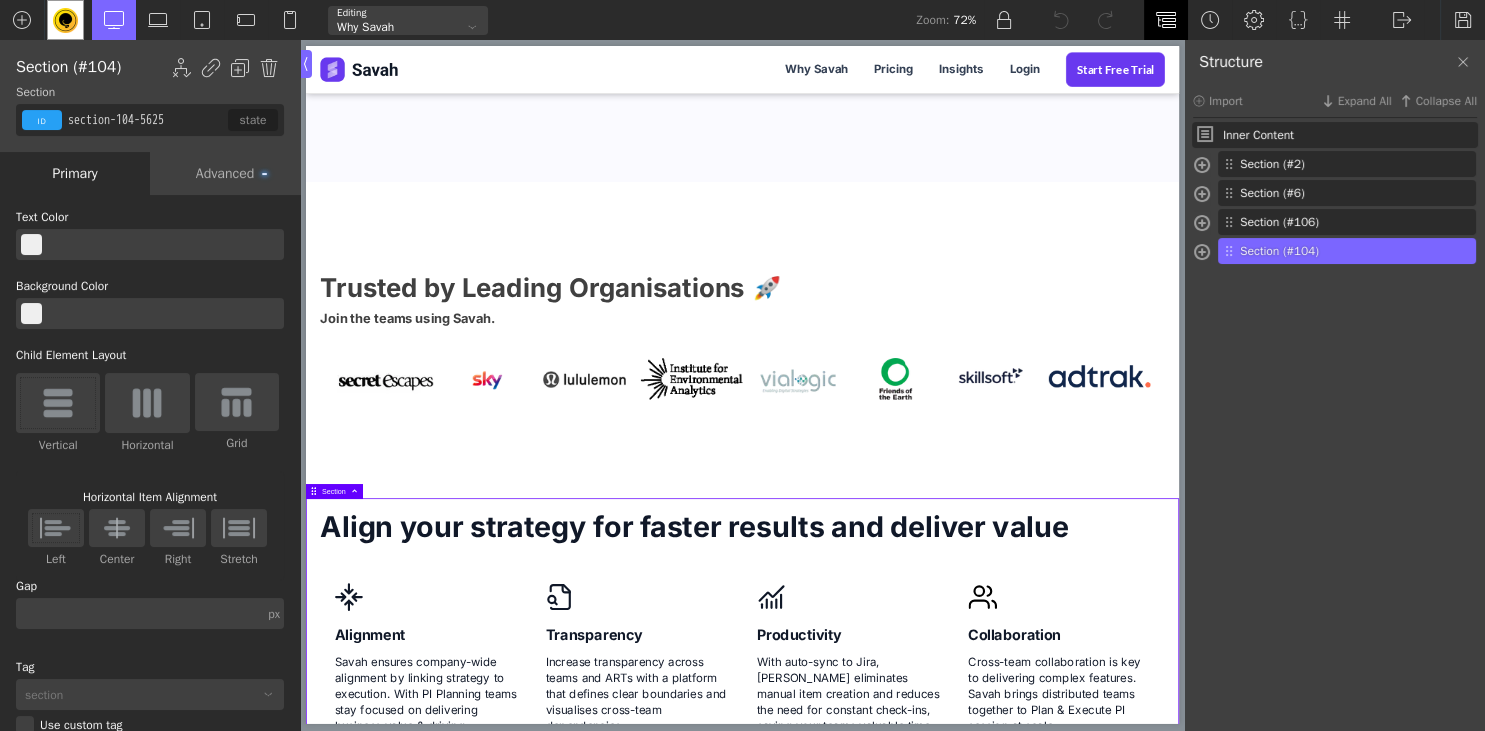 click at bounding box center (1166, 20) 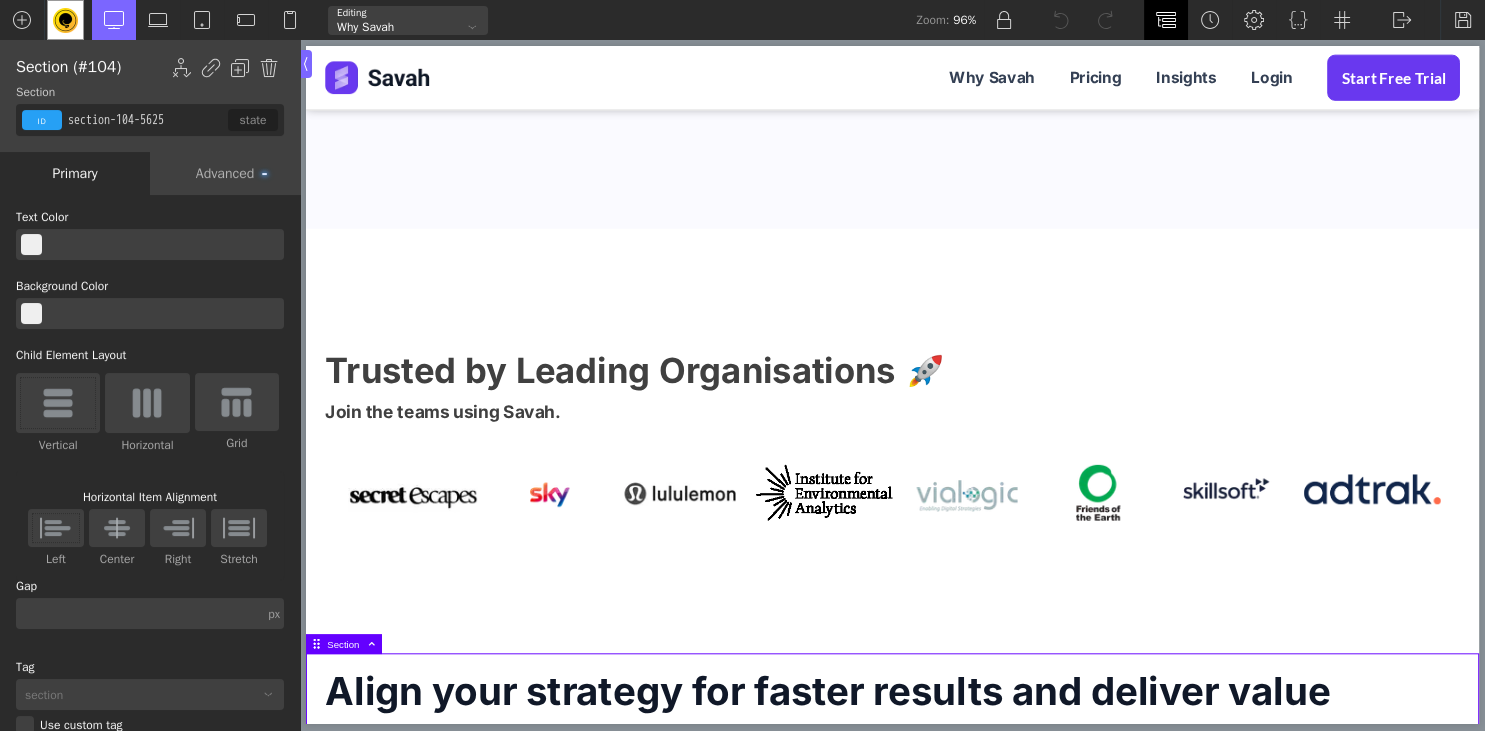 click at bounding box center [1166, 20] 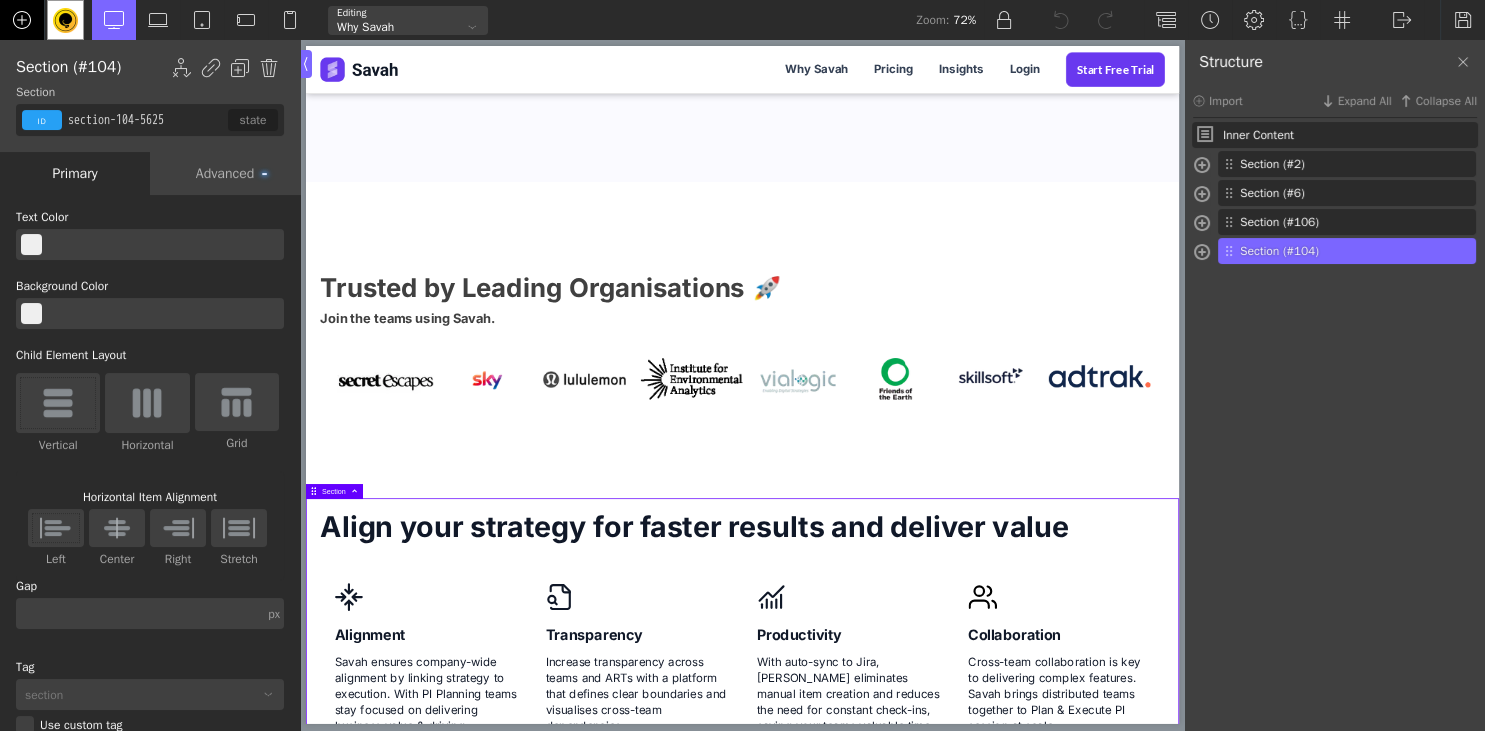 click at bounding box center [22, 20] 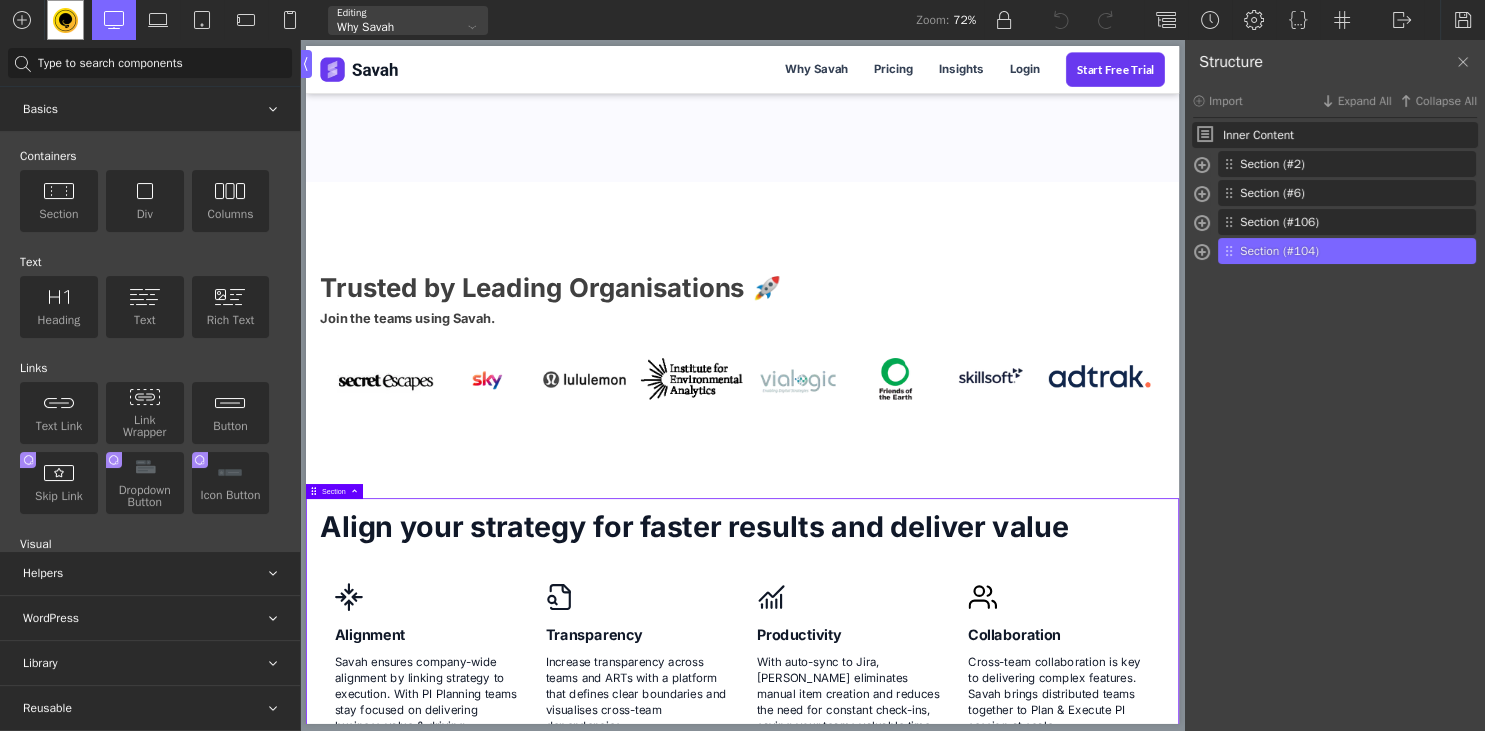 scroll, scrollTop: 273, scrollLeft: 0, axis: vertical 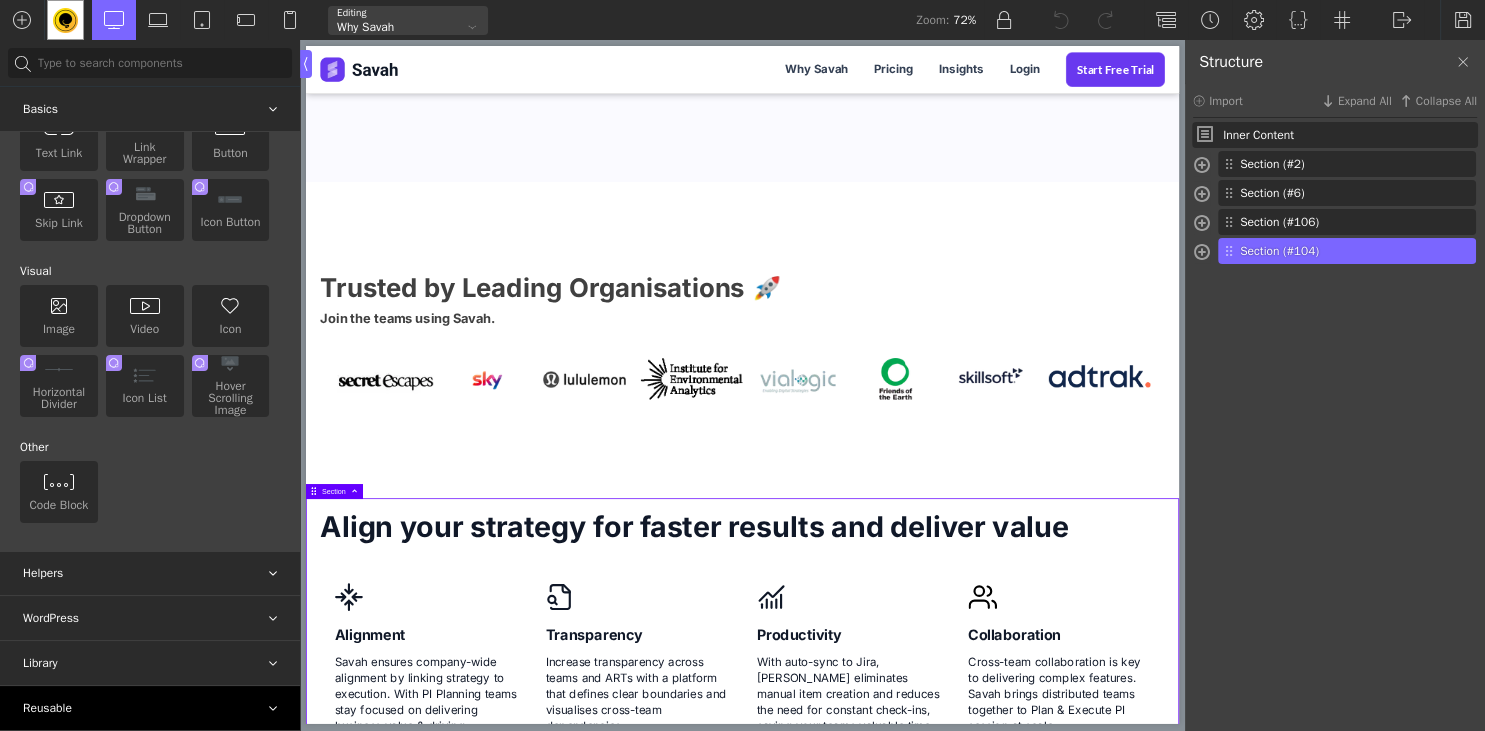 click on "Reusable" at bounding box center [150, 708] 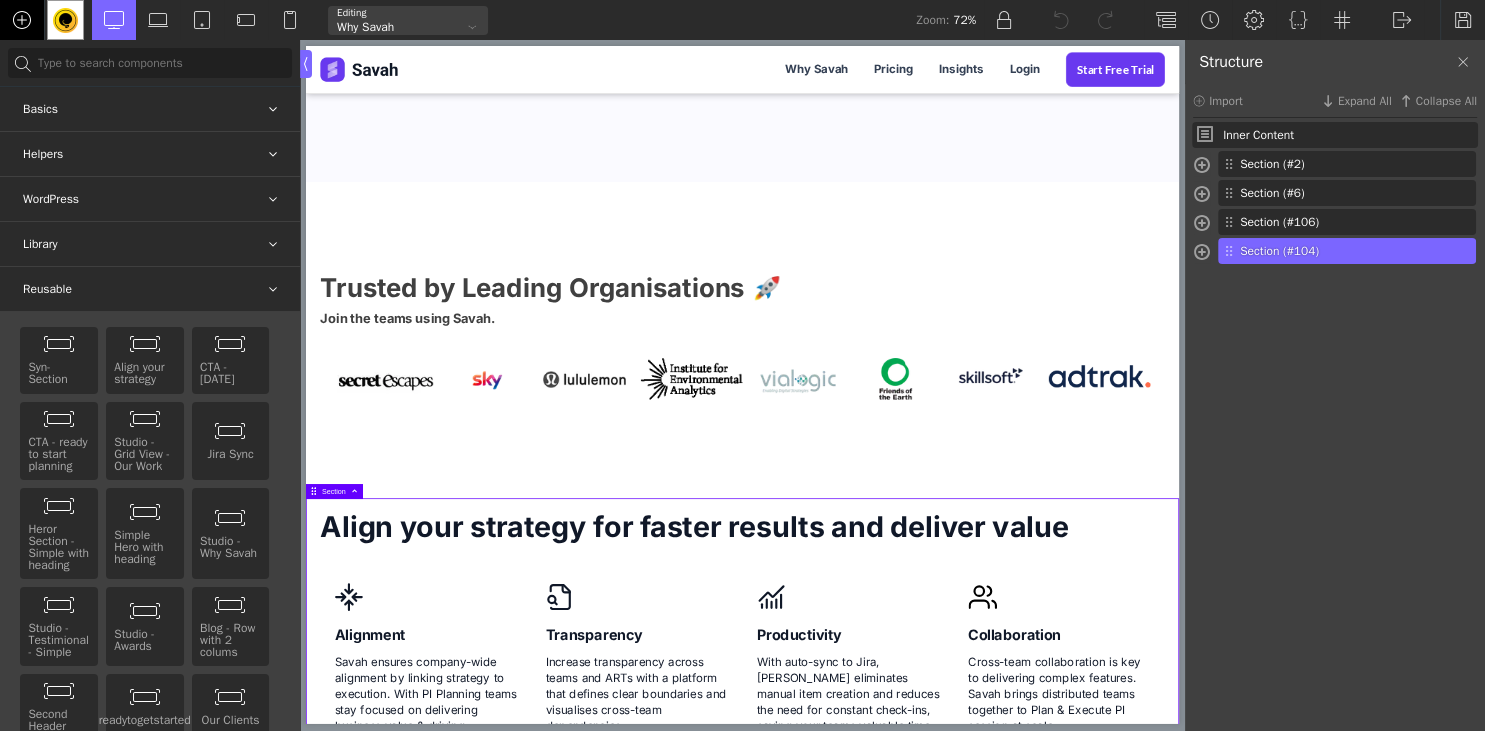 click at bounding box center [22, 20] 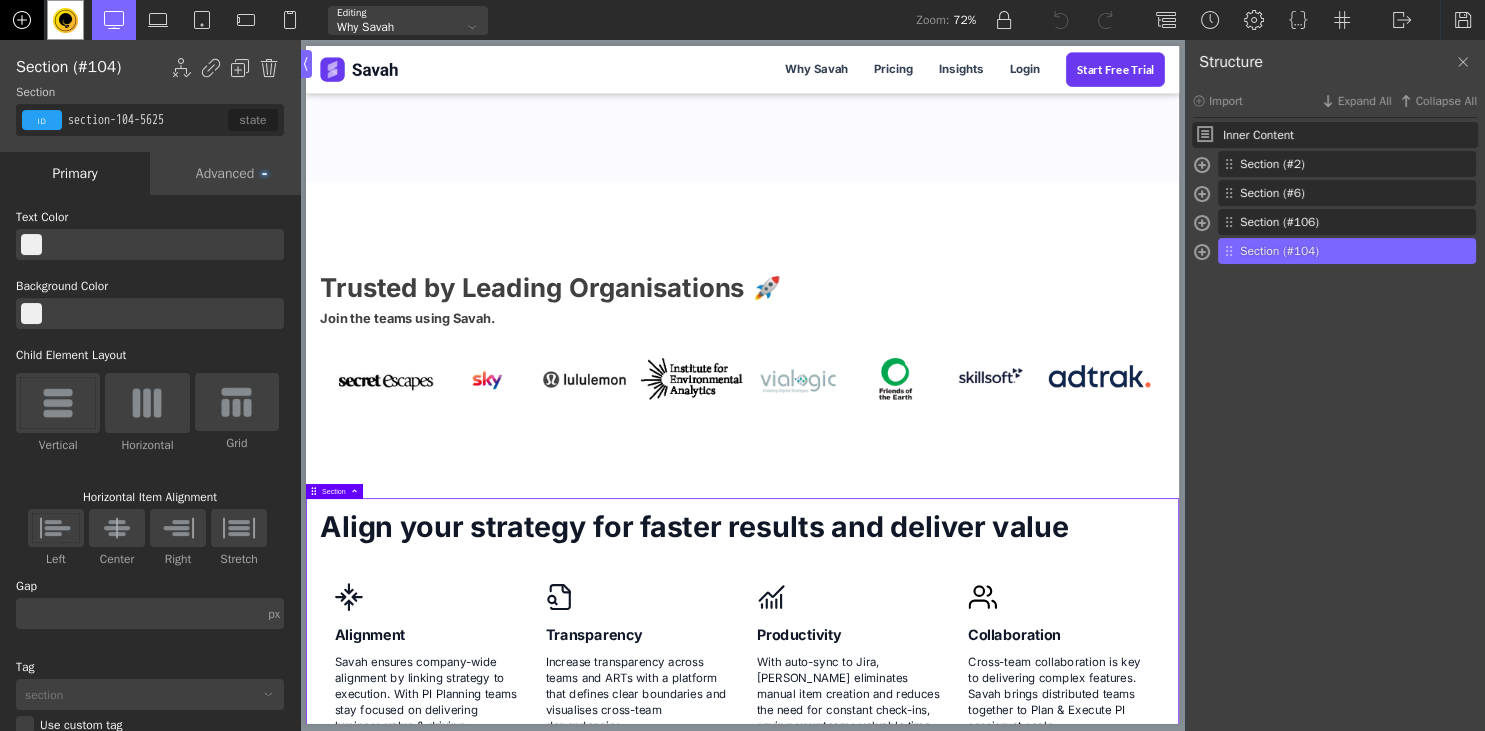 click at bounding box center (22, 20) 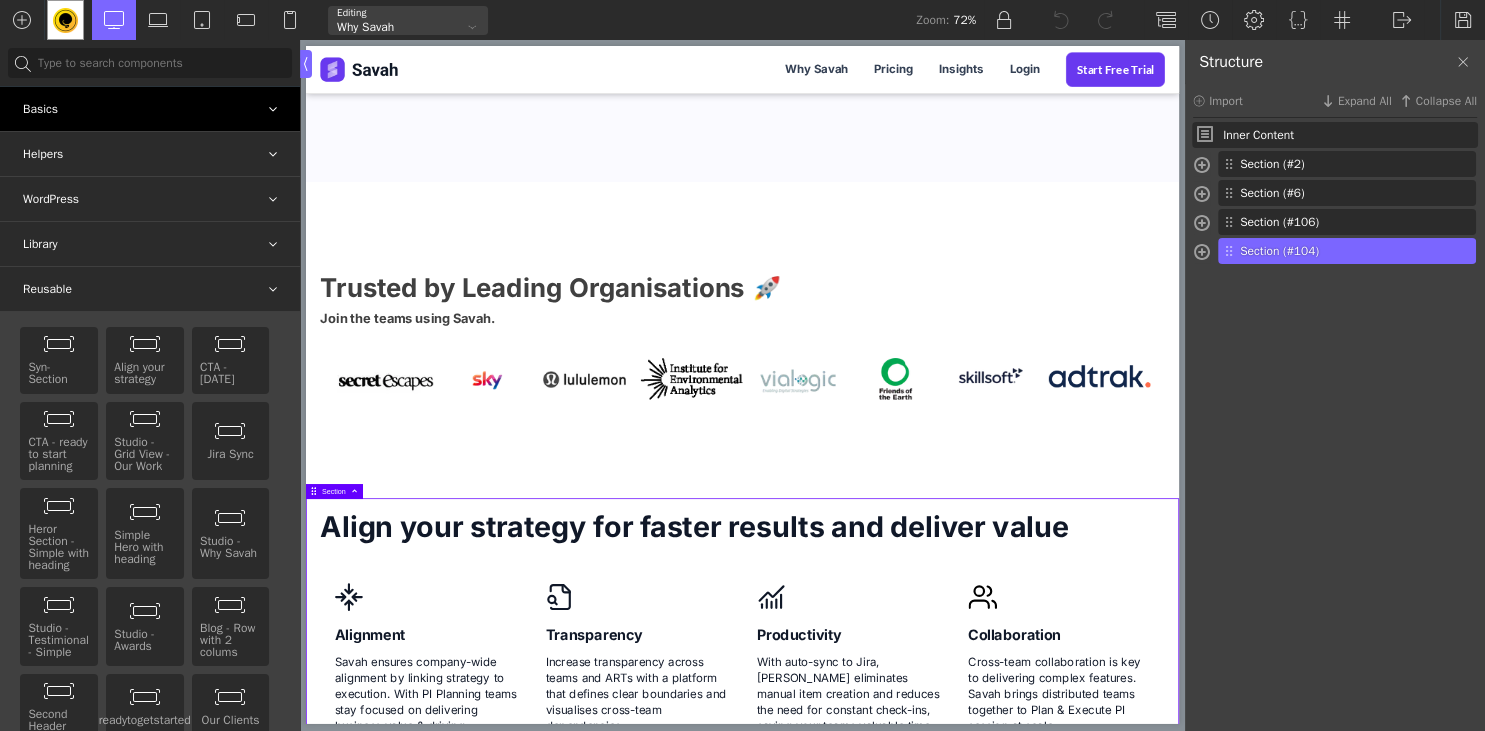 click on "Basics" at bounding box center [150, 109] 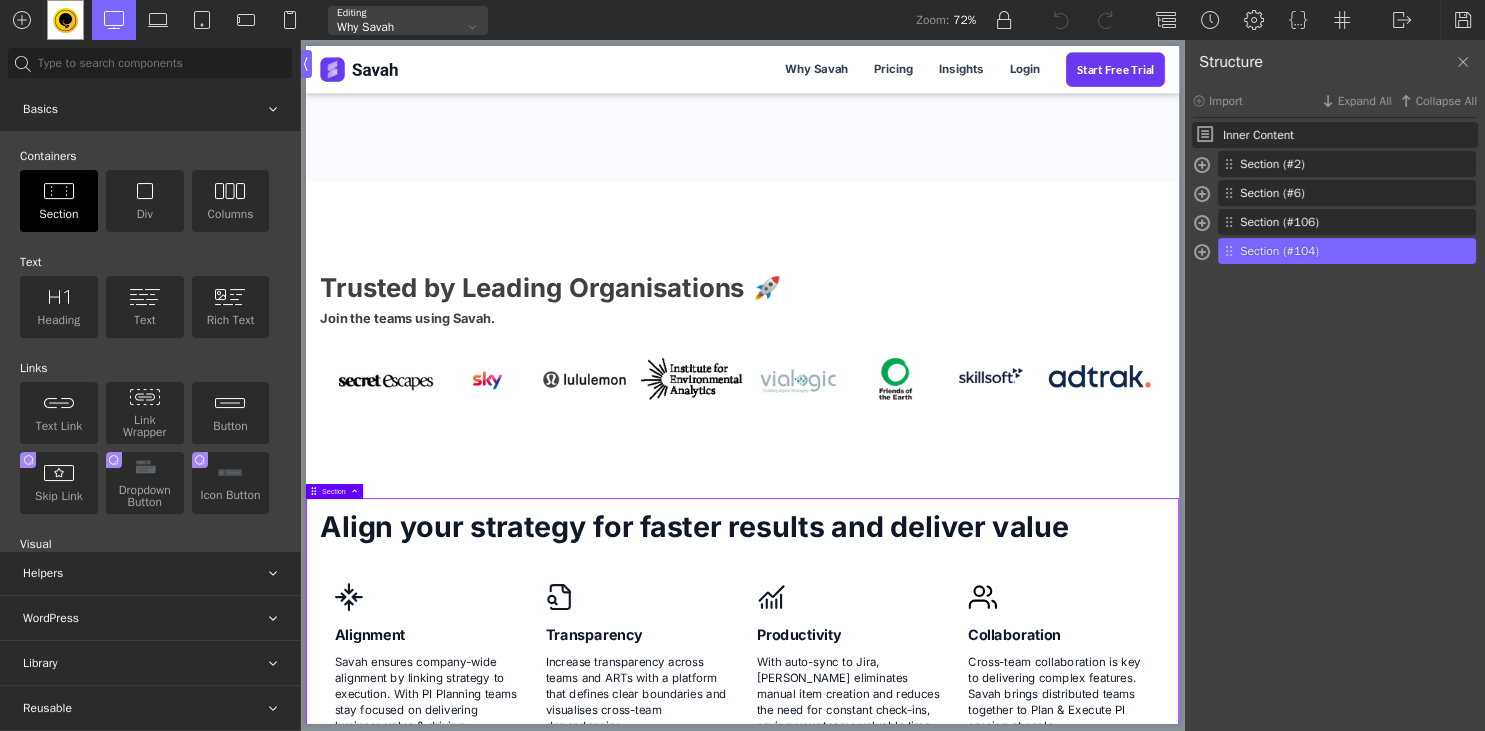 click on "Section" at bounding box center (59, 201) 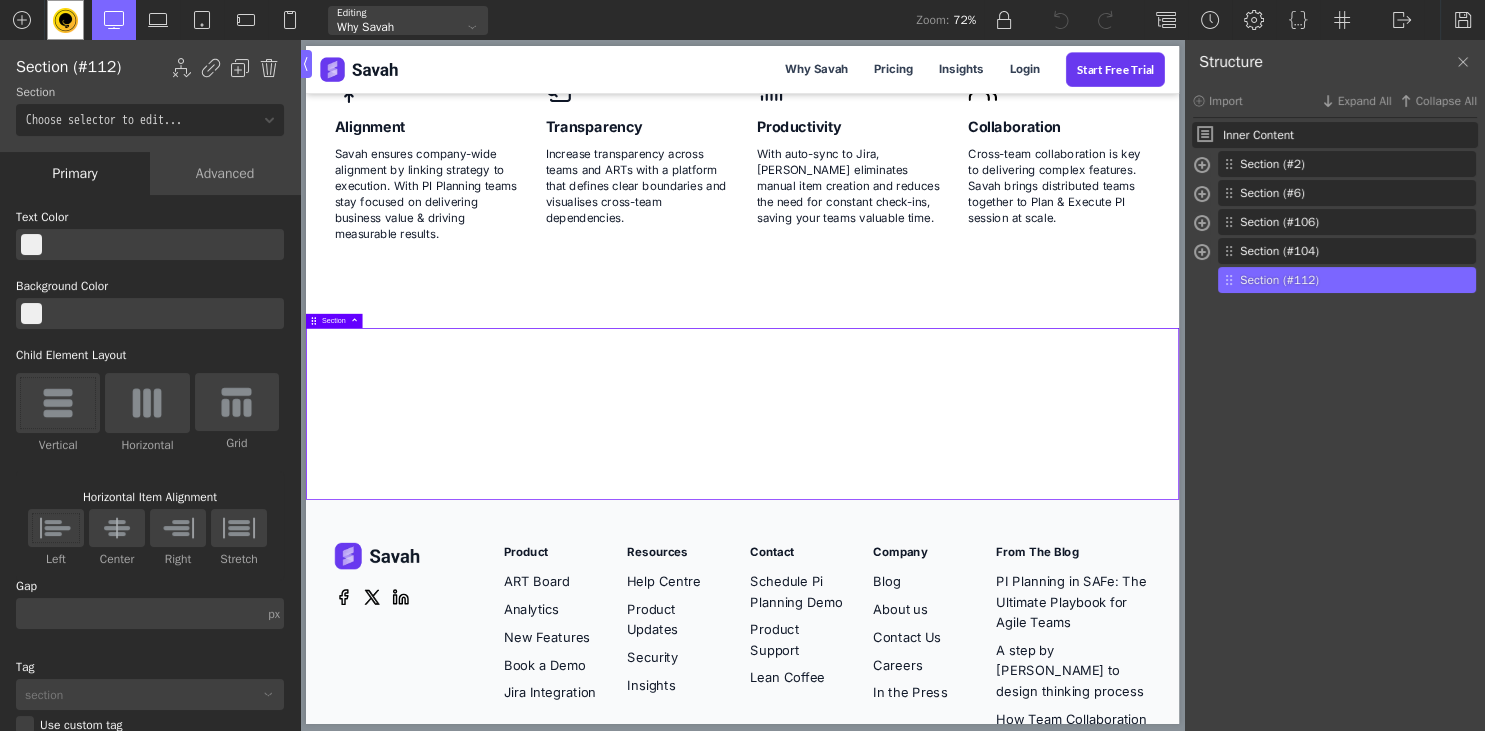 scroll, scrollTop: 2909, scrollLeft: 0, axis: vertical 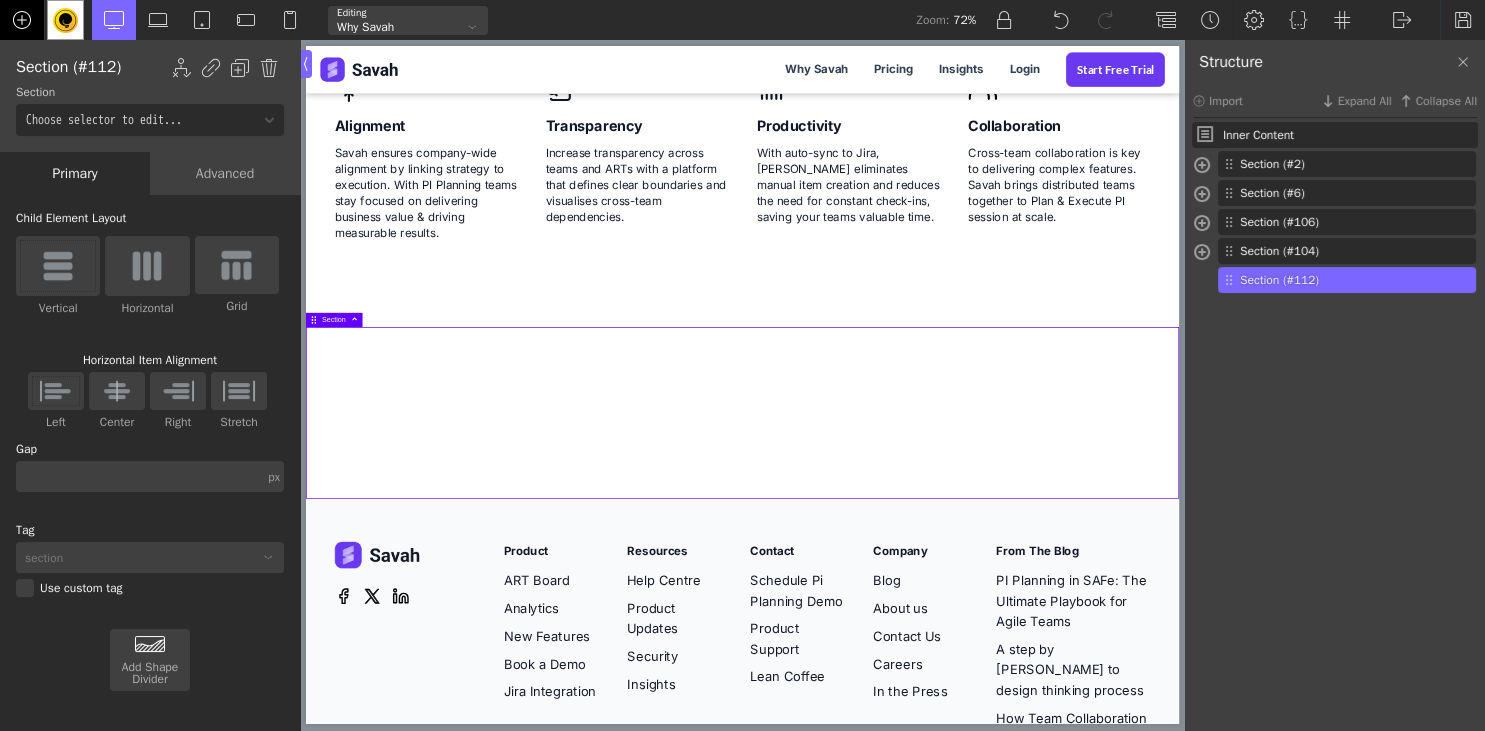 click at bounding box center [22, 20] 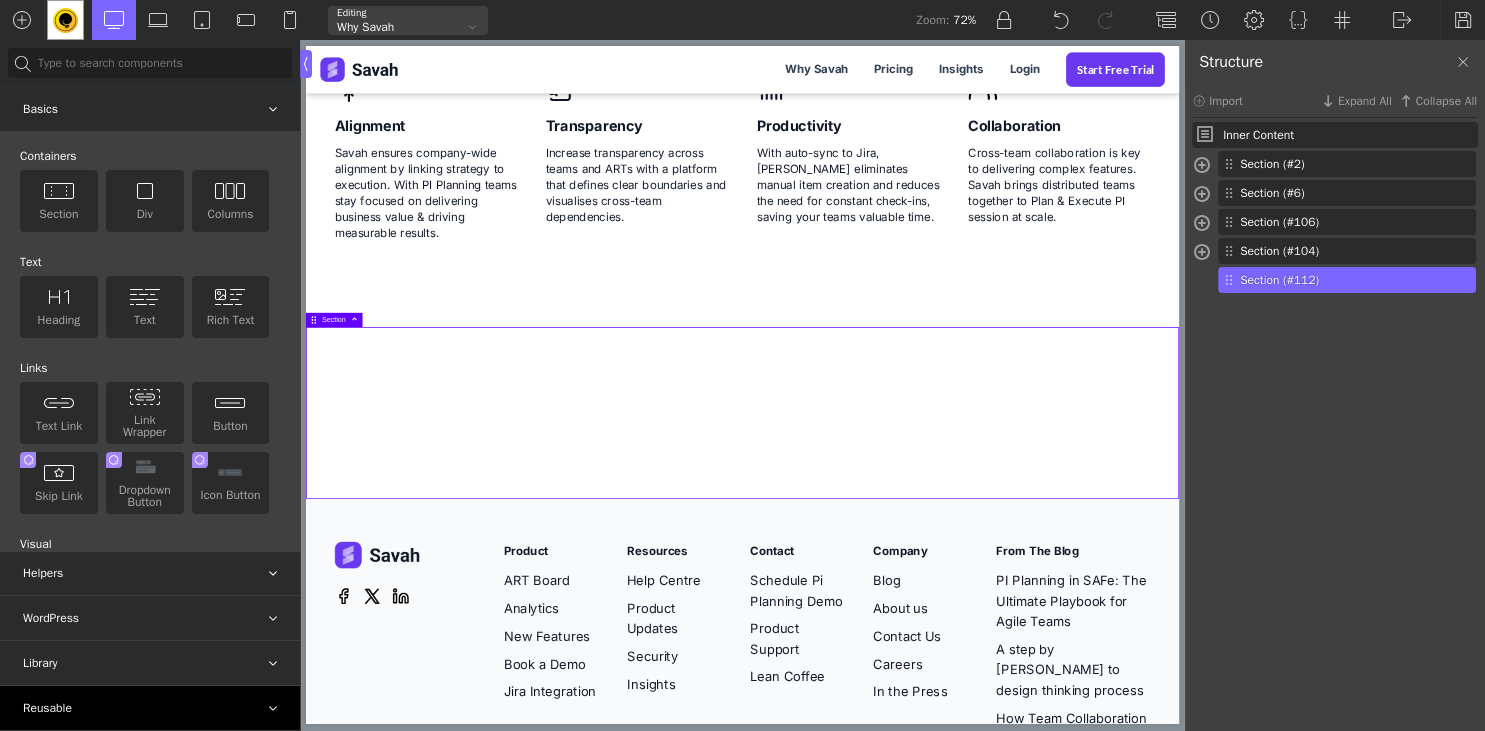 click on "Reusable" at bounding box center [150, 708] 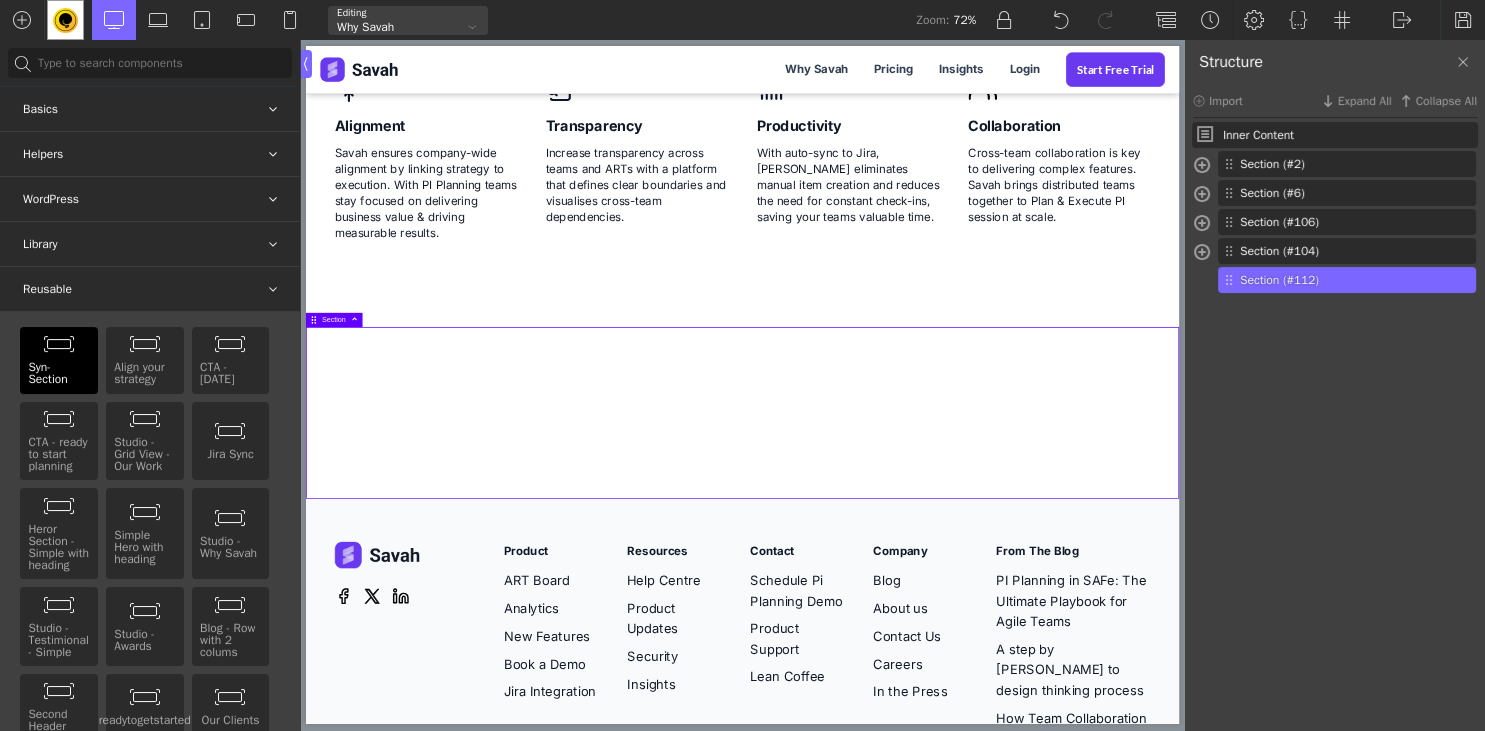 click on "Syn-Section
Single
Editable" at bounding box center (59, 360) 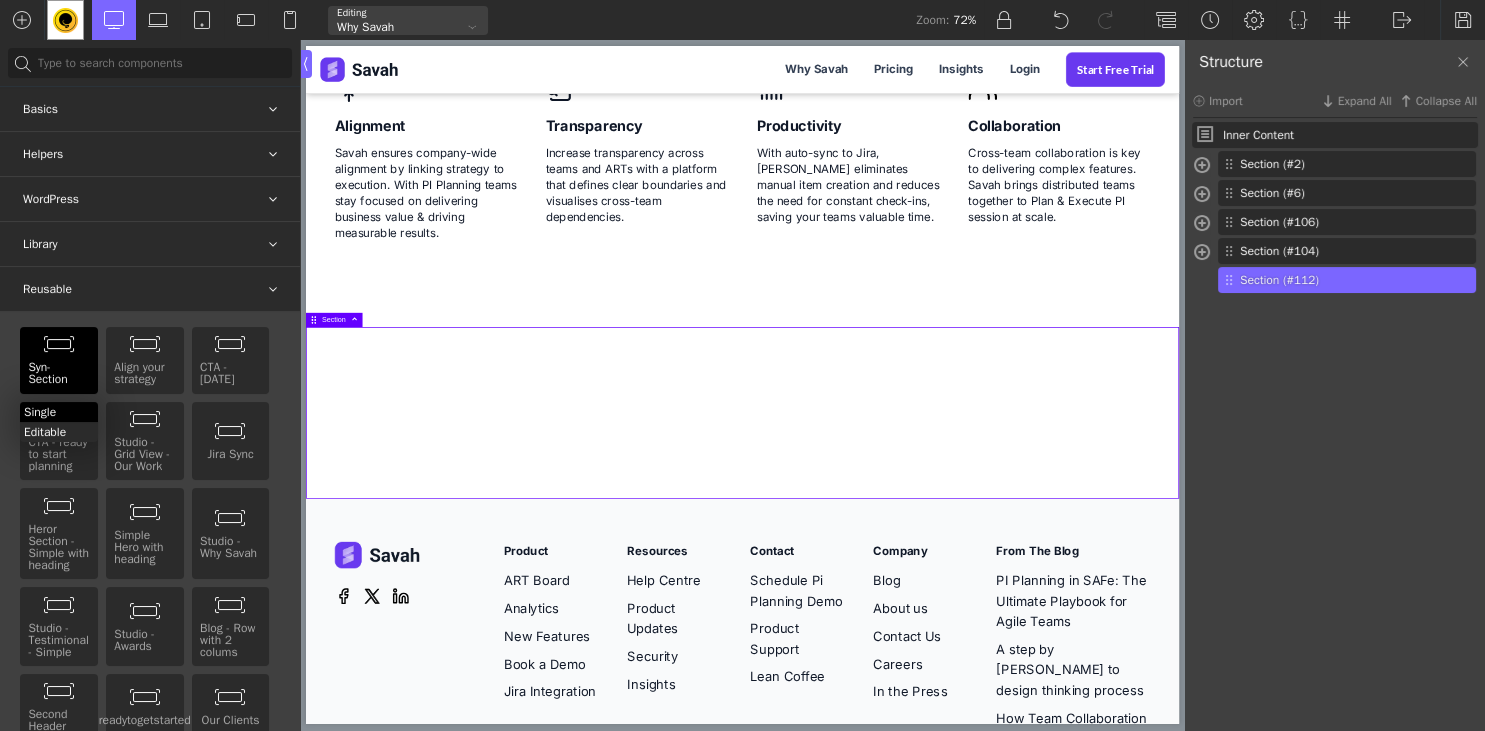 click on "Single" at bounding box center [59, 412] 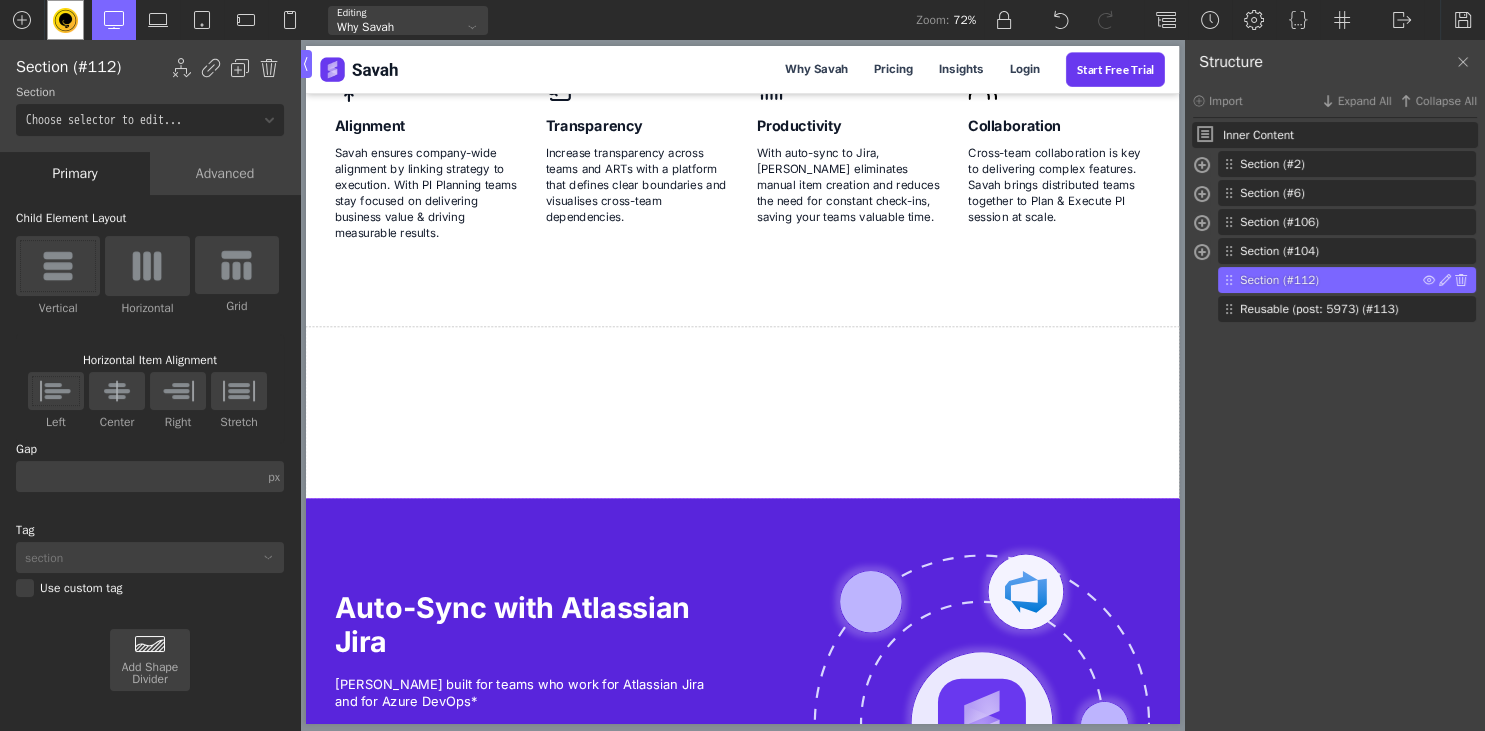 scroll, scrollTop: 137, scrollLeft: 0, axis: vertical 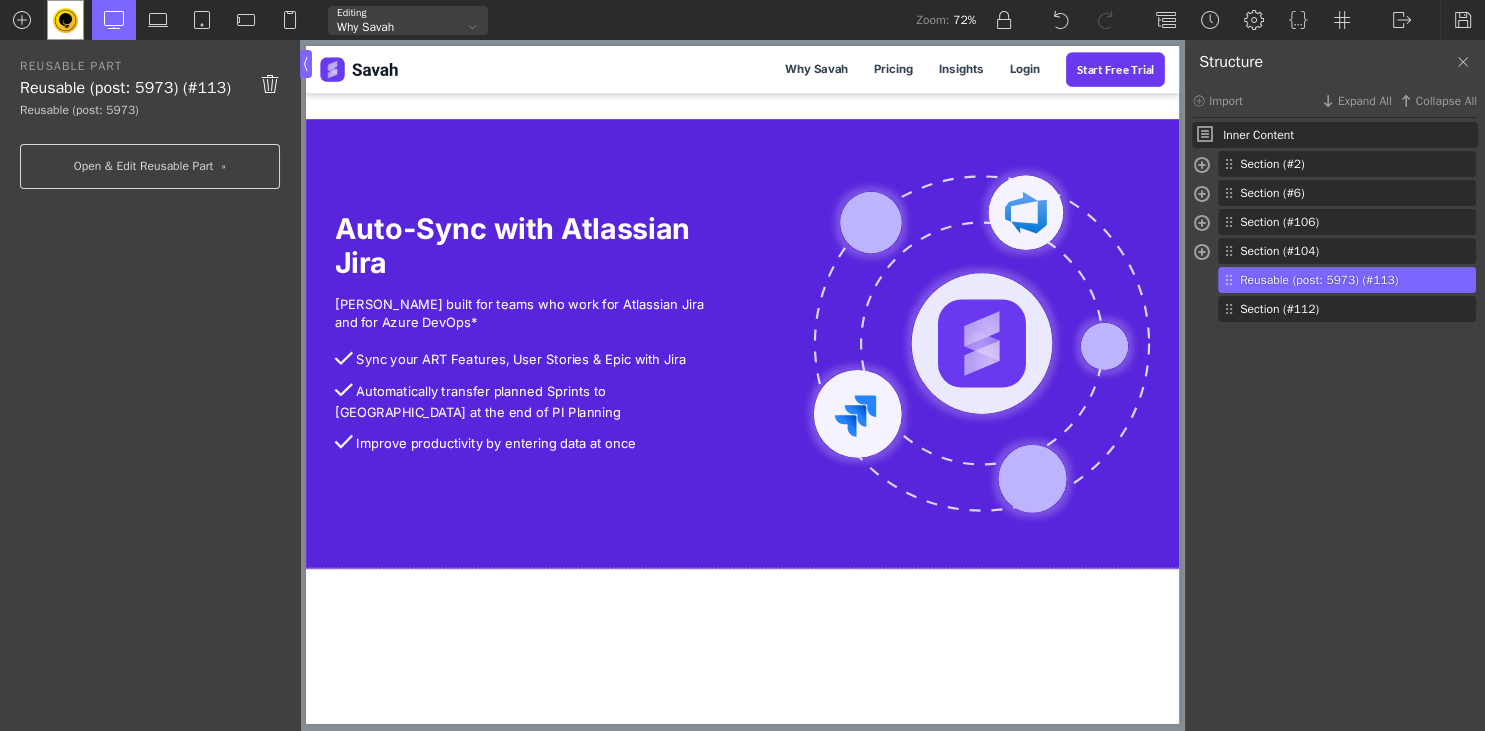 click on "Inner Content
Section (#2)
Div (#3)
Heading (#4)
Text (#5)
Section (#6)" at bounding box center (1335, 428) 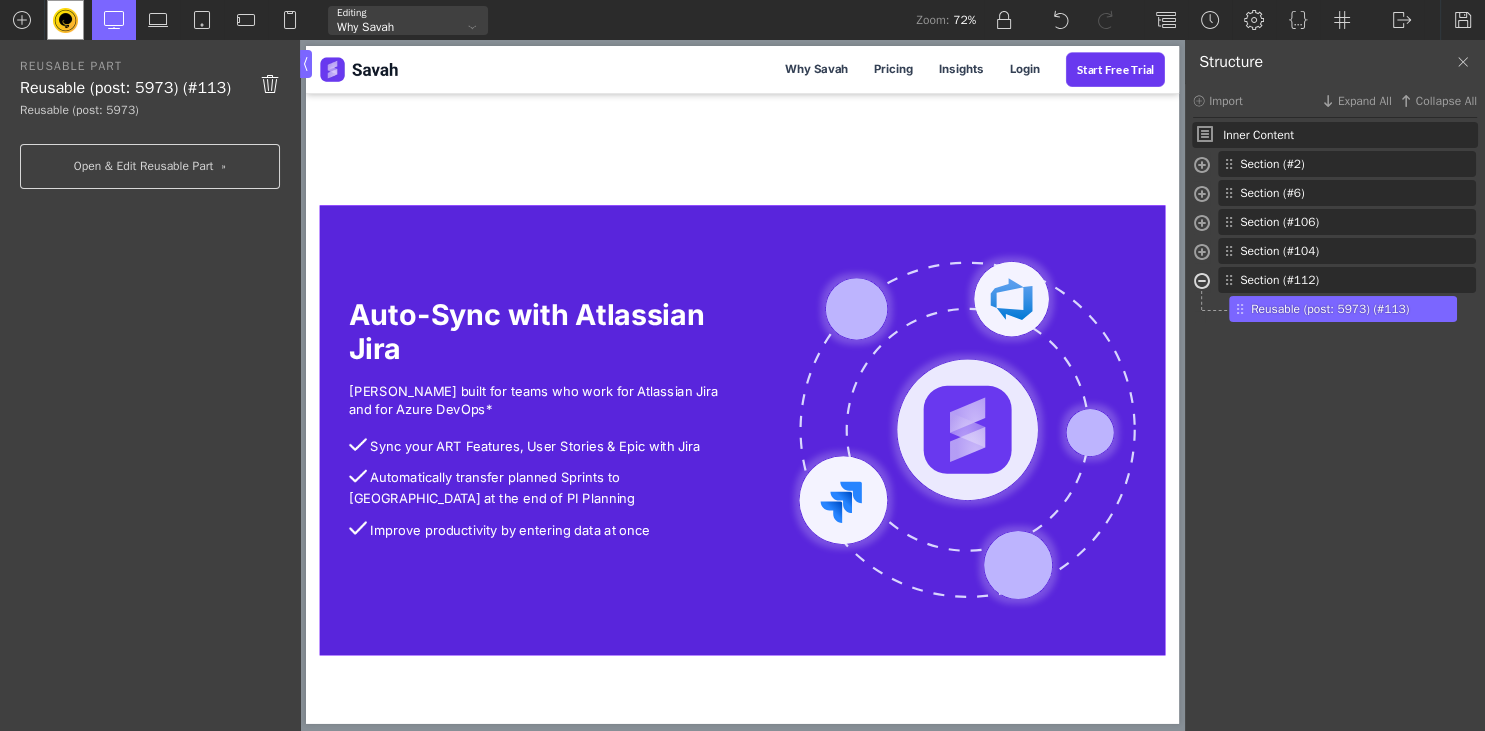 click at bounding box center (1202, 283) 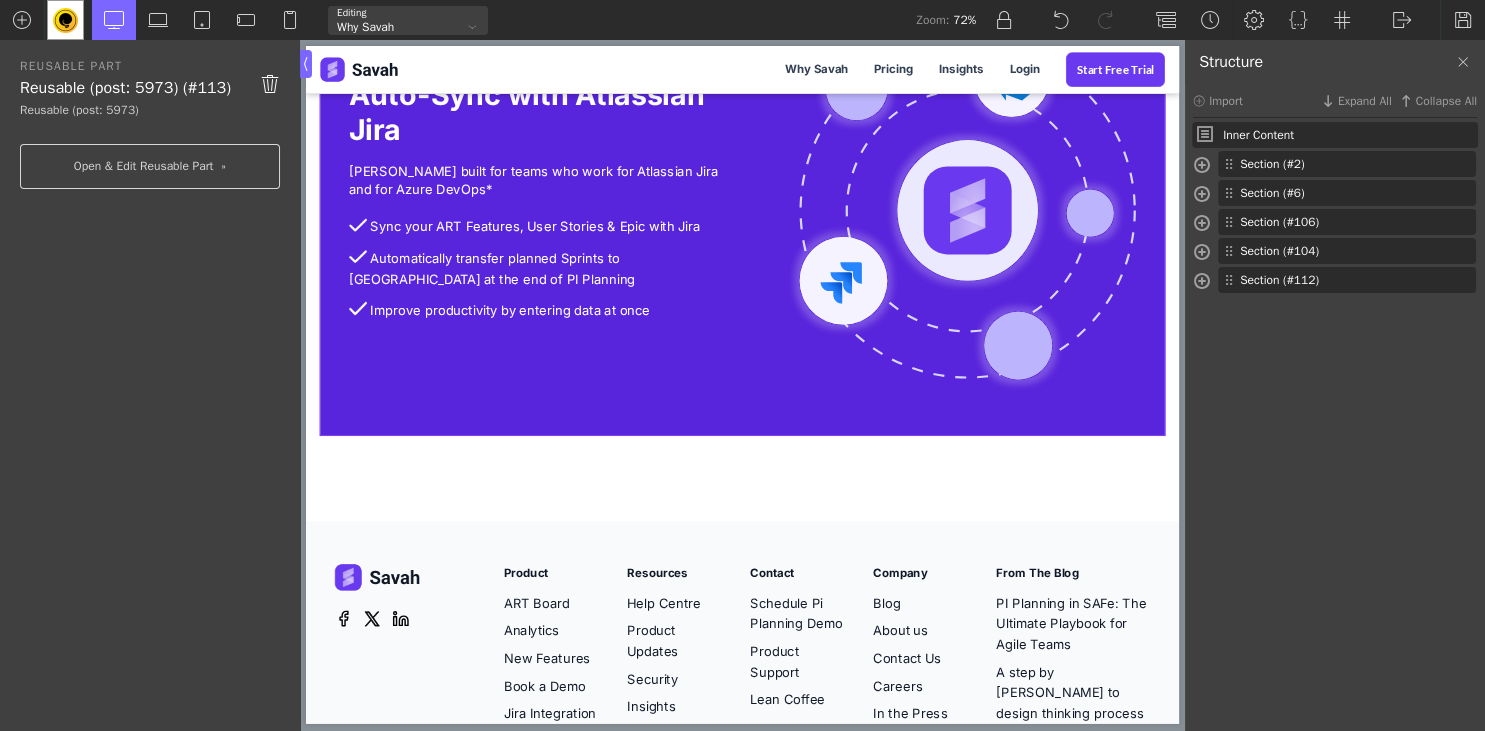 scroll, scrollTop: 3516, scrollLeft: 0, axis: vertical 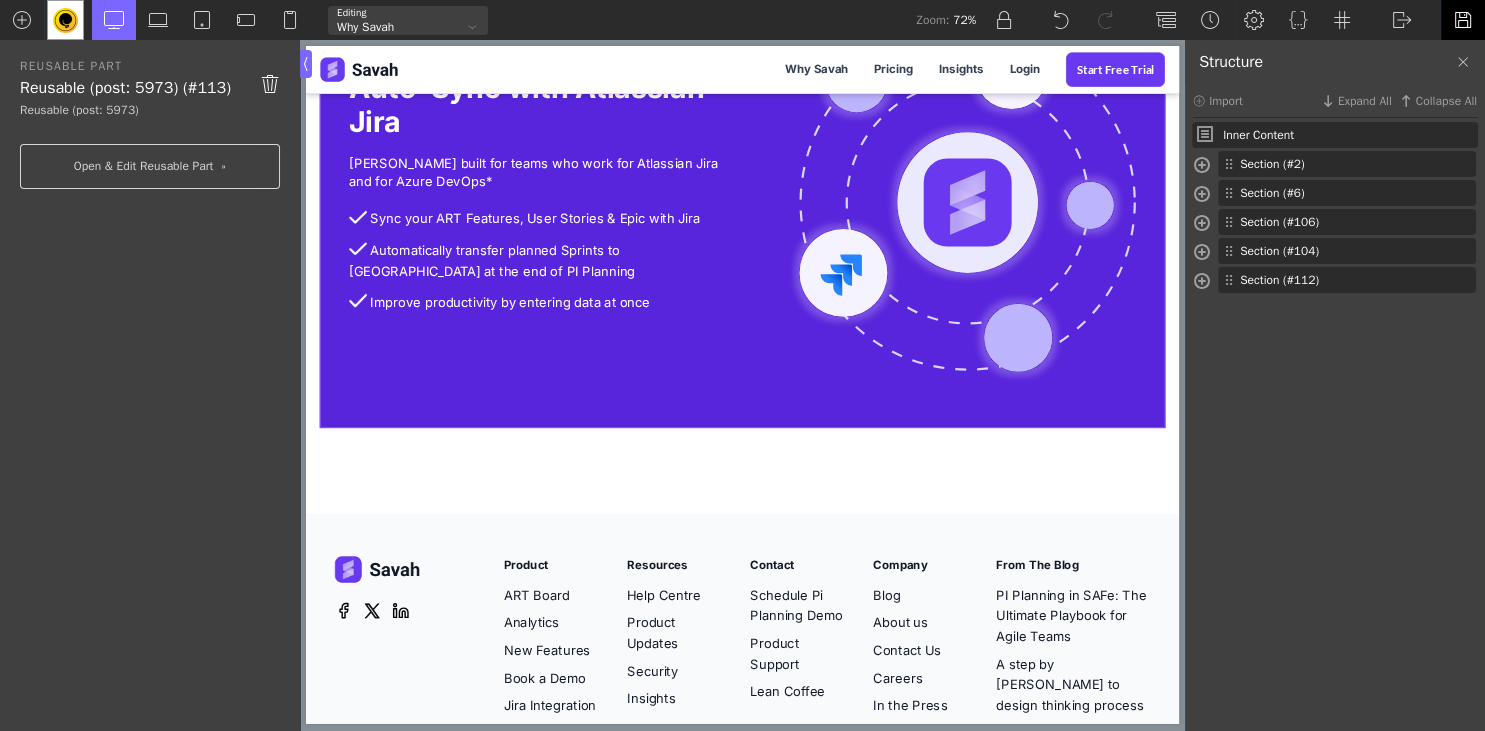 click at bounding box center [1463, 20] 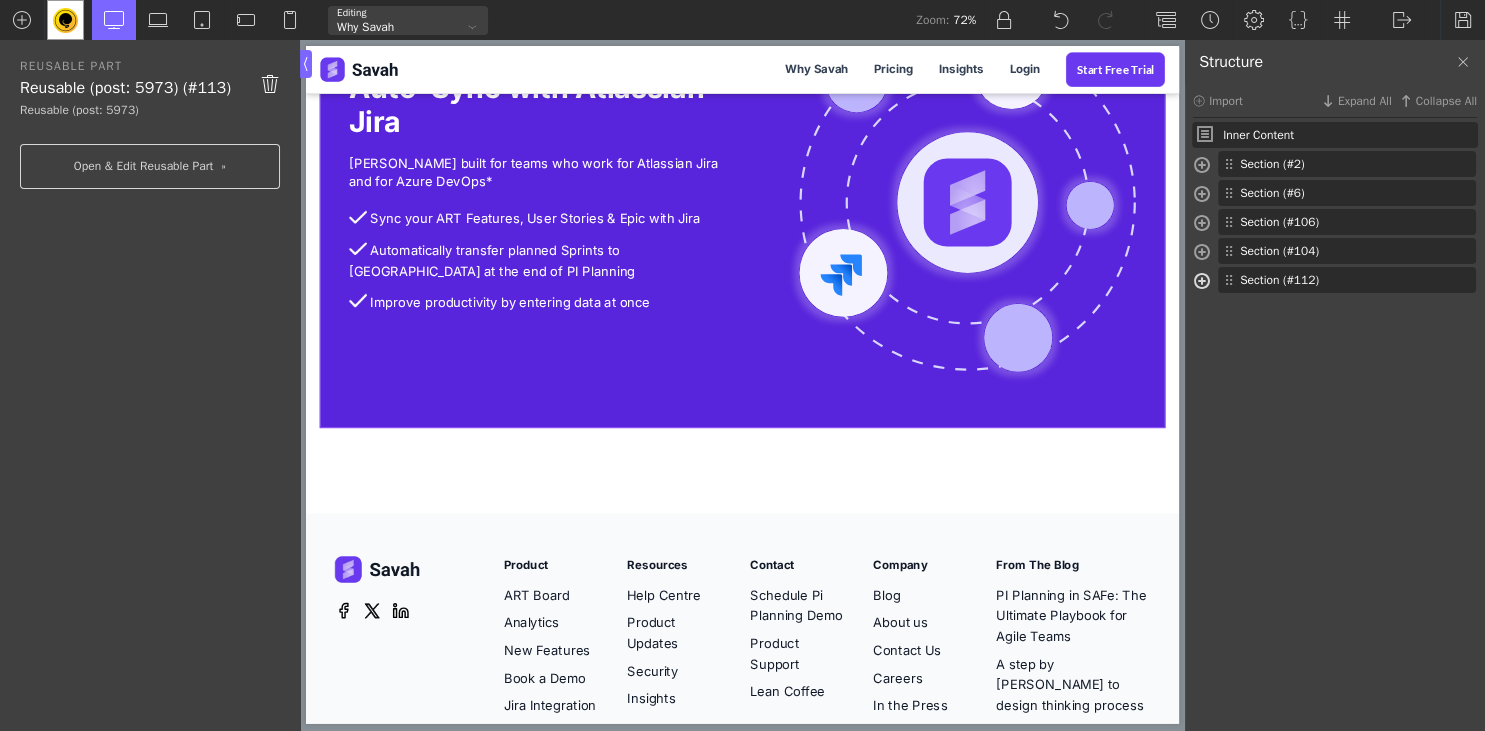 click at bounding box center [1202, 283] 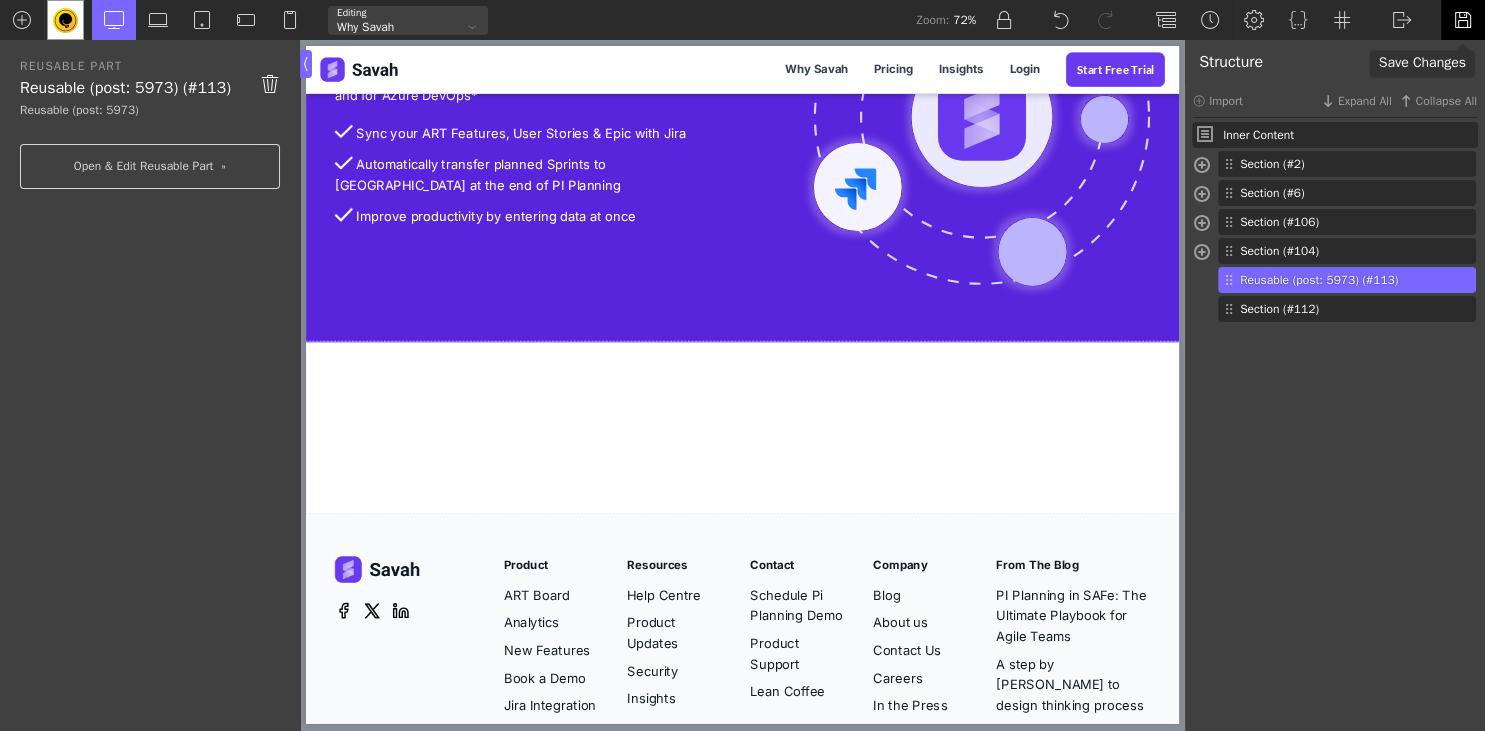 click at bounding box center (1462, 20) 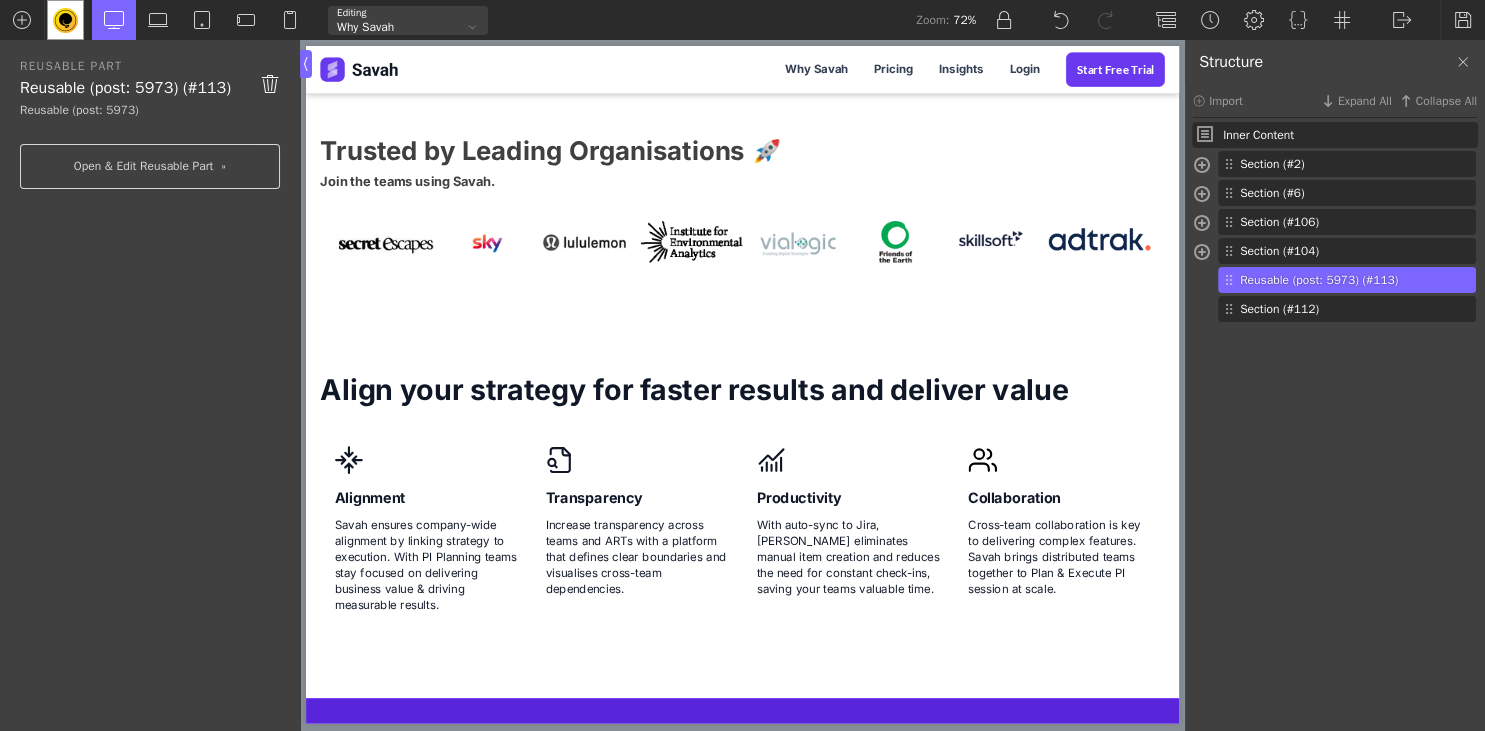scroll, scrollTop: 2249, scrollLeft: 0, axis: vertical 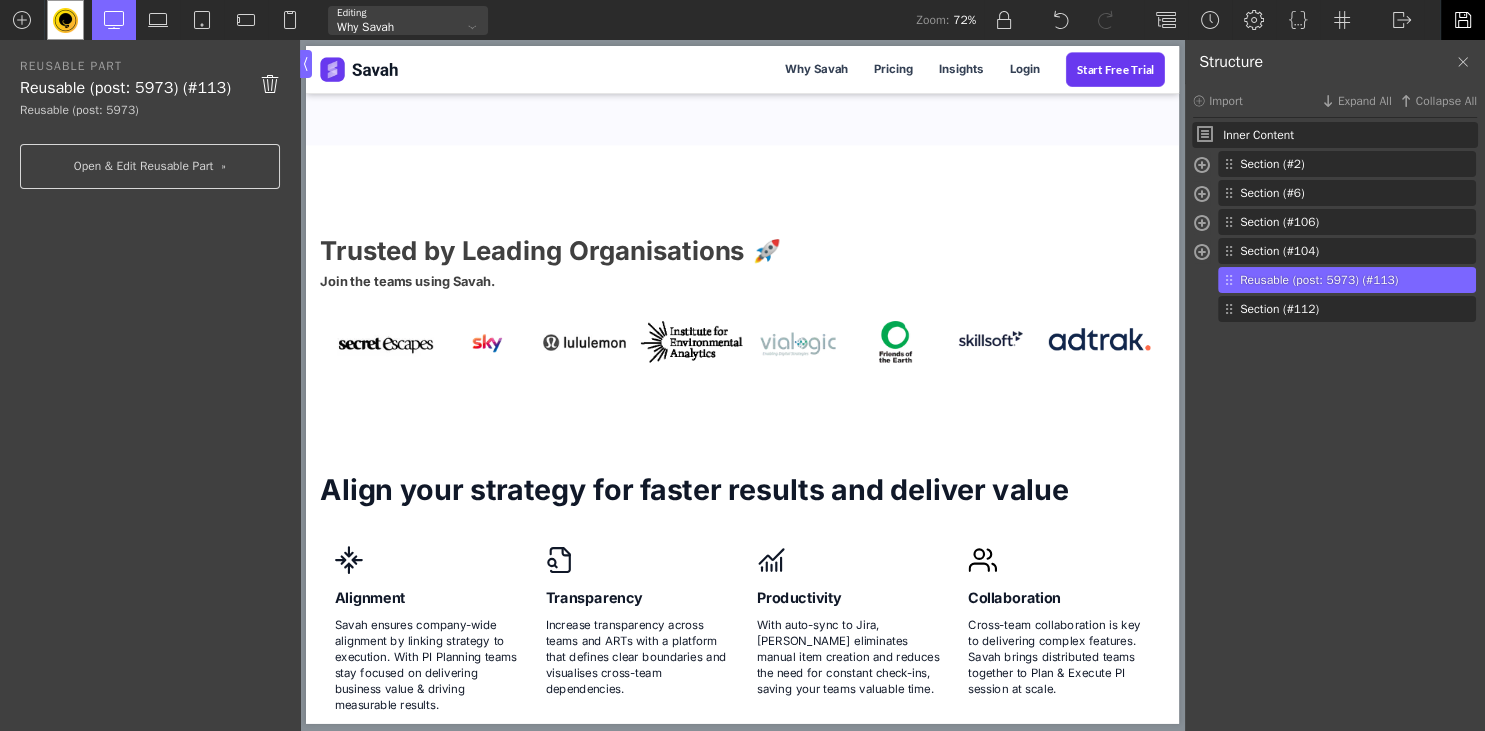 click at bounding box center [1463, 20] 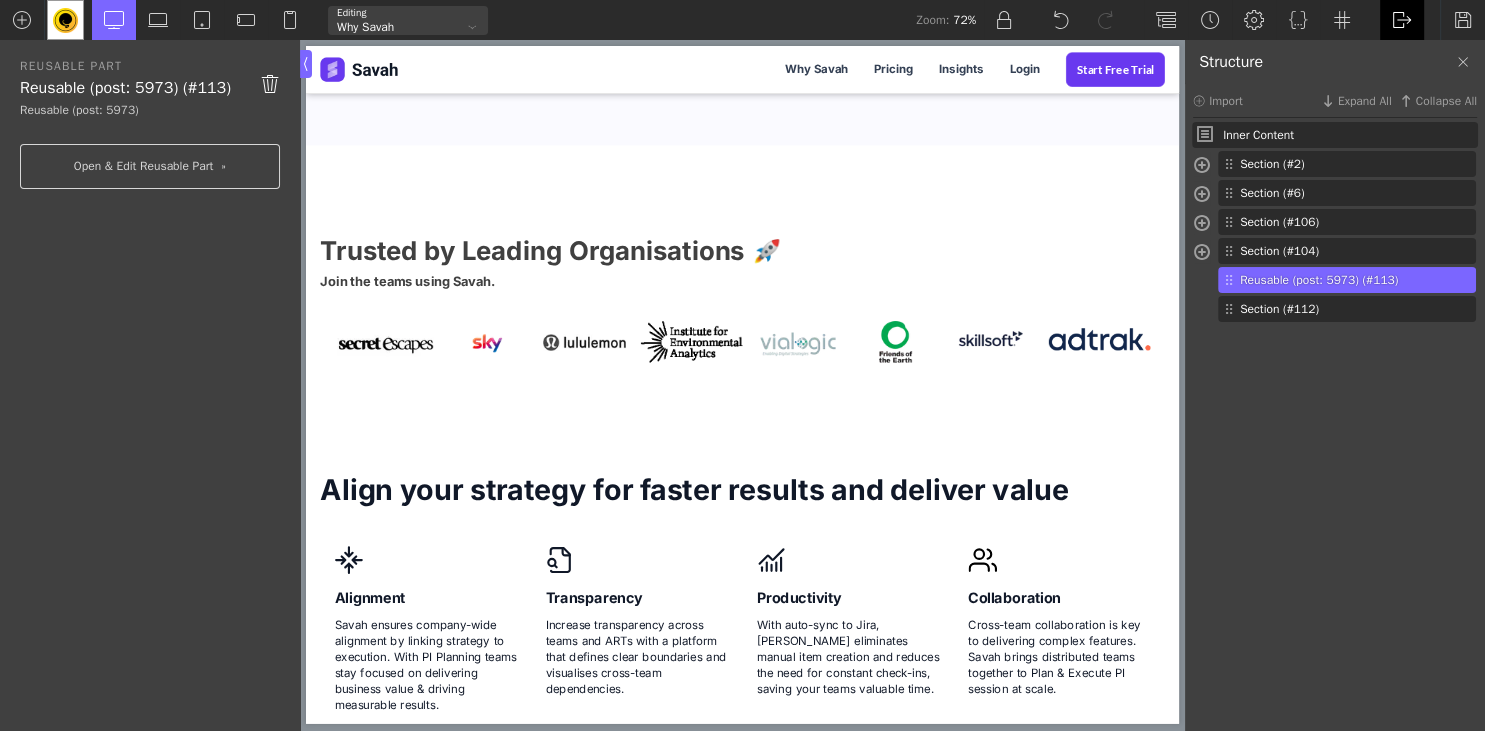 click on "WP Admin
Frontend
Frontend" at bounding box center [1402, 20] 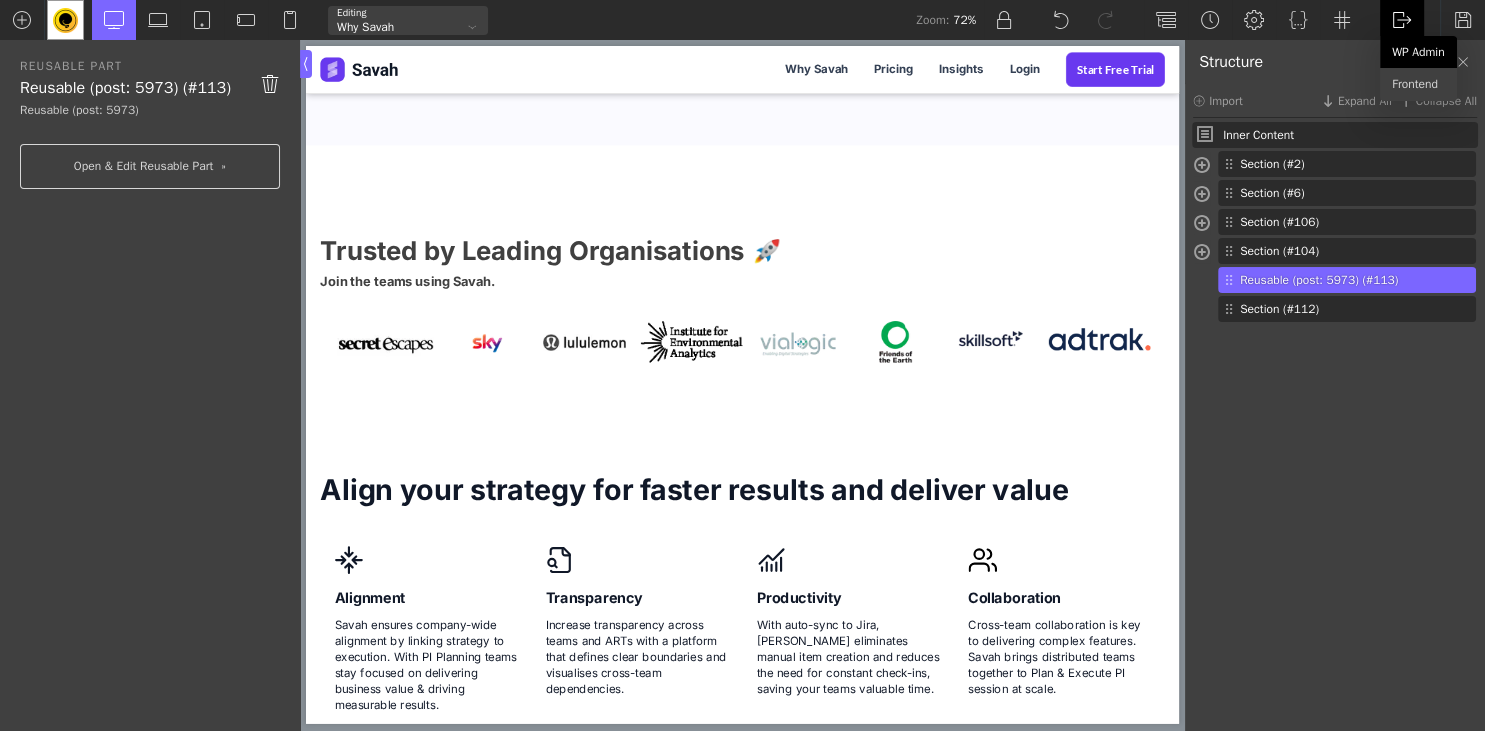 click on "WP Admin" at bounding box center (1418, 52) 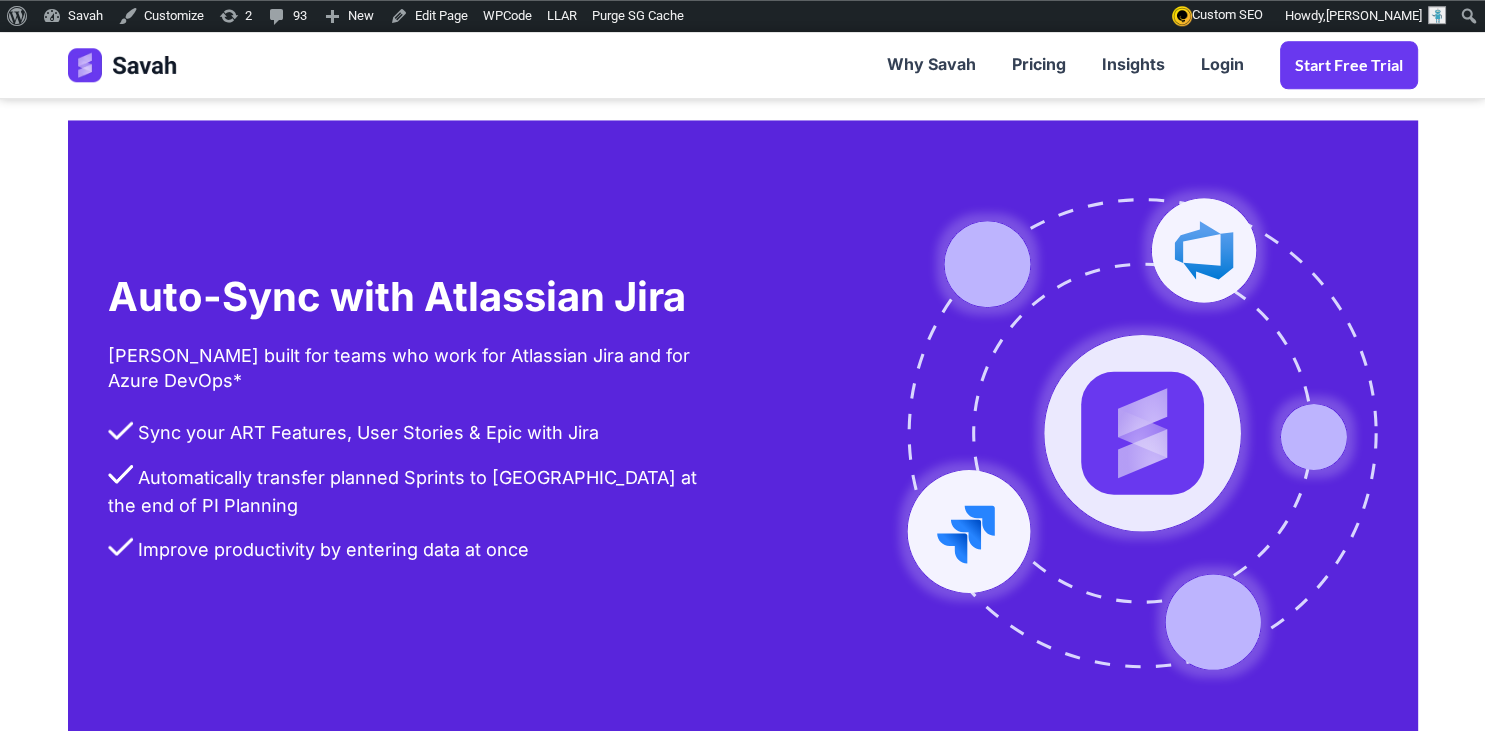 scroll, scrollTop: 3168, scrollLeft: 0, axis: vertical 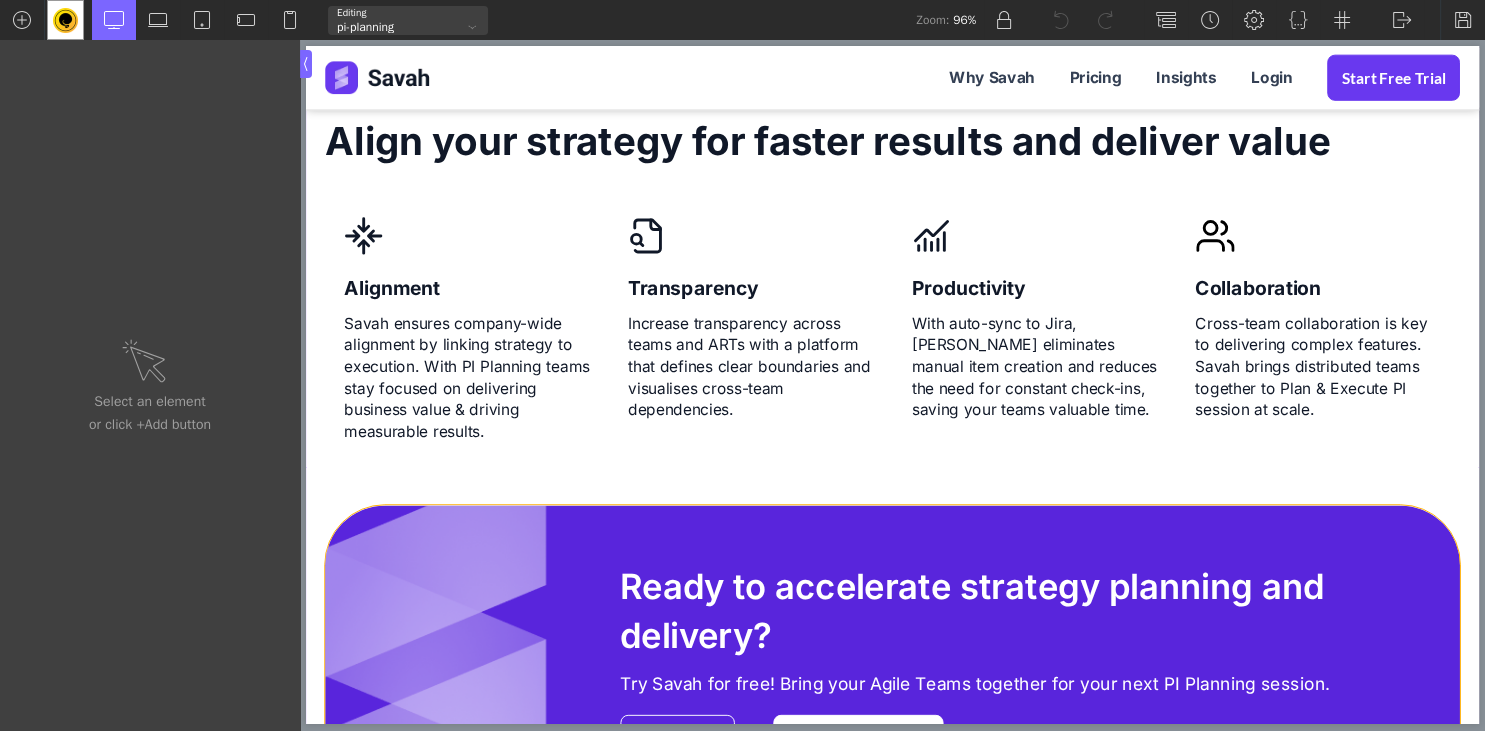click on "Ready to accelerate strategy planning and delivery? Try Savah for free! Bring your Agile Teams together for your next PI Planning session.  Contact Us Get Started for Free" at bounding box center (916, 696) 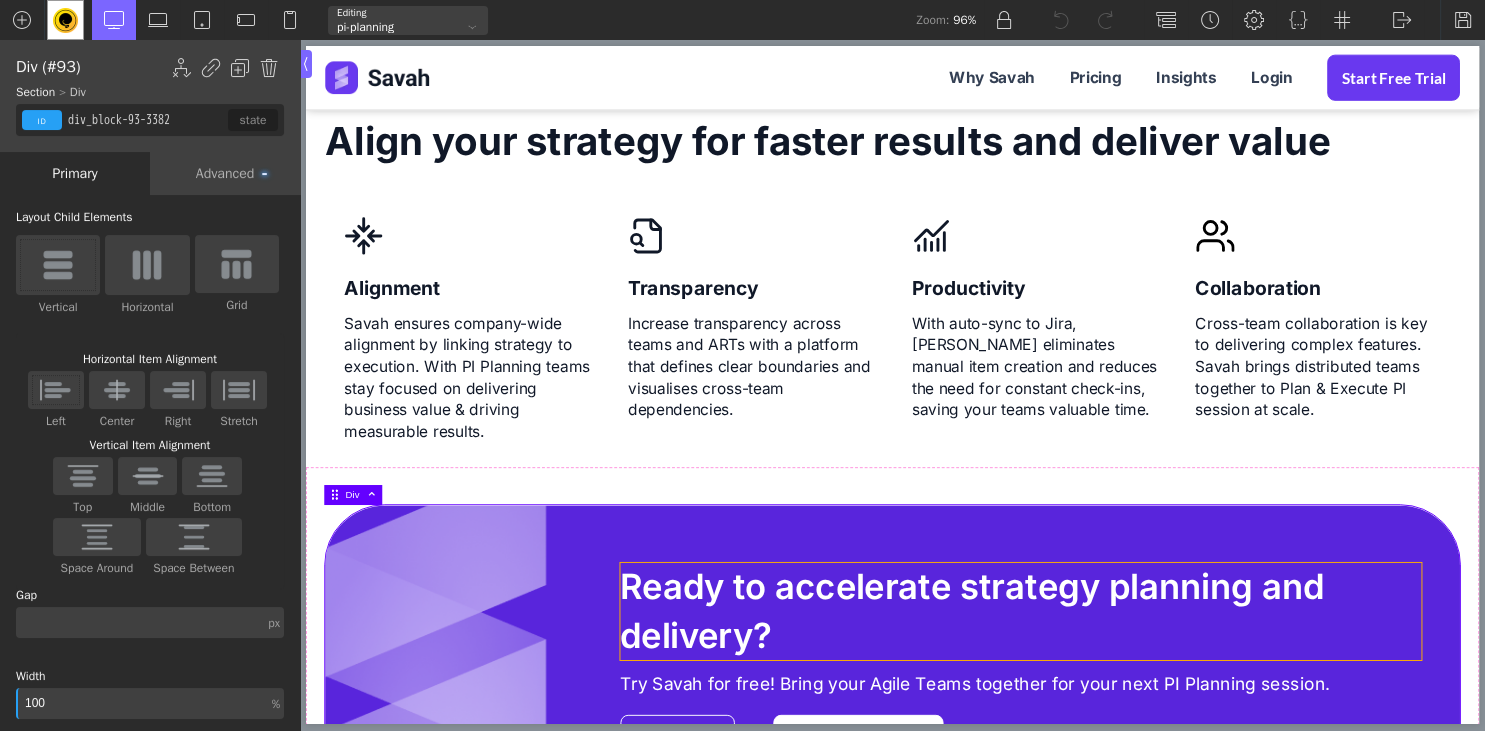 click on "Ready to accelerate strategy planning and delivery?" at bounding box center [1049, 634] 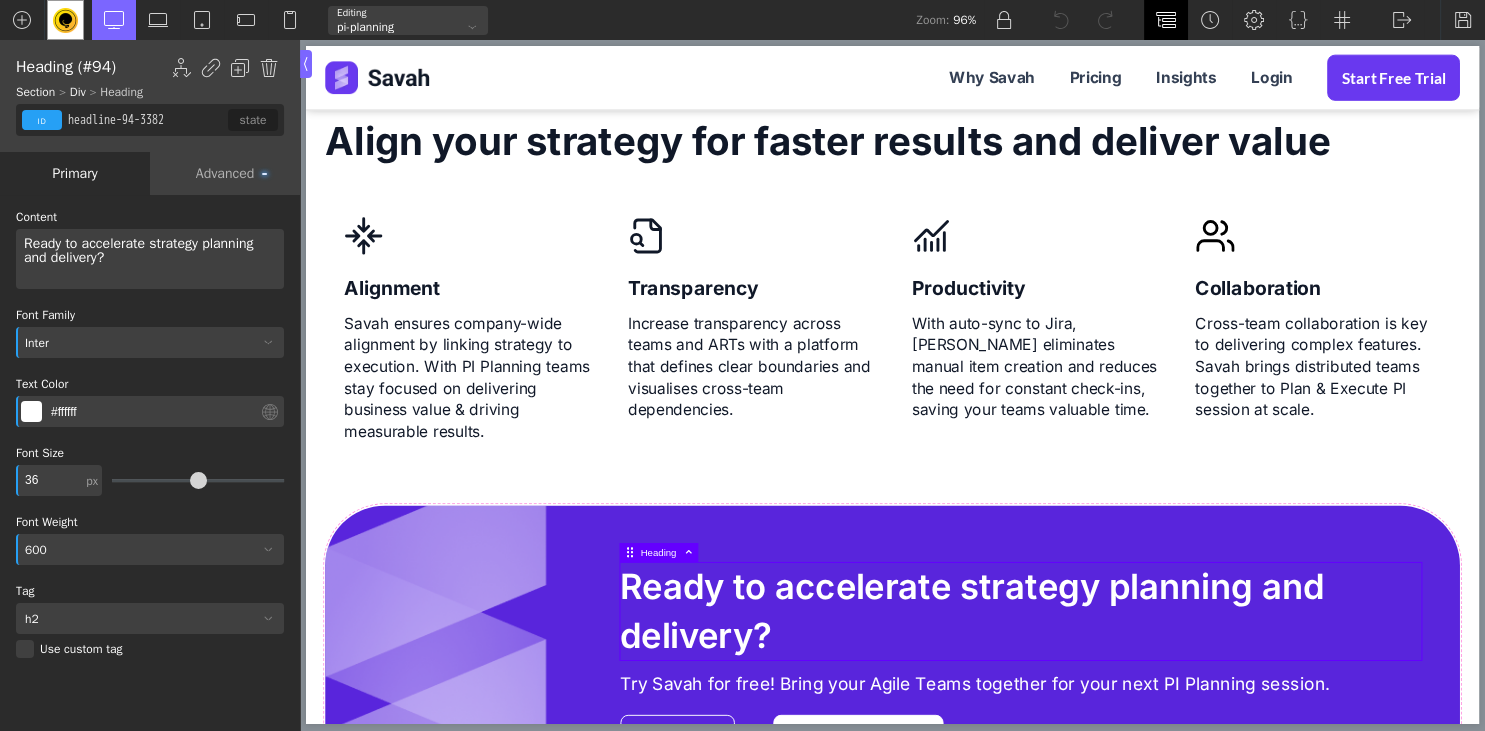 click at bounding box center (1166, 20) 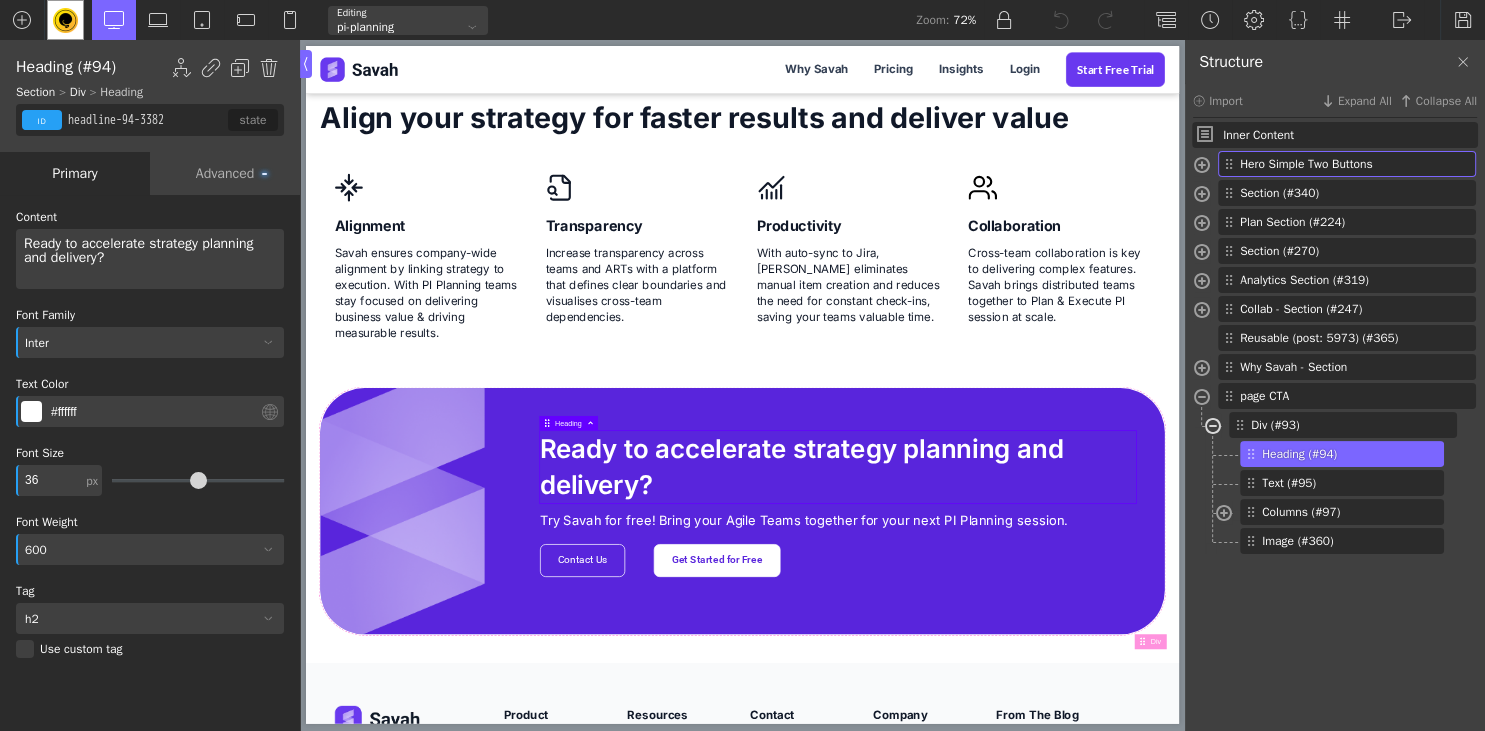 click at bounding box center (1213, 428) 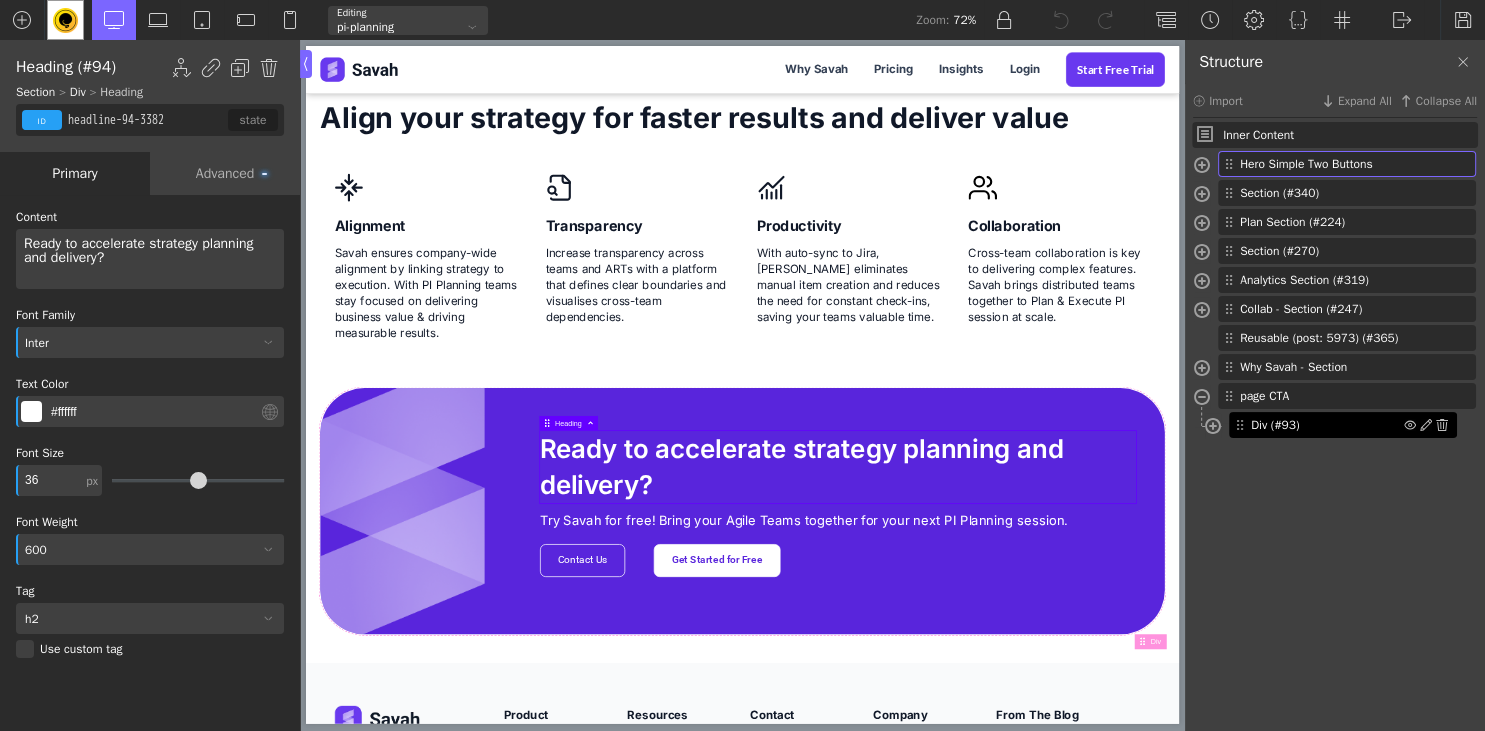 click on "Div (#93)" at bounding box center [1327, 425] 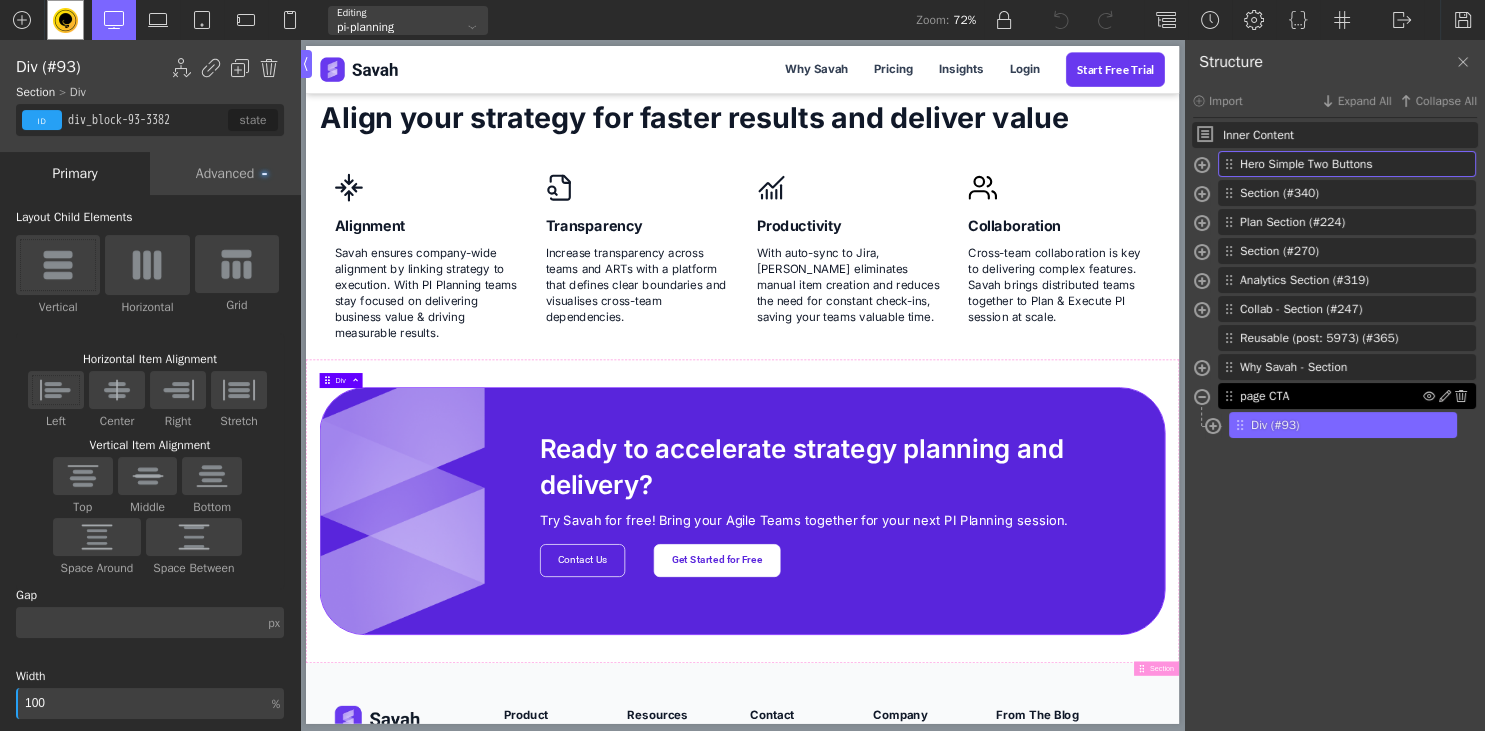 click on "page CTA" at bounding box center (1331, 396) 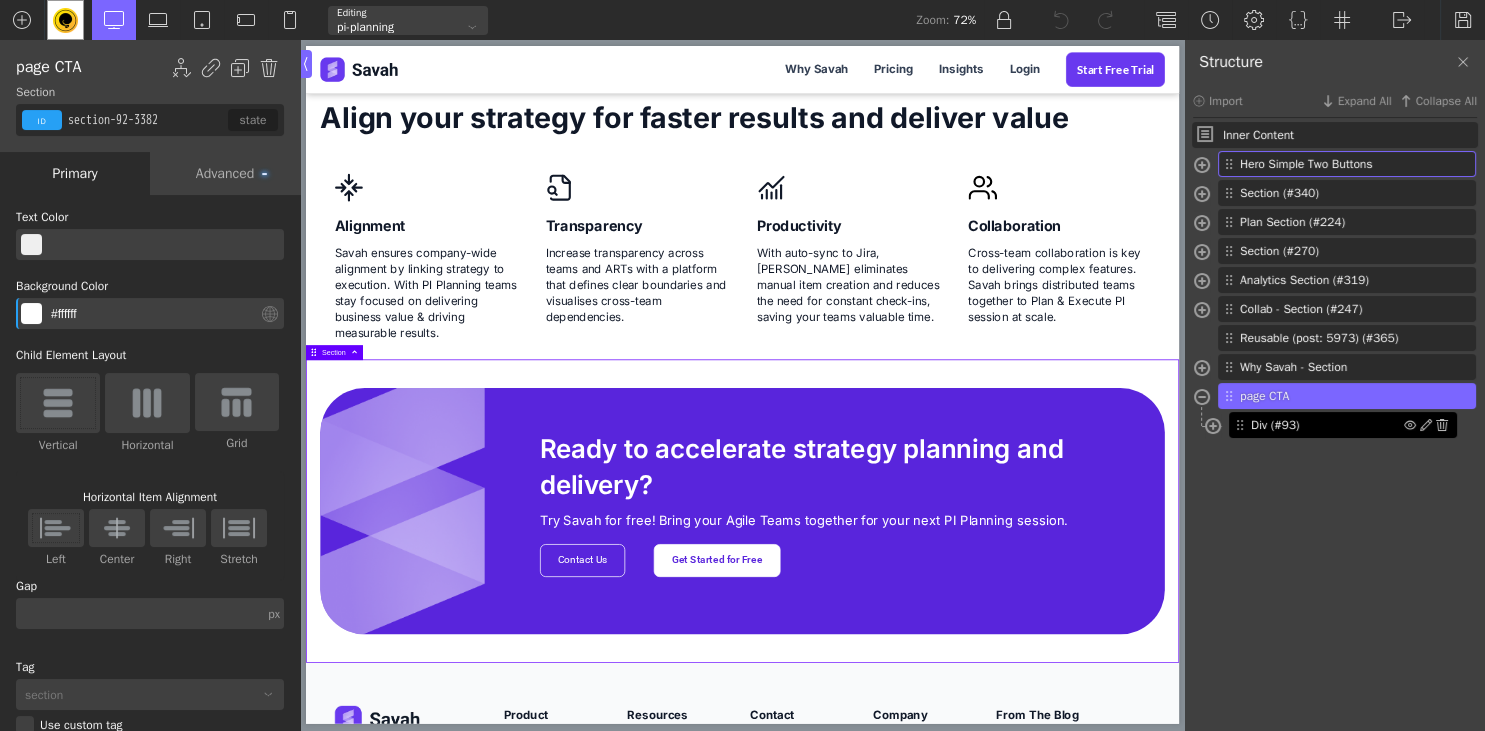 click on "Div (#93)" at bounding box center [1327, 425] 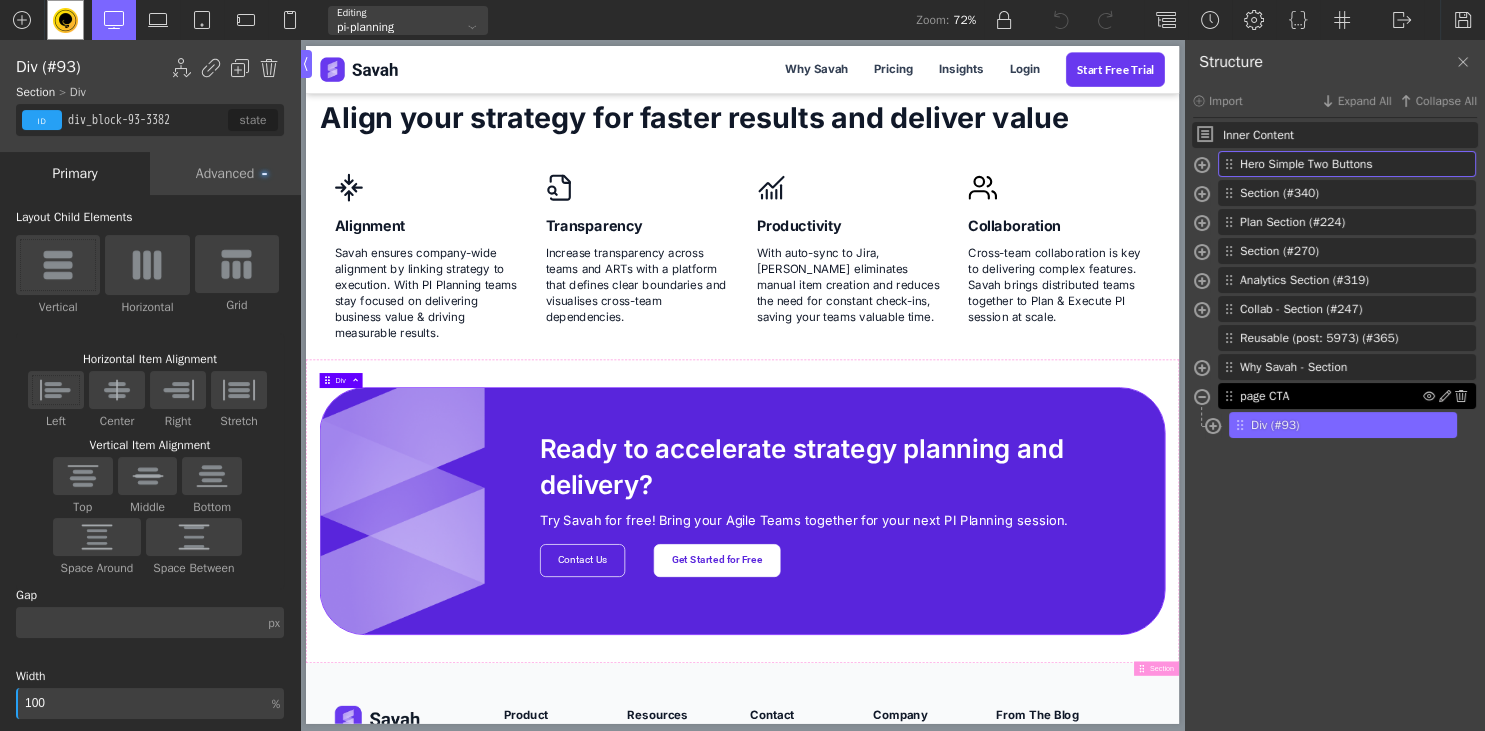 click on "page CTA" at bounding box center [1331, 396] 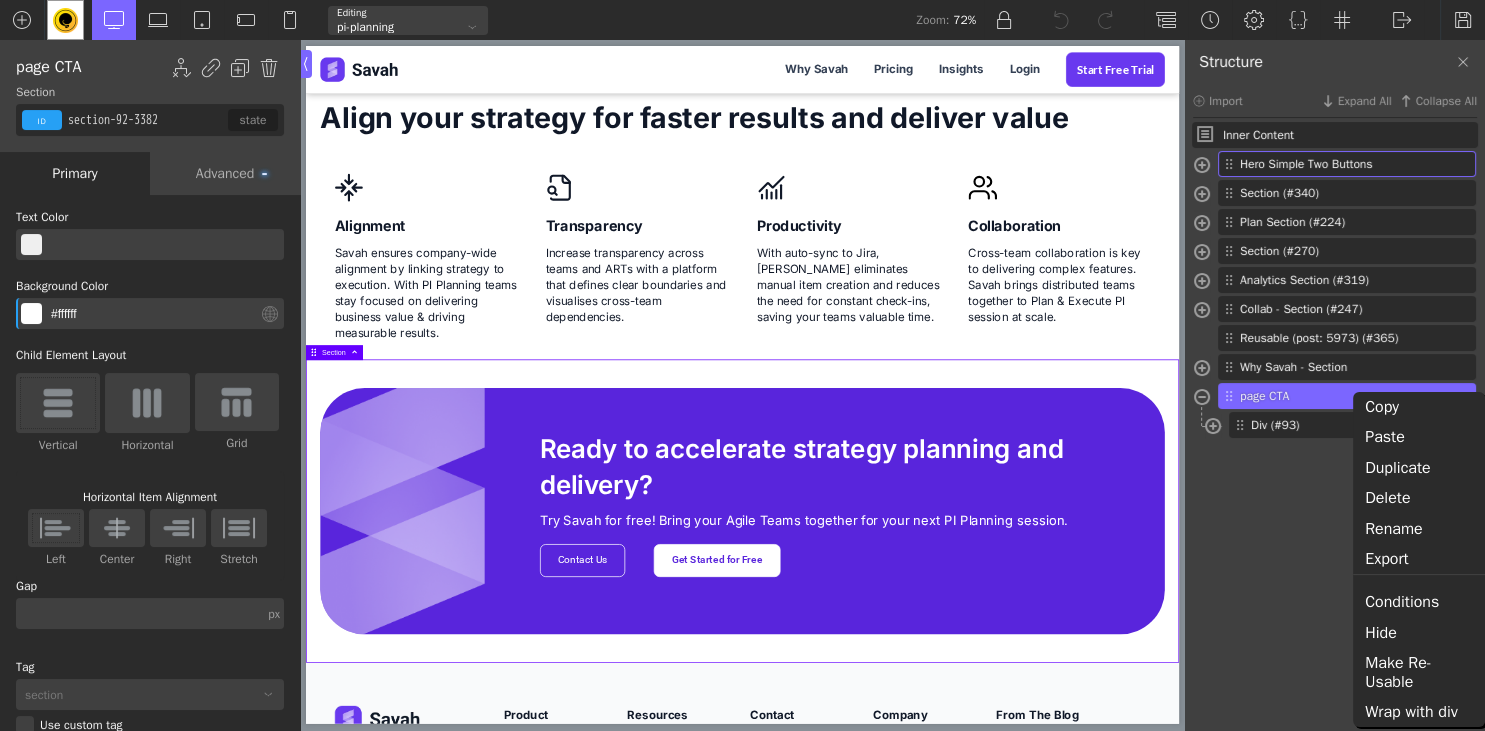 click on "Inner Content
Hero Simple Two Buttons
Heading (#3)
Heading (#4)
Code Block (#134)" at bounding box center (1335, 428) 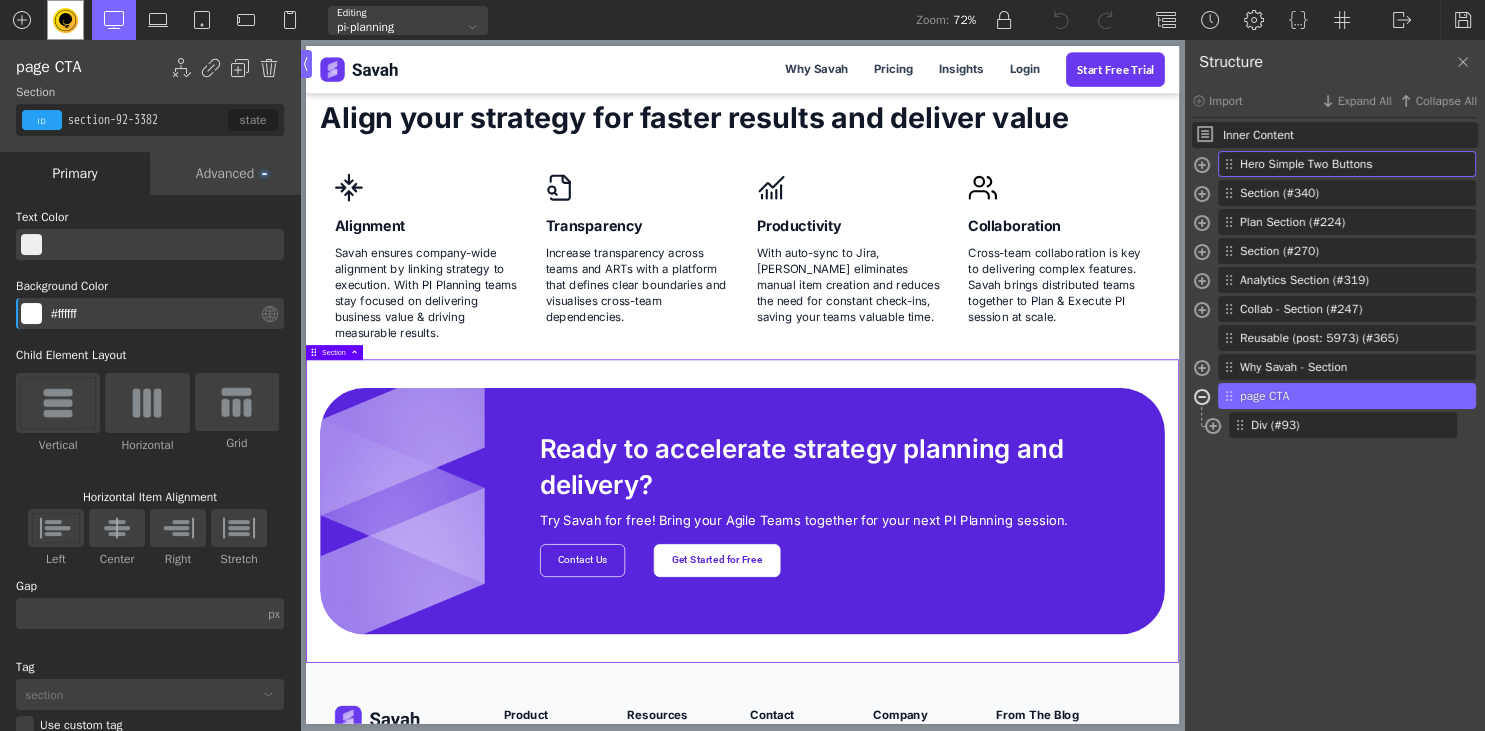 click at bounding box center (1202, 399) 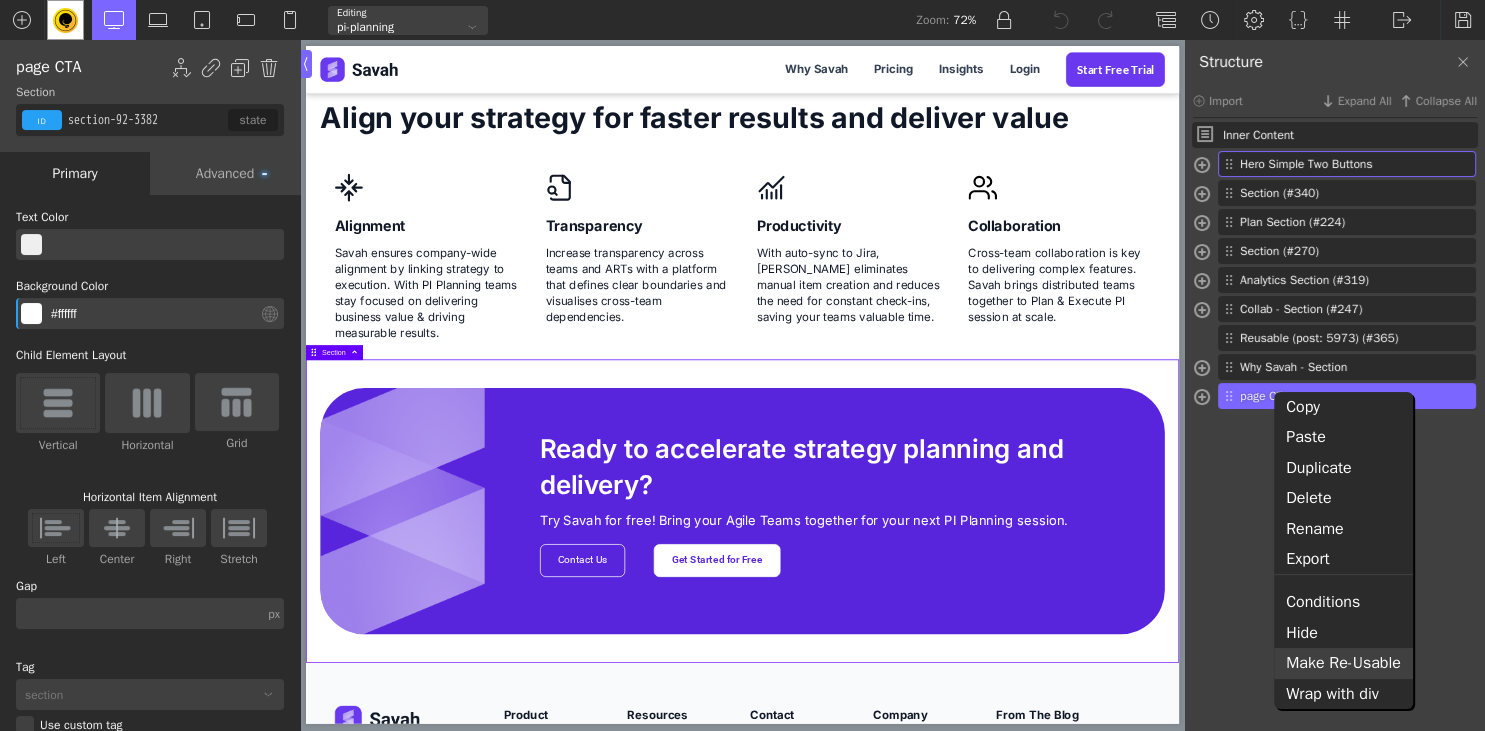 click on "Make Re-Usable" at bounding box center (1343, 663) 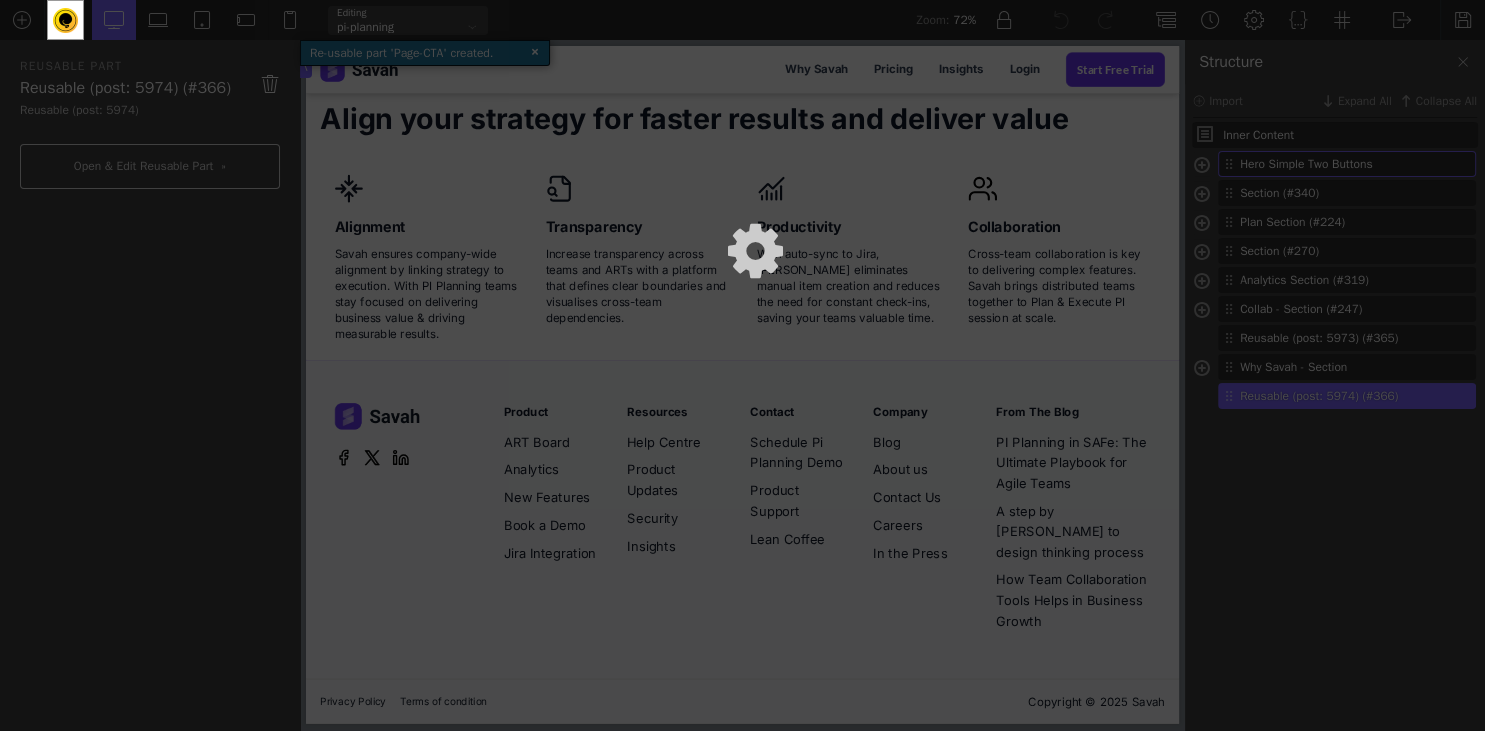 scroll, scrollTop: 5110, scrollLeft: 0, axis: vertical 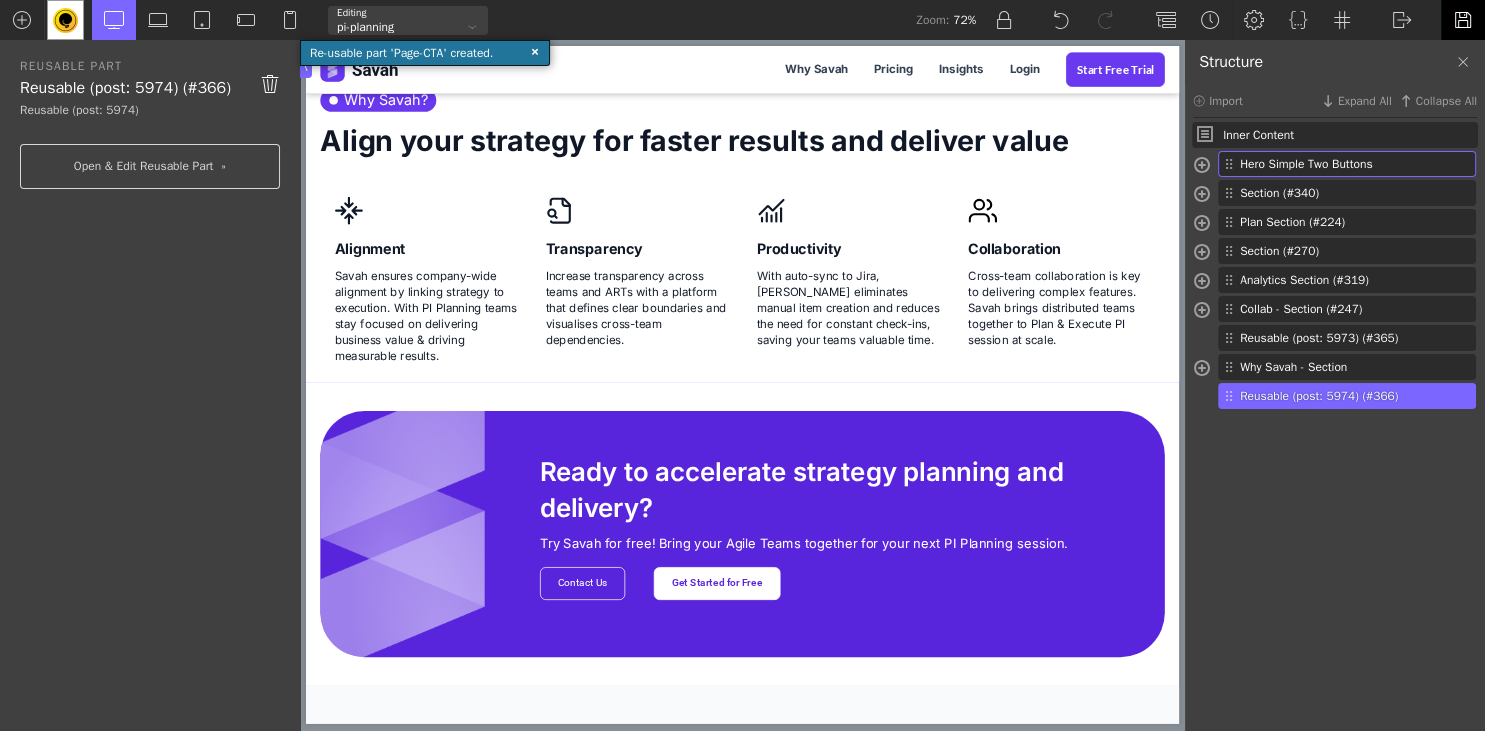 click at bounding box center [1463, 20] 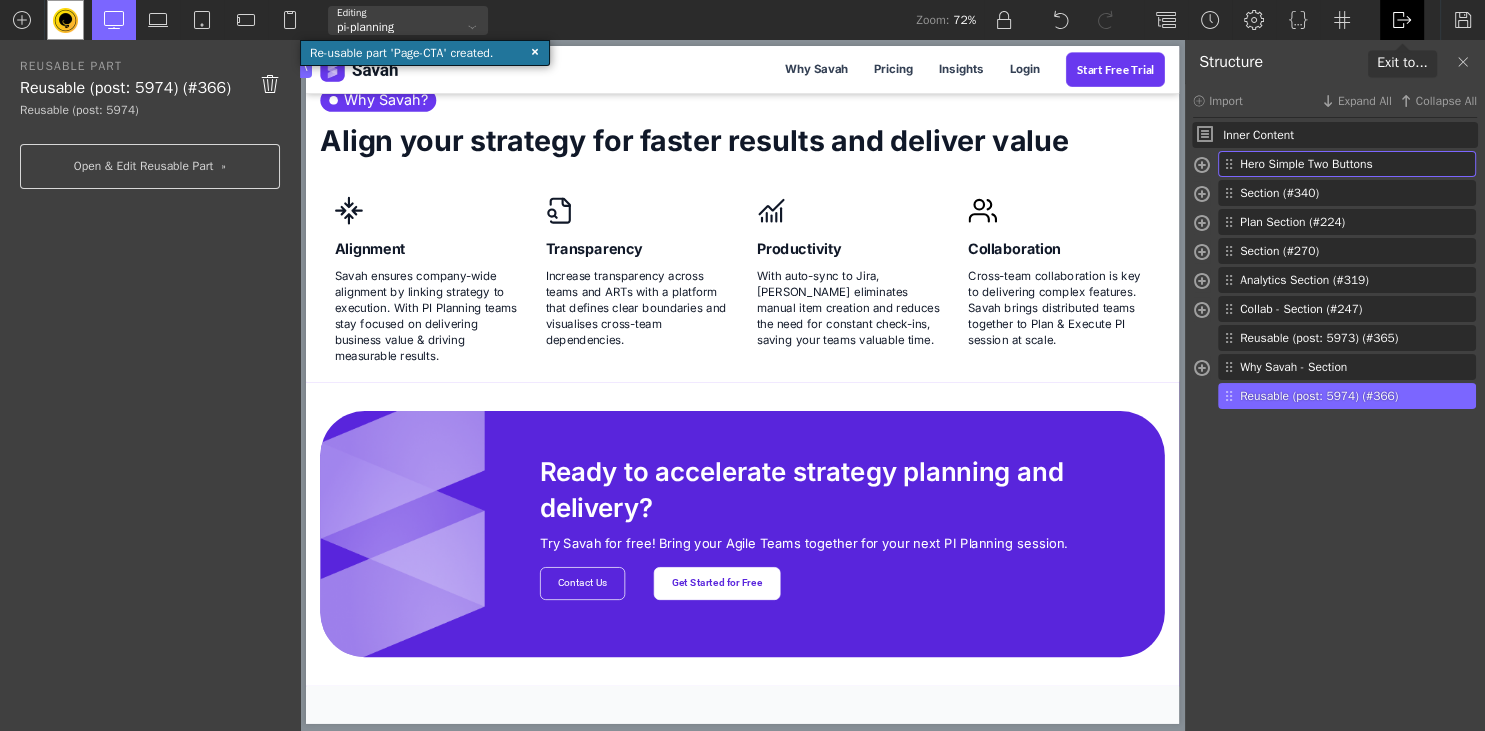 click at bounding box center [1402, 20] 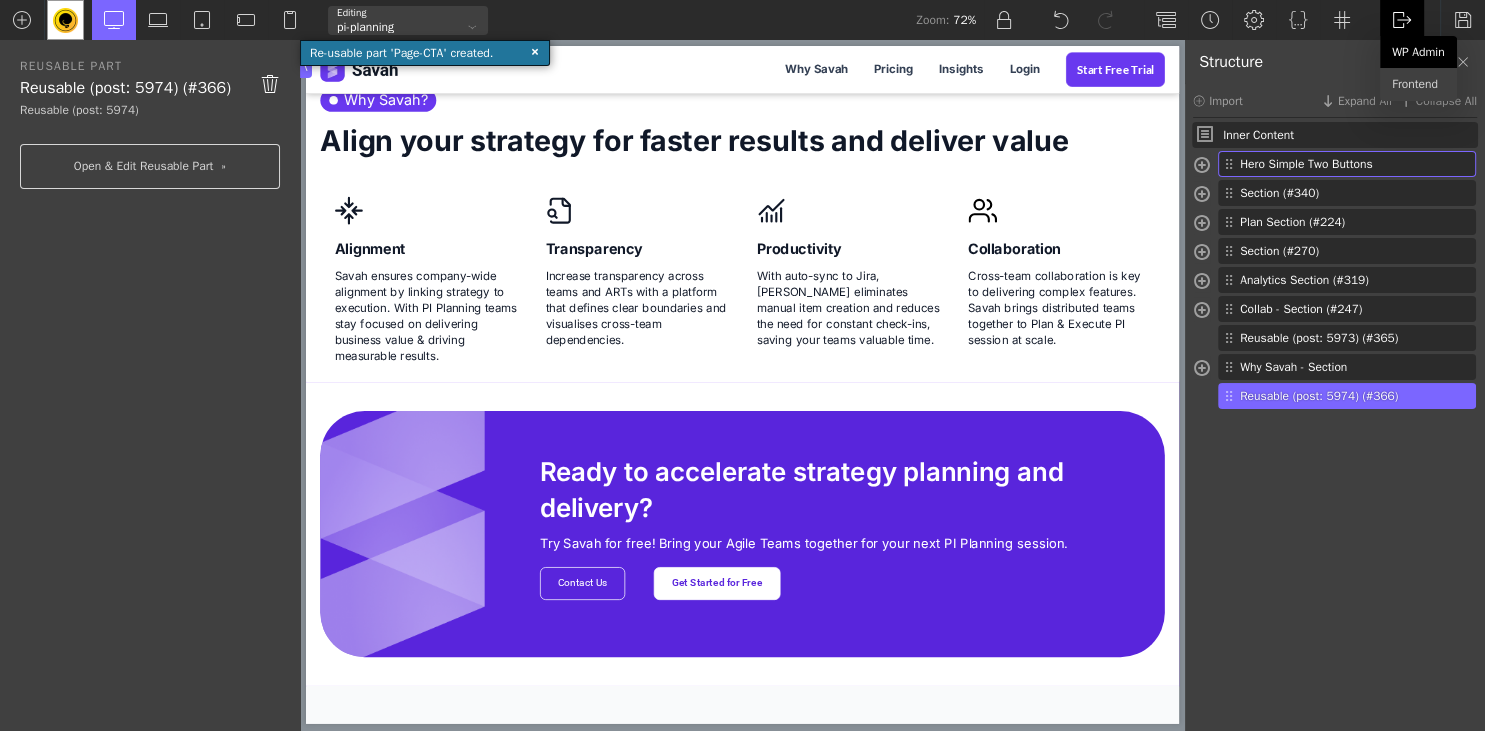 click on "WP Admin" at bounding box center (1418, 52) 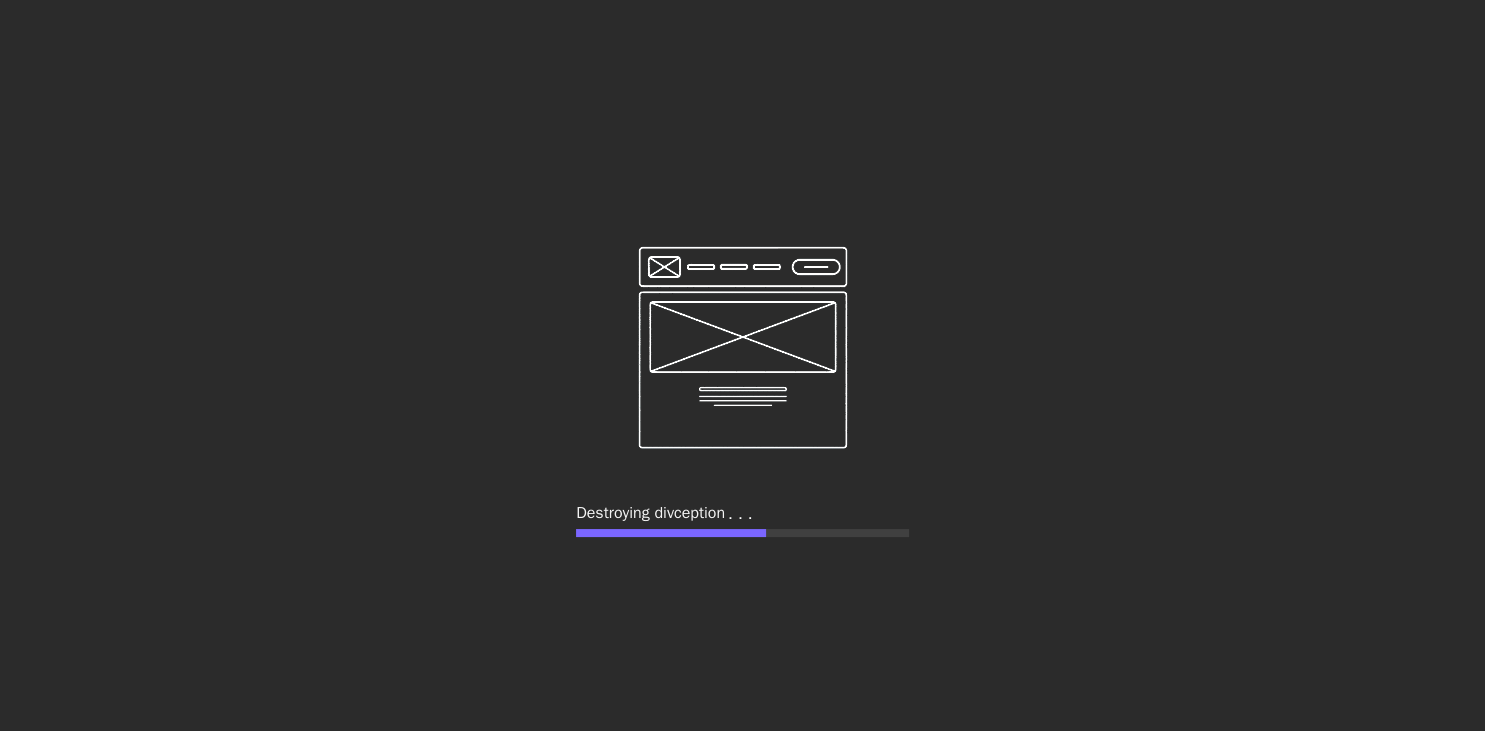 scroll, scrollTop: 0, scrollLeft: 0, axis: both 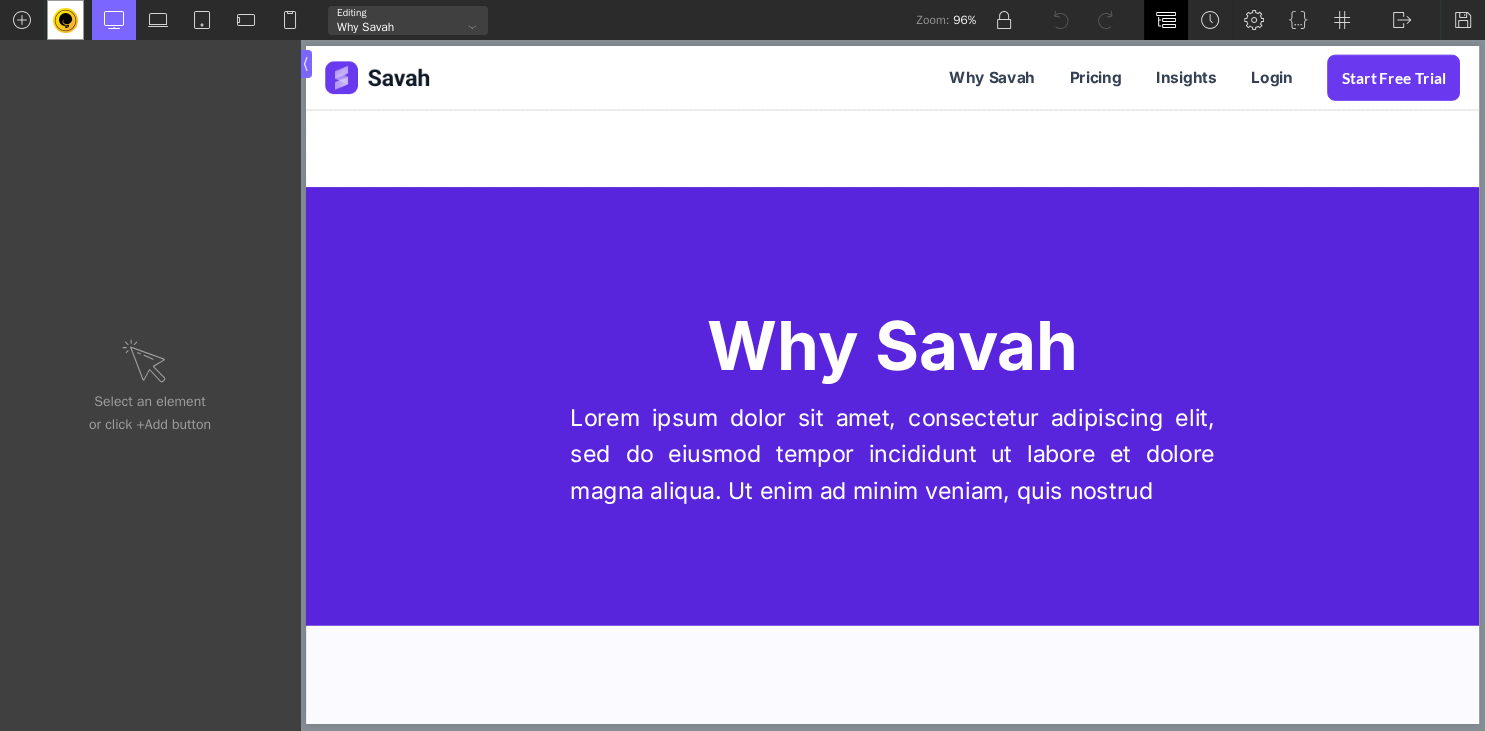 click at bounding box center [1166, 20] 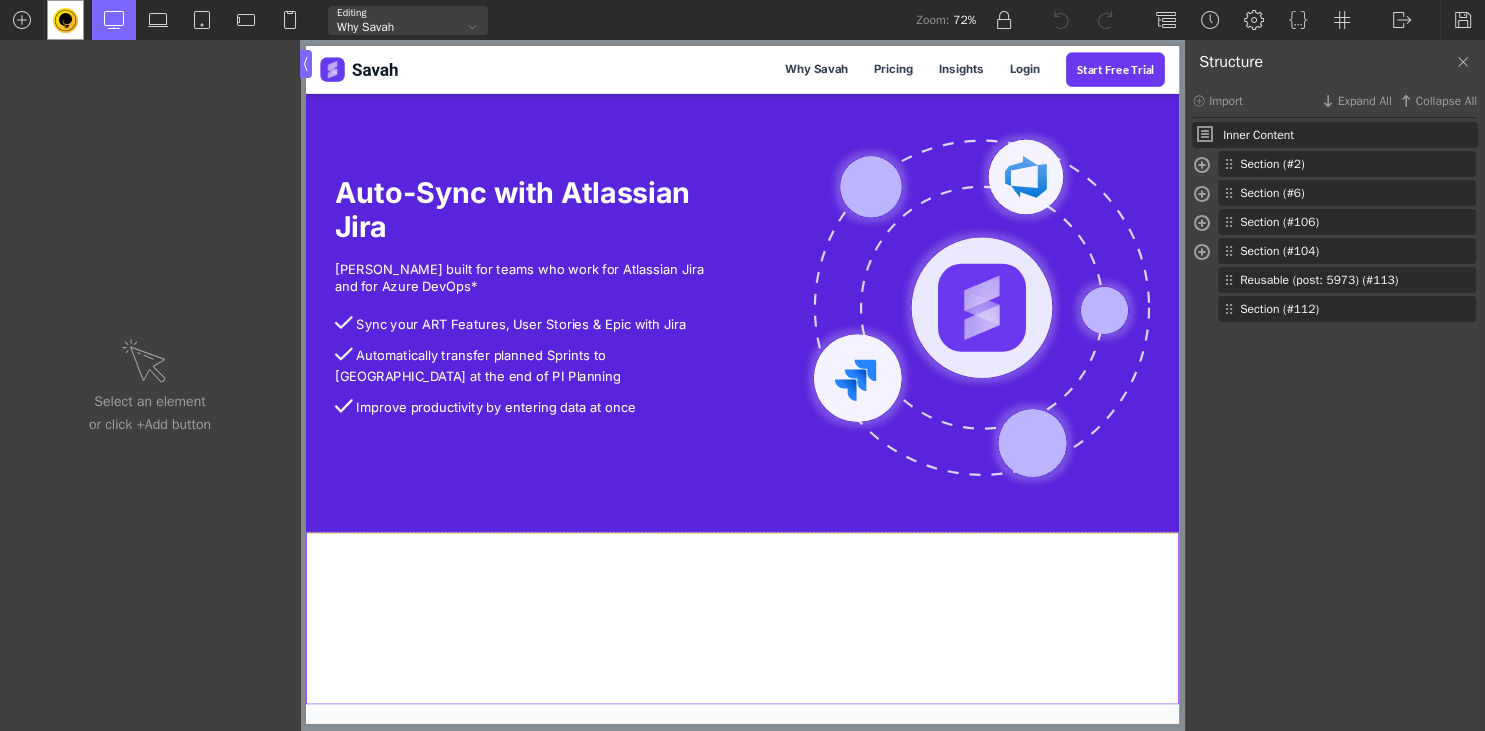 scroll, scrollTop: 3382, scrollLeft: 0, axis: vertical 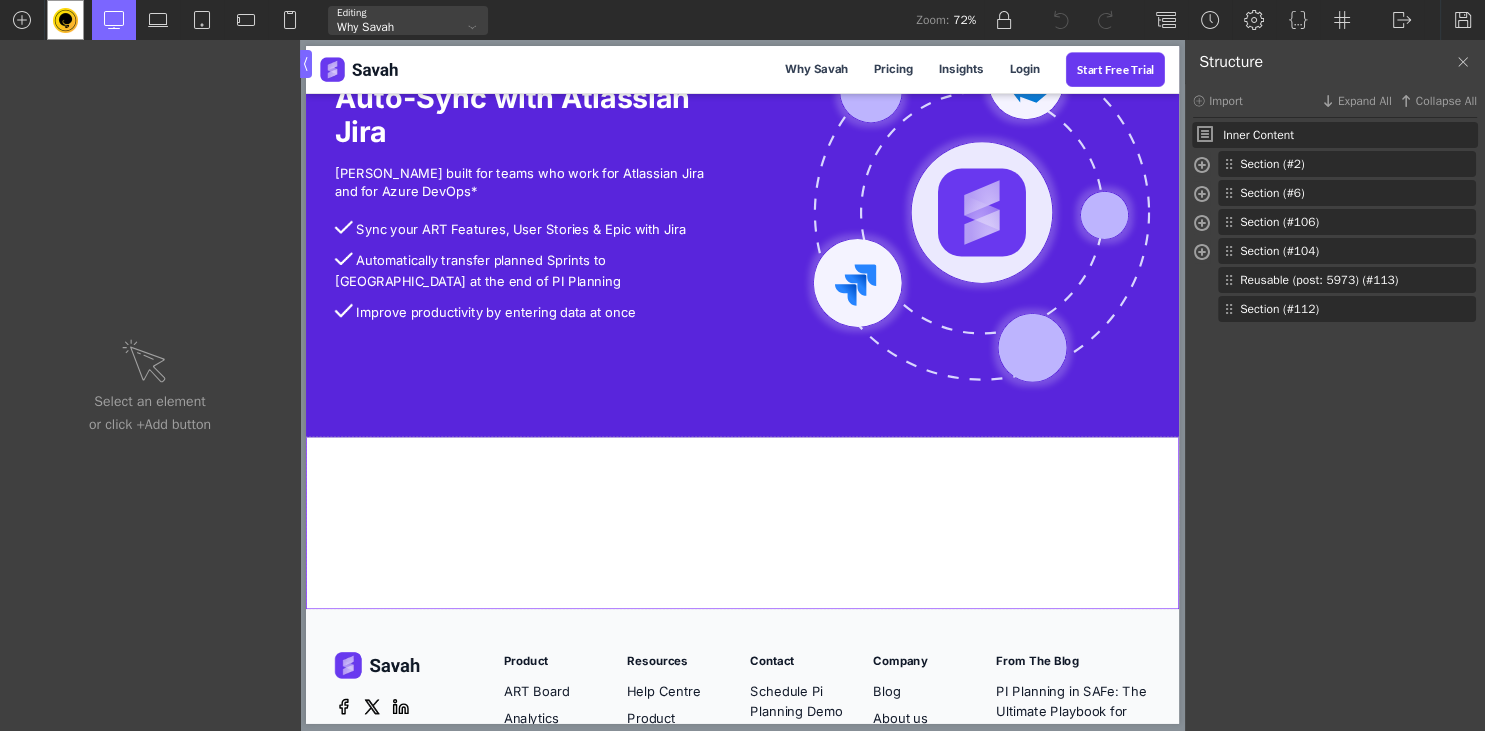 click on "Inner Content
Section (#2)
Div (#3)
Heading (#4)
Text (#5)
Section (#6)" at bounding box center [1335, 428] 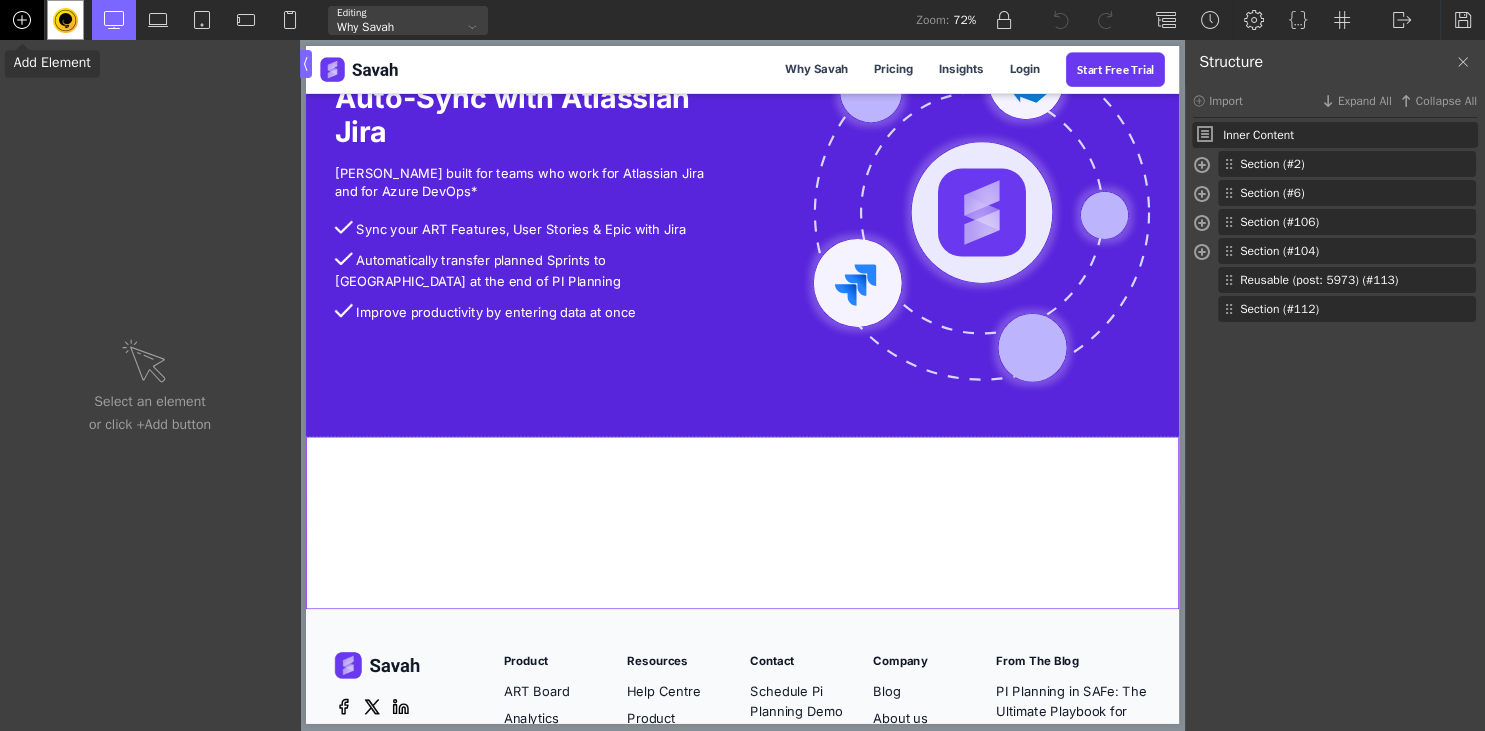click at bounding box center (22, 20) 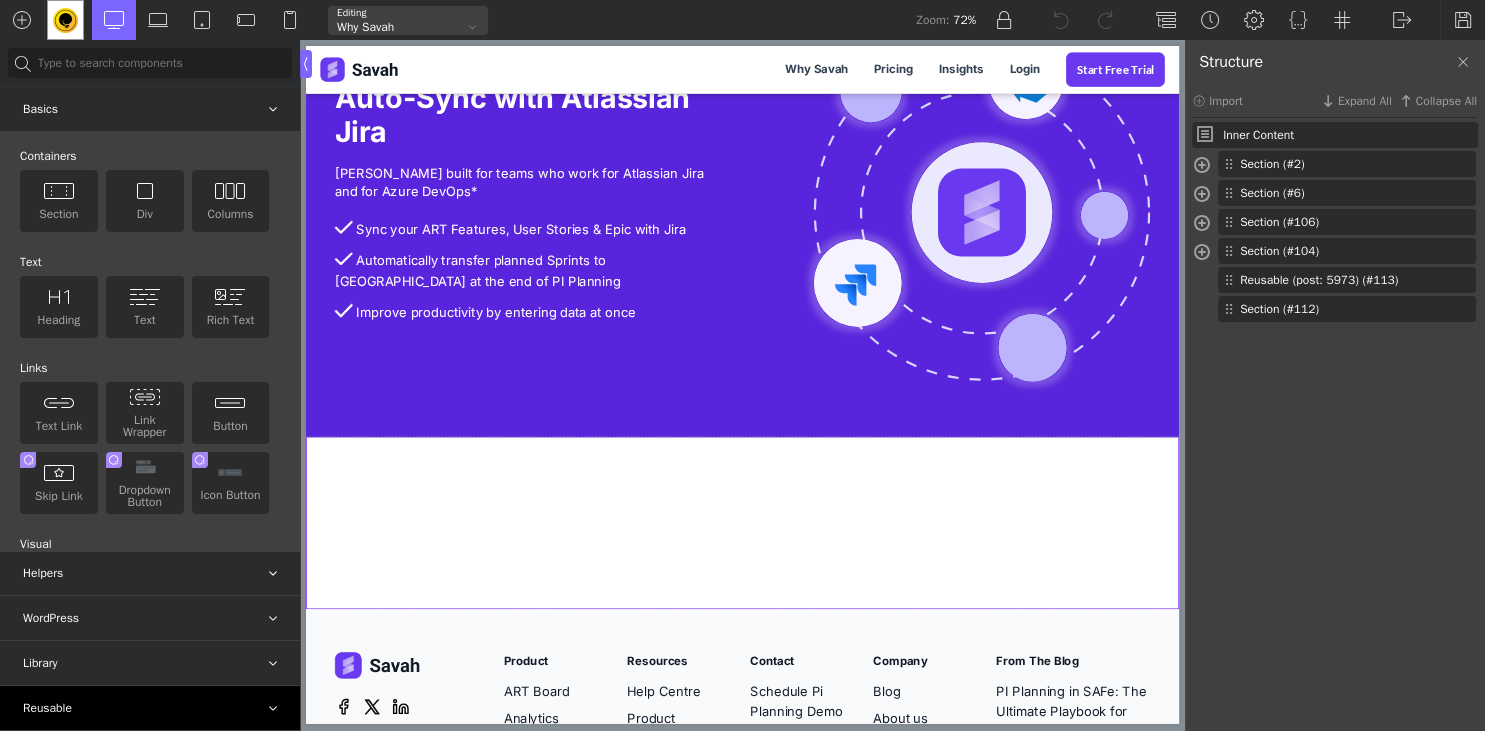 click on "Reusable" at bounding box center [150, 708] 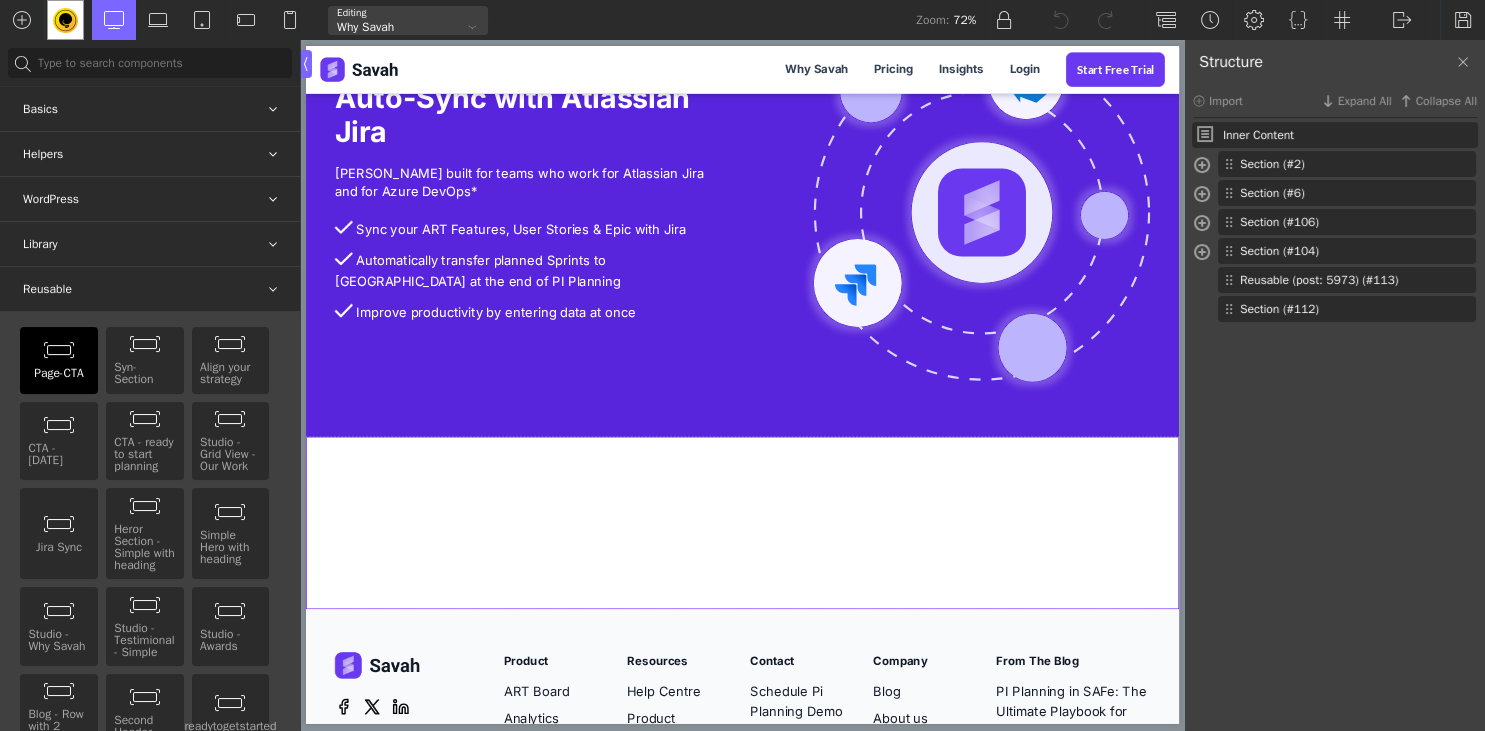 click on "Page-CTA
Single
Editable" at bounding box center (59, 360) 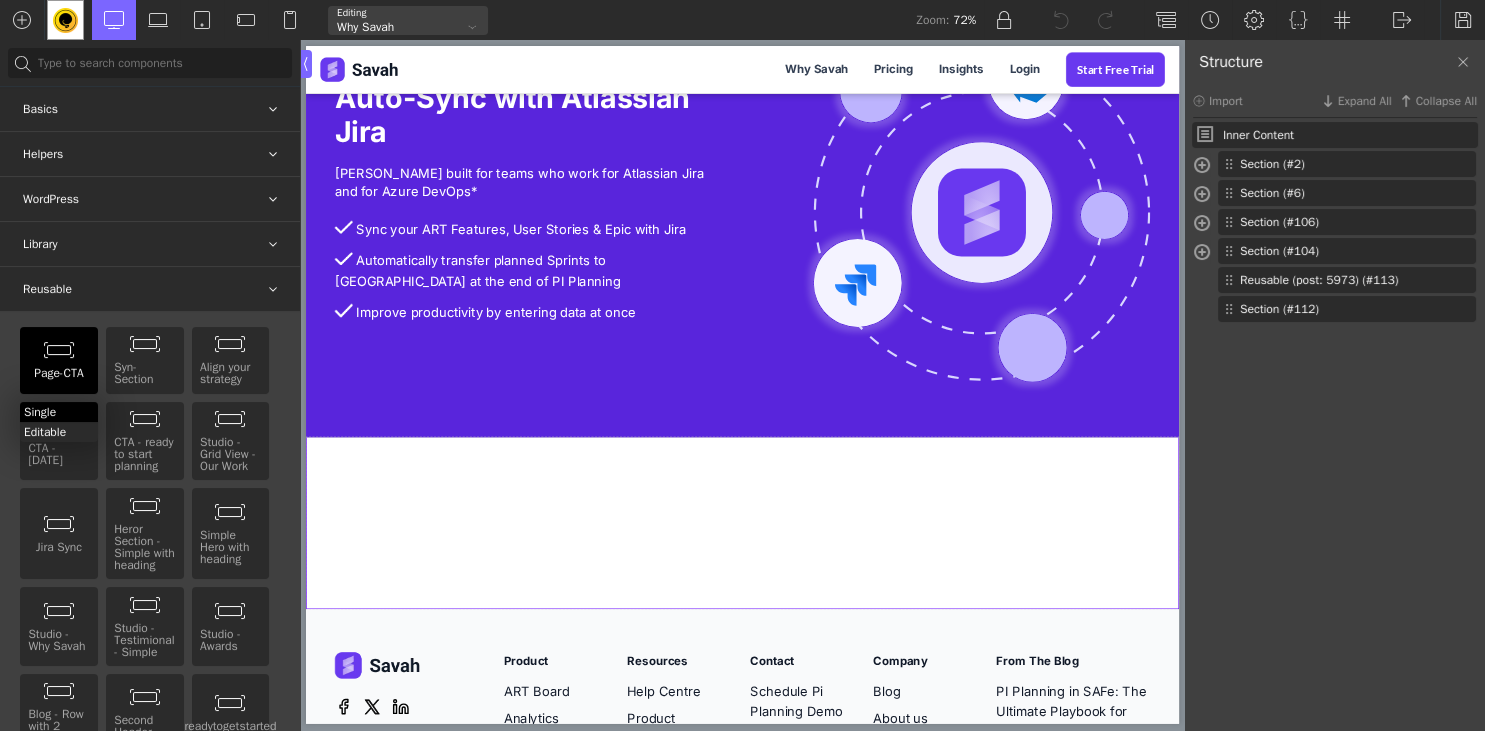 click on "Single" at bounding box center [59, 412] 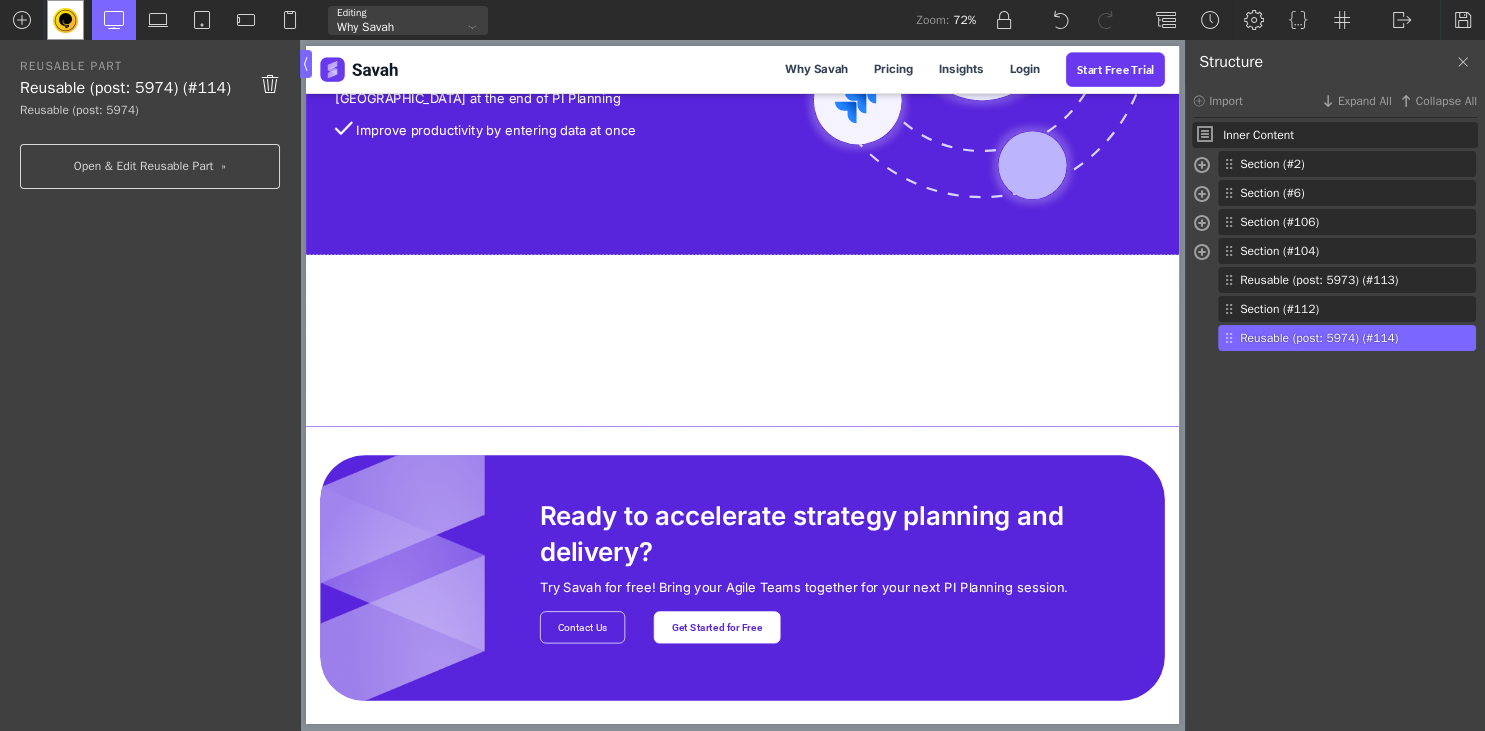 scroll, scrollTop: 3382, scrollLeft: 0, axis: vertical 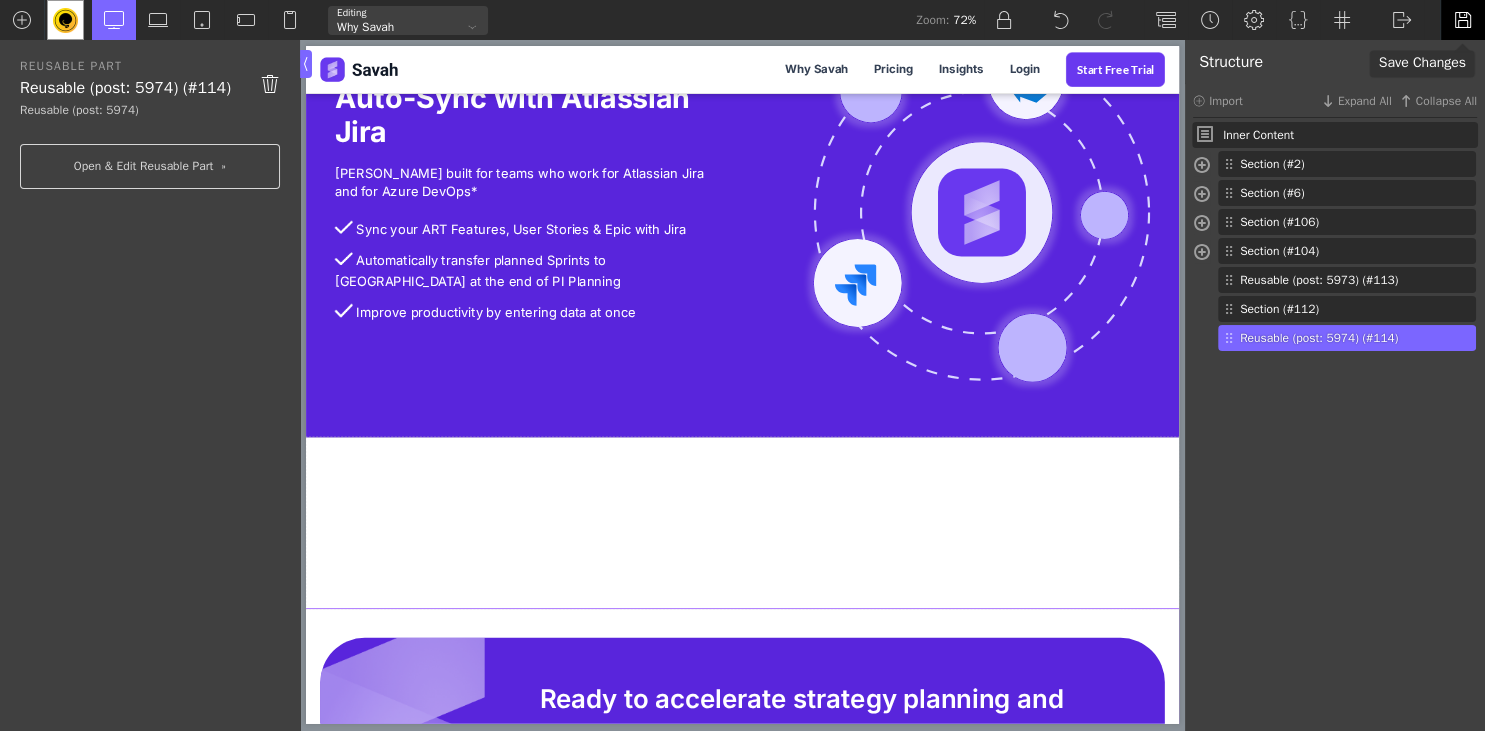 click at bounding box center [1463, 20] 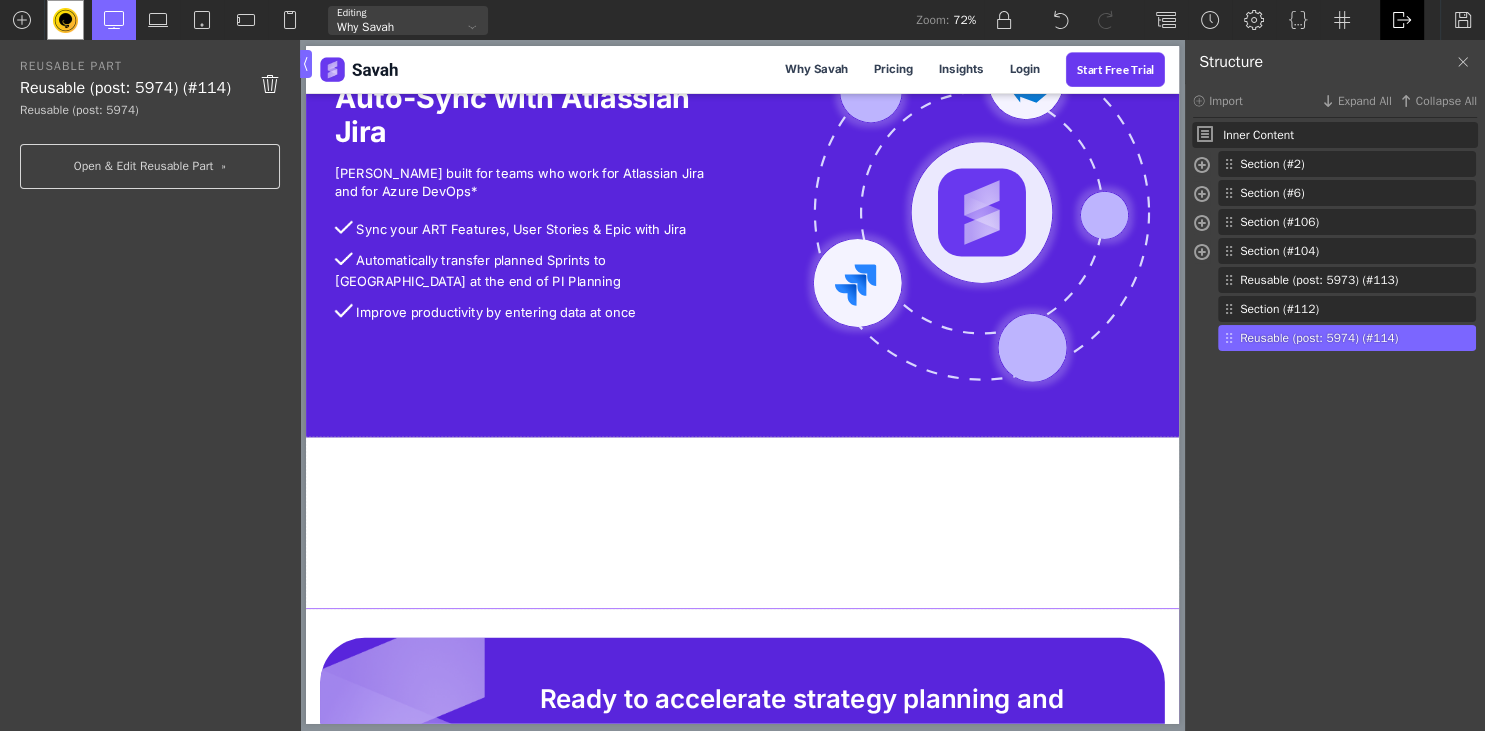 click at bounding box center [1402, 20] 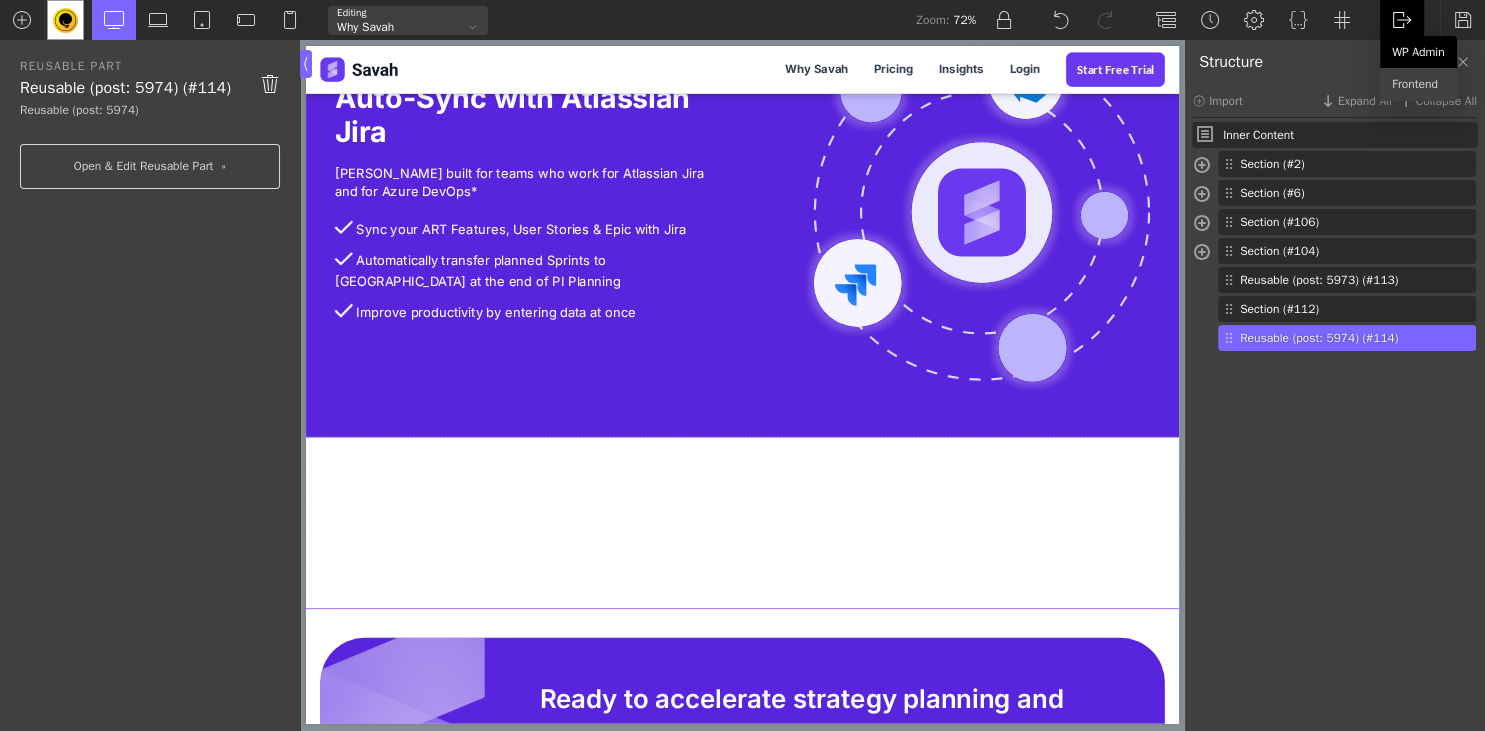 click on "WP Admin" at bounding box center (1418, 52) 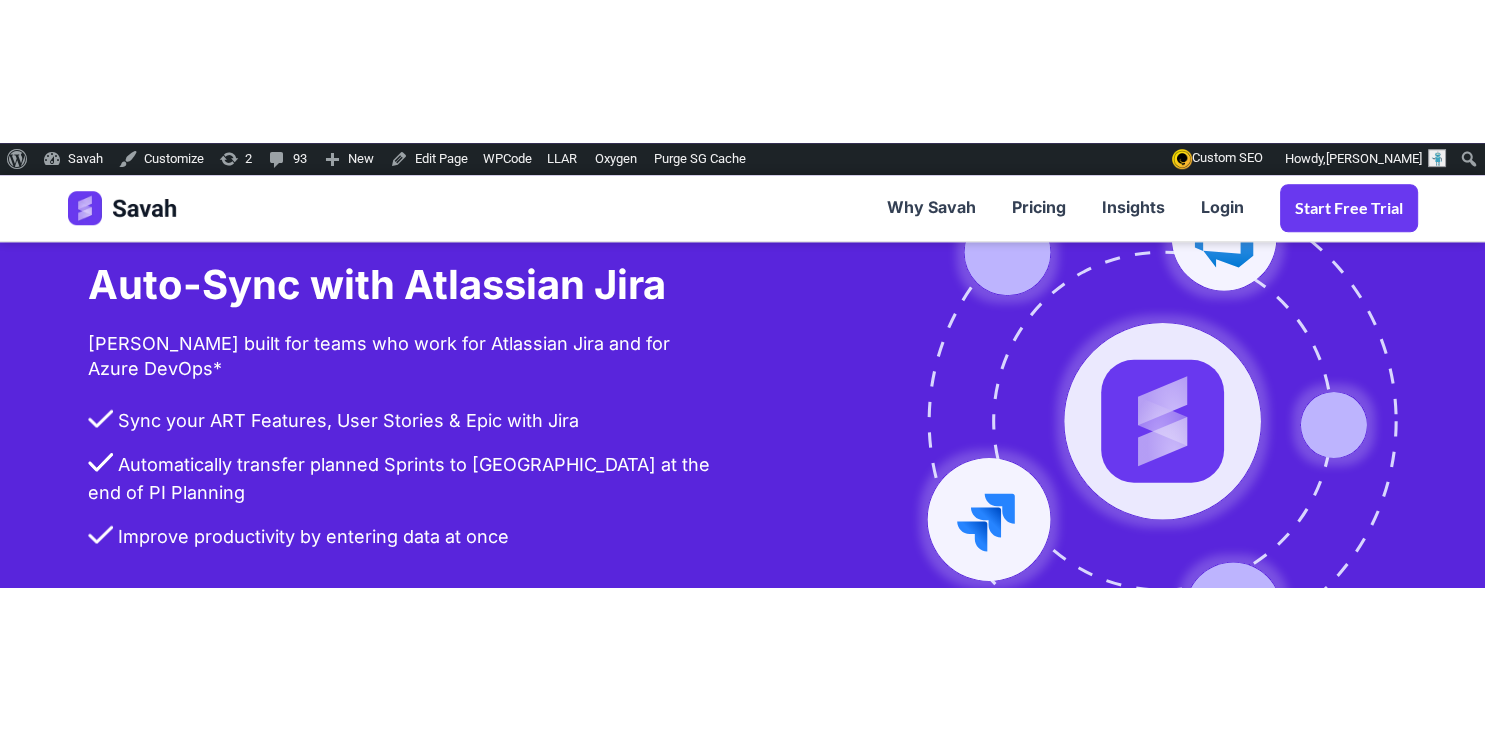 scroll, scrollTop: 3129, scrollLeft: 0, axis: vertical 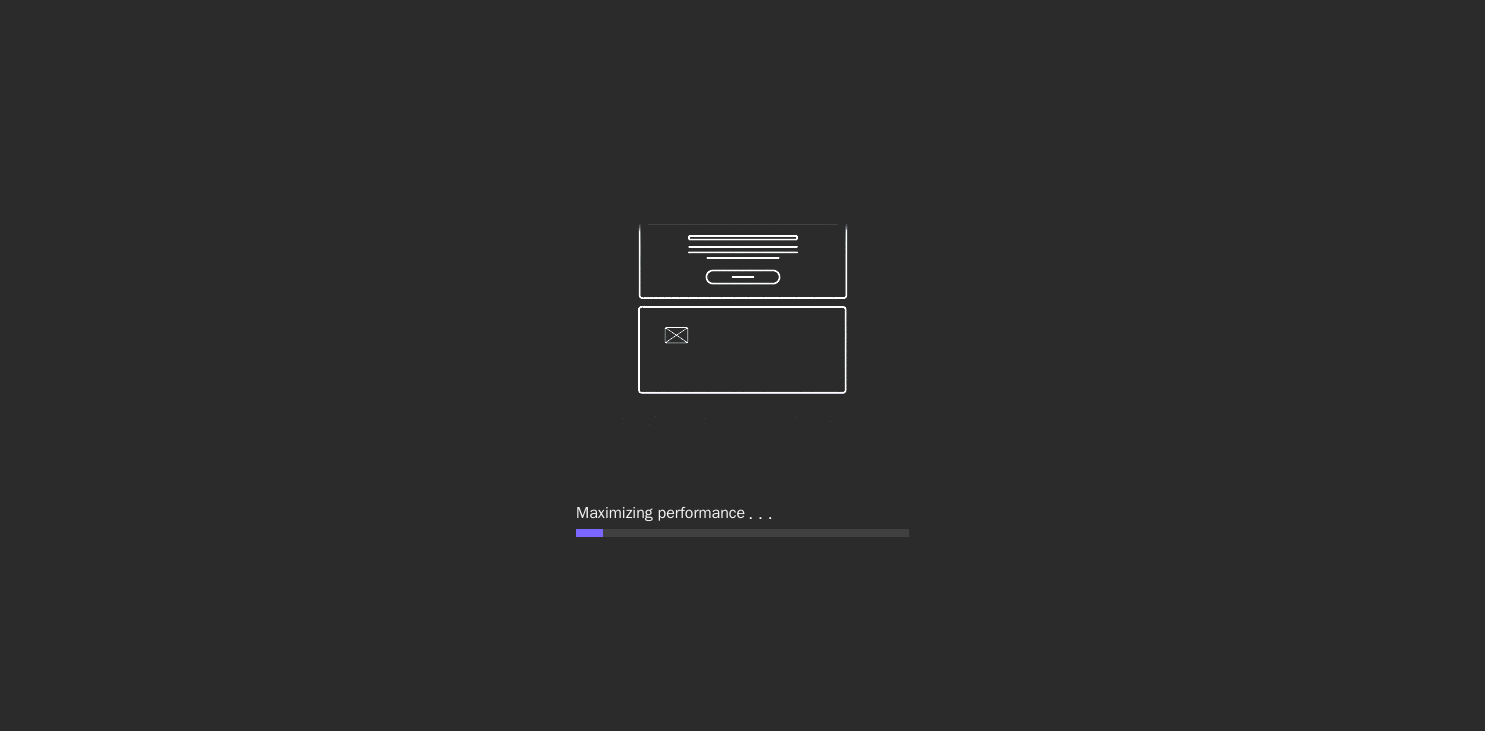 type on "false" 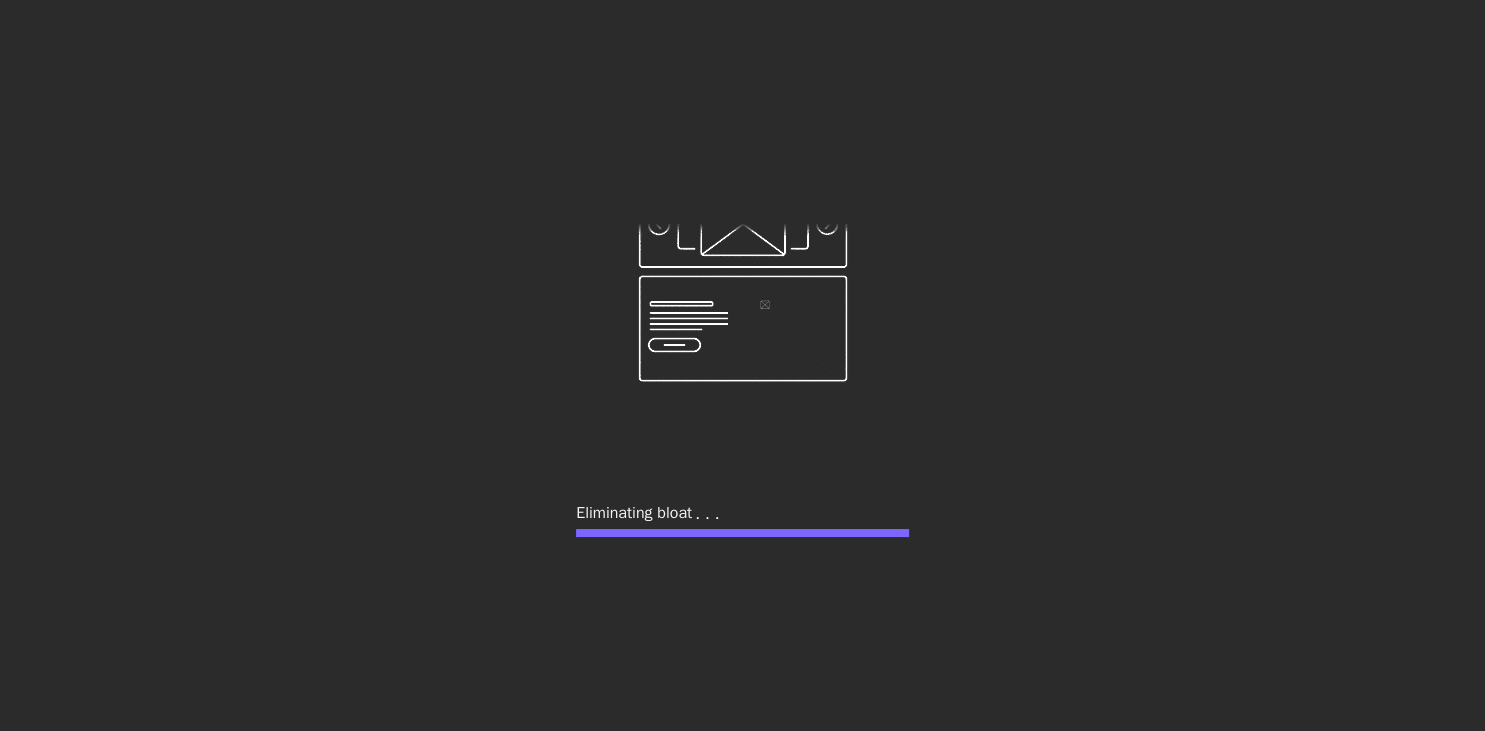 scroll, scrollTop: 0, scrollLeft: 0, axis: both 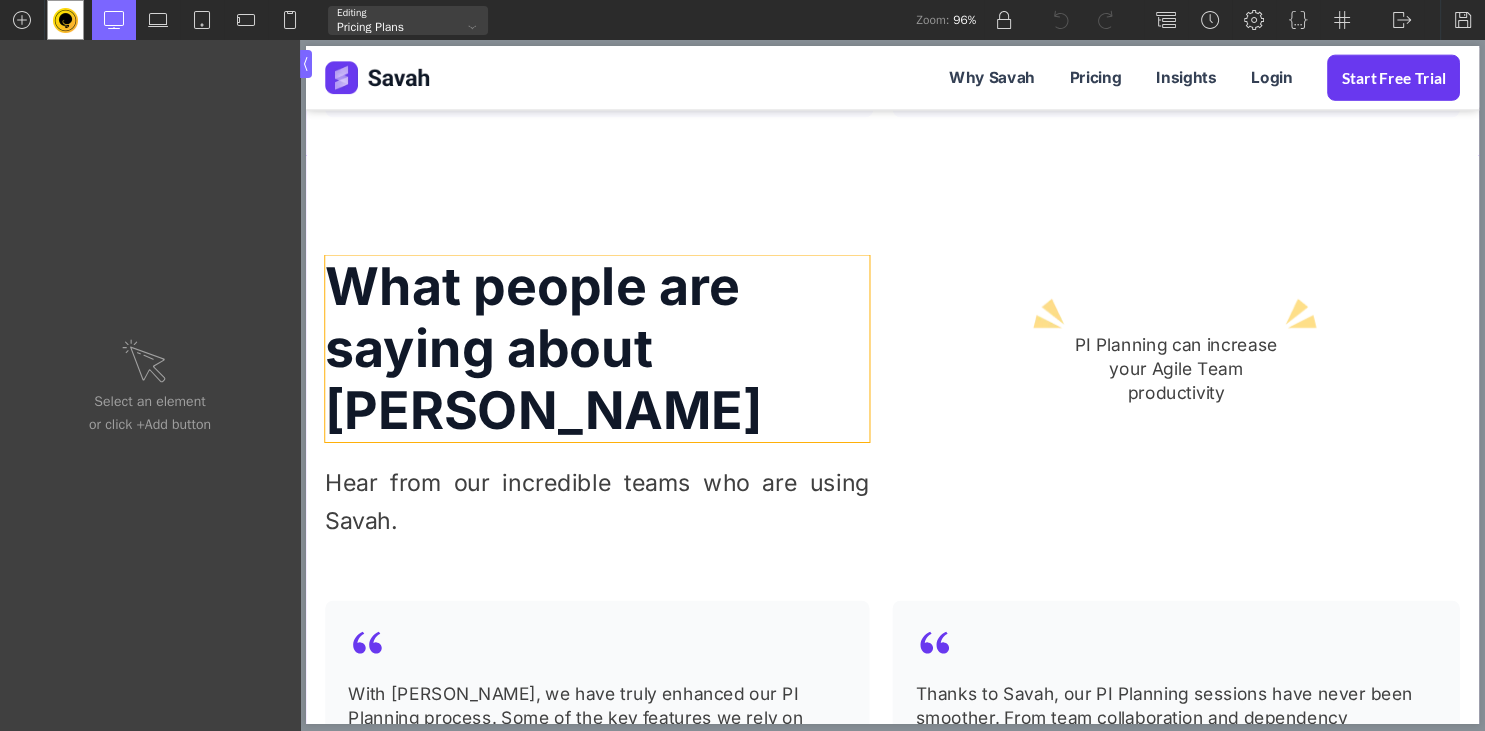 click on "What people are saying about [PERSON_NAME]" at bounding box center [609, 361] 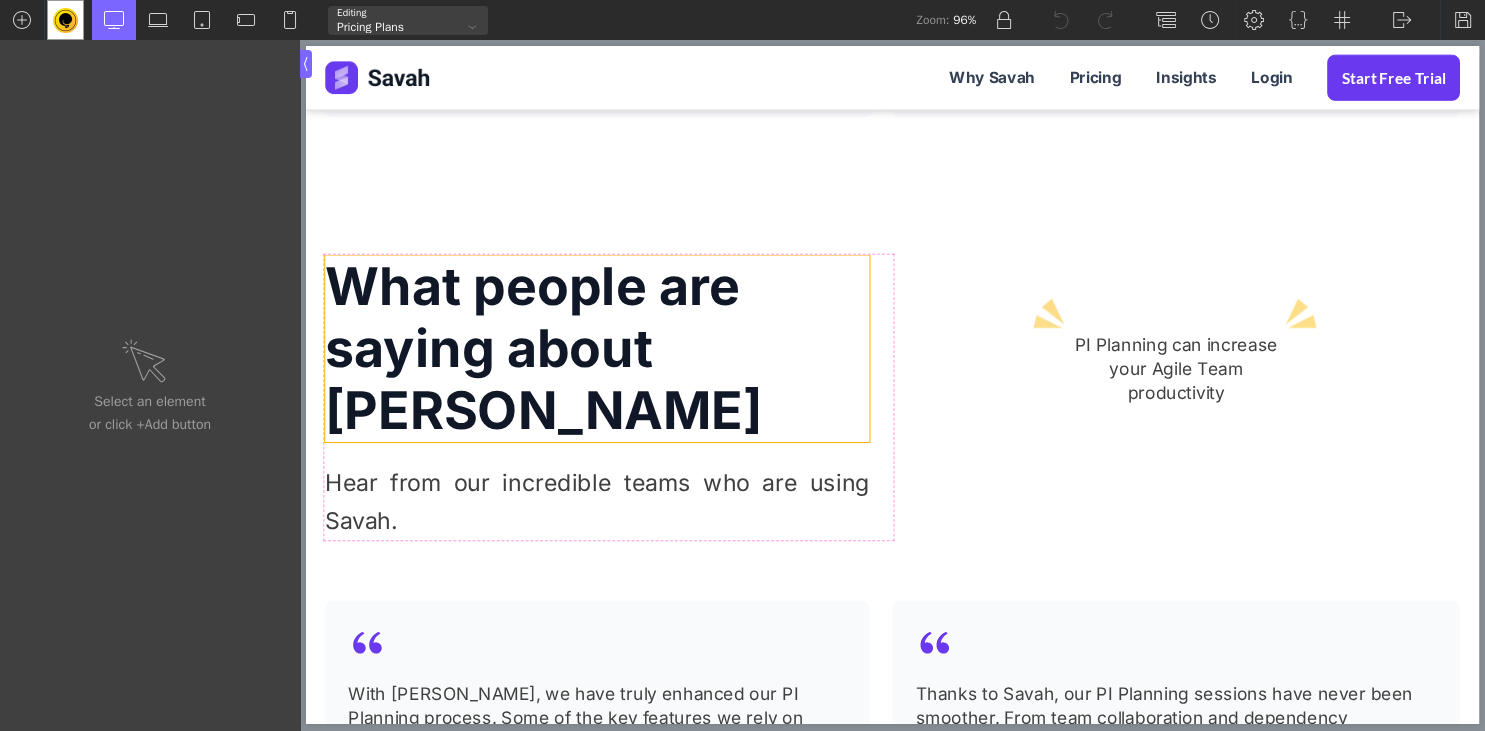 type on "headline-340-4263" 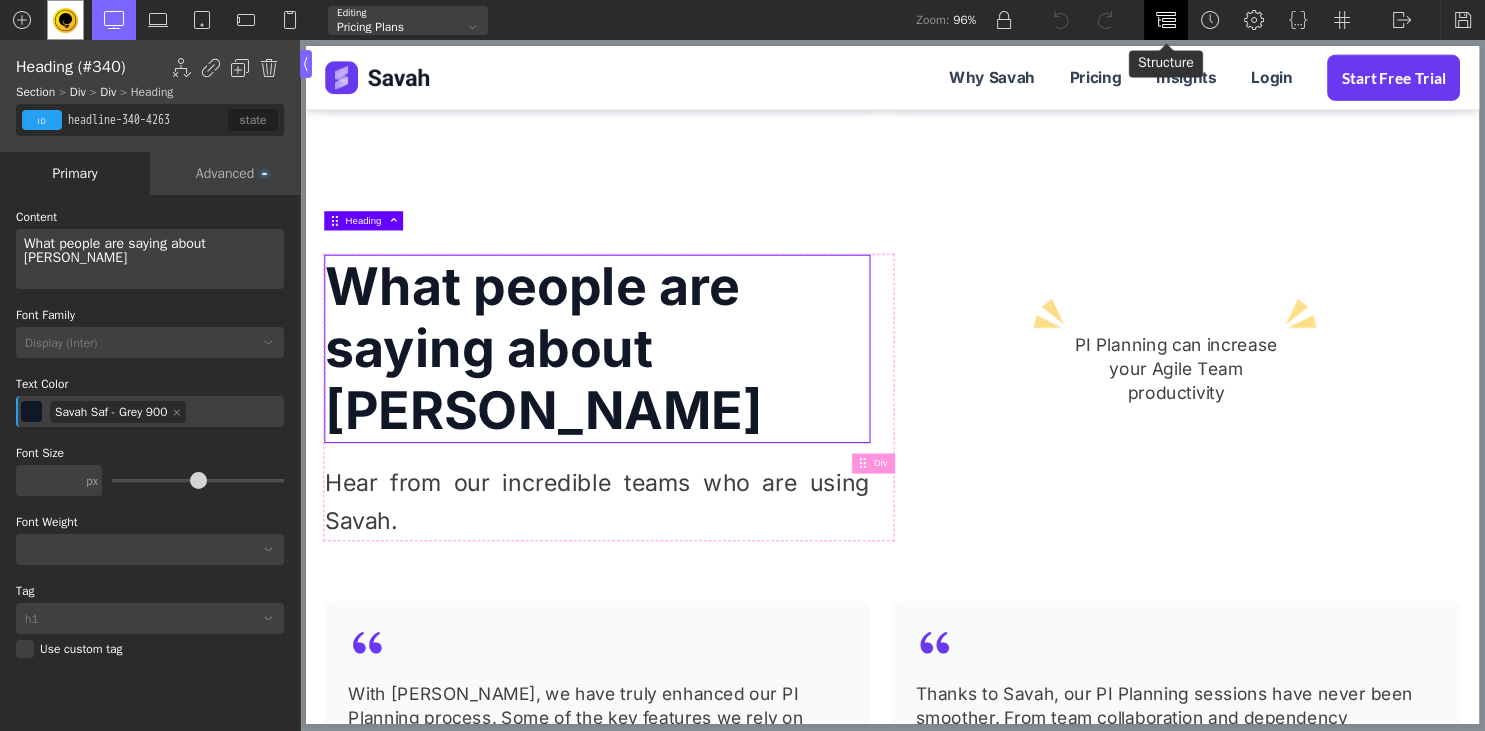 click at bounding box center (1166, 20) 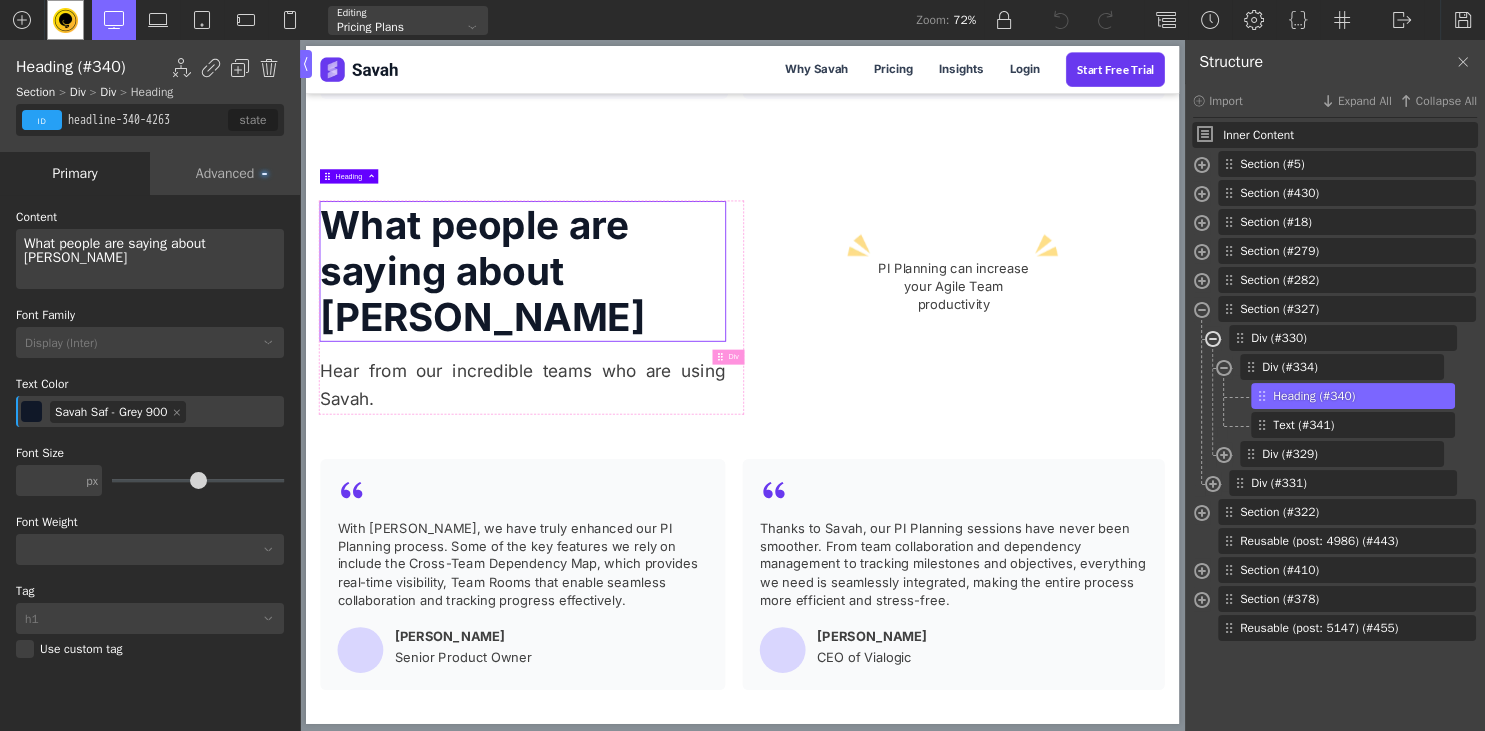 click at bounding box center (1213, 341) 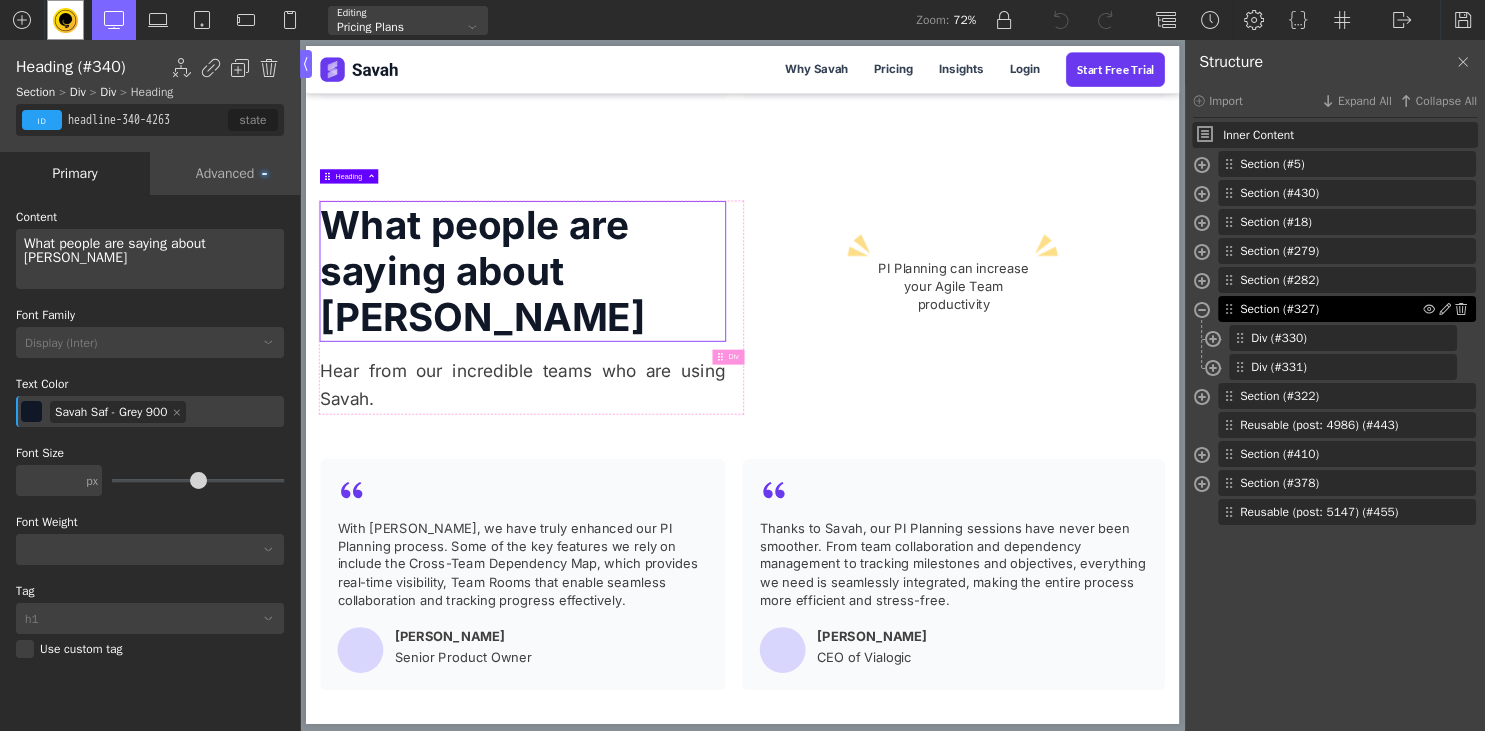click on "Section (#327)" at bounding box center (1331, 309) 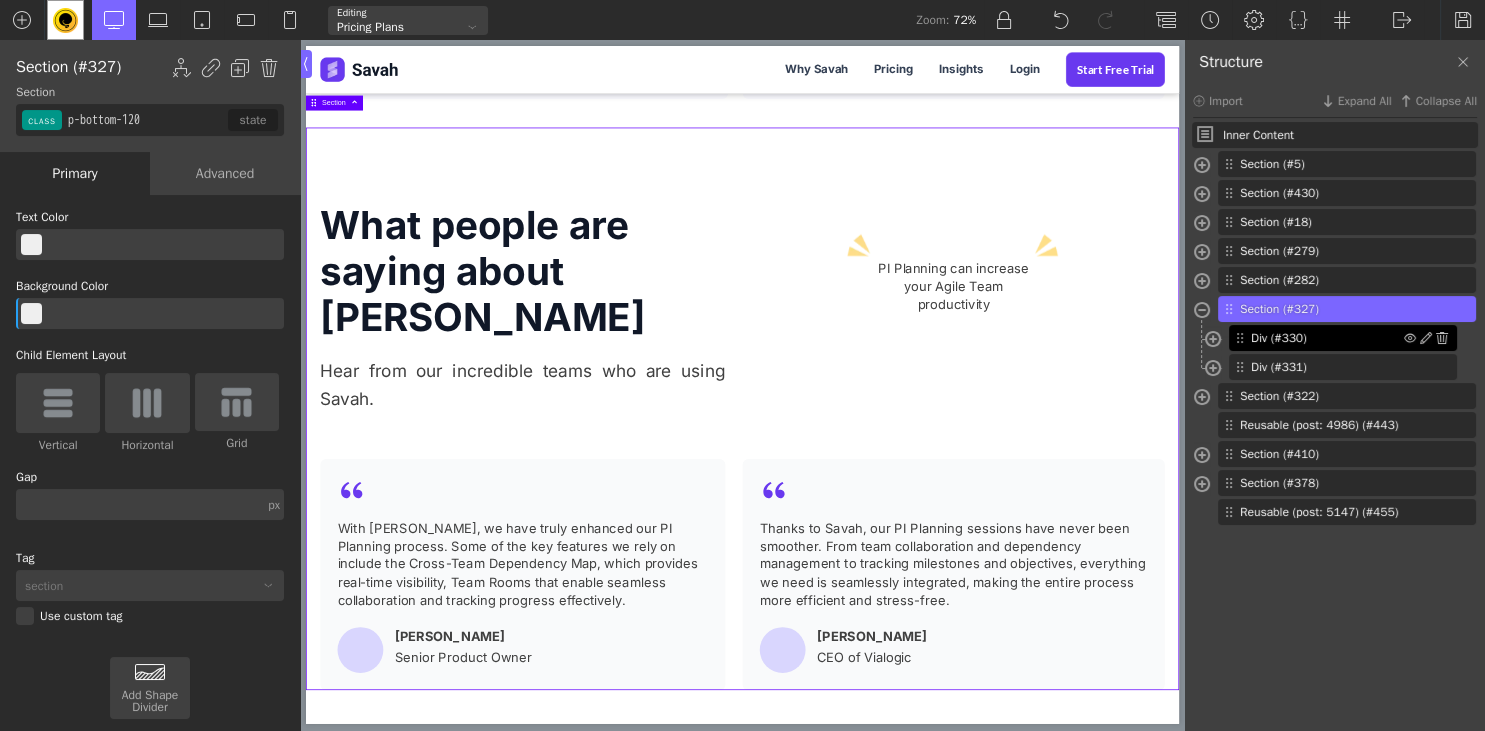 click on "Div (#330)" at bounding box center [1343, 338] 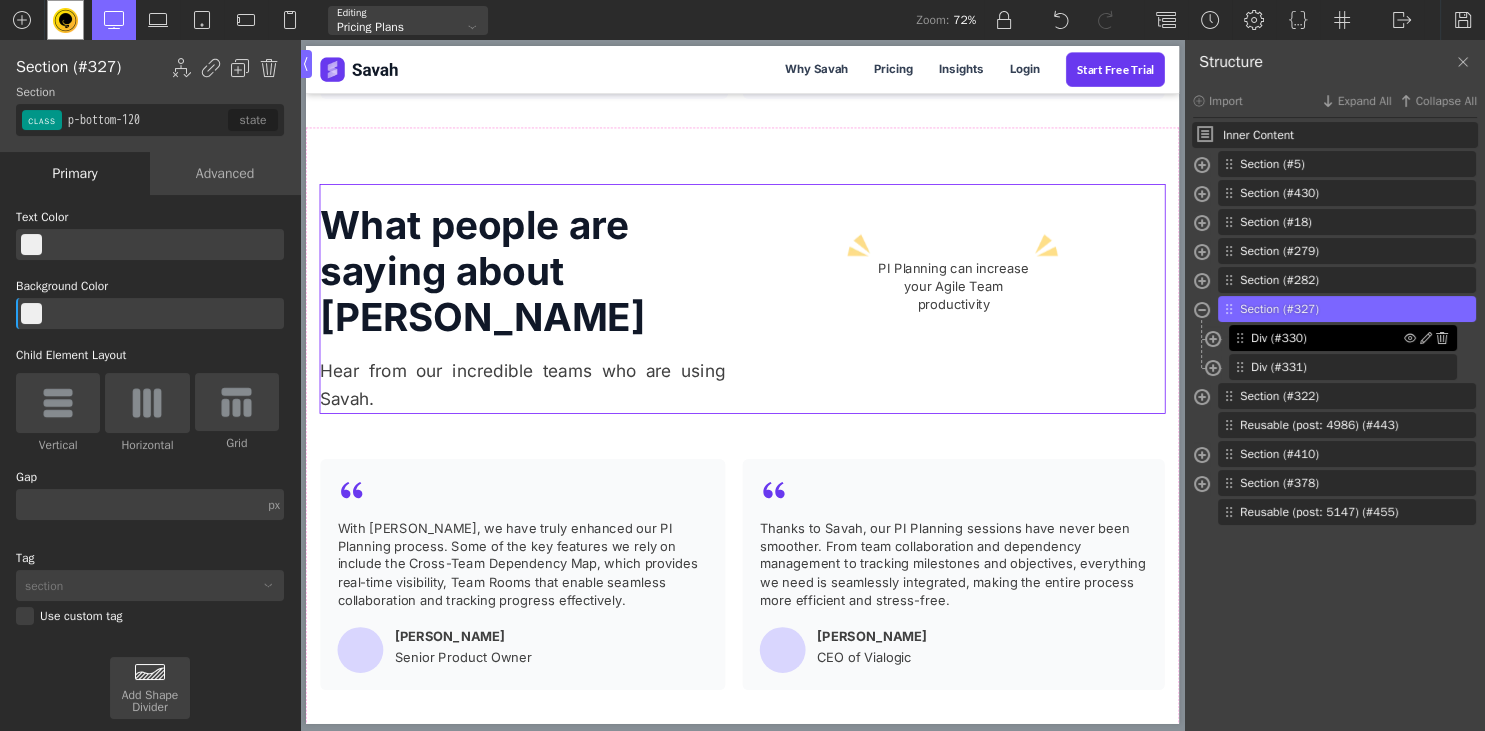 type on "btnCont" 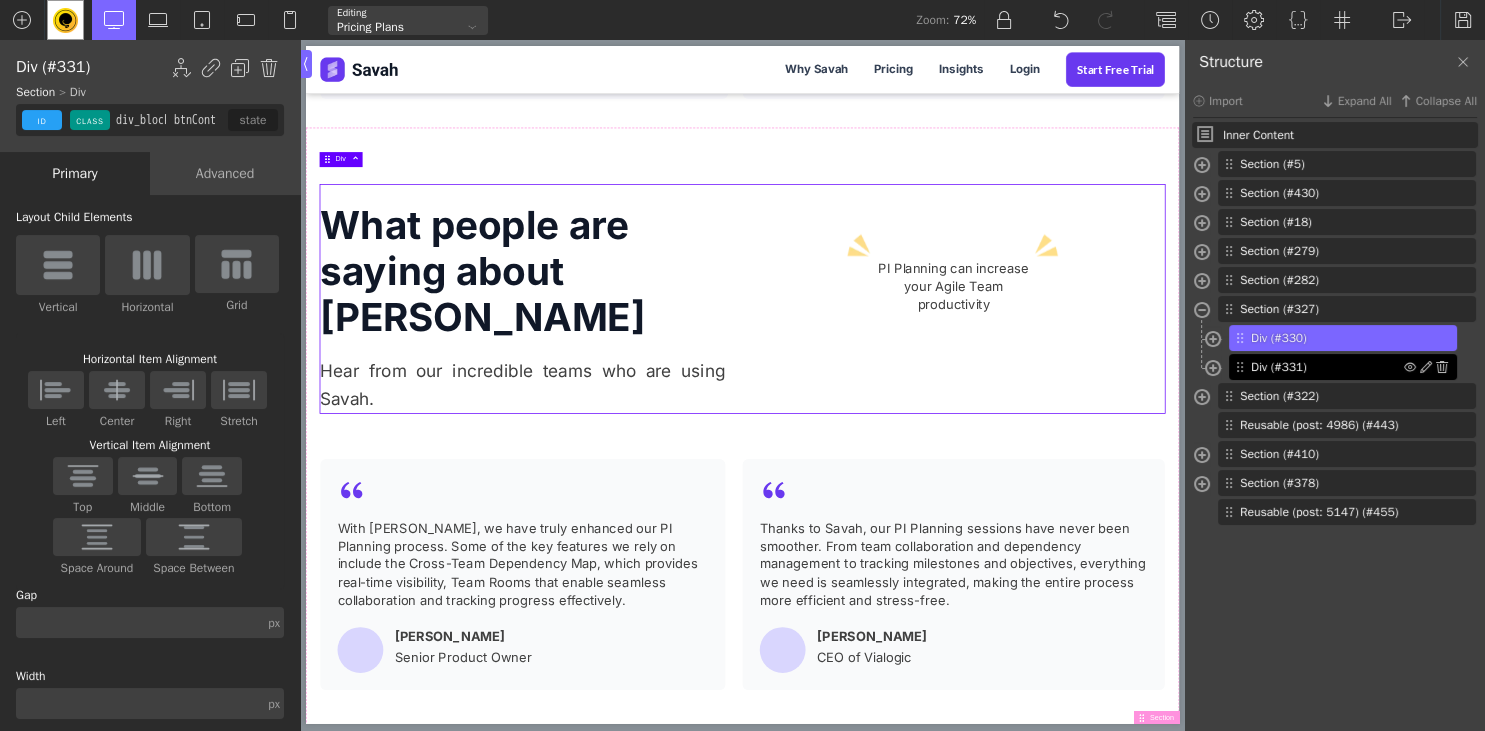 click on "Div (#331)" at bounding box center [1327, 367] 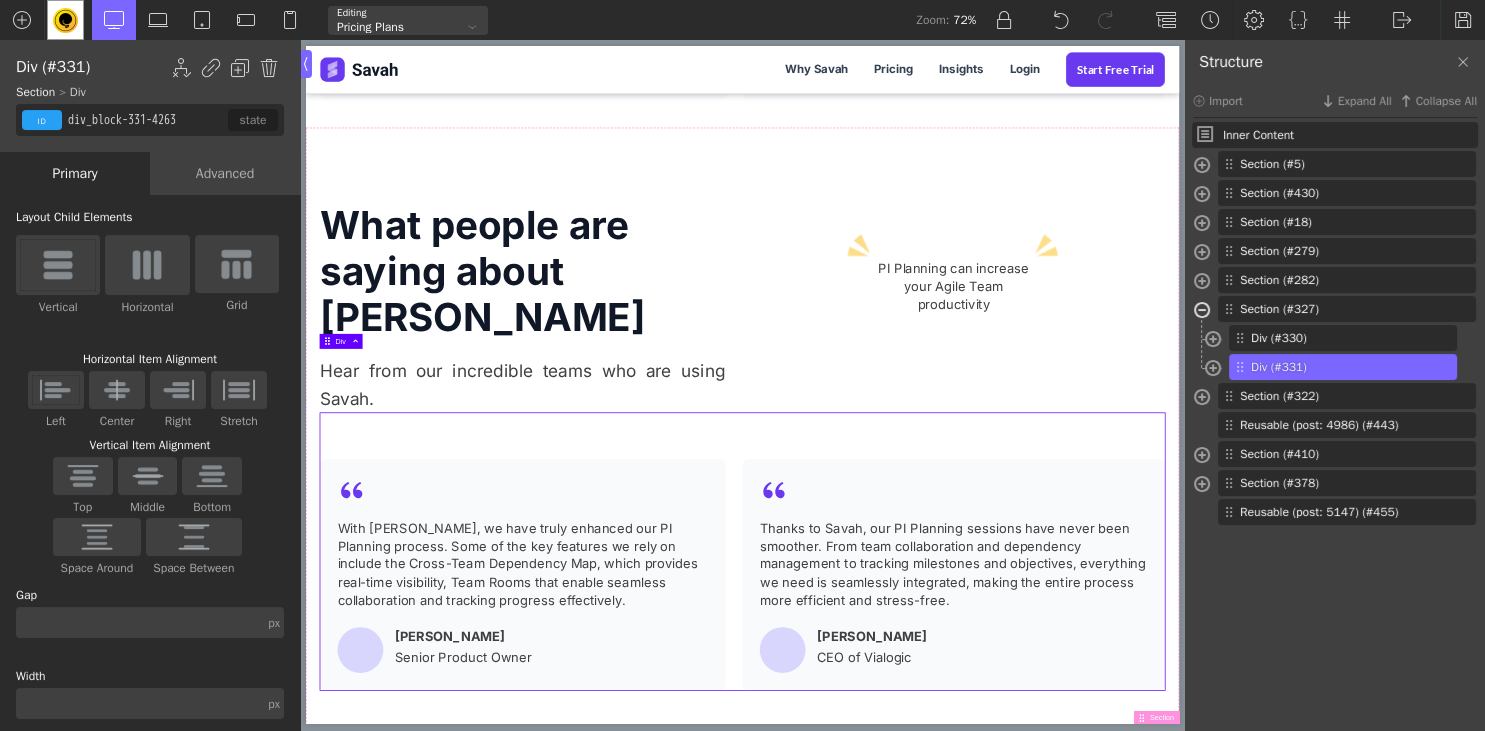 click at bounding box center (1202, 312) 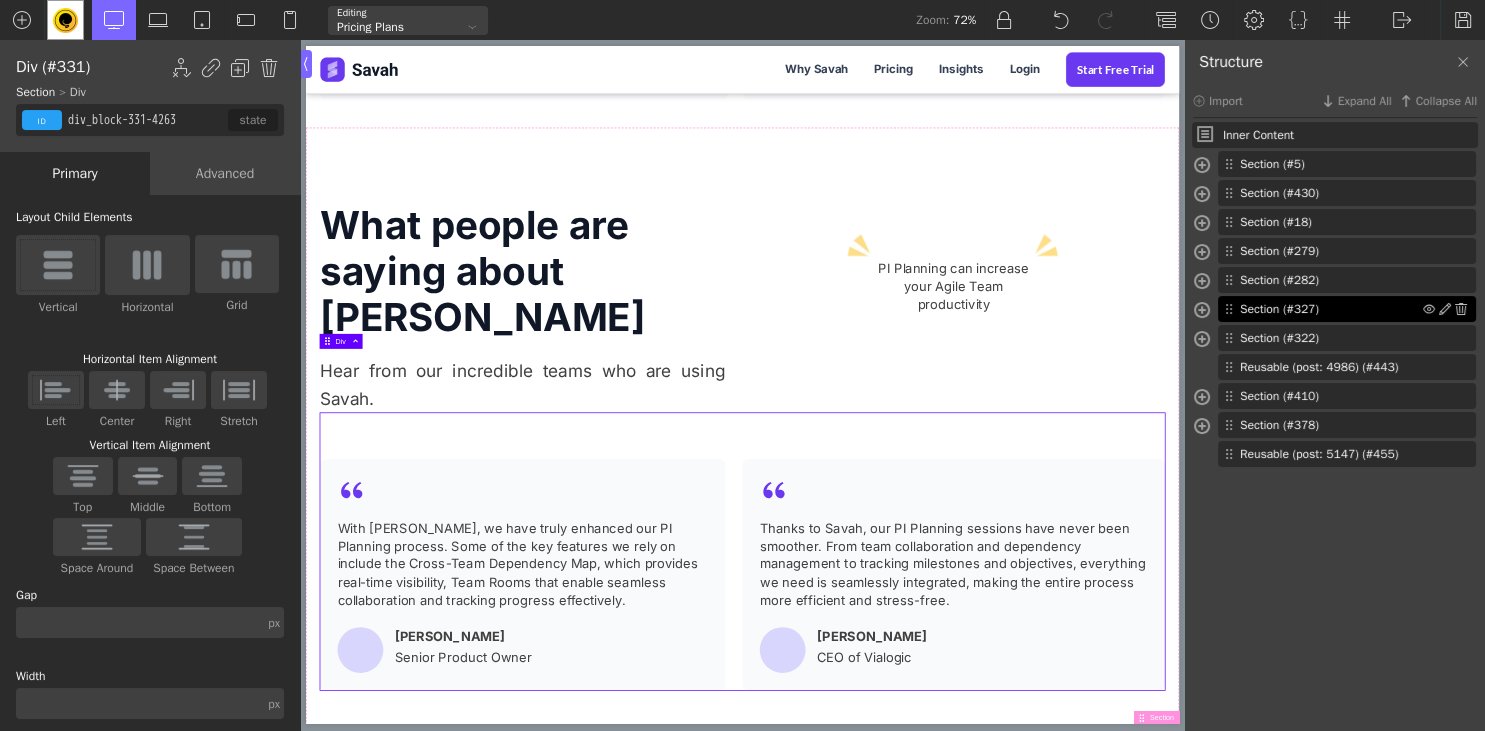click on "Section (#327)" at bounding box center (1331, 309) 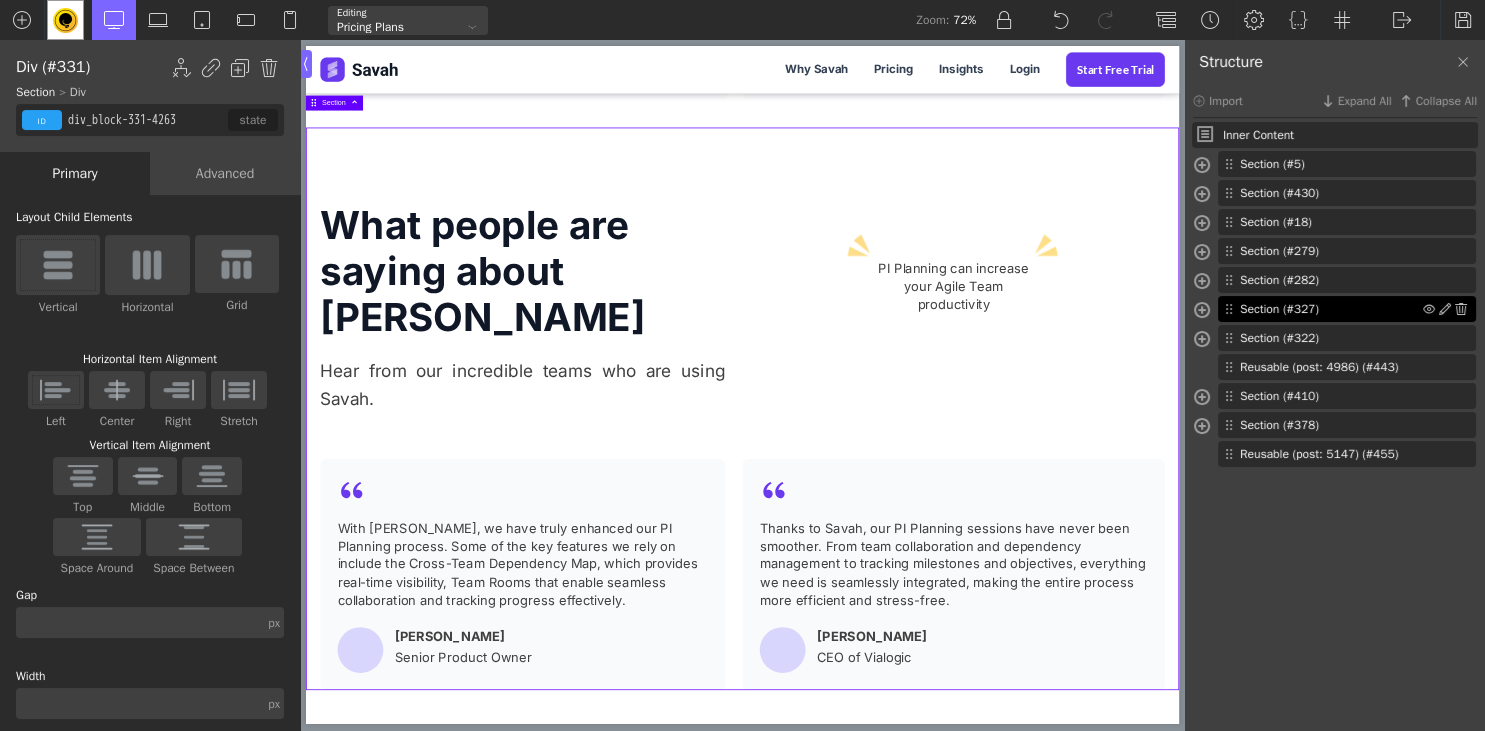 type on "p-bottom-120" 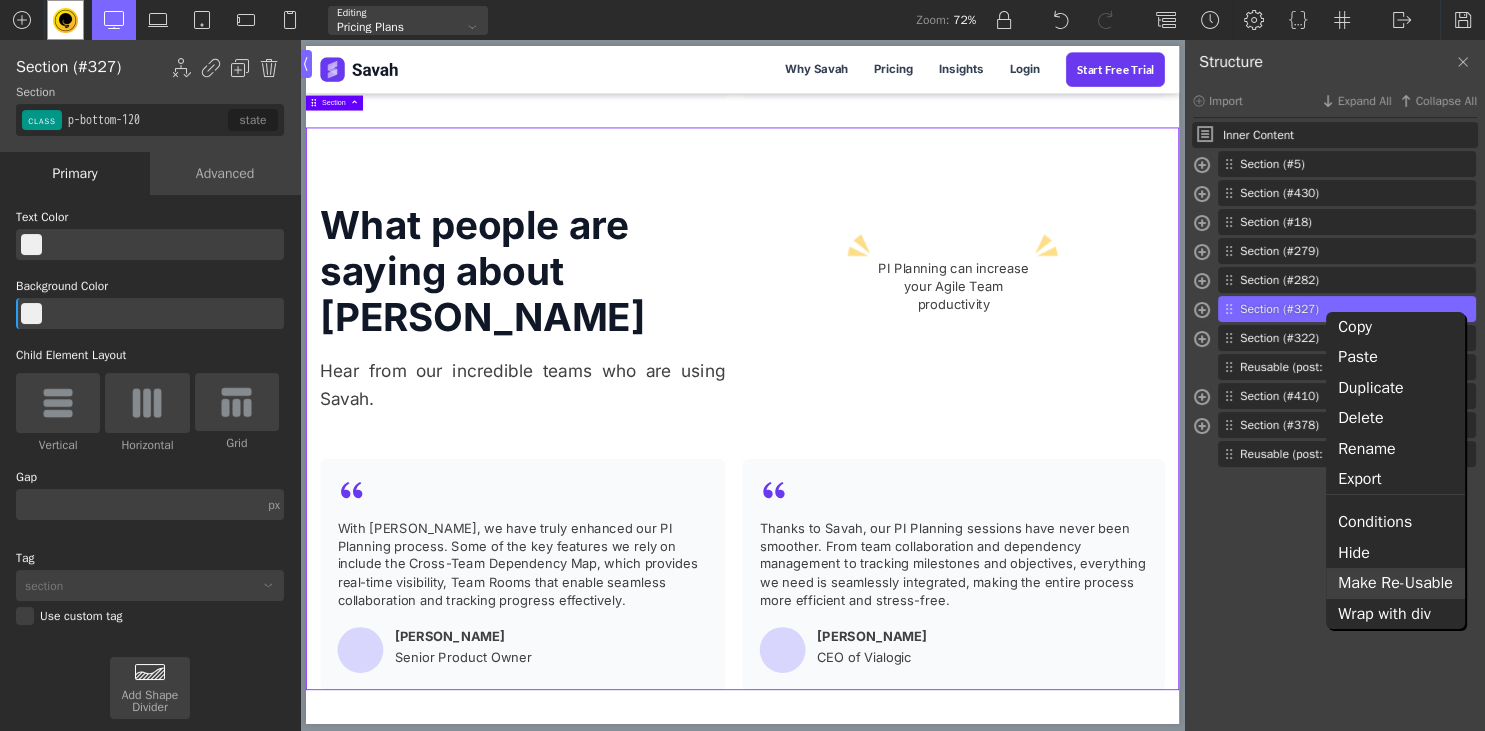 click on "Make Re-Usable" at bounding box center (1395, 583) 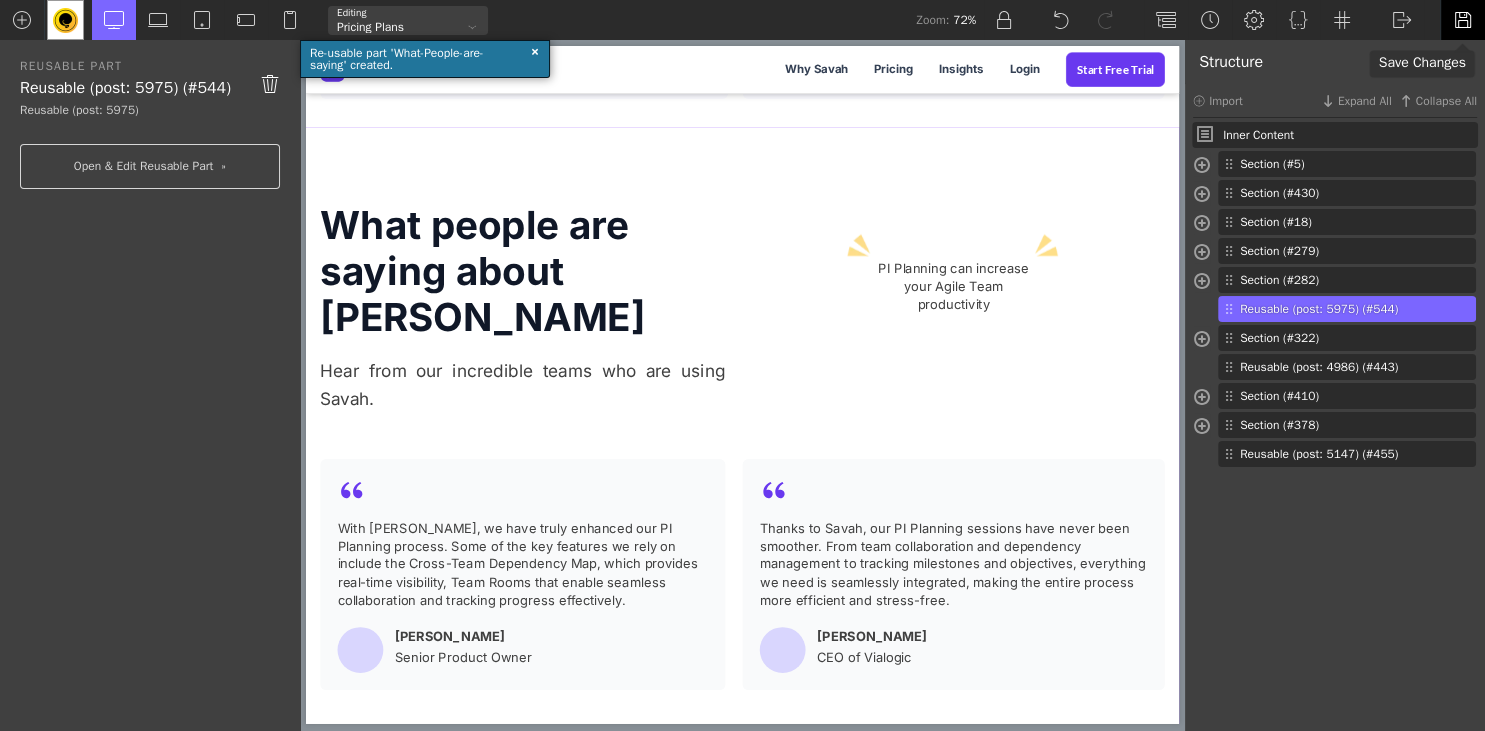 click at bounding box center [1463, 20] 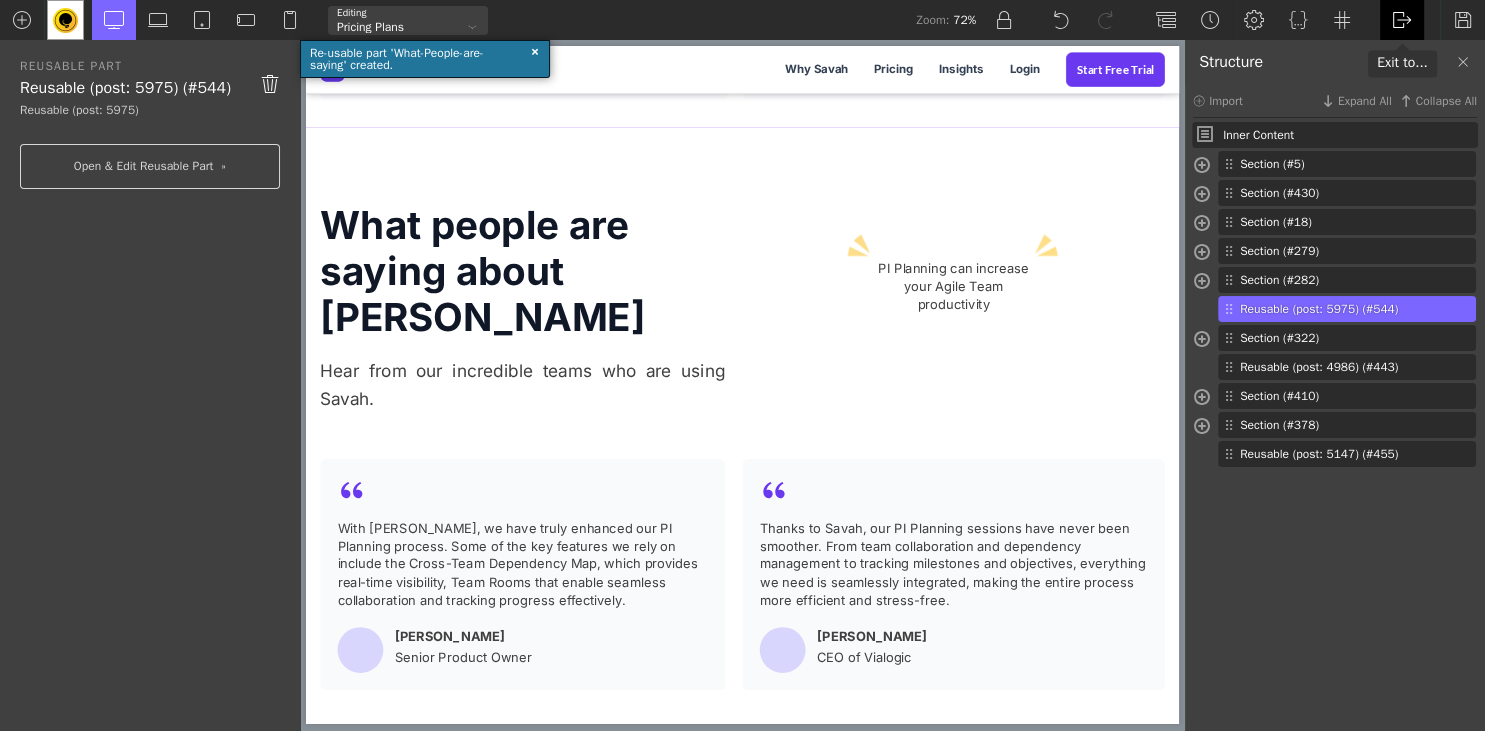 click at bounding box center [1402, 20] 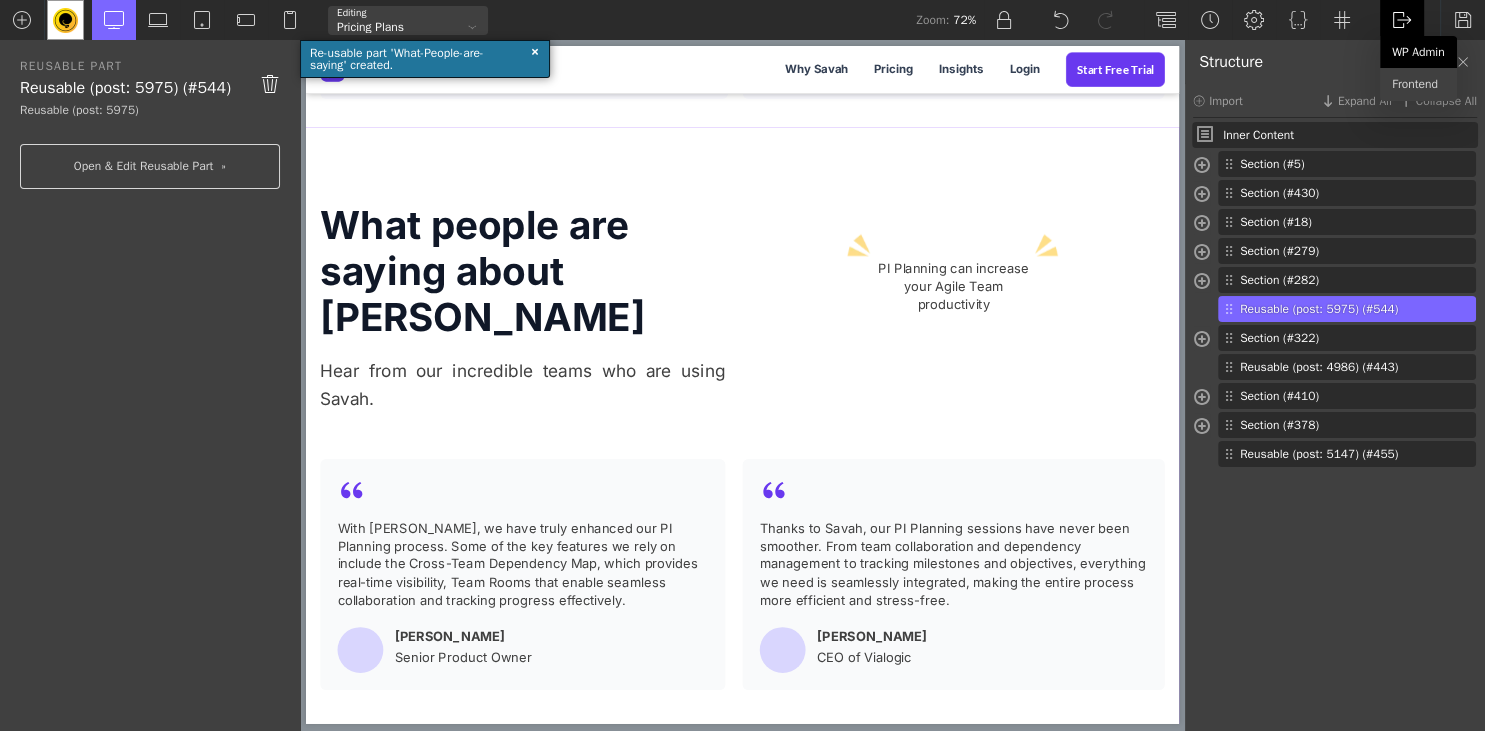 click on "WP Admin" at bounding box center [1418, 52] 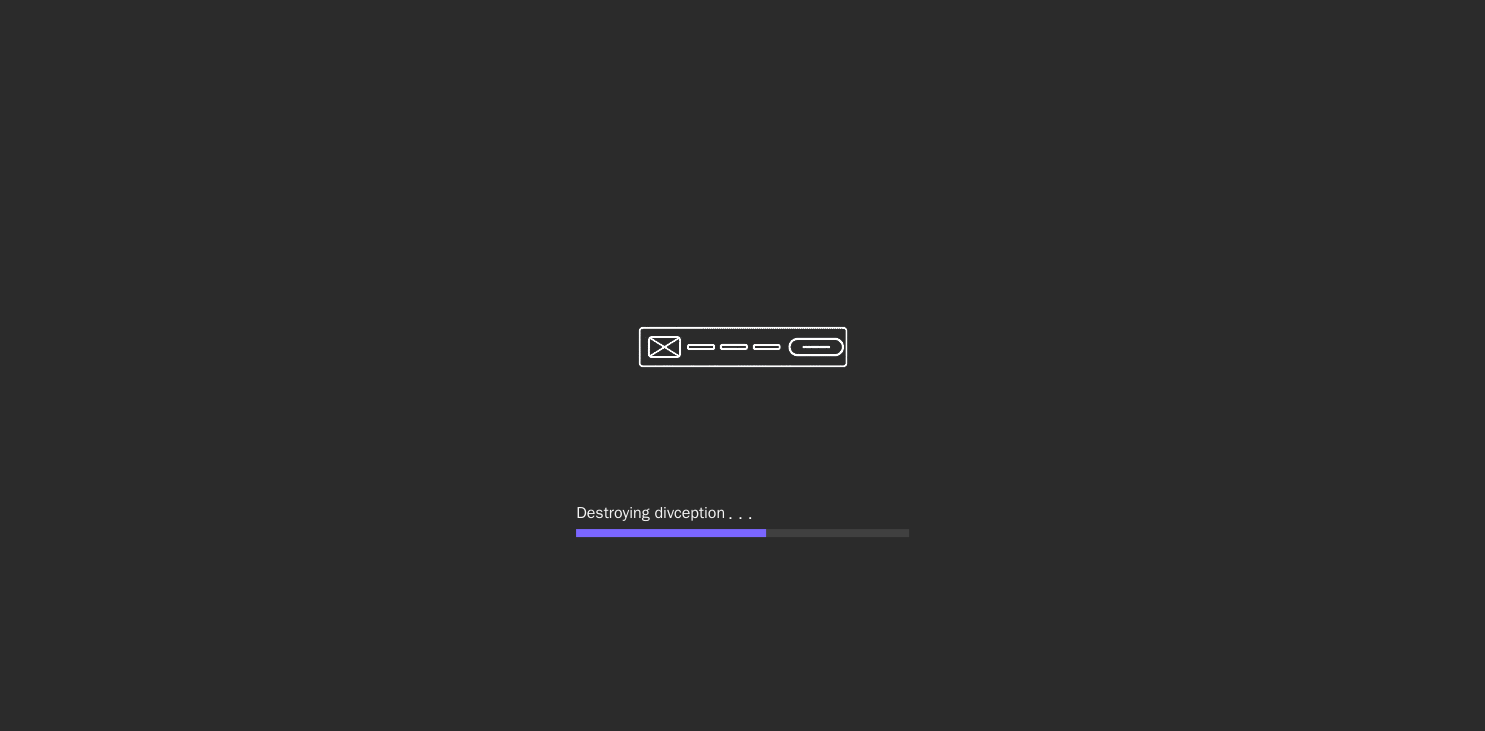 scroll, scrollTop: 0, scrollLeft: 0, axis: both 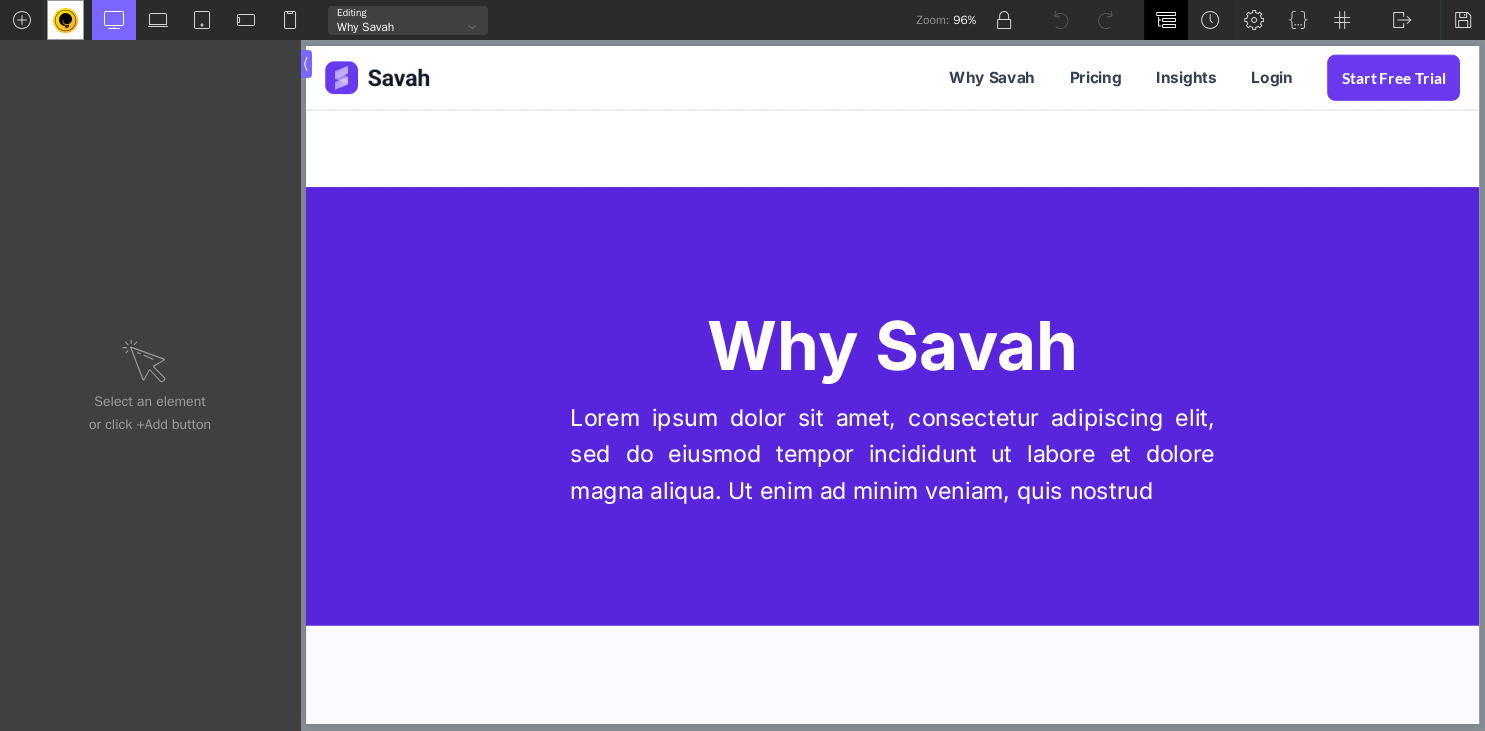 click at bounding box center (1166, 20) 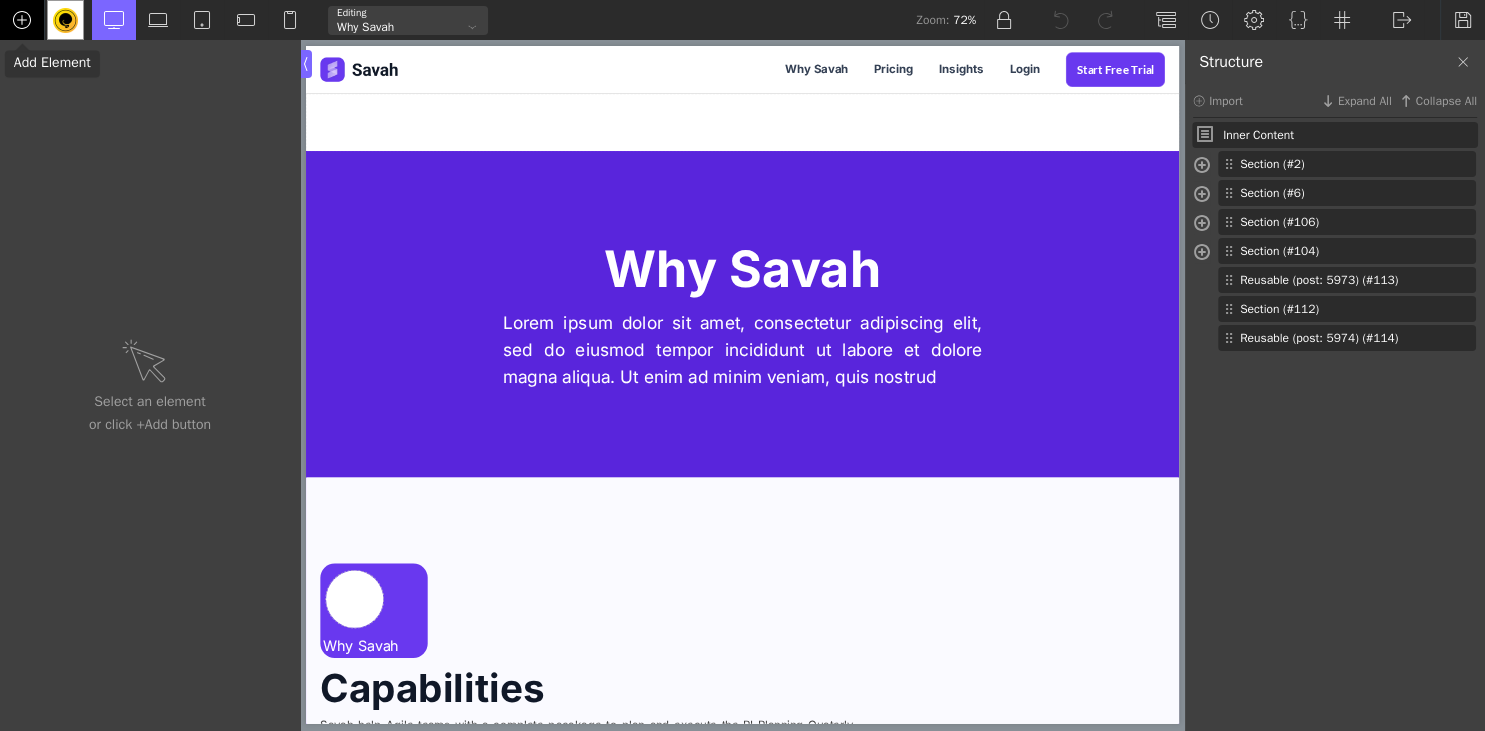 click at bounding box center (22, 20) 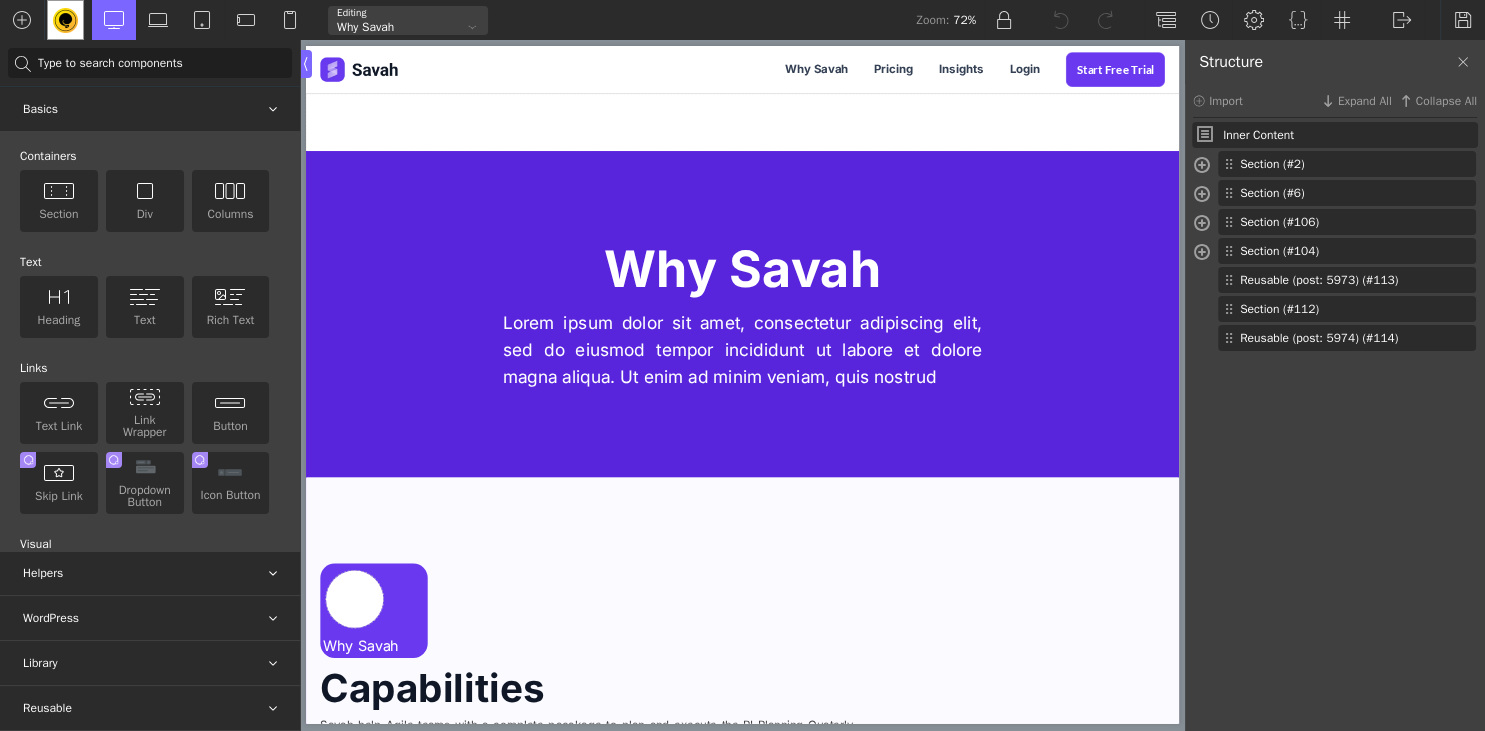 scroll, scrollTop: 273, scrollLeft: 0, axis: vertical 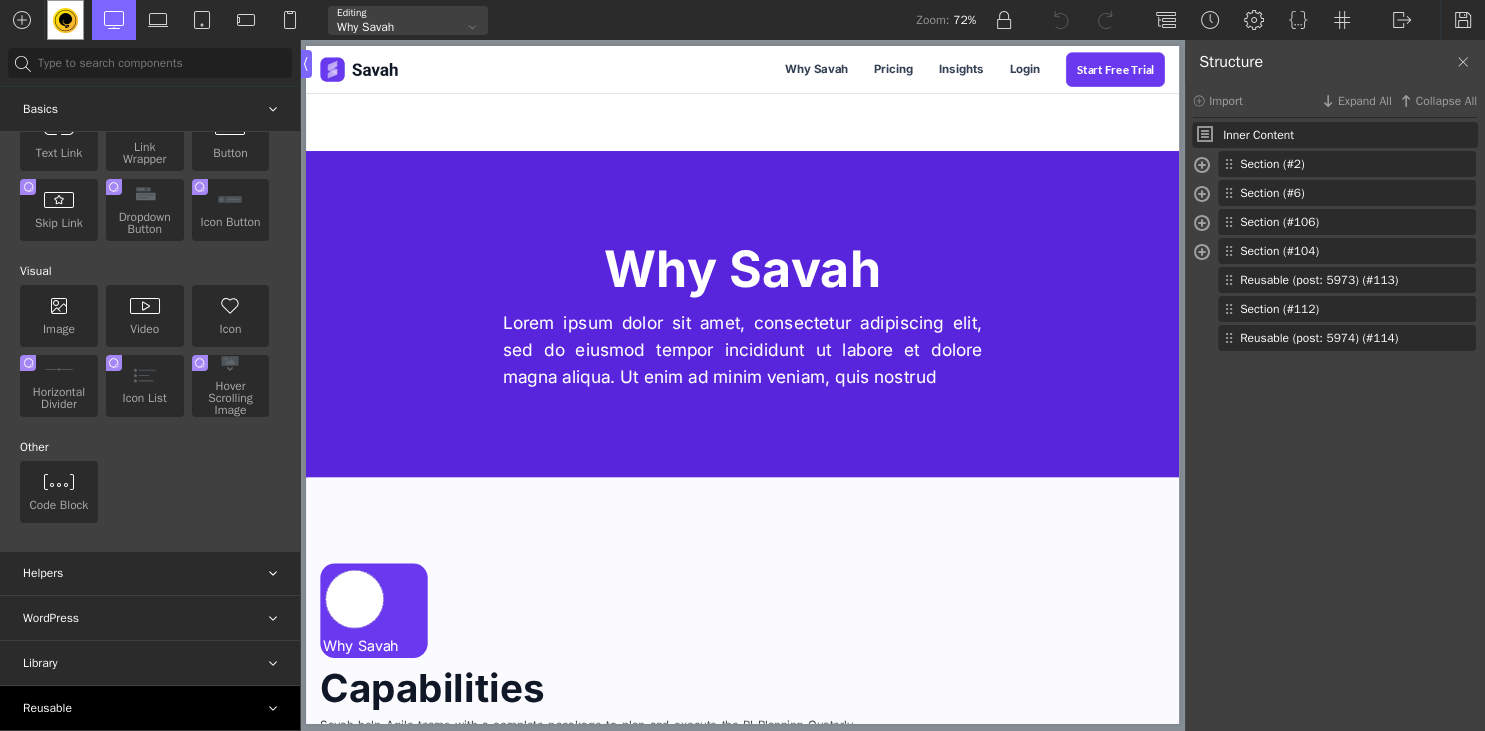 click on "Reusable" at bounding box center (150, 708) 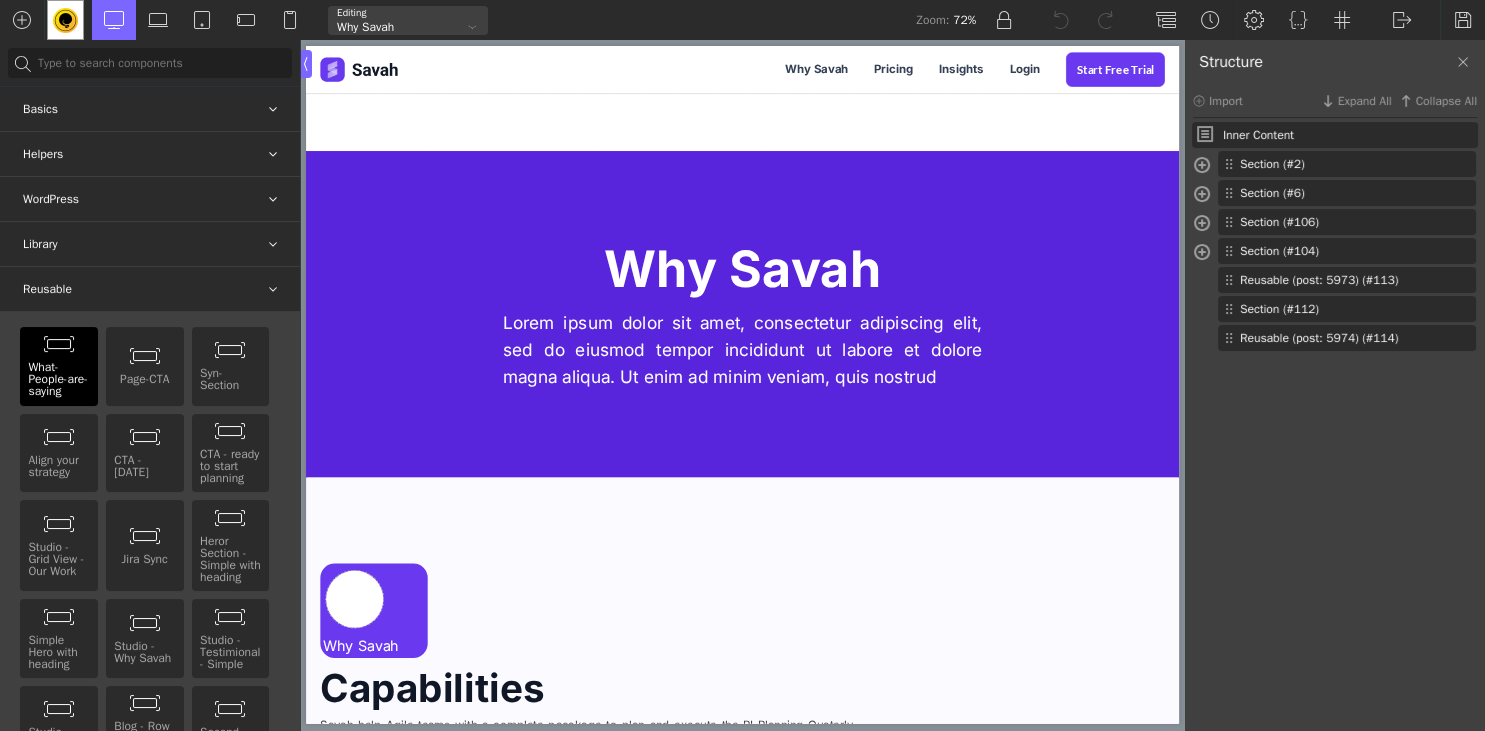 click on "What-People-are-saying
Single
Editable" at bounding box center (59, 366) 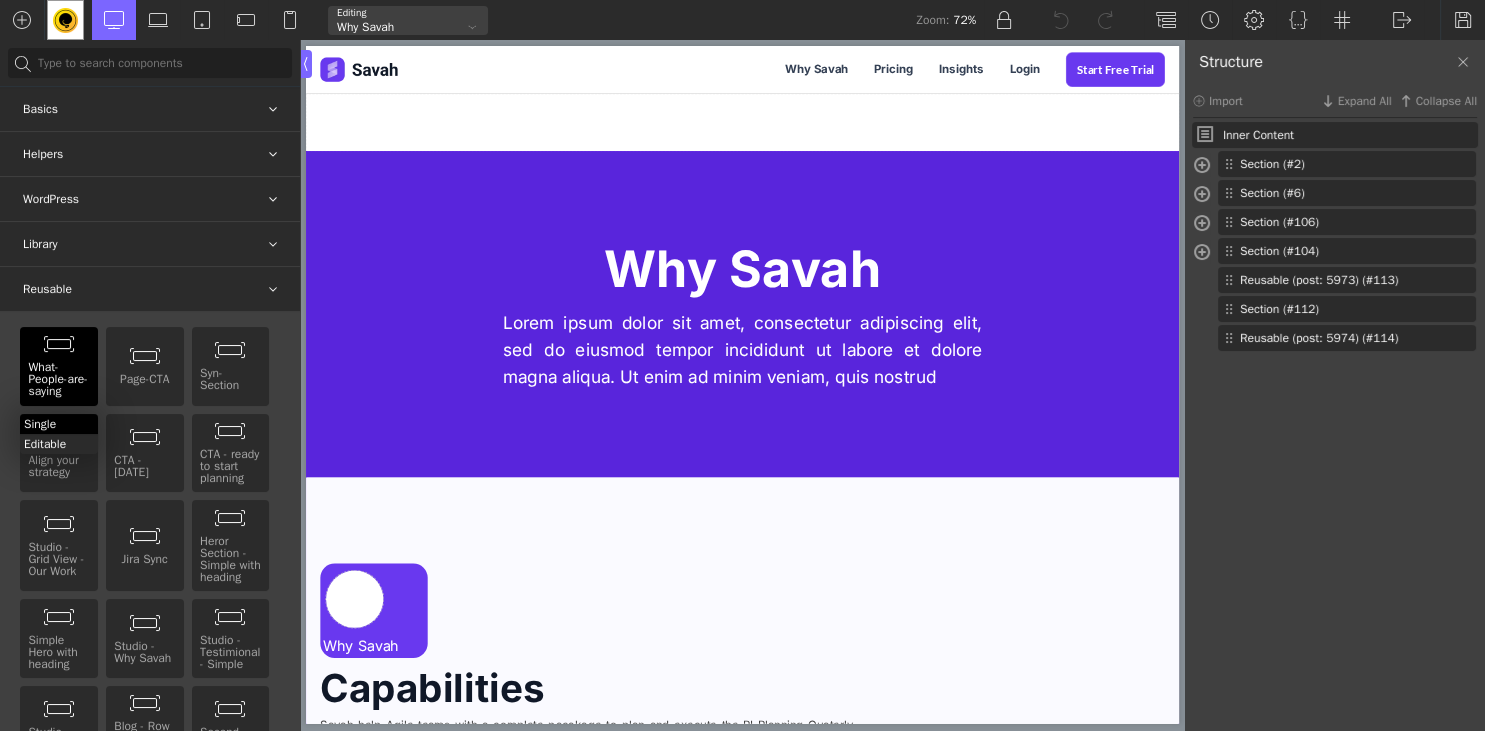 click on "Single" at bounding box center (59, 424) 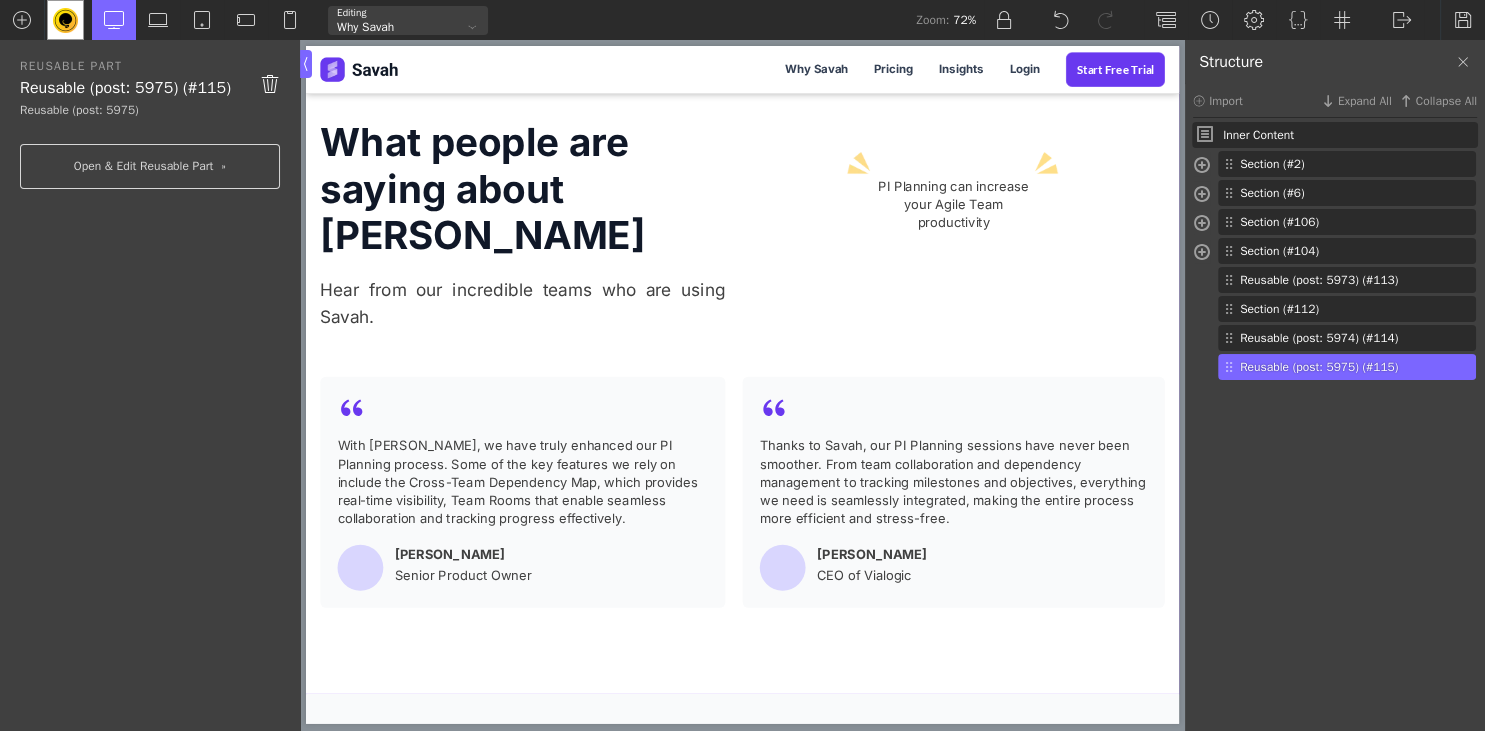 scroll, scrollTop: 4276, scrollLeft: 0, axis: vertical 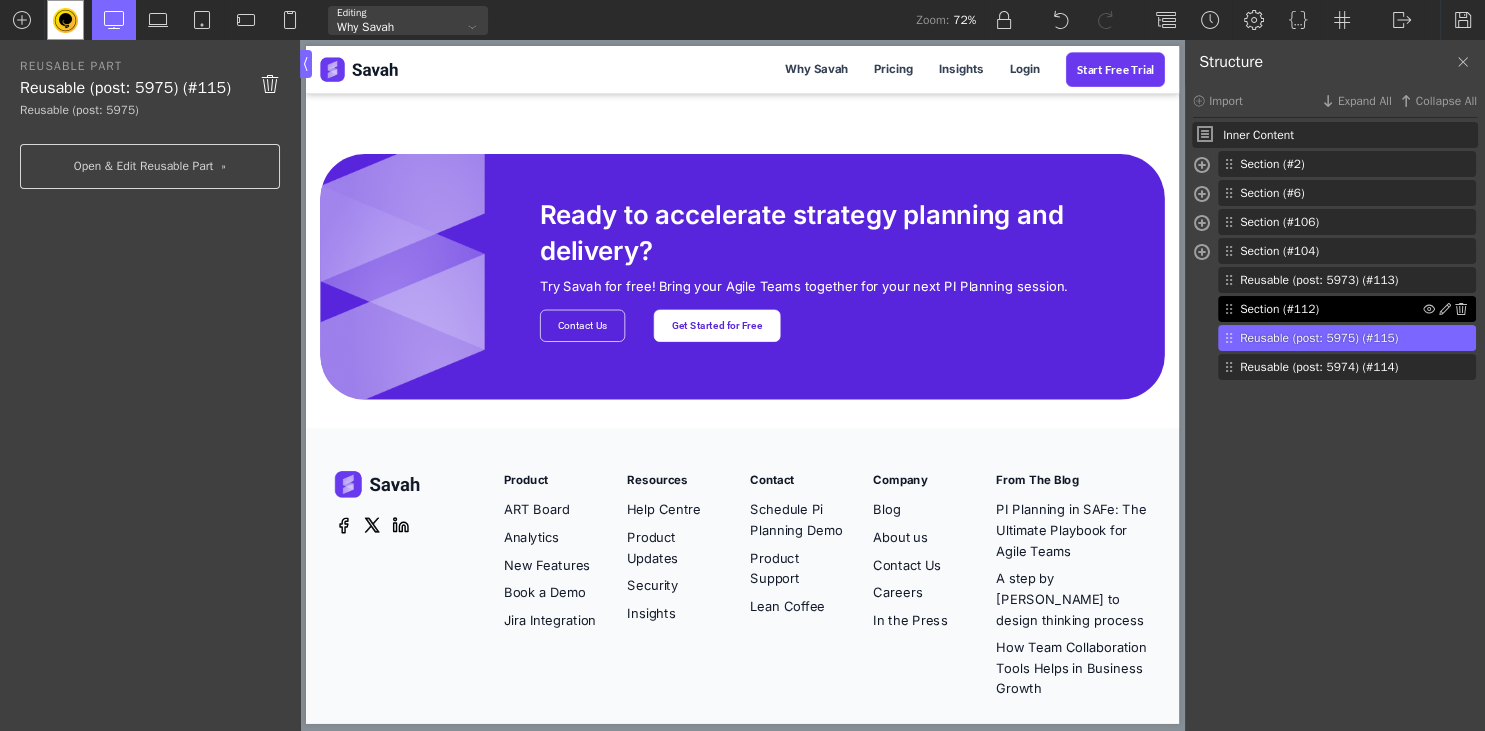 click on "Section (#112)" at bounding box center [1347, 309] 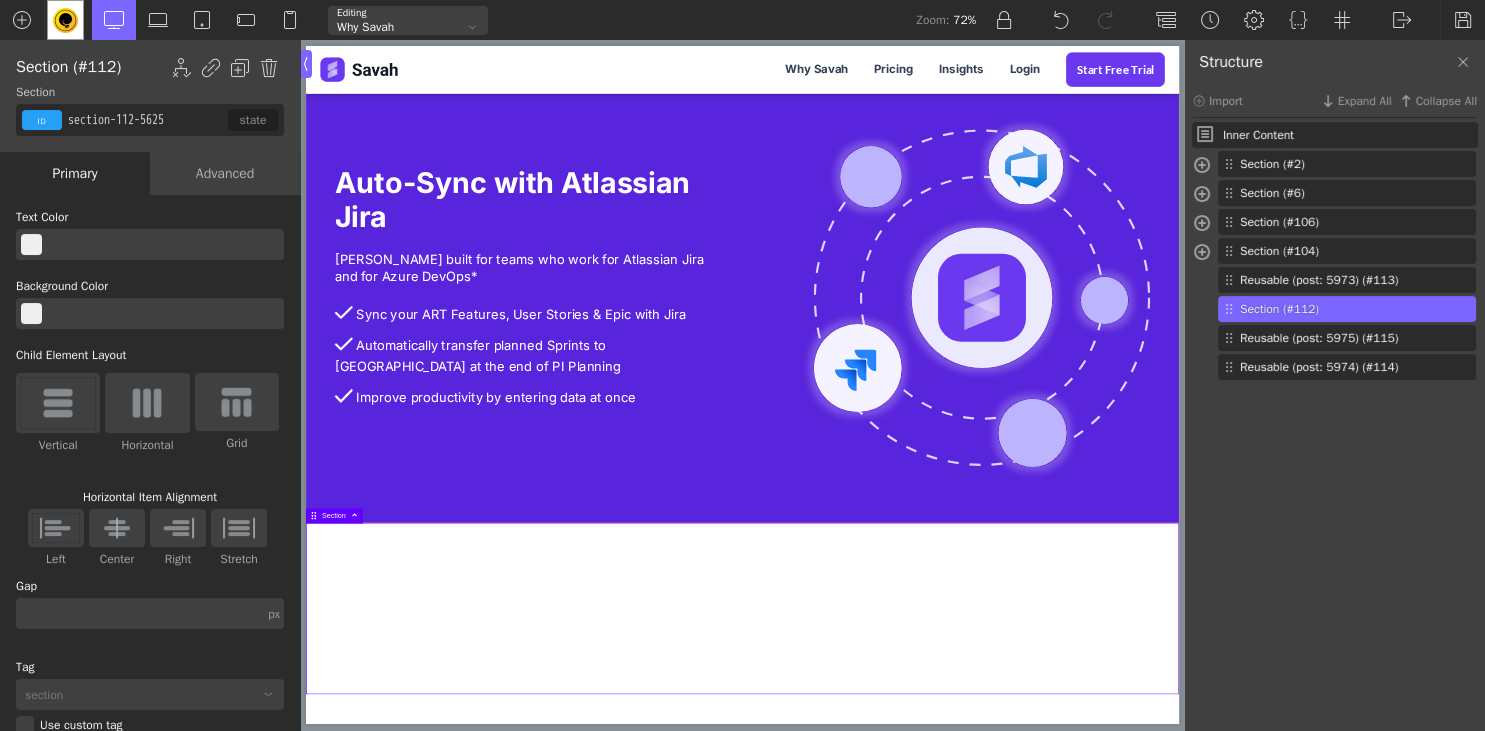 scroll, scrollTop: 3379, scrollLeft: 0, axis: vertical 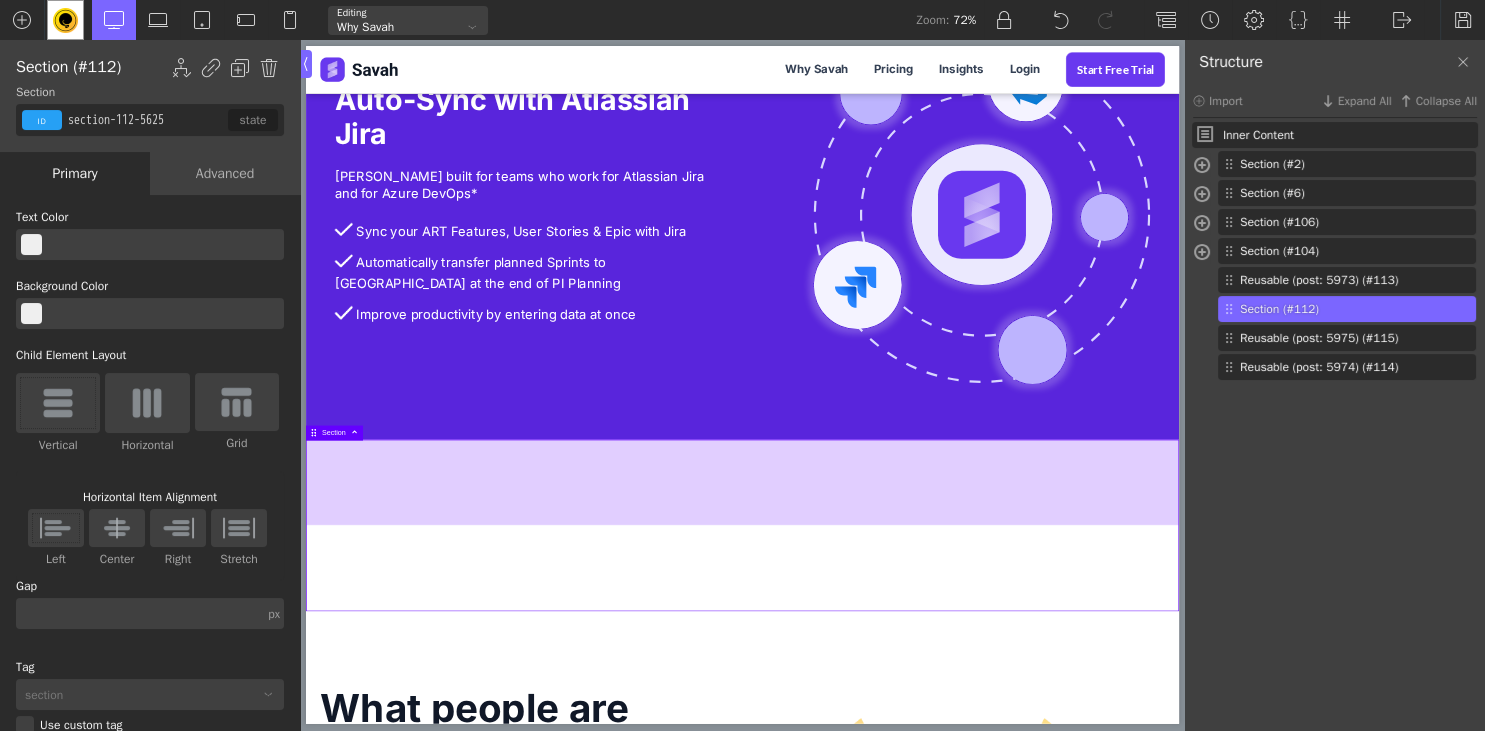 click at bounding box center [916, 655] 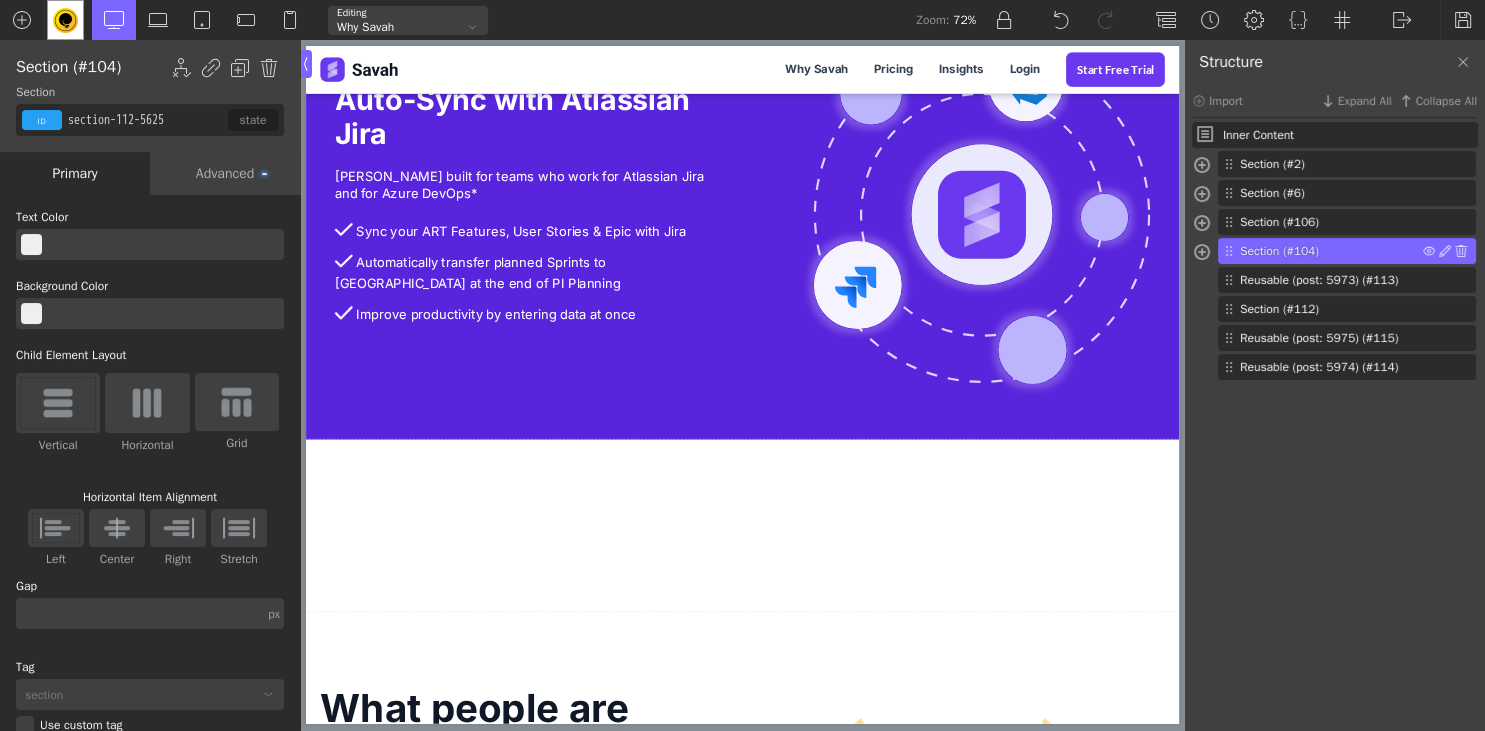 click on "Section (#104)" at bounding box center (1331, 251) 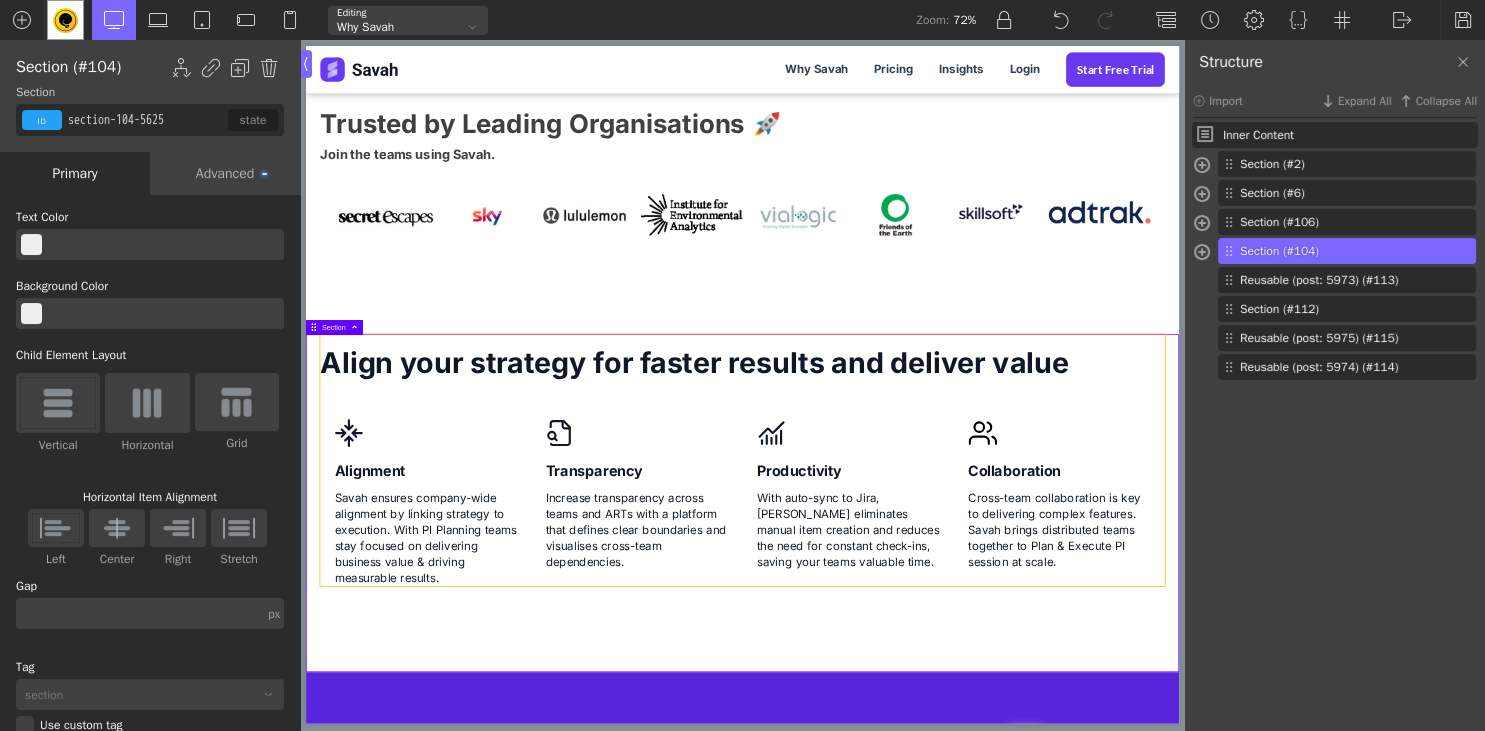 scroll, scrollTop: 2412, scrollLeft: 0, axis: vertical 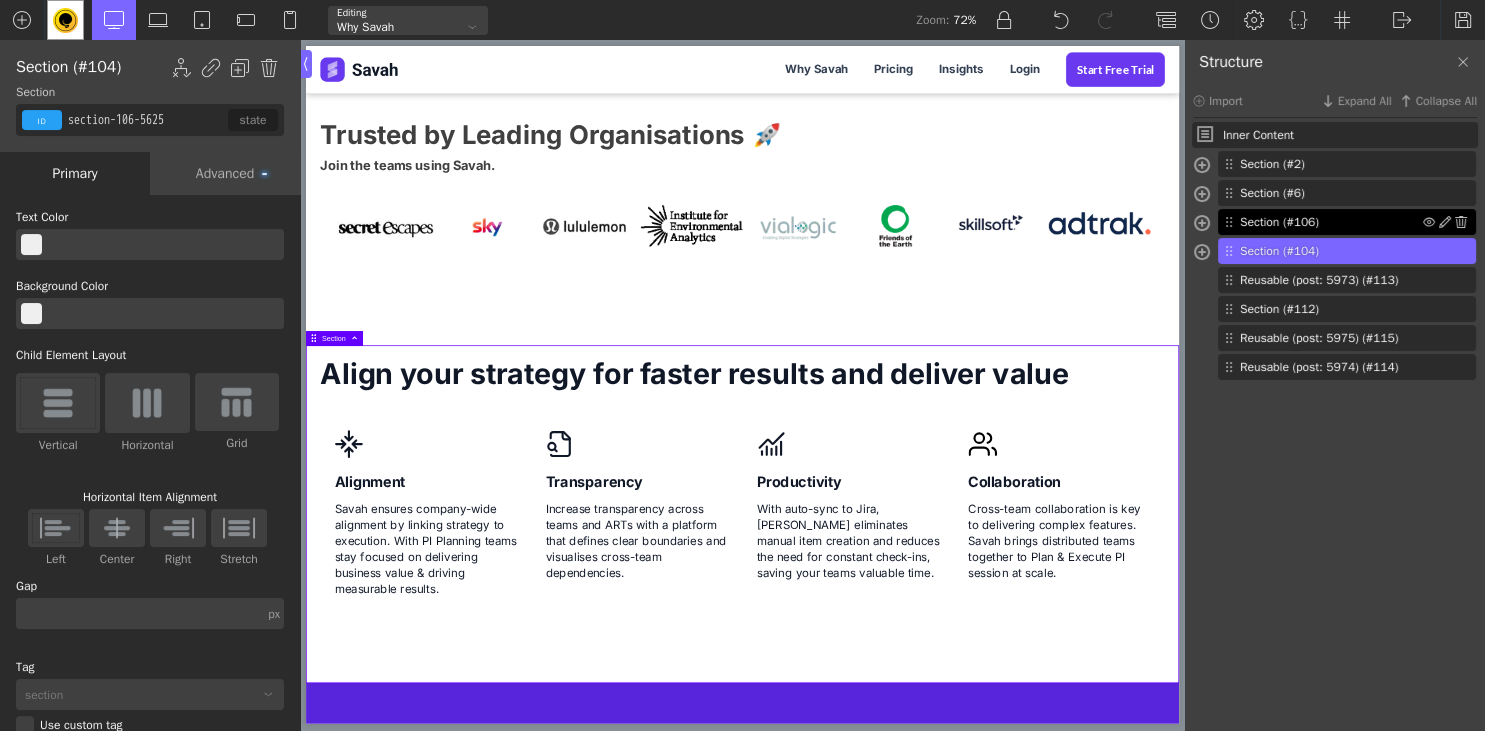 click on "Section (#106)" at bounding box center [1331, 222] 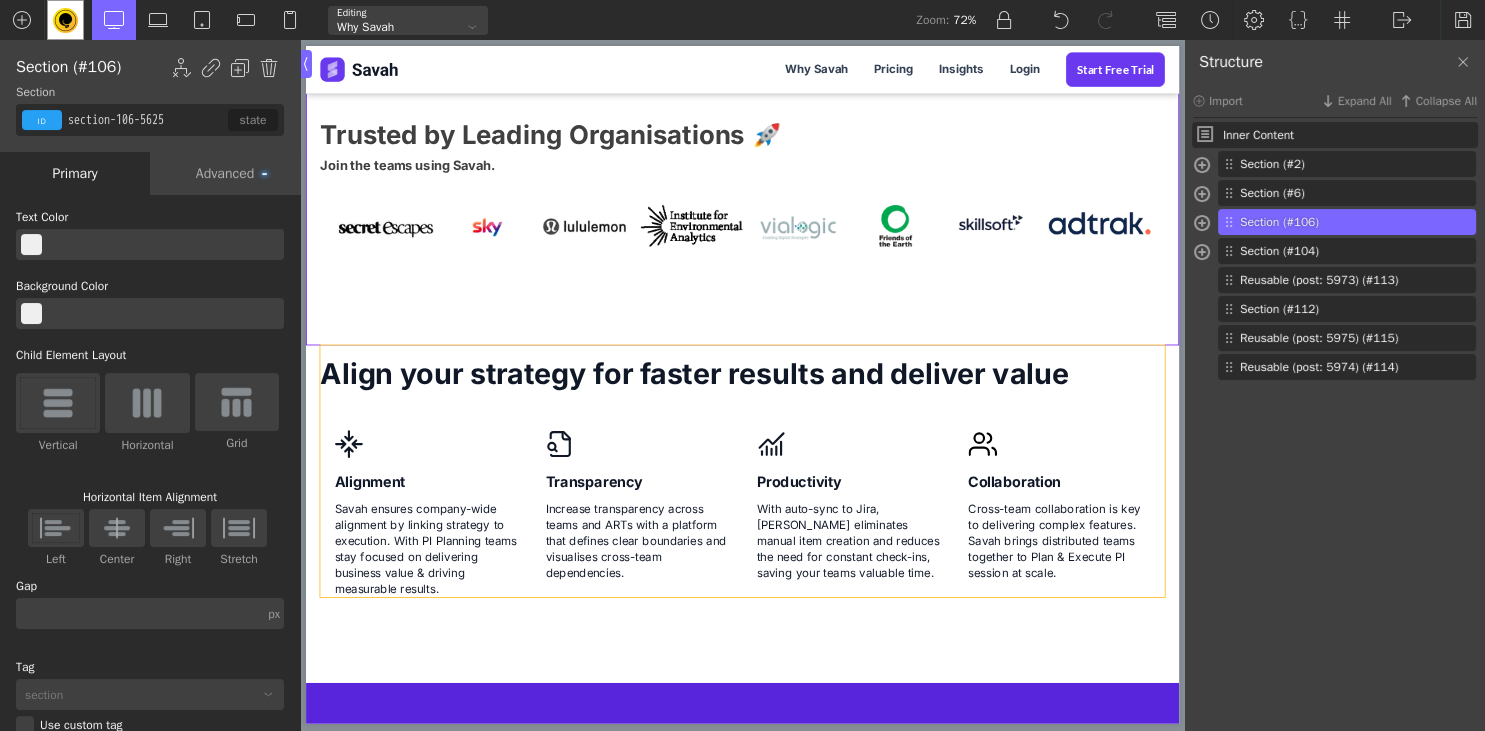 scroll, scrollTop: 2094, scrollLeft: 0, axis: vertical 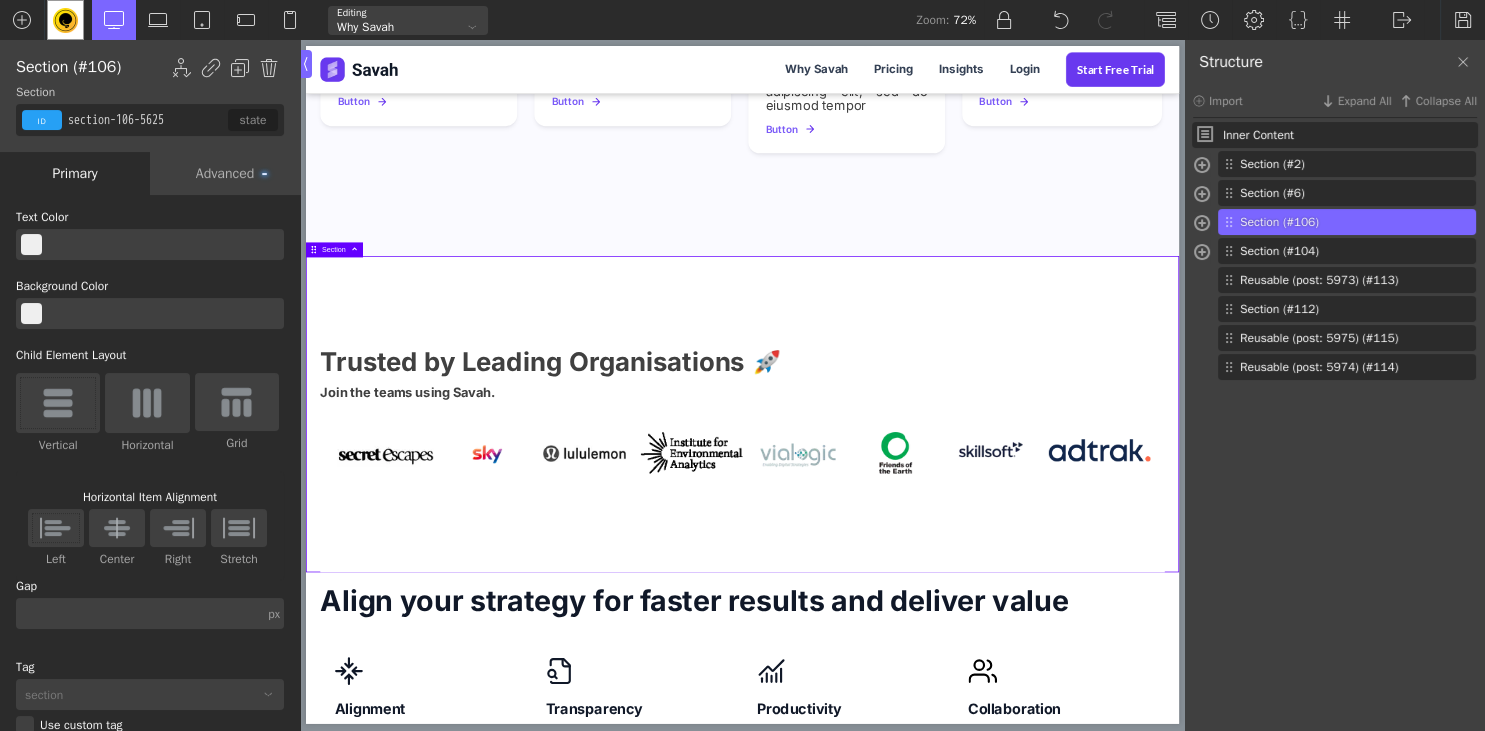 click on "Inner Content
Section (#2)
Div (#3)
Heading (#4)
Text (#5)
Section (#6)" at bounding box center (1335, 428) 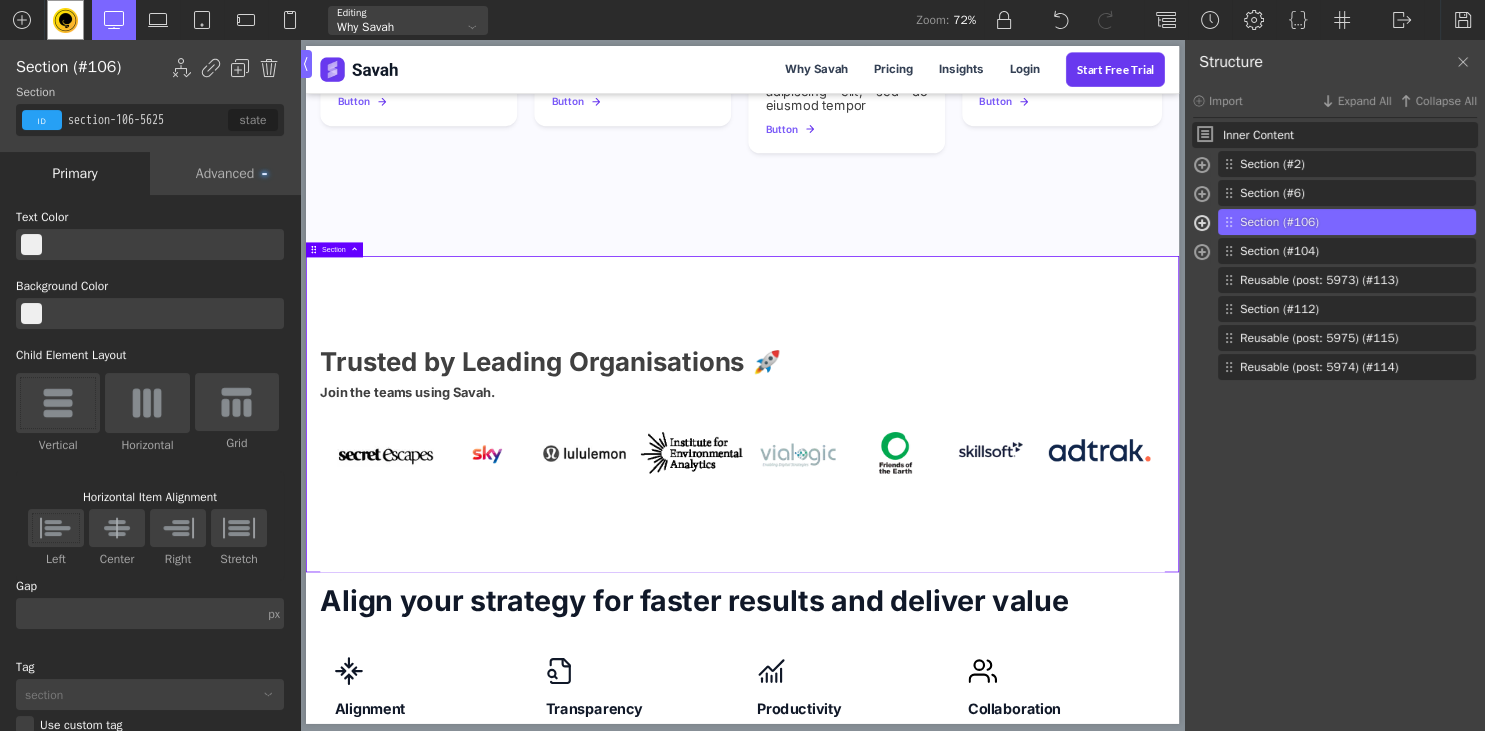 click at bounding box center (1202, 225) 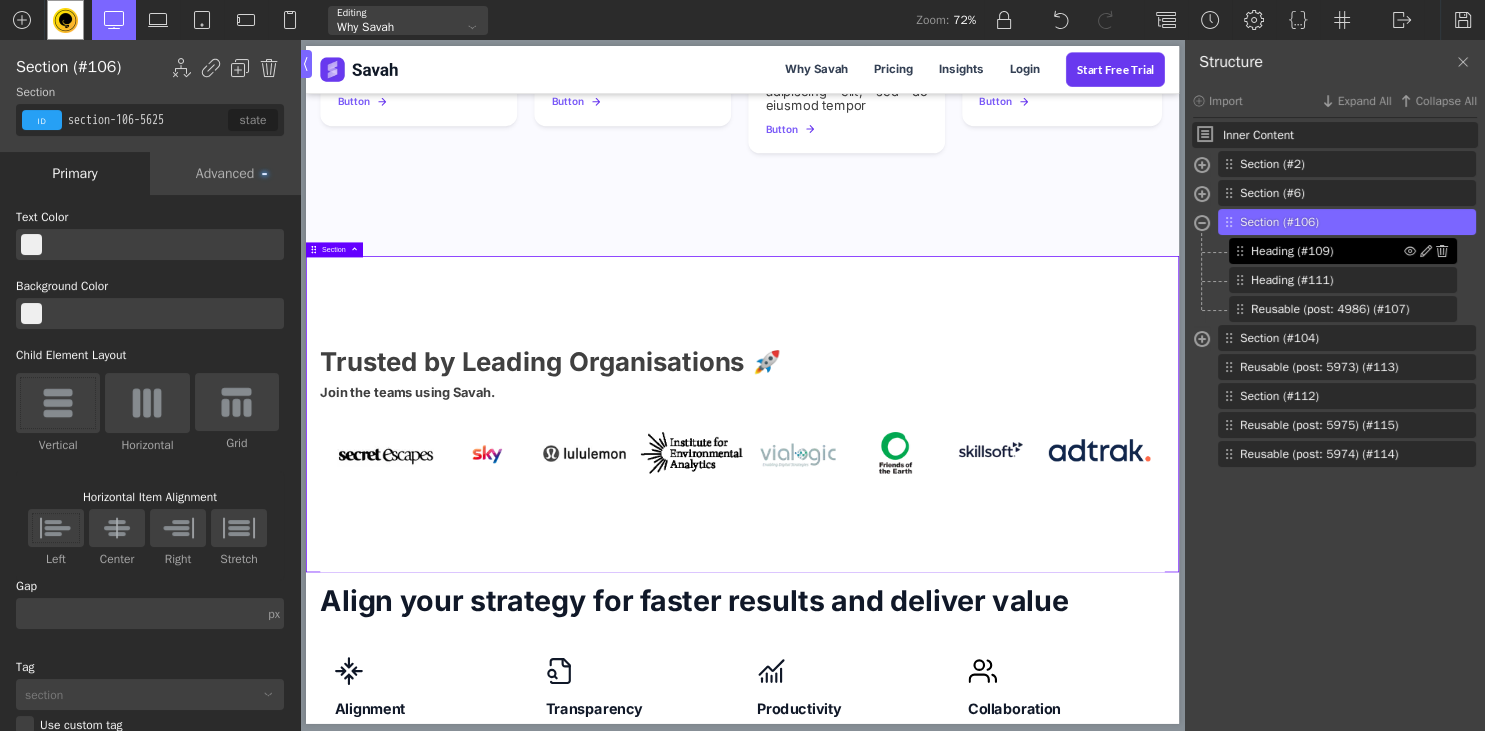 click on "Heading (#109)" at bounding box center (1327, 251) 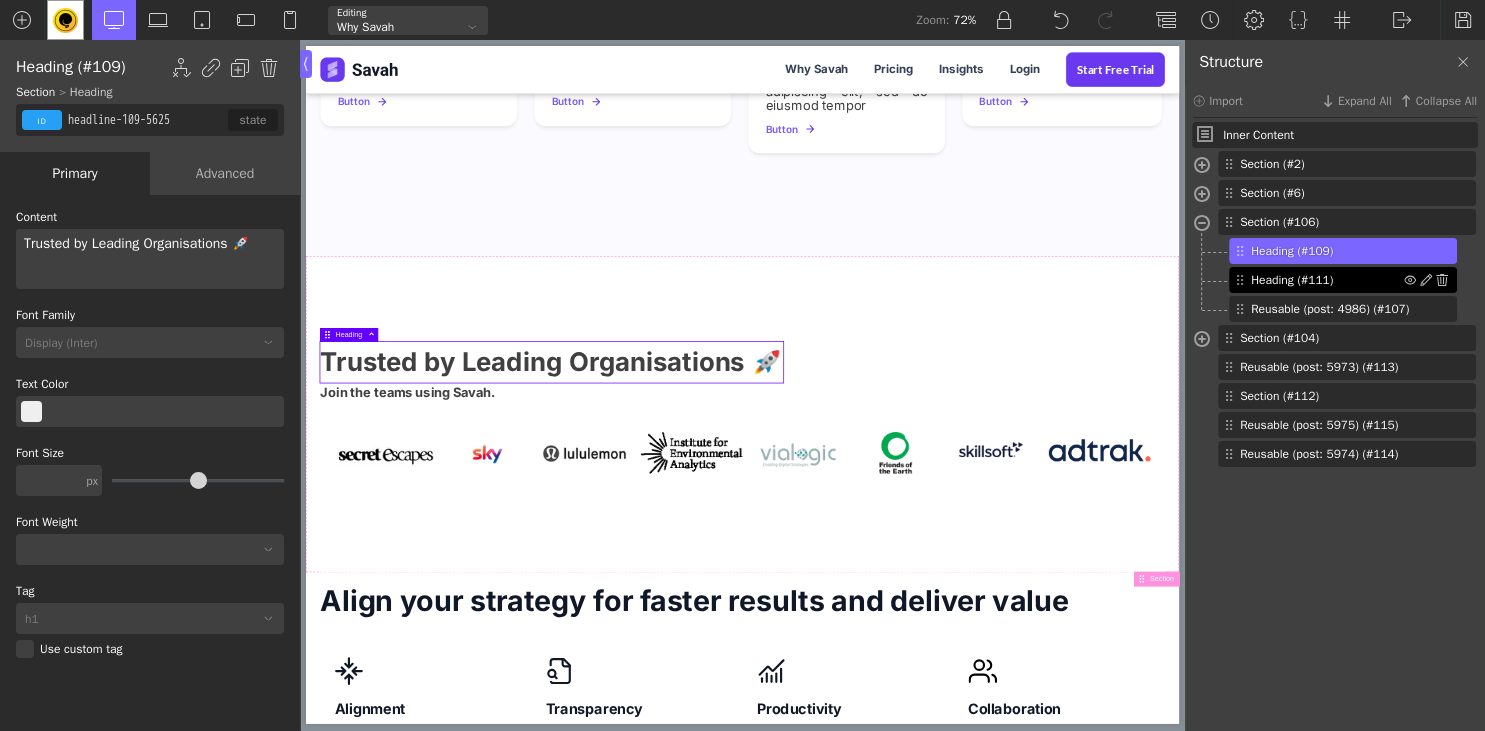 type on "headline-111-5625" 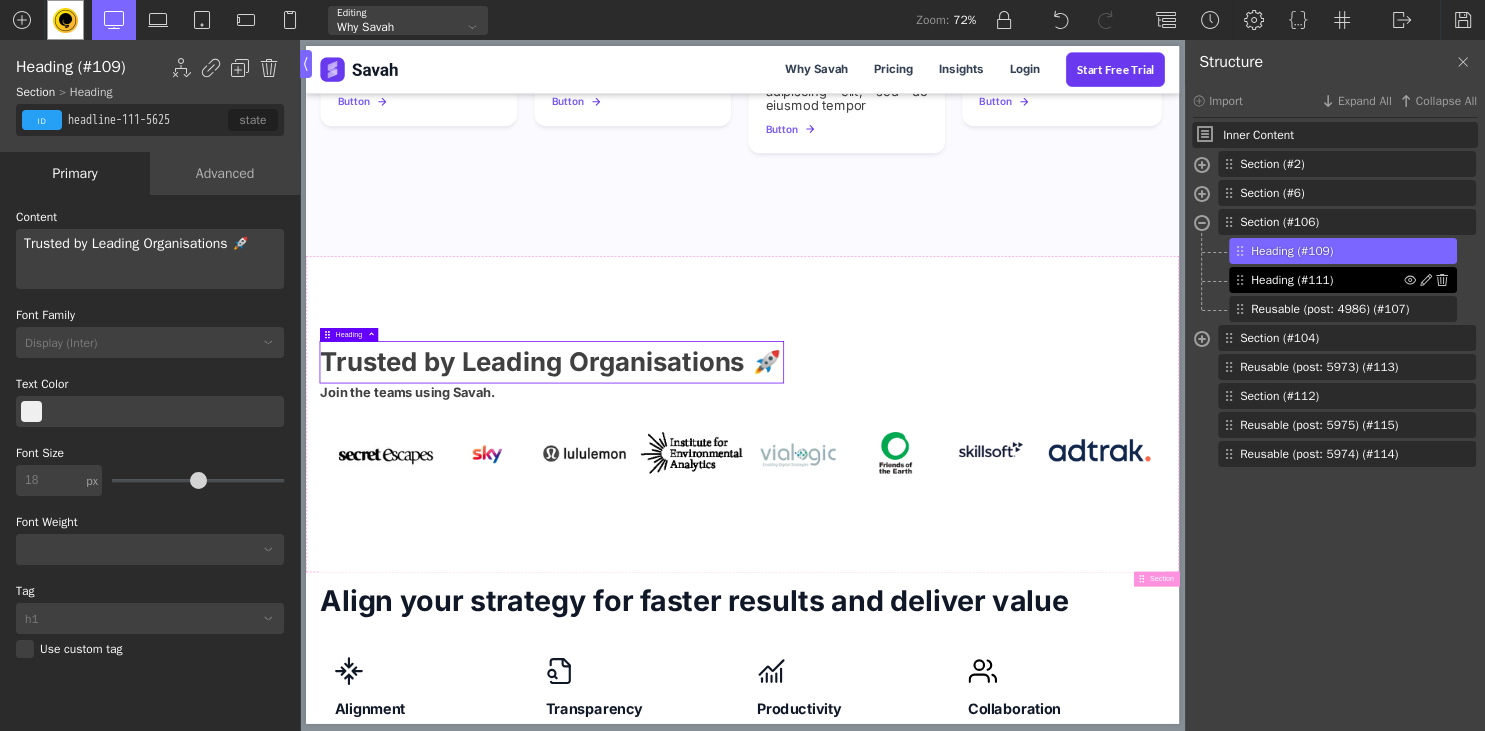click on "Heading (#111)" at bounding box center [1327, 280] 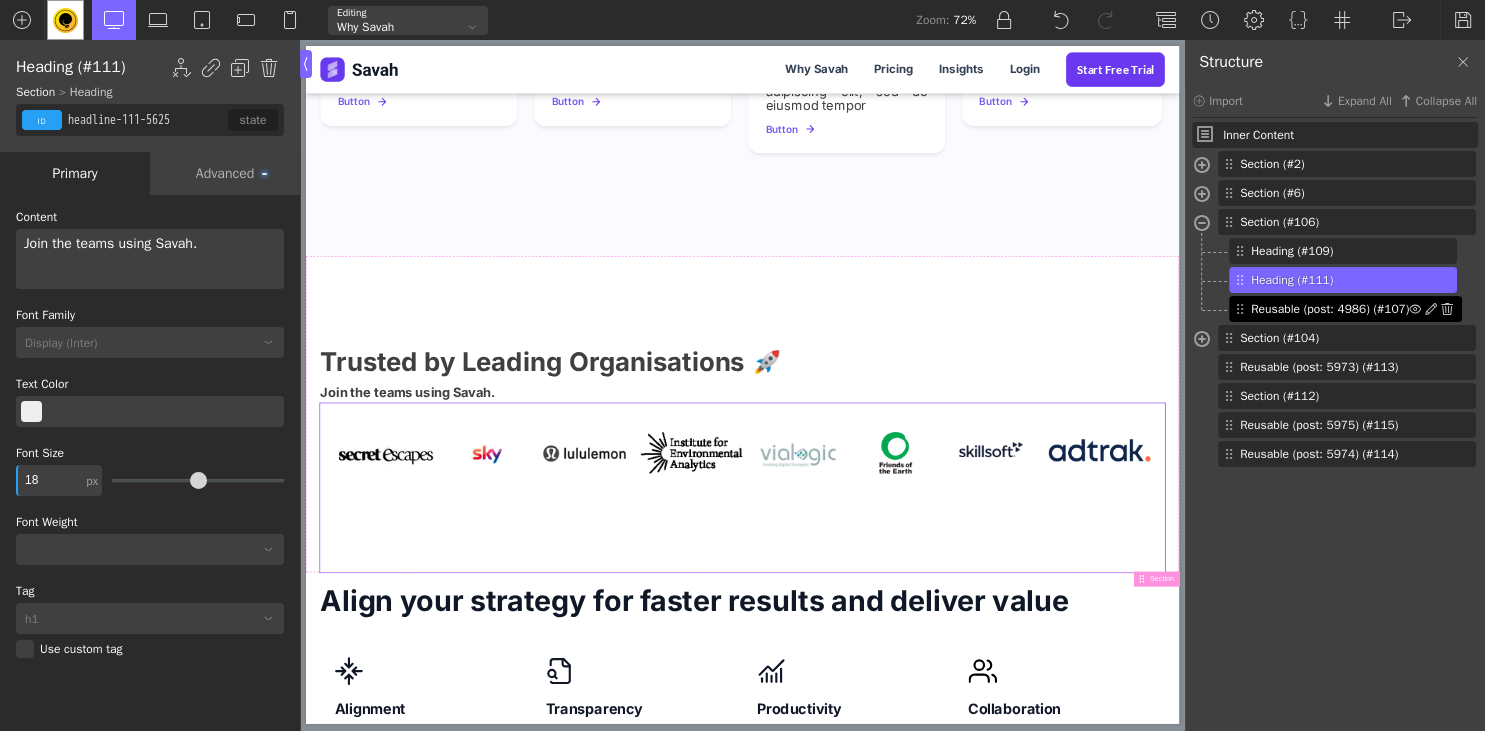 click on "Reusable (post: 4986) (#107)" at bounding box center (1330, 309) 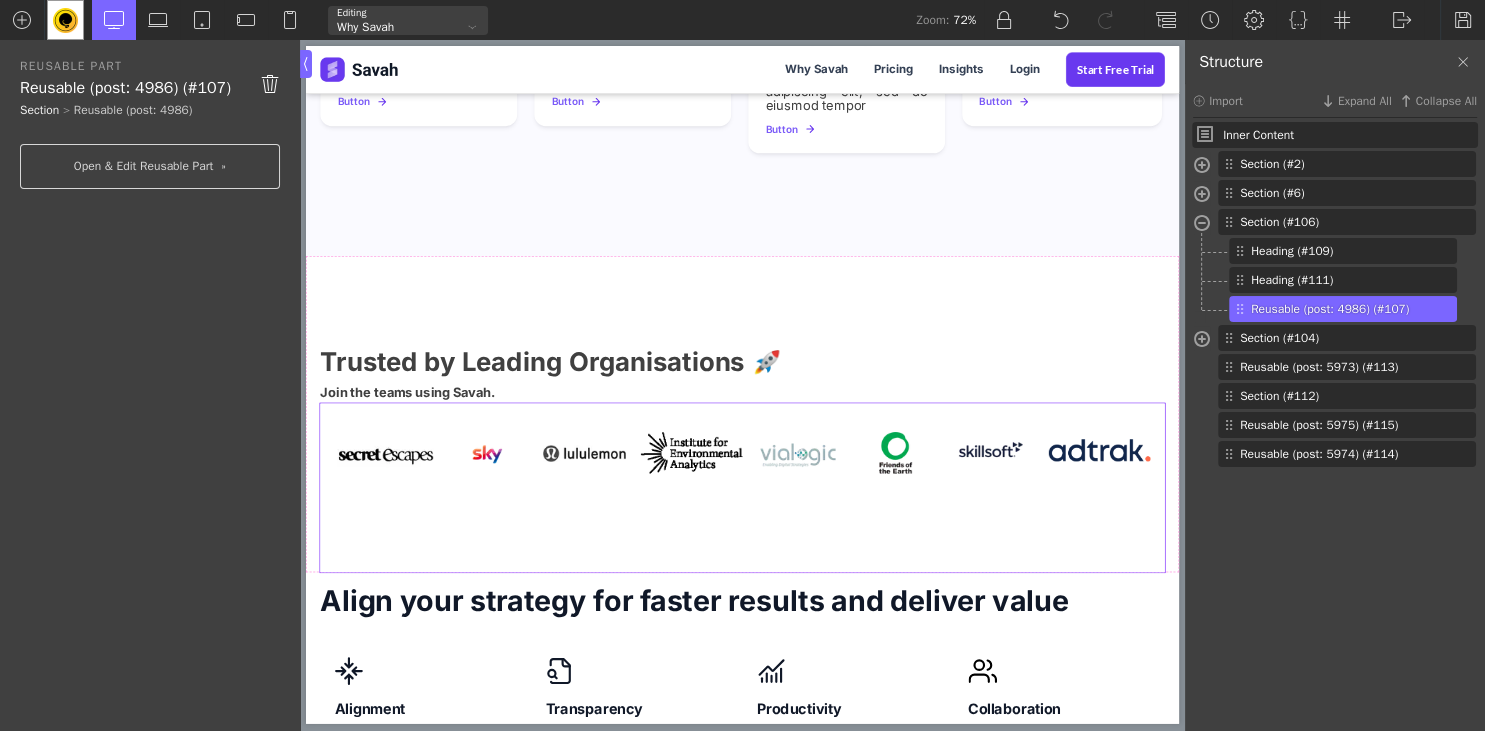 click on "Inner Content
Section (#2)
Div (#3)
Heading (#4)
Text (#5)
Section (#6)" at bounding box center [1335, 428] 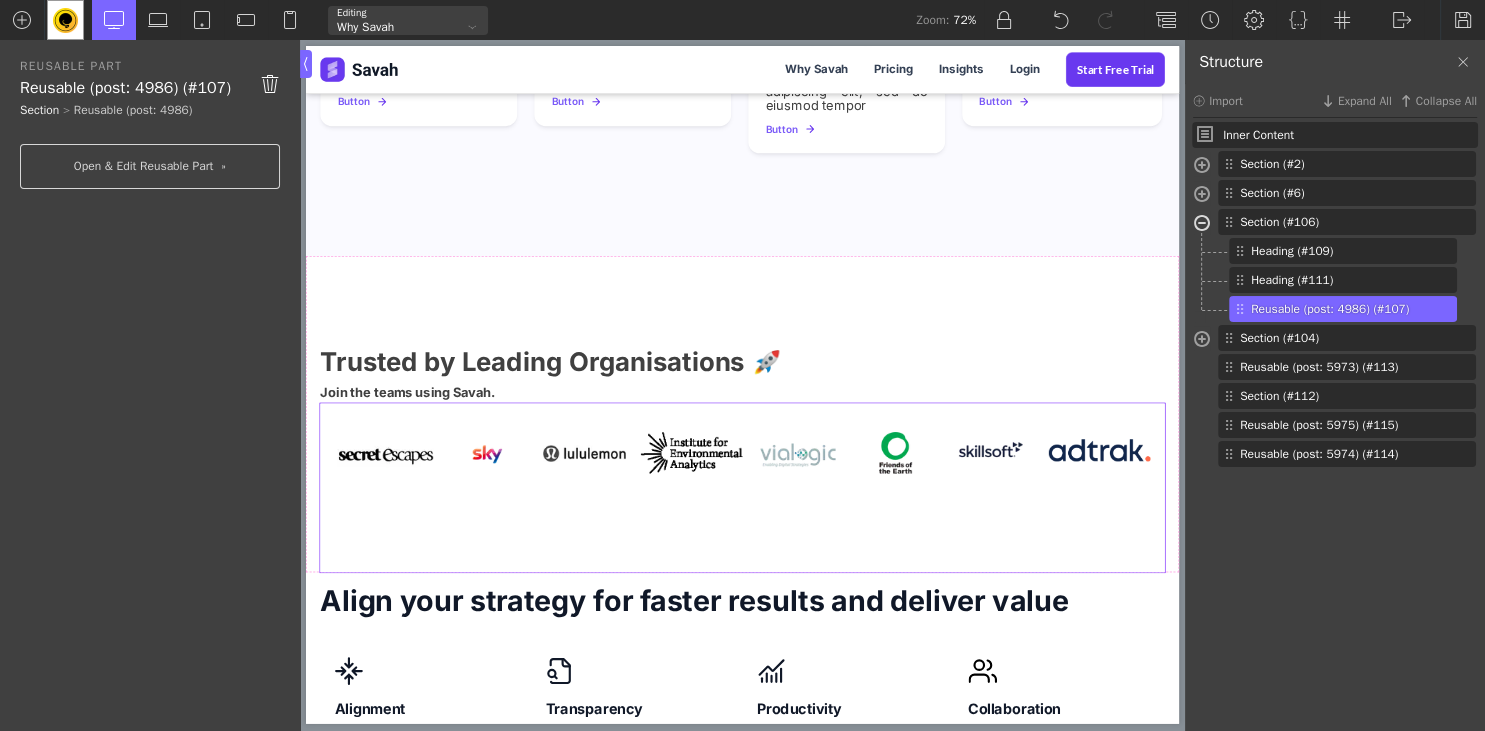 click at bounding box center (1202, 225) 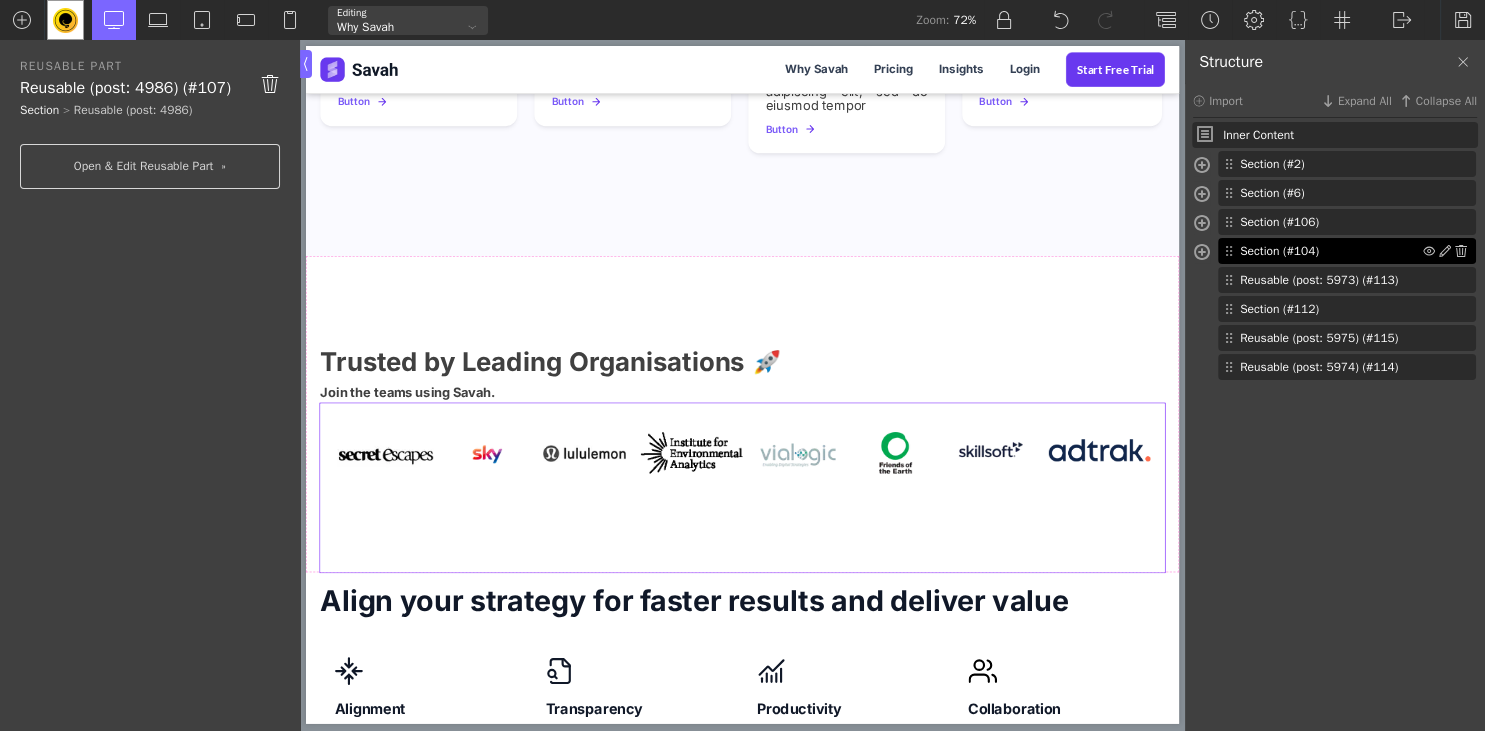 click on "Section (#104)" at bounding box center [1331, 251] 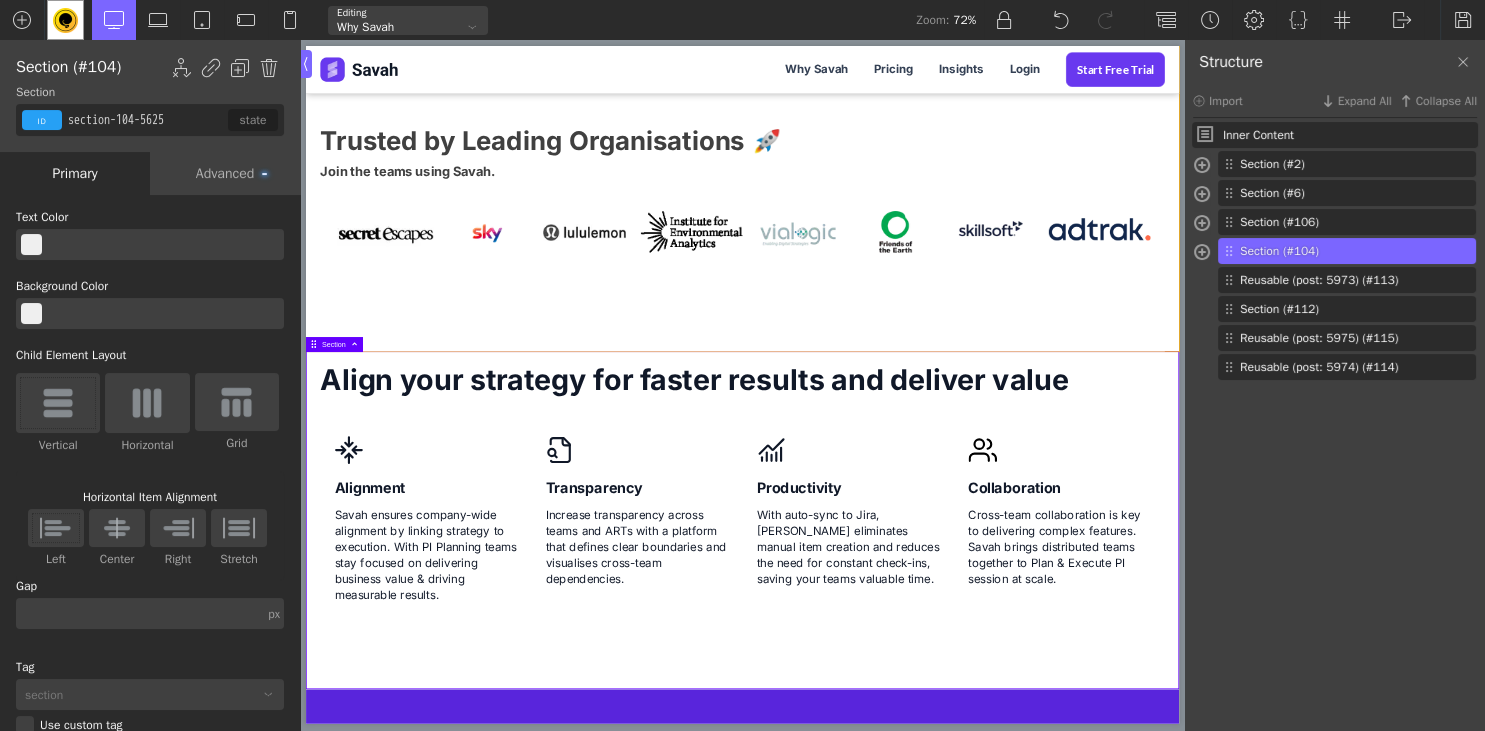 scroll, scrollTop: 2728, scrollLeft: 0, axis: vertical 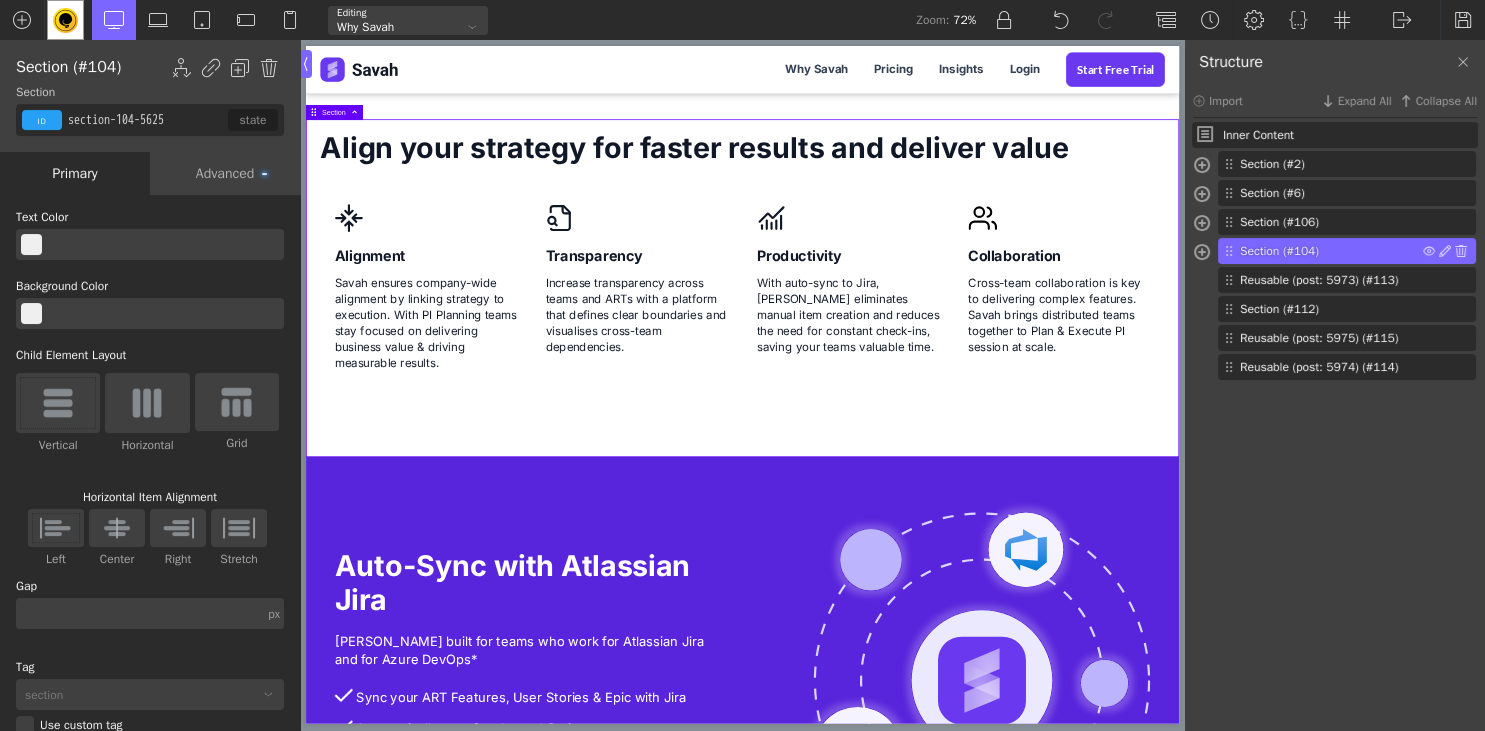 click on "Section (#104)" at bounding box center (1331, 251) 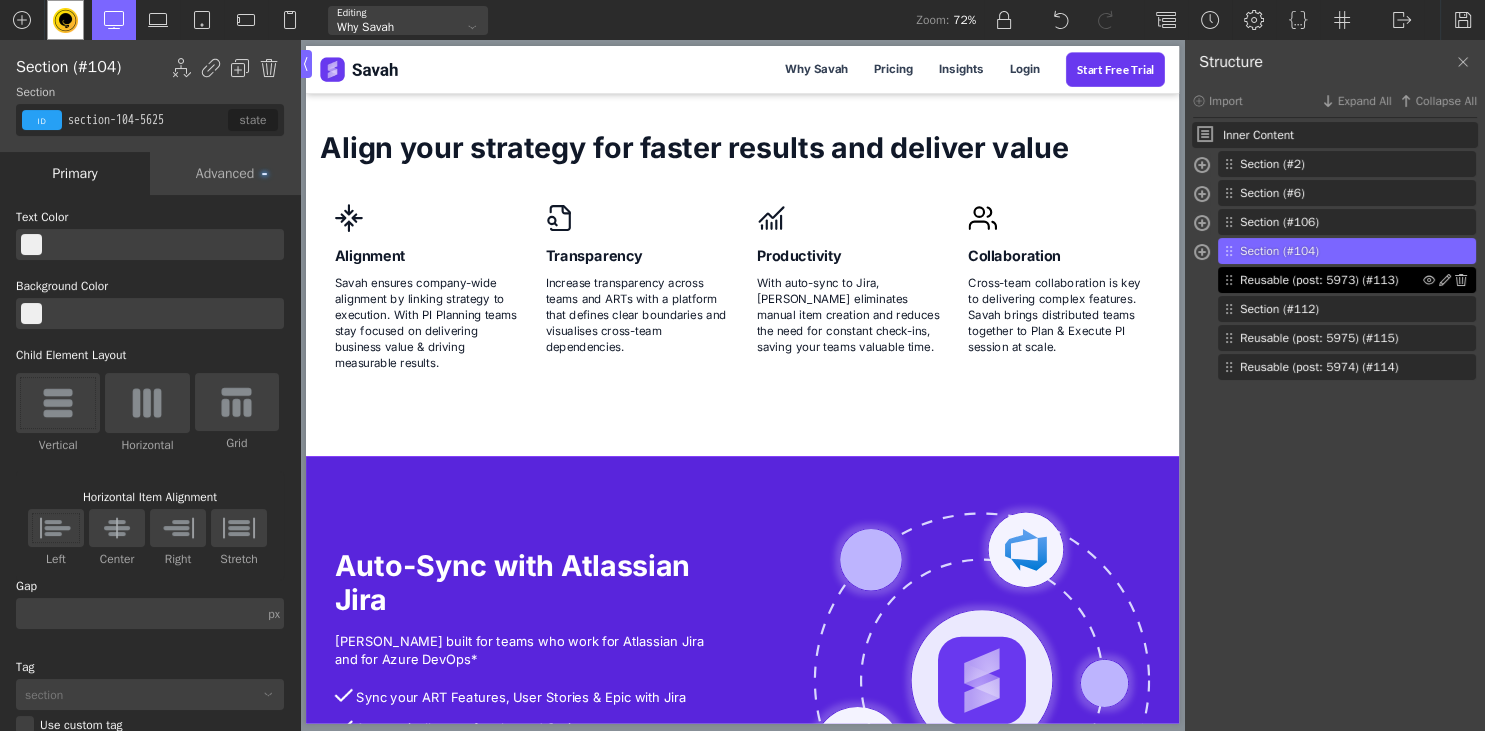 click on "Reusable (post: 5973) (#113)" at bounding box center [1331, 280] 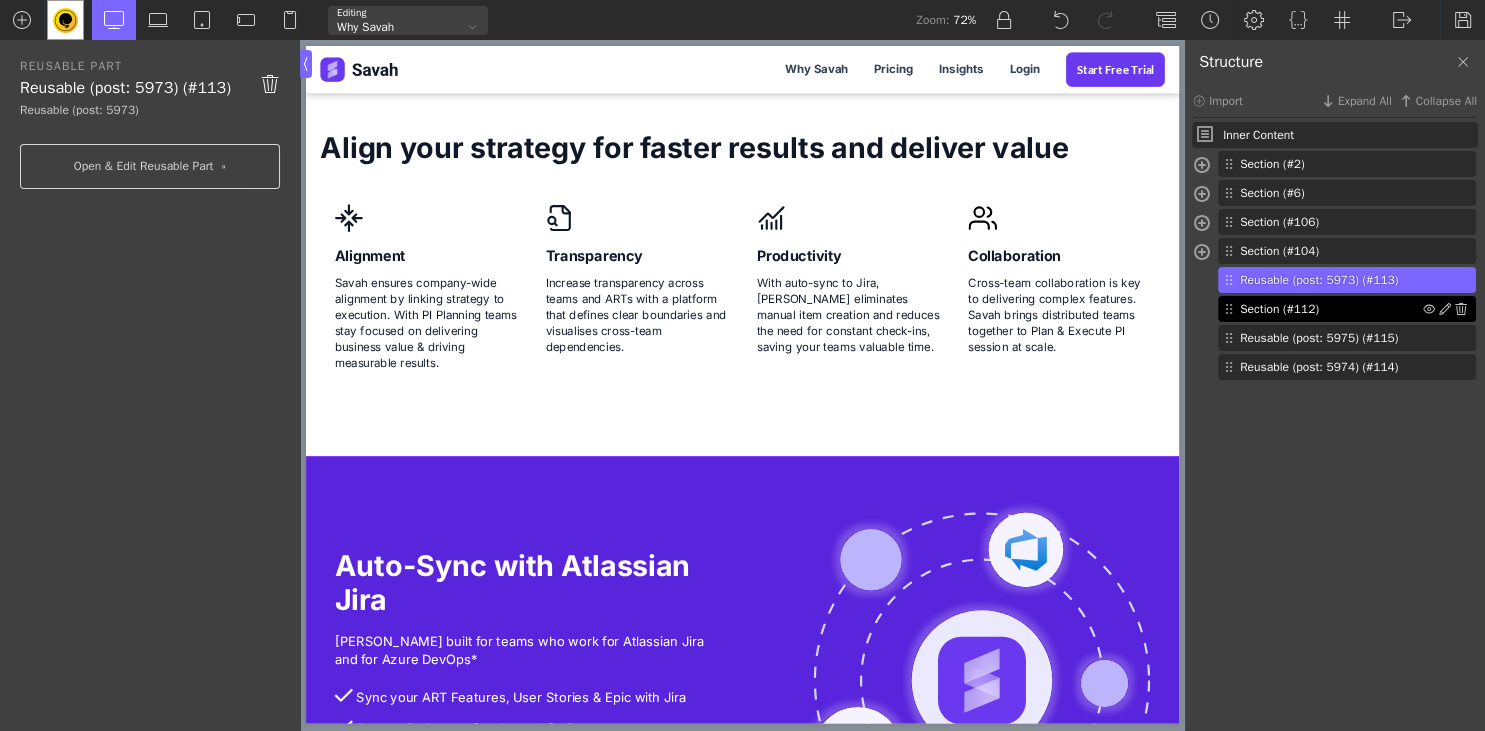 click on "Section (#112)" at bounding box center (1331, 309) 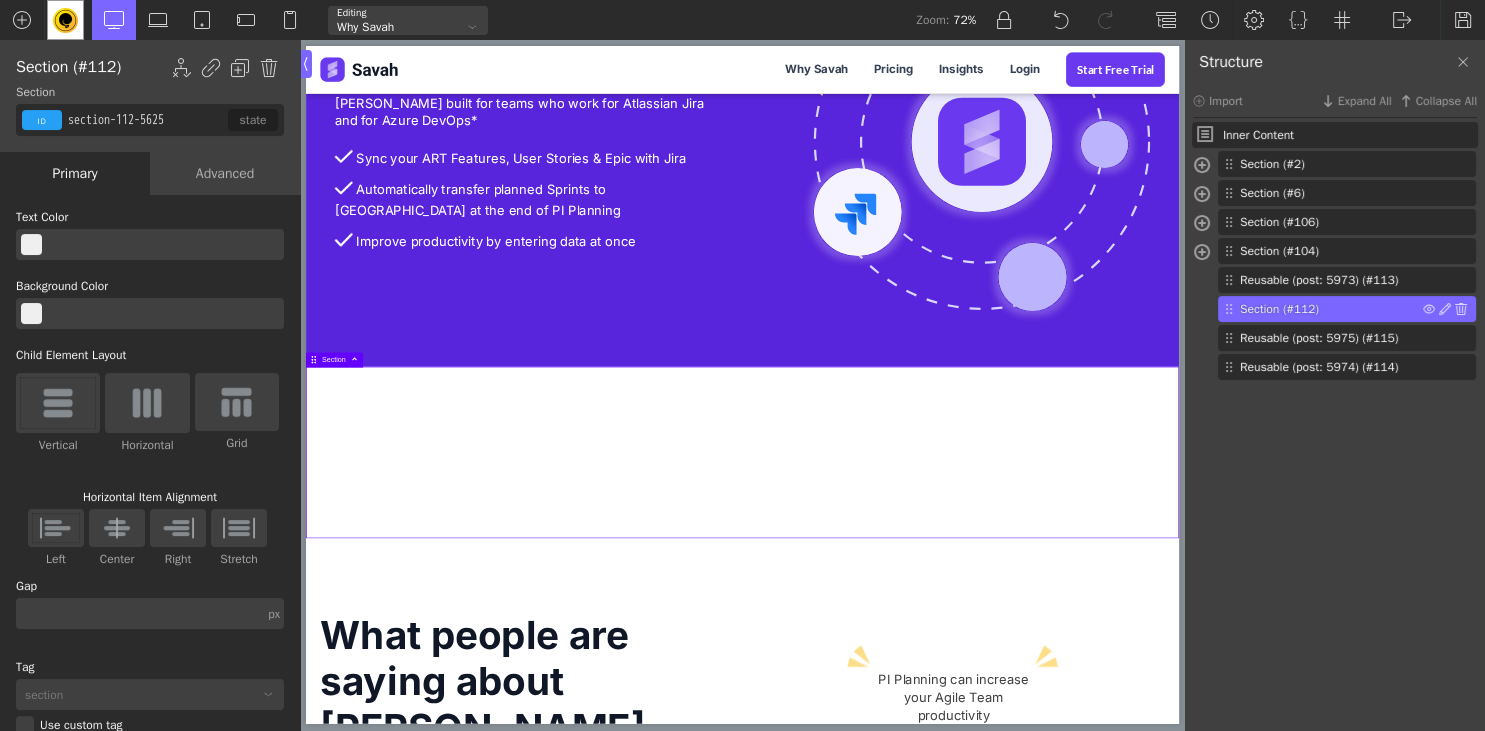 scroll, scrollTop: 3535, scrollLeft: 0, axis: vertical 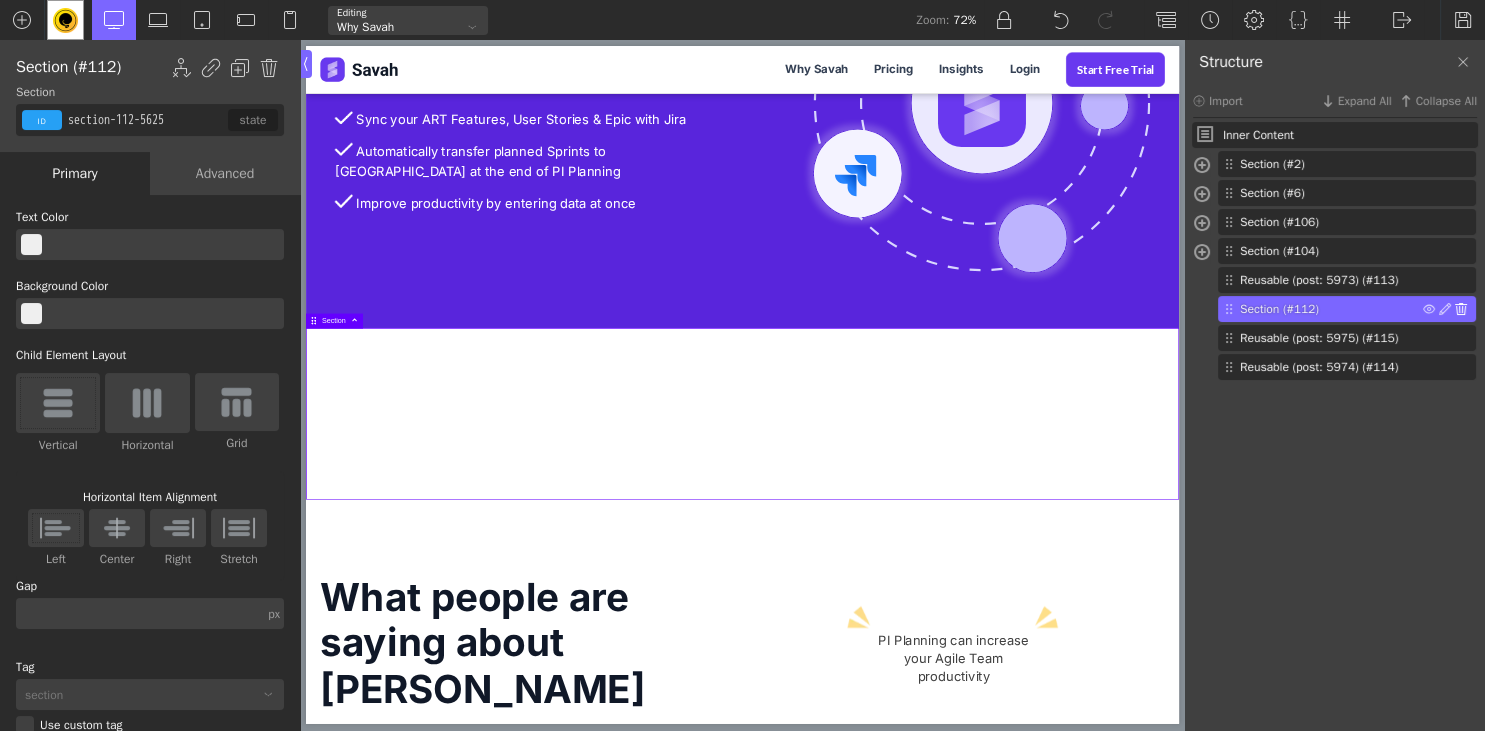 click at bounding box center [1461, 309] 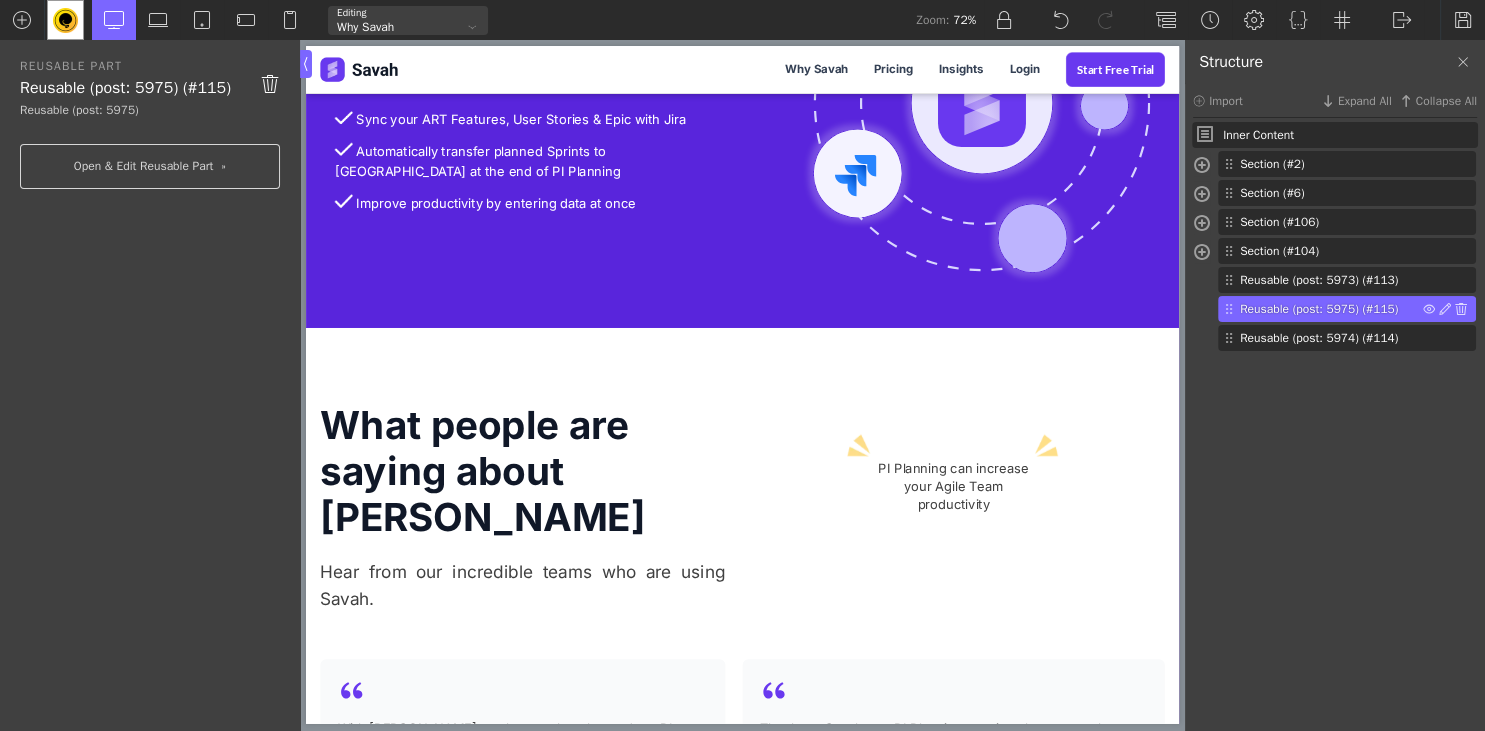 click on "Reusable (post: 5975) (#115)" at bounding box center (1331, 309) 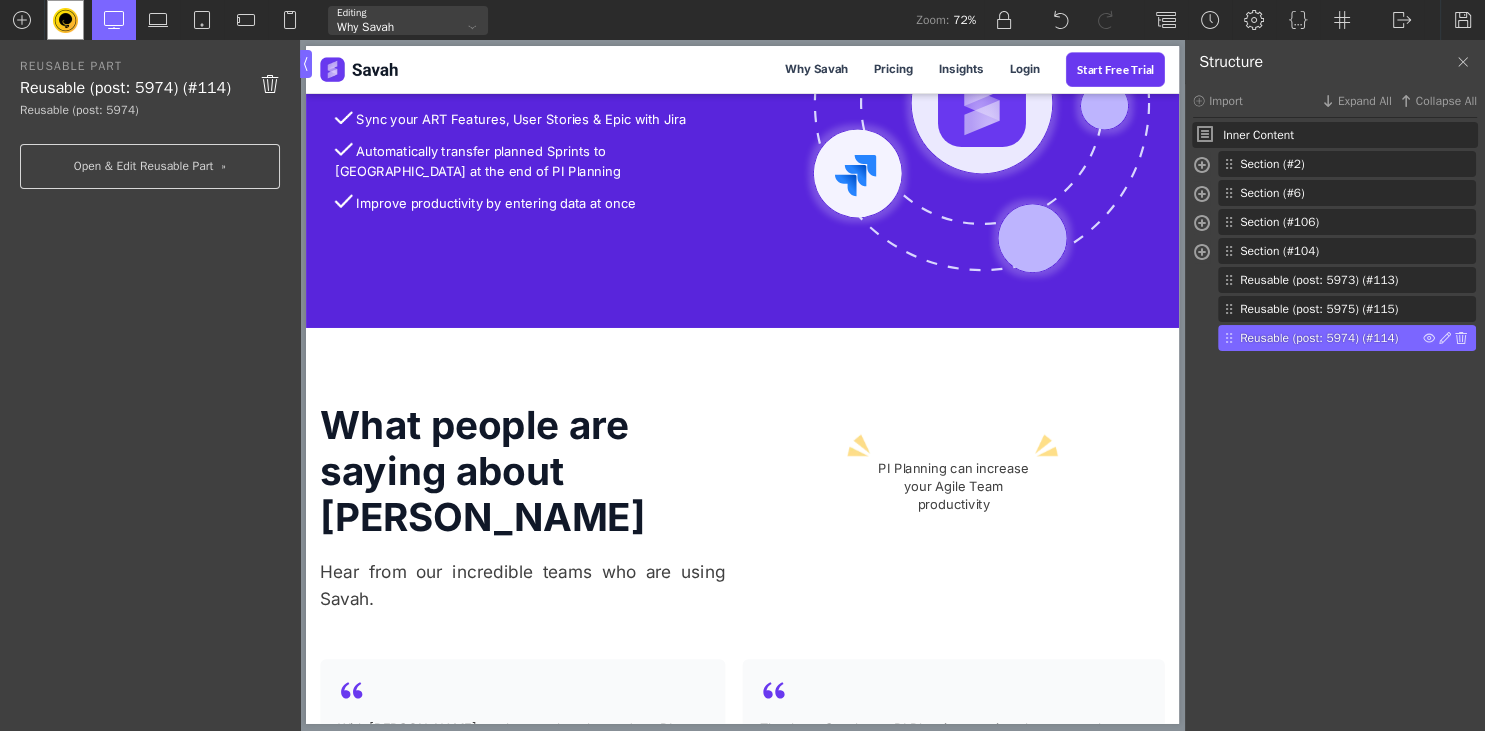 click on "Reusable (post: 5974) (#114)" at bounding box center (1331, 338) 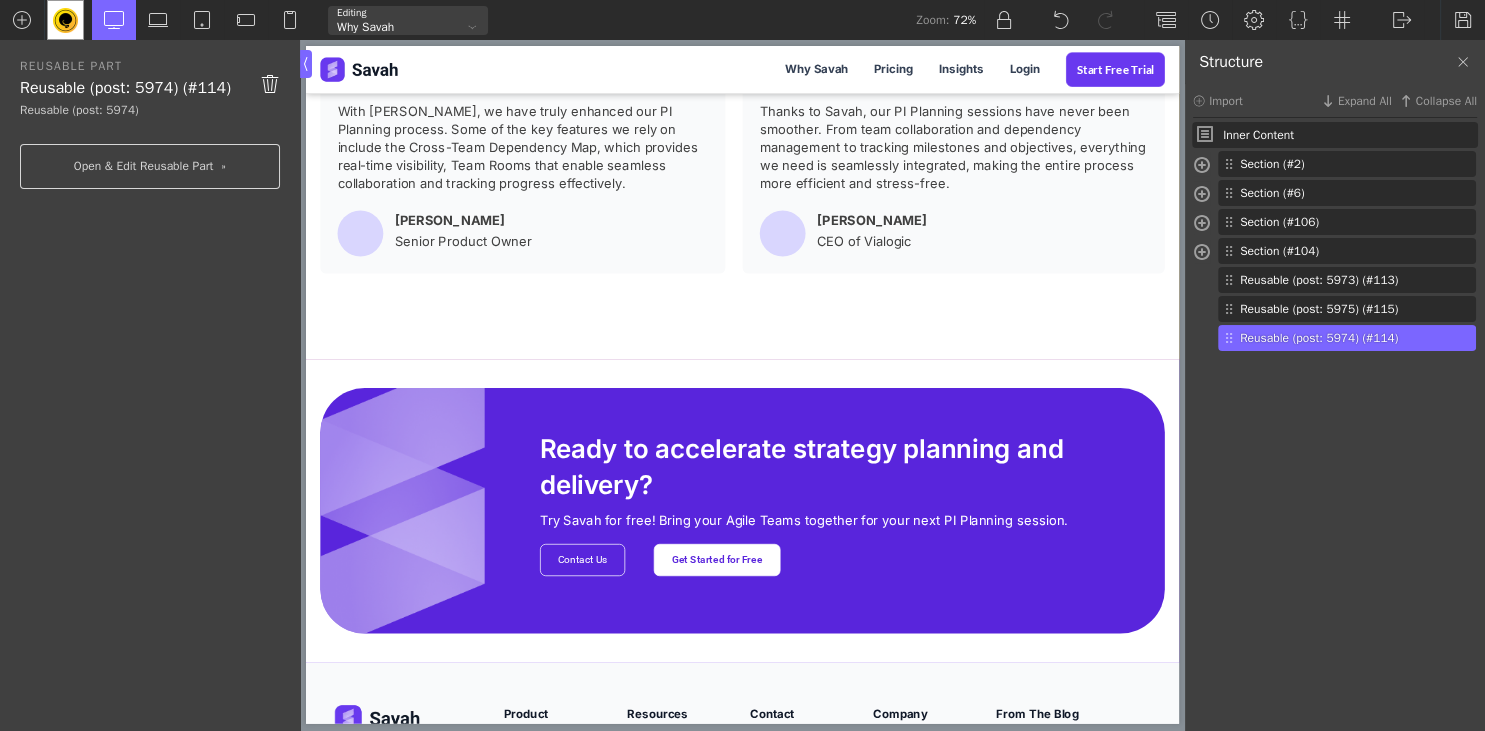 scroll, scrollTop: 3927, scrollLeft: 0, axis: vertical 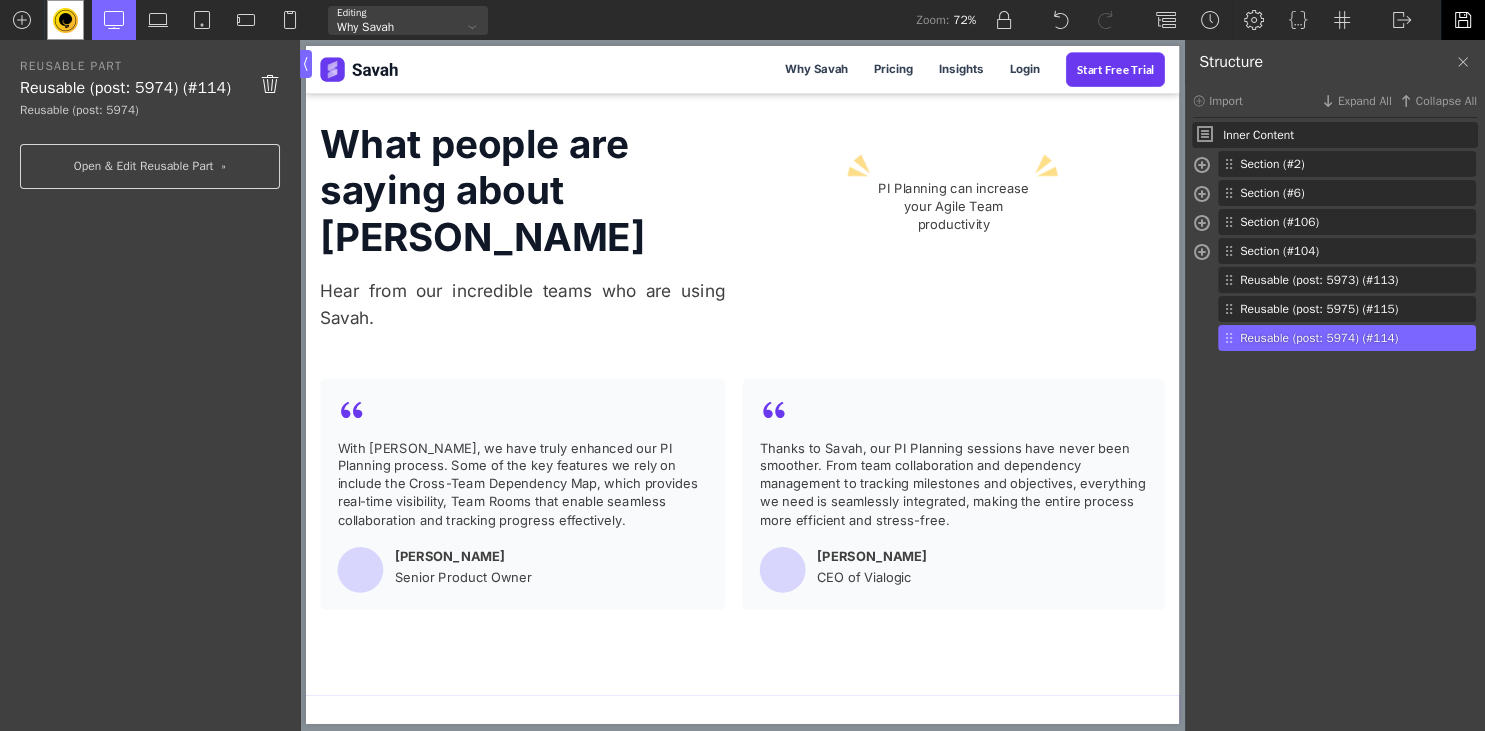 click at bounding box center (1463, 20) 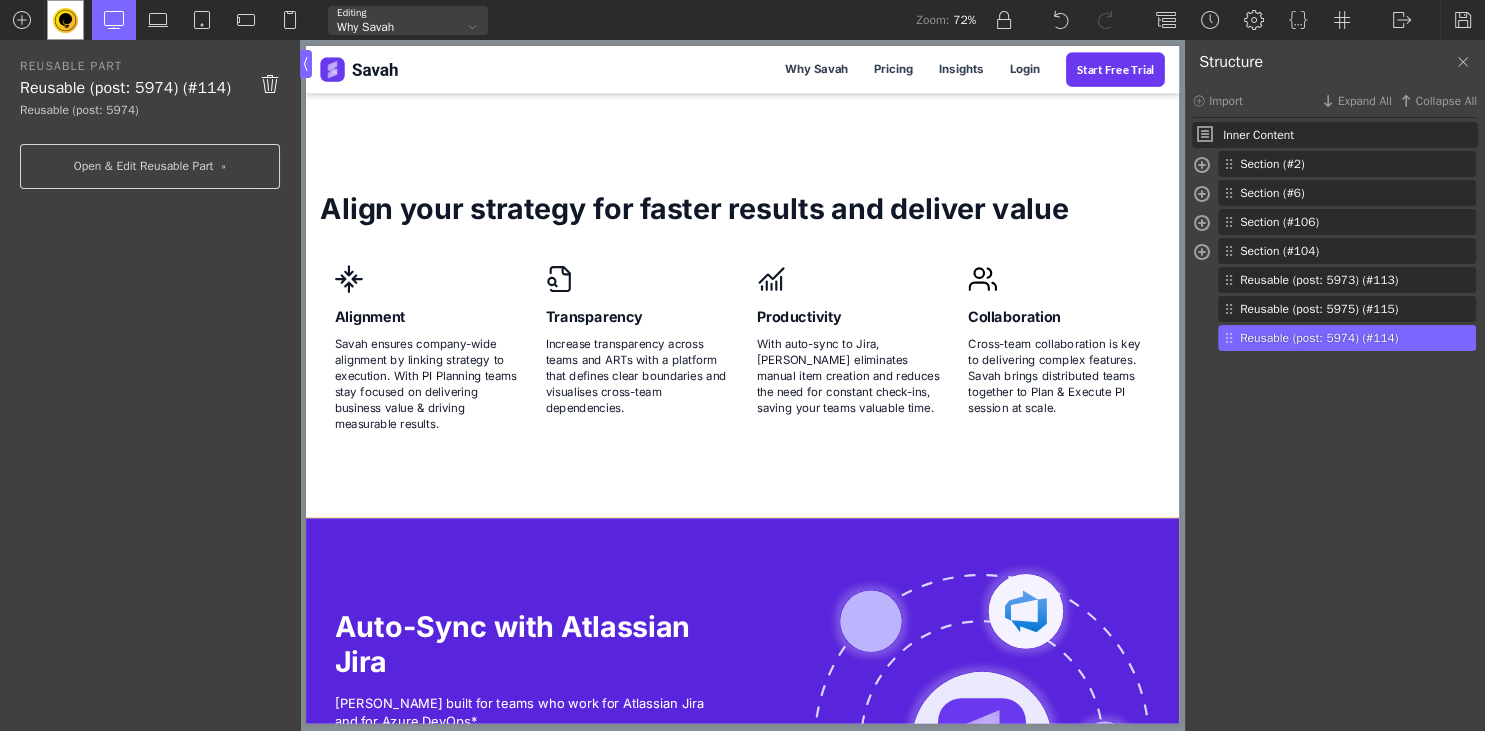 scroll, scrollTop: 2342, scrollLeft: 0, axis: vertical 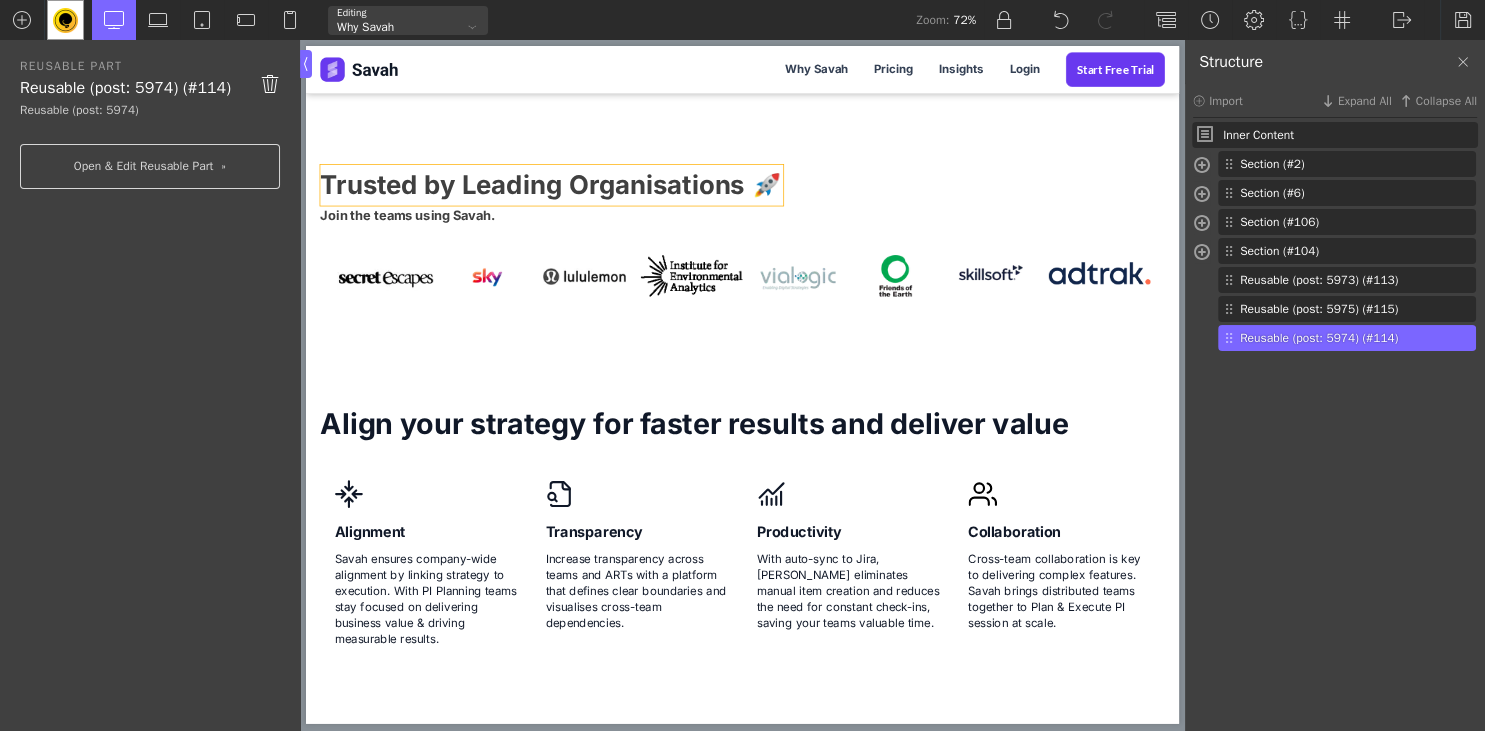 click on "Trusted by Leading Organisations 🚀" at bounding box center [649, 241] 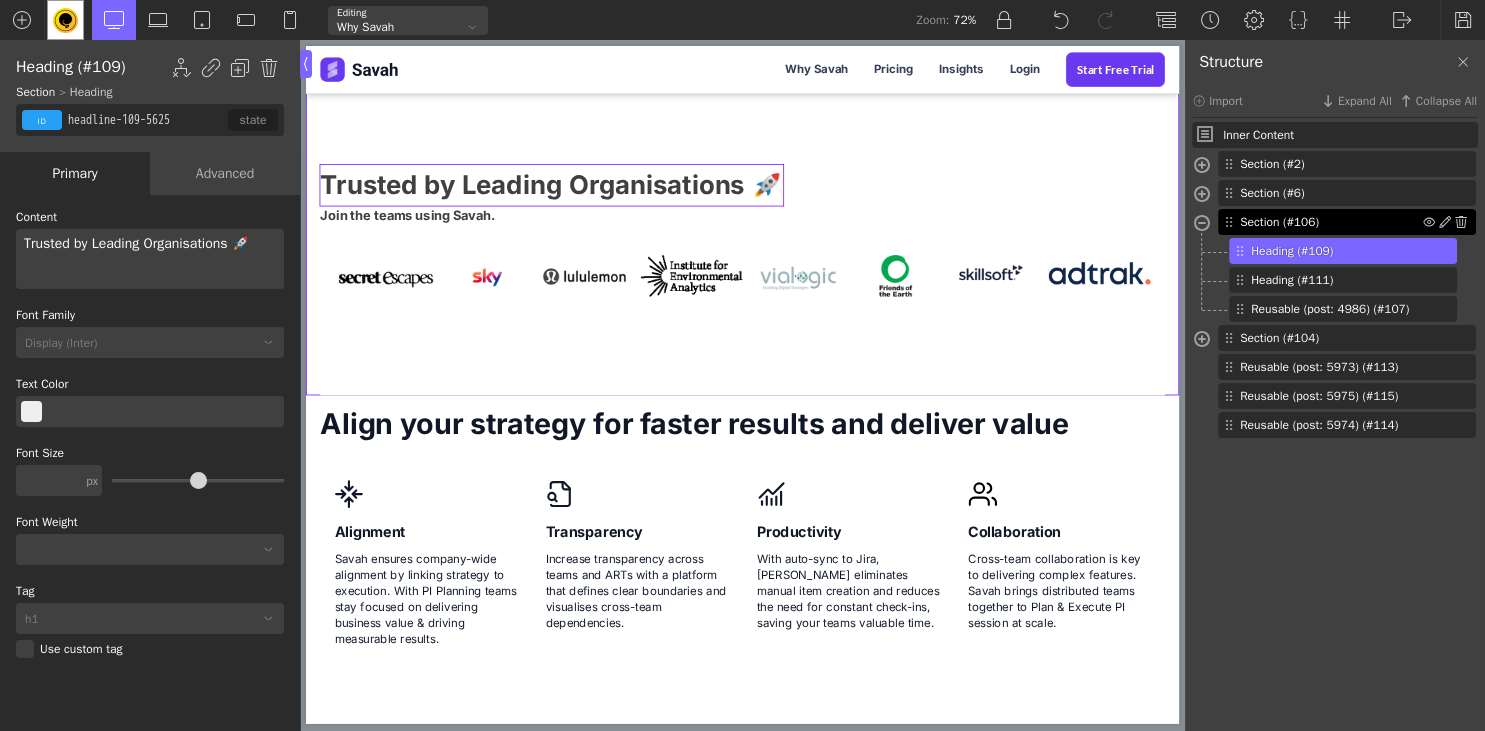 click on "Section (#106)" at bounding box center (1331, 222) 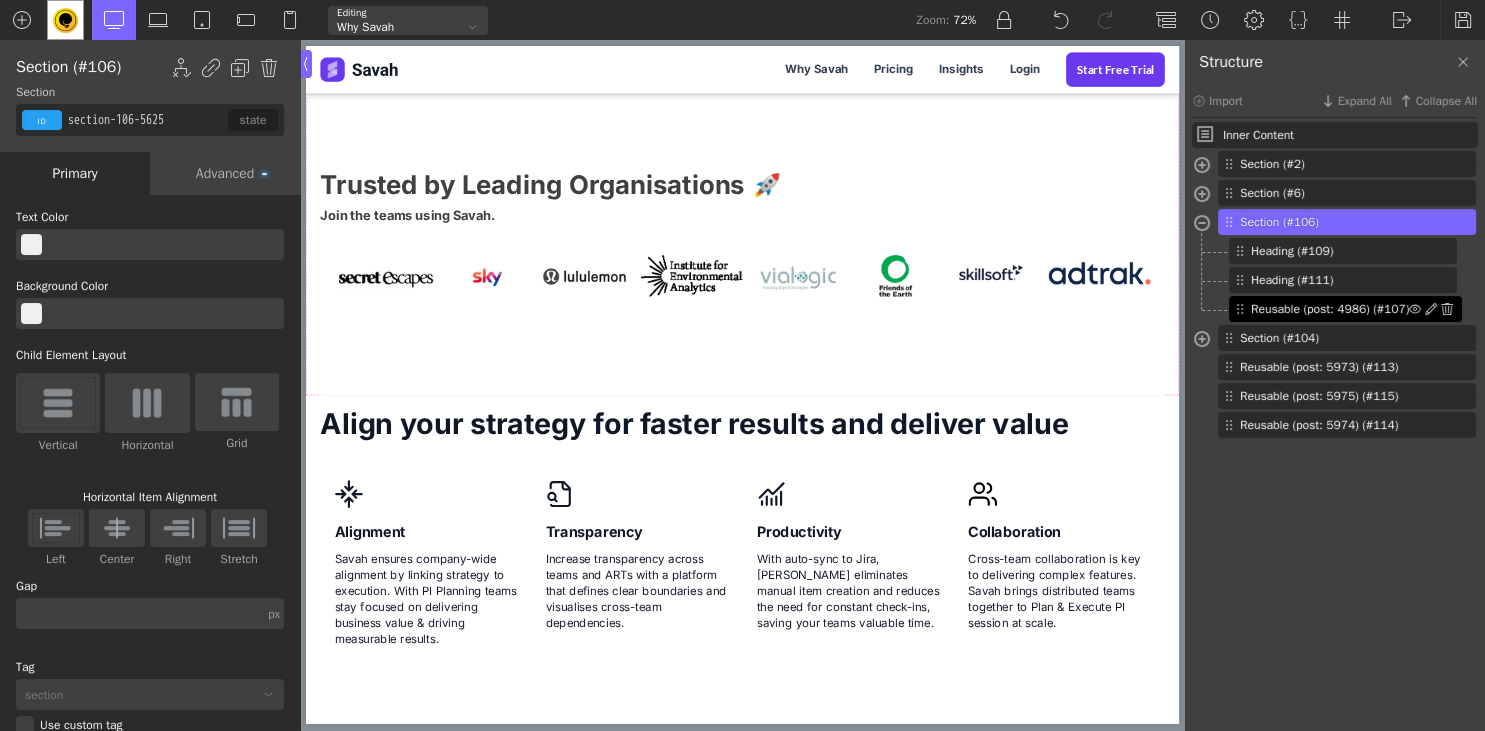 click on "Reusable (post: 4986) (#107)" at bounding box center (1330, 309) 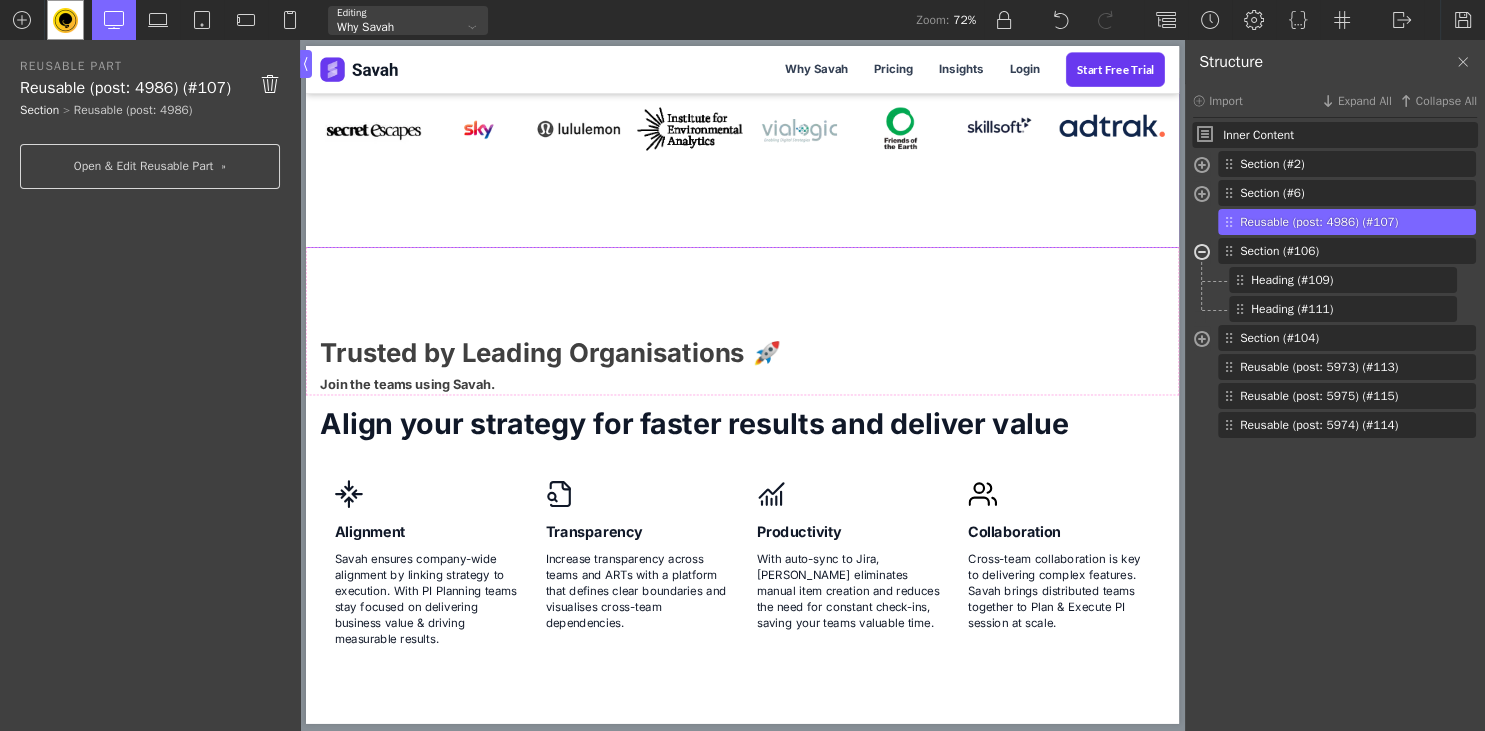 click at bounding box center [1202, 254] 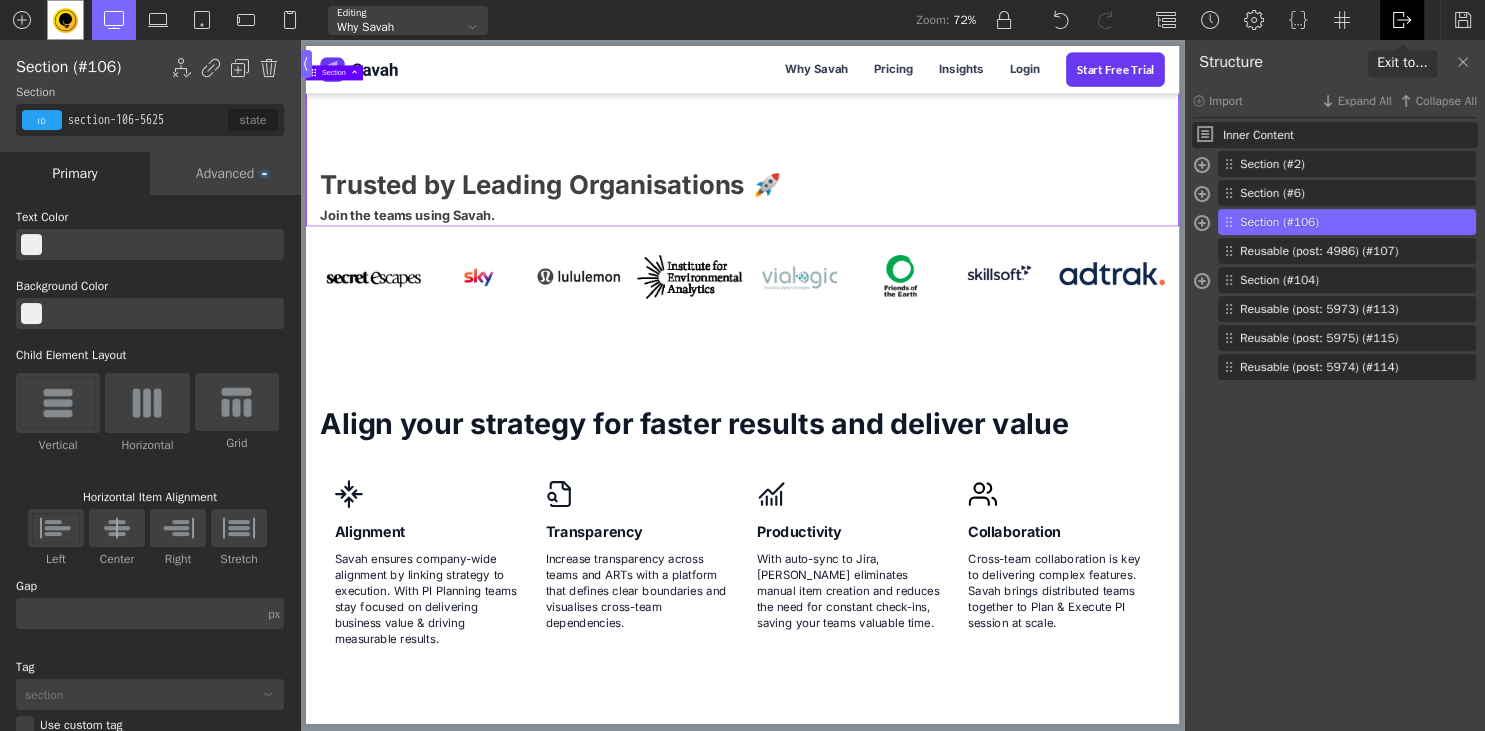 click at bounding box center [1402, 20] 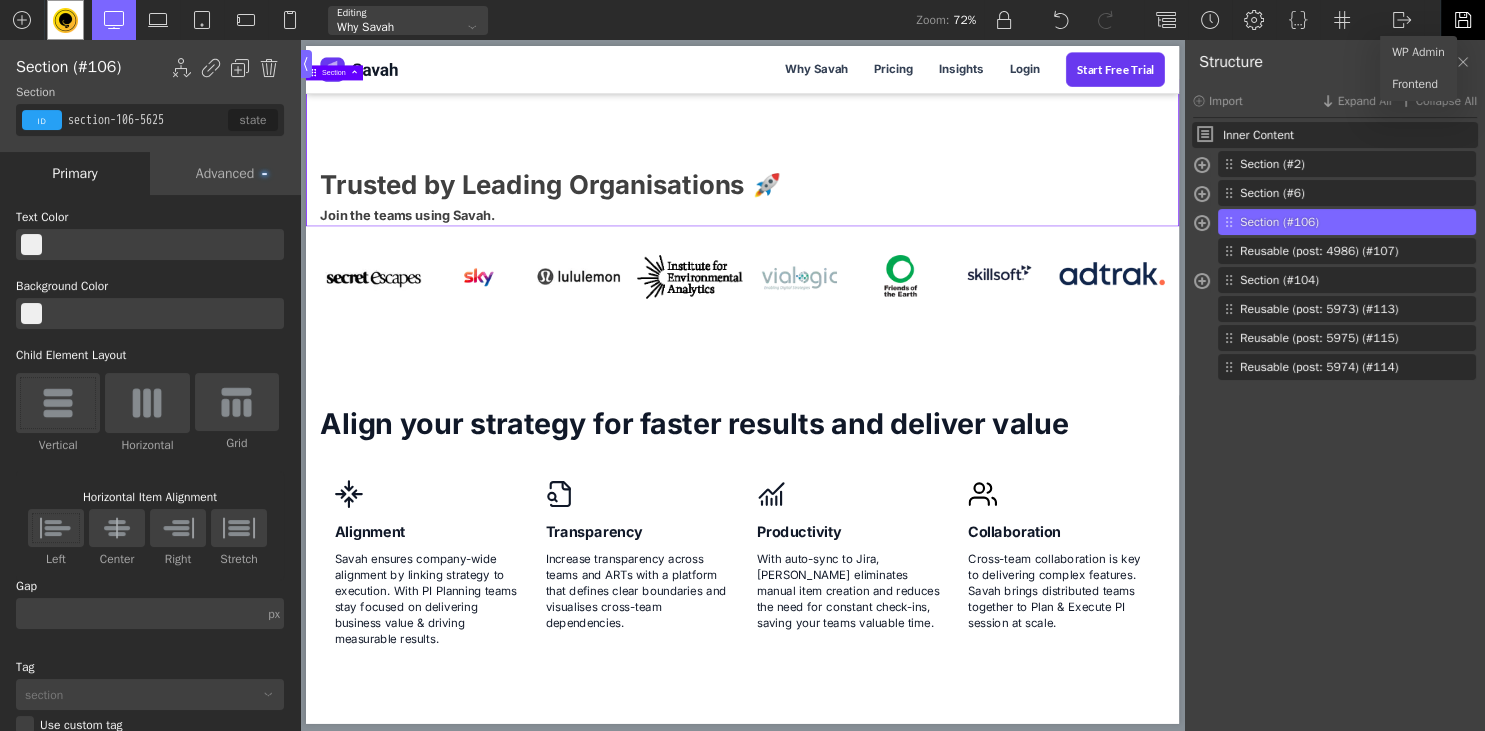 click at bounding box center [1463, 20] 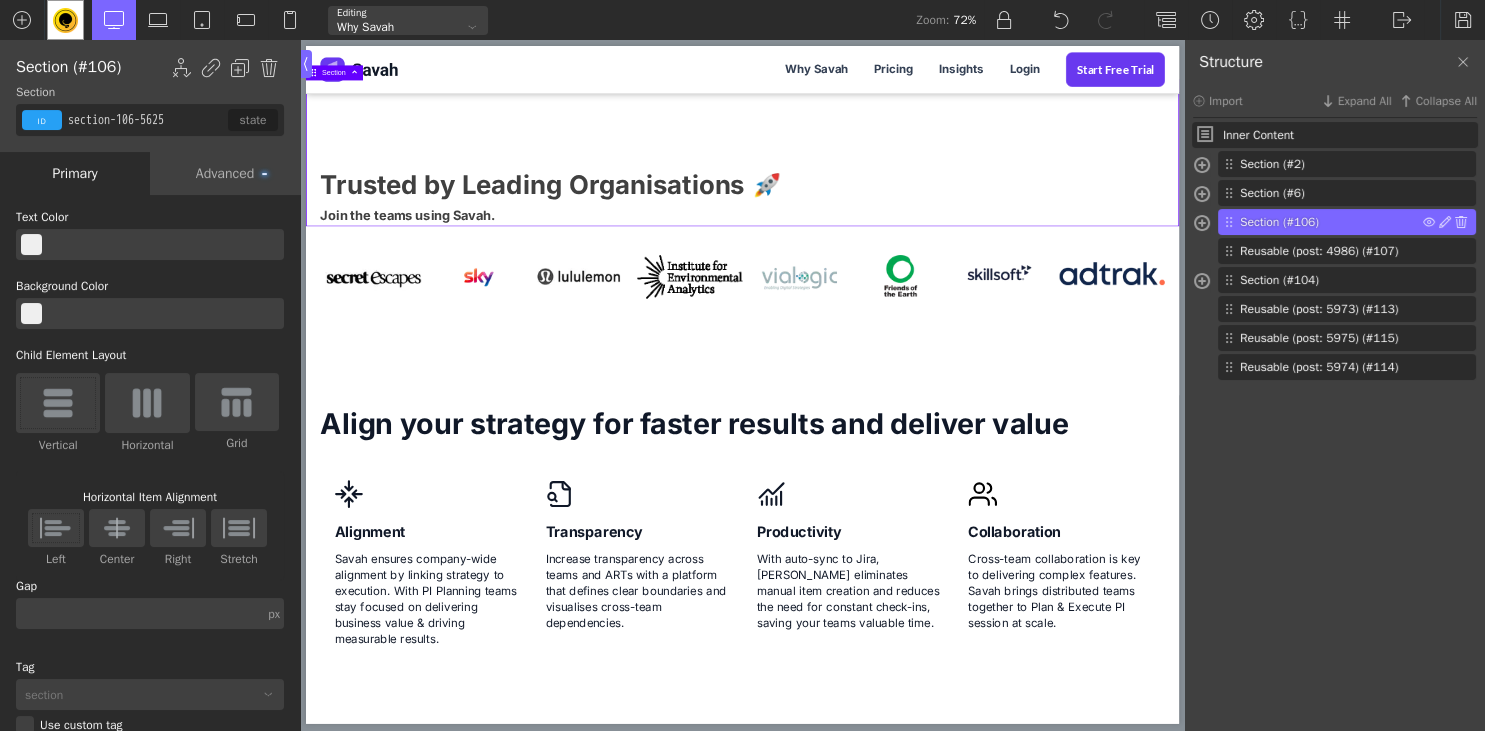 click on "Section (#106)" at bounding box center (1331, 222) 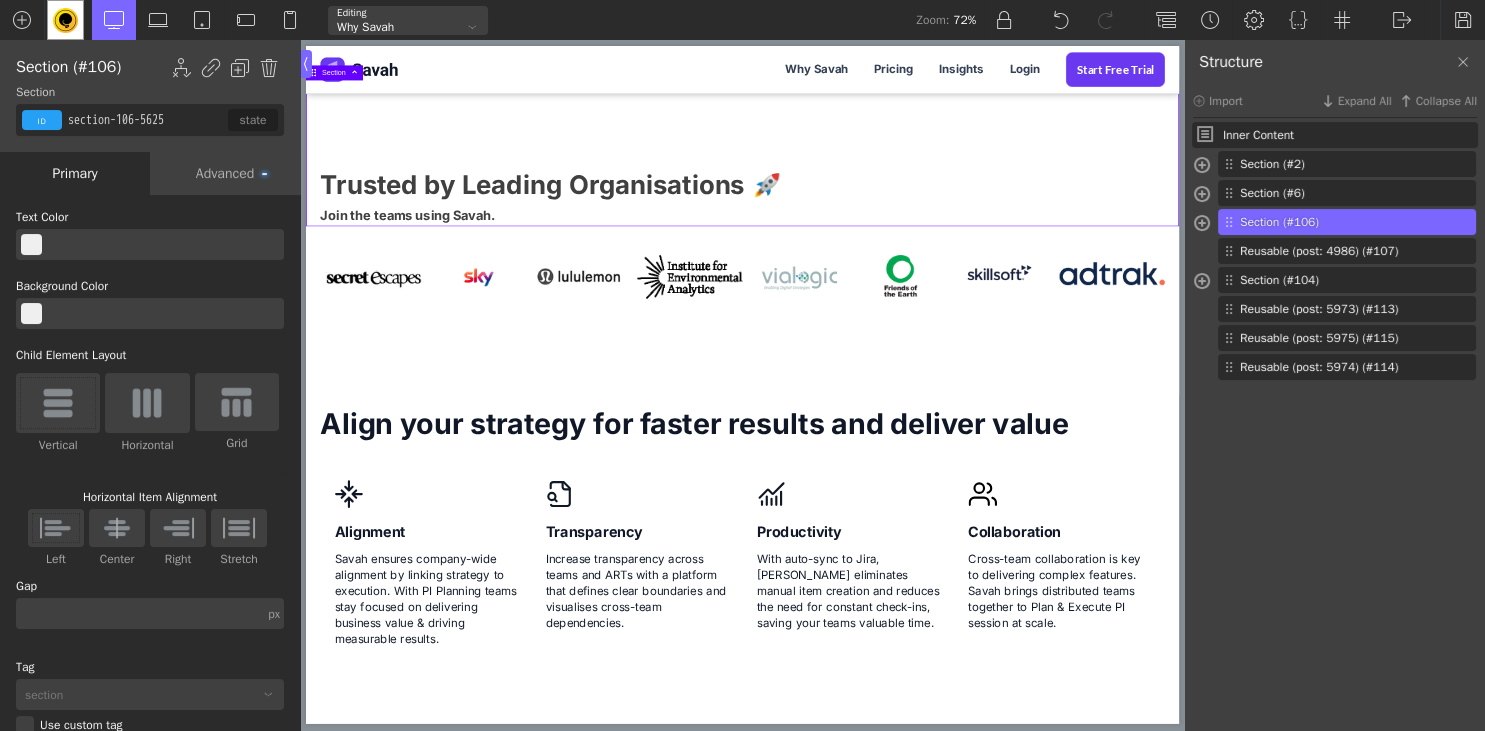 click on "Advanced" at bounding box center (225, 173) 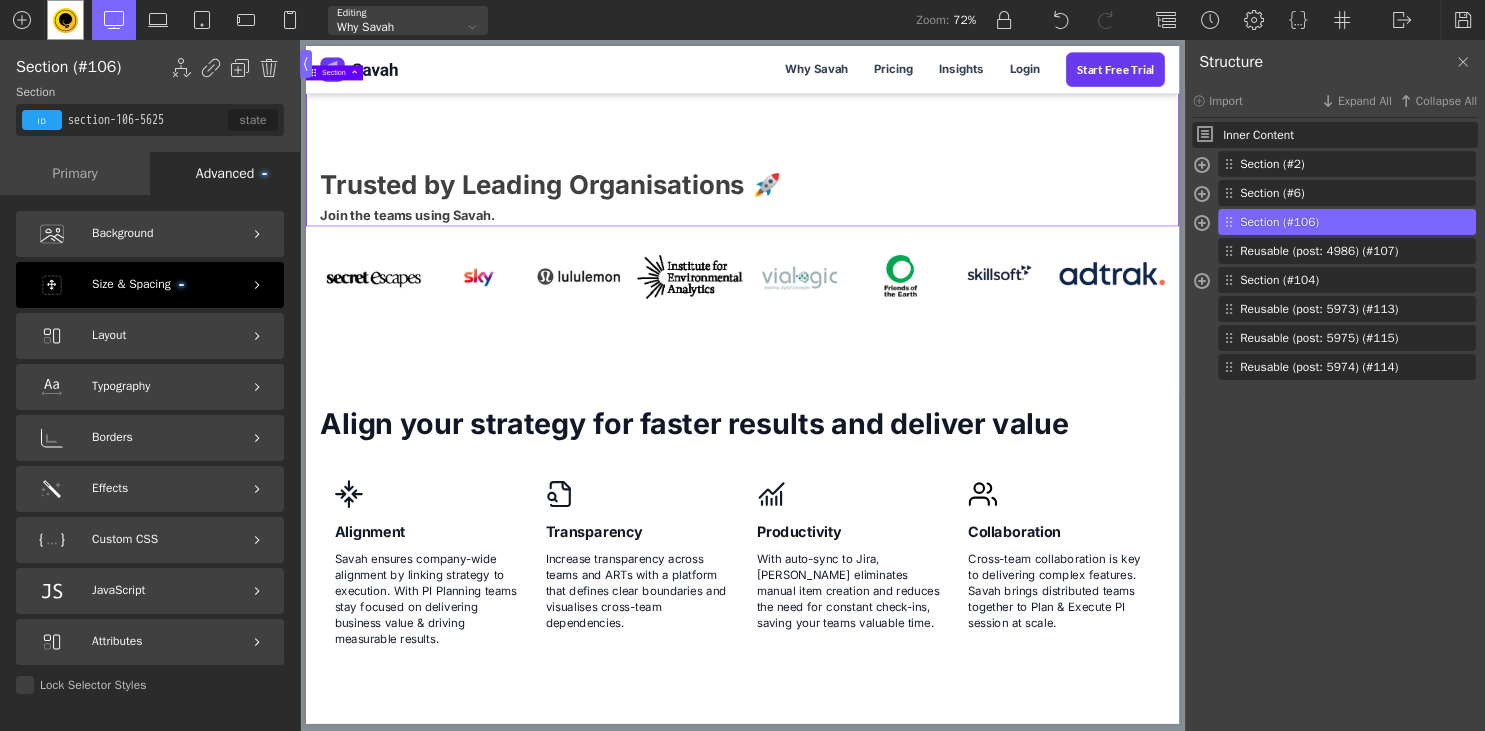 click on "Size & Spacing" at bounding box center [150, 285] 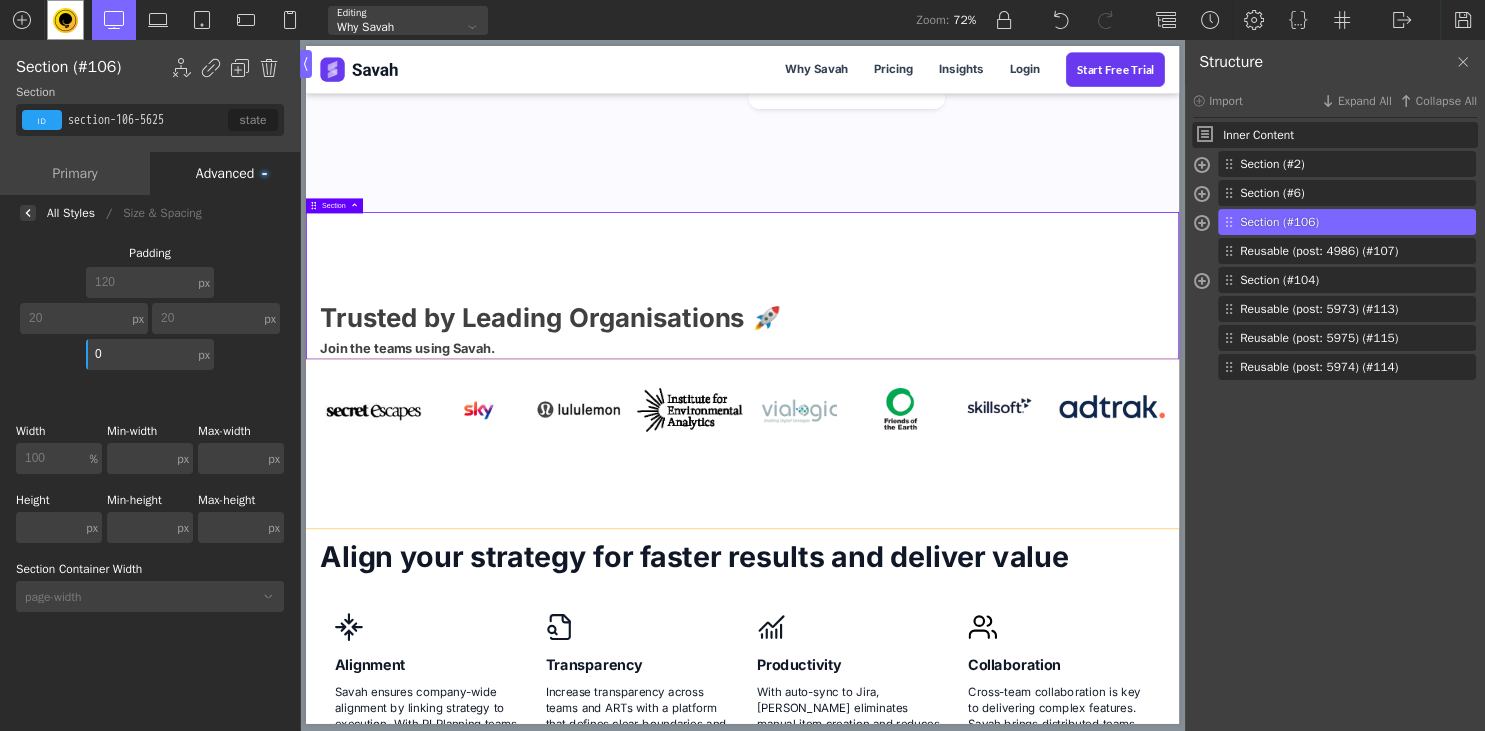 scroll, scrollTop: 2026, scrollLeft: 0, axis: vertical 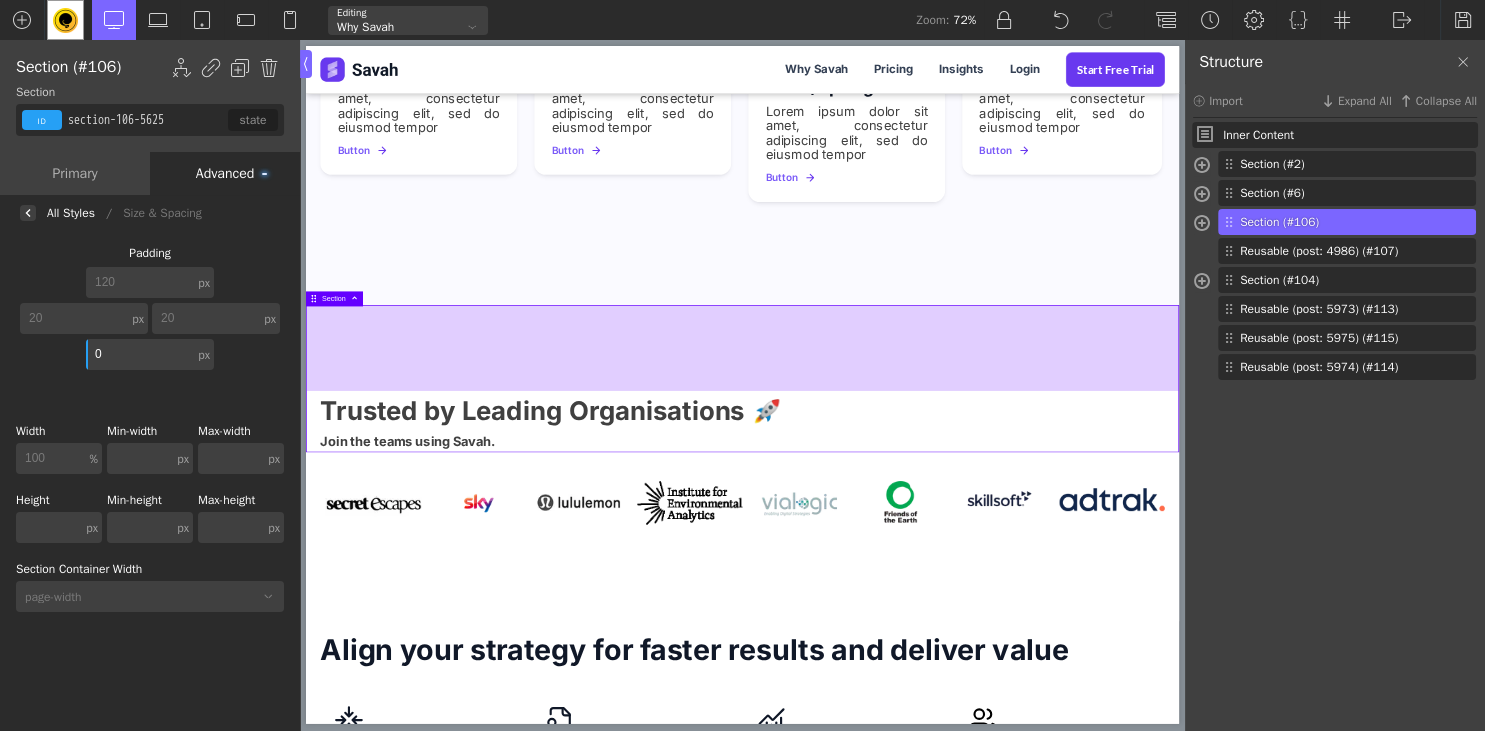 click at bounding box center [916, 468] 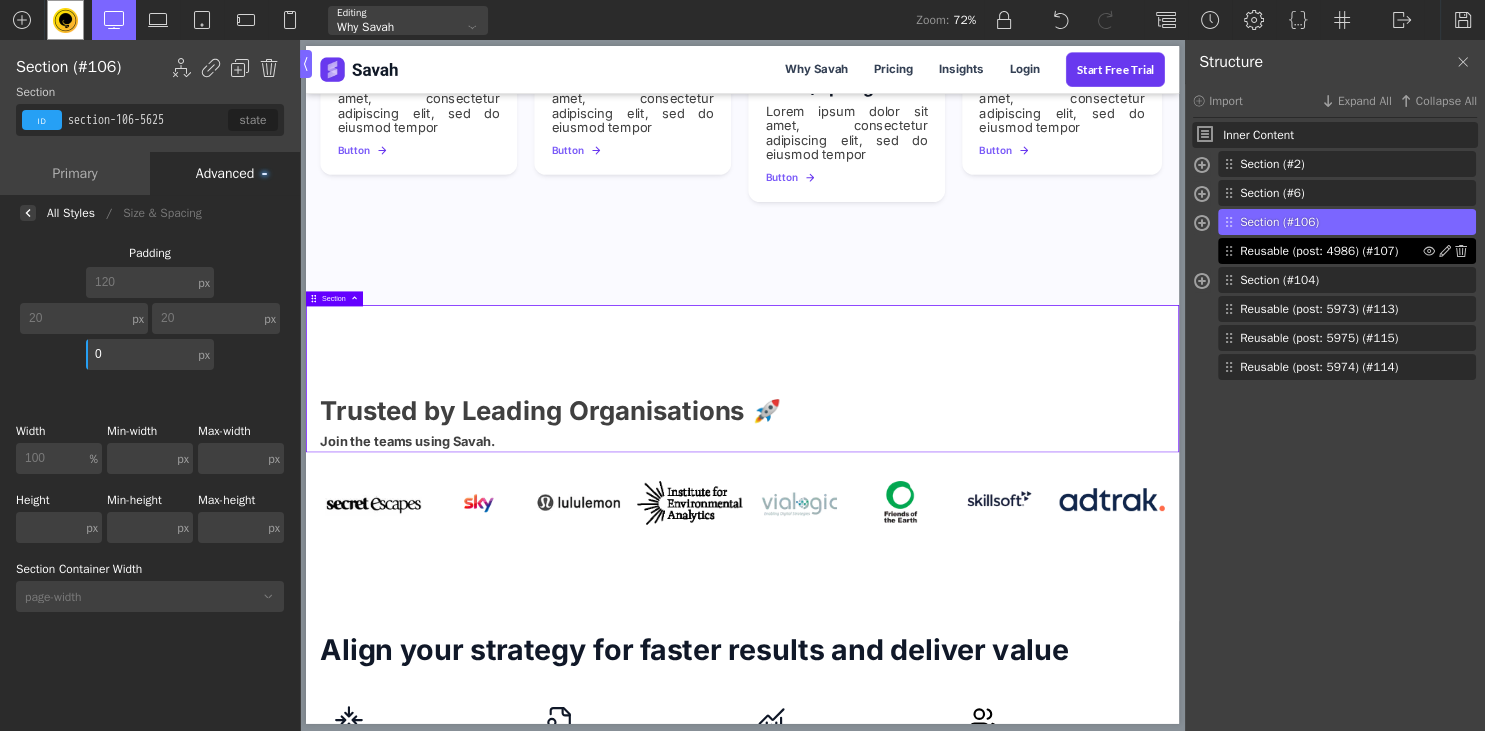click on "Reusable (post: 4986) (#107)" at bounding box center [1331, 251] 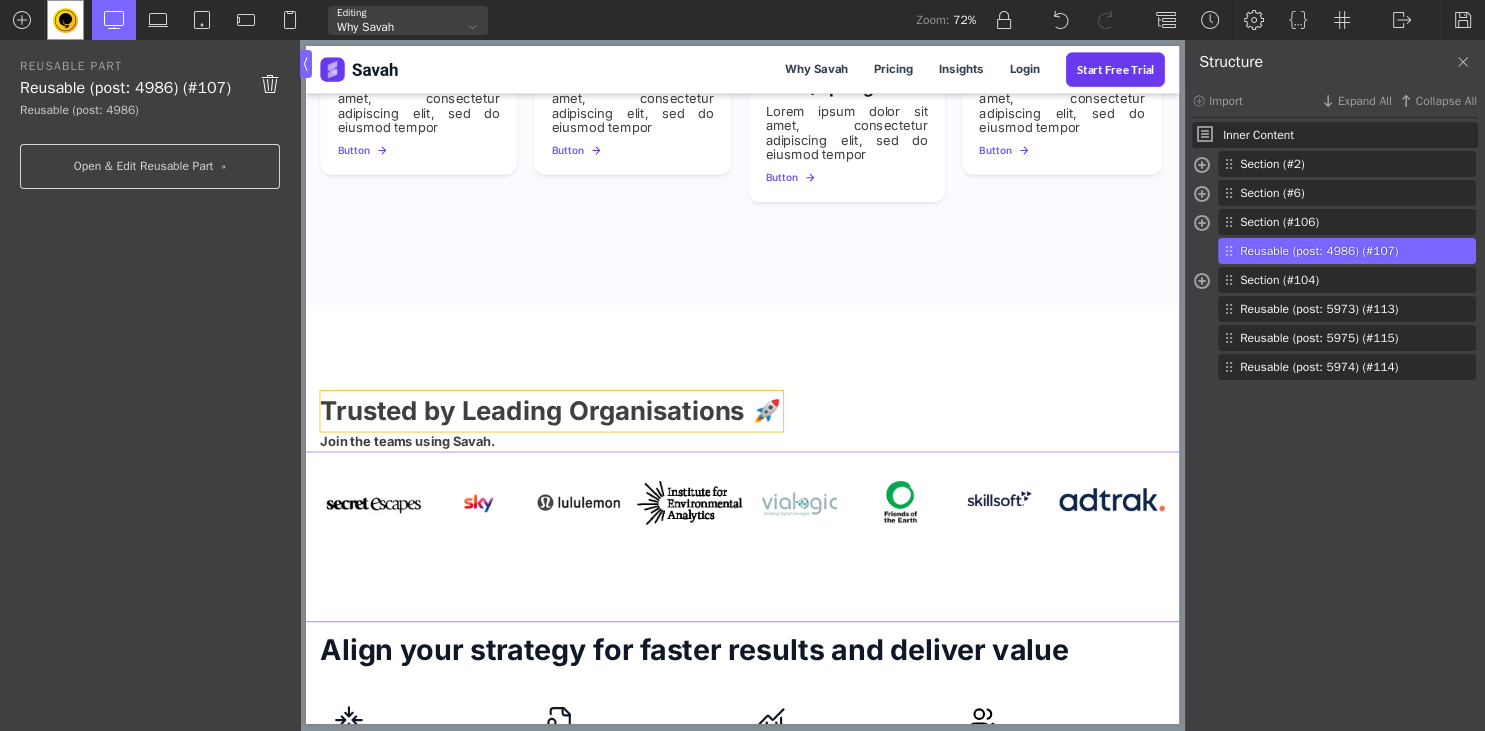 click on "Trusted by Leading Organisations 🚀" at bounding box center (649, 557) 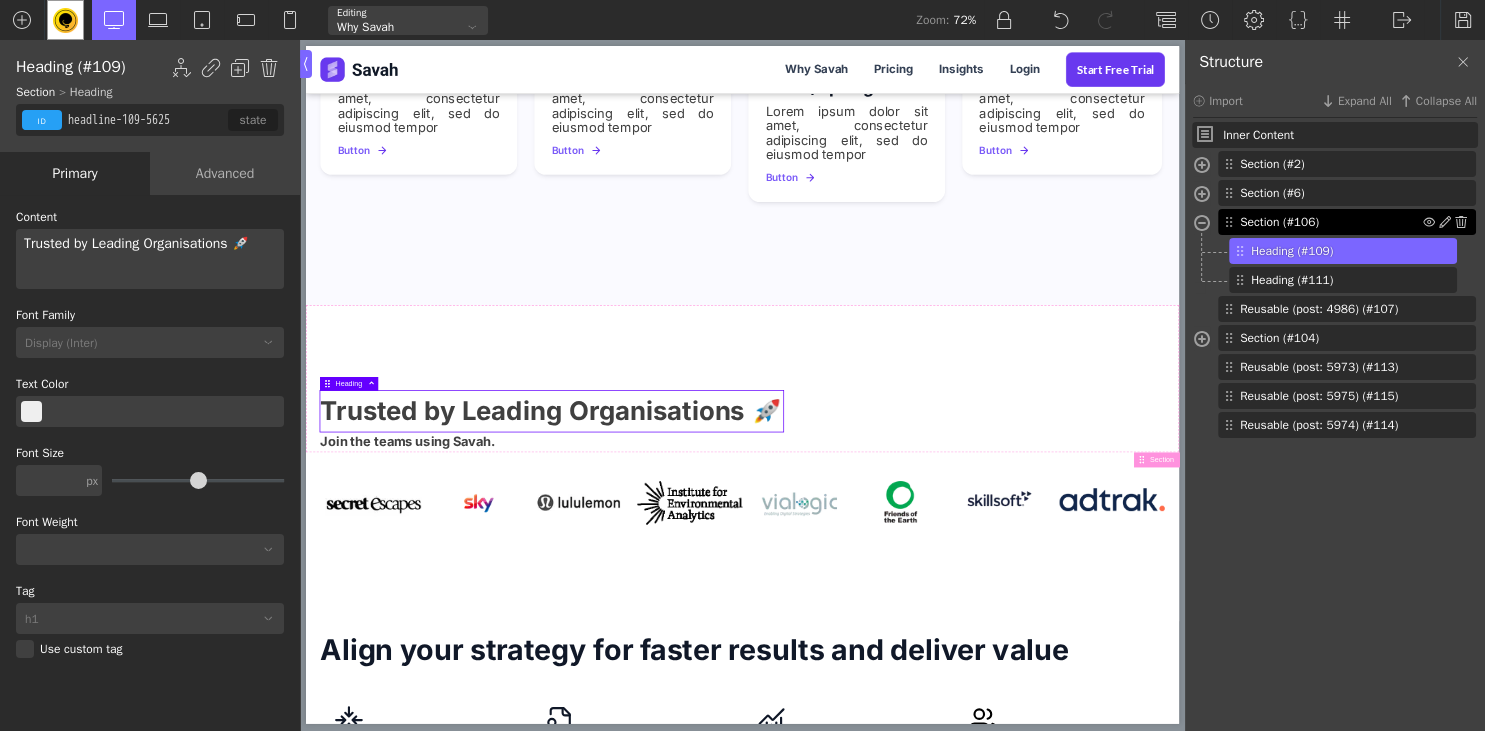 click on "Section (#106)" at bounding box center [1331, 222] 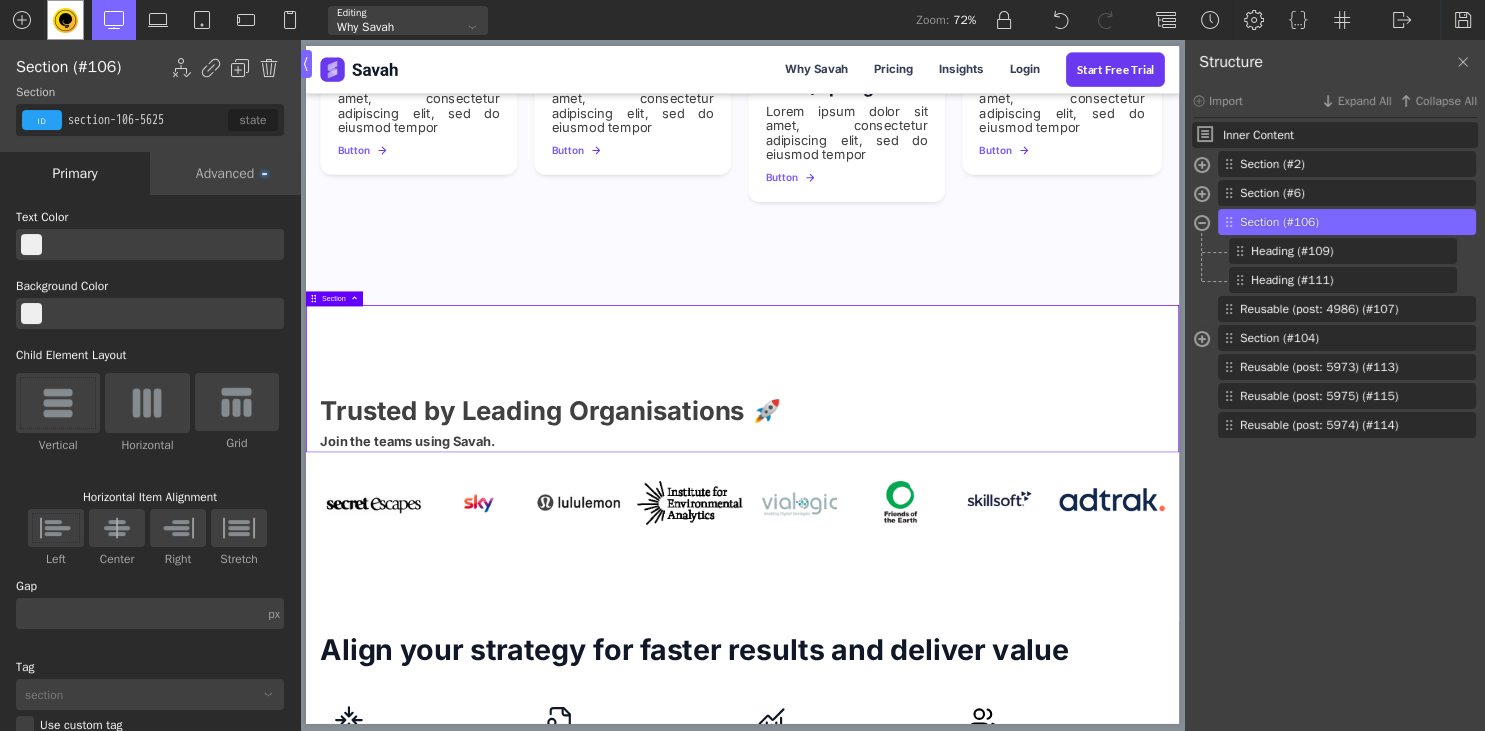 click on "Advanced" at bounding box center [225, 173] 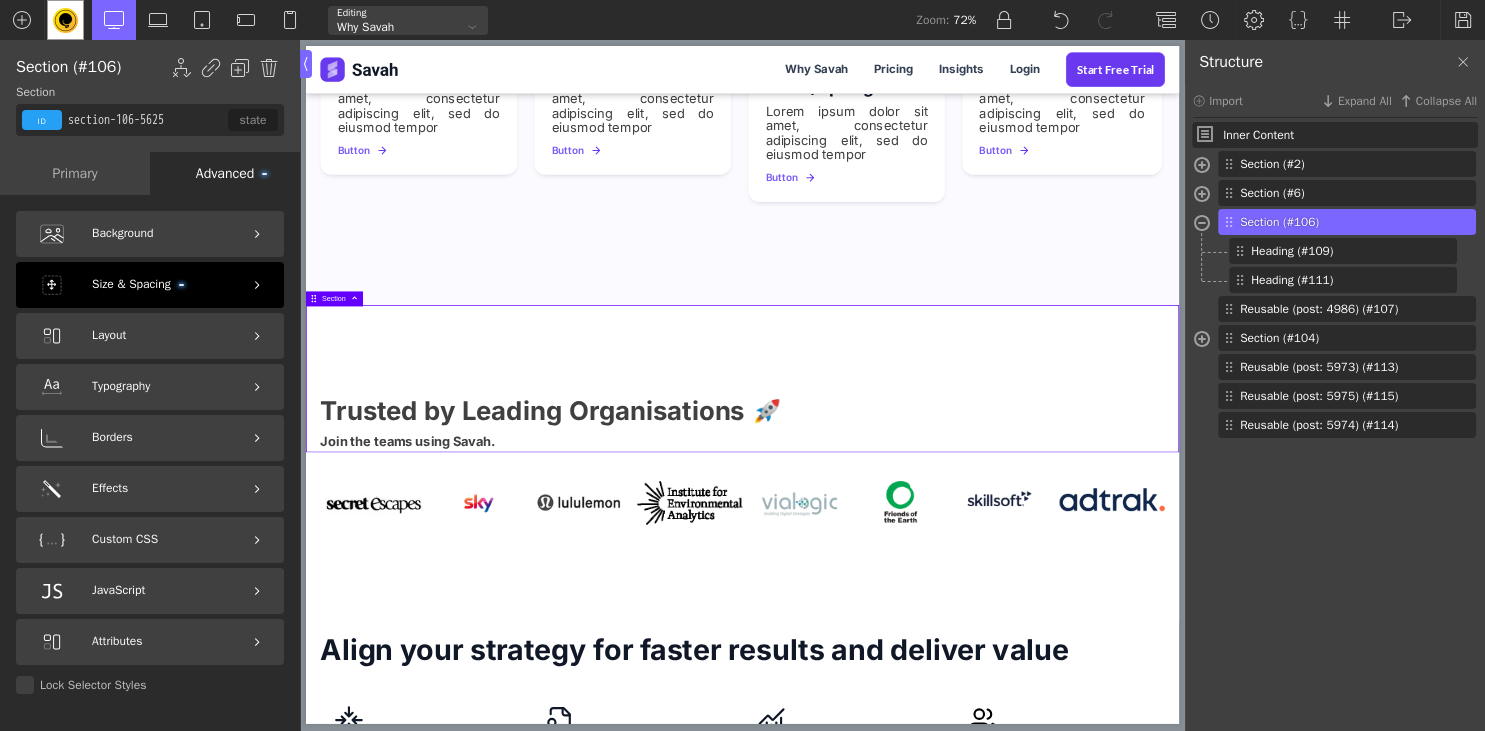 click on "Size & Spacing" at bounding box center [138, 284] 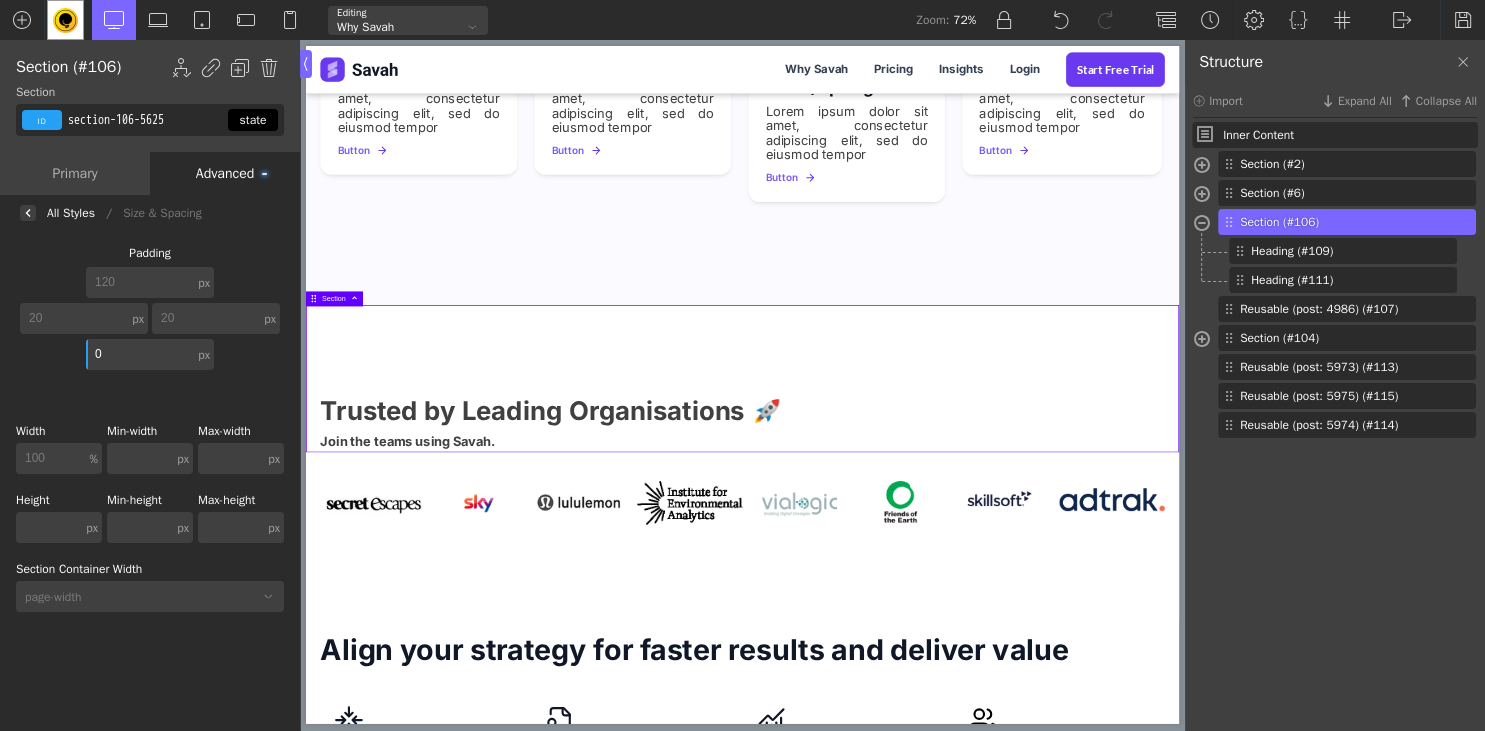 drag, startPoint x: 202, startPoint y: 115, endPoint x: 269, endPoint y: 129, distance: 68.44706 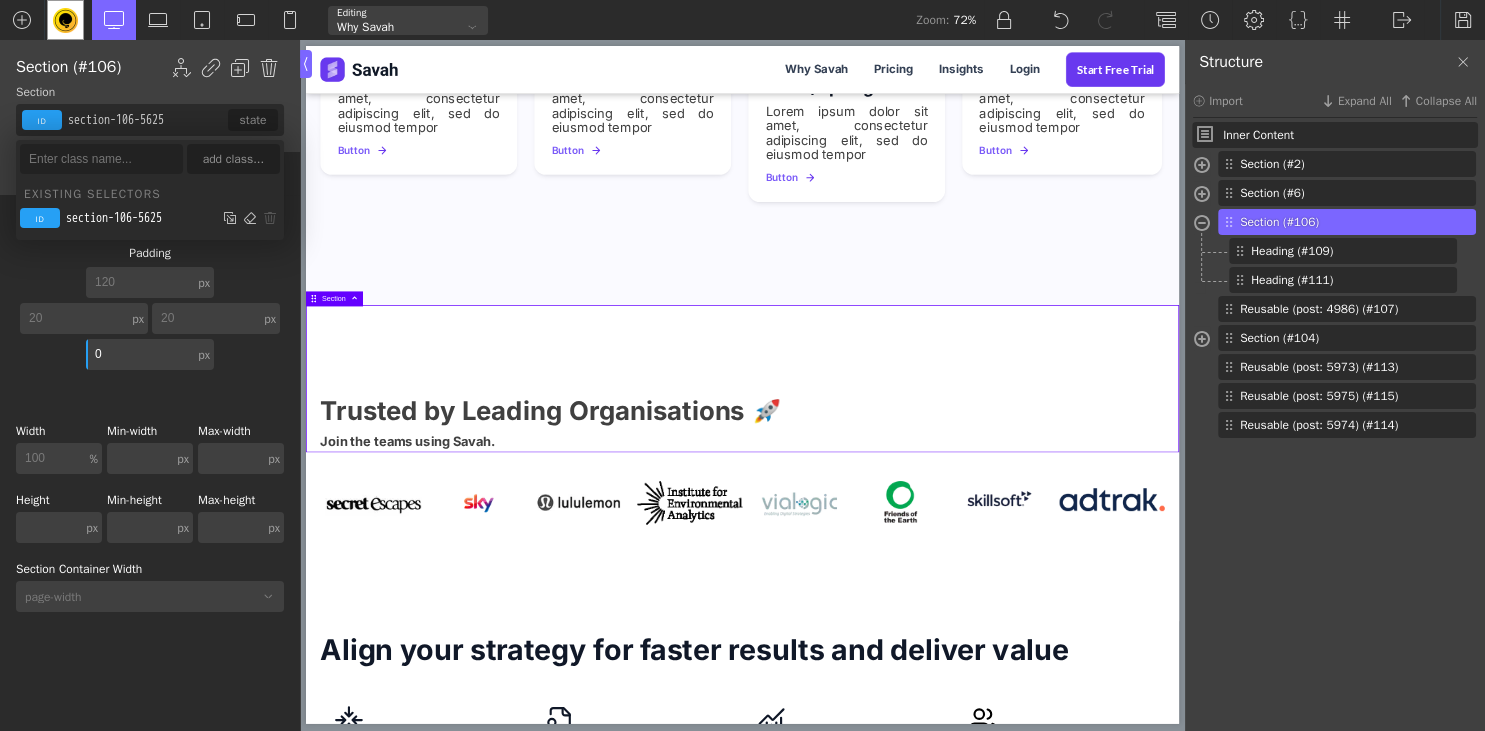 type on "l" 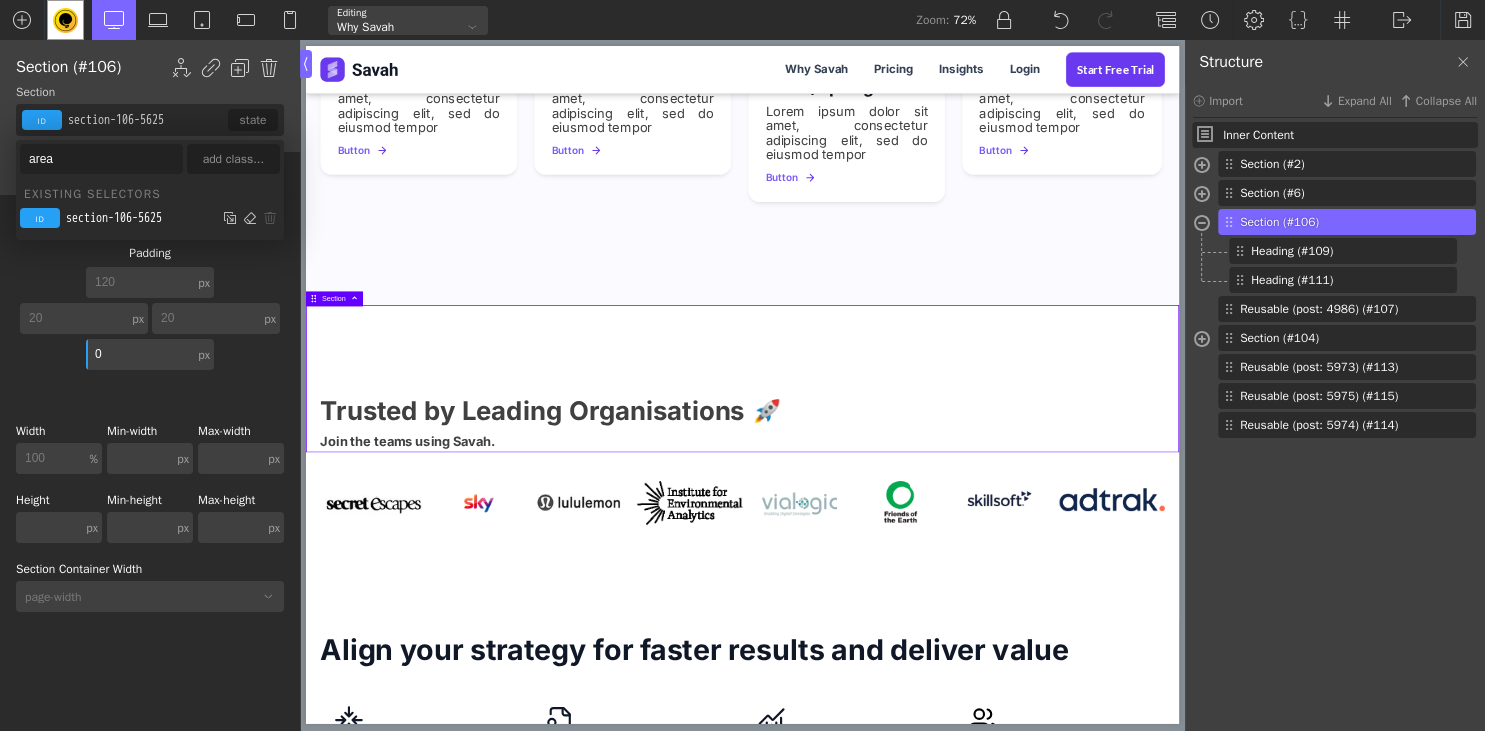 type on "area" 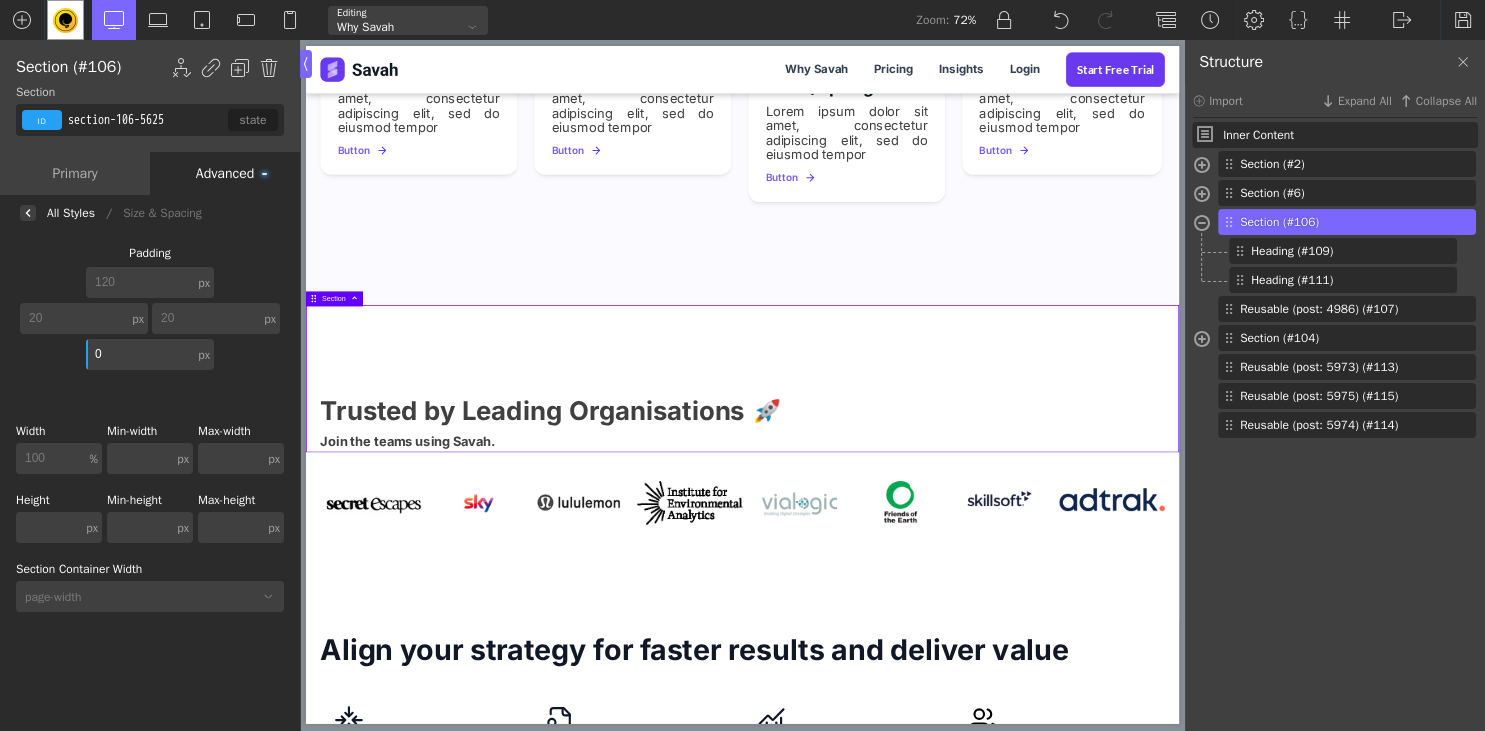 click on "section-106-5625" at bounding box center [146, 120] 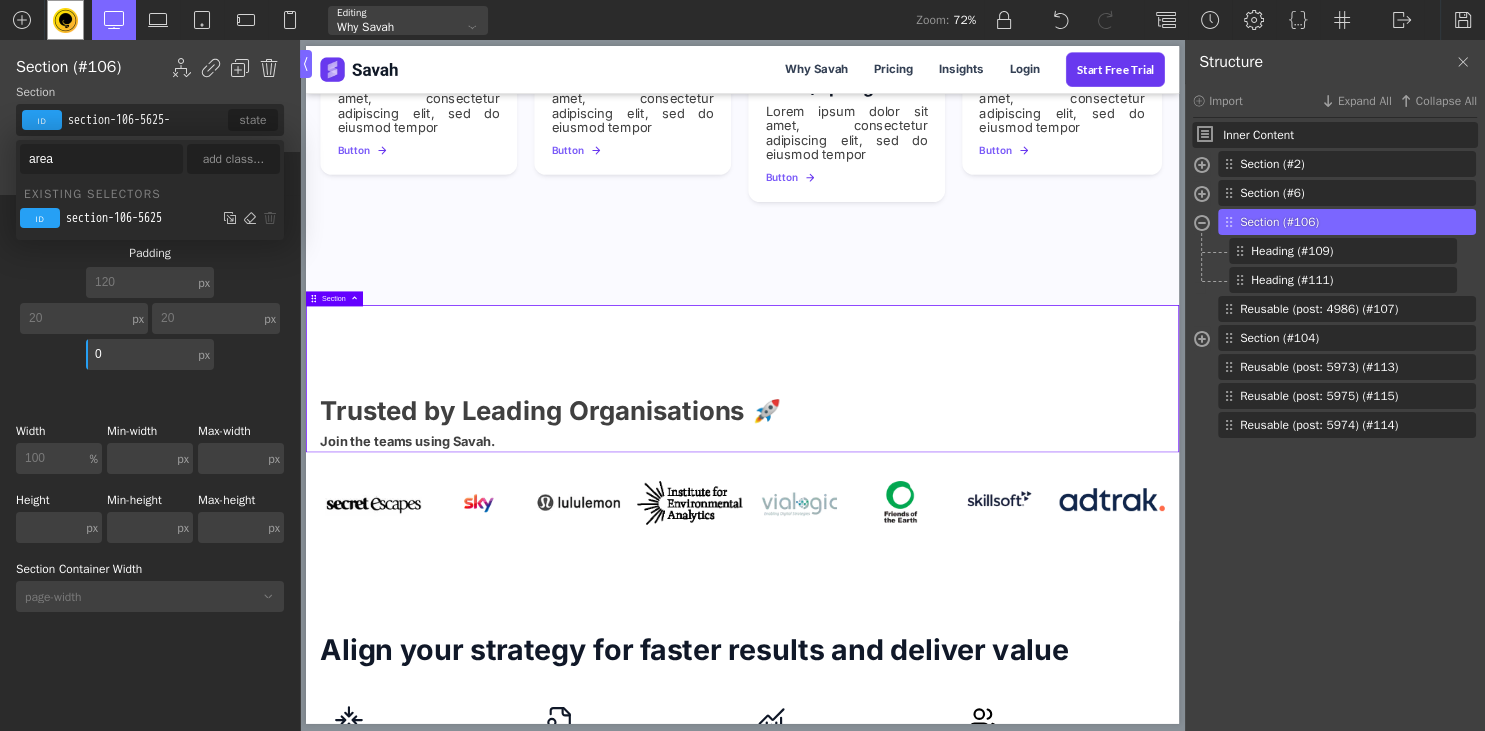 click on "section-106-5625-" at bounding box center [146, 120] 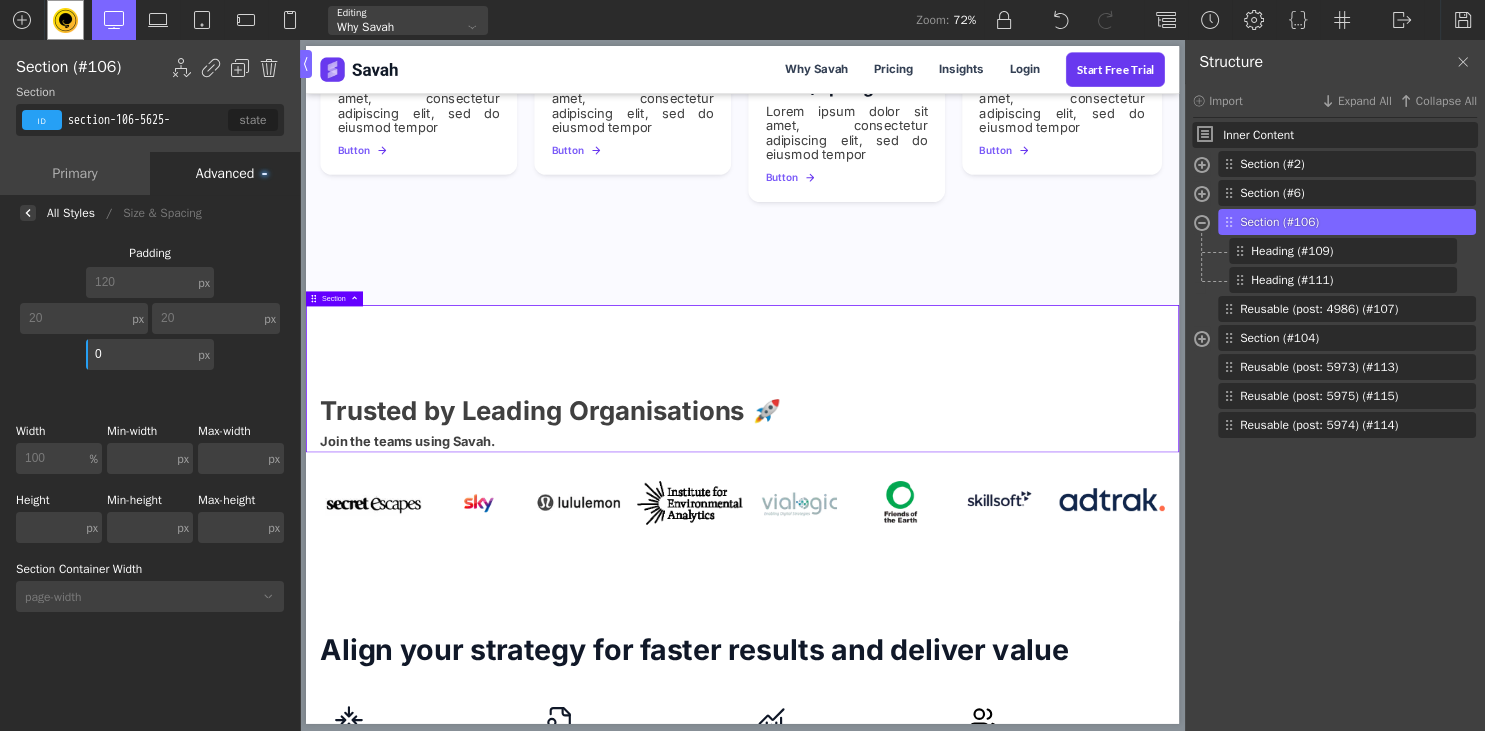 type on "section-106-5625" 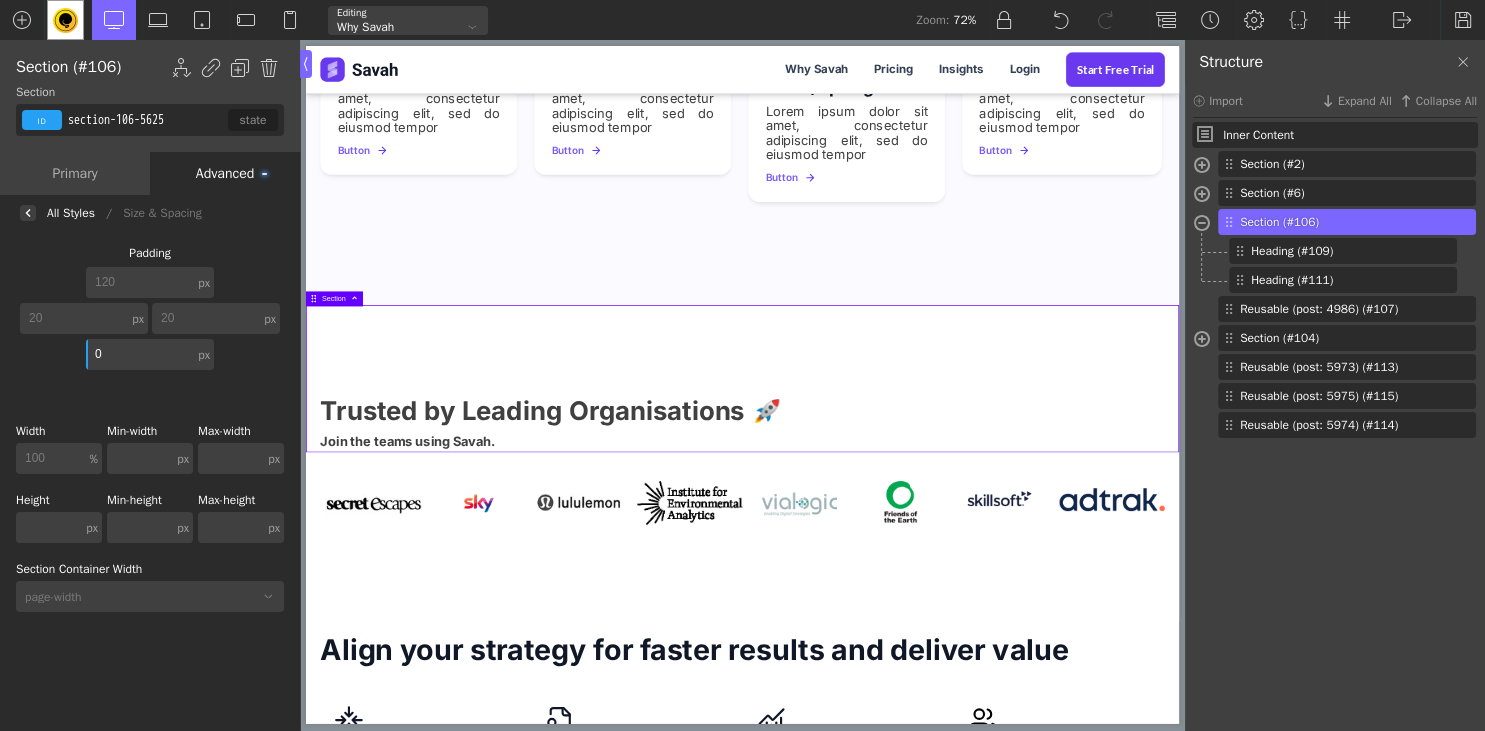 click on "section-106-5625" at bounding box center (146, 120) 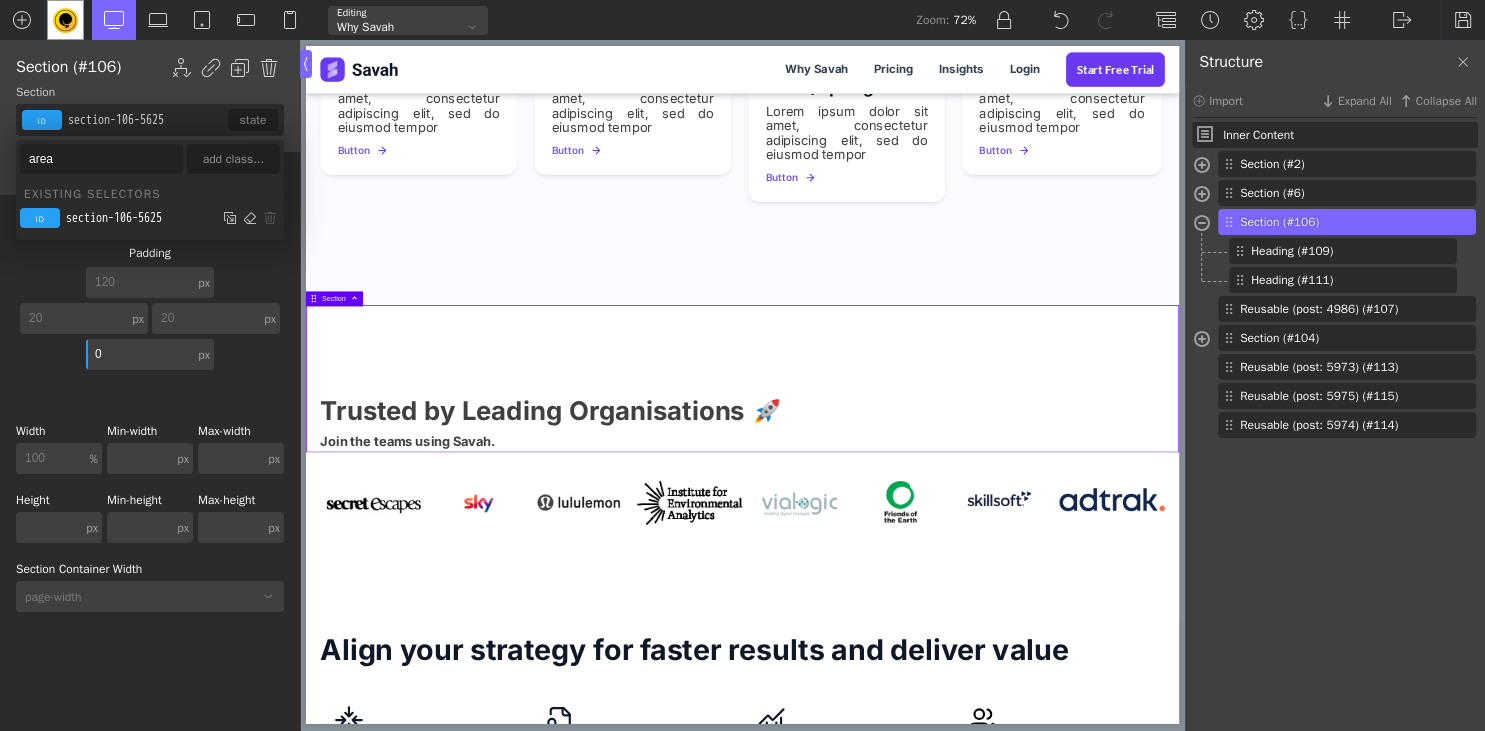 click on "area" at bounding box center (101, 159) 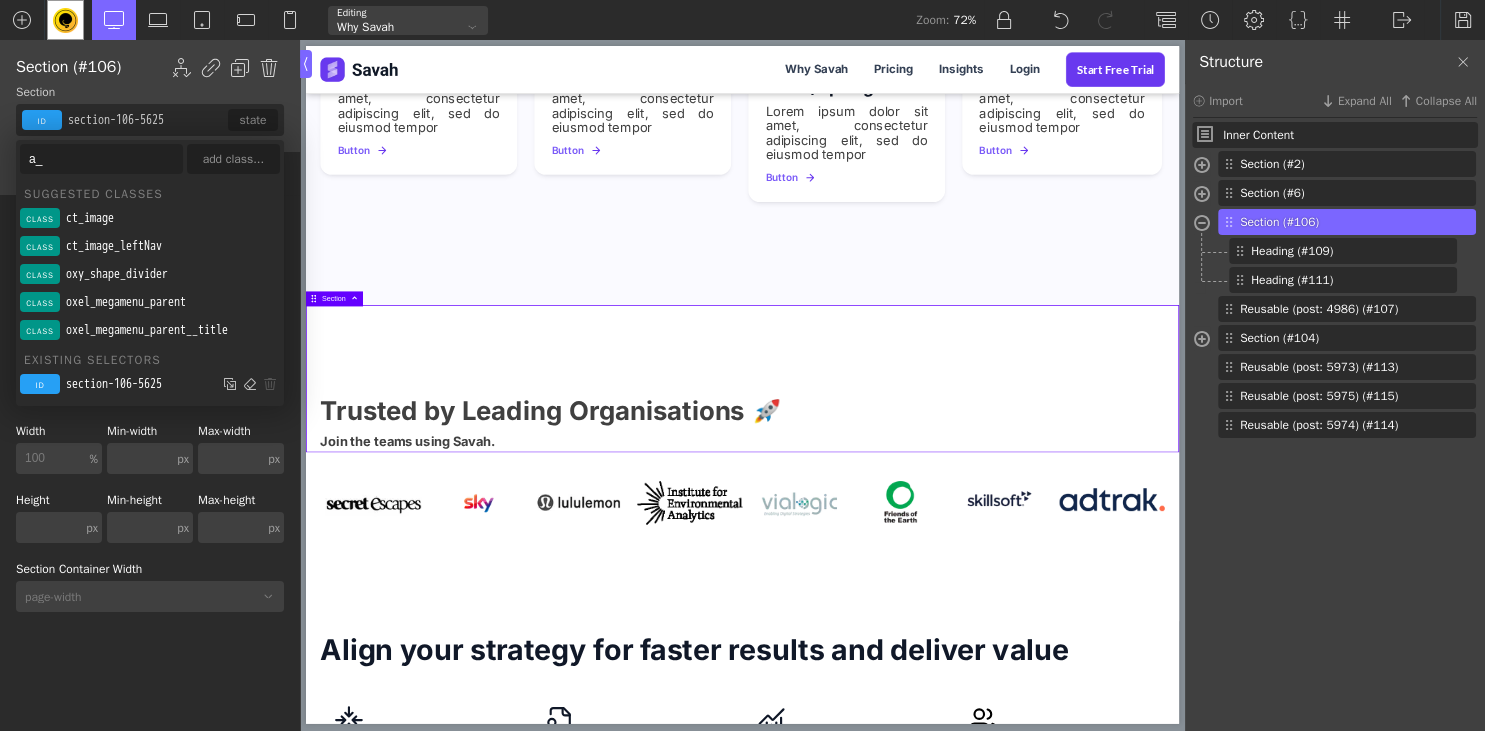 click on "a_" at bounding box center [101, 159] 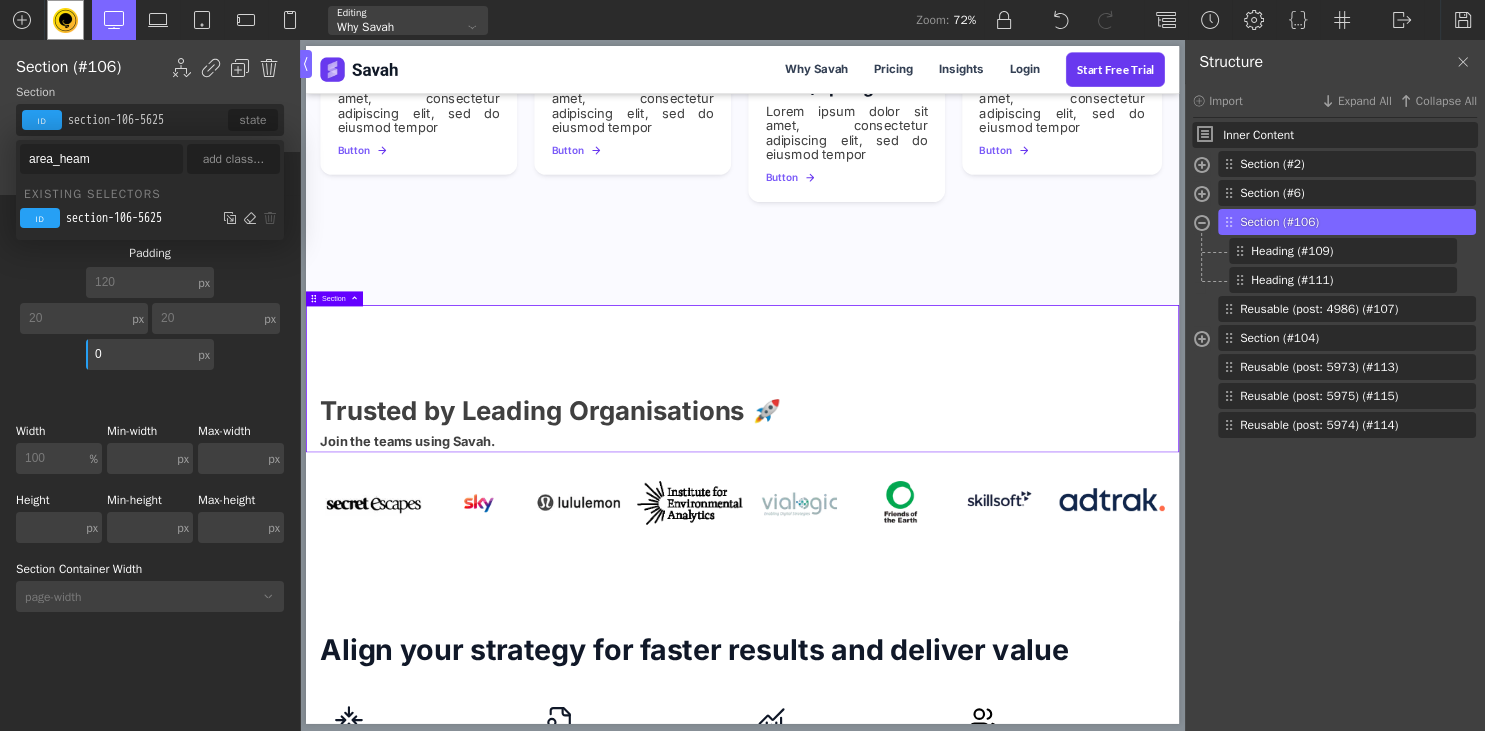 click on "area_heam" at bounding box center (101, 159) 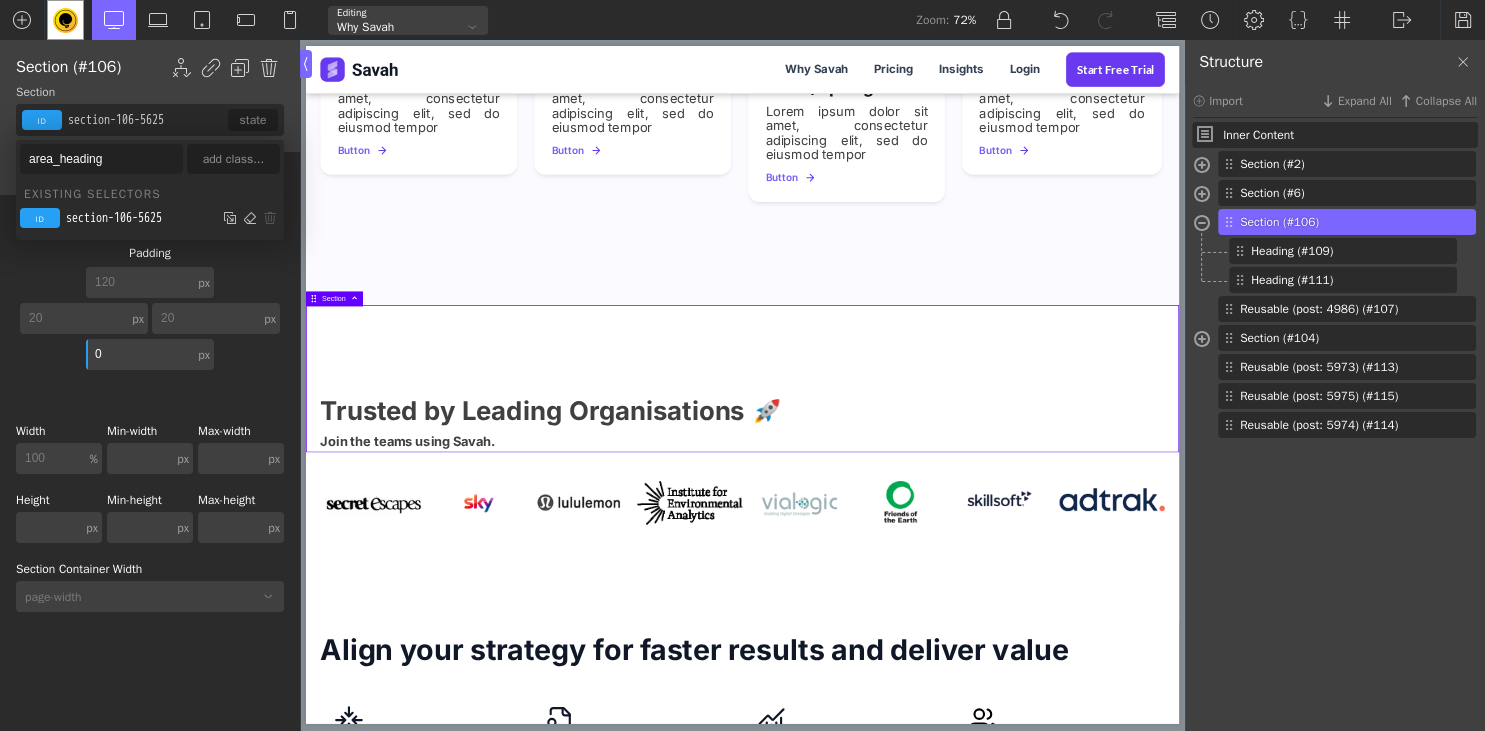 click on "area_heading" at bounding box center (101, 159) 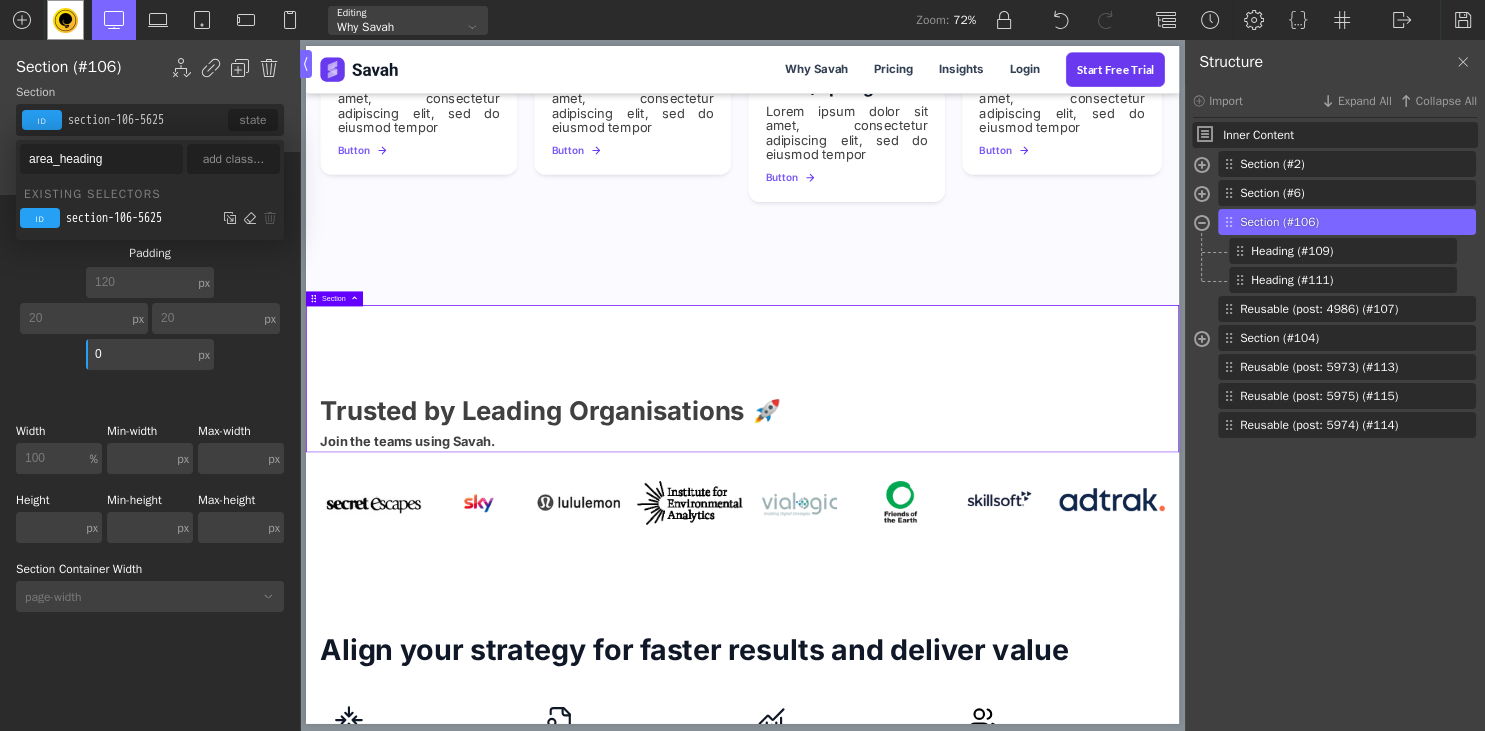 click on "area_heading" at bounding box center (101, 159) 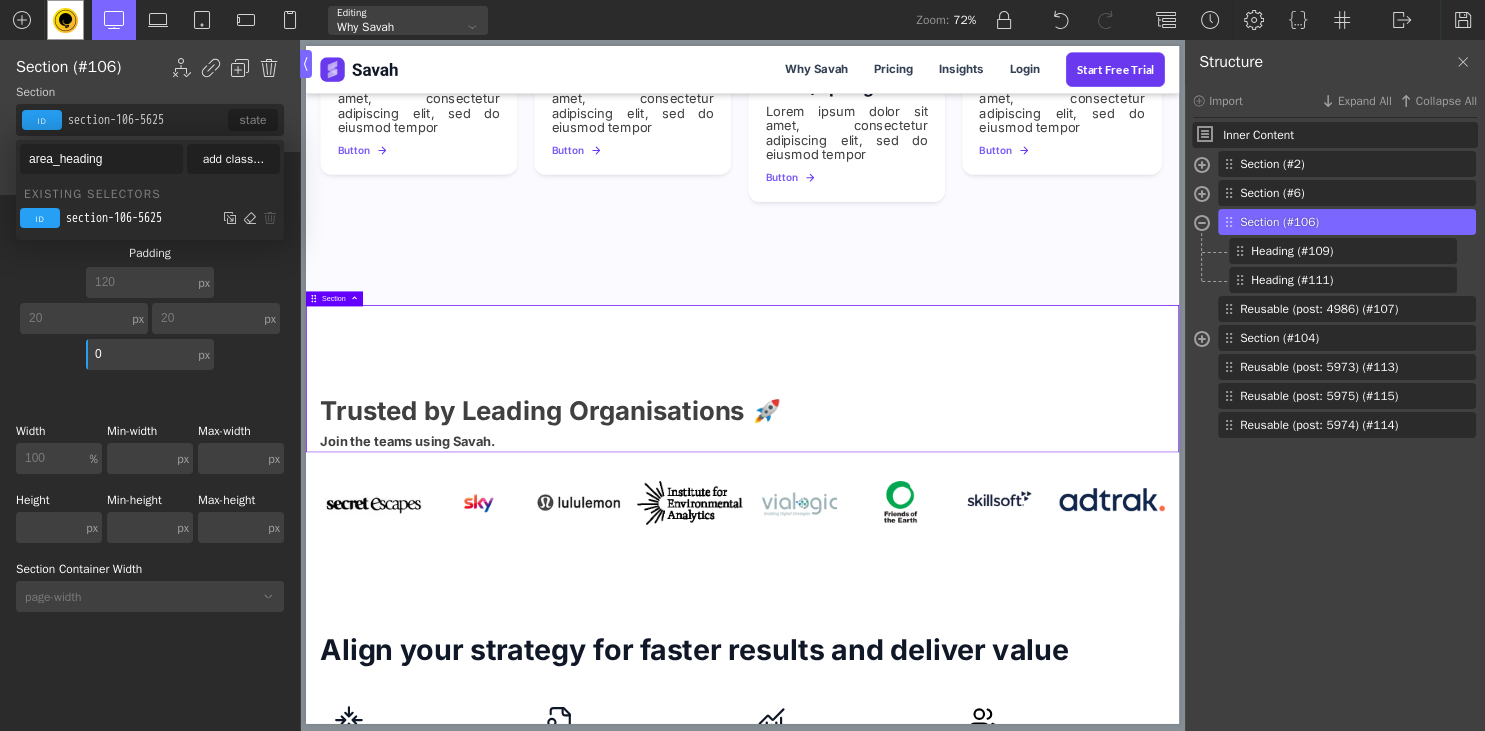 type on "area_heading" 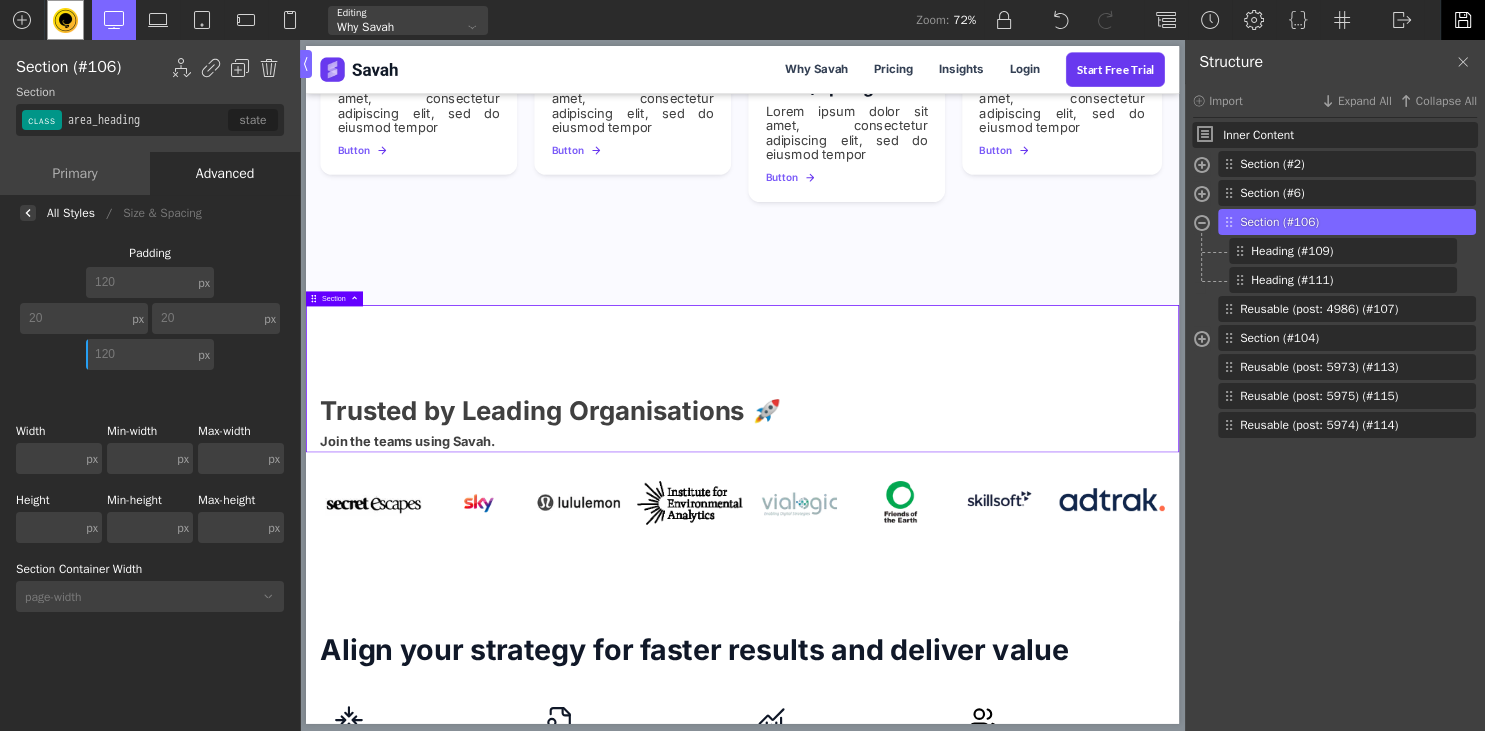 click at bounding box center (1462, 20) 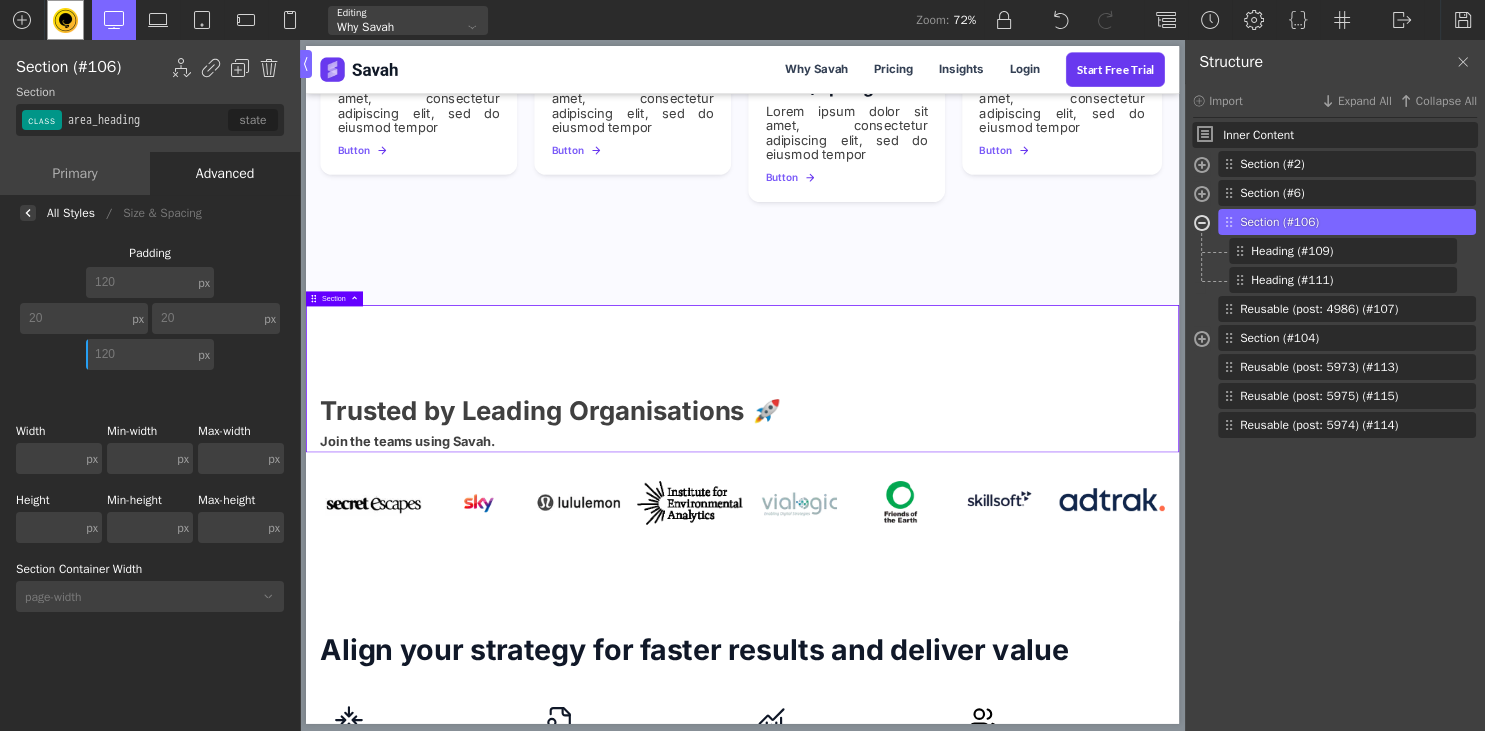 click at bounding box center (1202, 225) 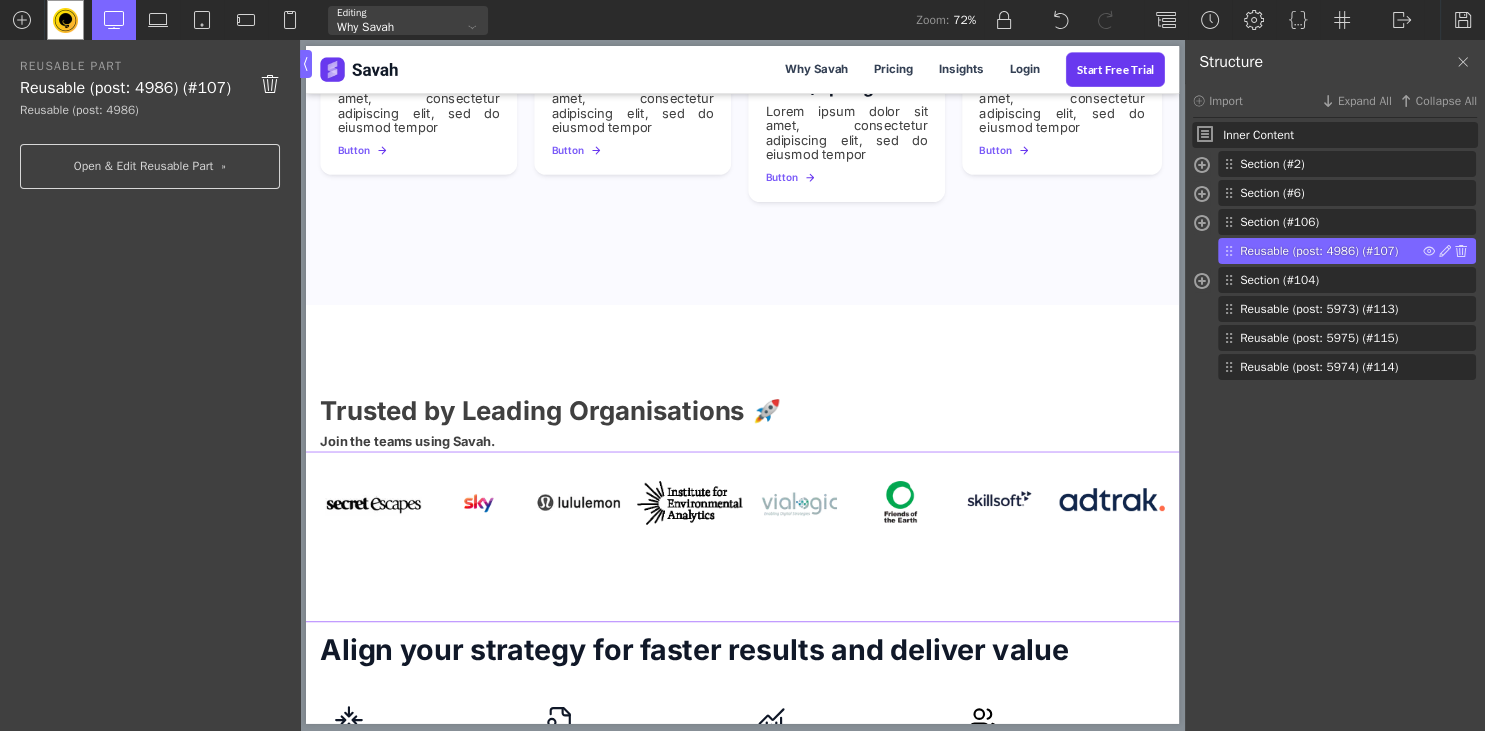 click on "Reusable (post: 4986) (#107)" at bounding box center [1331, 251] 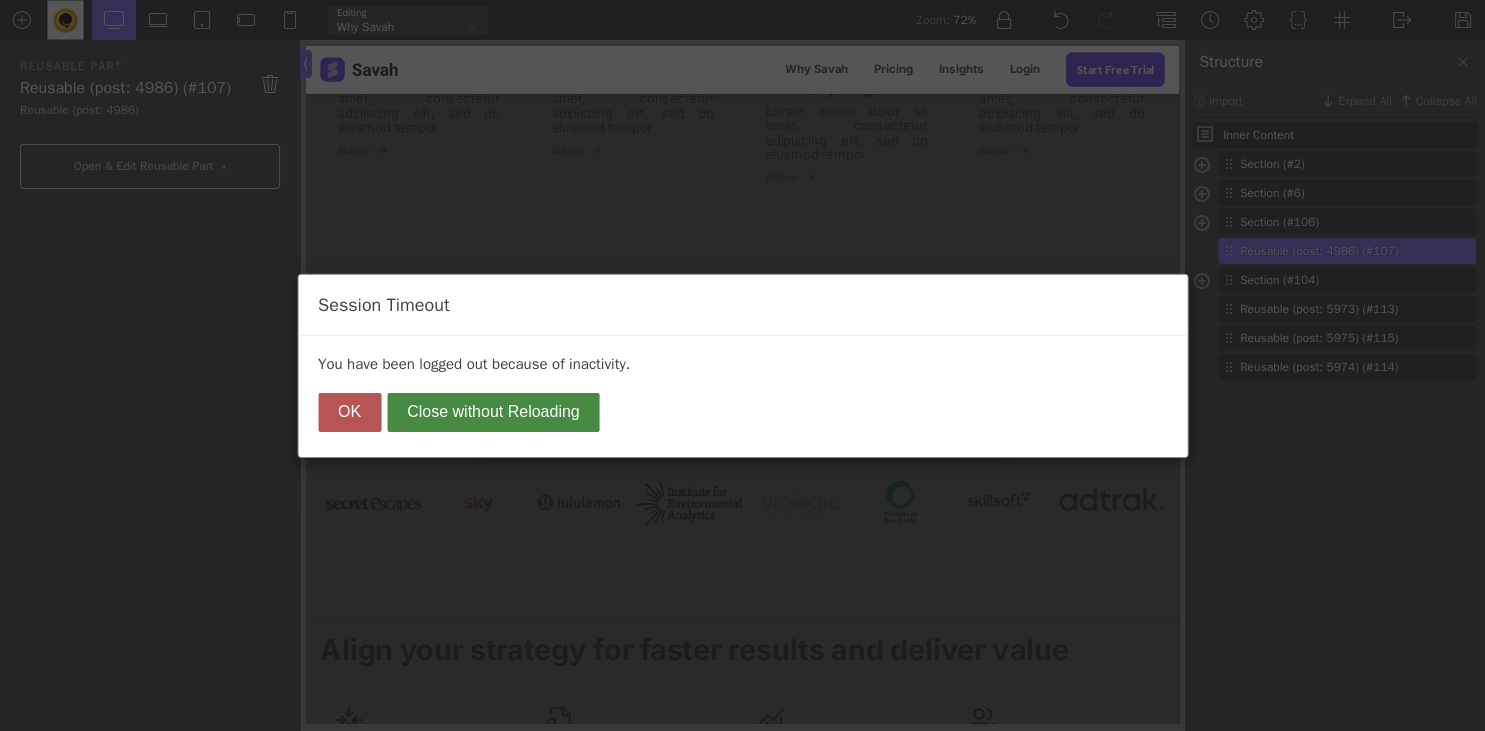 click on "OK" at bounding box center (349, 412) 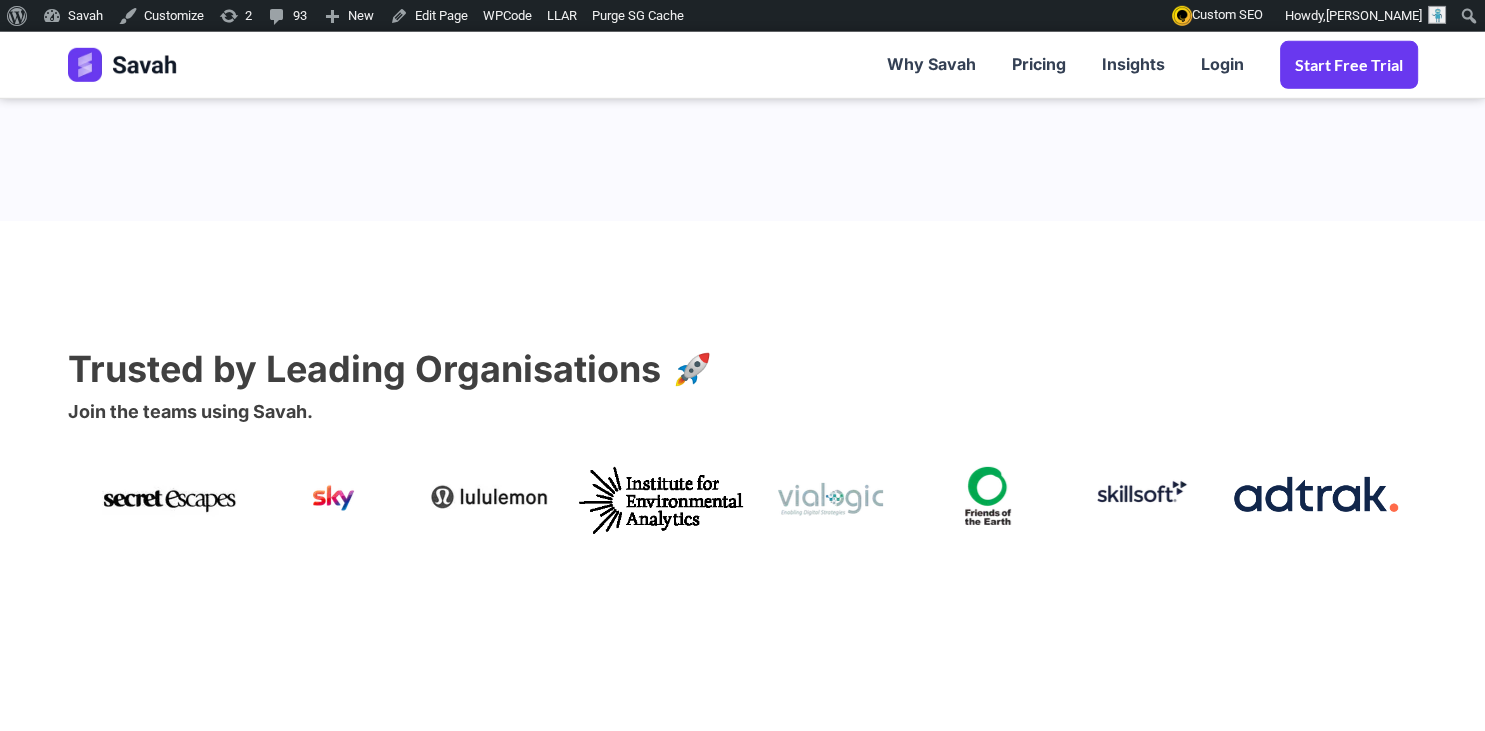 scroll, scrollTop: 1900, scrollLeft: 0, axis: vertical 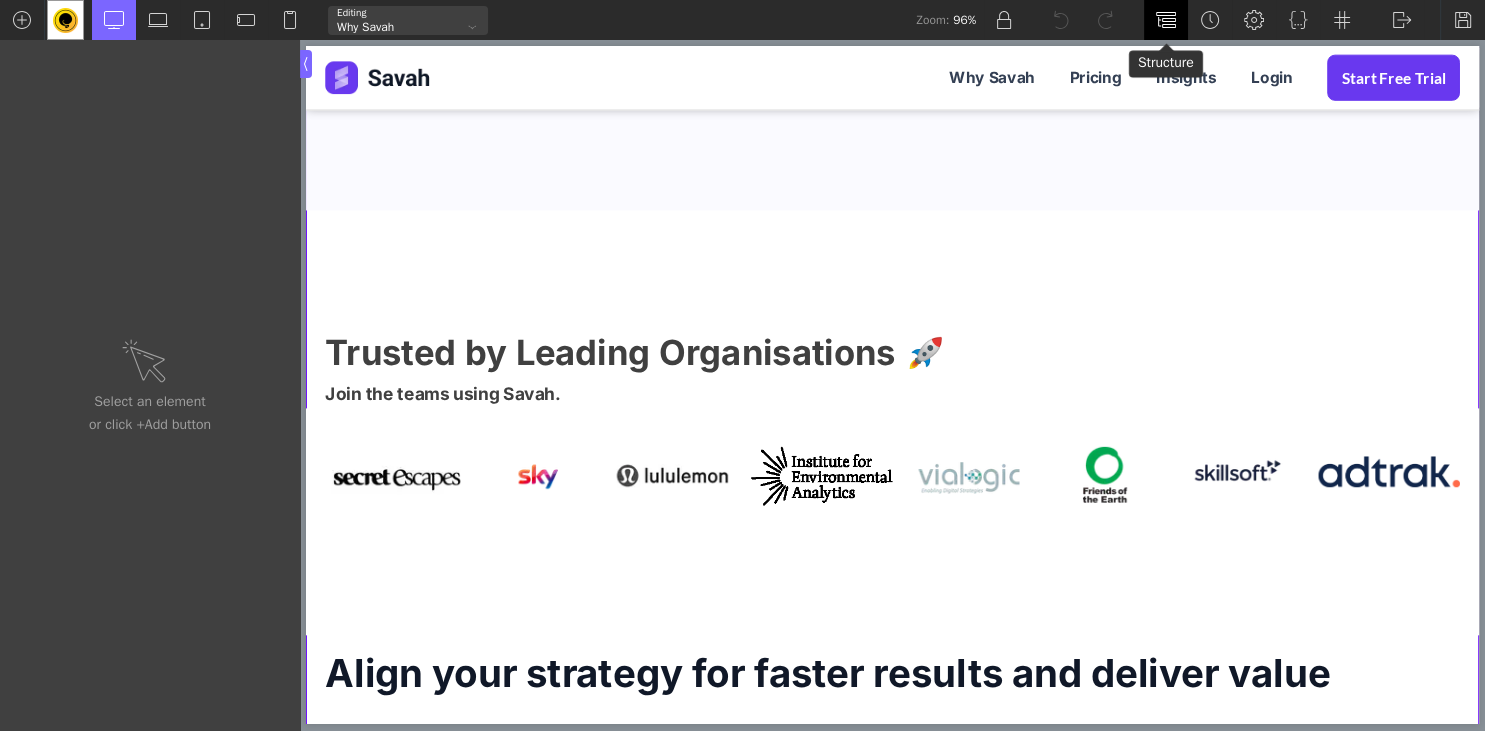 click at bounding box center [1166, 20] 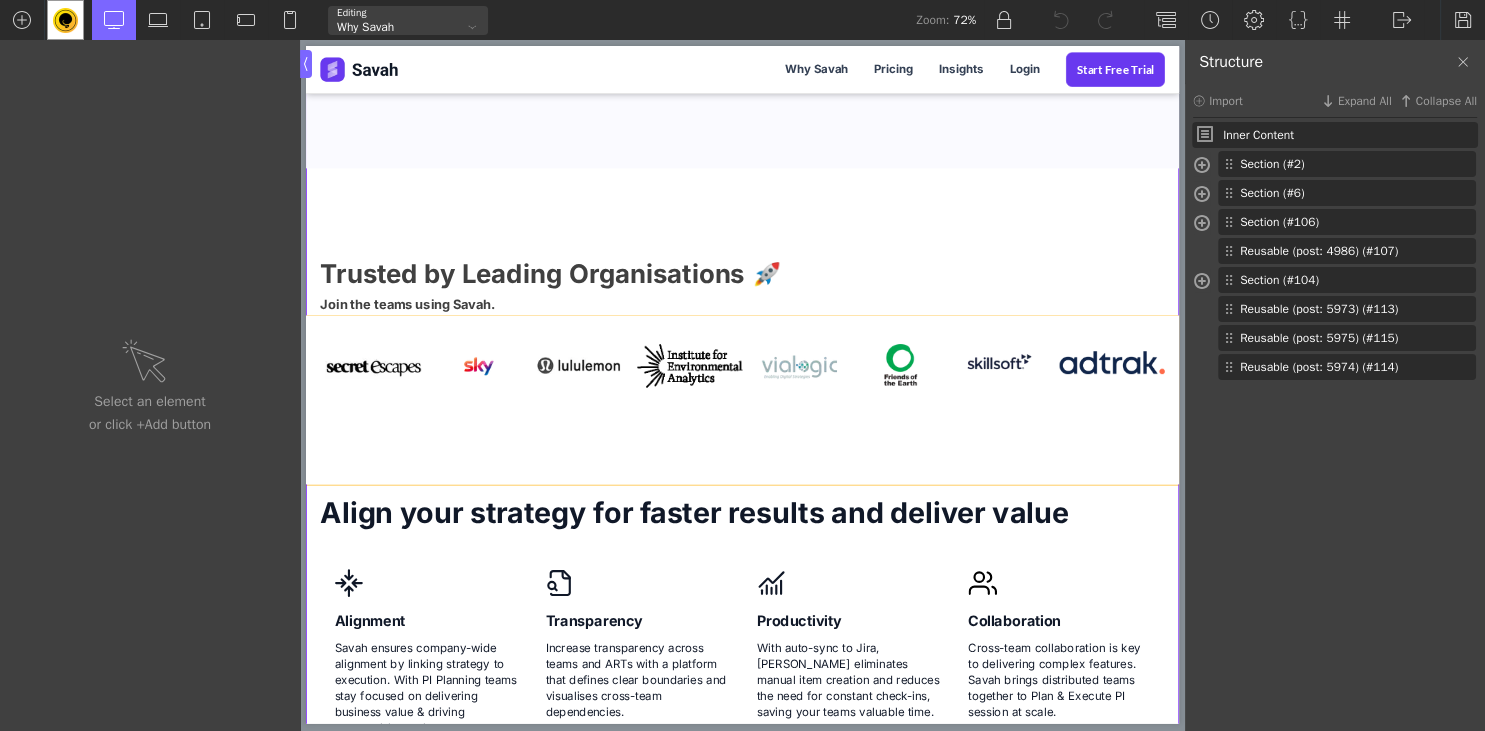scroll, scrollTop: 1901, scrollLeft: 0, axis: vertical 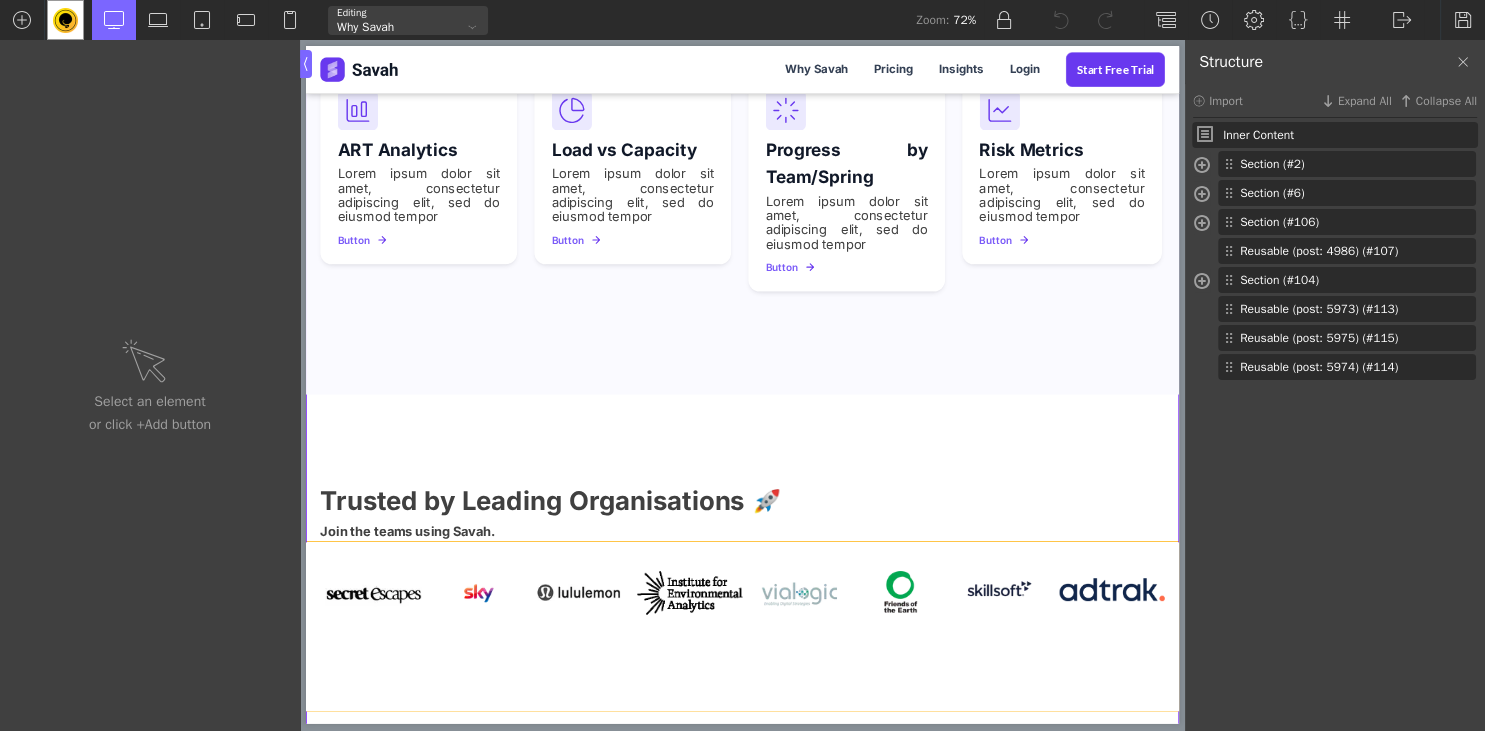 click at bounding box center (995, 811) 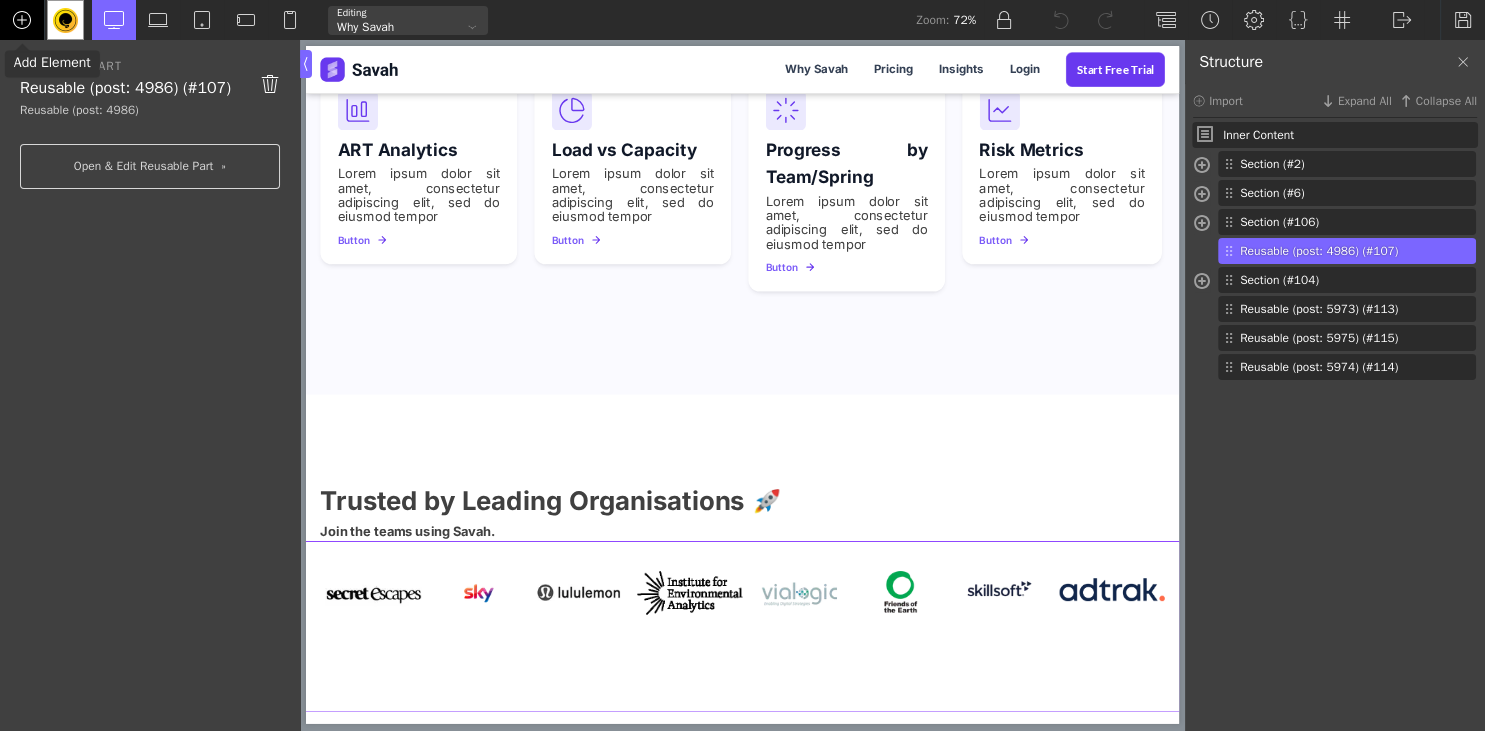click at bounding box center [22, 20] 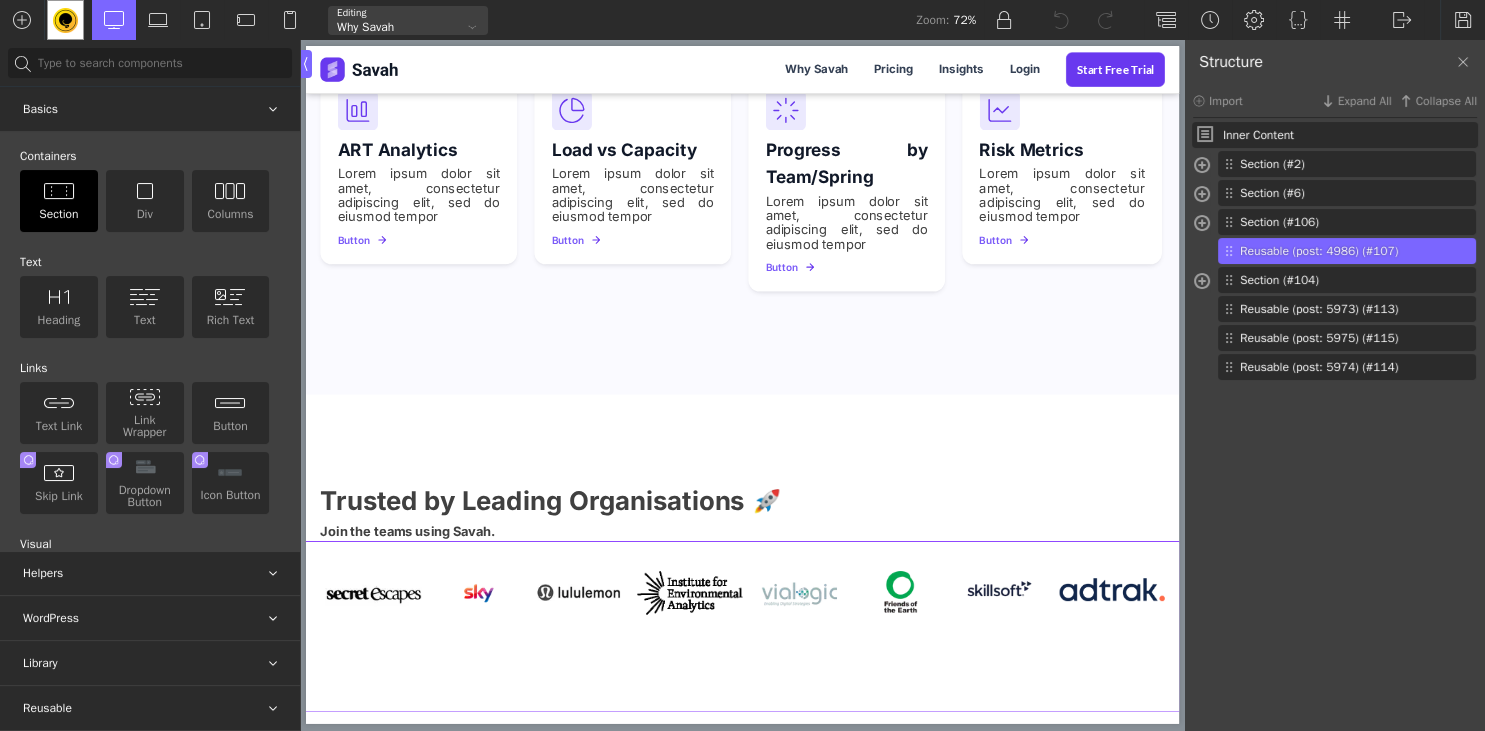 click on "Section" at bounding box center (59, 201) 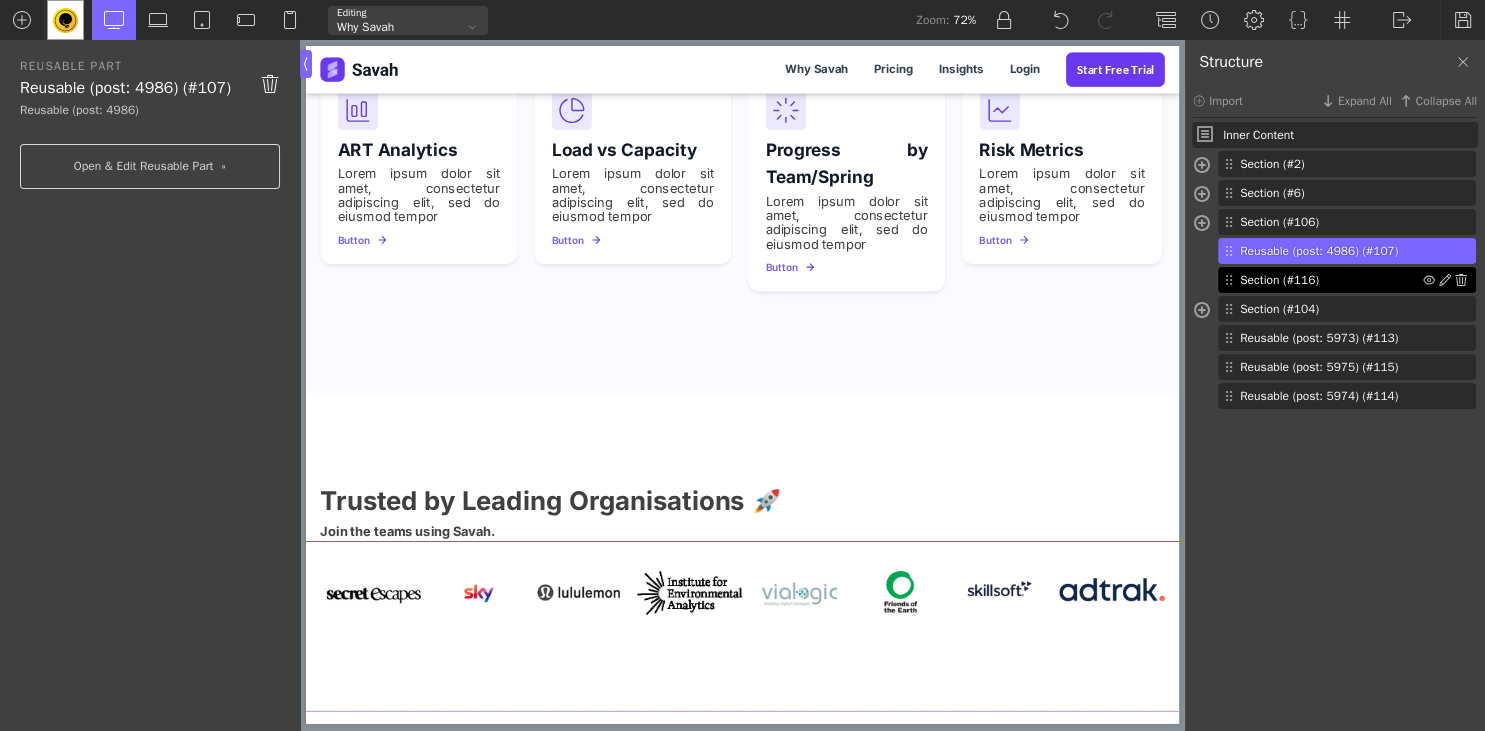 click on "Section (#116)" at bounding box center [1331, 280] 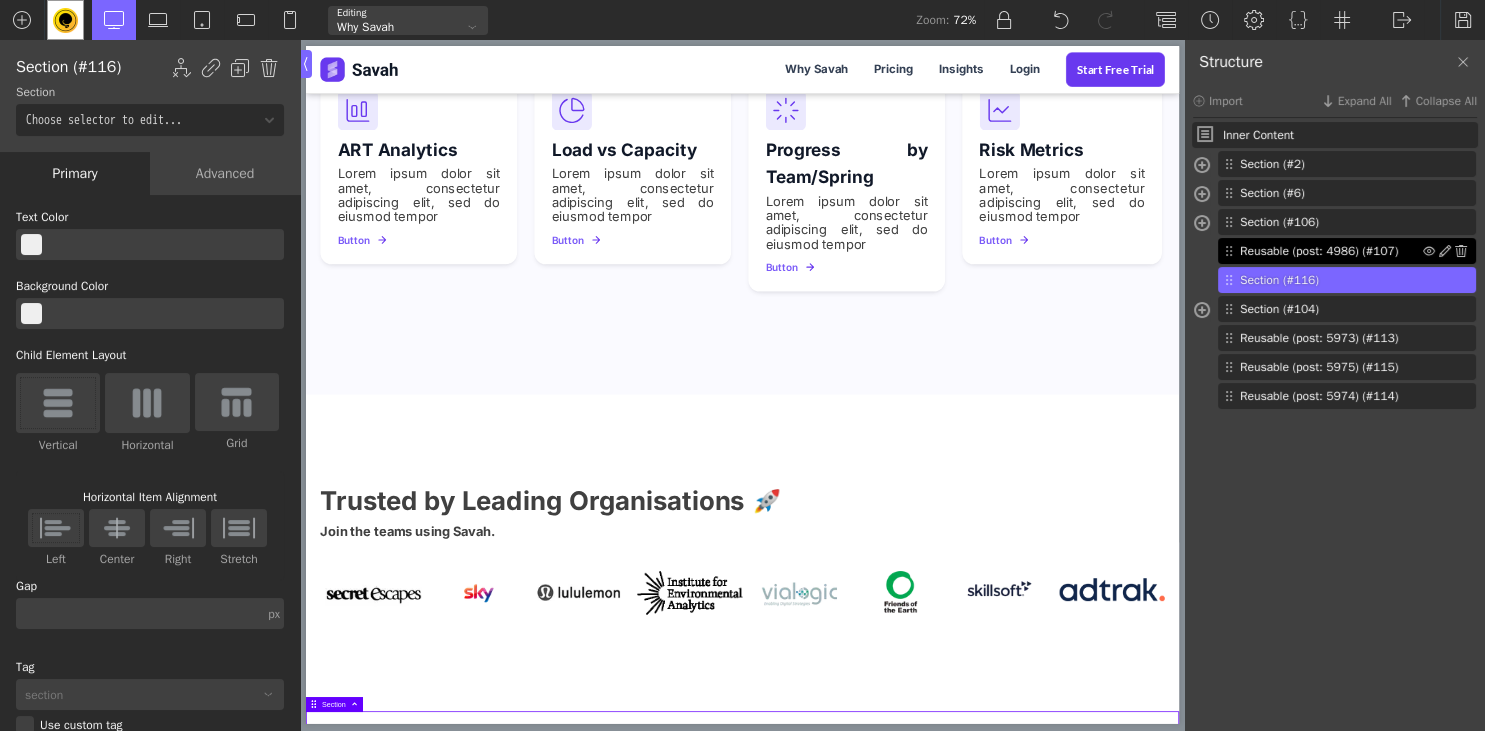 click on "Reusable (post: 4986) (#107)" at bounding box center [1331, 251] 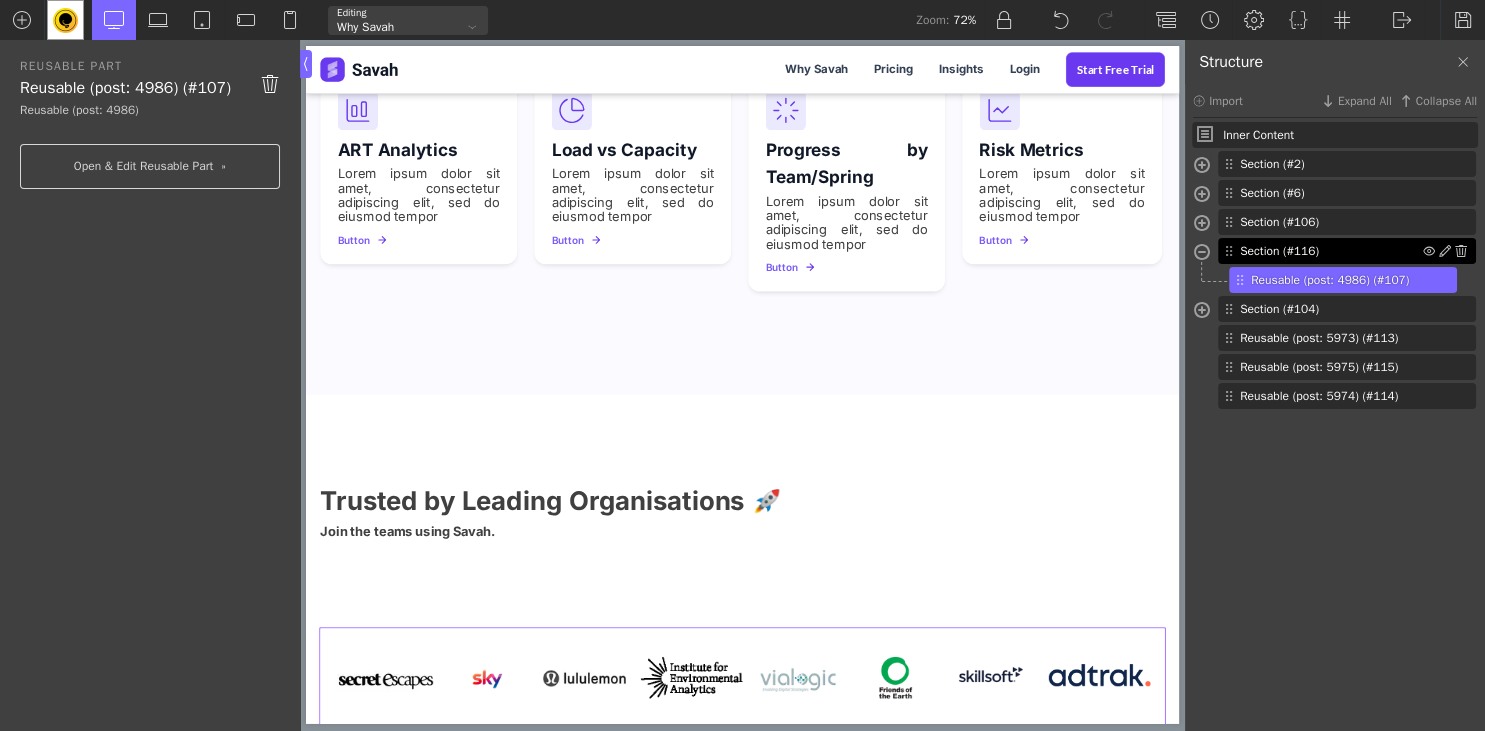 click on "Section (#116)" at bounding box center [1331, 251] 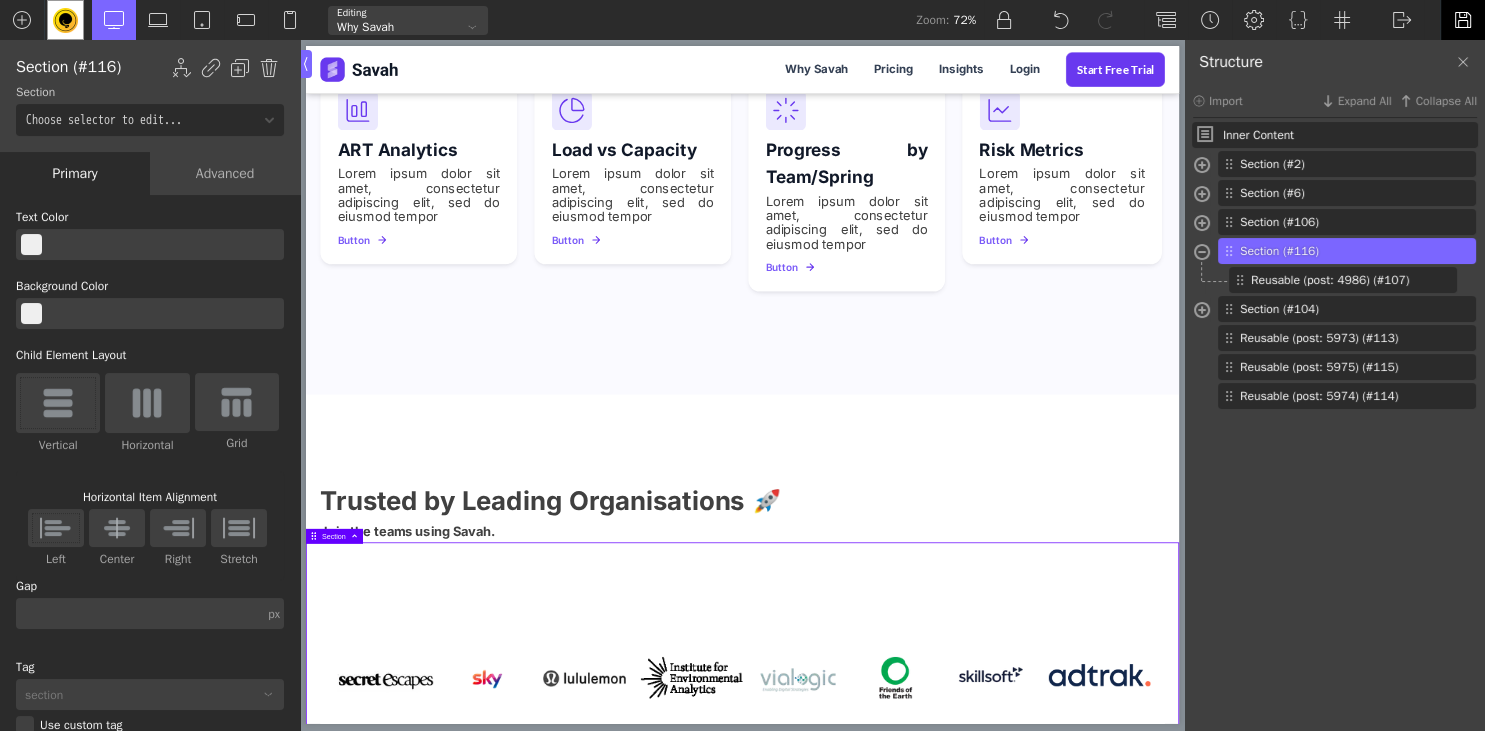 click at bounding box center (1462, 20) 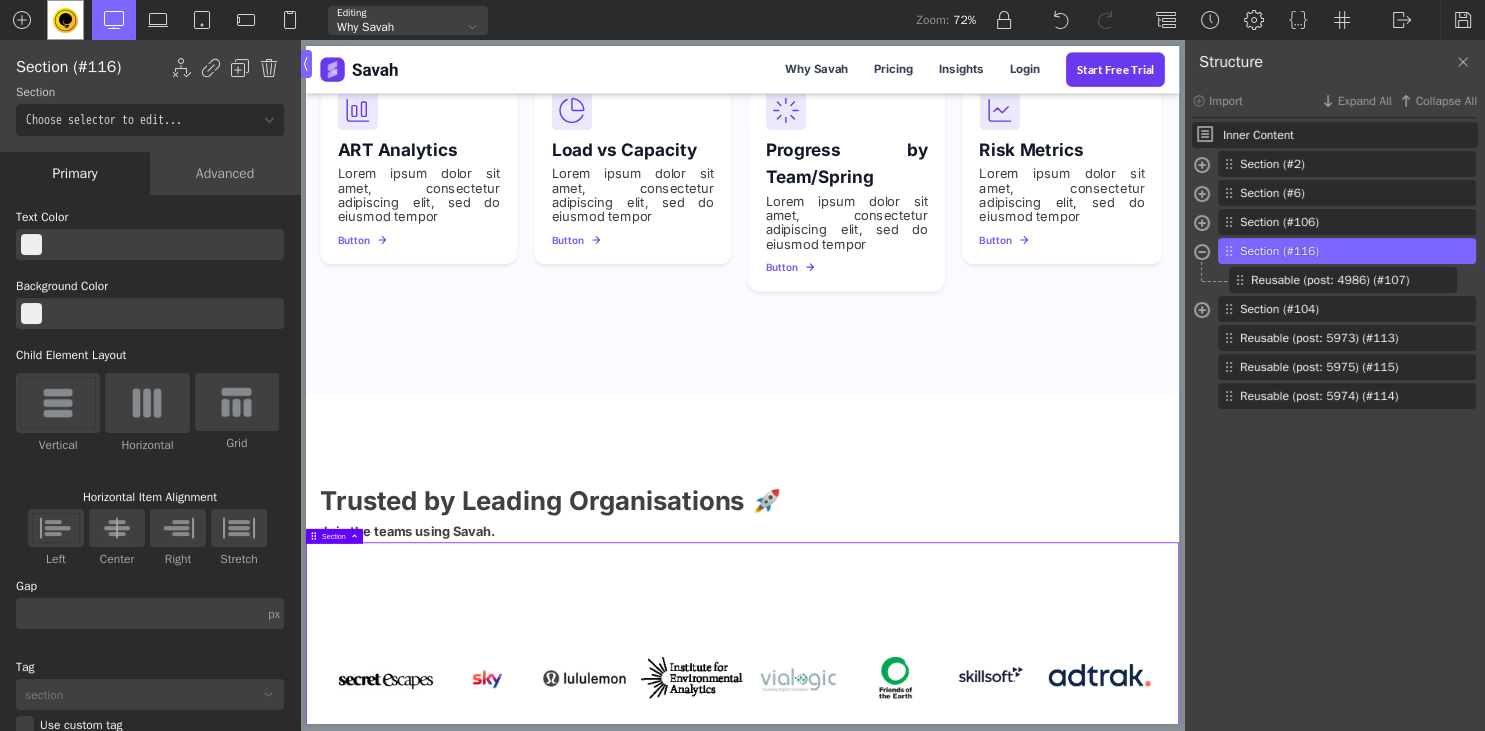 click on "Advanced" at bounding box center [225, 173] 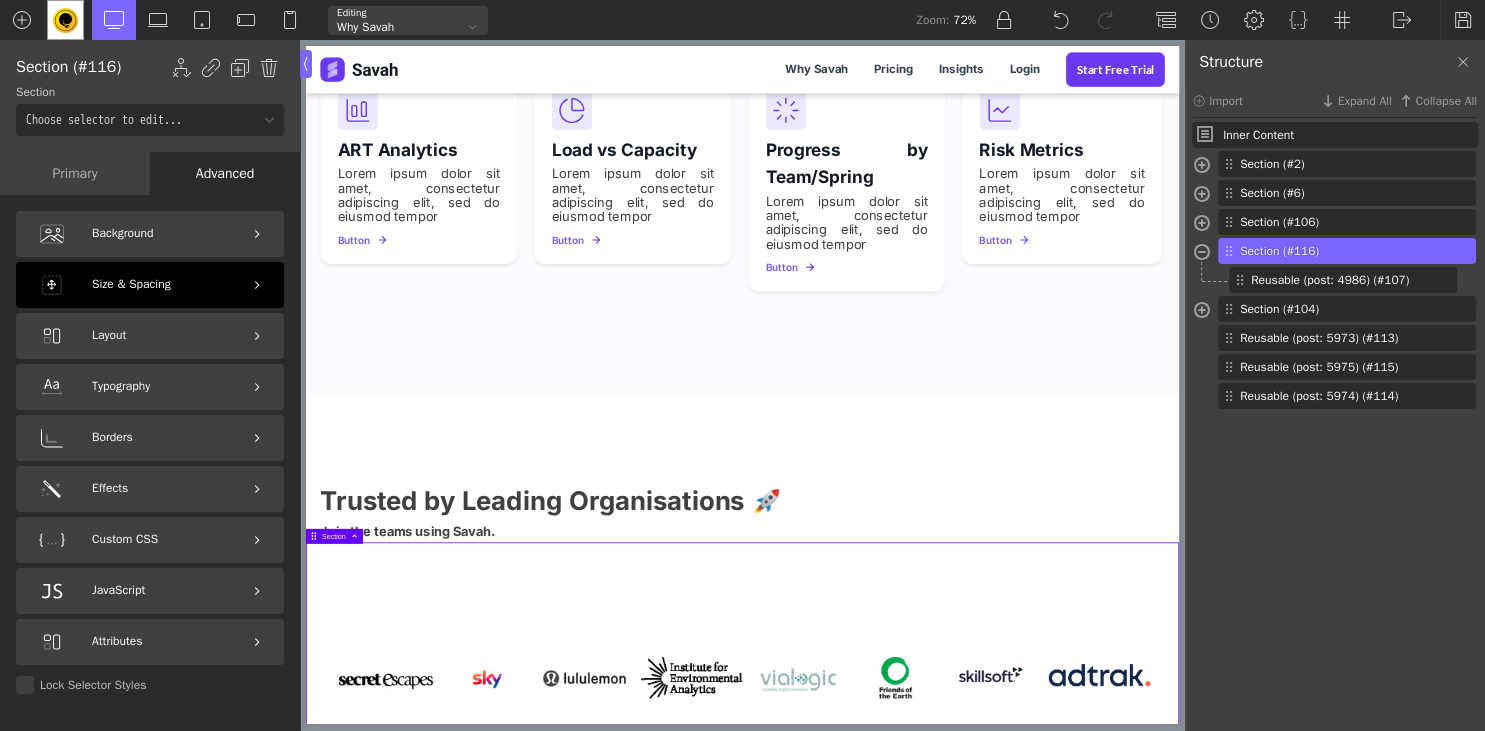 click on "Size & Spacing" at bounding box center [131, 284] 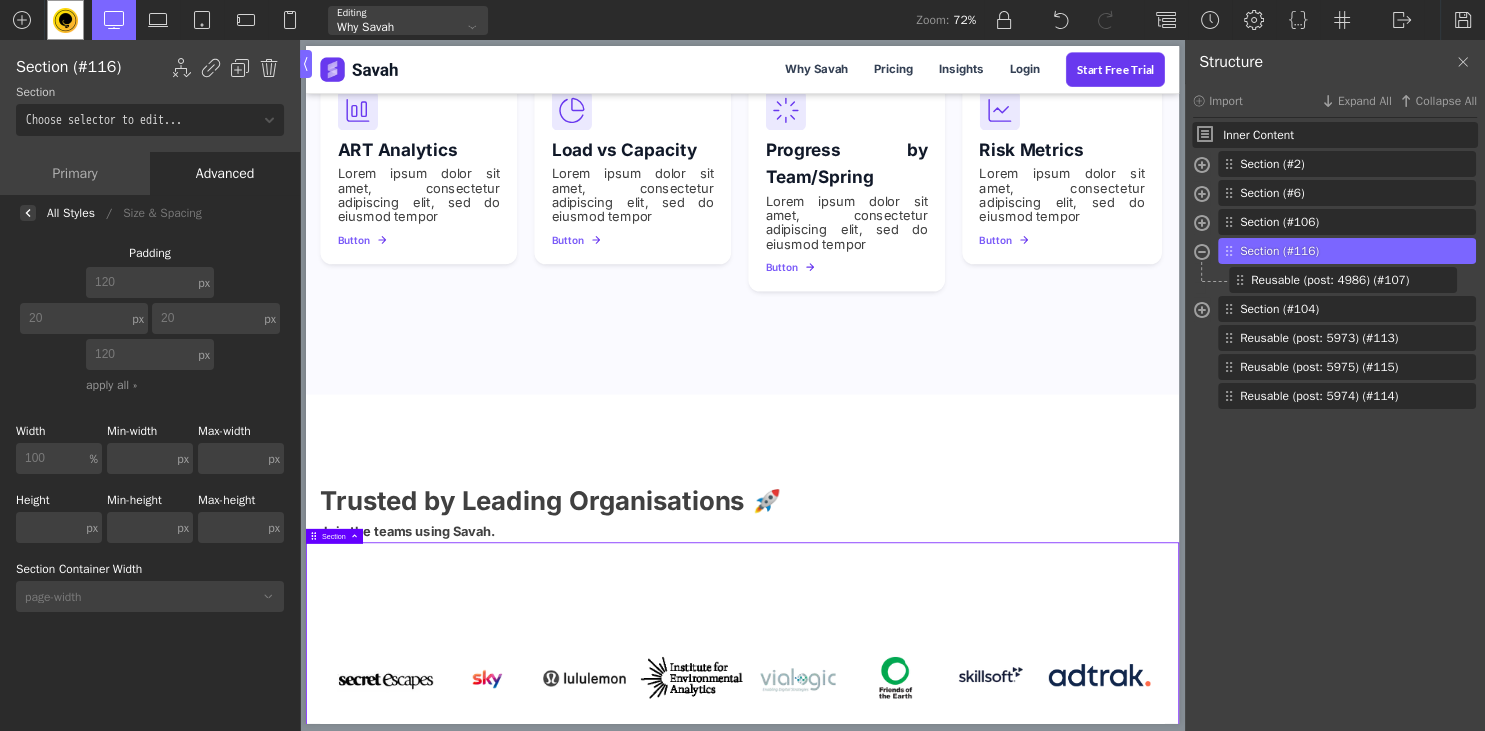 click on "120" at bounding box center [140, 282] 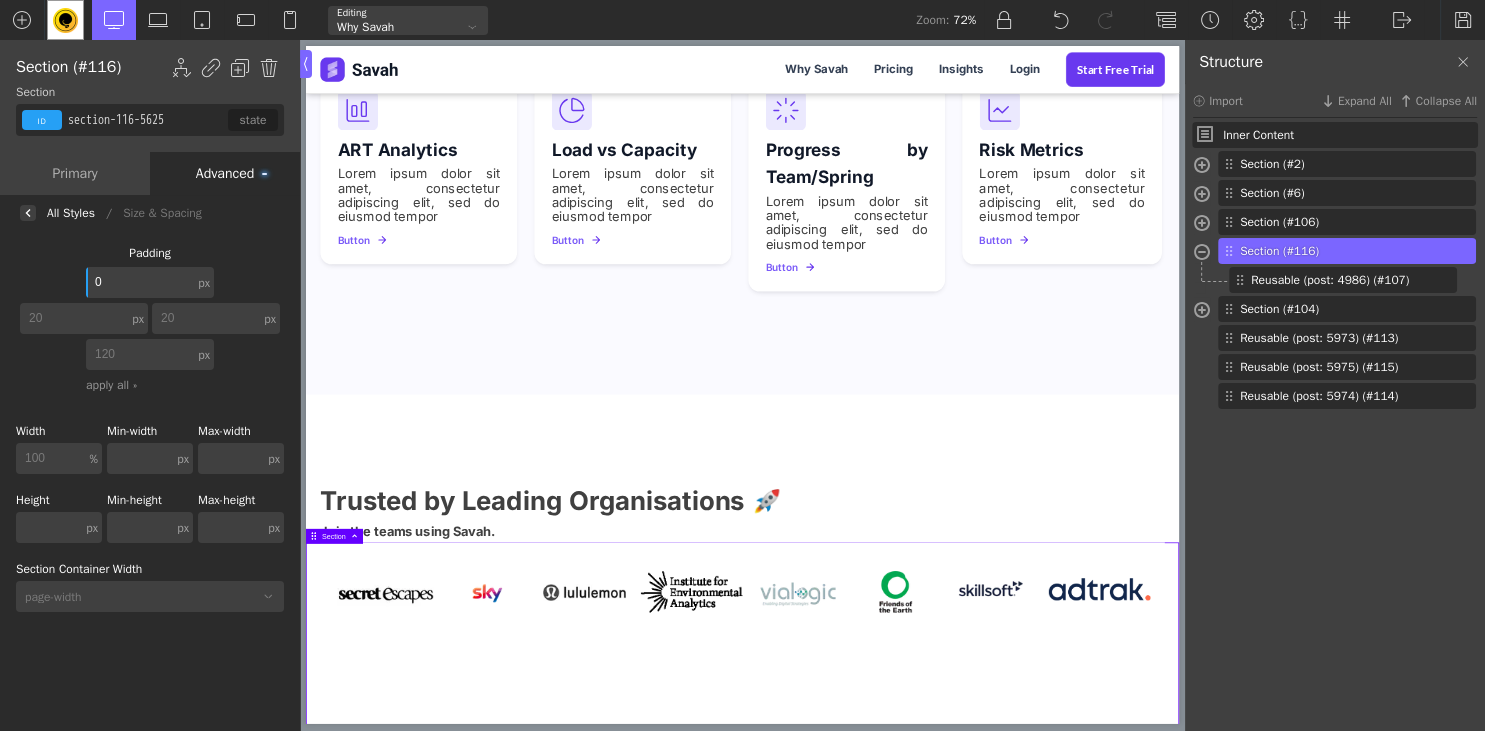 type on "0" 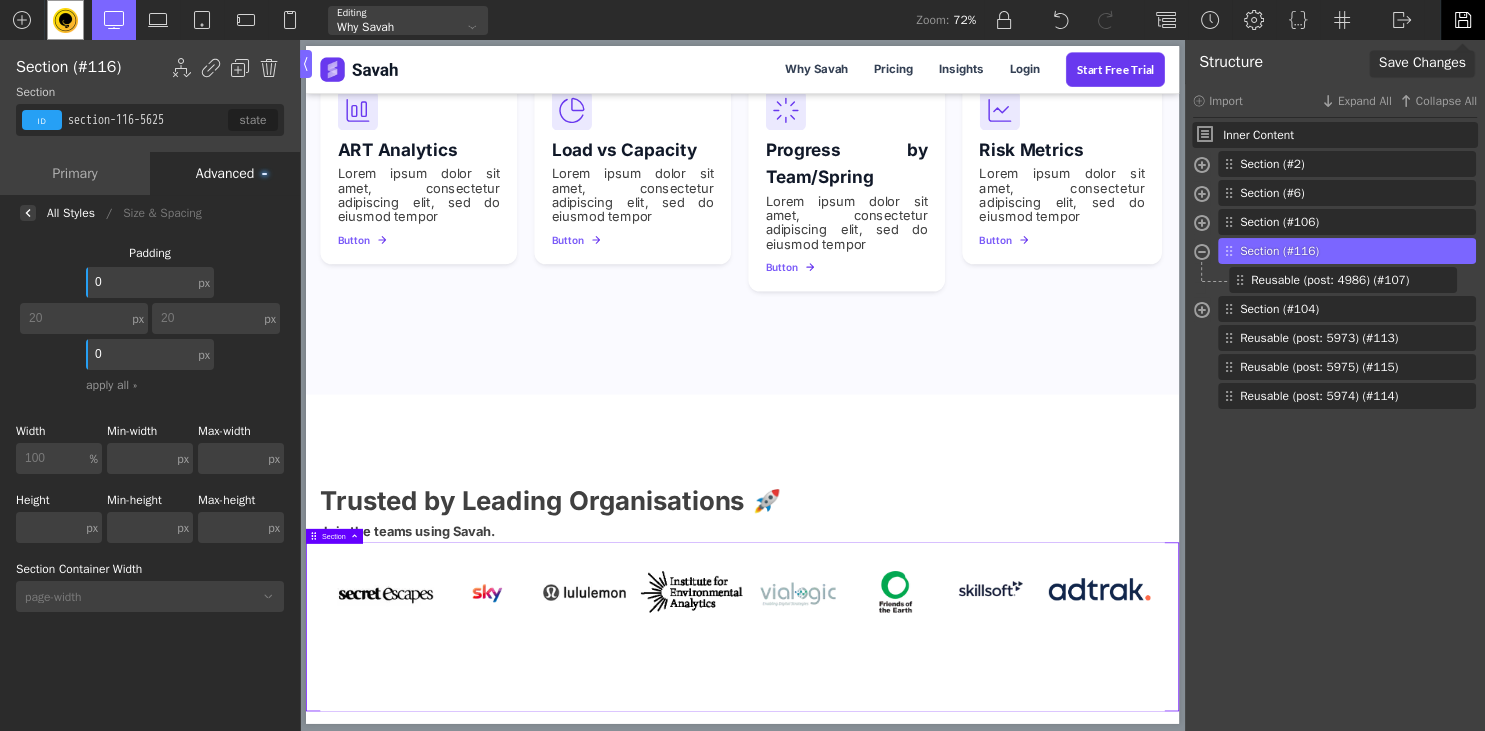 type on "0" 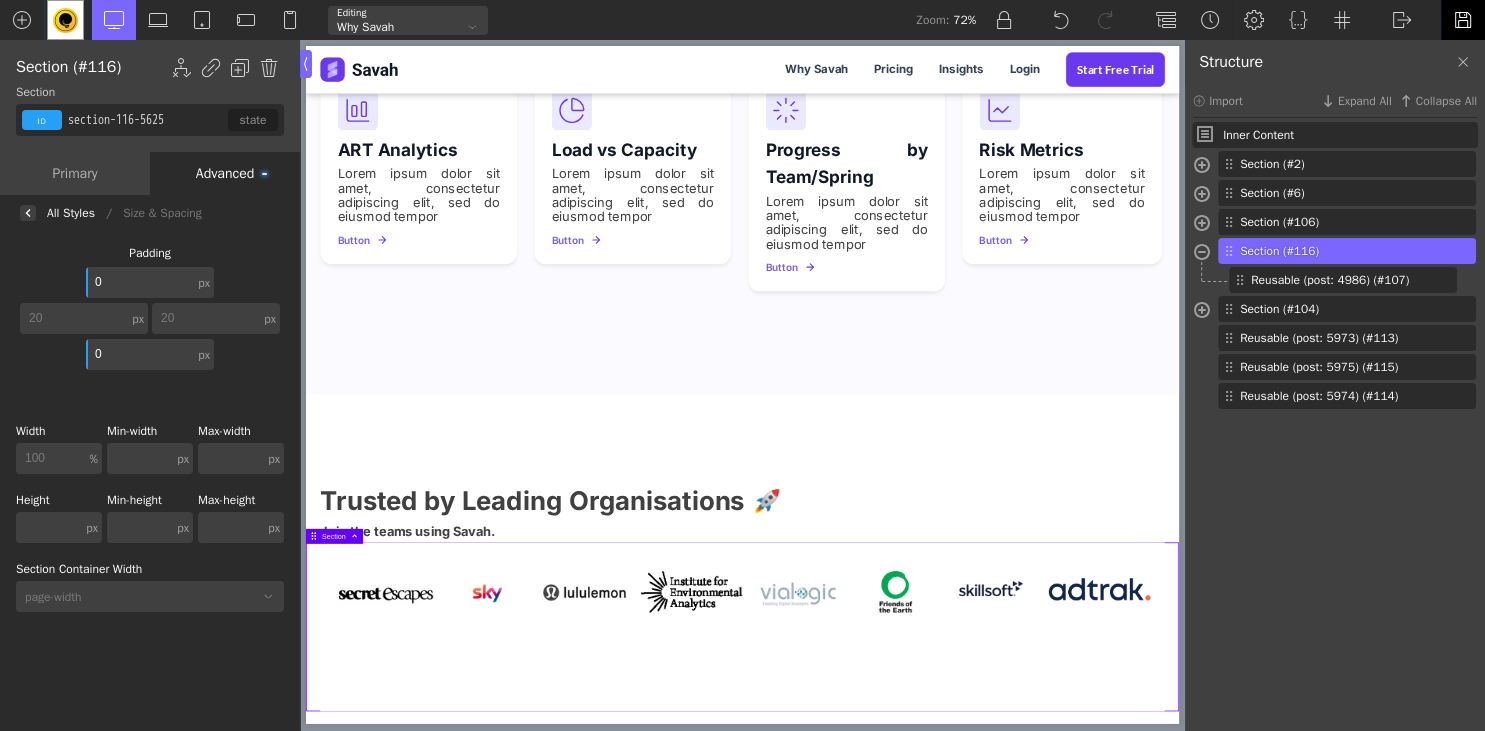 click at bounding box center [1463, 20] 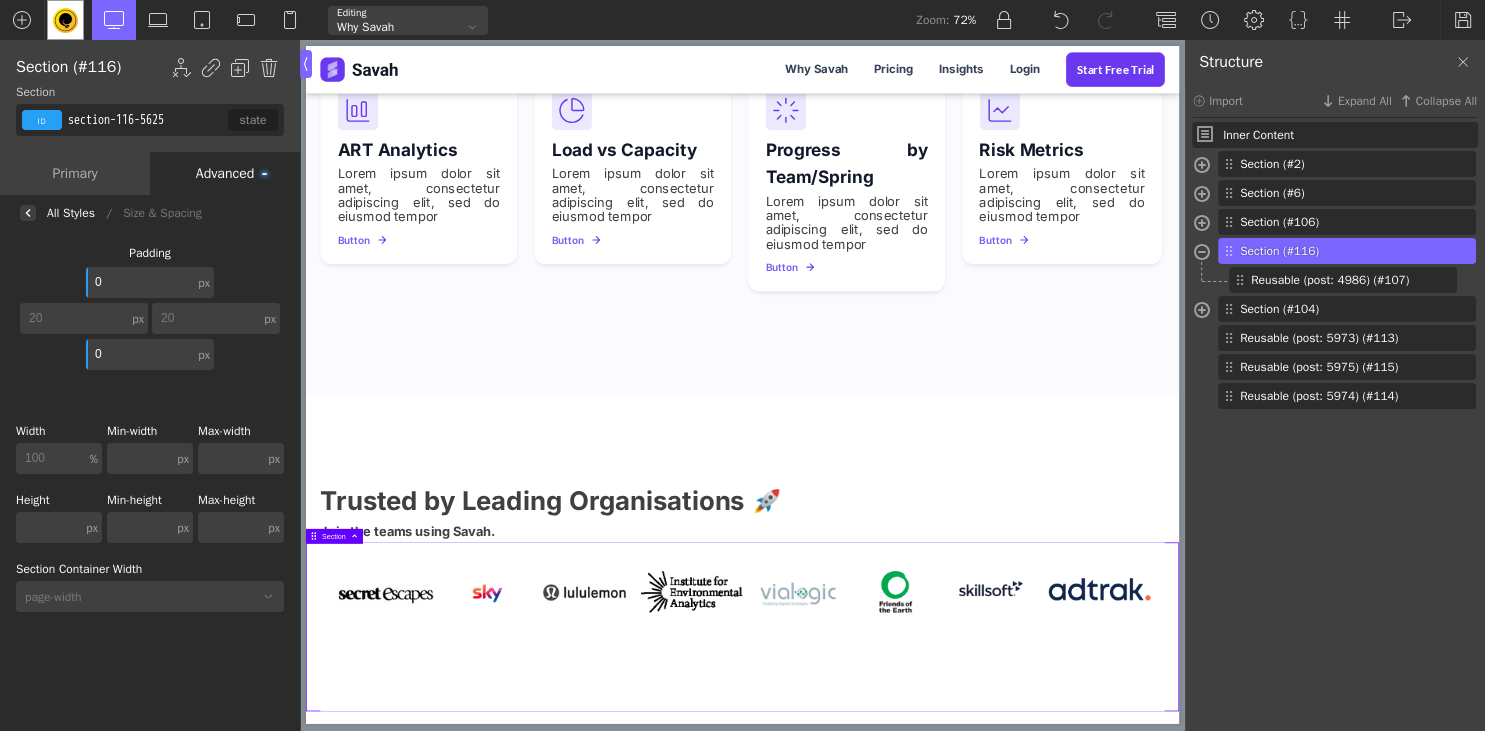 click on "section-116-5625" at bounding box center [146, 120] 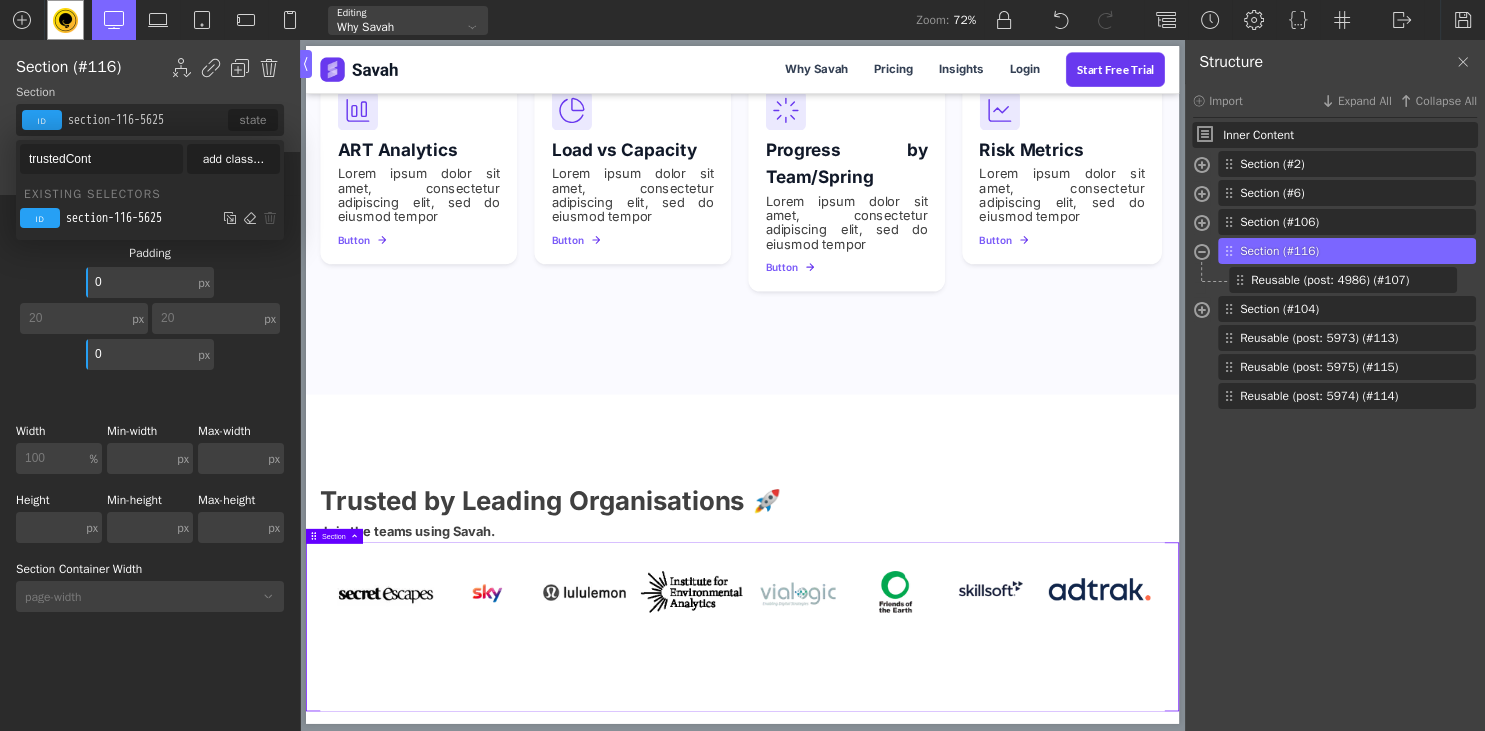 type on "trustedCont" 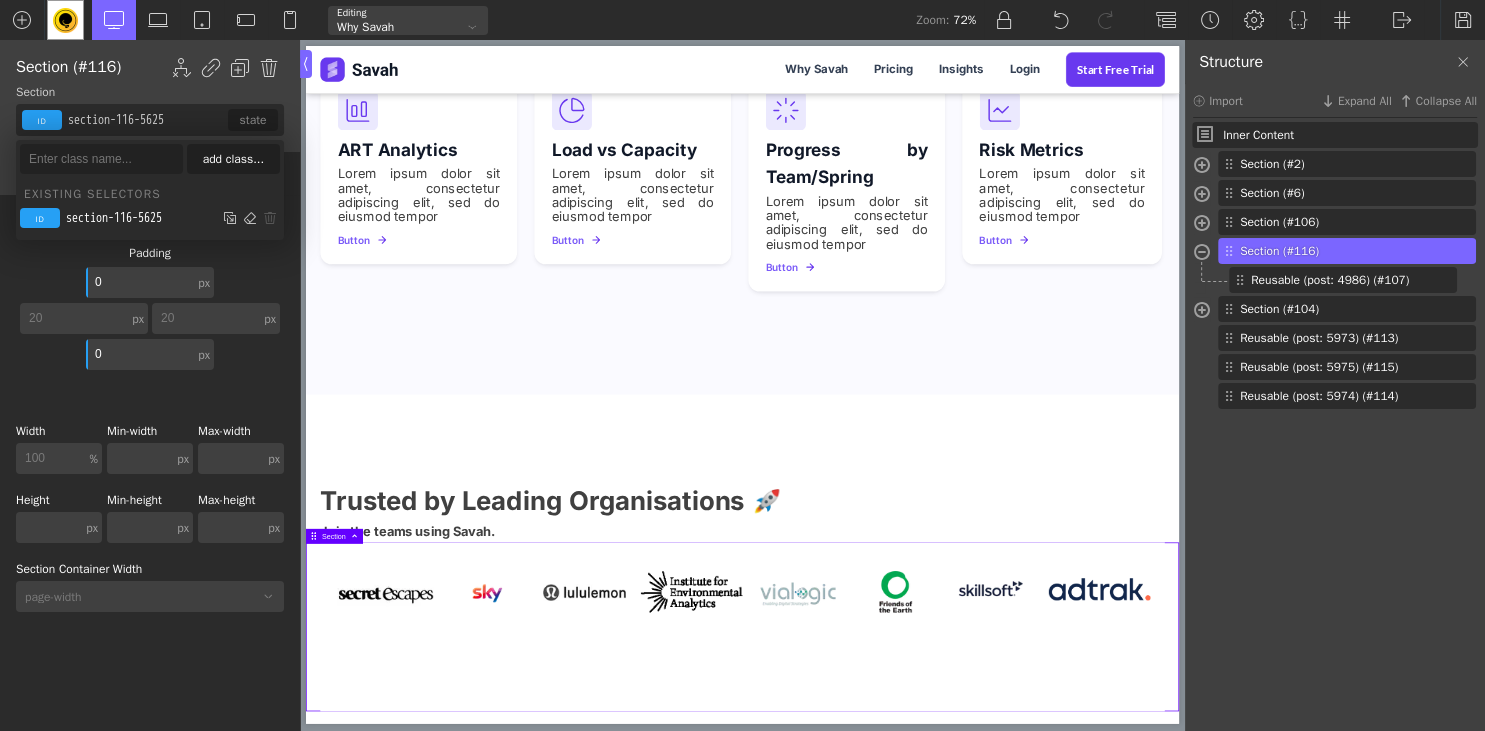 type on "120" 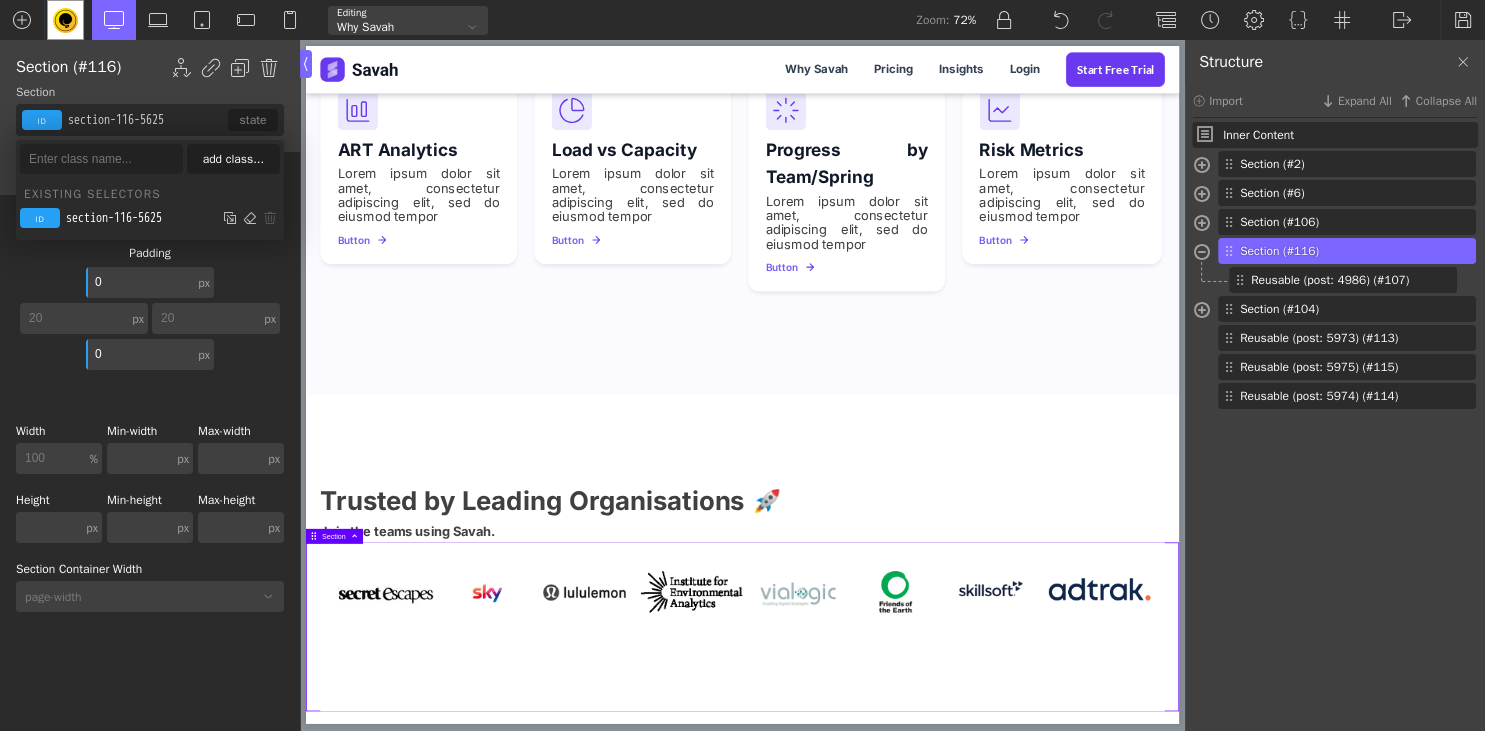 type on "120" 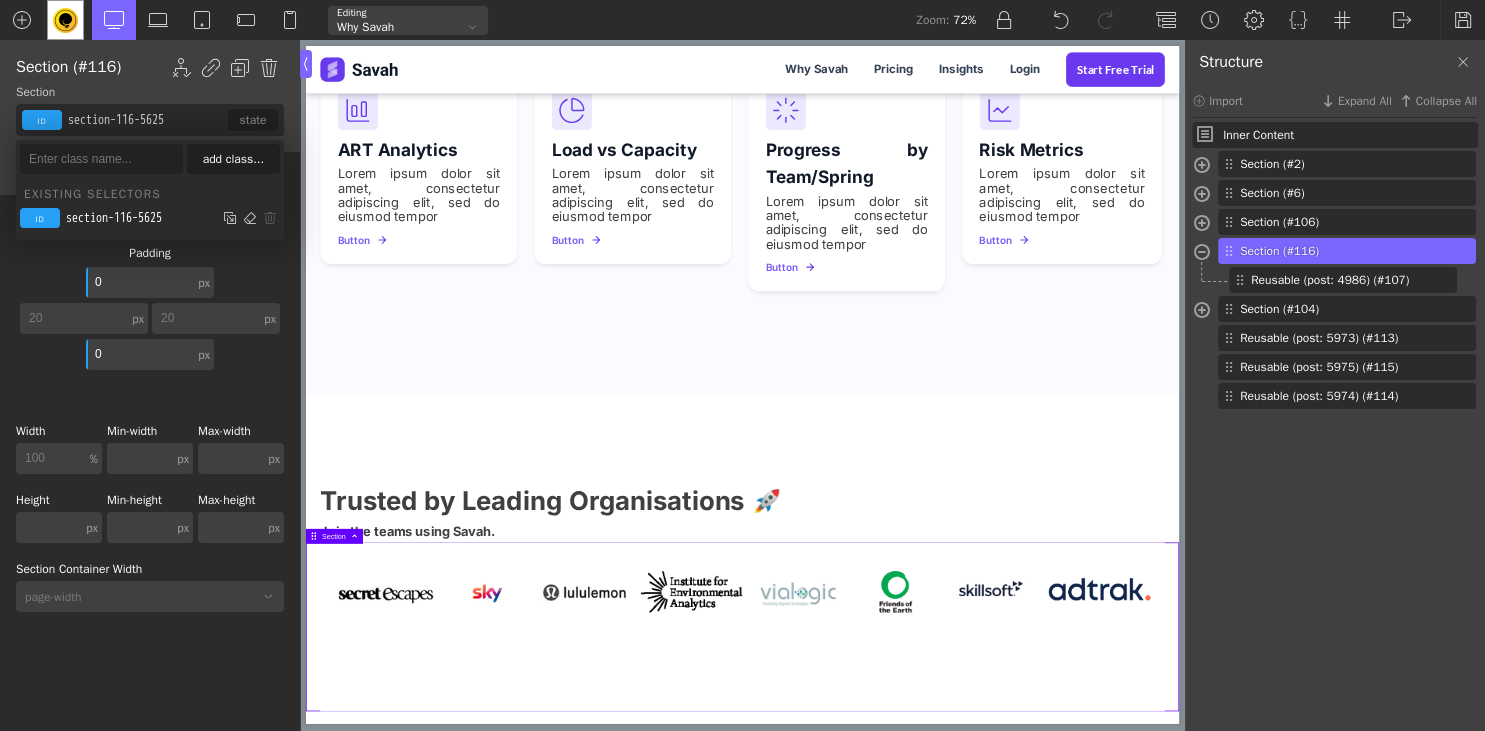 type 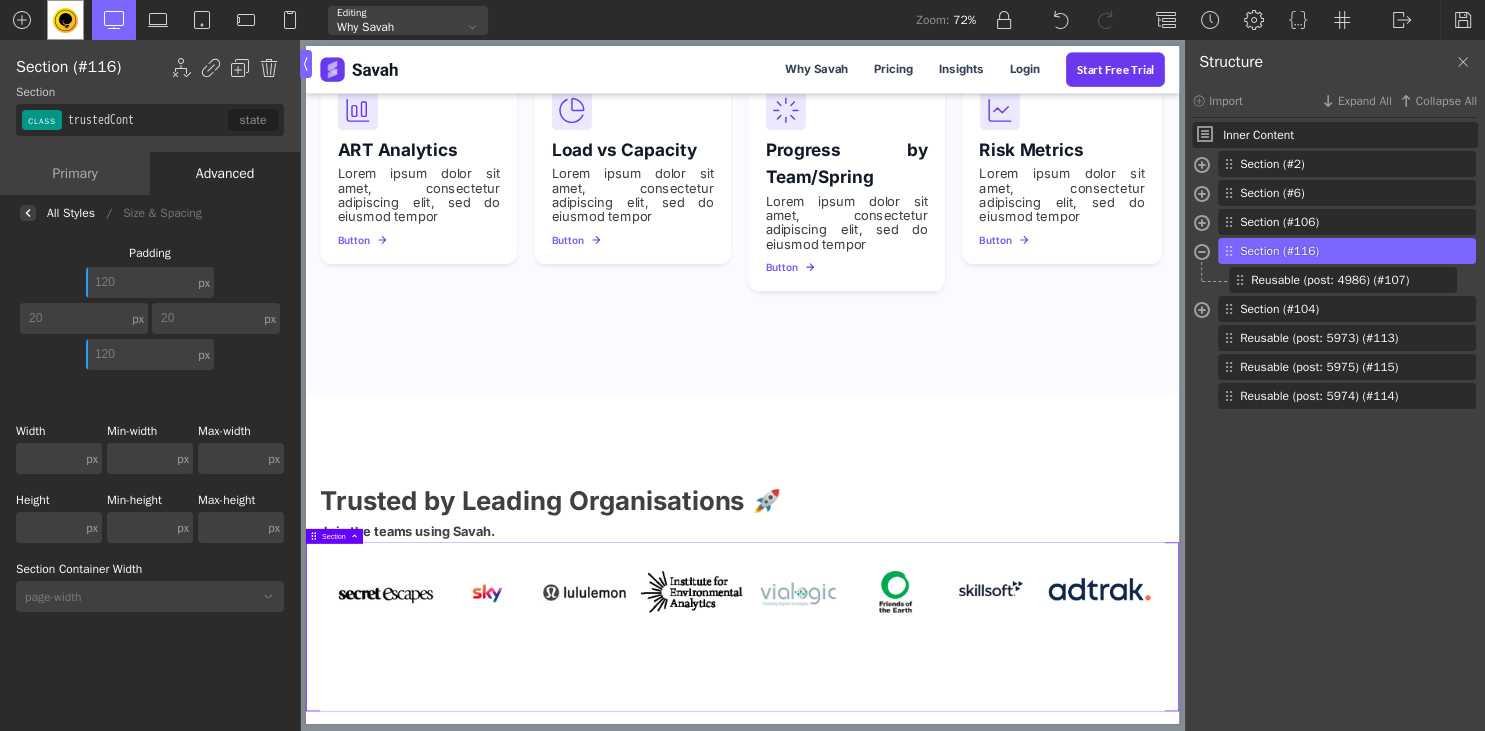 click at bounding box center [1463, 20] 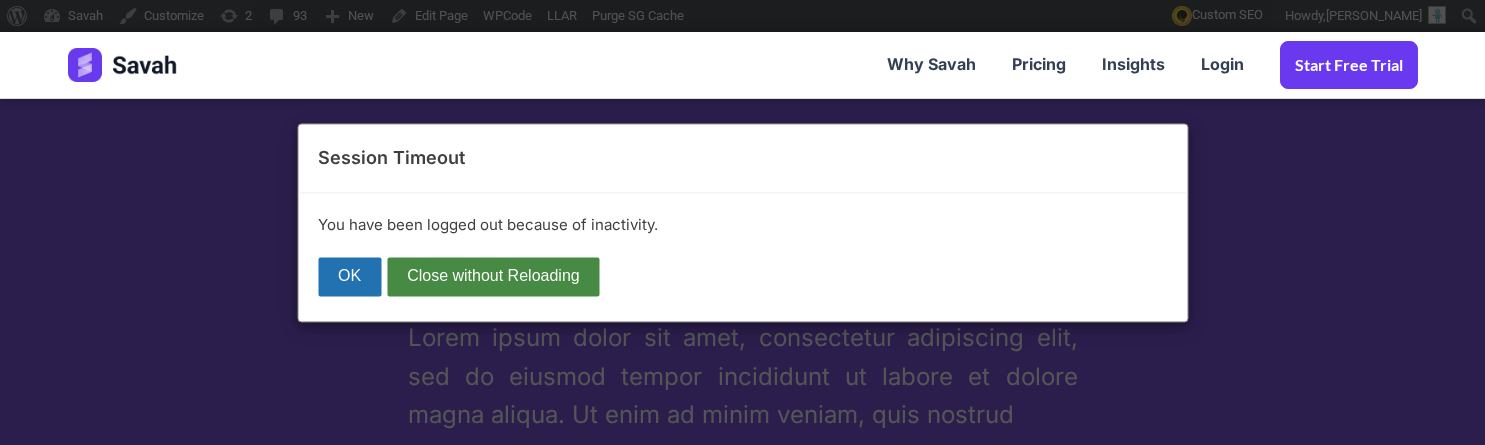 scroll, scrollTop: 2208, scrollLeft: 0, axis: vertical 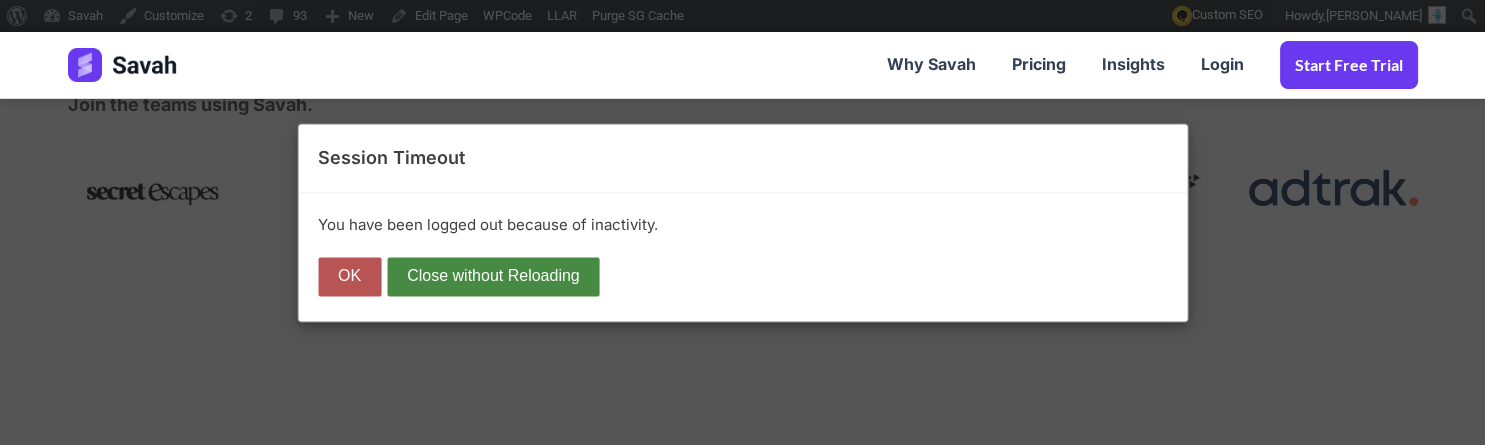 click on "OK" at bounding box center (349, 277) 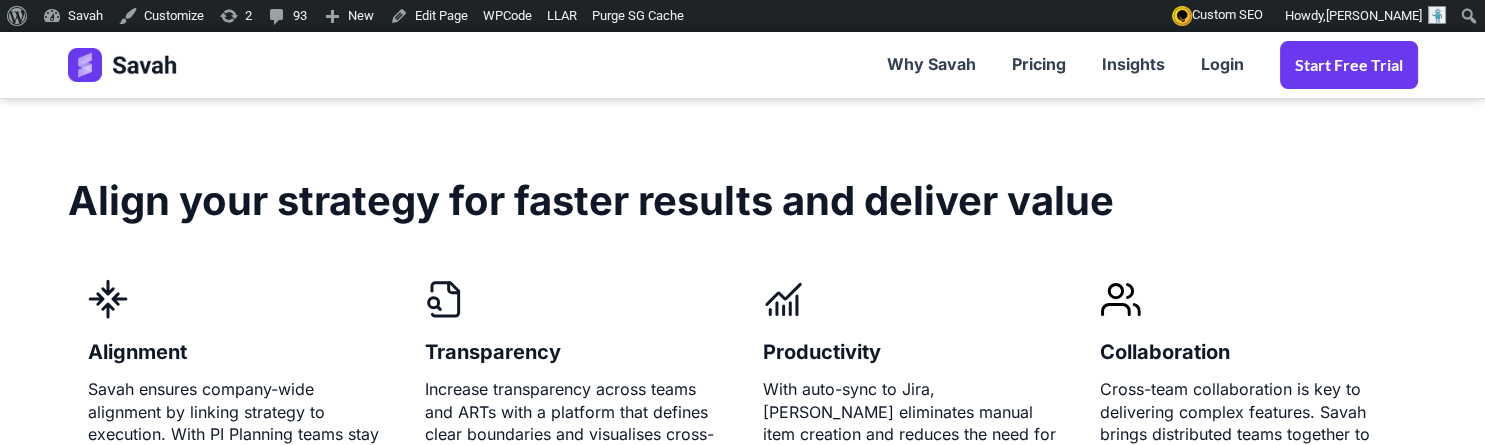 scroll, scrollTop: 2212, scrollLeft: 0, axis: vertical 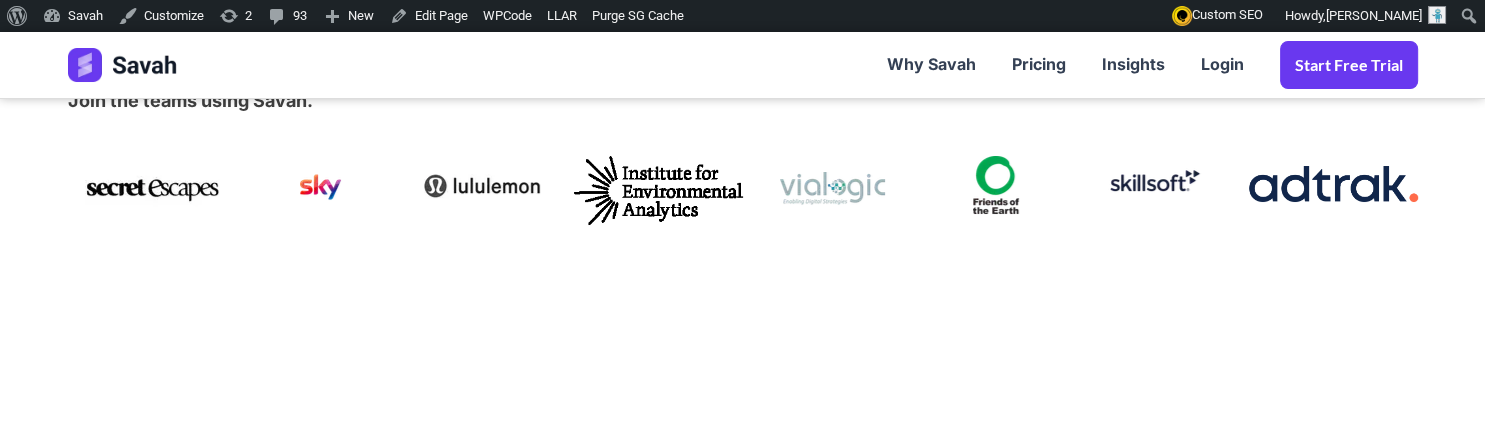 click at bounding box center (482, 185) 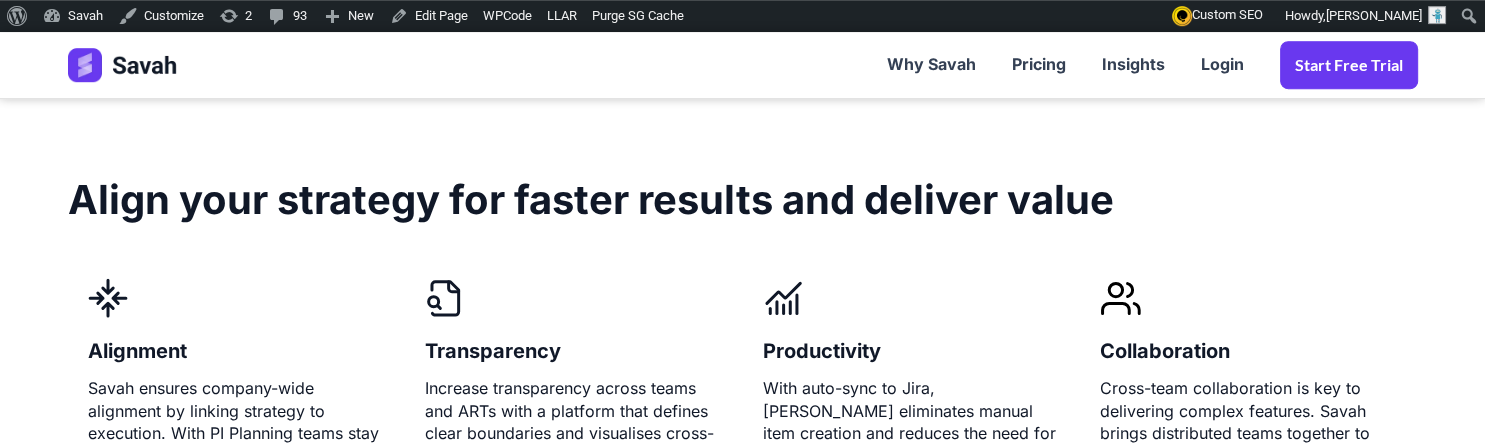 scroll, scrollTop: 2524, scrollLeft: 0, axis: vertical 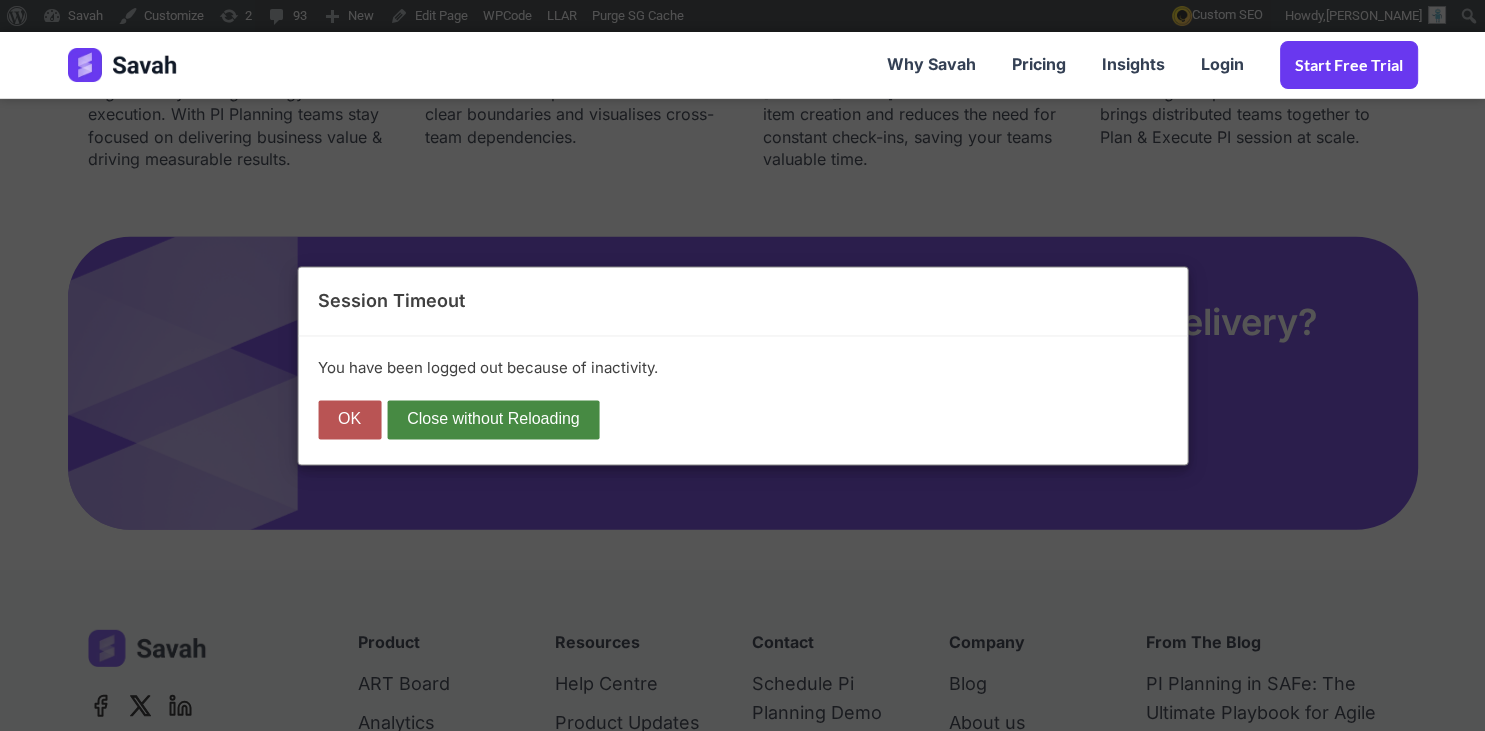 click on "OK" at bounding box center (349, 420) 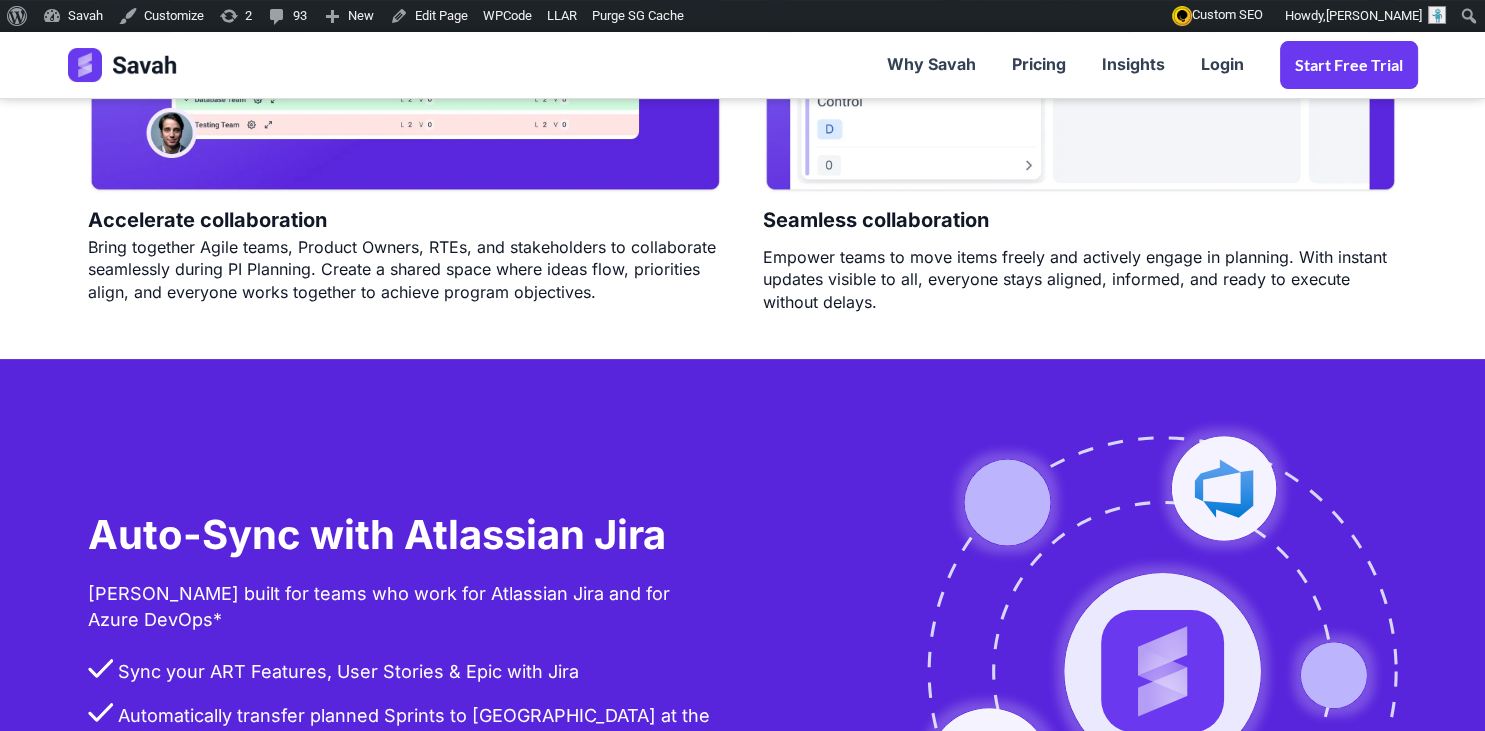 scroll, scrollTop: 3912, scrollLeft: 0, axis: vertical 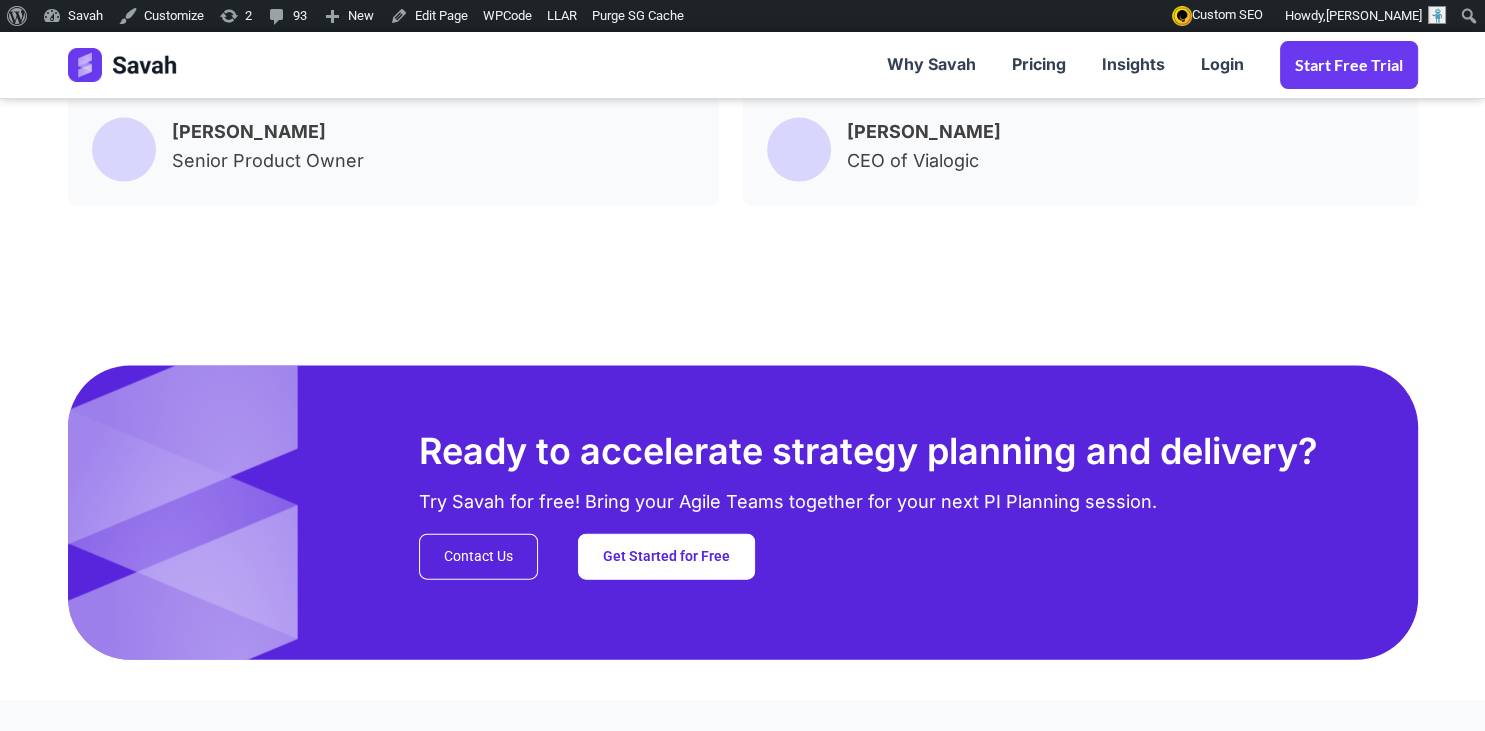 drag, startPoint x: 476, startPoint y: 557, endPoint x: 490, endPoint y: 550, distance: 15.652476 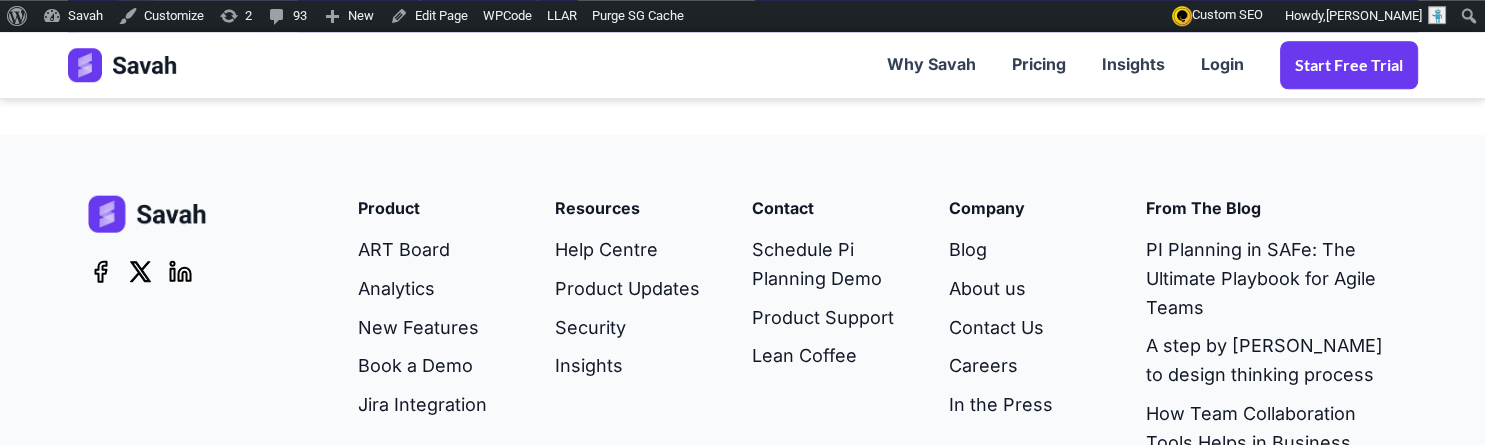 scroll, scrollTop: 4538, scrollLeft: 0, axis: vertical 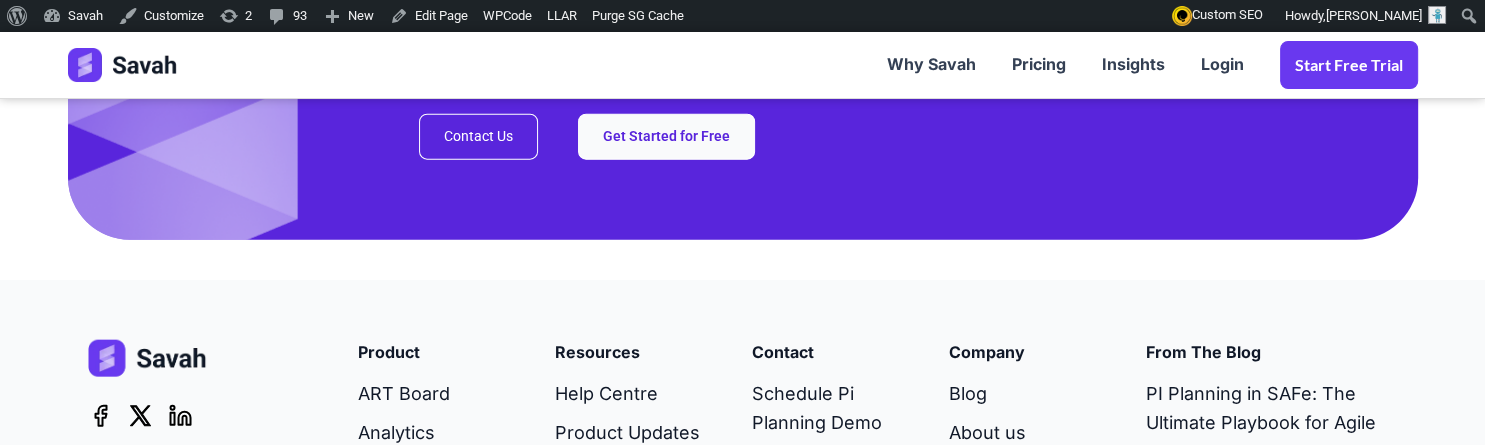 click on "Get Started for Free" at bounding box center [666, 137] 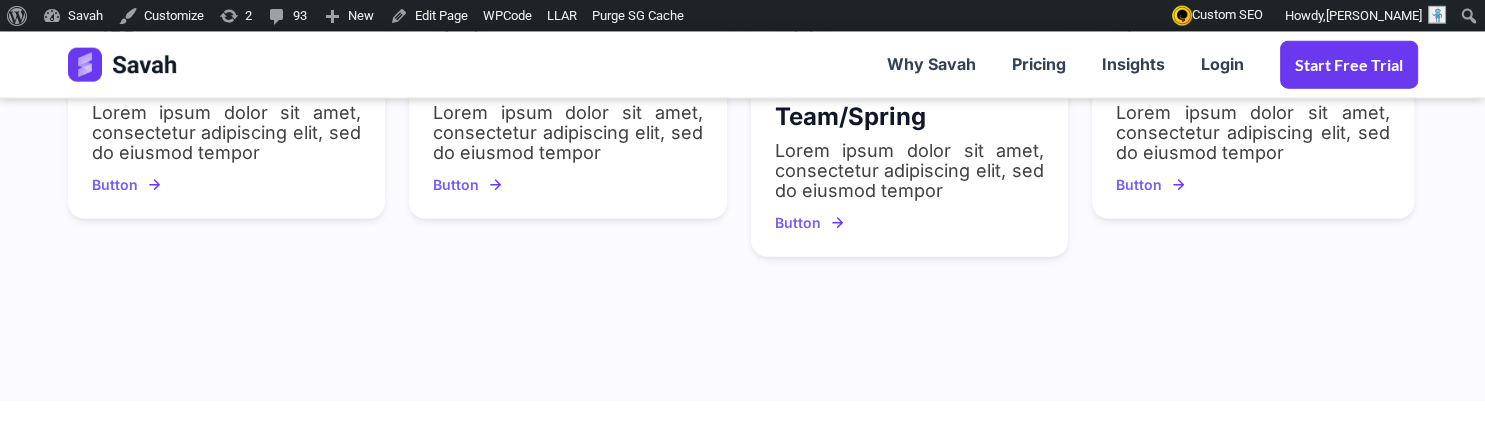 scroll, scrollTop: 1730, scrollLeft: 0, axis: vertical 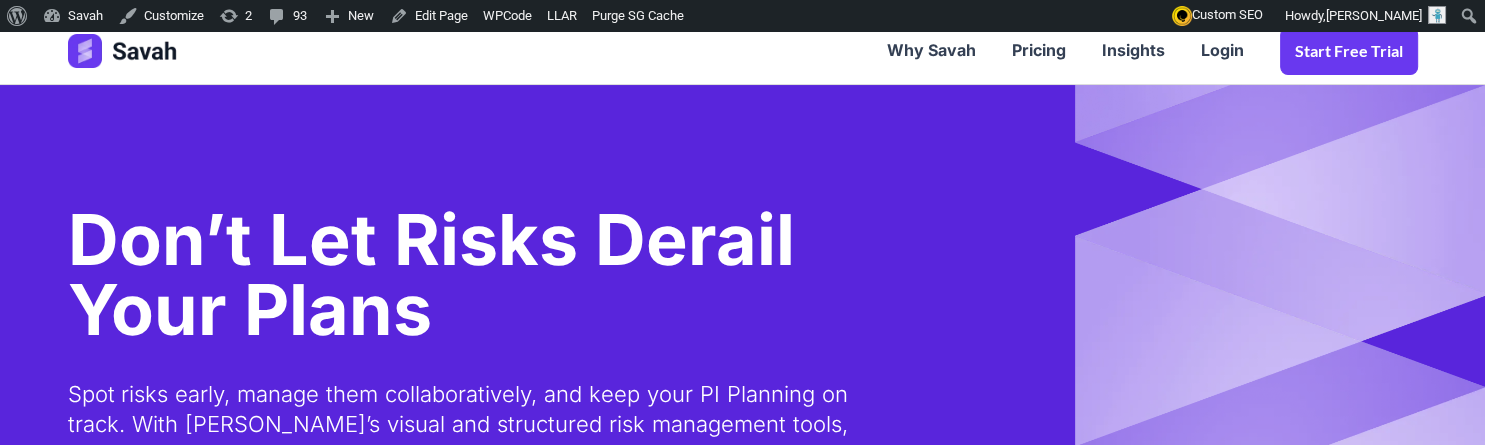 click on "Don’t Let Risks Derail  Your Plans Spot risks early, manage them collaboratively, and keep your PI Planning on track. With [PERSON_NAME]’s visual and structured risk management tools, you can proactively tackle uncertainties before they become blockers. Align Teams. Plan Sprints. Deliver Value." at bounding box center [743, 364] 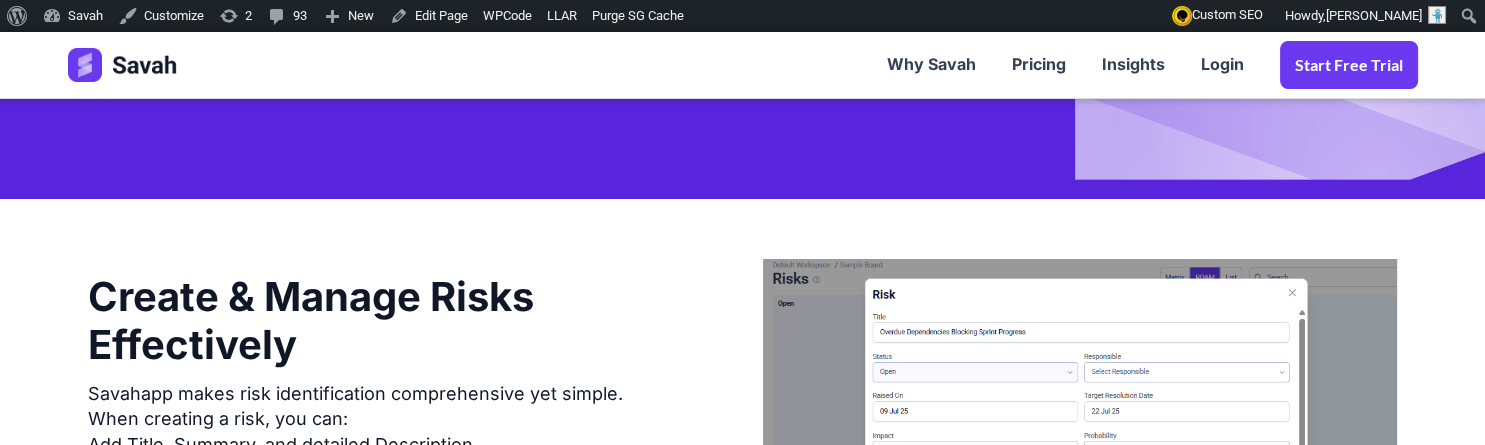 scroll, scrollTop: 340, scrollLeft: 0, axis: vertical 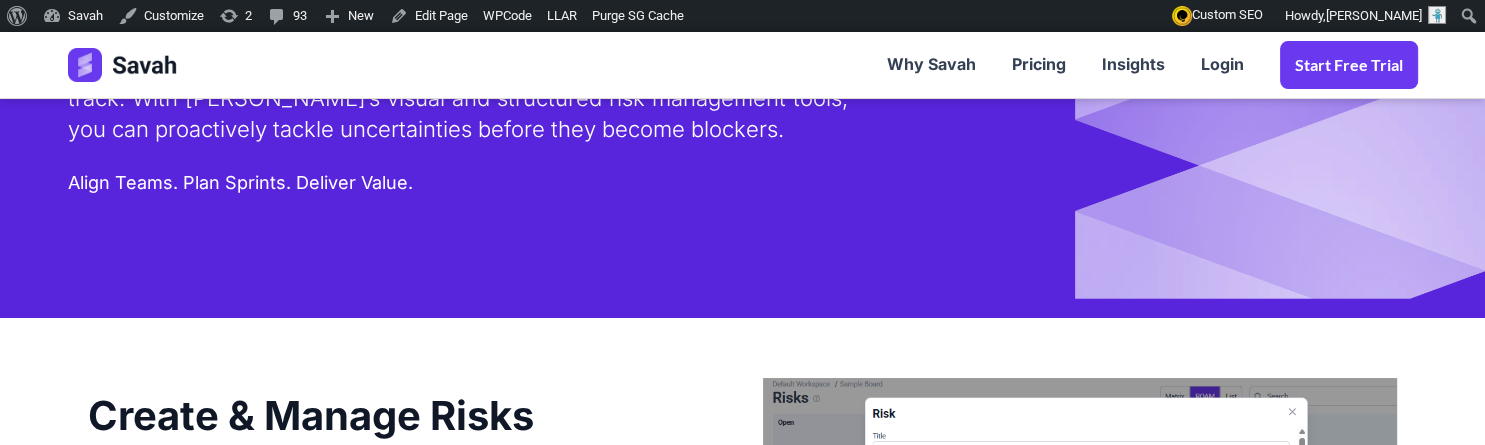 drag, startPoint x: 849, startPoint y: 357, endPoint x: 840, endPoint y: 348, distance: 12.727922 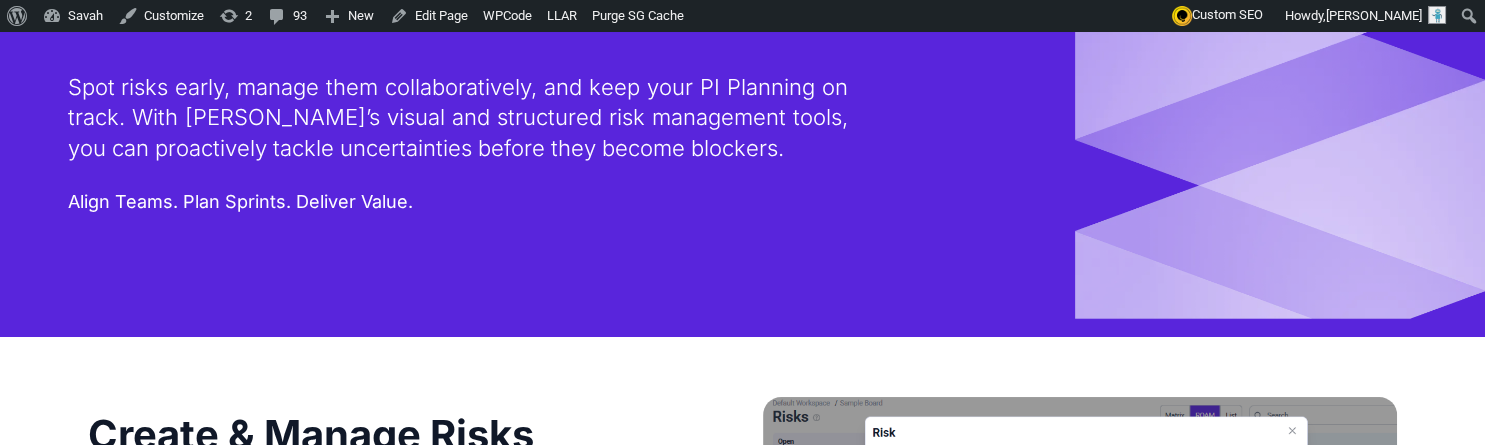 scroll, scrollTop: 9, scrollLeft: 0, axis: vertical 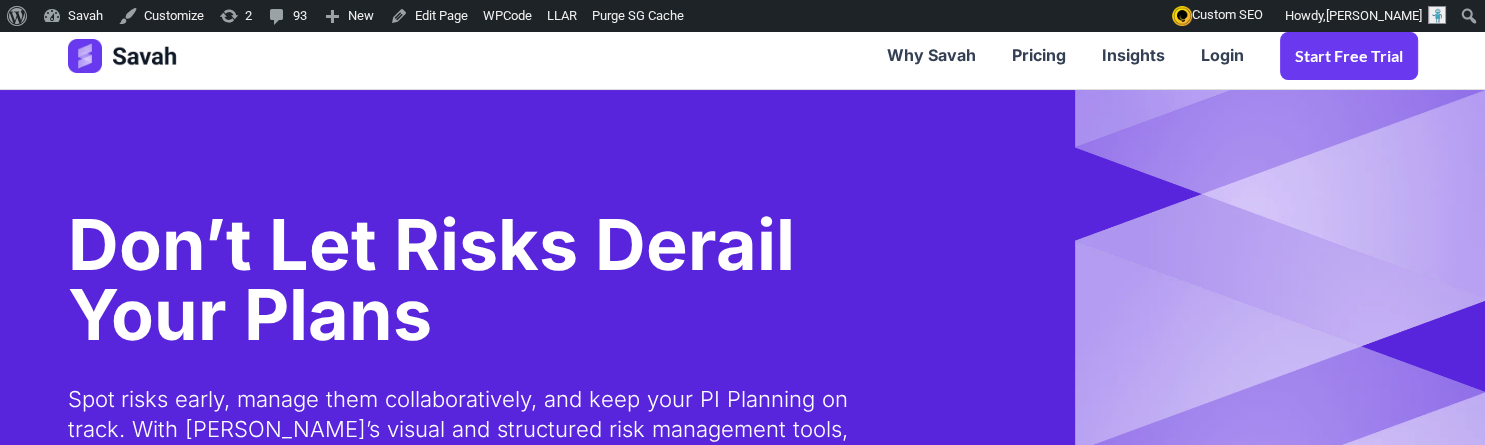 click on "Don’t Let Risks Derail" at bounding box center (431, 244) 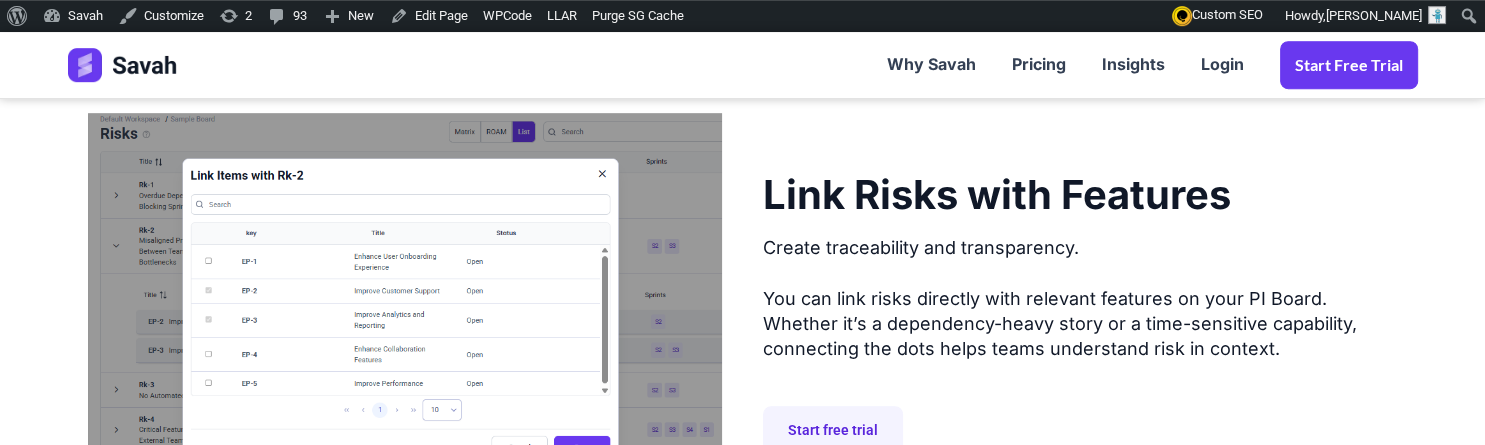 scroll, scrollTop: 1276, scrollLeft: 0, axis: vertical 